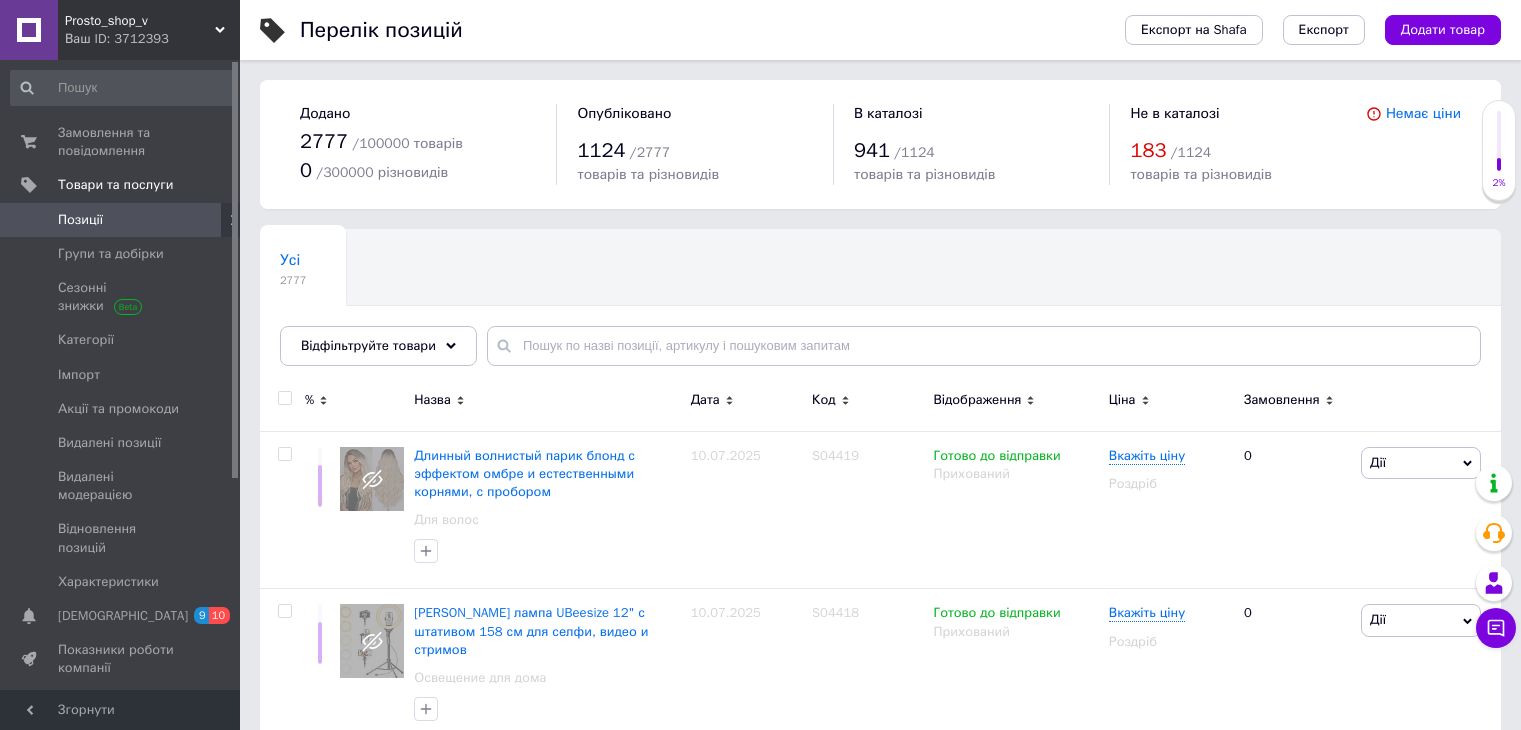 scroll, scrollTop: 0, scrollLeft: 0, axis: both 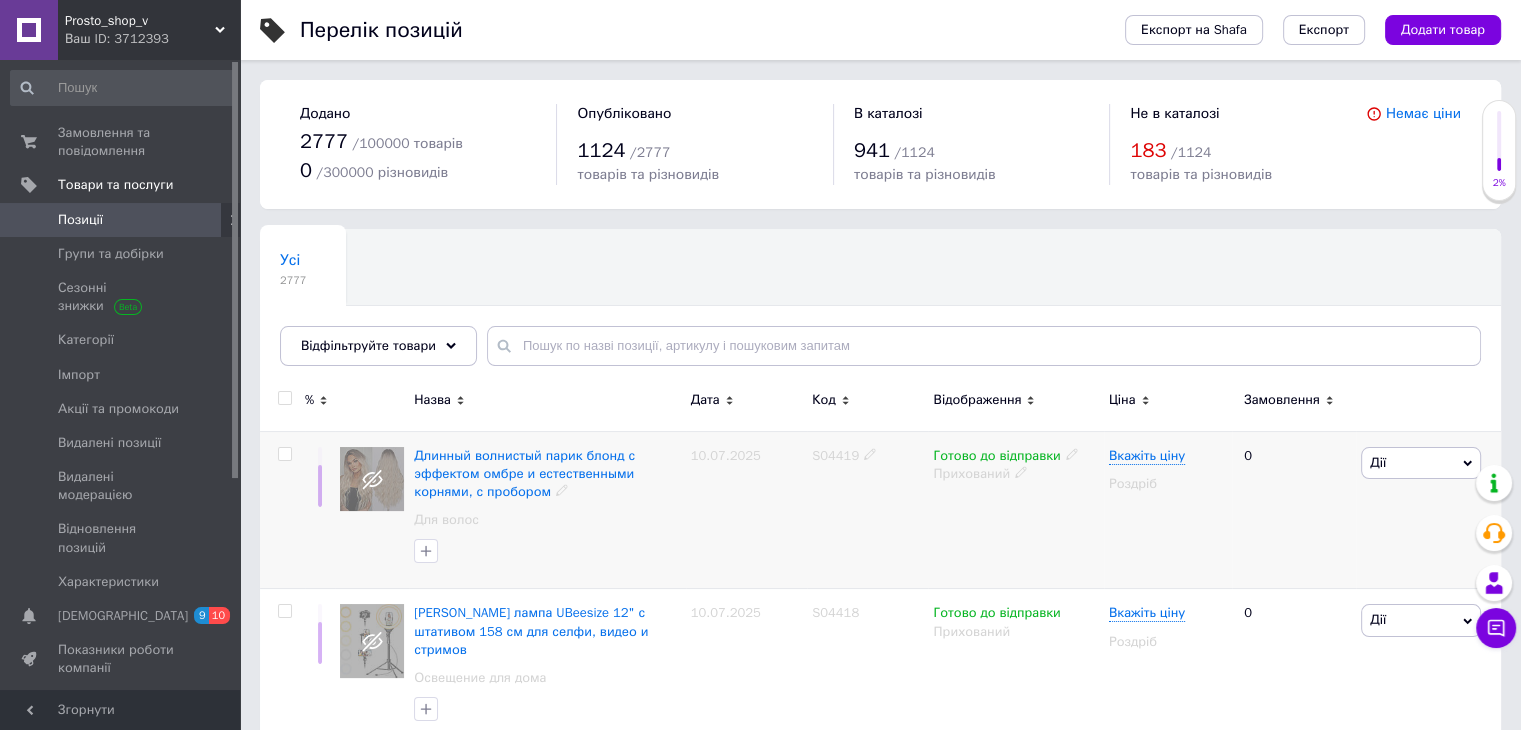 drag, startPoint x: 809, startPoint y: 456, endPoint x: 857, endPoint y: 460, distance: 48.166378 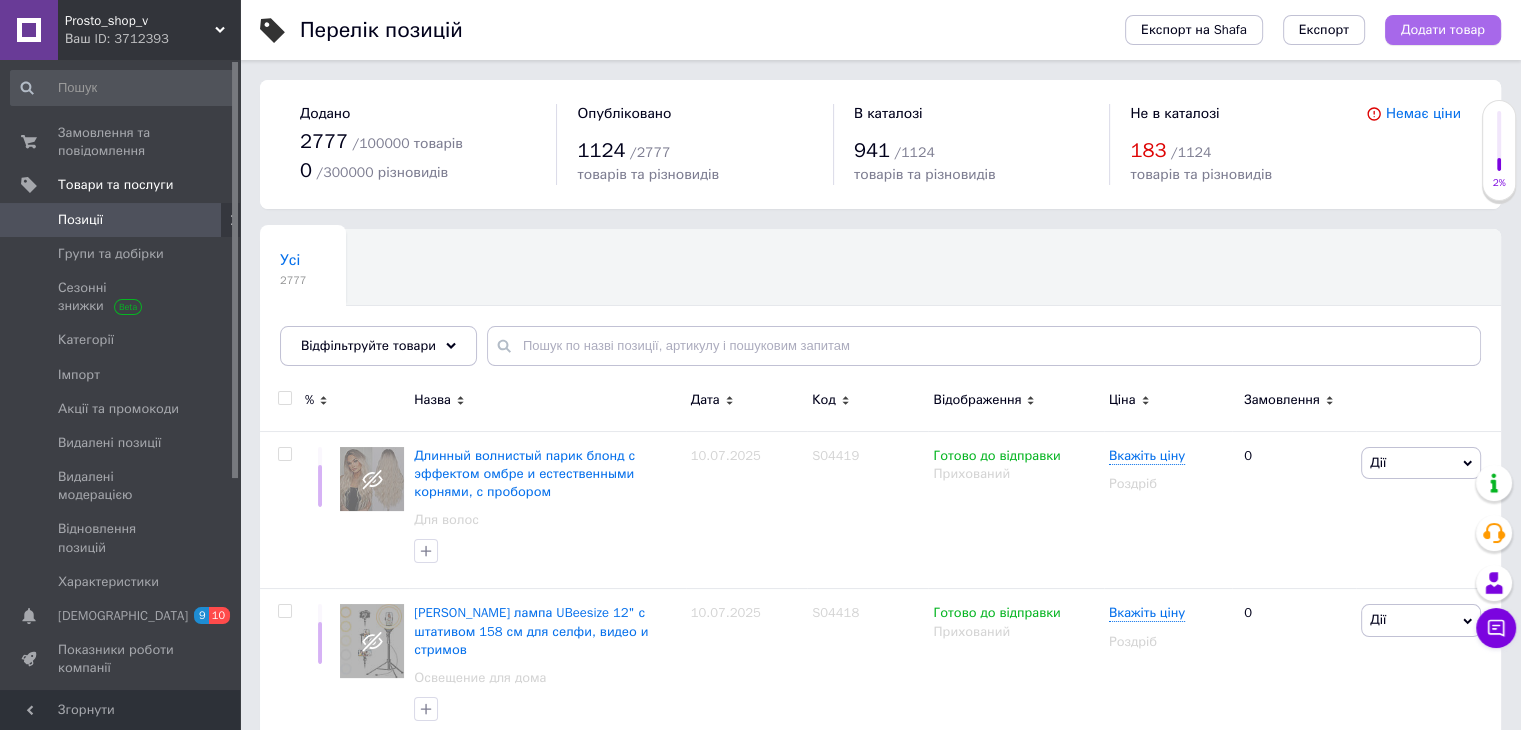 click on "Додати товар" at bounding box center [1443, 30] 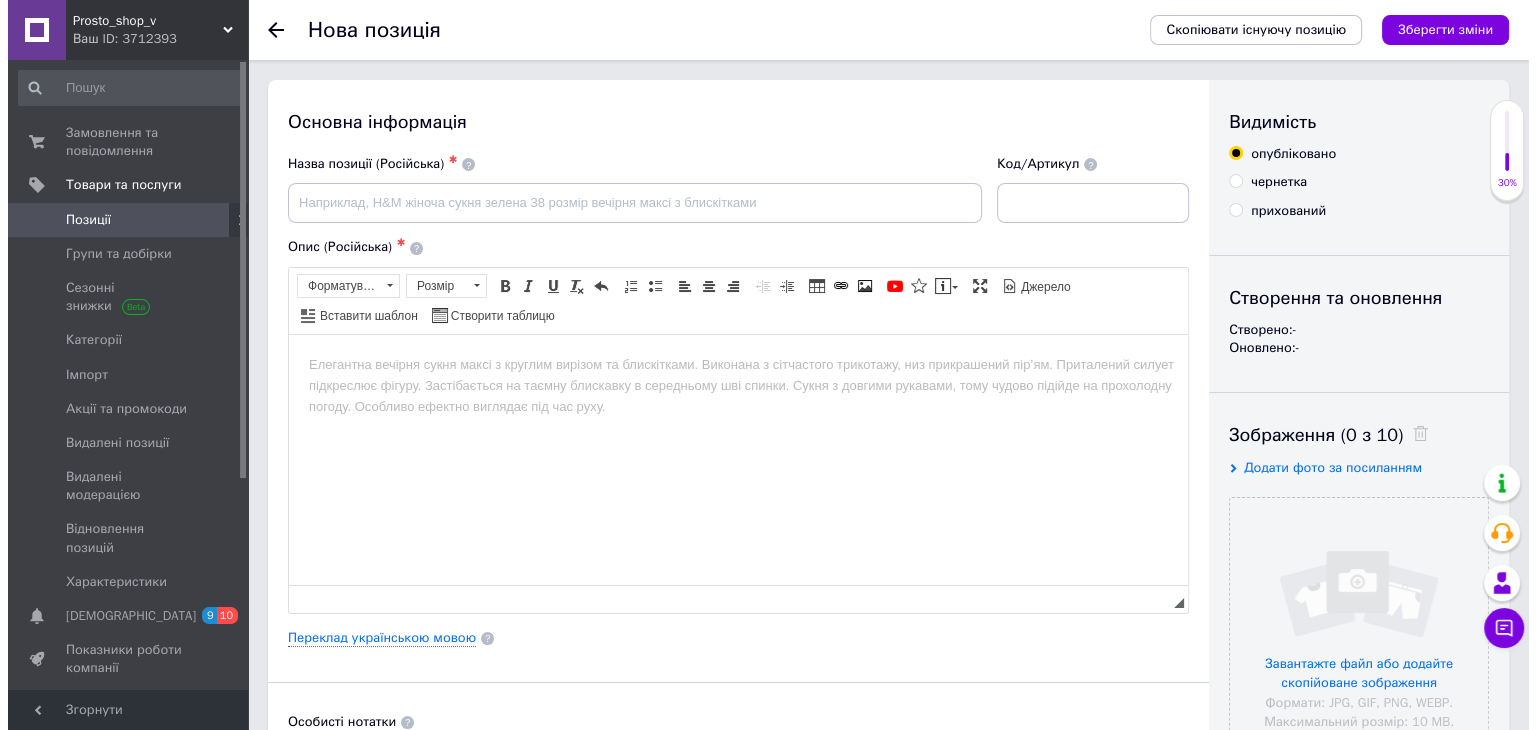scroll, scrollTop: 0, scrollLeft: 0, axis: both 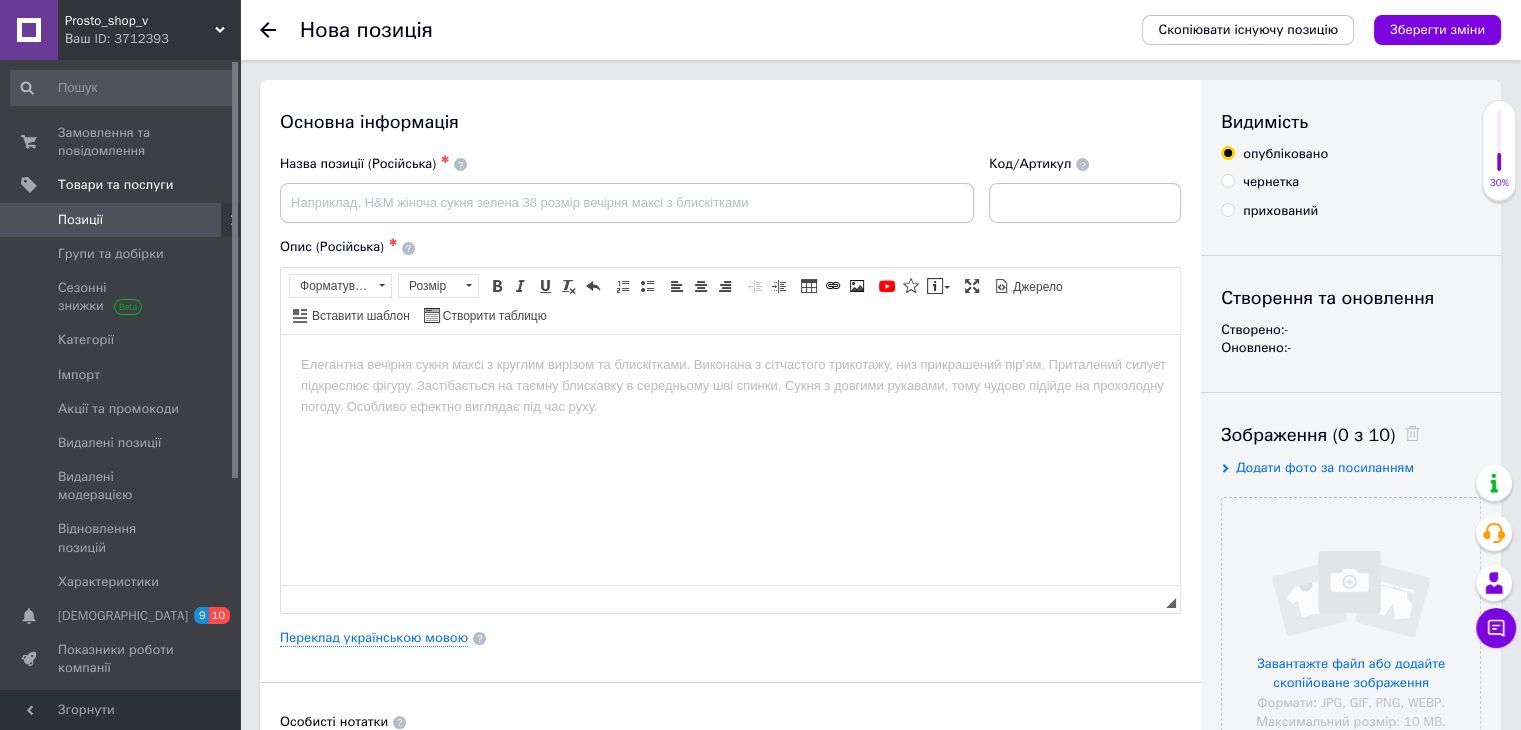 drag, startPoint x: 1042, startPoint y: 181, endPoint x: 1040, endPoint y: 208, distance: 27.073973 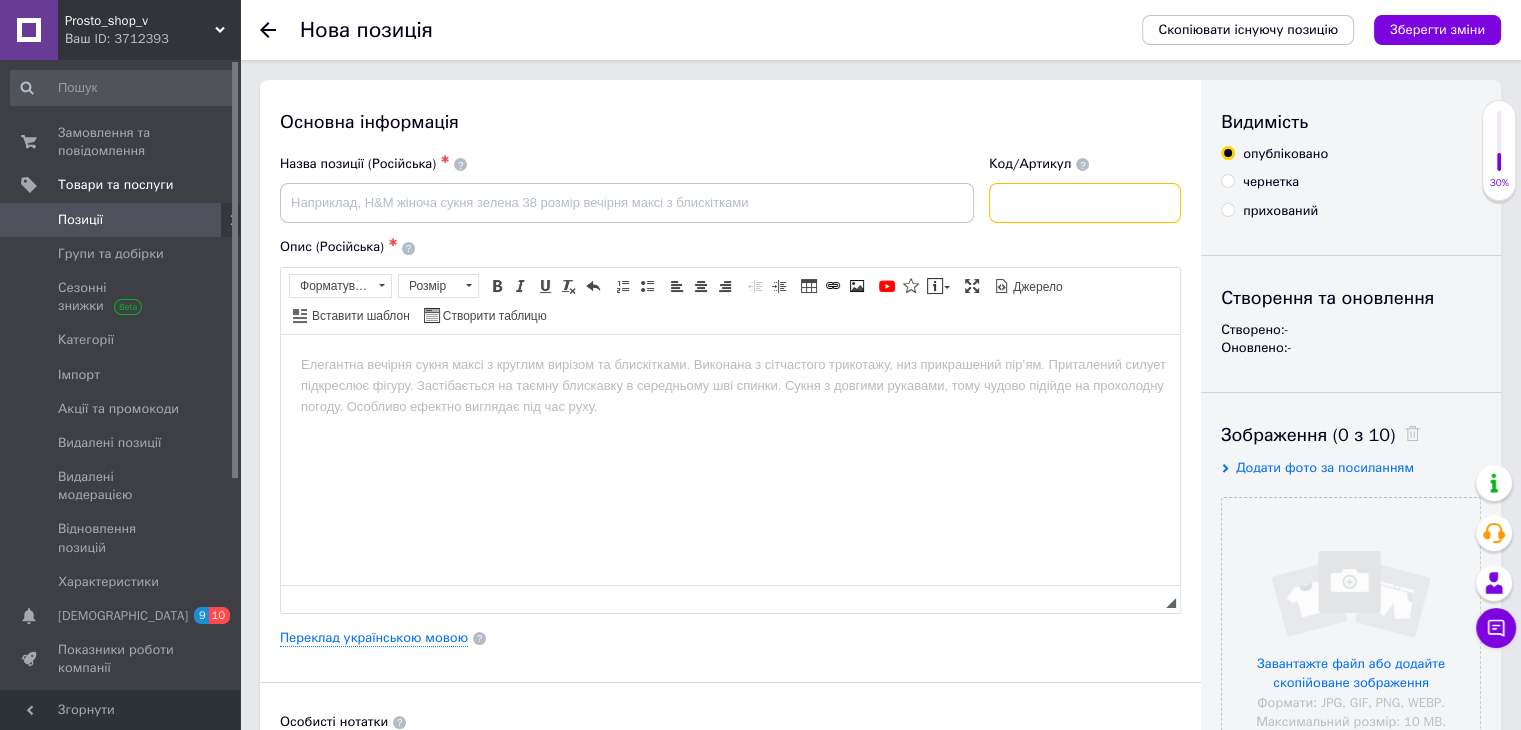 paste on "S04419" 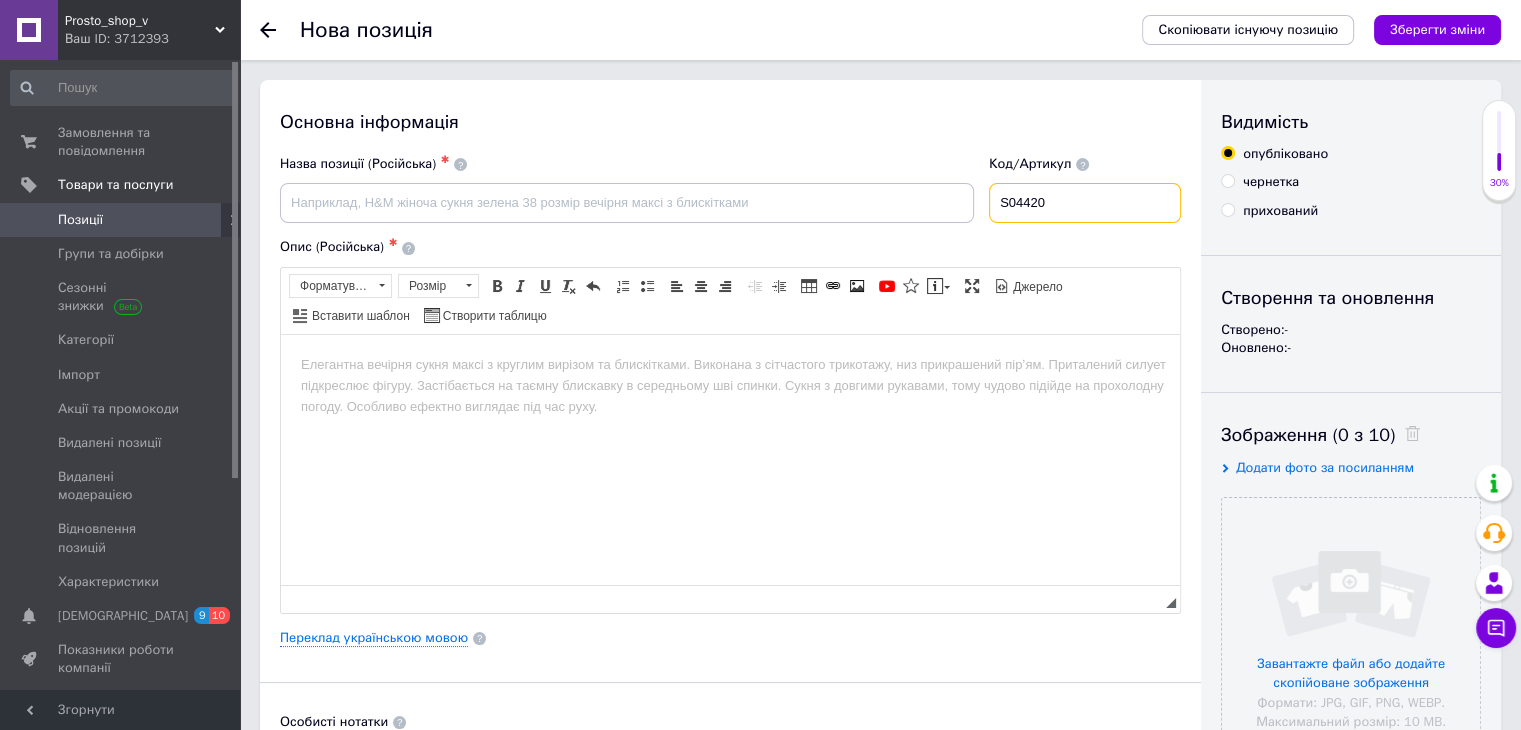 type on "S04420" 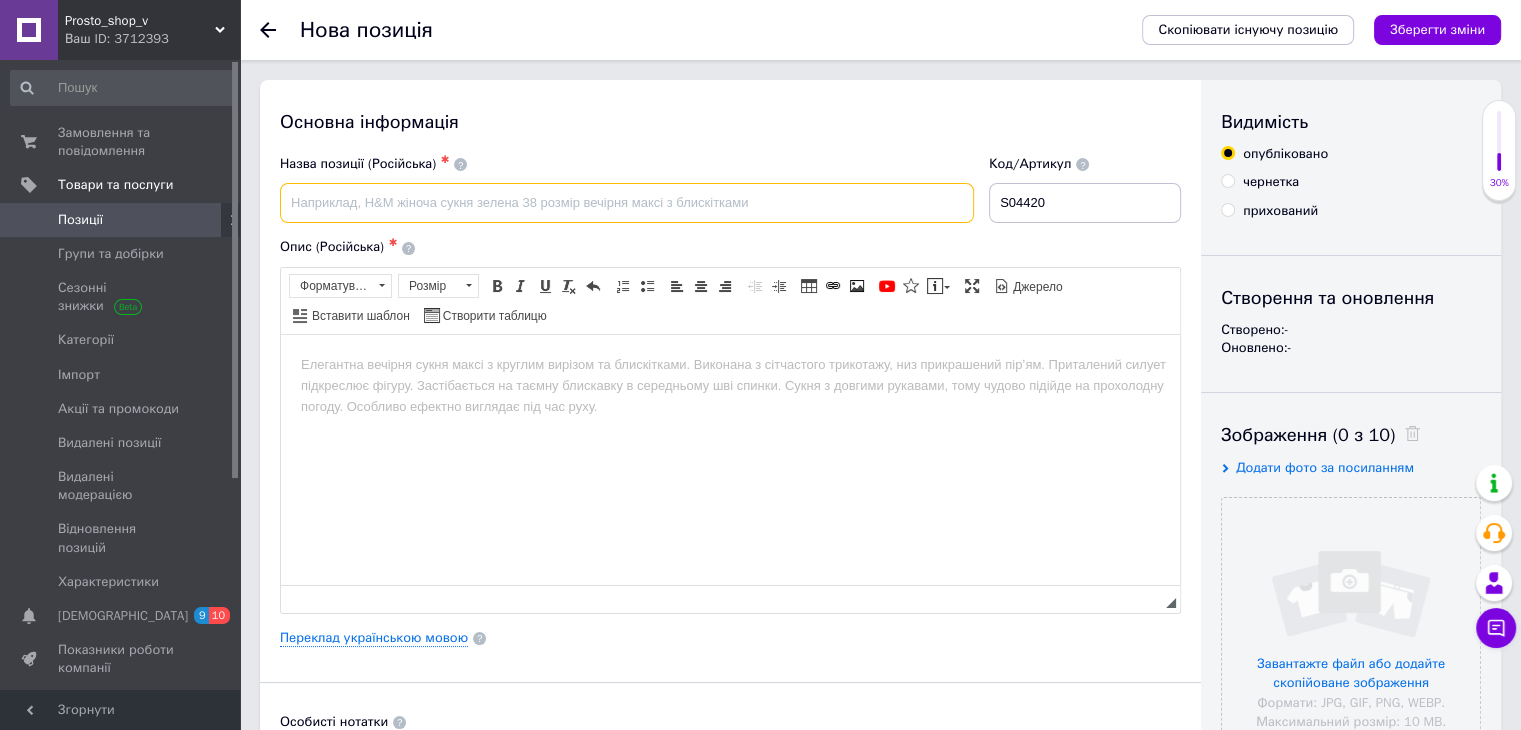 click at bounding box center [627, 203] 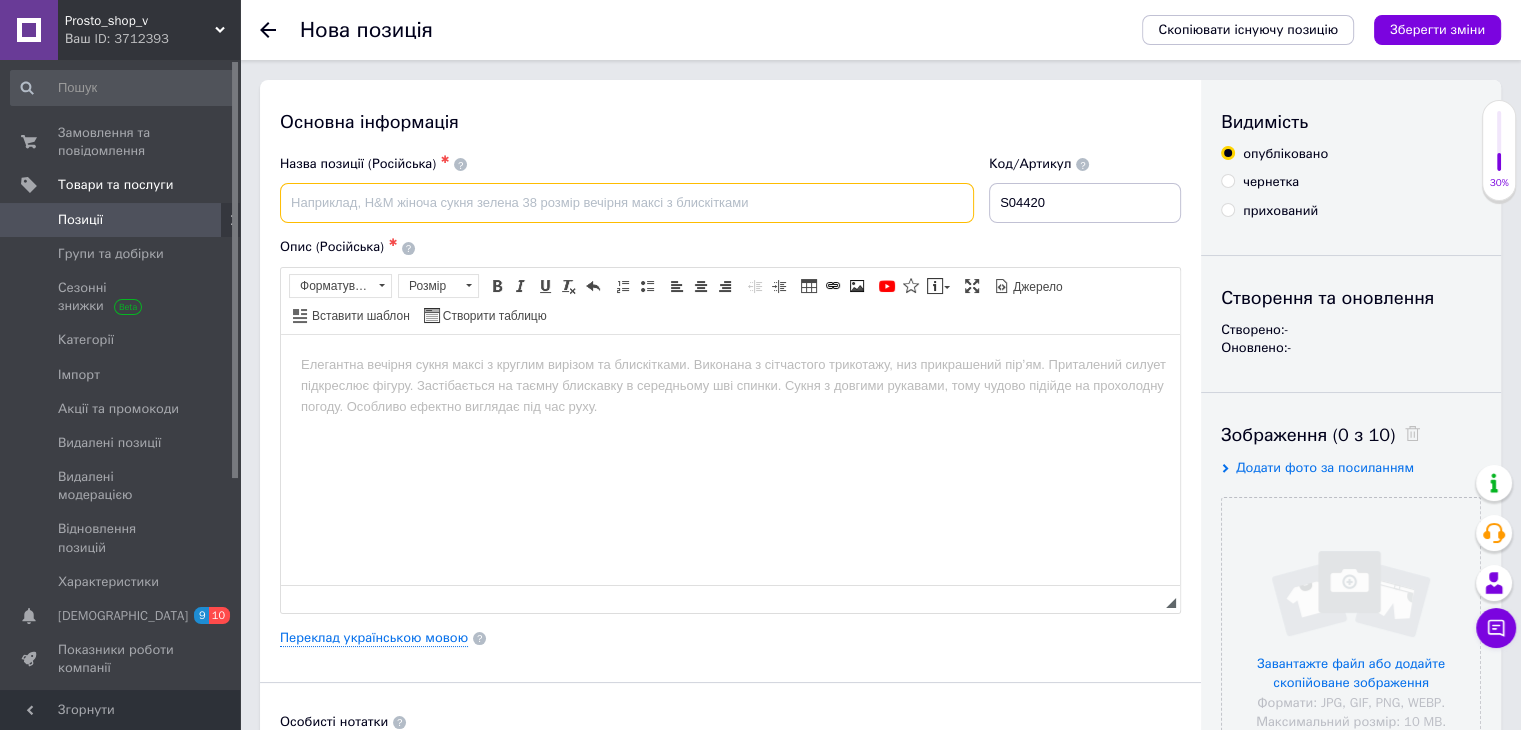 paste on "Ночник с Bluetooth-динамиком и белым шумом, будильник, сенсорный светильник с цветами" 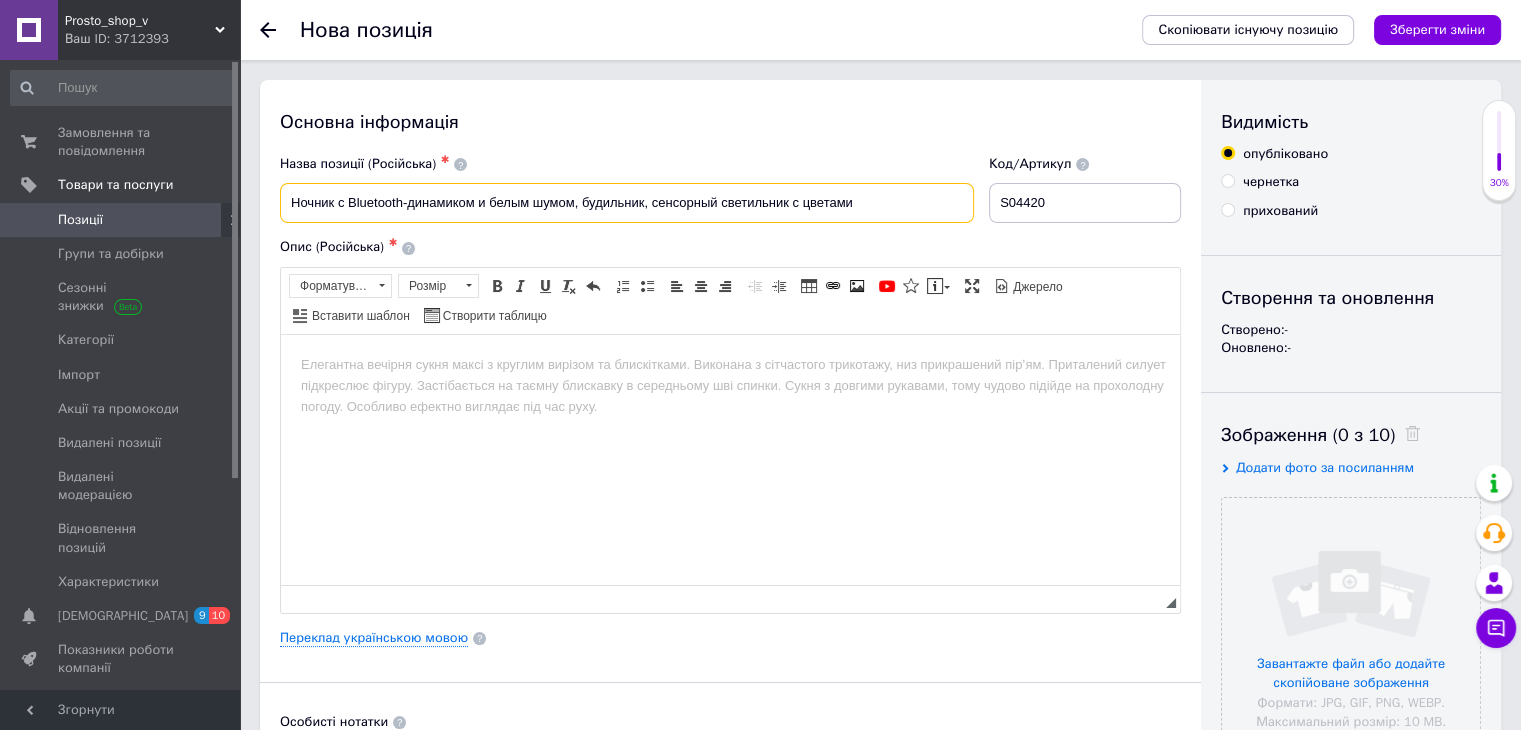 type on "Ночник с Bluetooth-динамиком и белым шумом, будильник, сенсорный светильник с цветами" 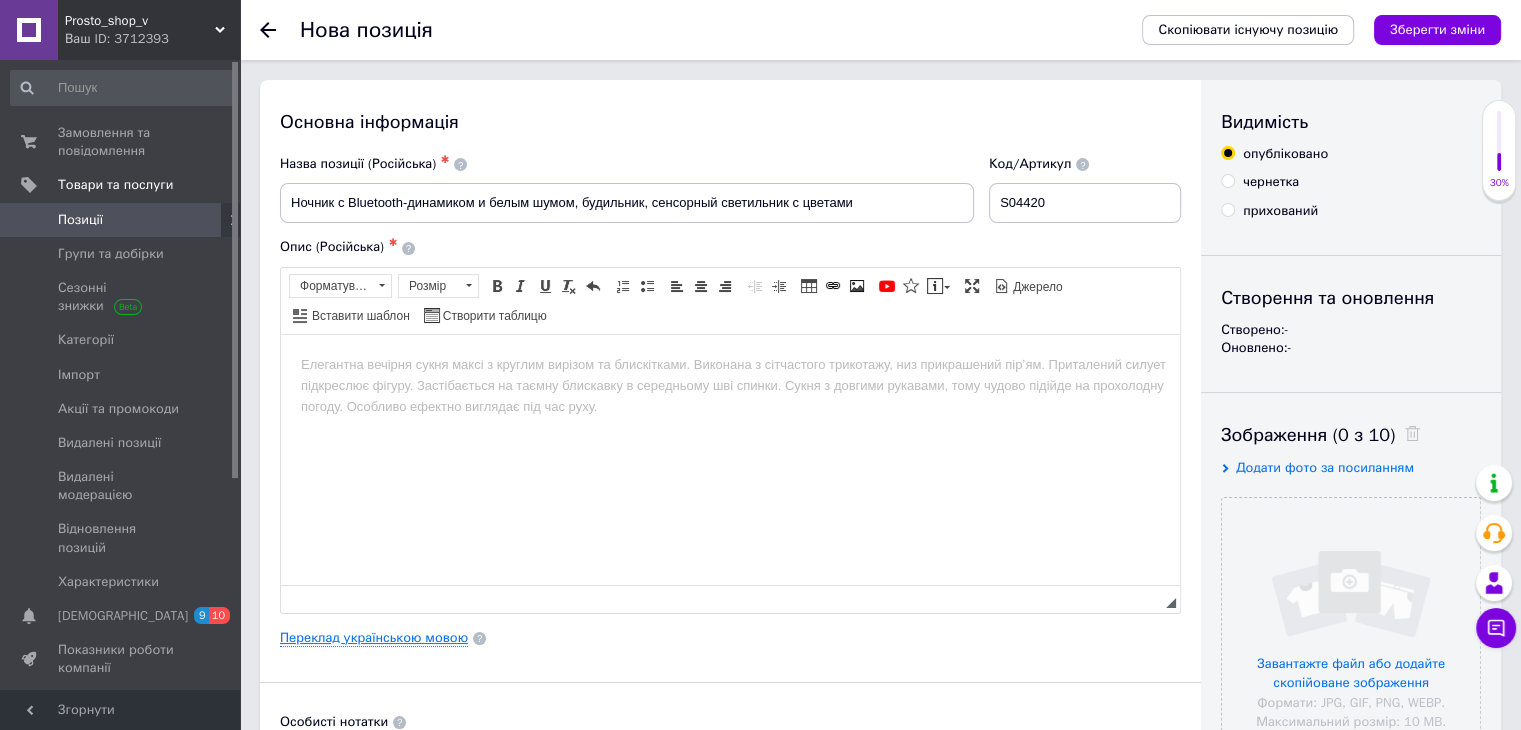 click on "Переклад українською мовою" at bounding box center [374, 638] 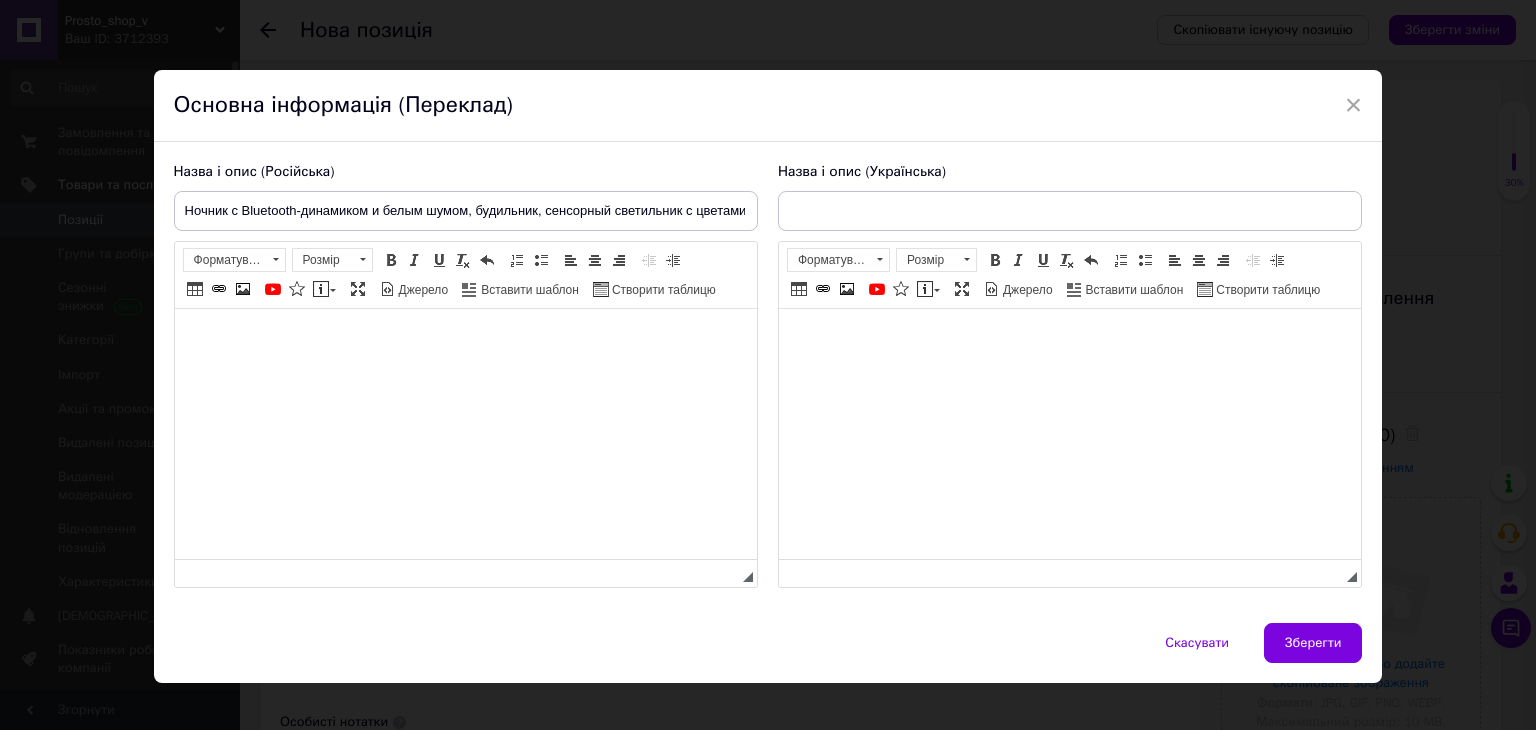 scroll, scrollTop: 0, scrollLeft: 0, axis: both 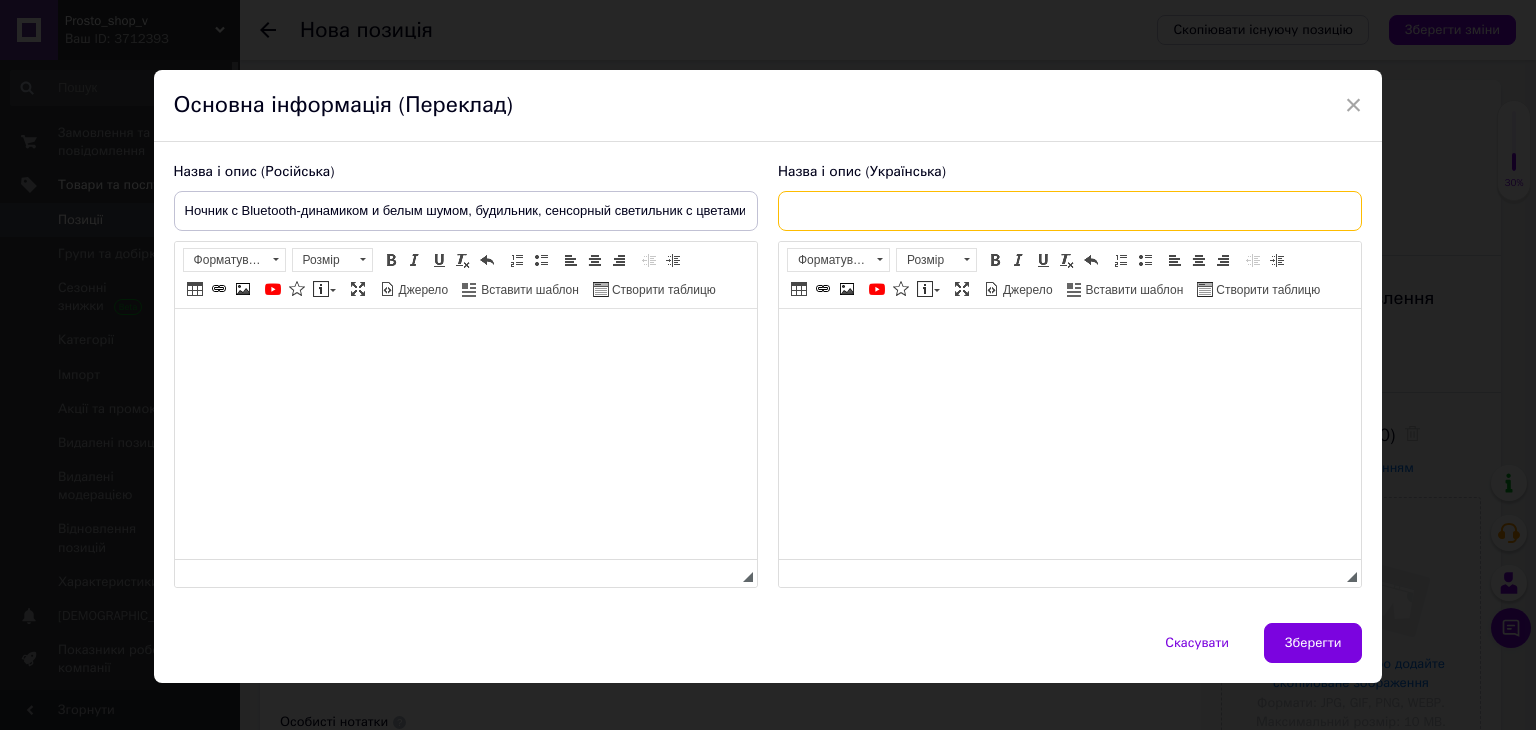 click at bounding box center (1070, 211) 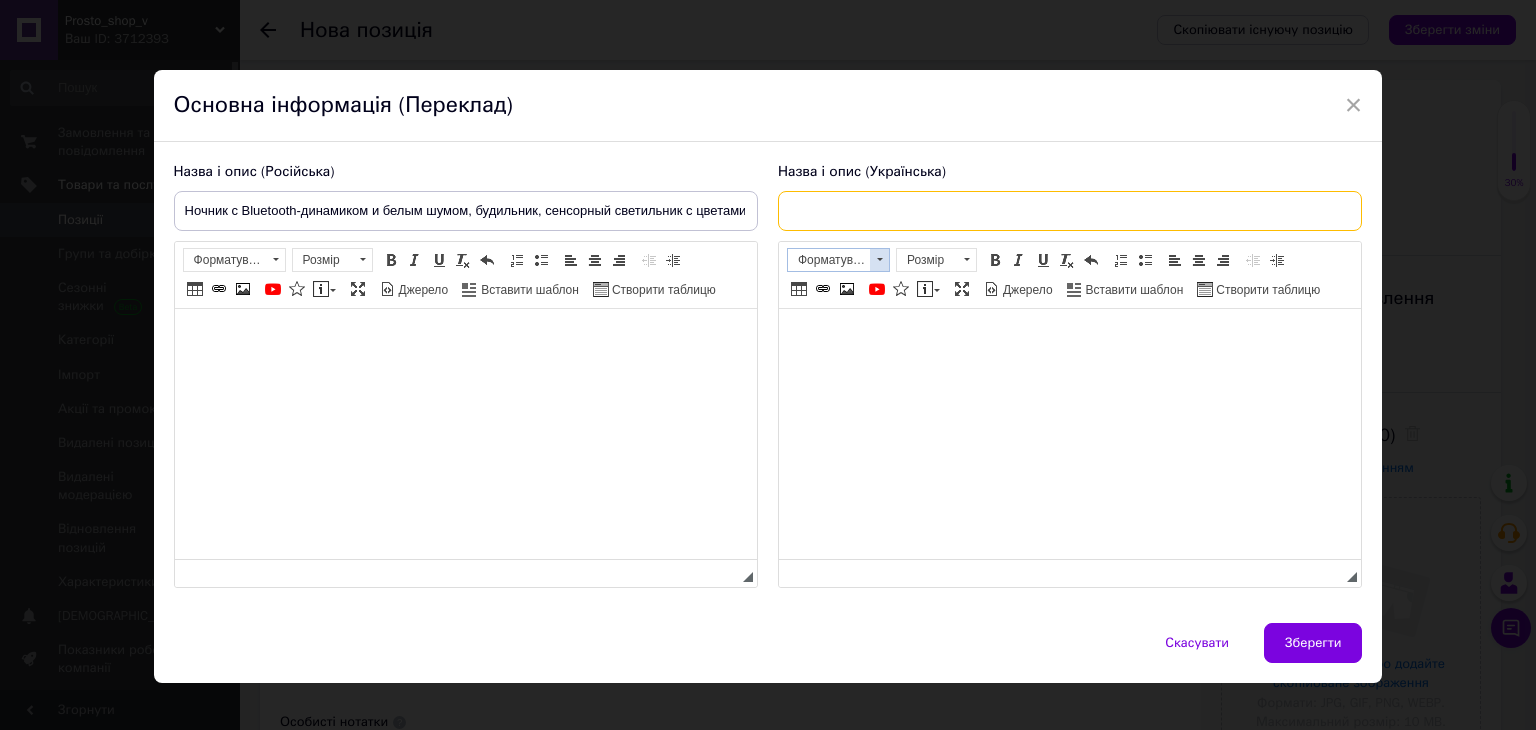 paste on "Ночник с Bluetooth-динамиком и белым шумом, будильник, сенсорный светильник с цветами" 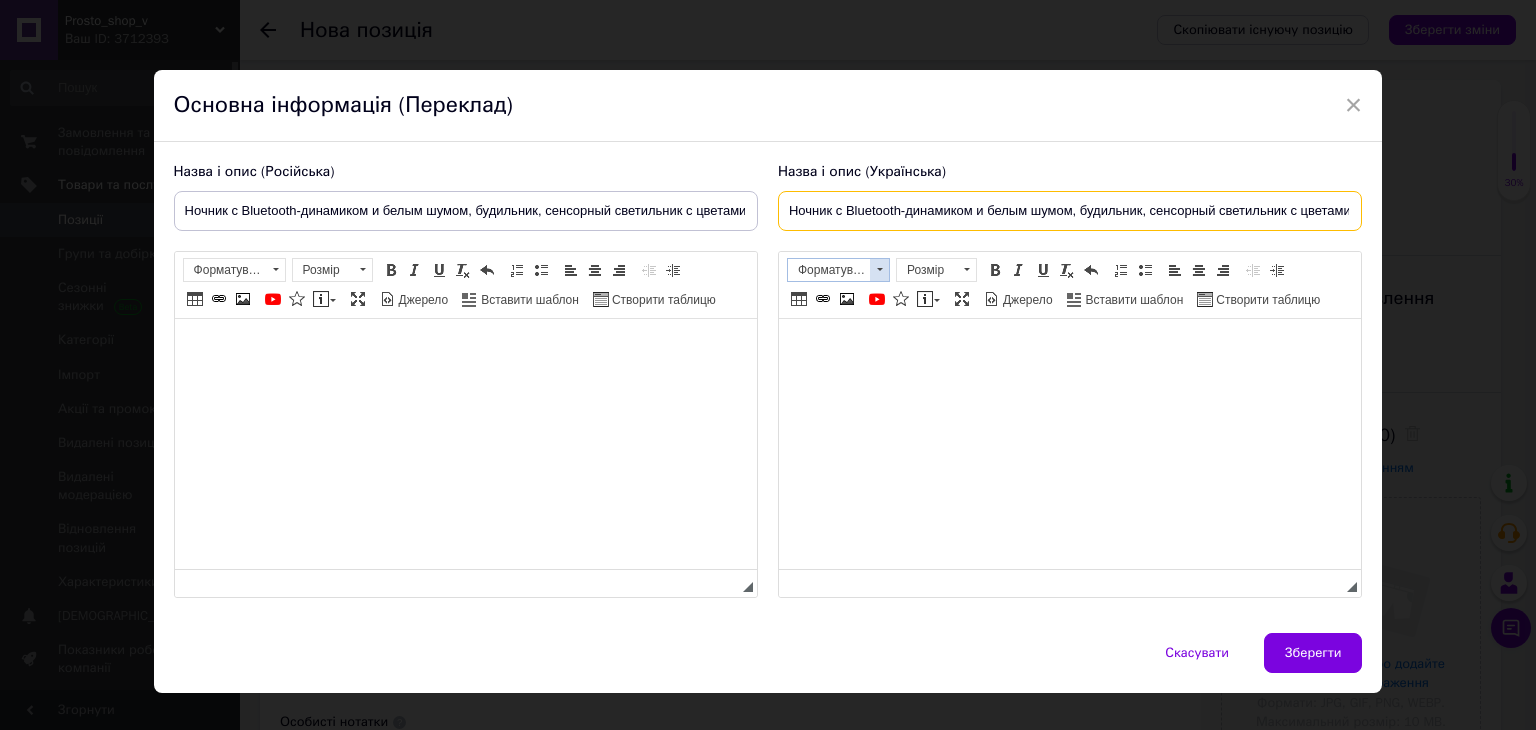 scroll, scrollTop: 0, scrollLeft: 2, axis: horizontal 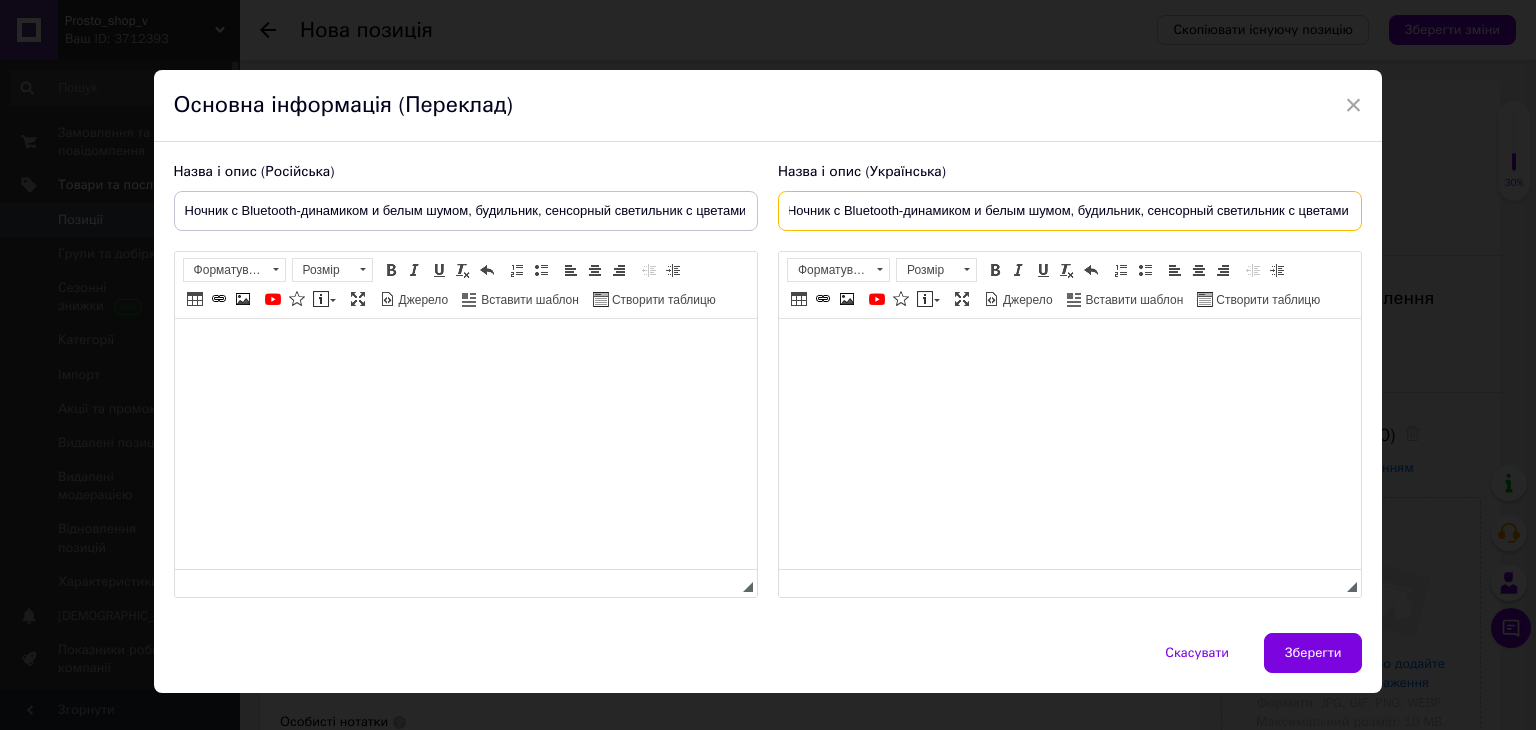type on "Ночник с Bluetooth-динамиком и белым шумом, будильник, сенсорный светильник с цветами" 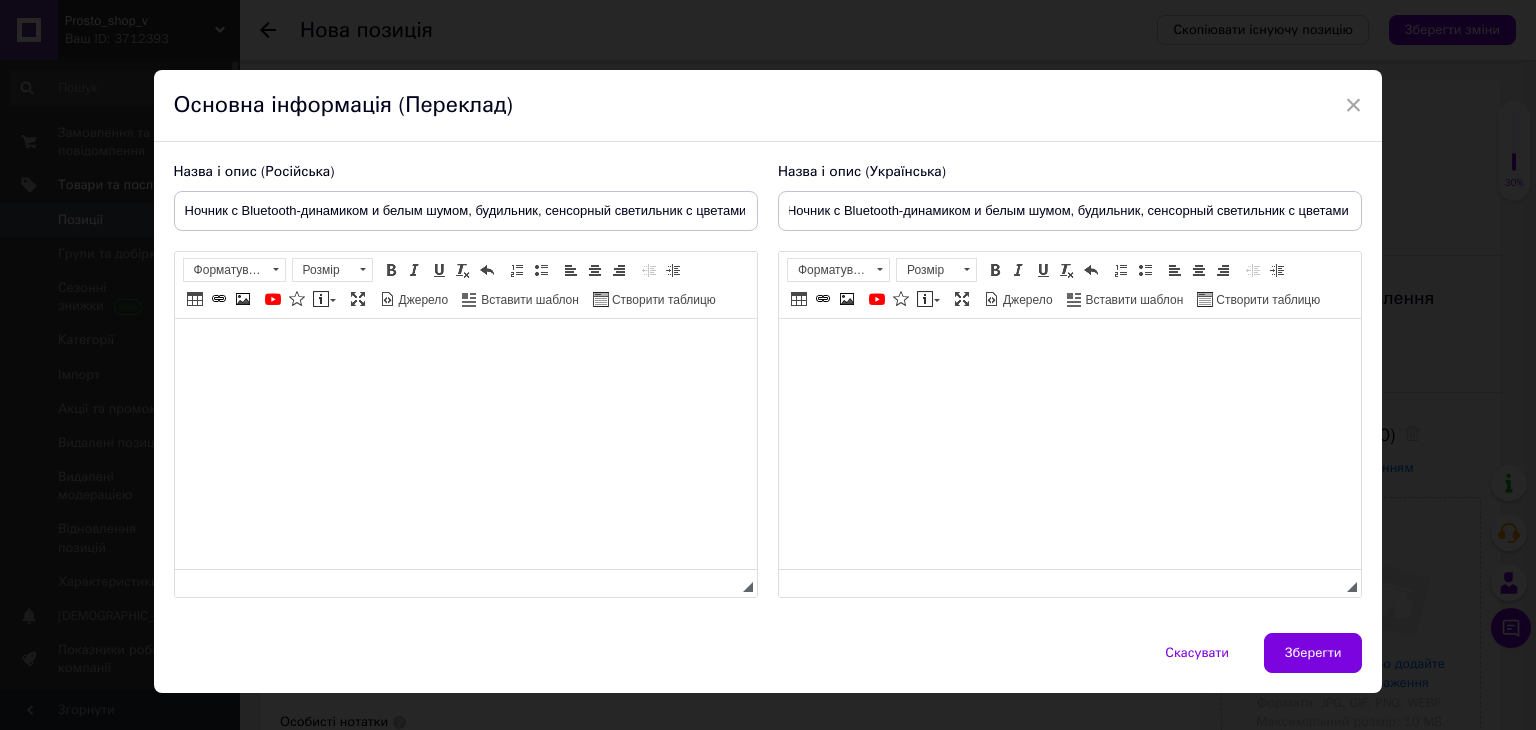 click at bounding box center [465, 349] 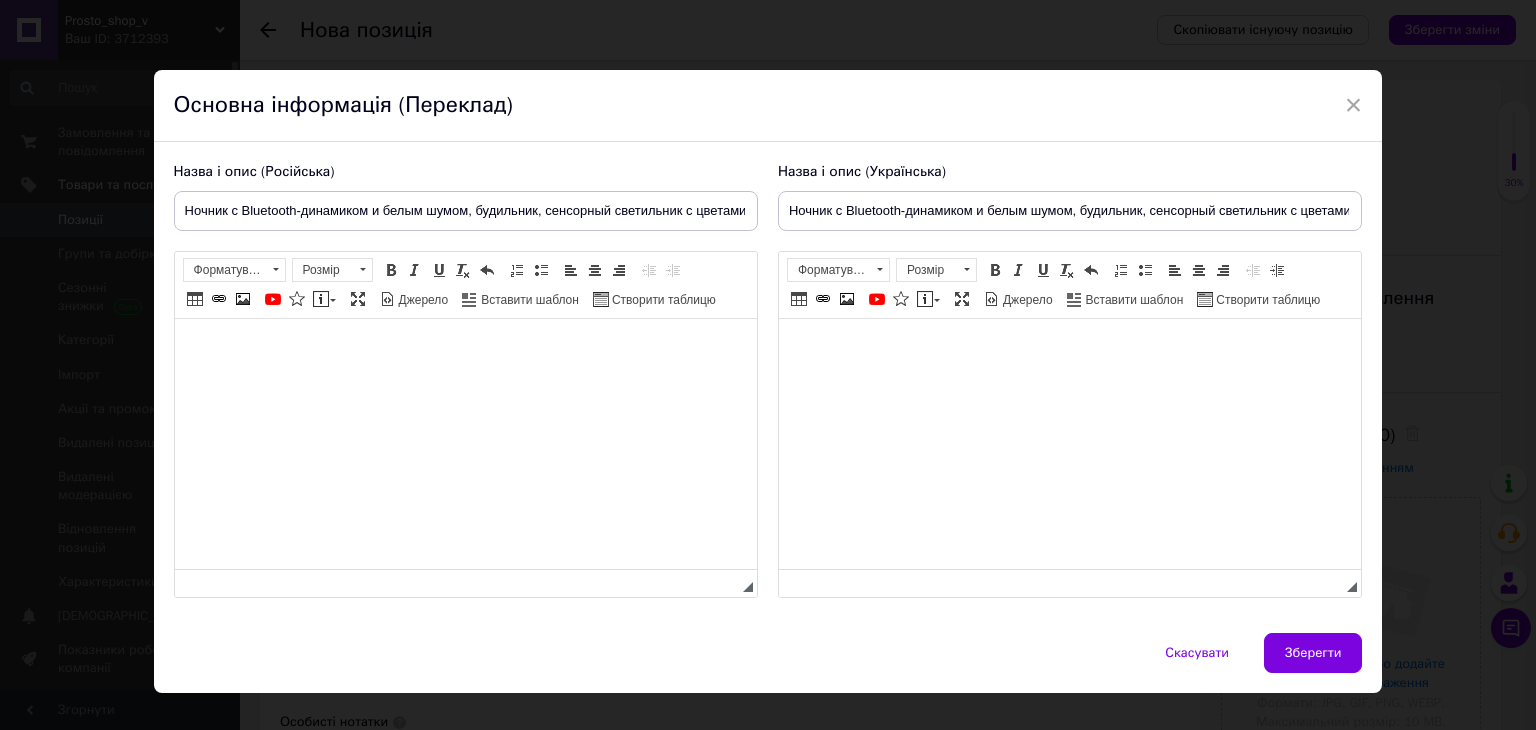 click at bounding box center (465, 349) 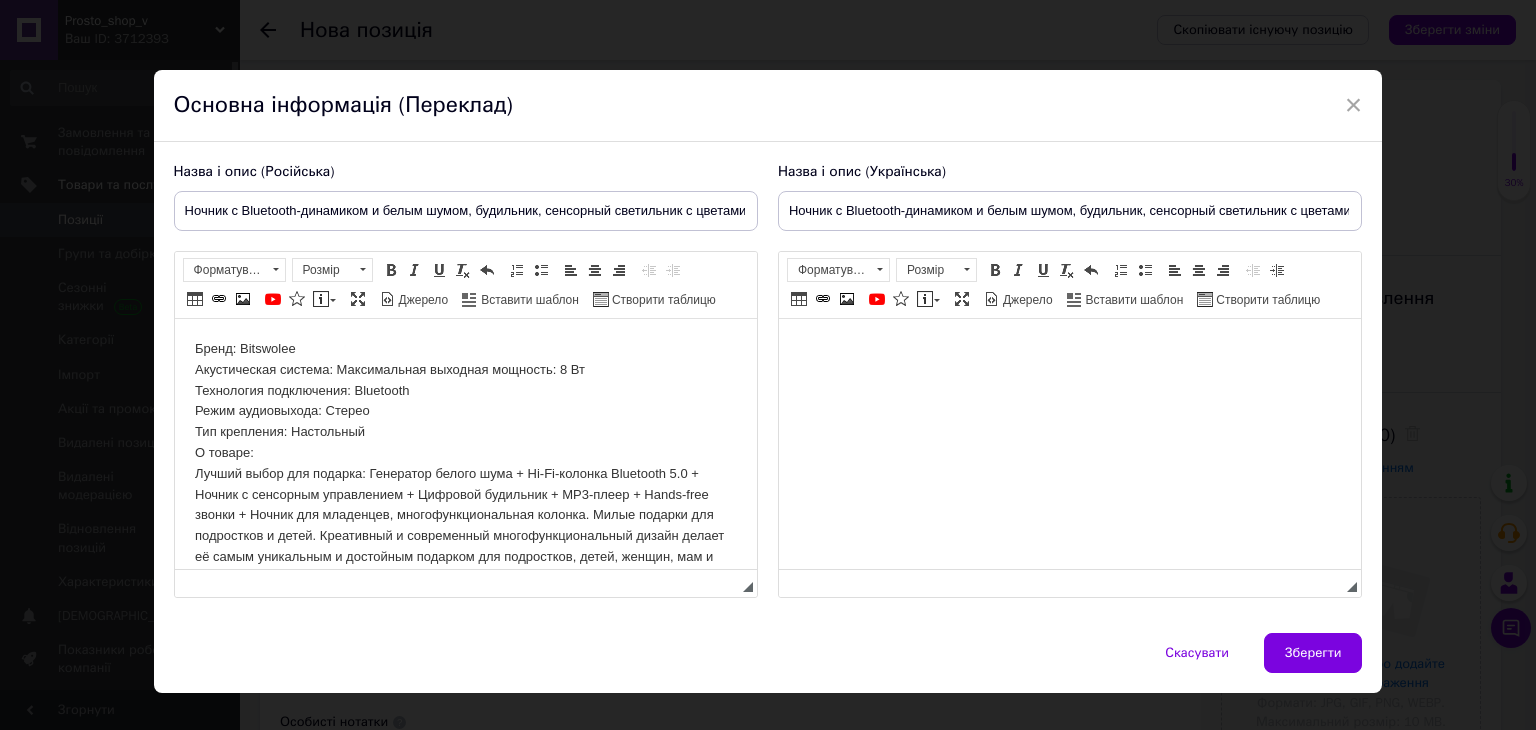 scroll, scrollTop: 562, scrollLeft: 0, axis: vertical 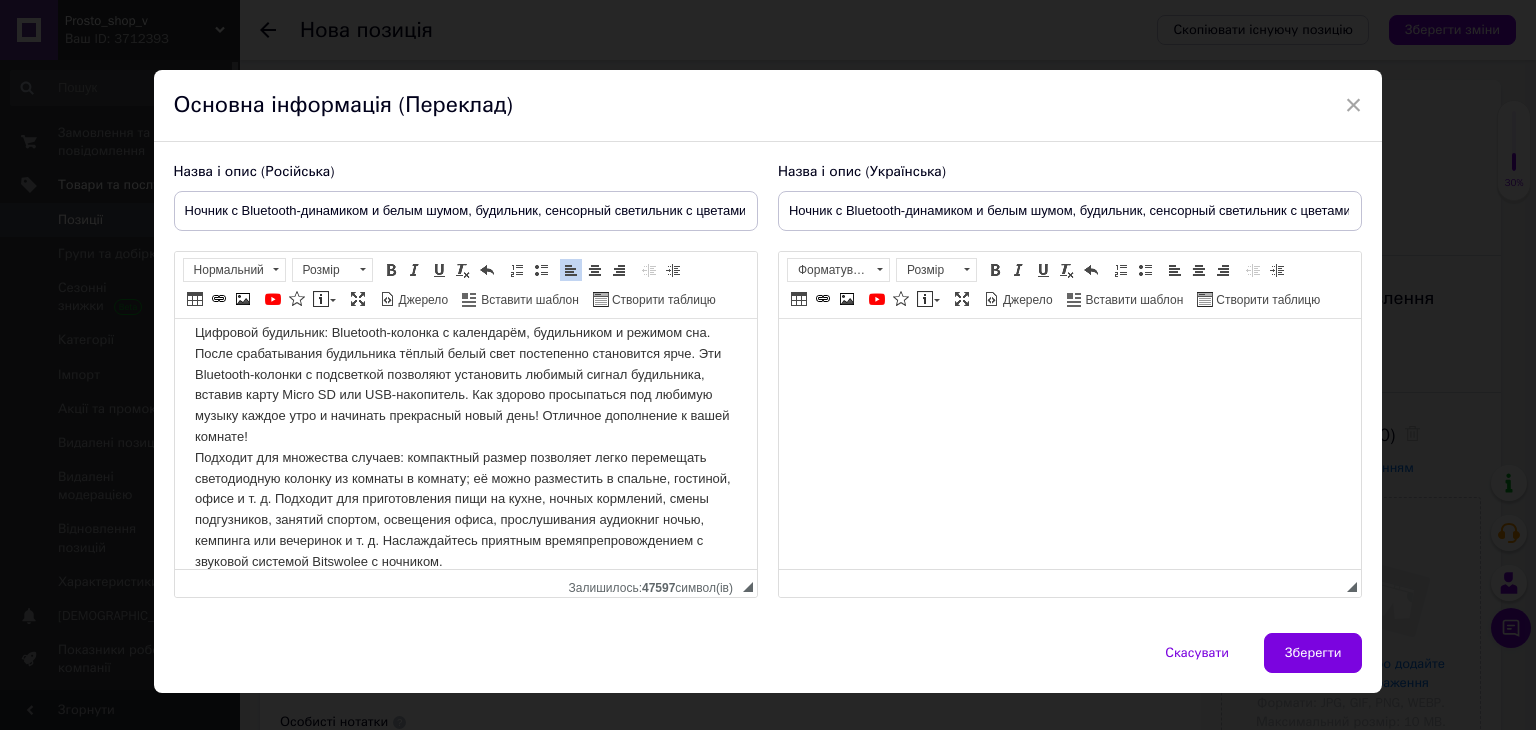 click at bounding box center [1069, 349] 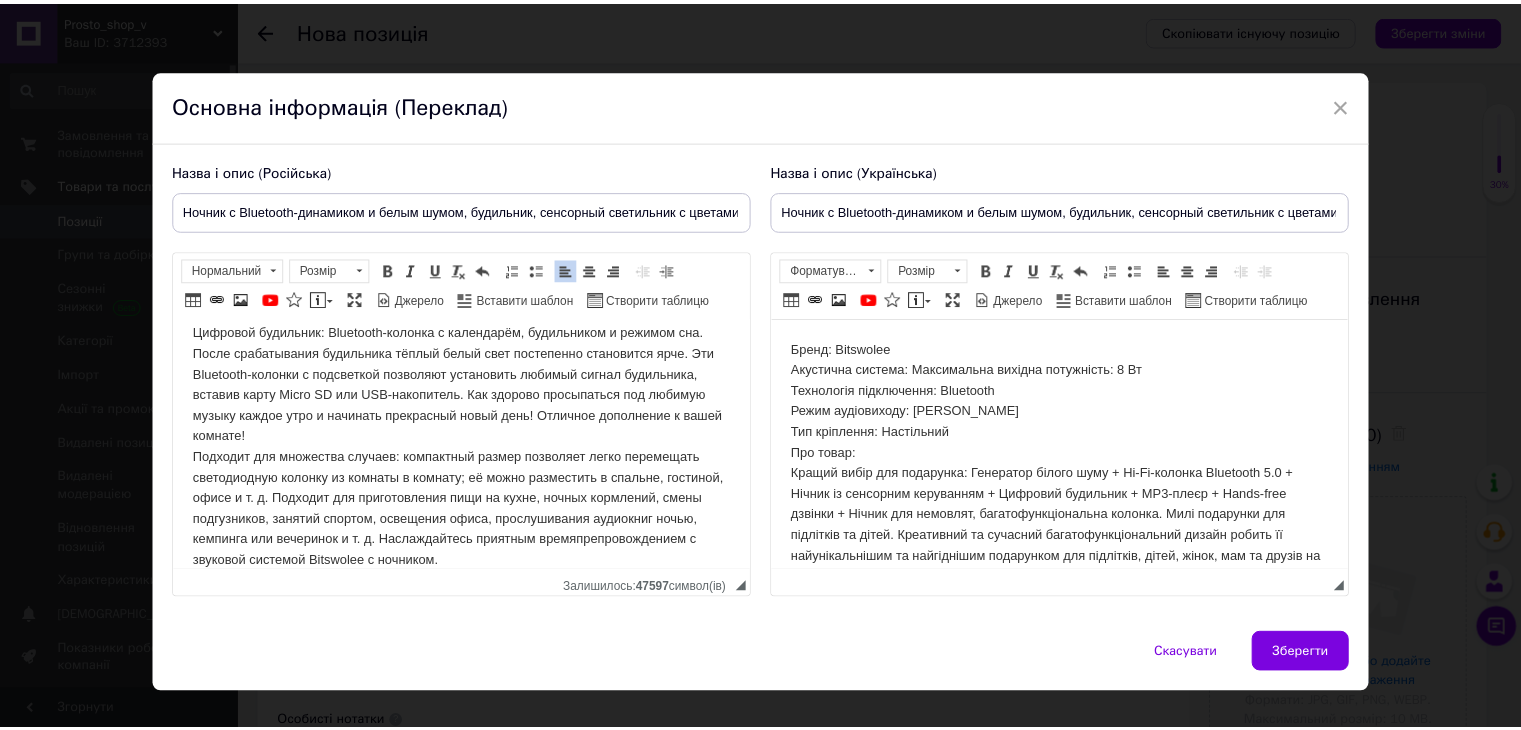 scroll, scrollTop: 562, scrollLeft: 0, axis: vertical 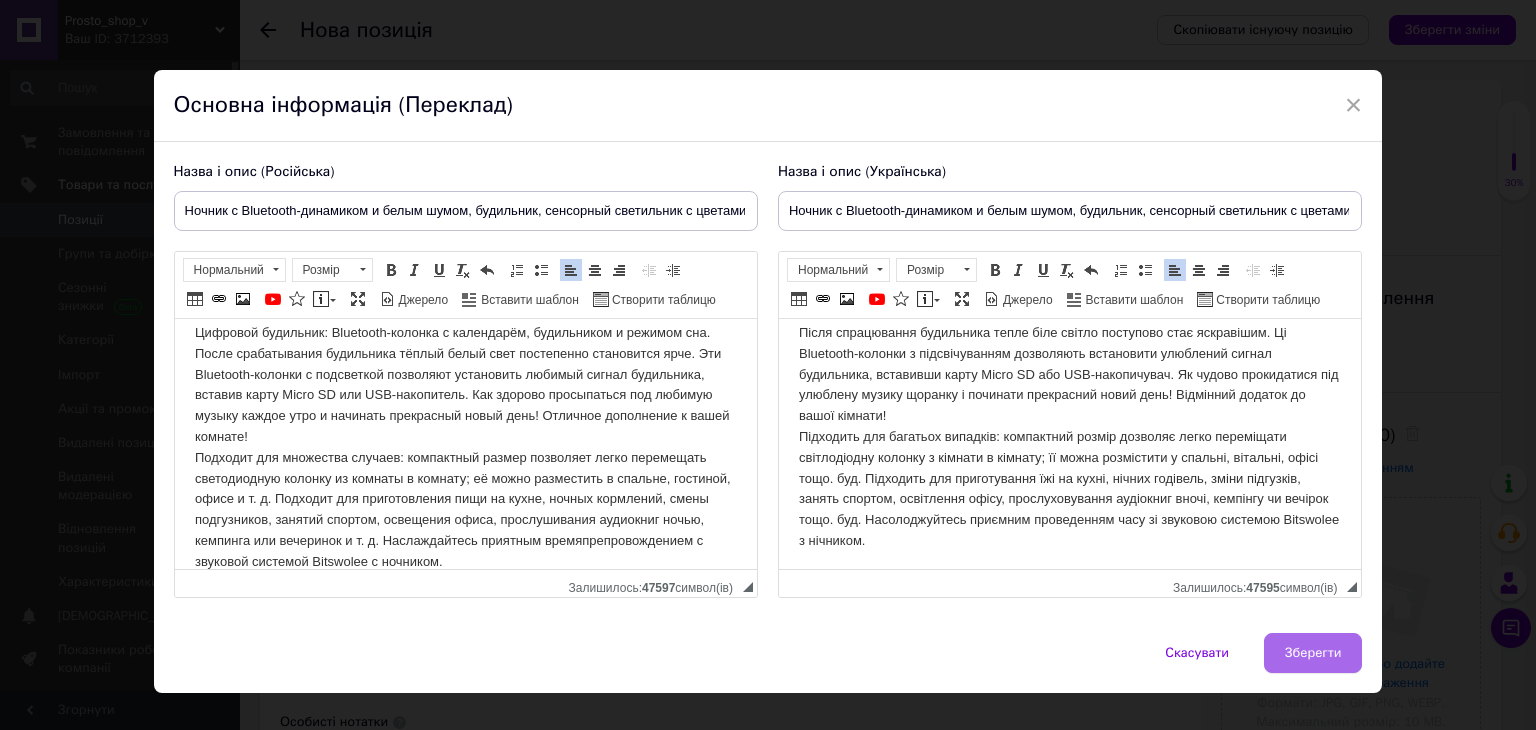 click on "Зберегти" at bounding box center (1313, 653) 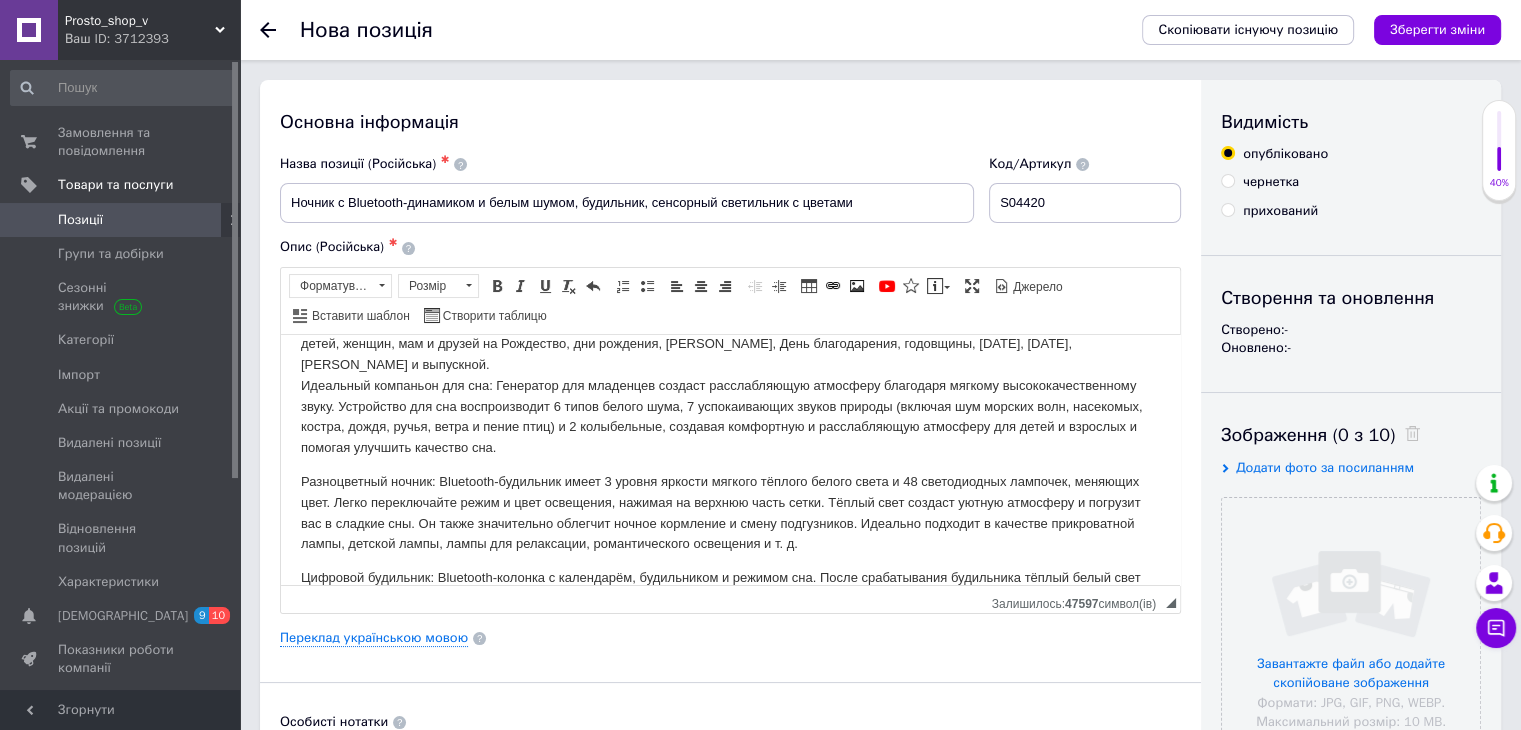 scroll, scrollTop: 377, scrollLeft: 0, axis: vertical 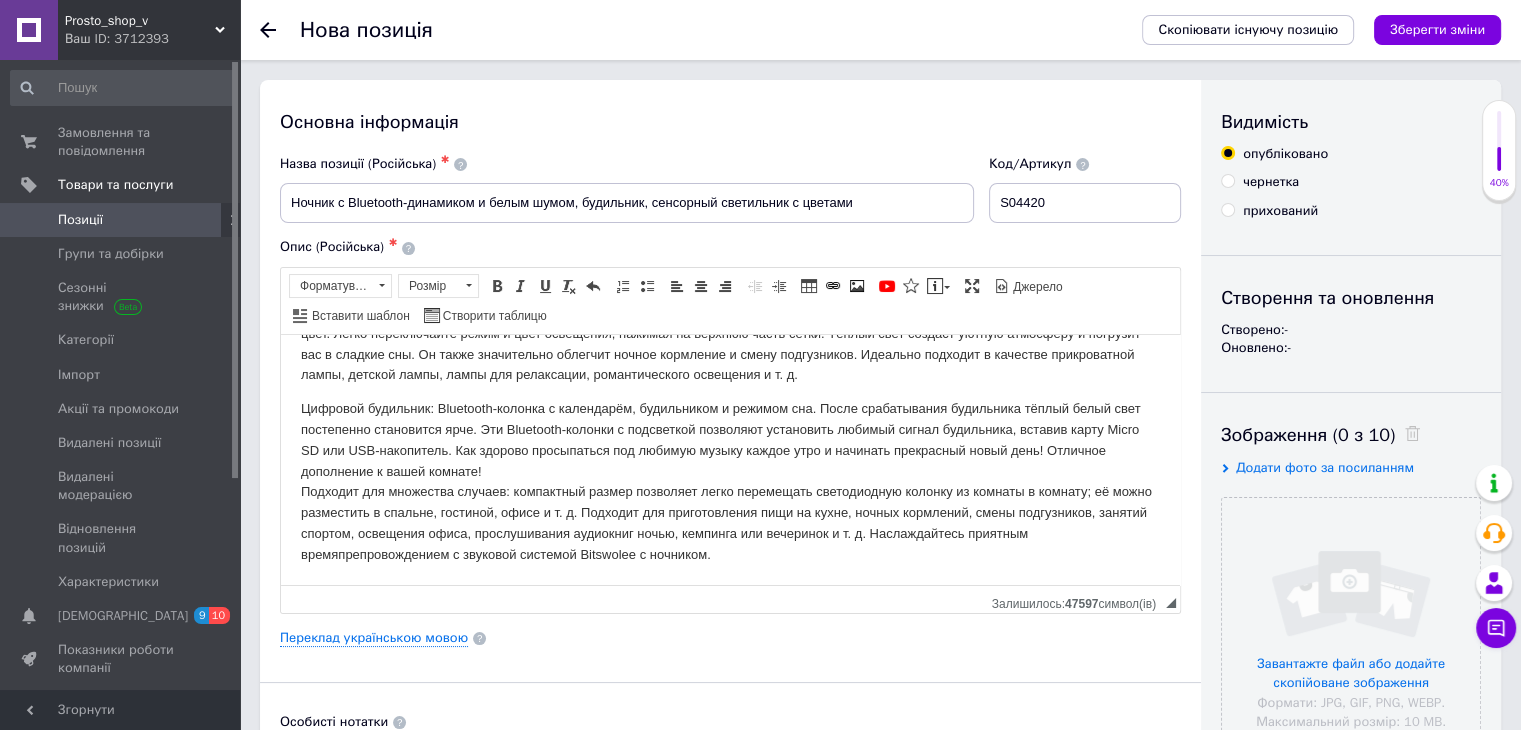click at bounding box center [1228, 210] 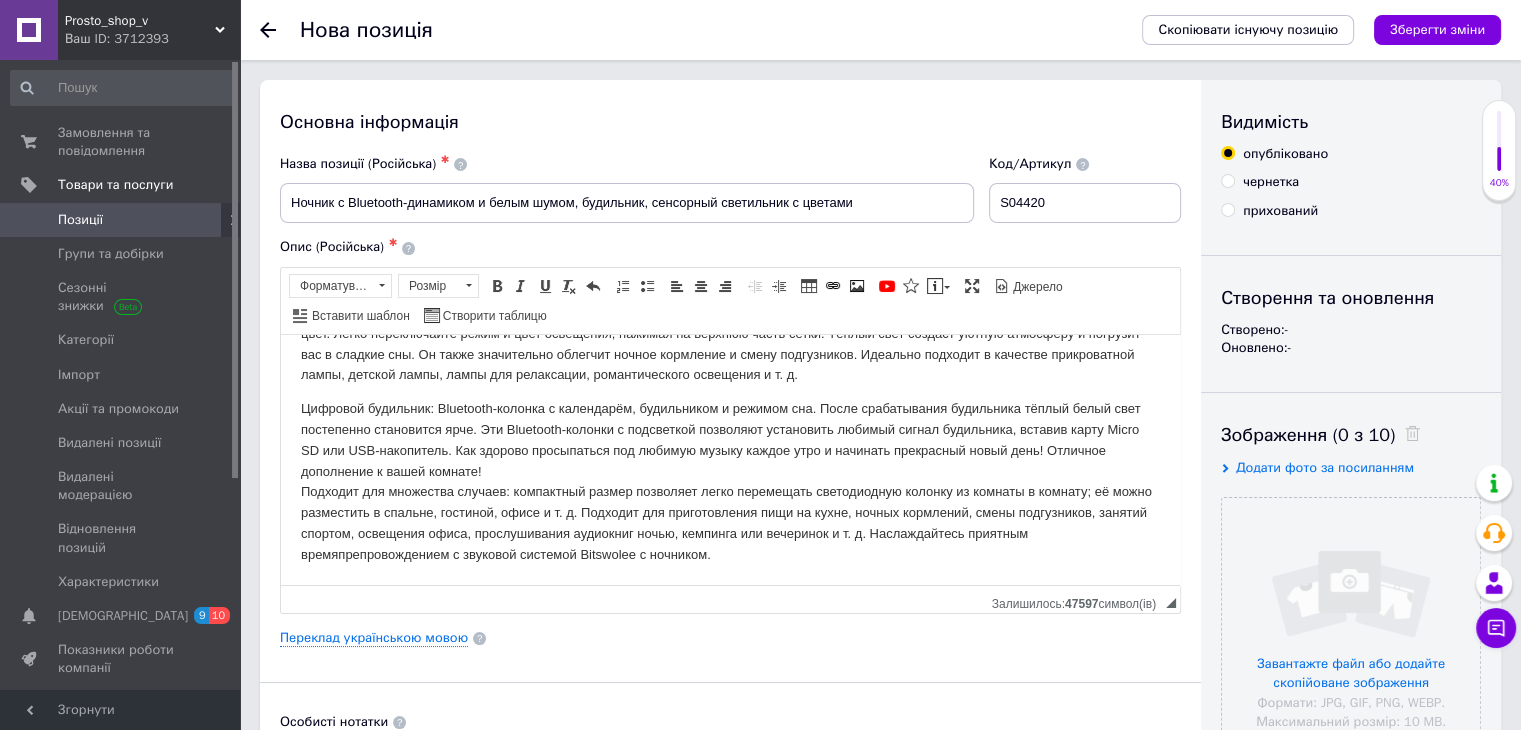 radio on "true" 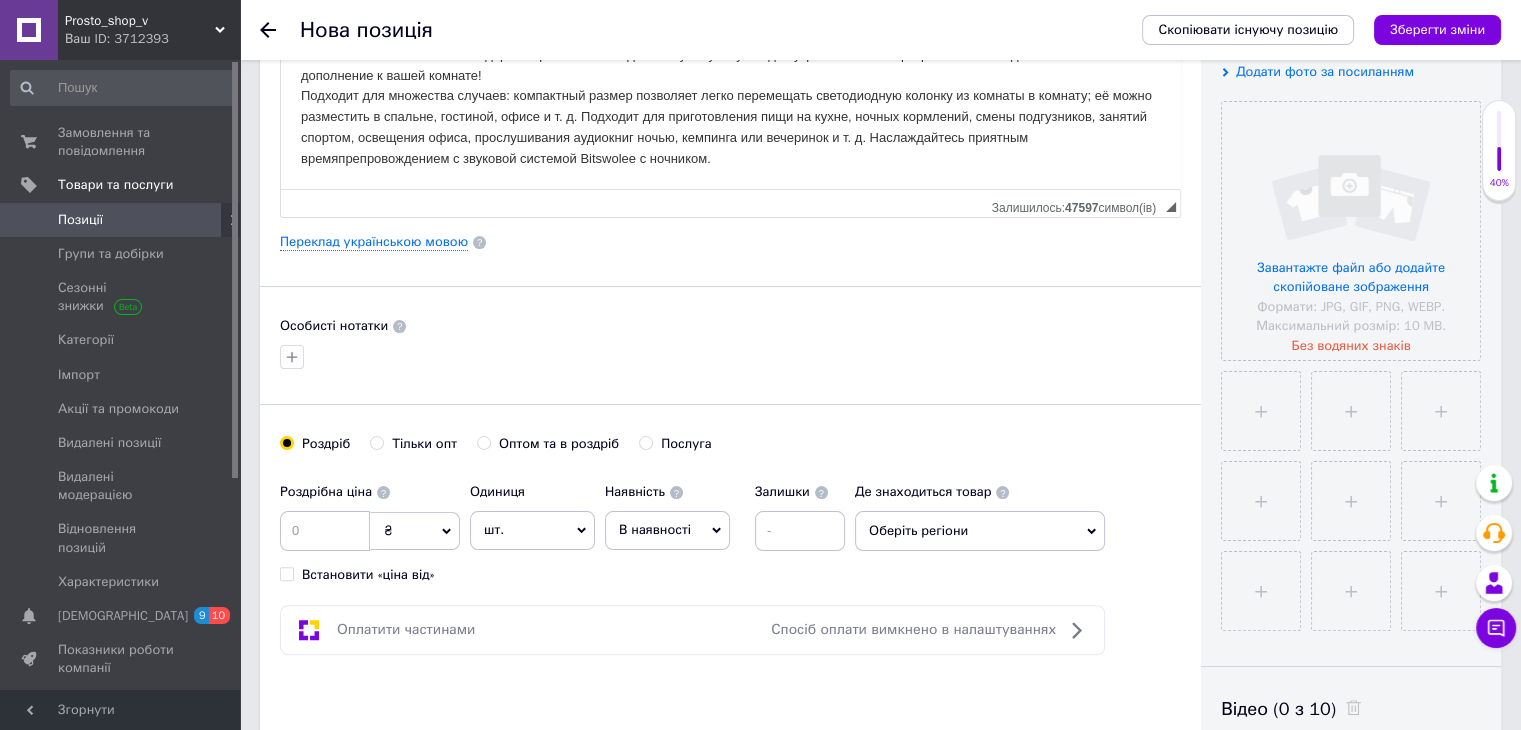 scroll, scrollTop: 400, scrollLeft: 0, axis: vertical 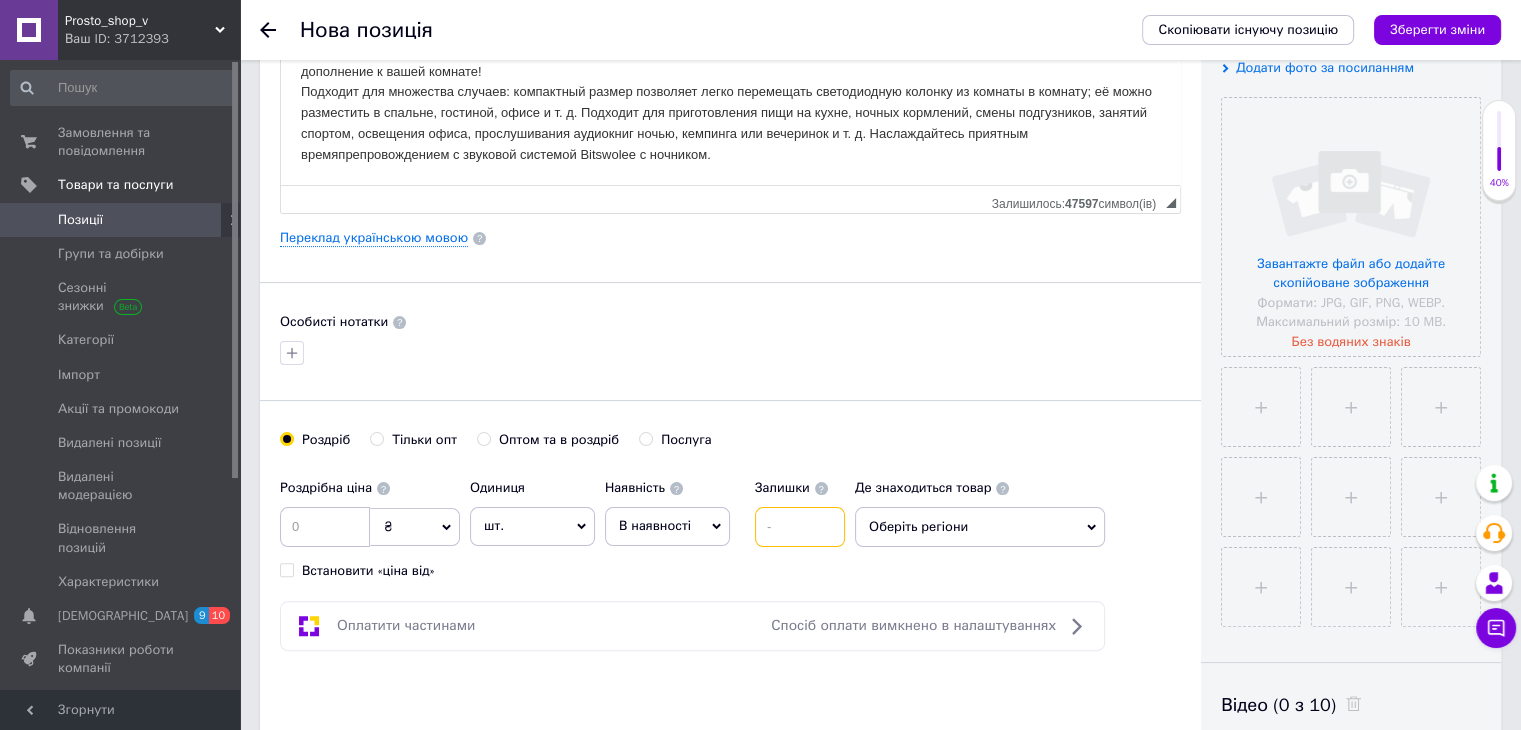 click at bounding box center (800, 527) 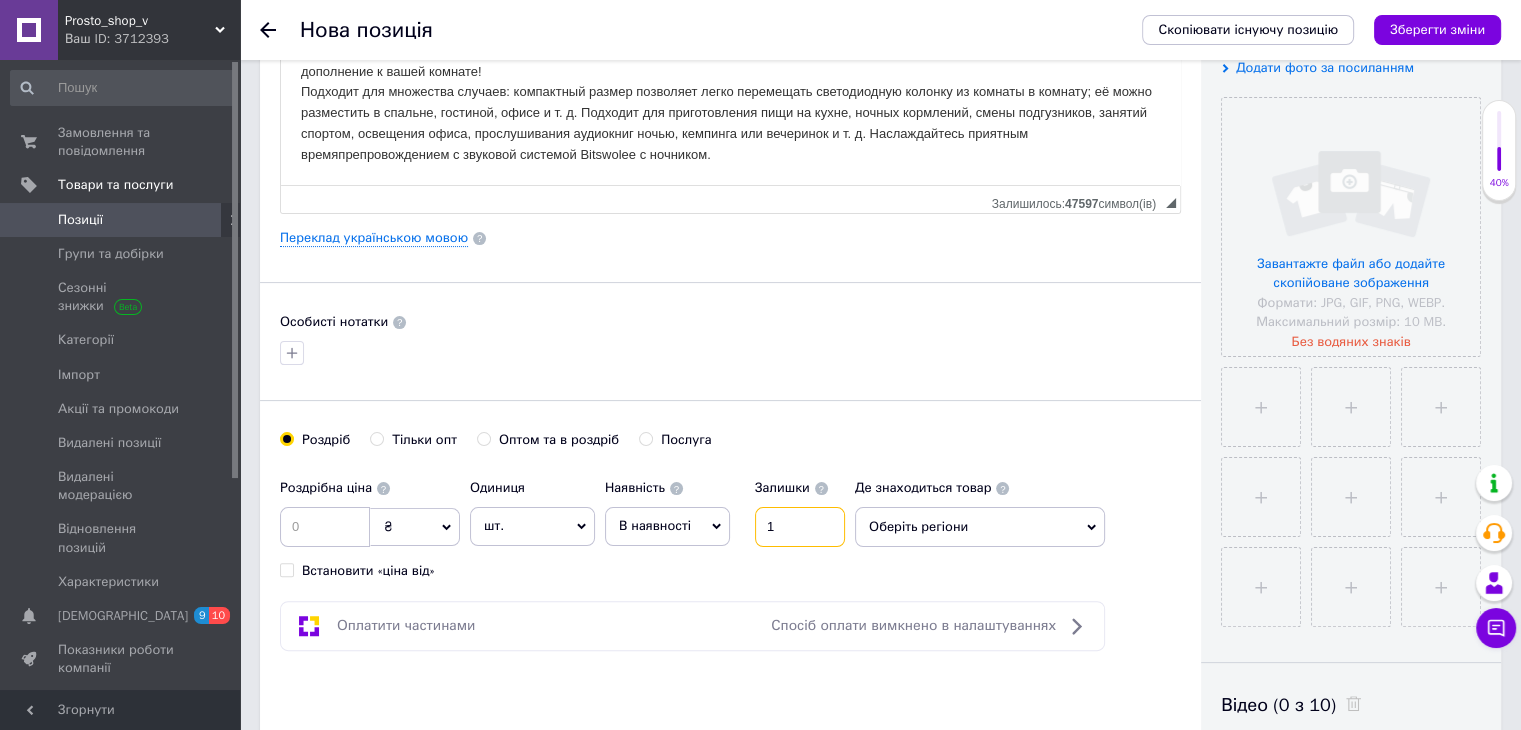 type on "1" 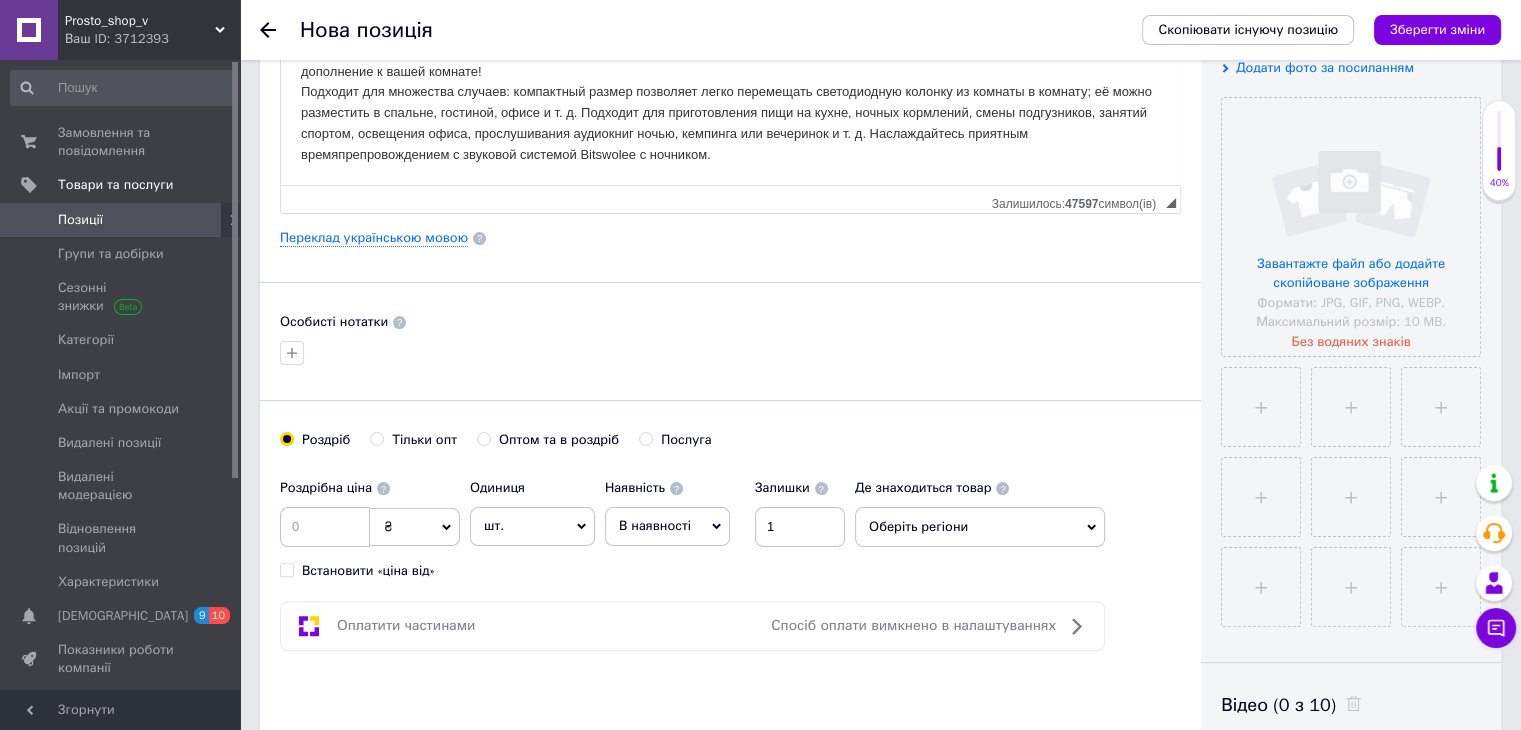 click on "В наявності" at bounding box center (655, 525) 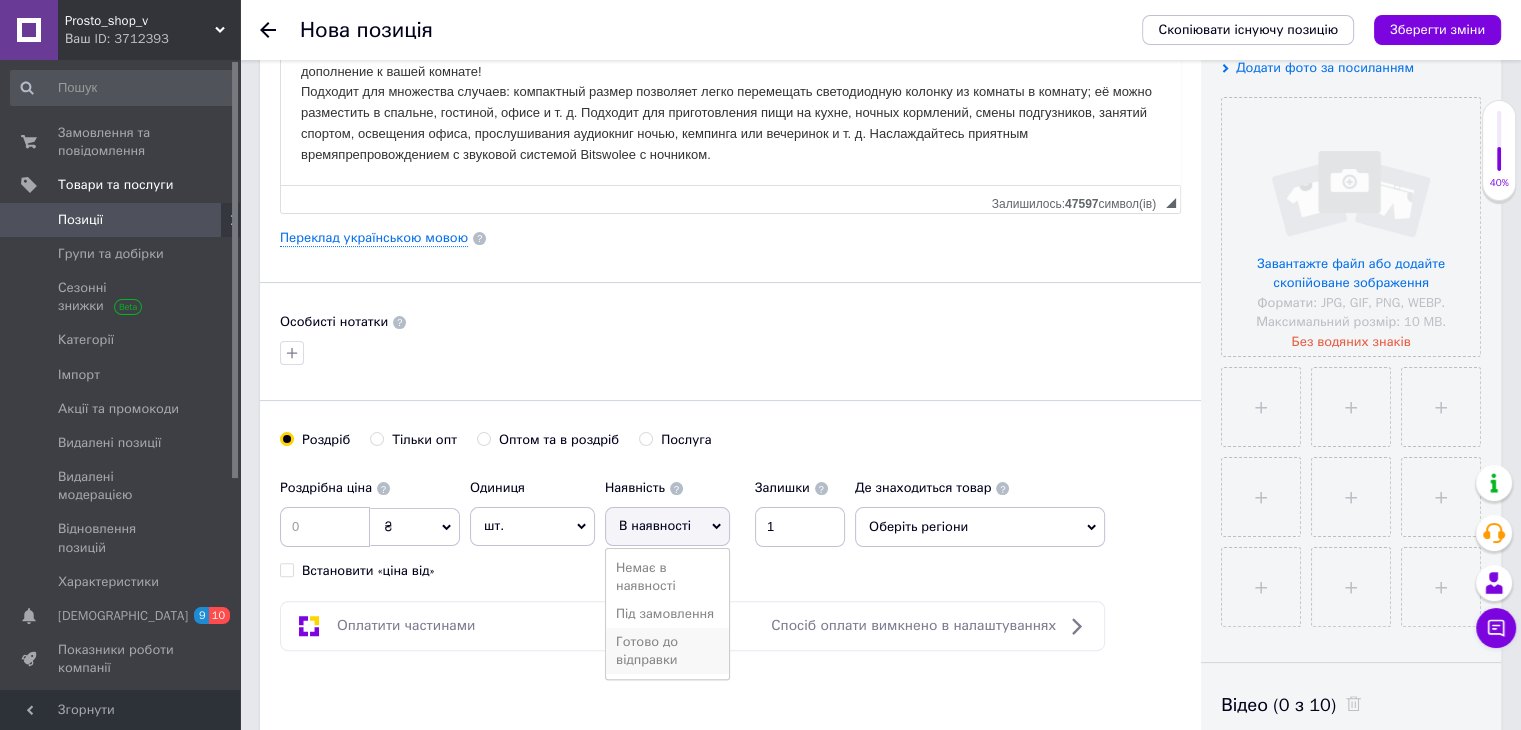 click on "Готово до відправки" at bounding box center [667, 651] 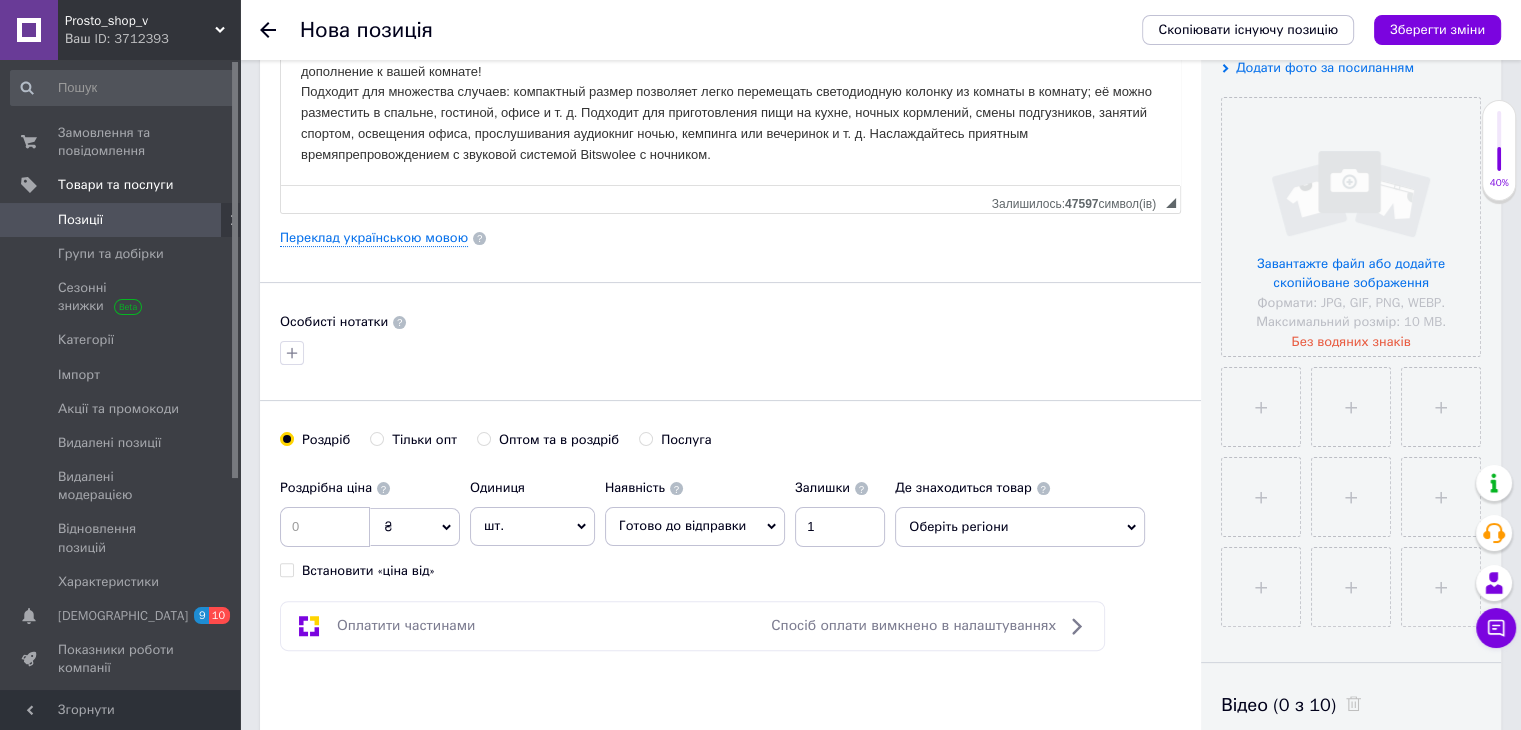 click on "Оберіть регіони" at bounding box center [1020, 527] 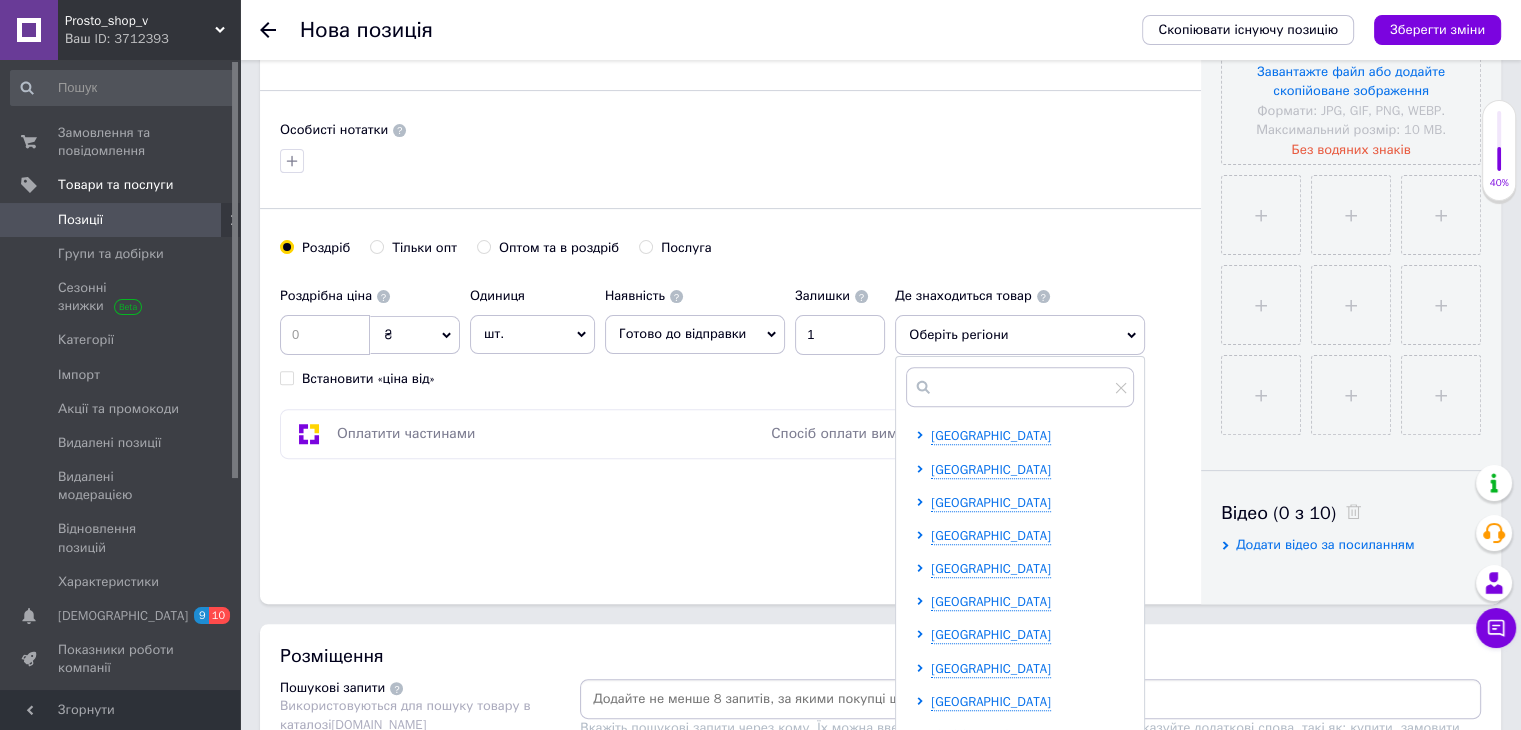 scroll, scrollTop: 600, scrollLeft: 0, axis: vertical 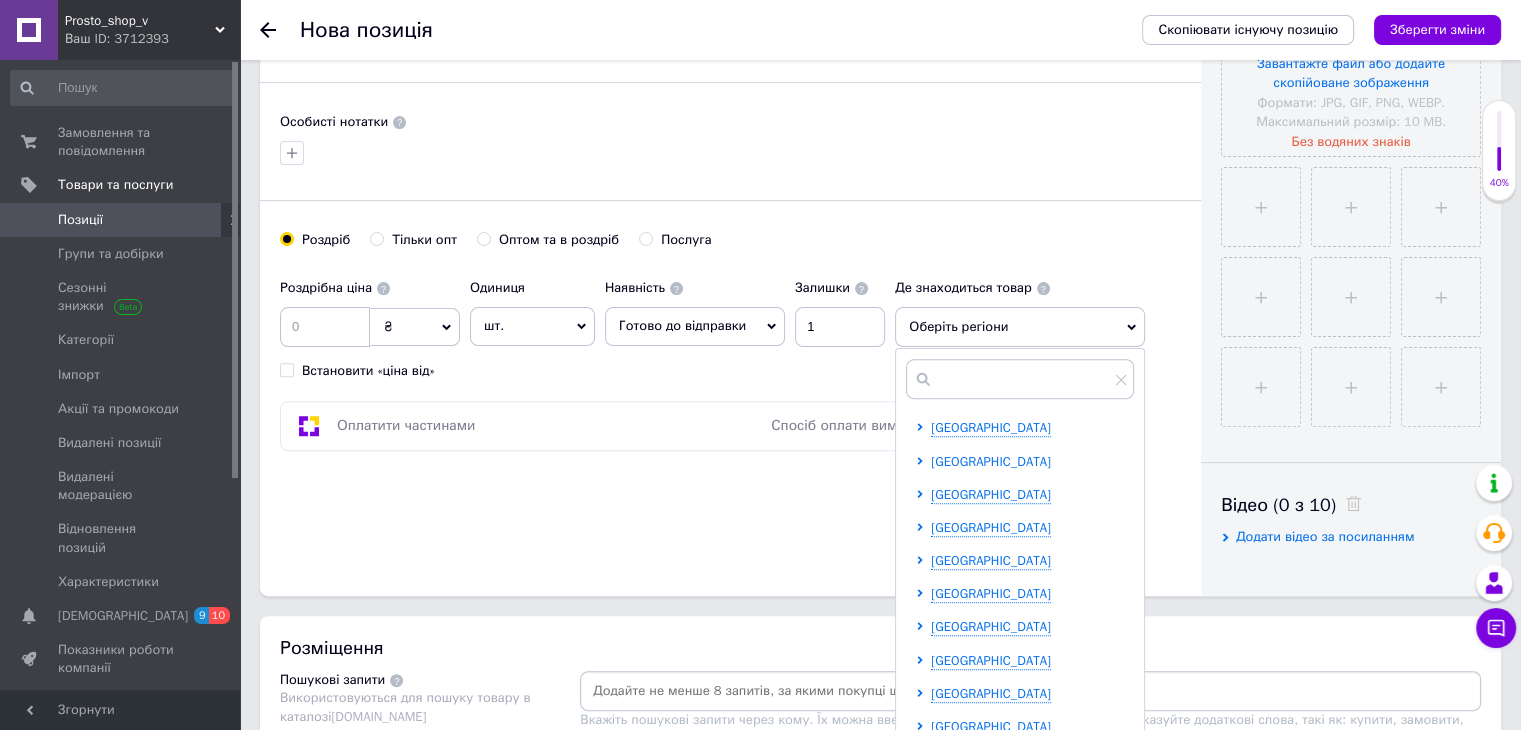 click on "[GEOGRAPHIC_DATA]" at bounding box center (991, 461) 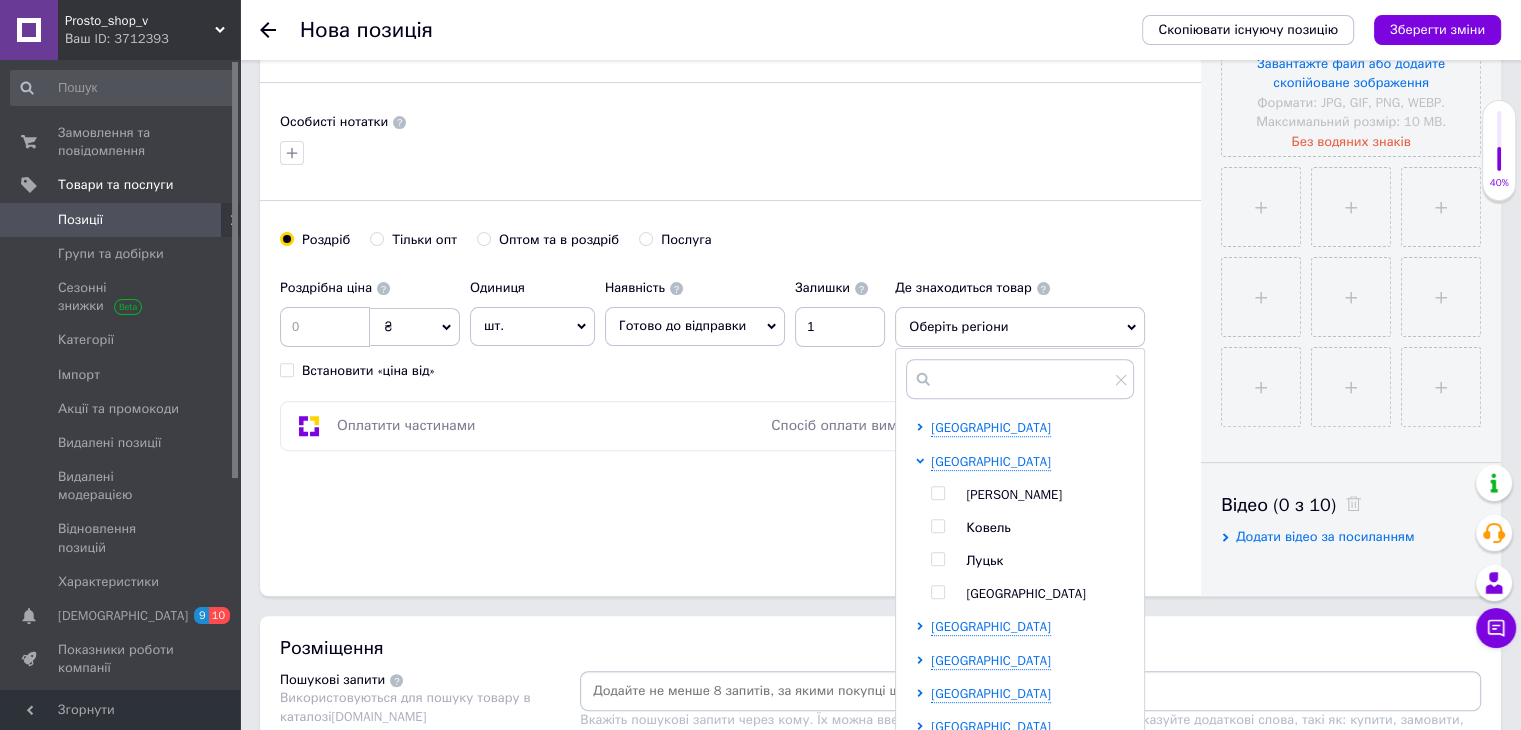 click at bounding box center [937, 493] 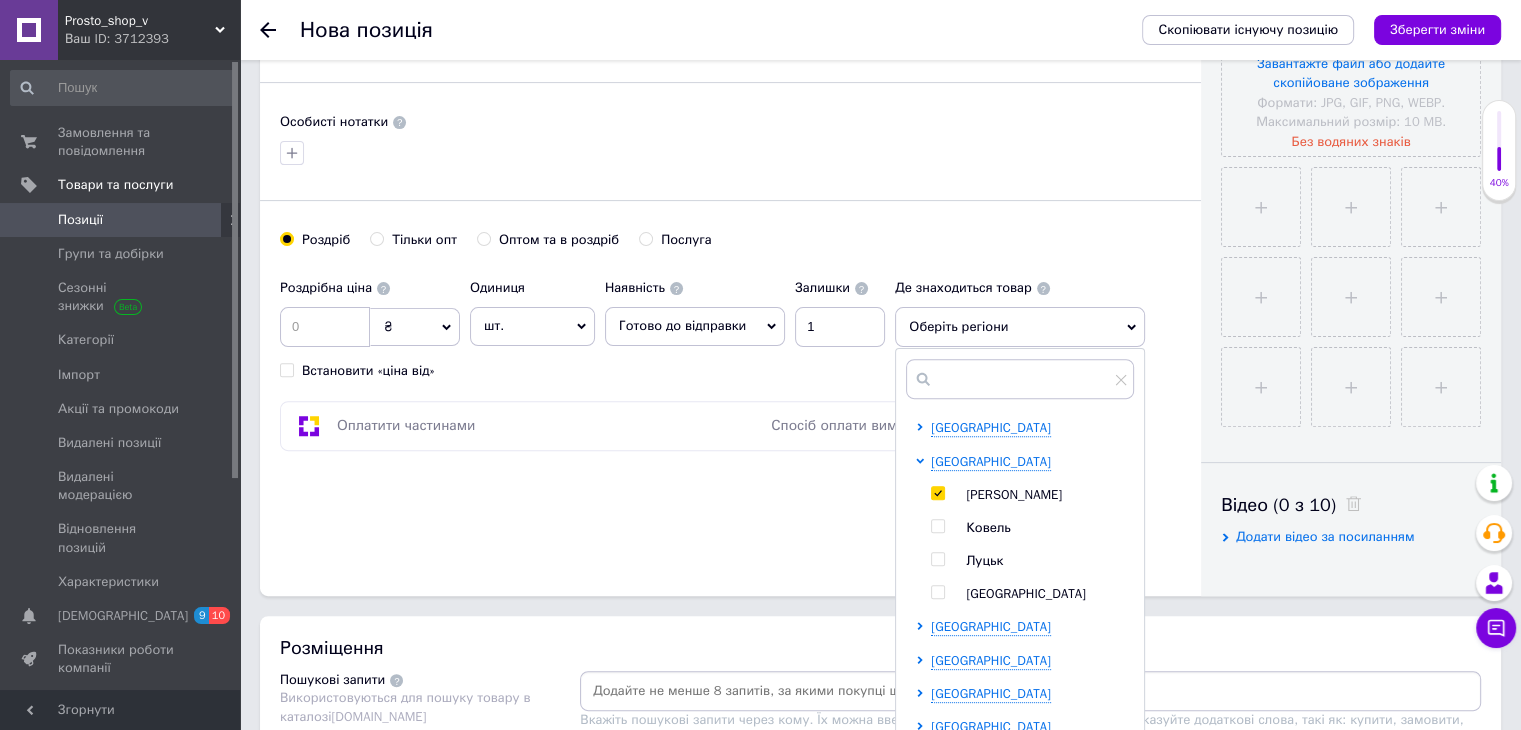 checkbox on "true" 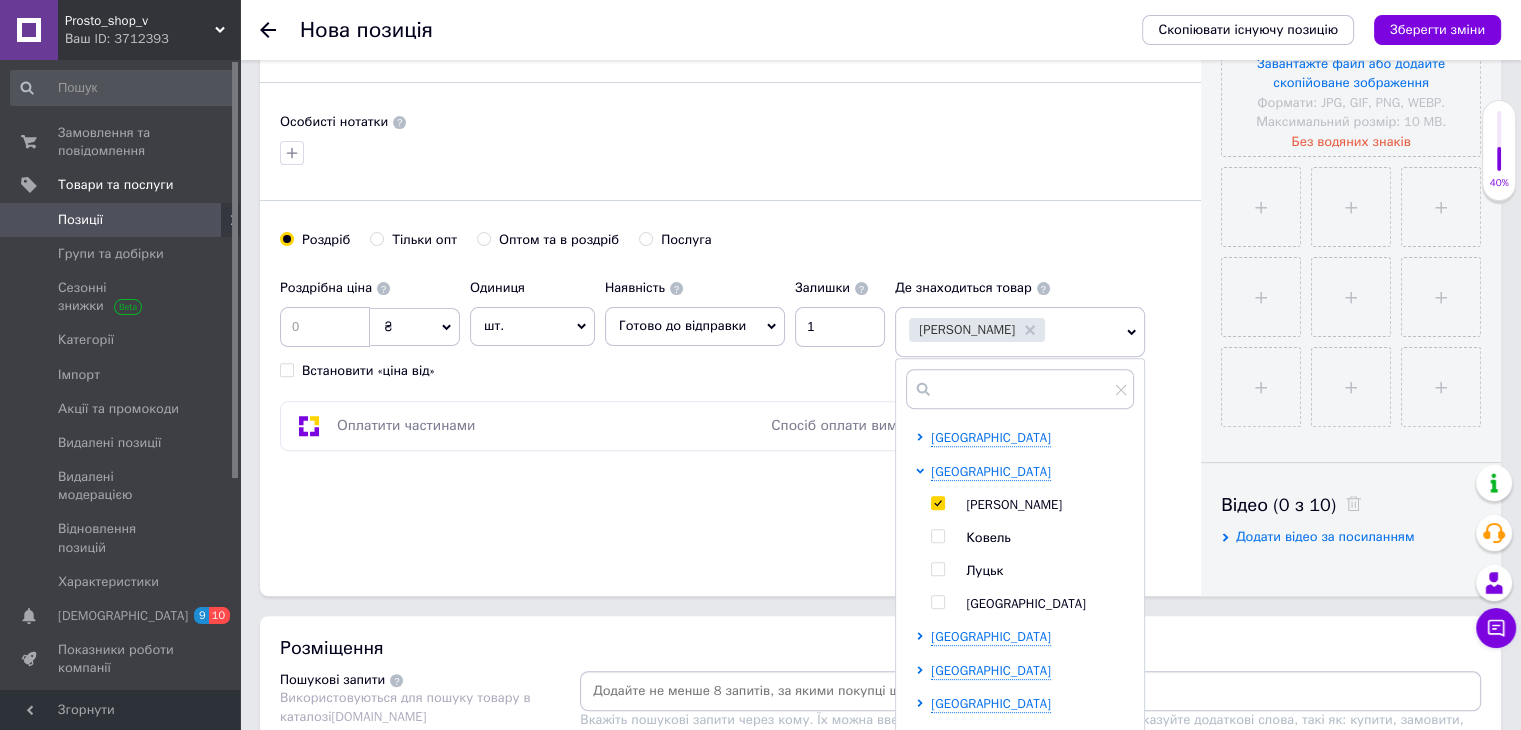 click on "Основна інформація Назва позиції (Російська) ✱ Ночник с Bluetooth-динамиком и белым шумом, будильник, сенсорный светильник с цветами Код/Артикул S04420 Опис (Російська) ✱ Бренд: Bitswolee
Акустическая система: Максимальная выходная мощность: 8 Вт
Технология подключения: Bluetooth
Режим аудиовыхода: Стерео
Тип крепления: Настольный
О товаре:
Розширений текстовий редактор, 80128D2E-B575-4ADF-9BA3-65FCA313E919 Панель інструментів редактора Форматування Форматування Розмір Розмір   Жирний  Сполучення клавіш Ctrl+B   Курсив  Сполучення клавіш Ctrl+I   Підкреслений     Повернути" at bounding box center (730, 38) 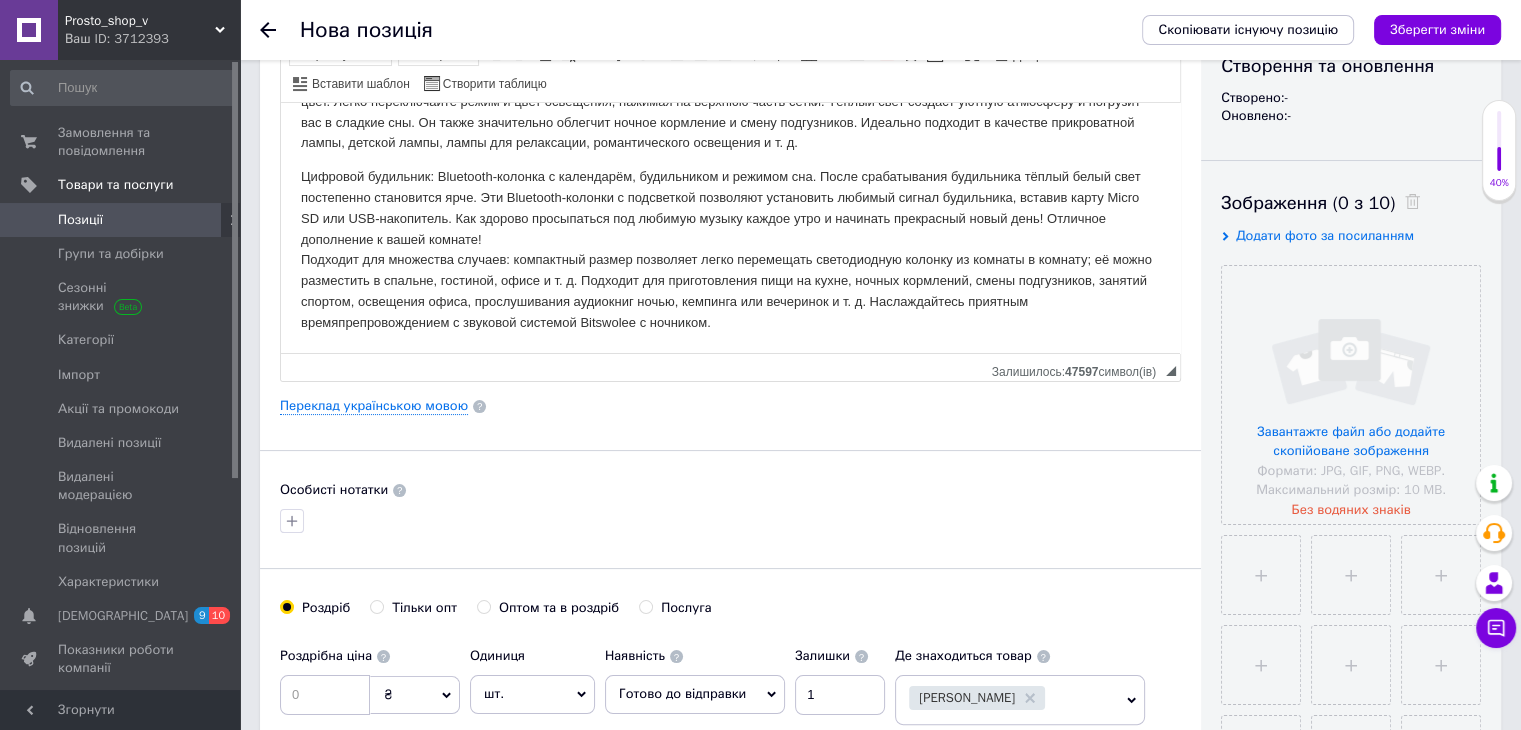 scroll, scrollTop: 400, scrollLeft: 0, axis: vertical 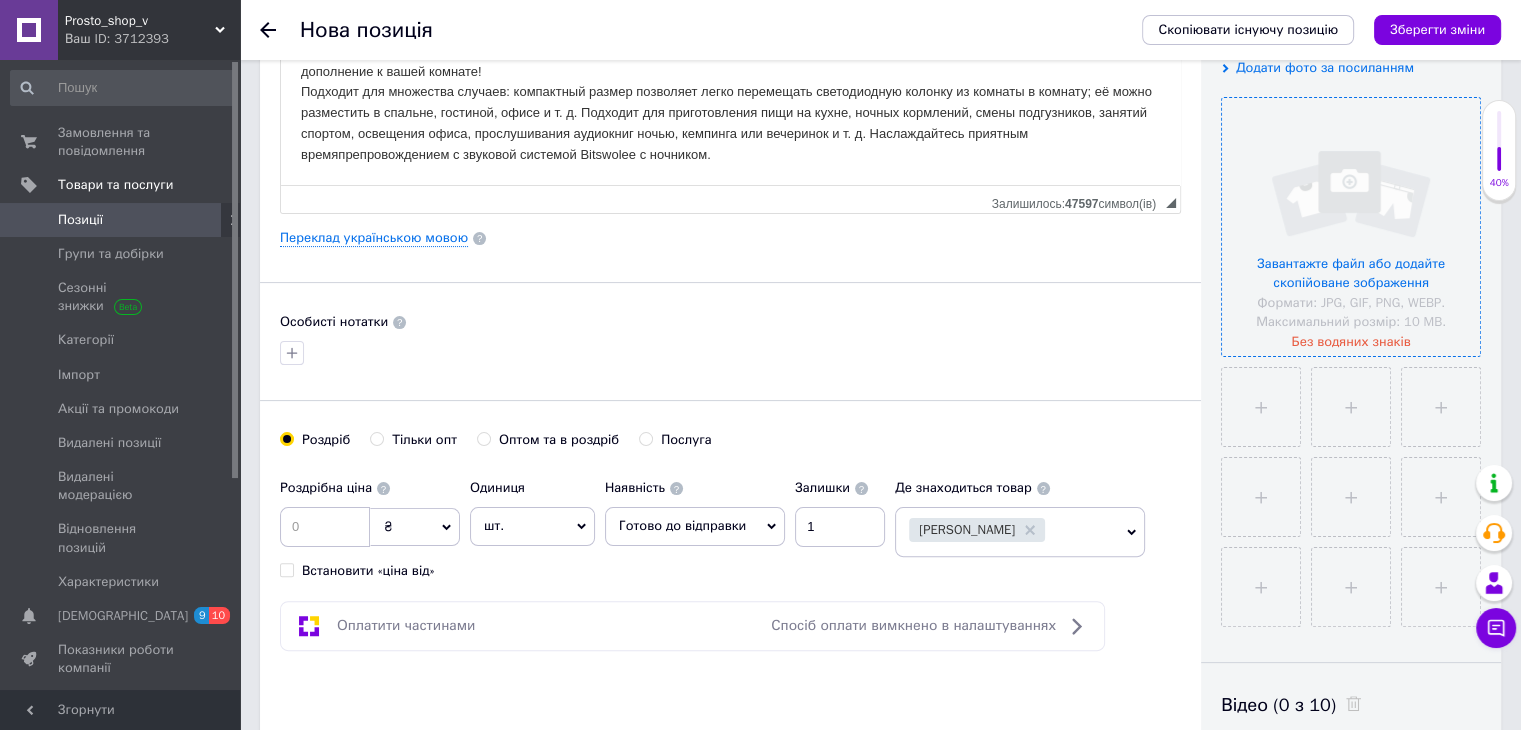 click at bounding box center (1351, 227) 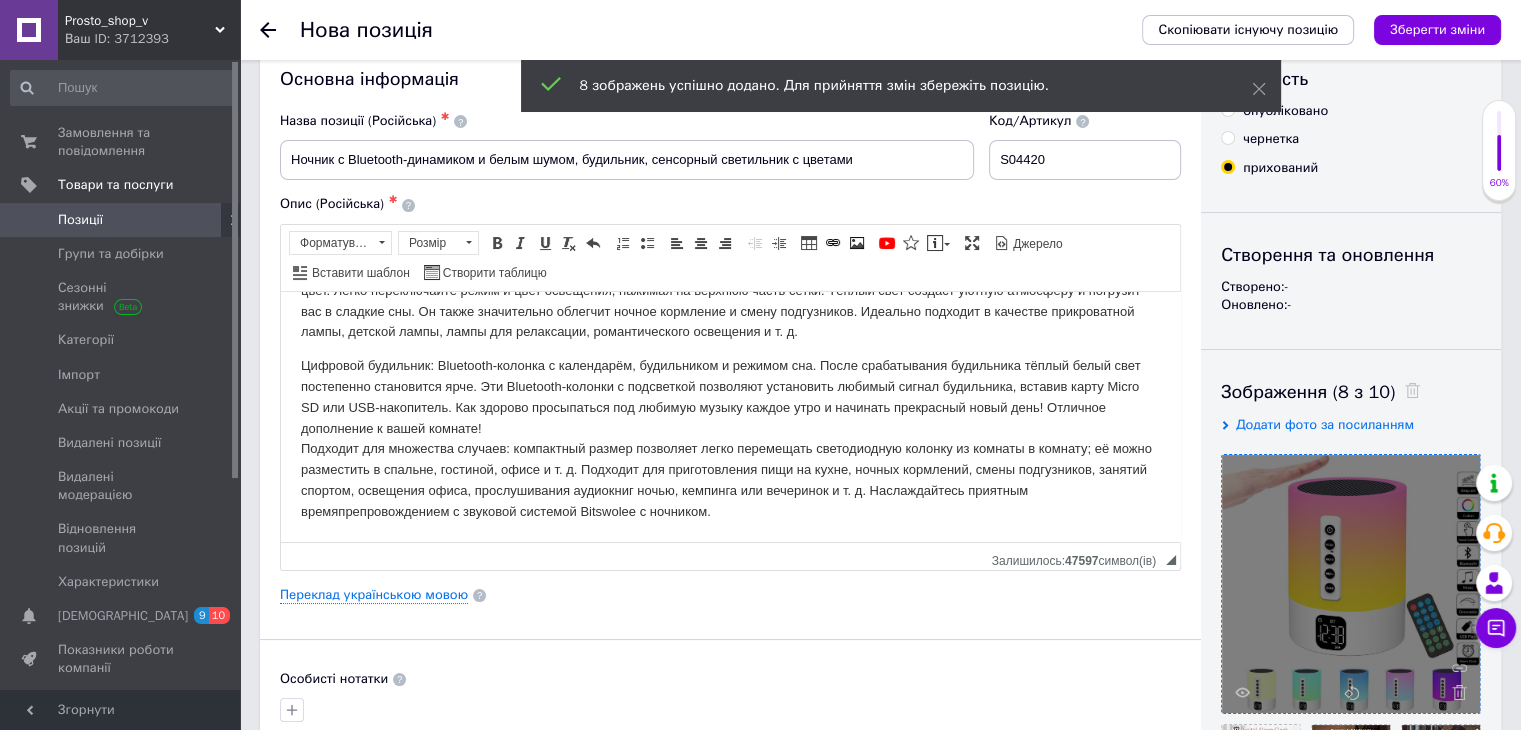 scroll, scrollTop: 0, scrollLeft: 0, axis: both 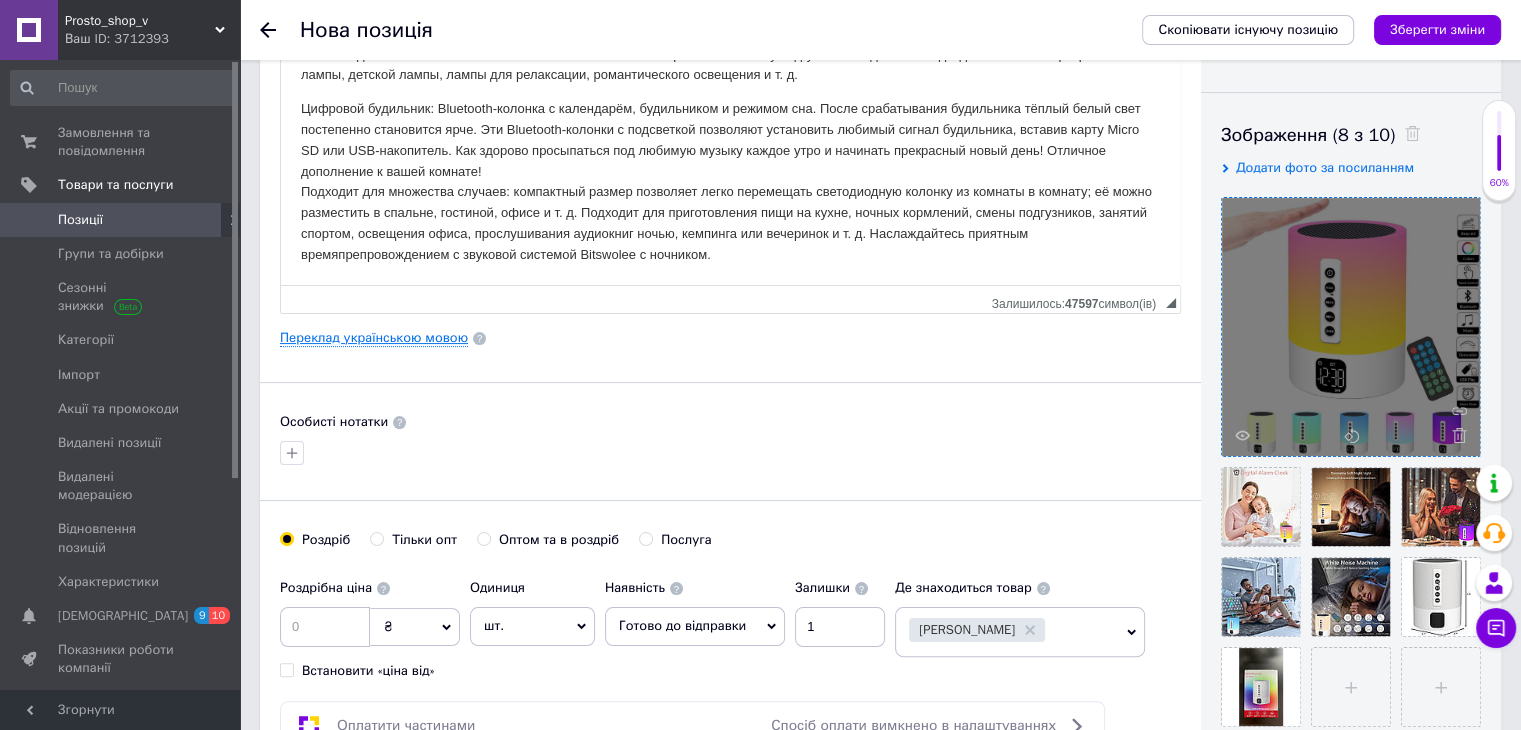 click on "Переклад українською мовою" at bounding box center [374, 338] 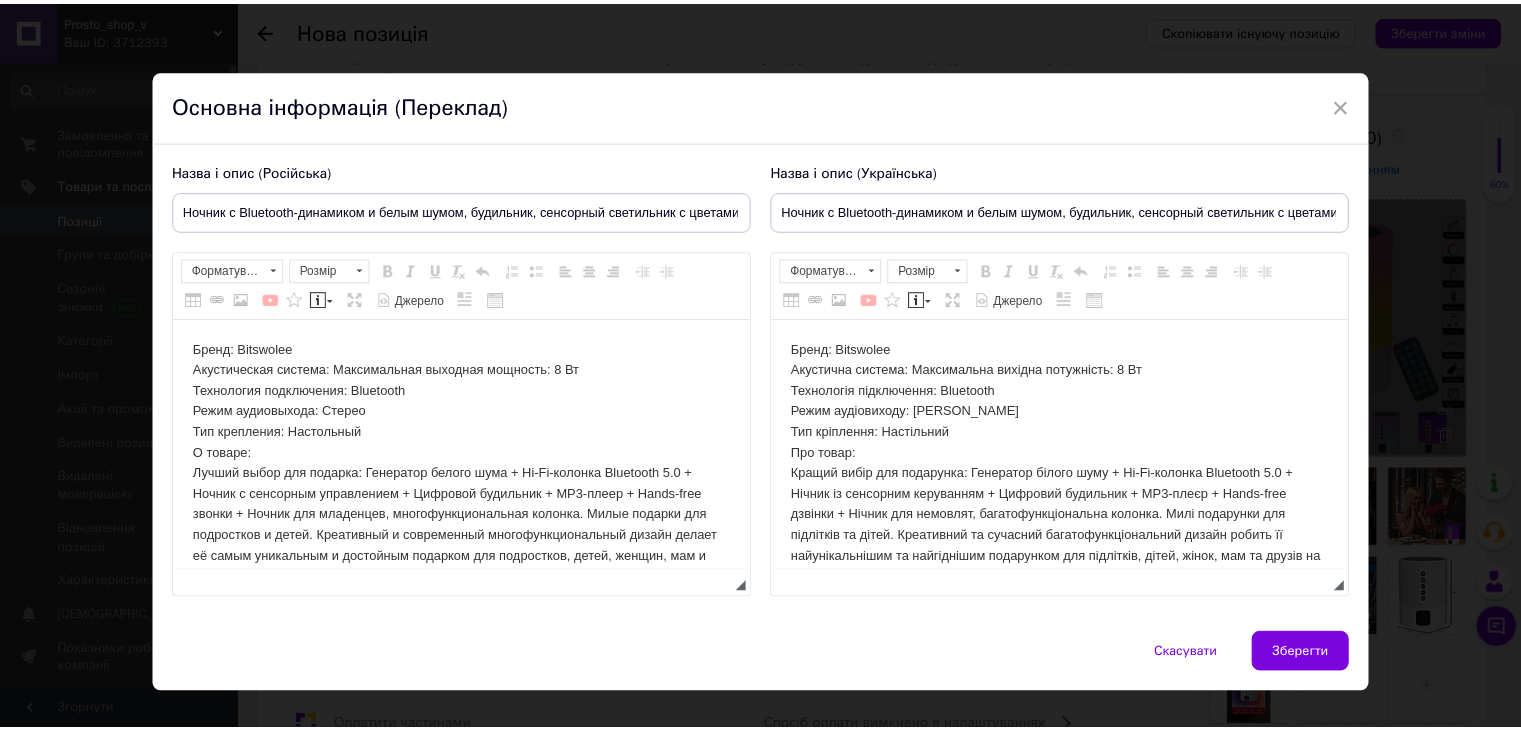 scroll, scrollTop: 0, scrollLeft: 0, axis: both 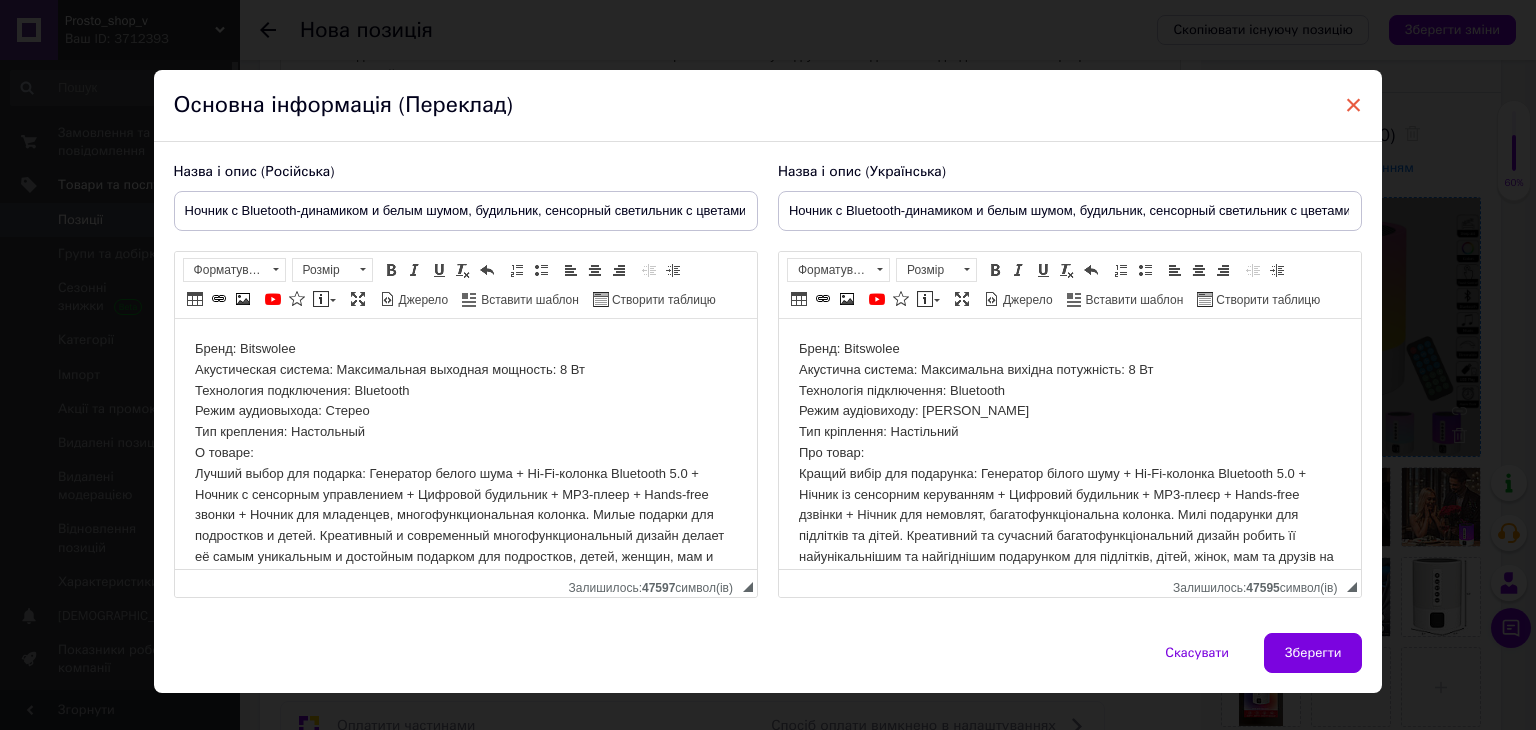 click on "×" at bounding box center [1354, 105] 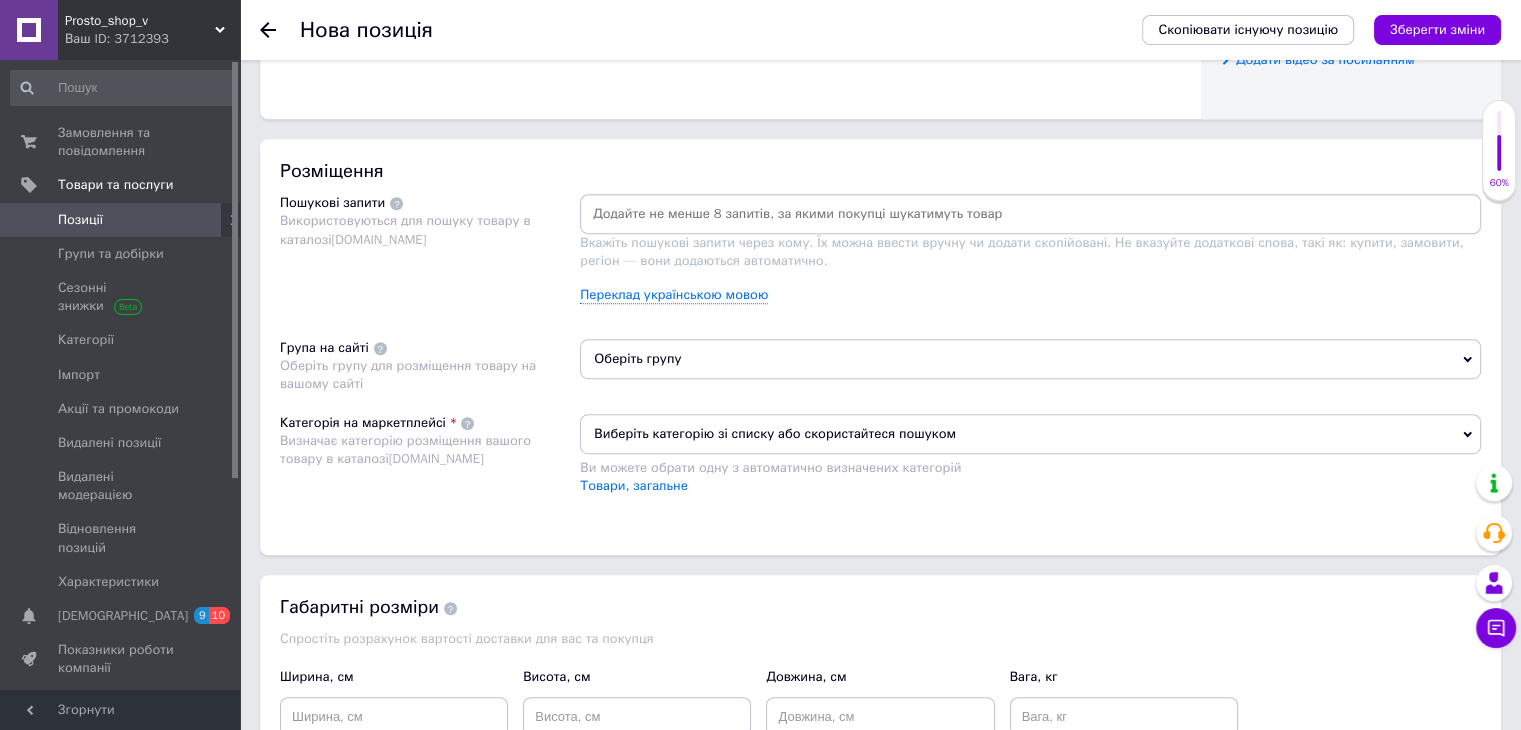 scroll, scrollTop: 1100, scrollLeft: 0, axis: vertical 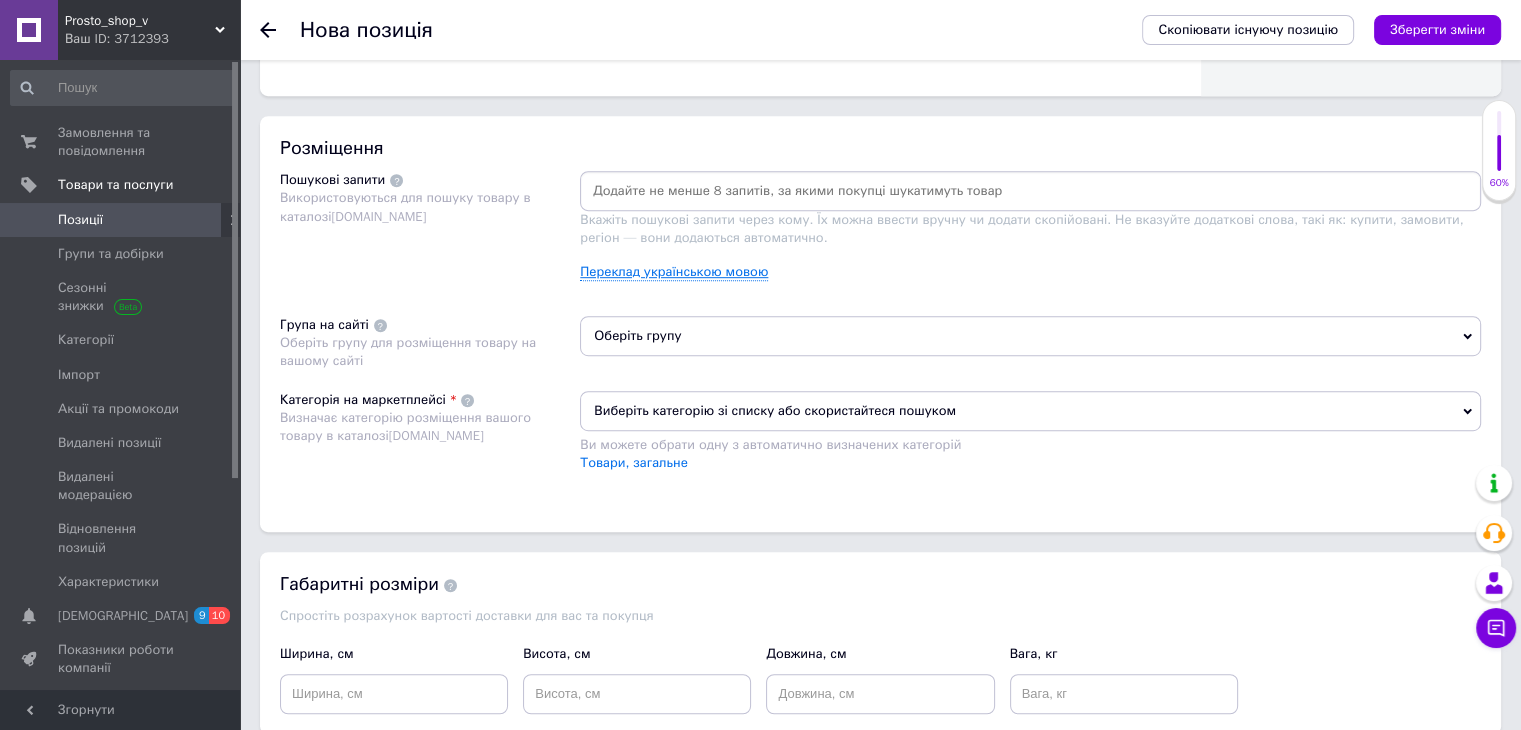 click on "Переклад українською мовою" at bounding box center [674, 272] 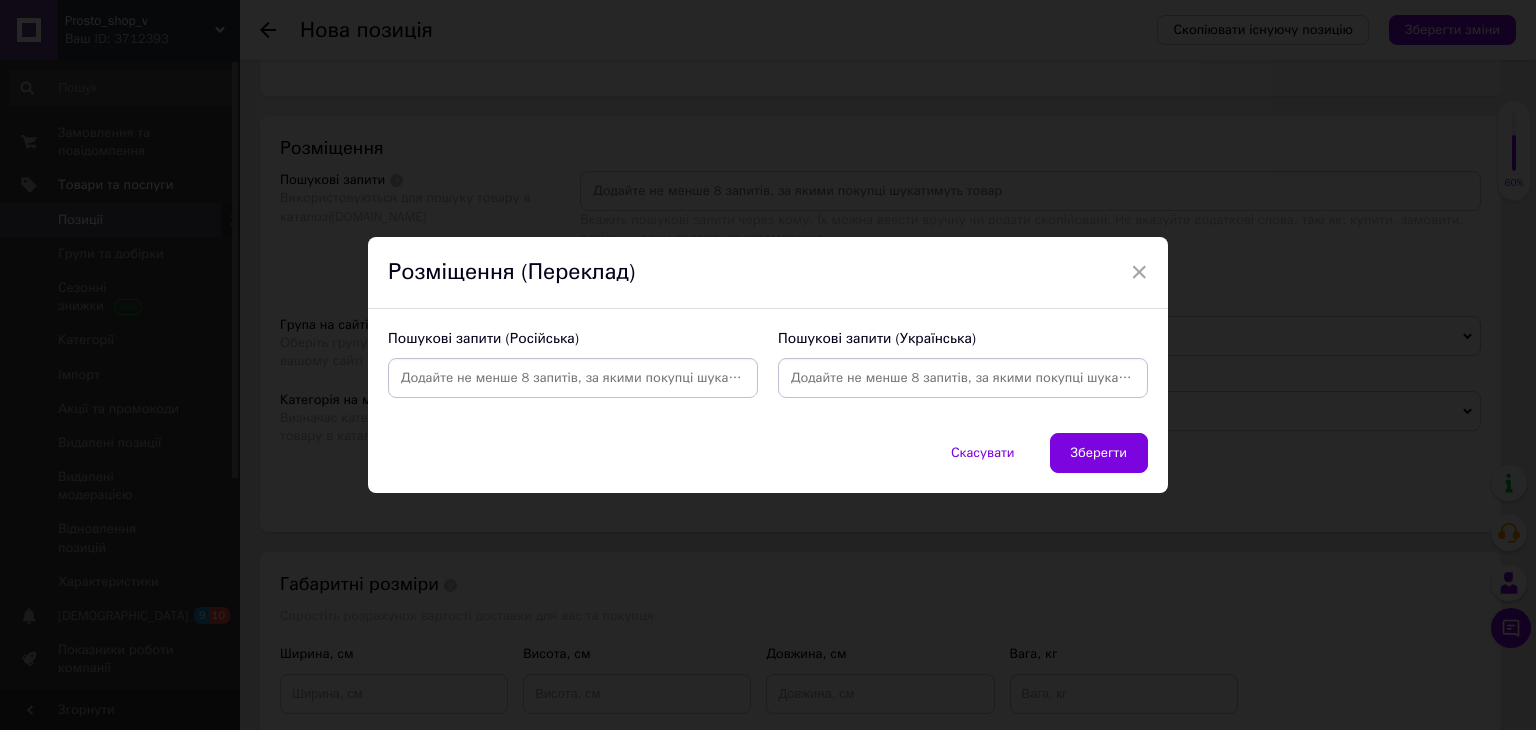 click at bounding box center [573, 378] 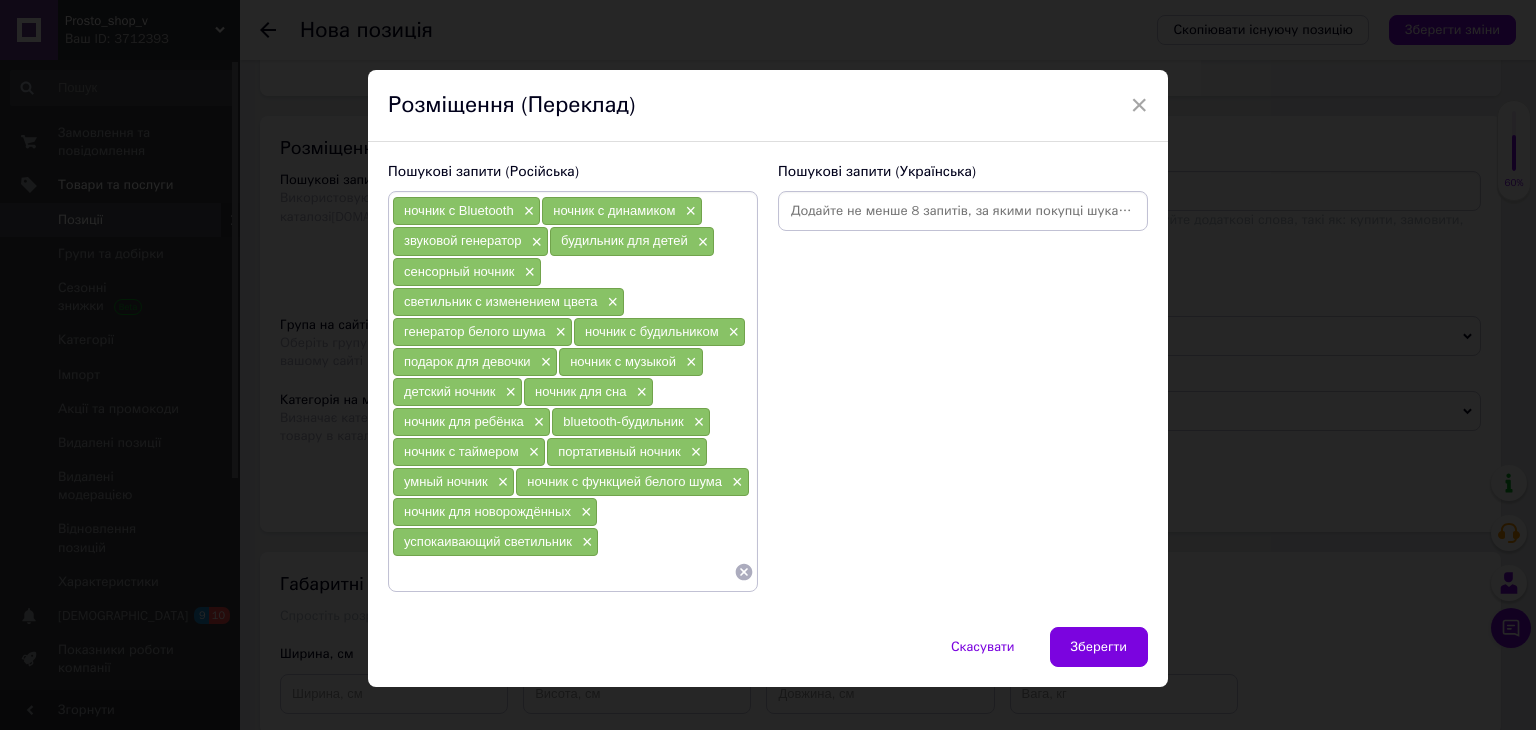 click at bounding box center (963, 211) 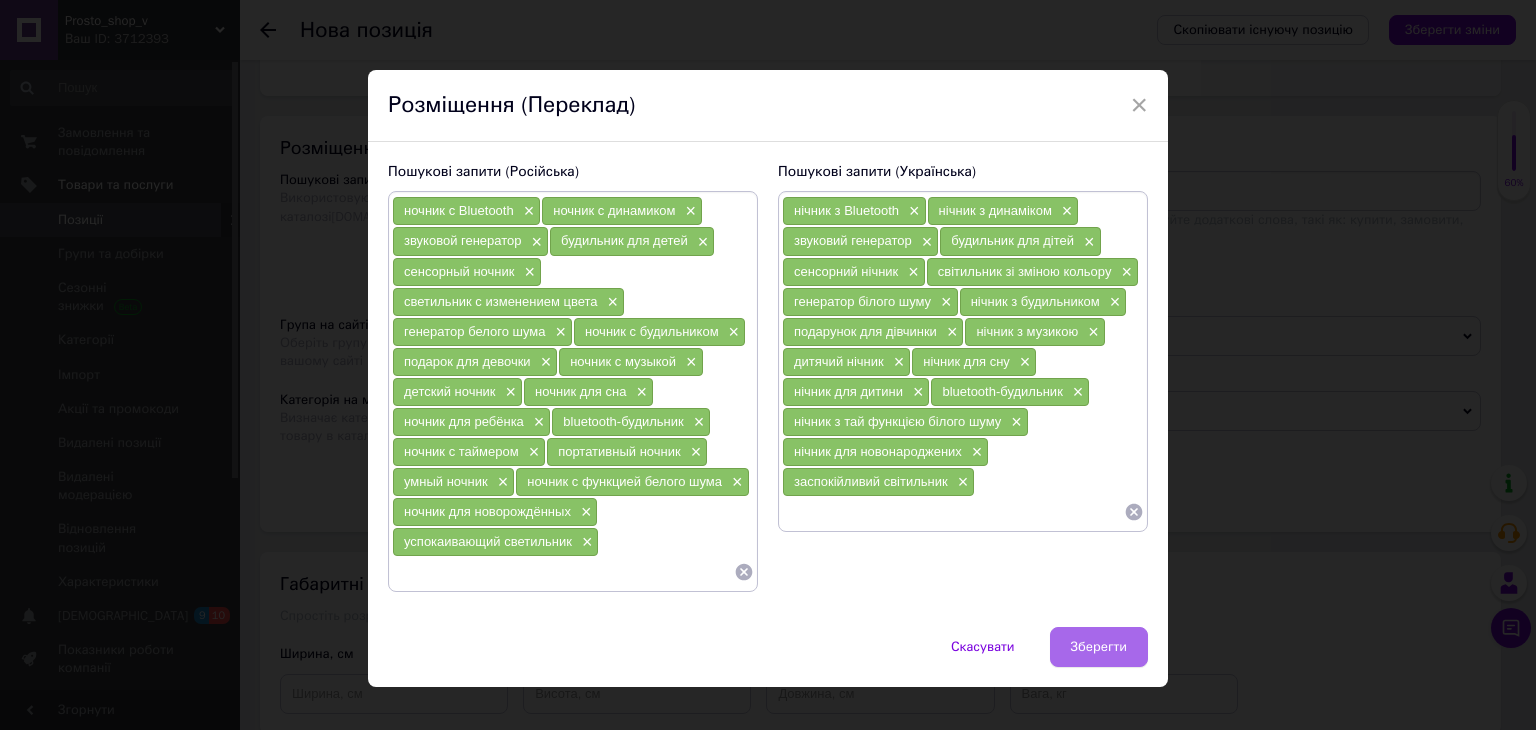click on "Зберегти" at bounding box center (1099, 647) 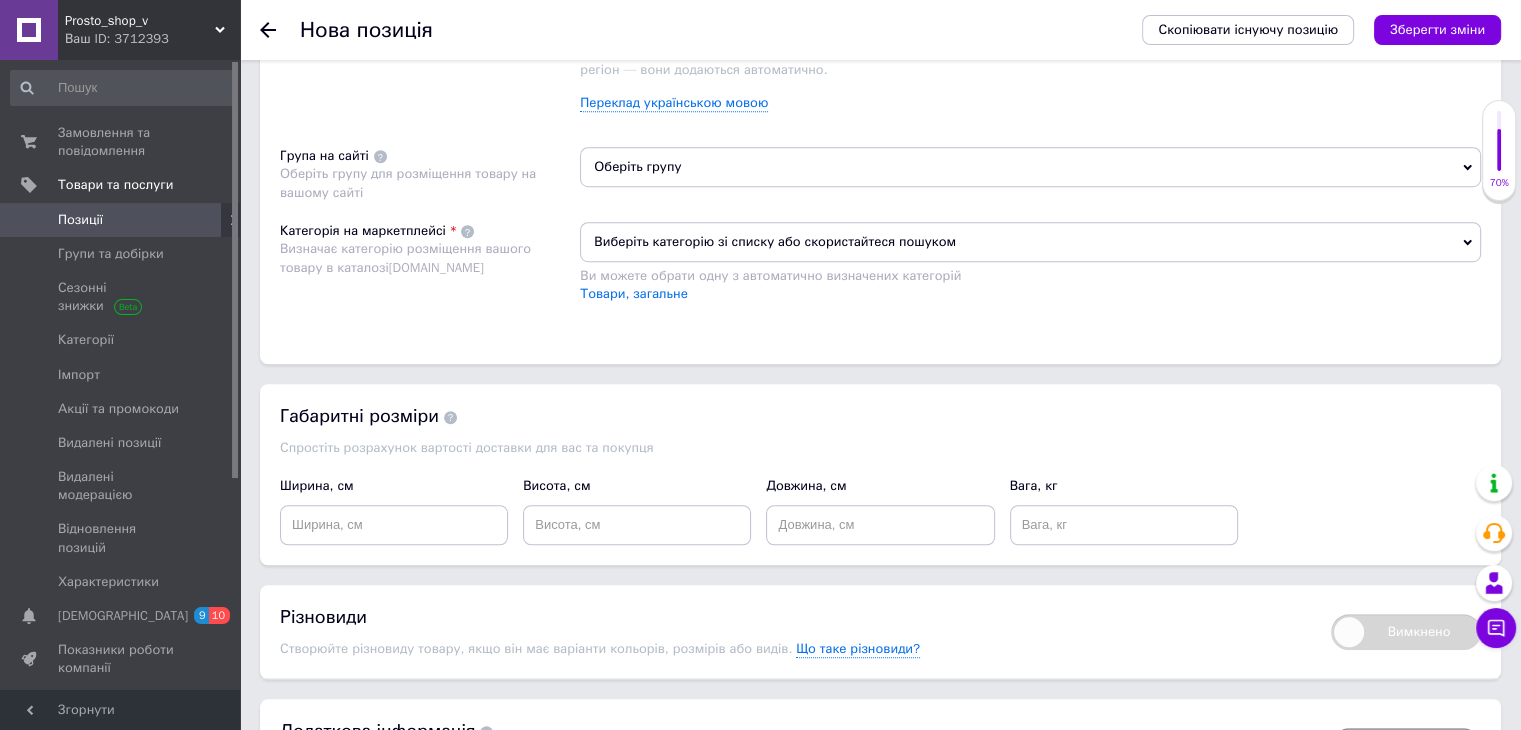 scroll, scrollTop: 1224, scrollLeft: 0, axis: vertical 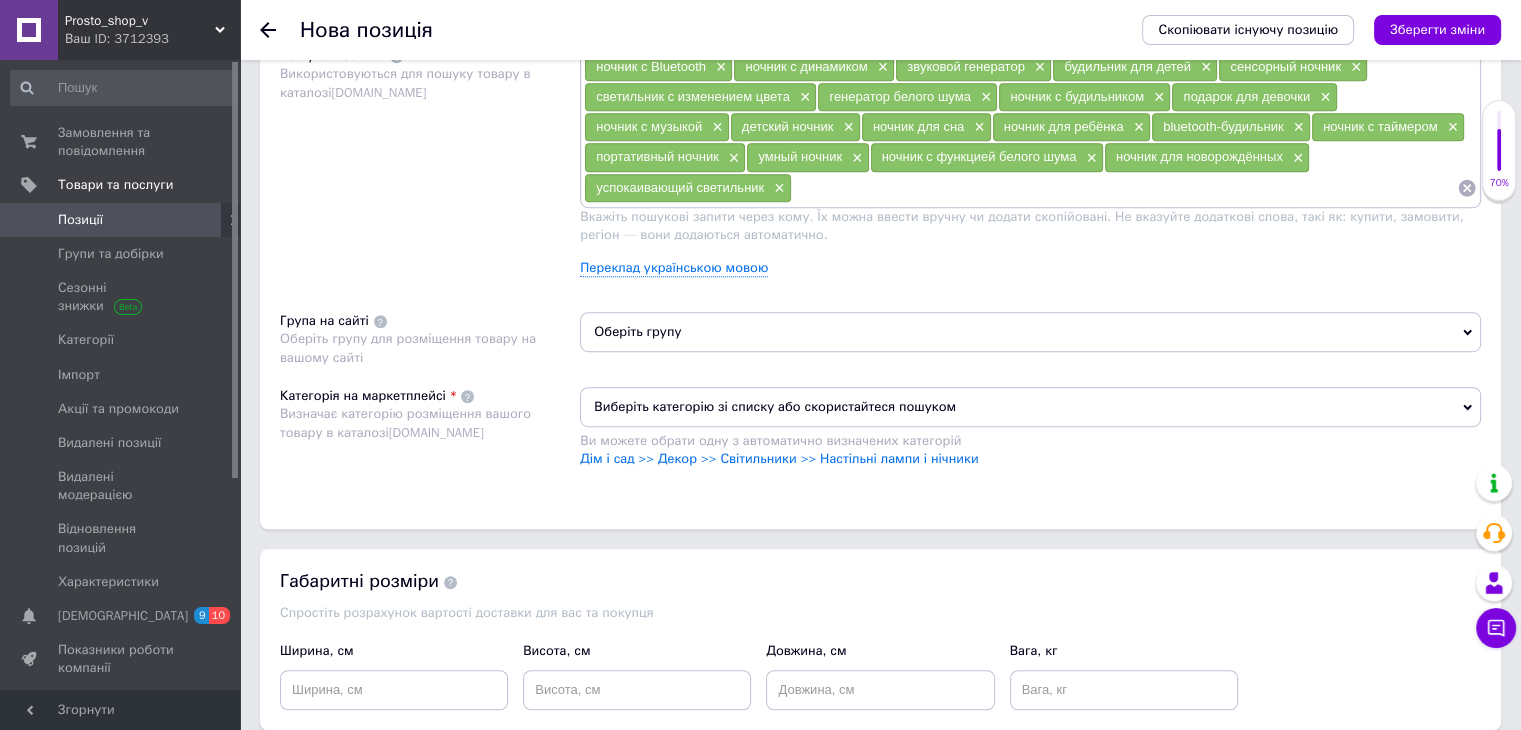 click on "Оберіть групу" at bounding box center [1030, 332] 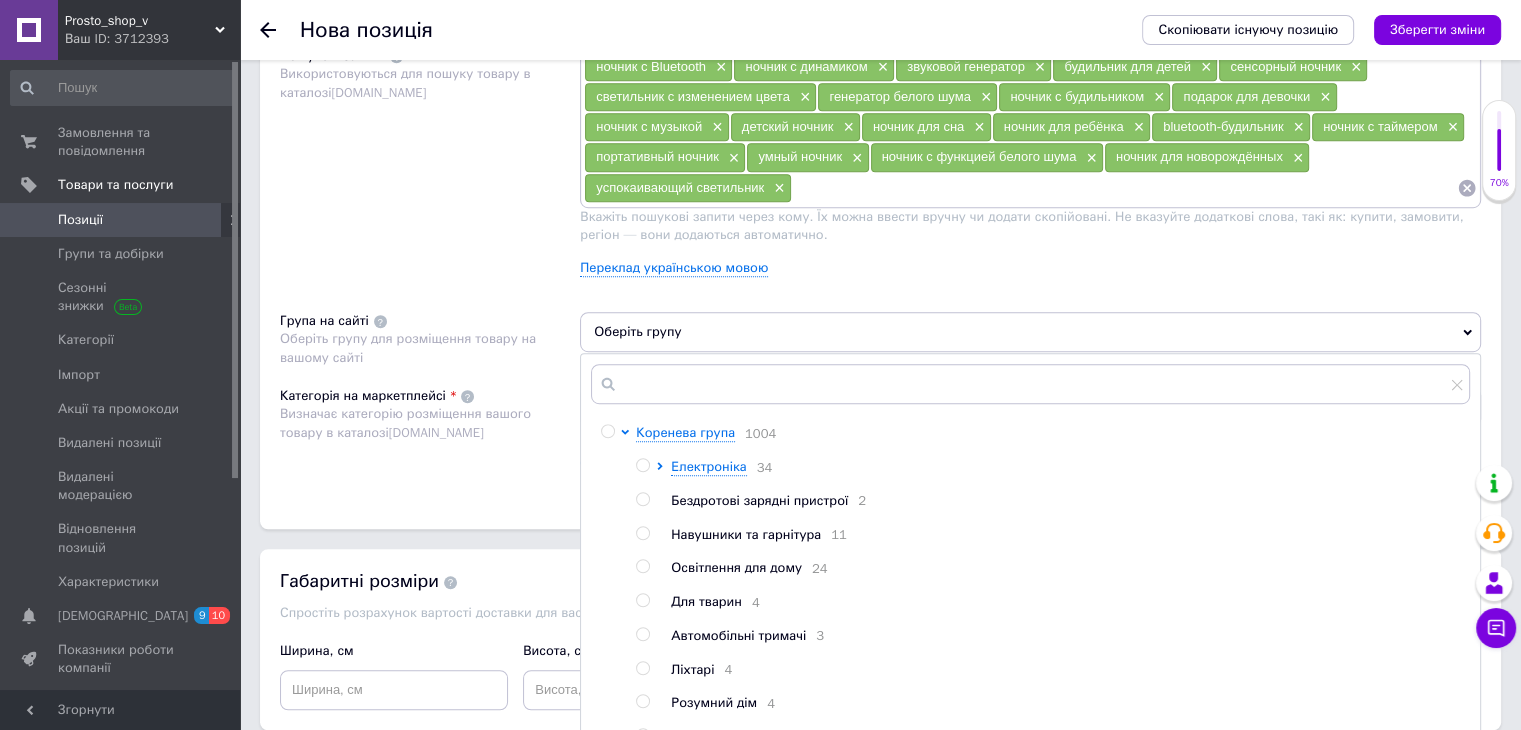 click at bounding box center [642, 465] 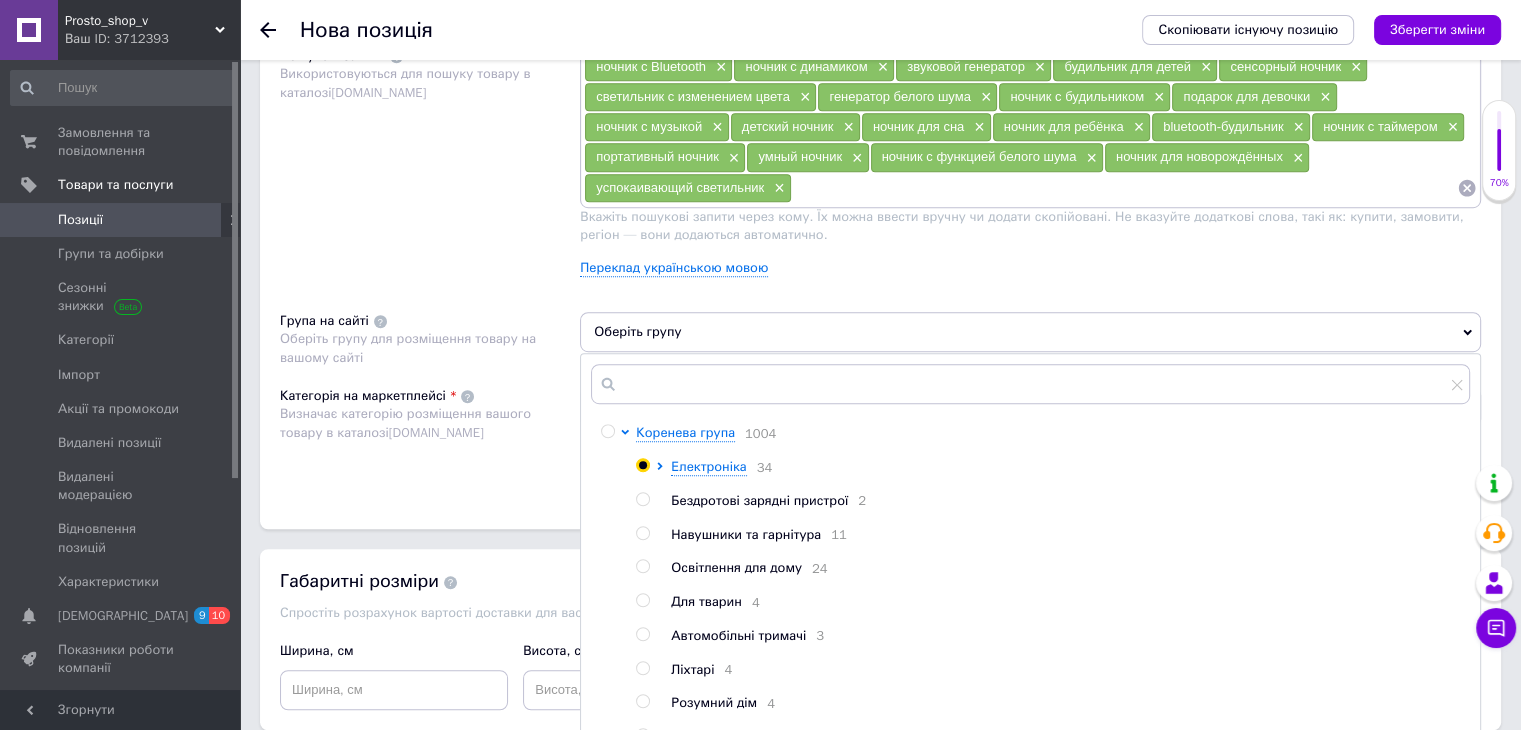 radio on "true" 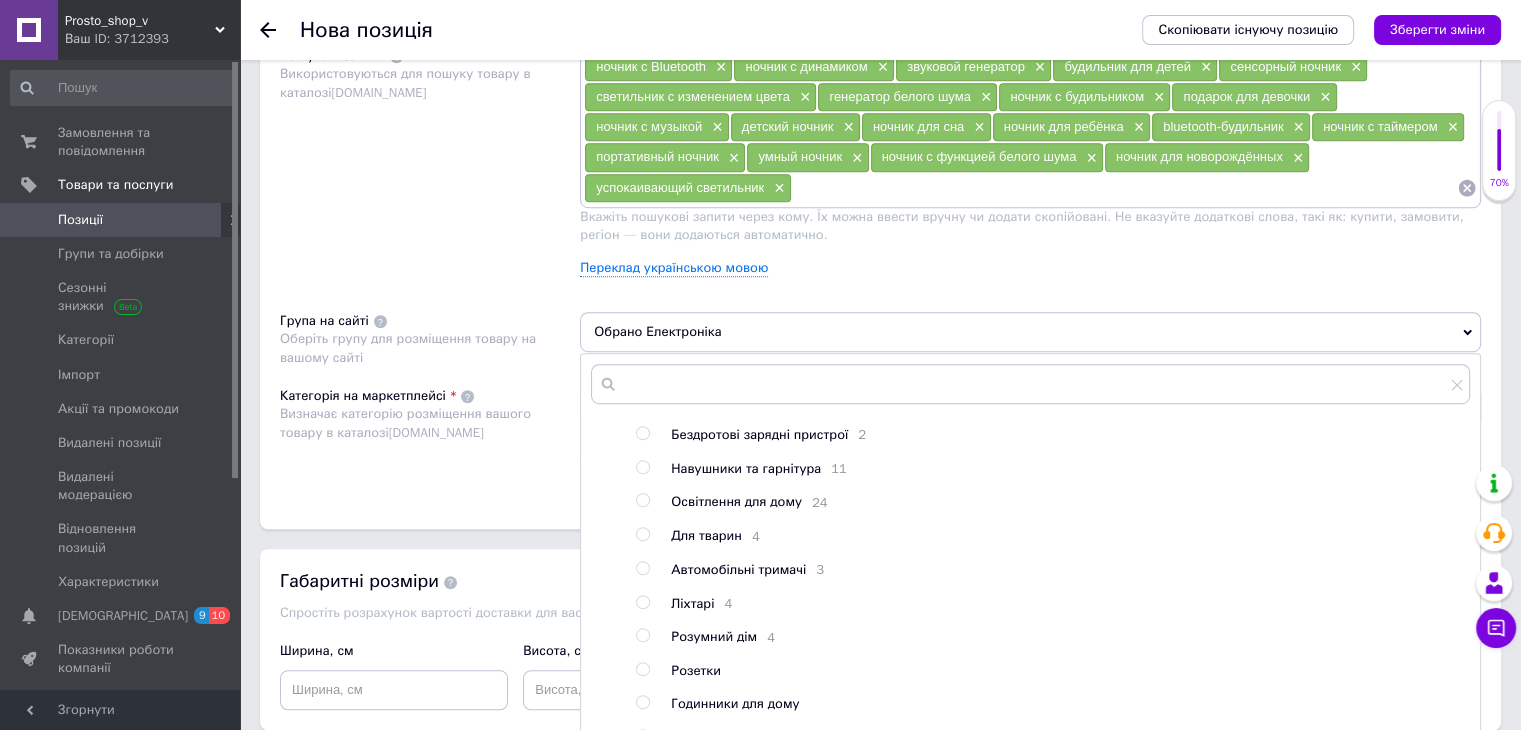 scroll, scrollTop: 100, scrollLeft: 0, axis: vertical 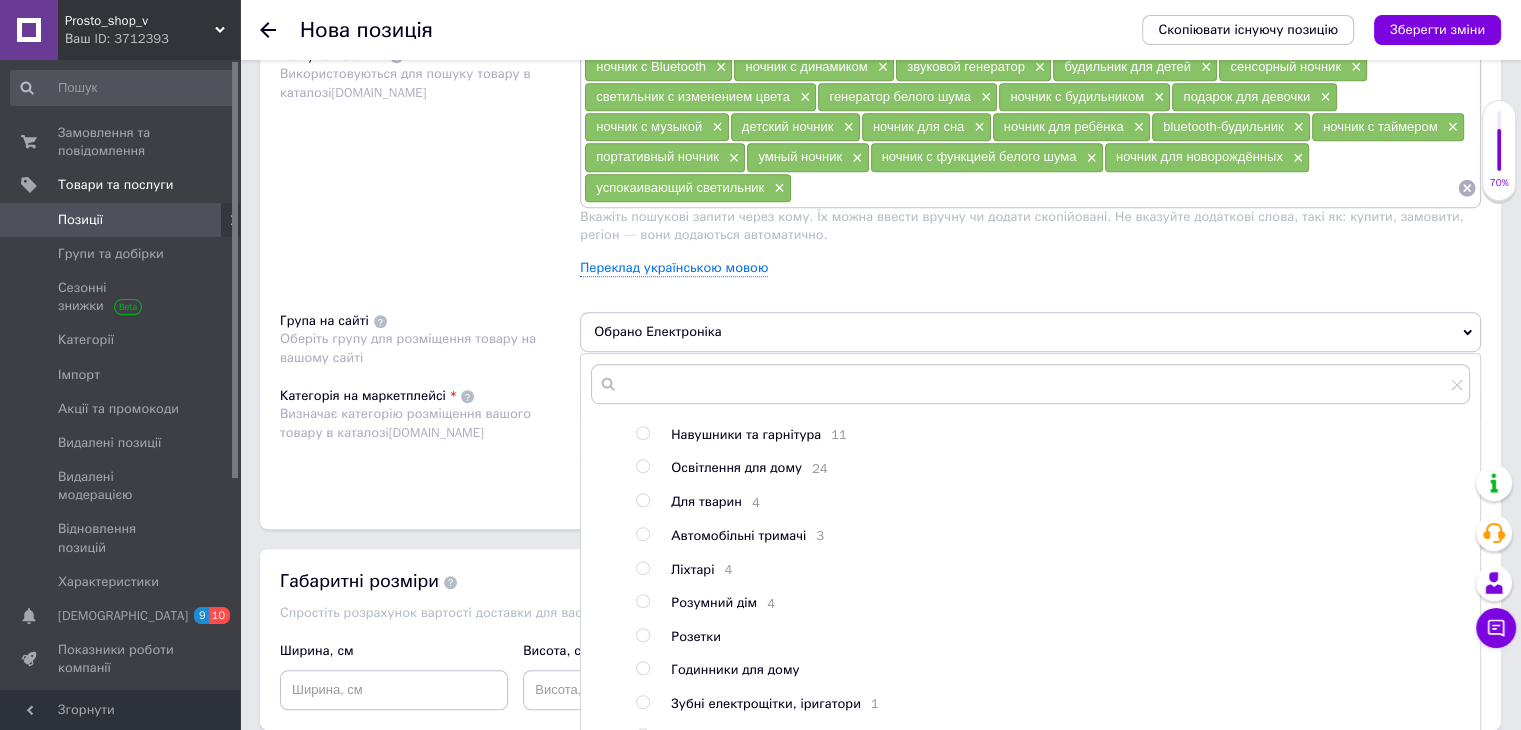 click at bounding box center (663, 468) 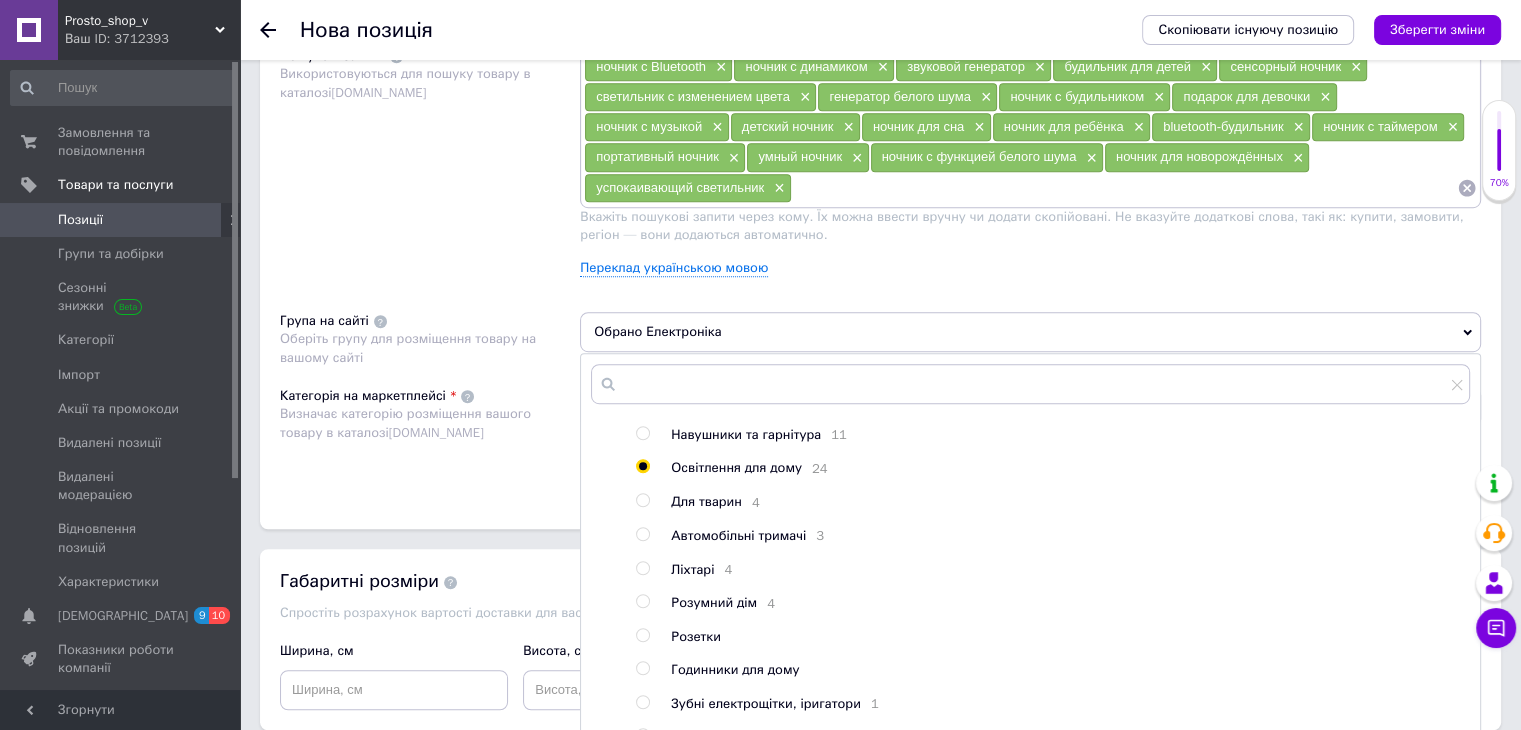 radio on "true" 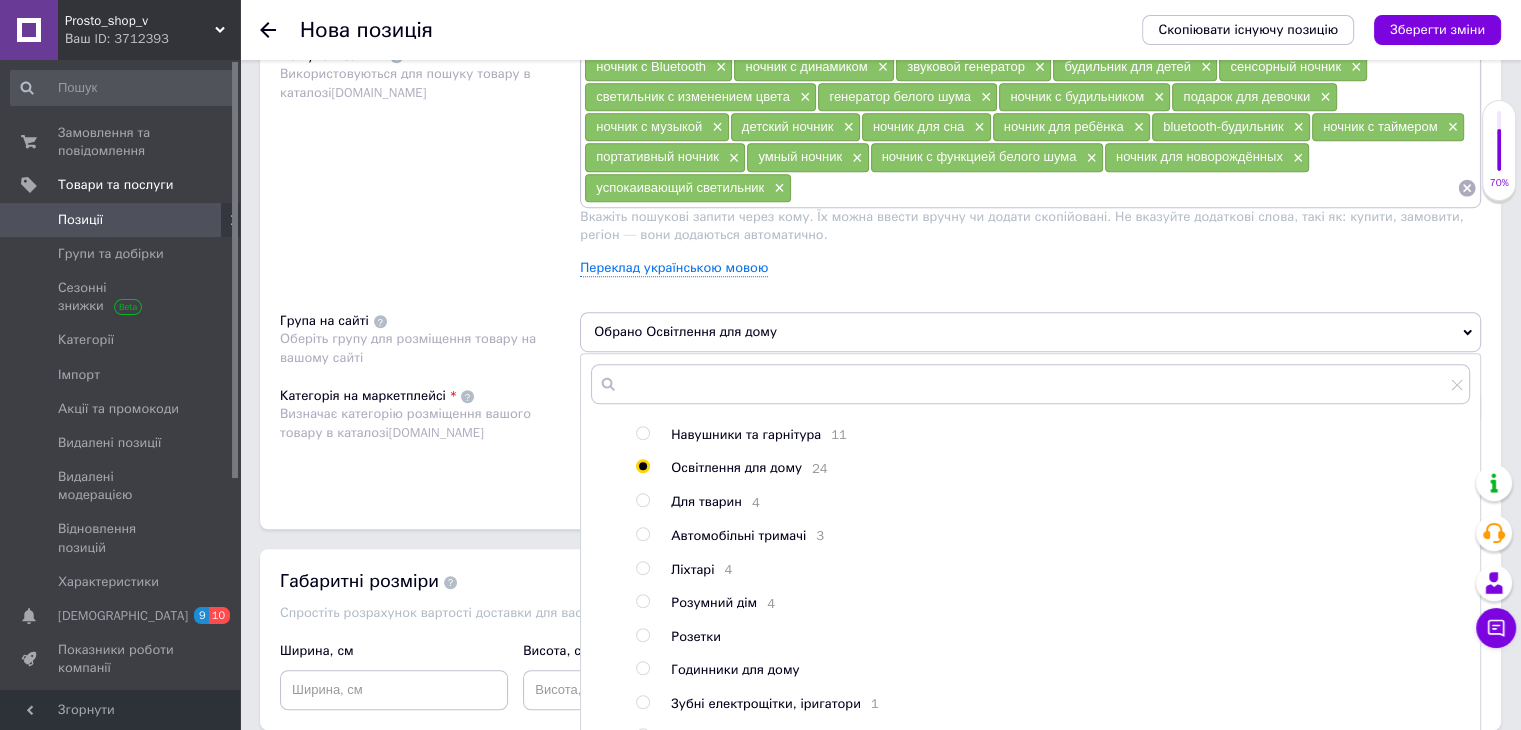 scroll, scrollTop: 209, scrollLeft: 0, axis: vertical 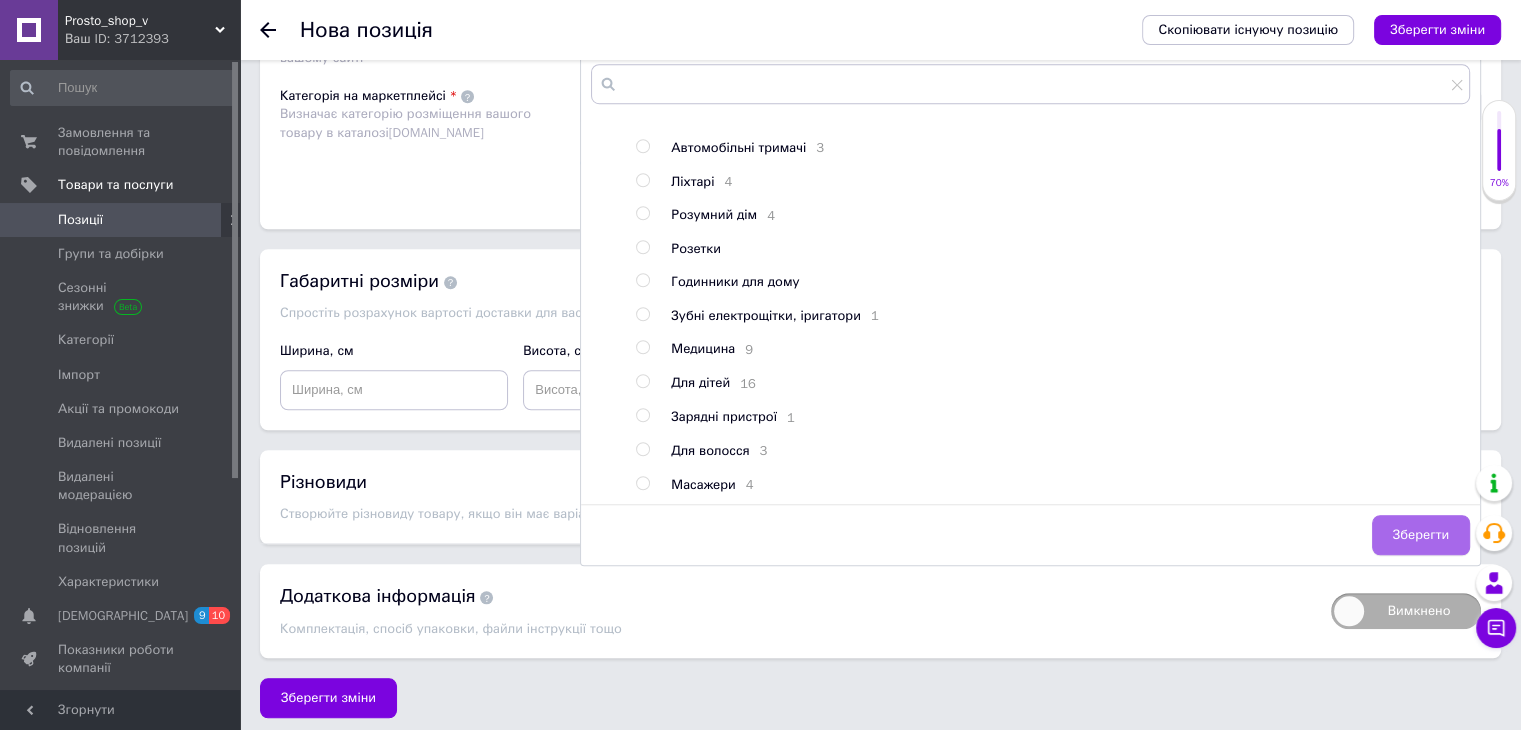click on "Зберегти" at bounding box center [1421, 535] 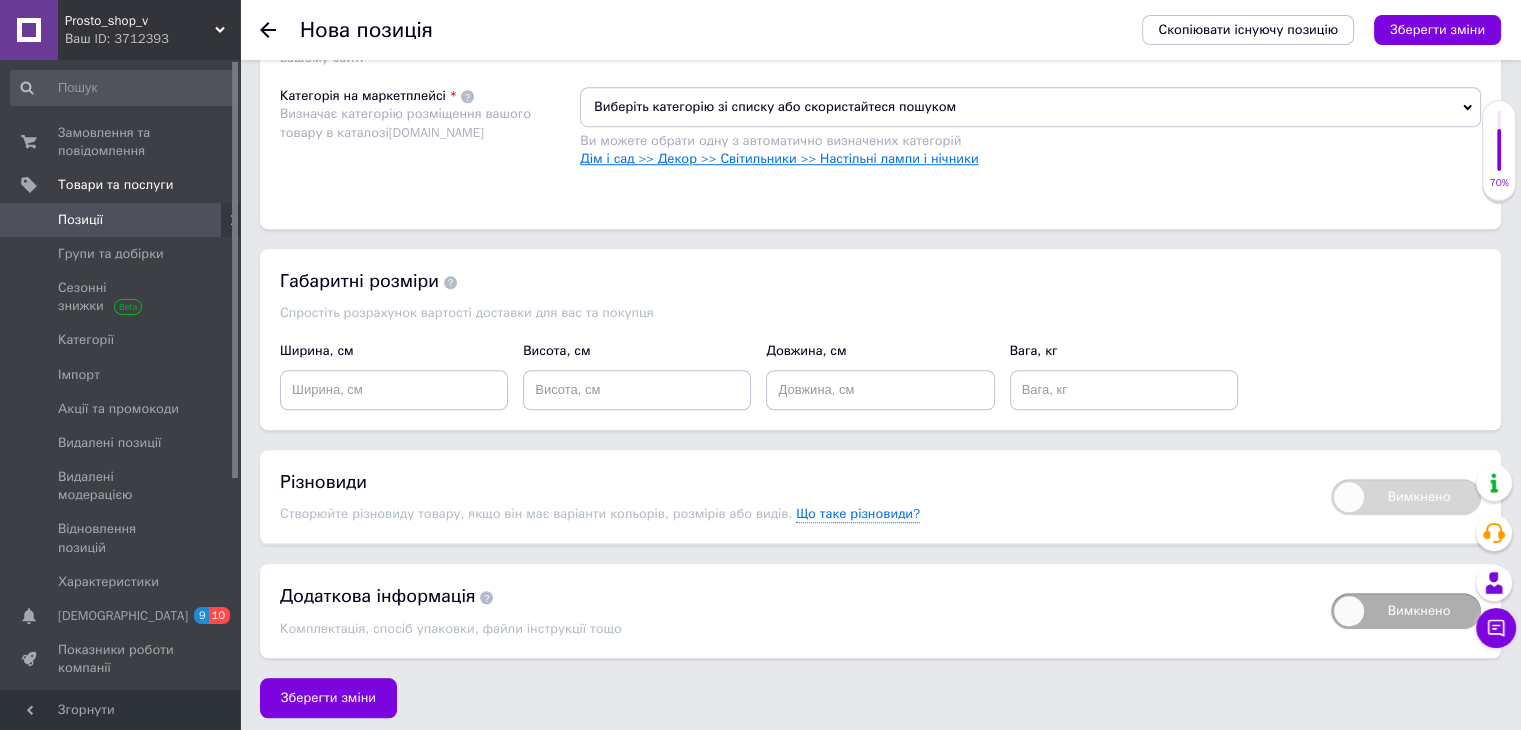 click on "Дім і сад >> Декор >> Світильники >> Настільні лампи і нічники" at bounding box center (779, 158) 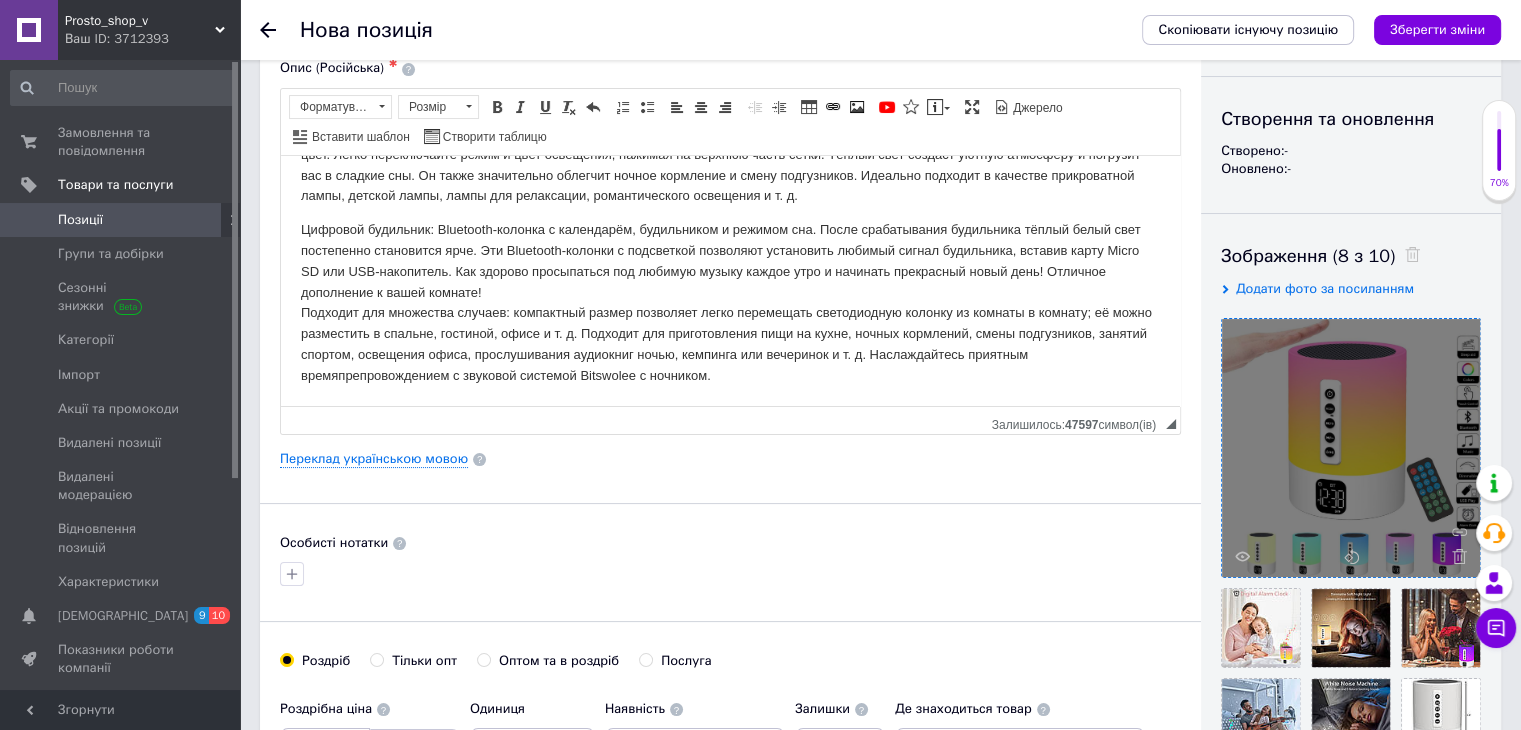 scroll, scrollTop: 0, scrollLeft: 0, axis: both 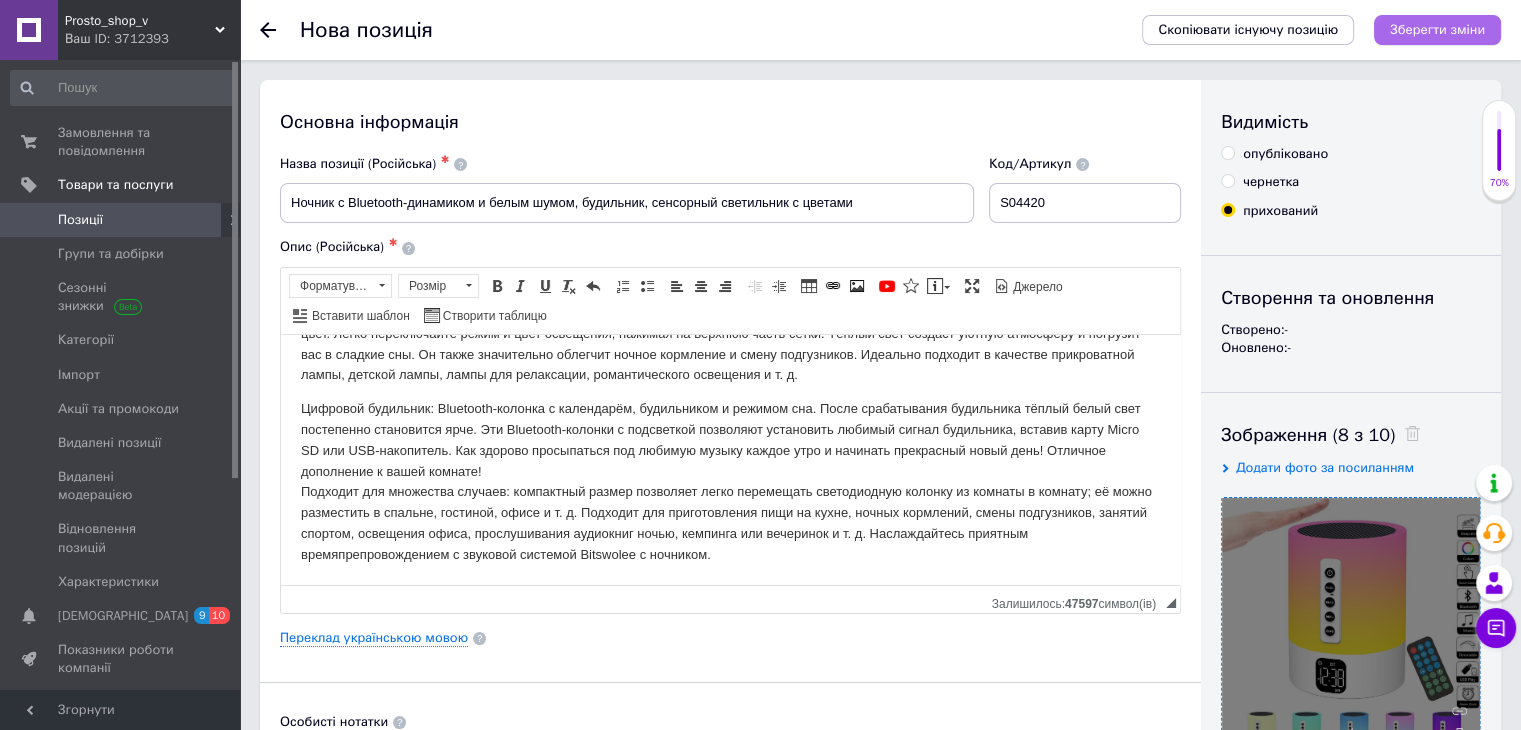 click on "Зберегти зміни" at bounding box center (1437, 29) 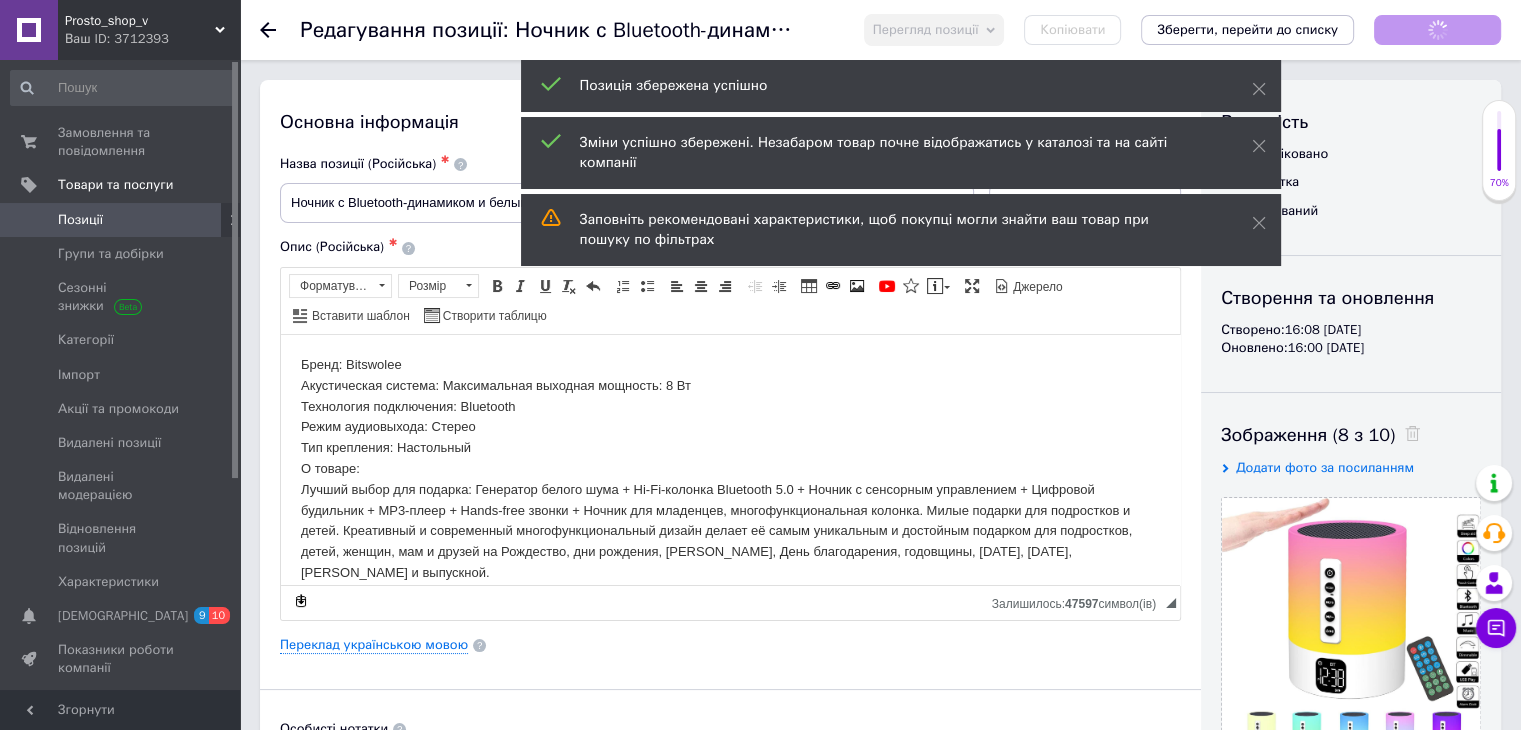 scroll, scrollTop: 0, scrollLeft: 0, axis: both 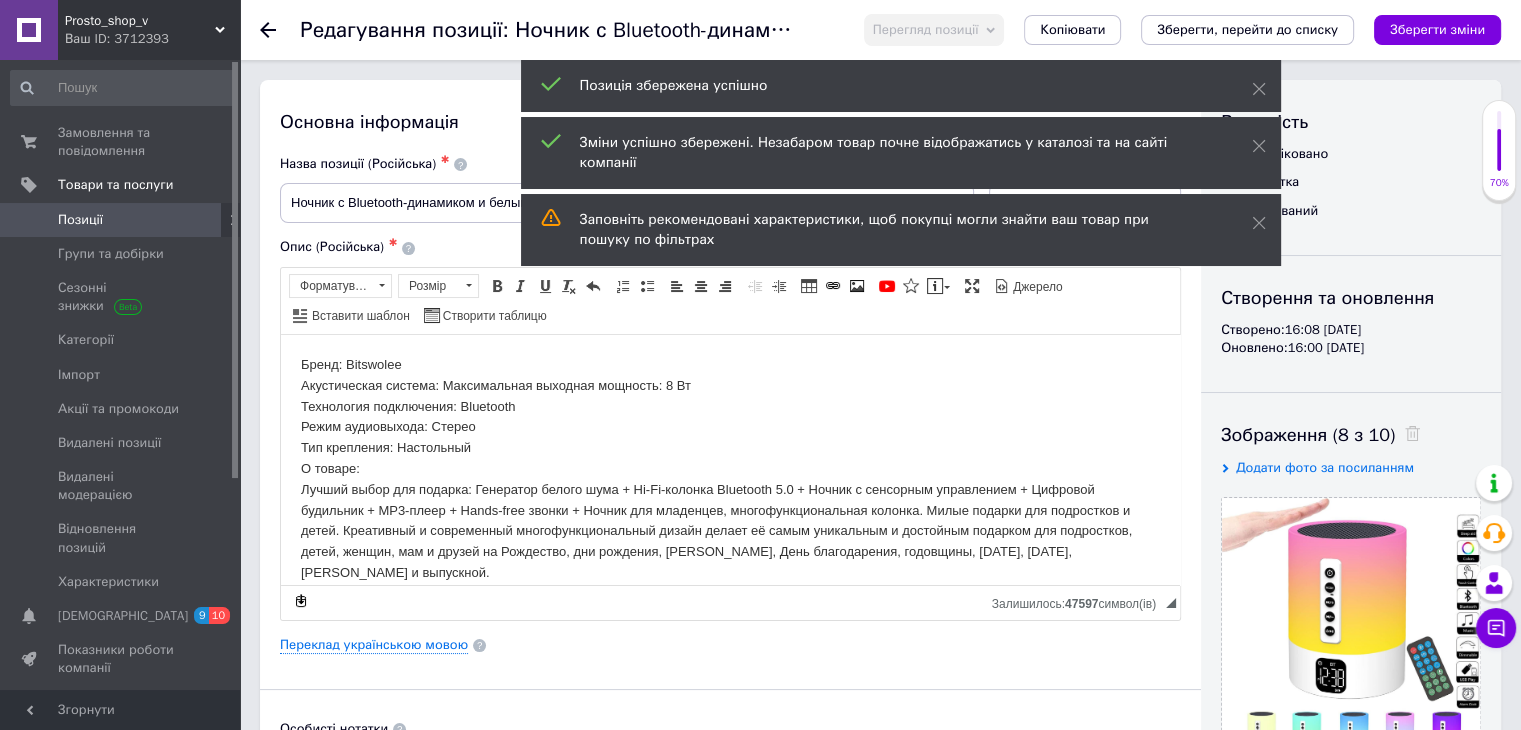 click on "Позиції" at bounding box center (121, 220) 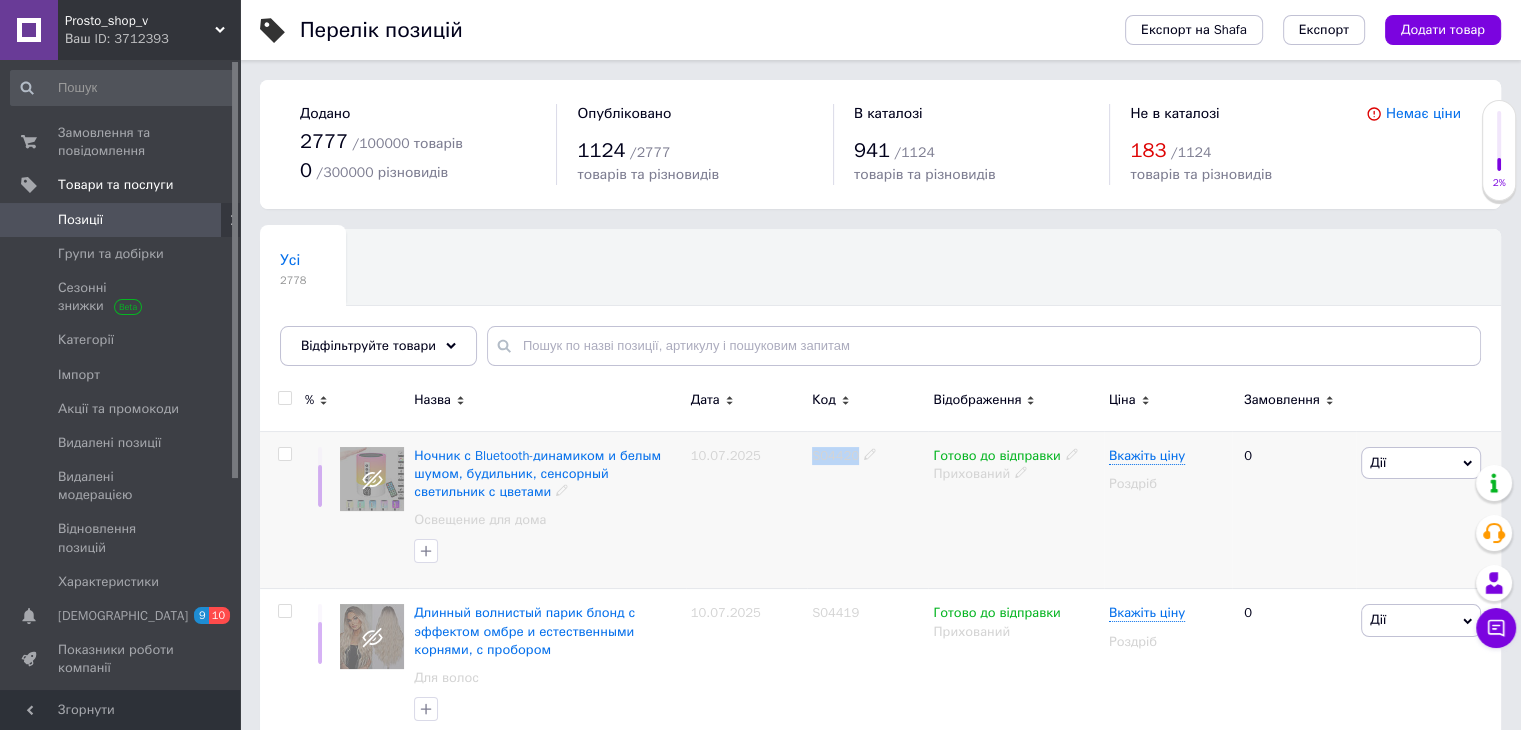 drag, startPoint x: 802, startPoint y: 450, endPoint x: 852, endPoint y: 460, distance: 50.990196 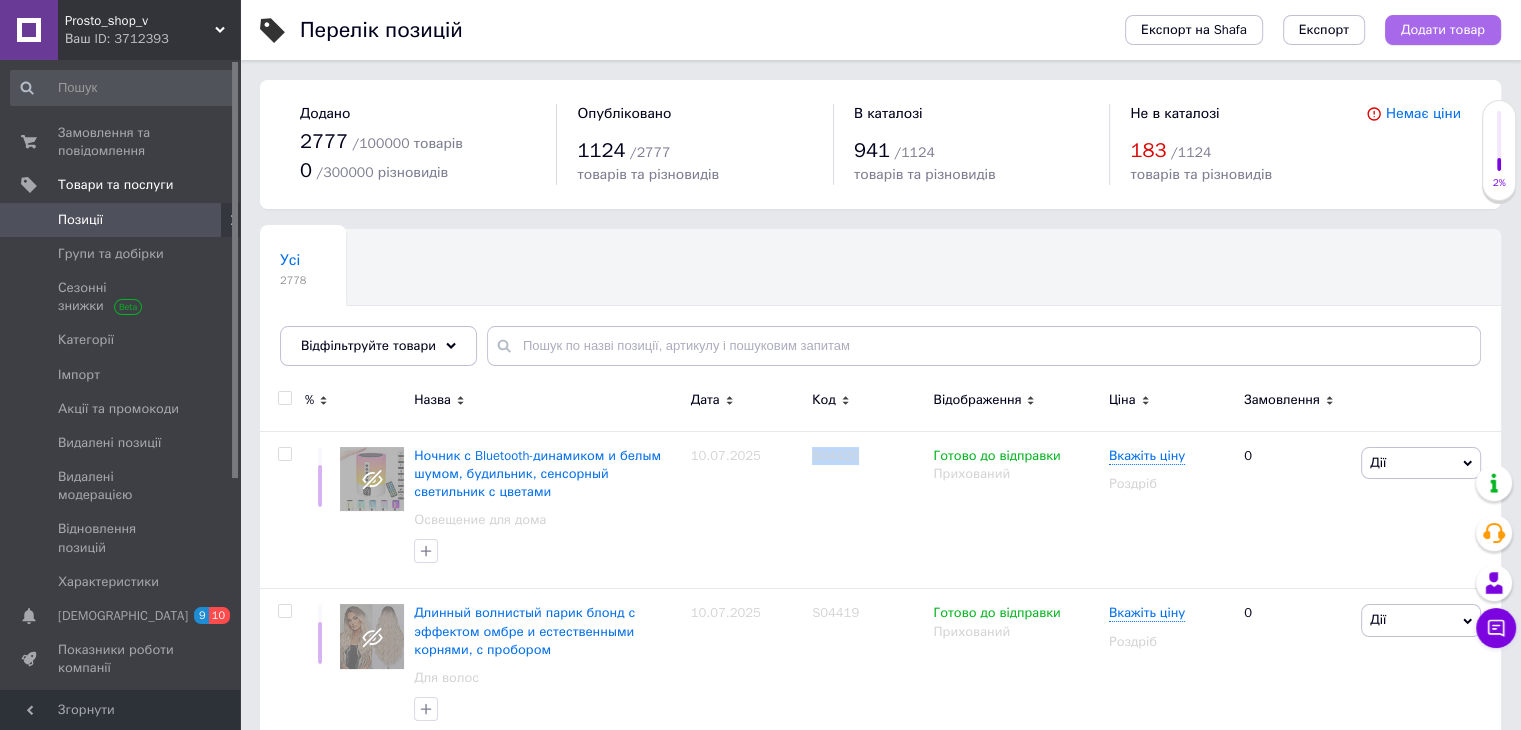 click on "Додати товар" at bounding box center [1443, 30] 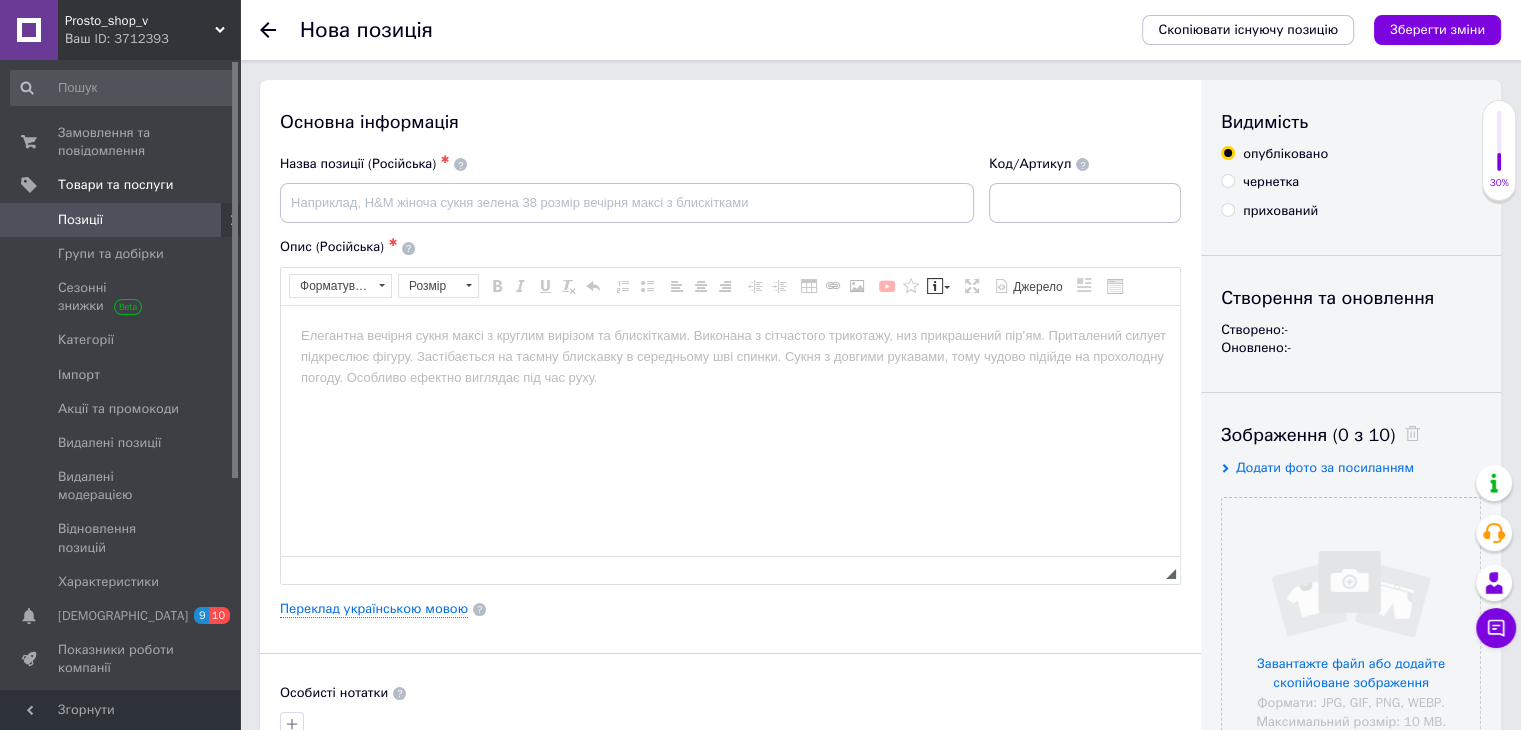 scroll, scrollTop: 0, scrollLeft: 0, axis: both 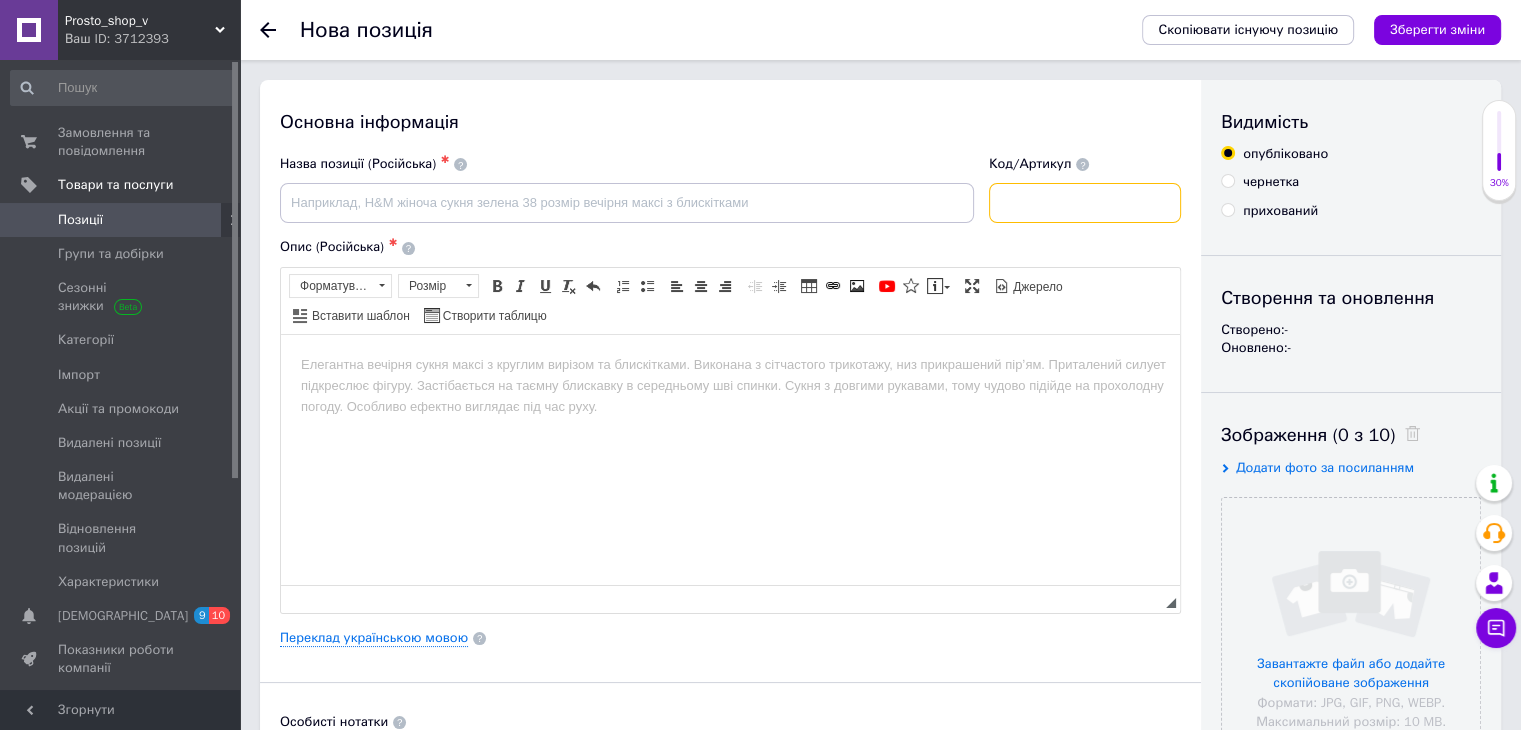click at bounding box center (1085, 203) 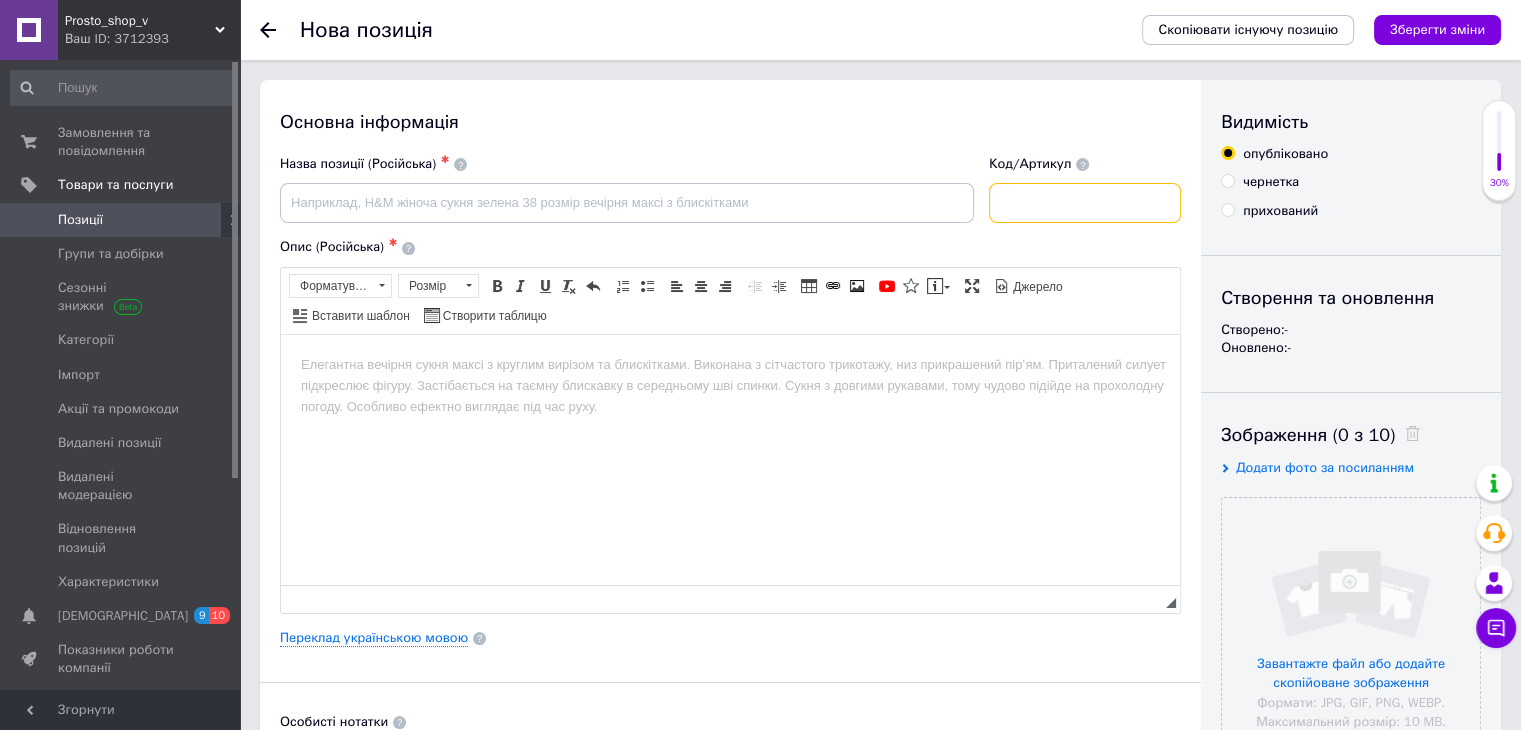 paste on "S04420" 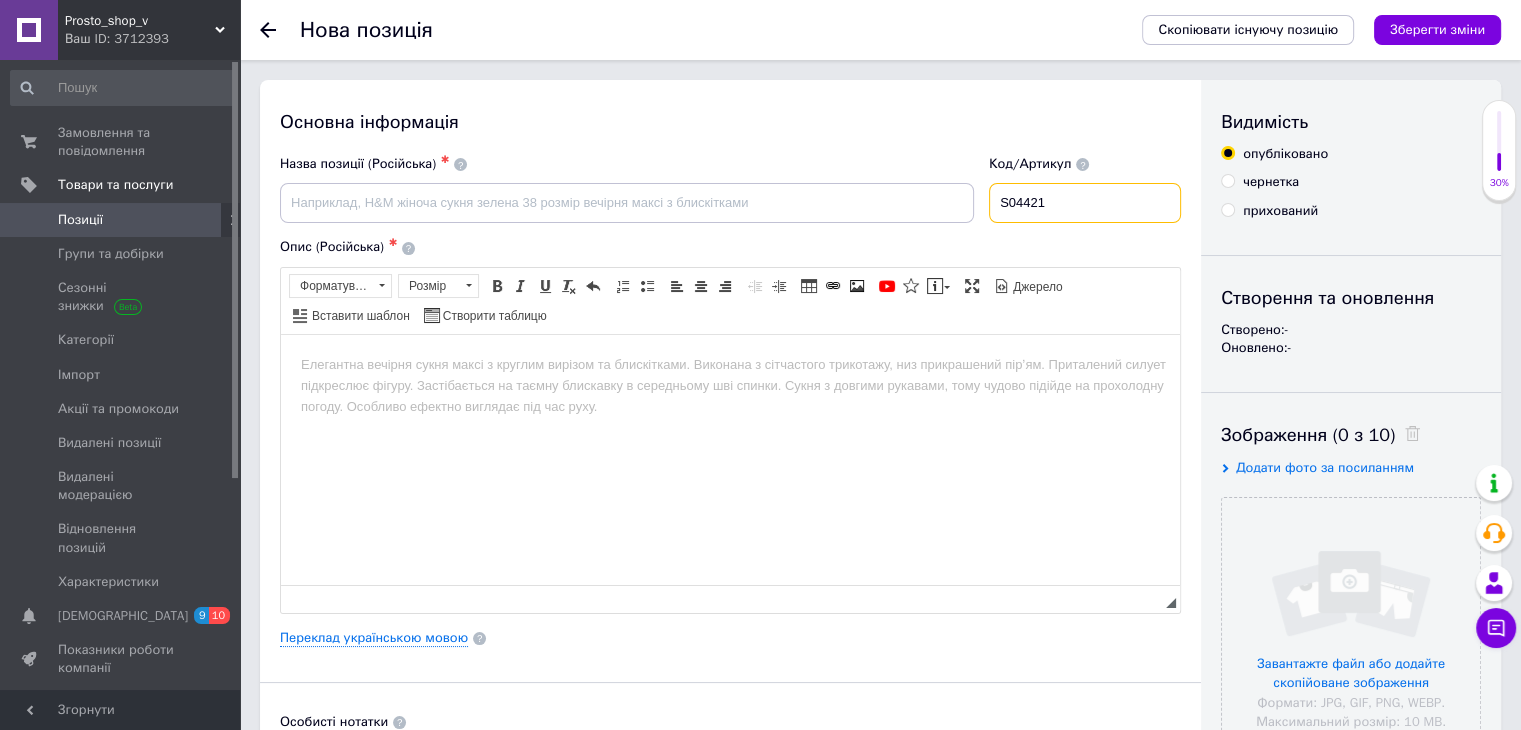 type on "S04421" 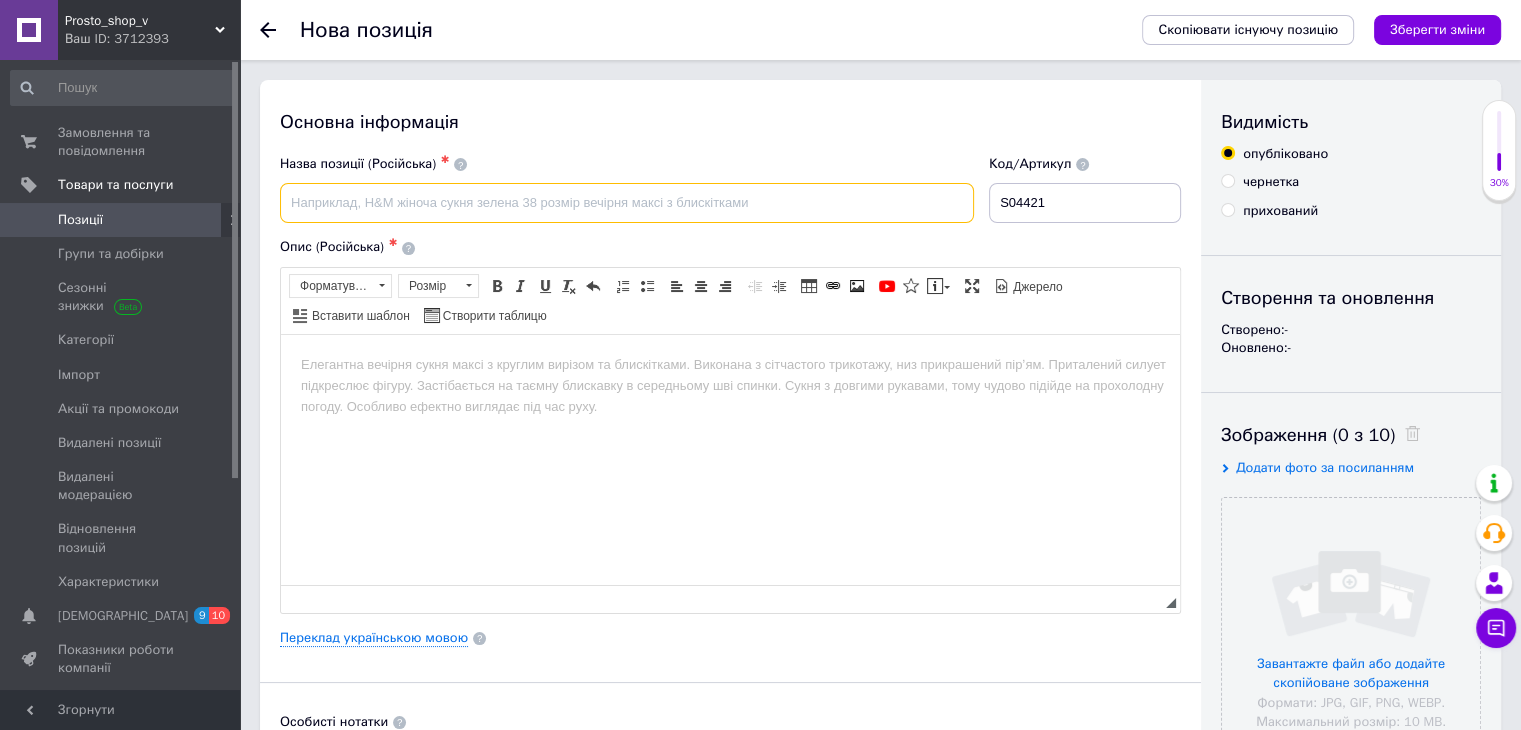 drag, startPoint x: 716, startPoint y: 201, endPoint x: 725, endPoint y: 194, distance: 11.401754 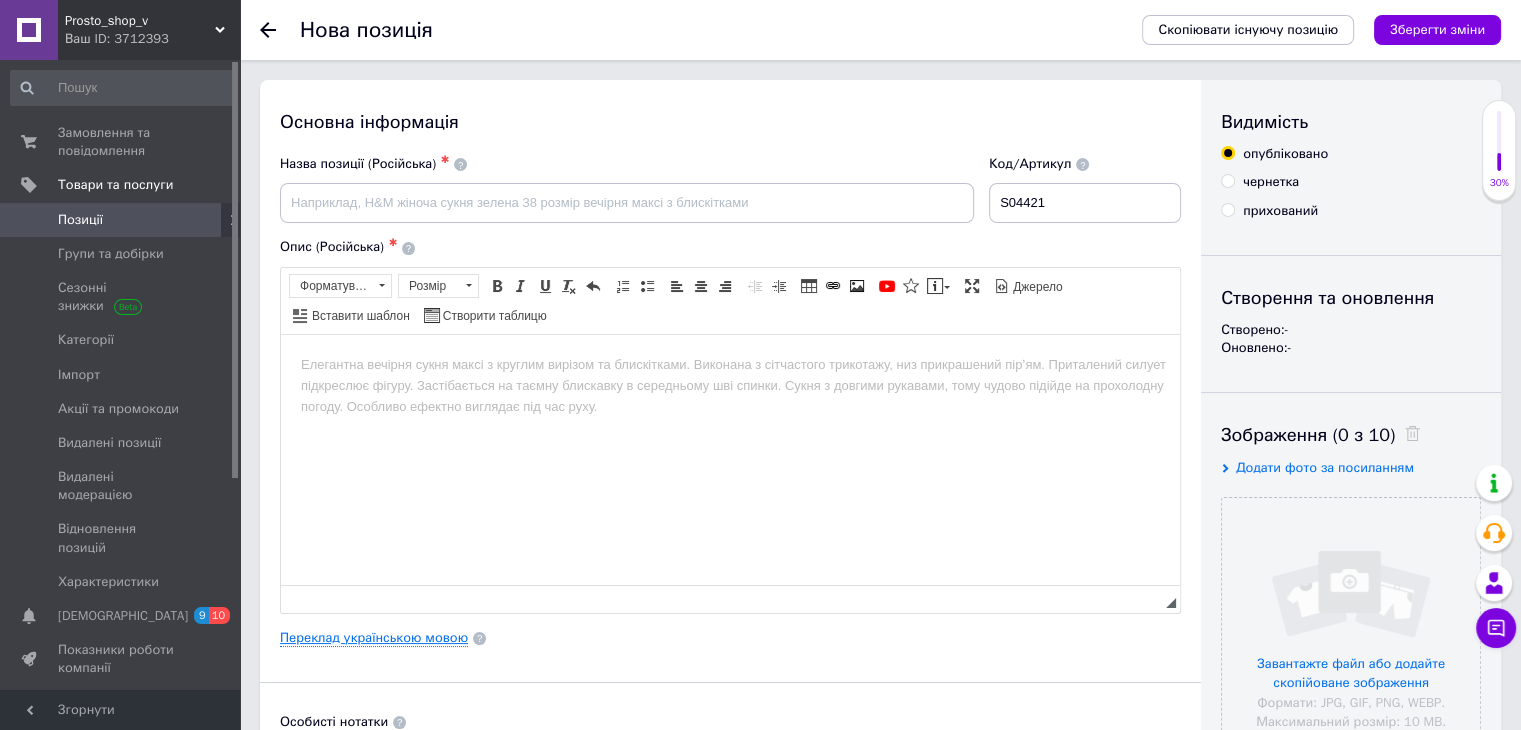 click on "Переклад українською мовою" at bounding box center (374, 638) 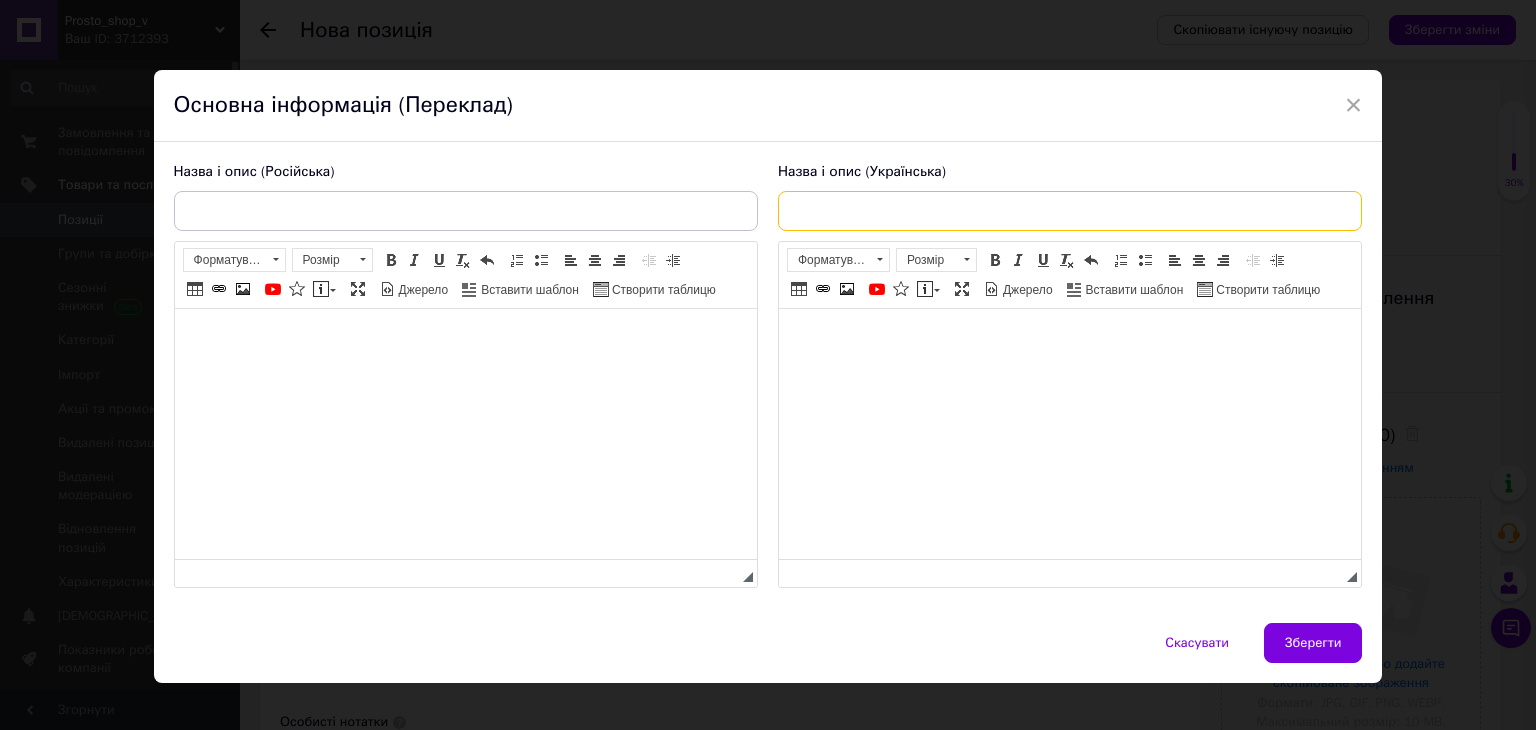 click at bounding box center (1070, 211) 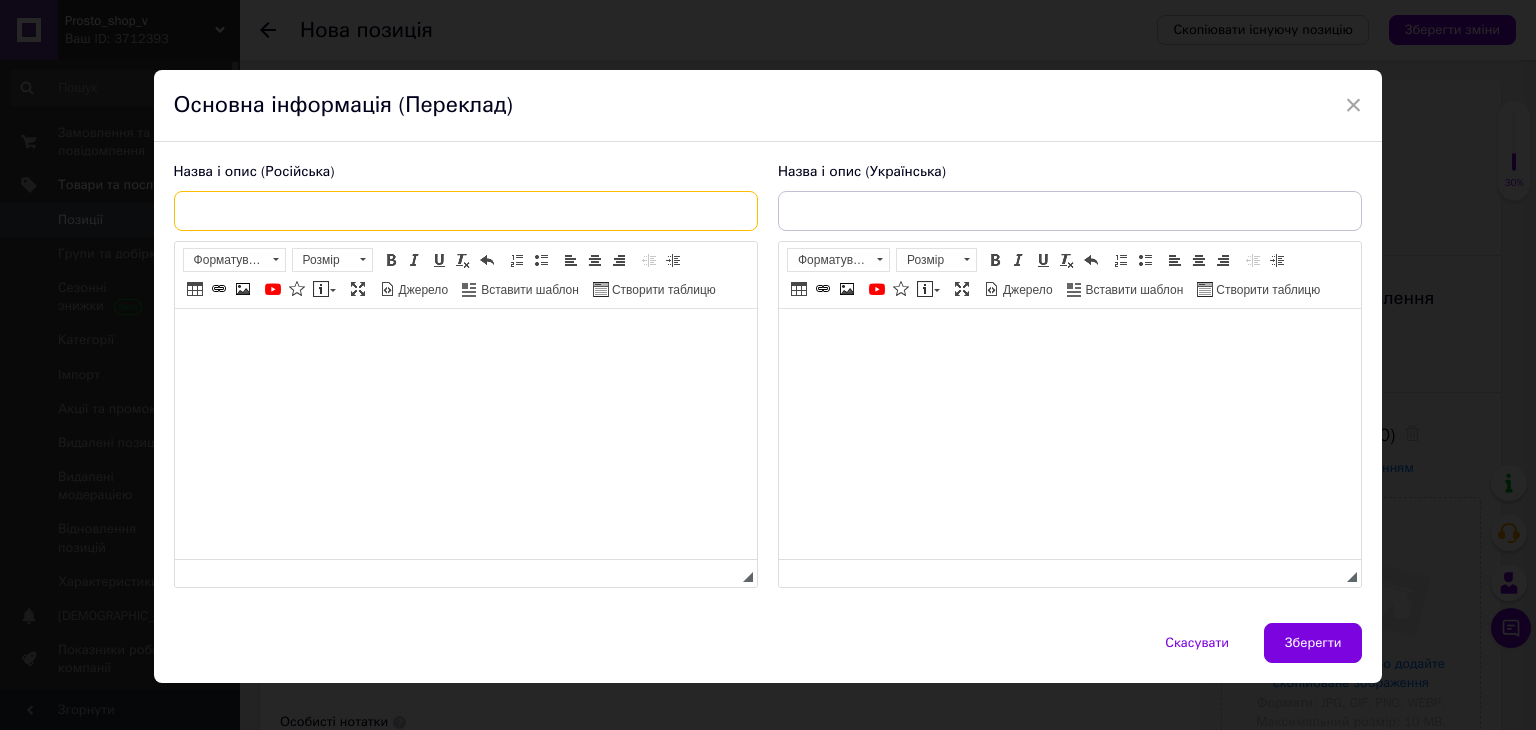 click at bounding box center (466, 211) 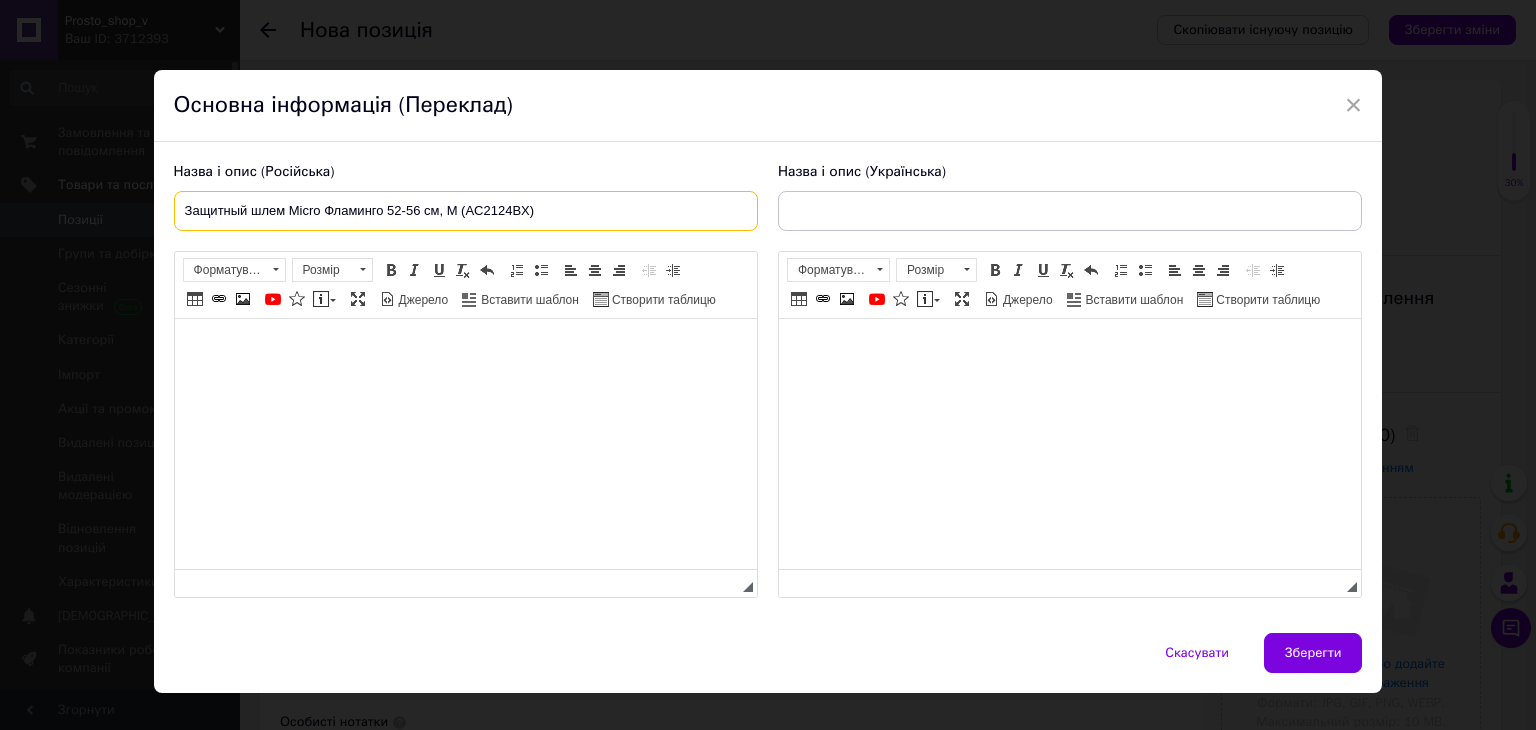 type on "Защитный шлем Micro Фламинго 52-56 см, M (AC2124BX)" 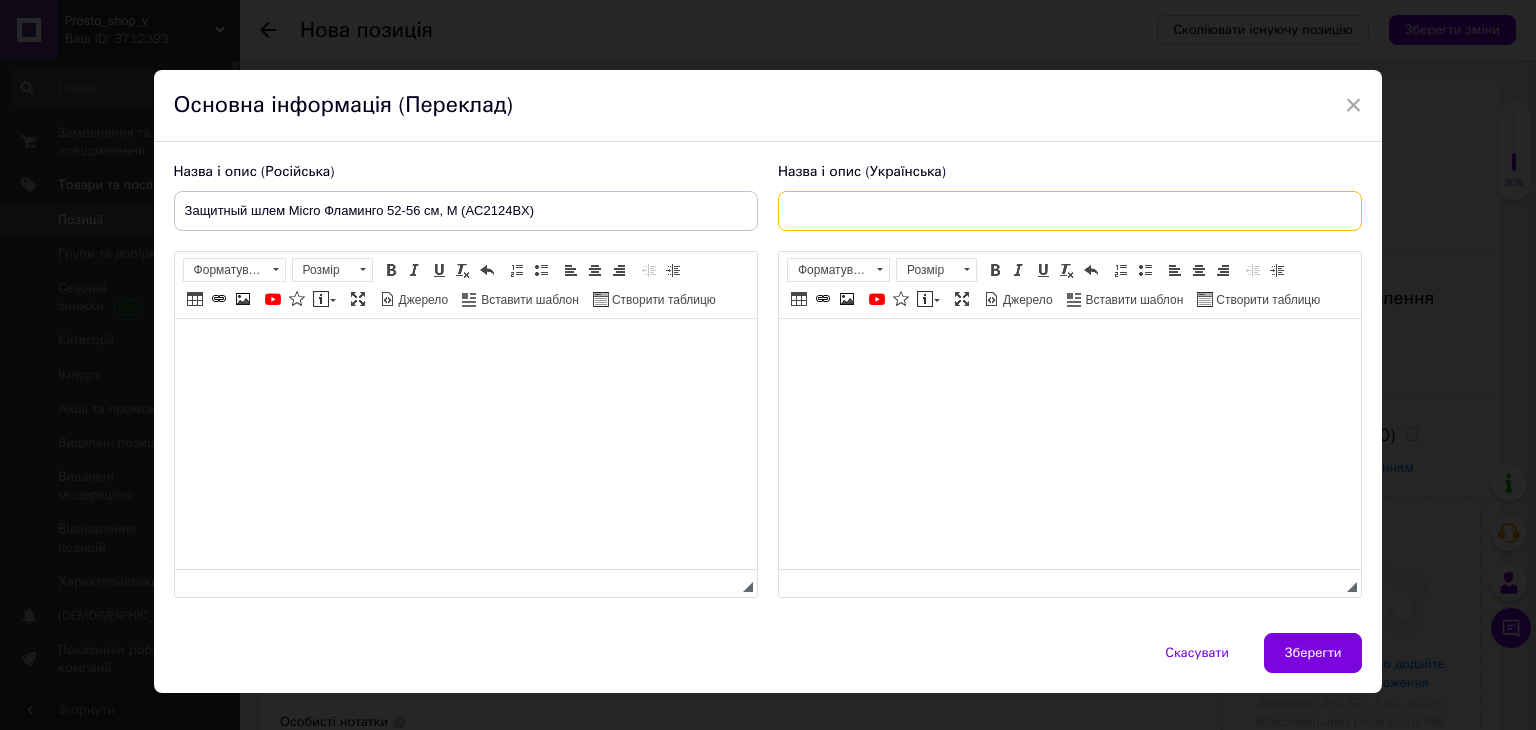 click at bounding box center (1070, 211) 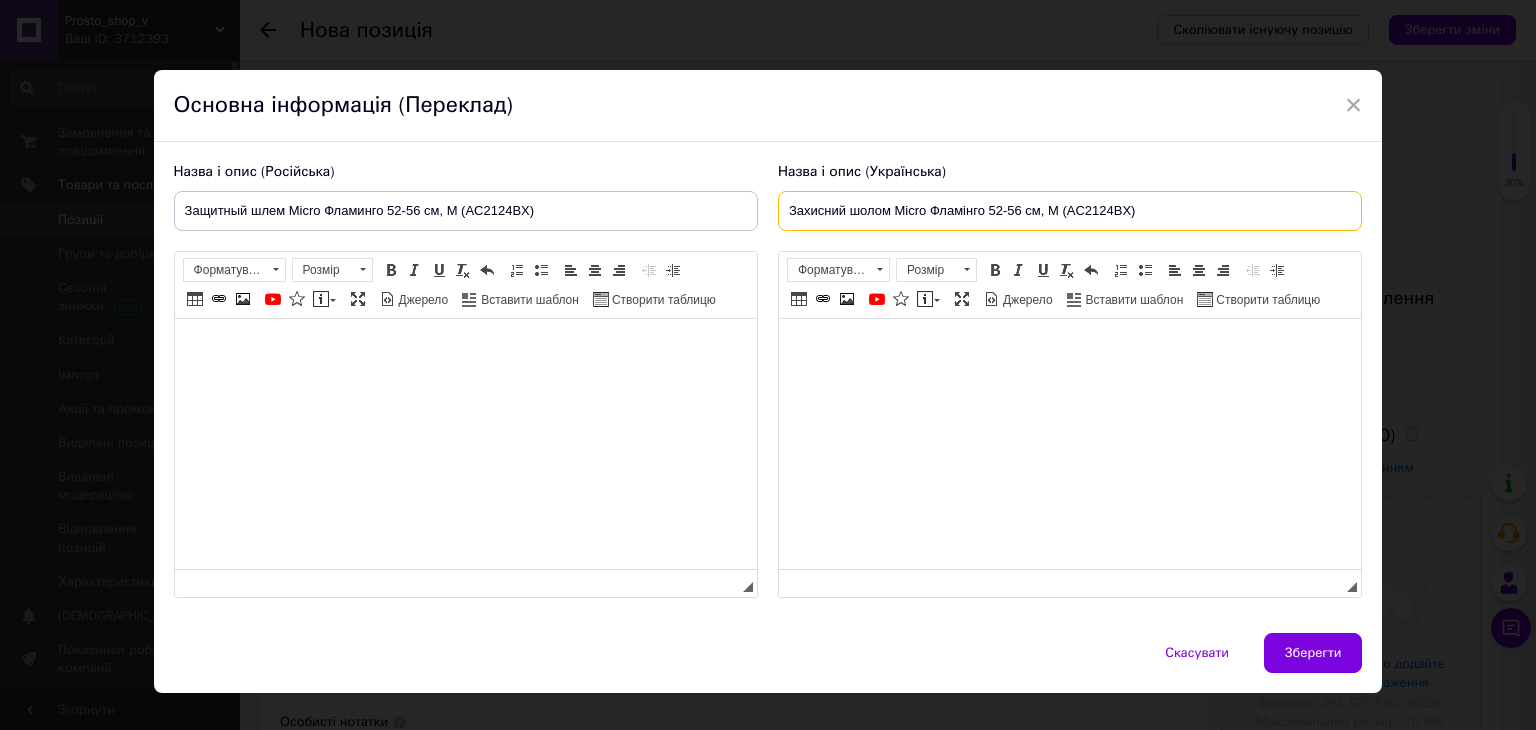 type on "Захисний шолом Micro Фламінго 52-56 см, M (AC2124BX)" 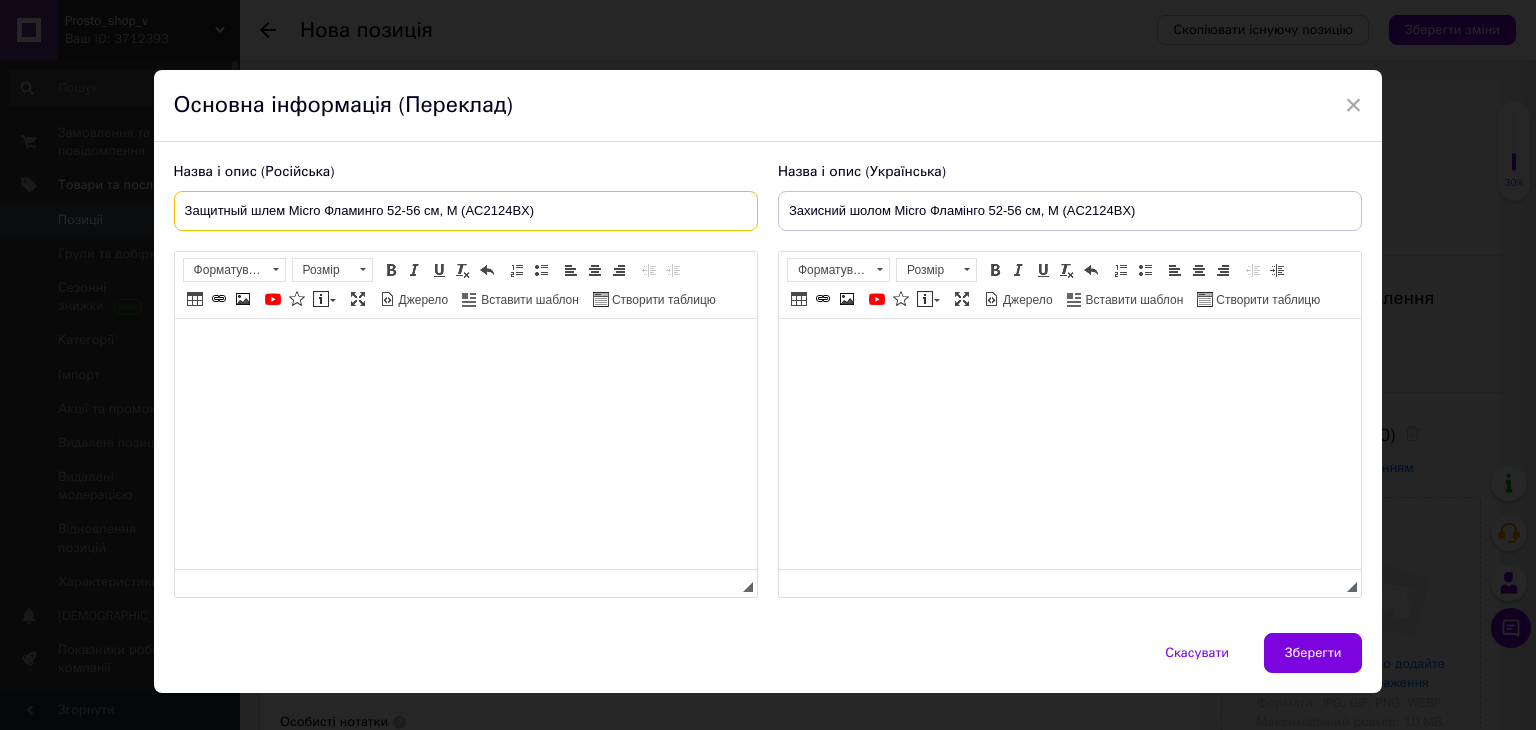 click on "Защитный шлем Micro Фламинго 52-56 см, M (AC2124BX)" at bounding box center (466, 211) 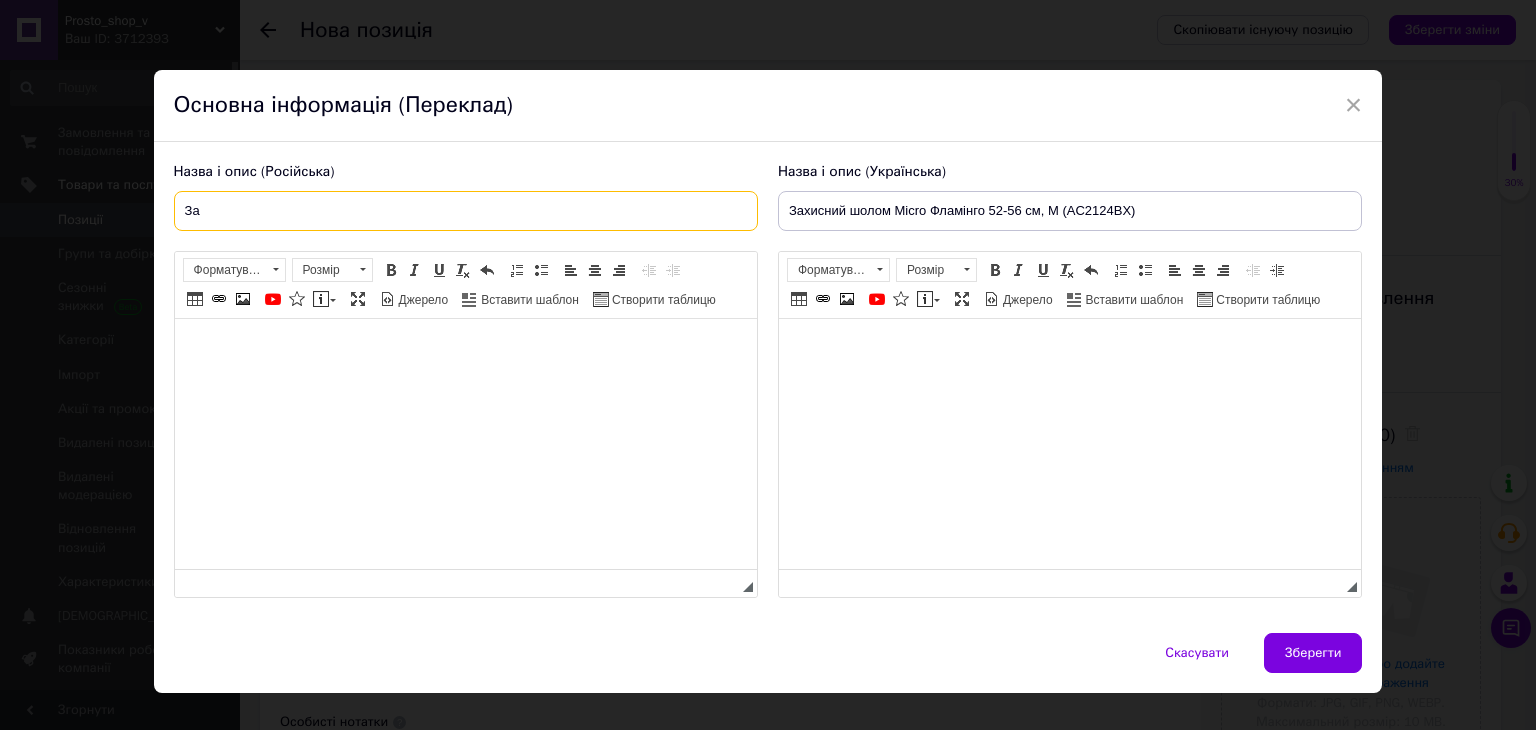 type on "З" 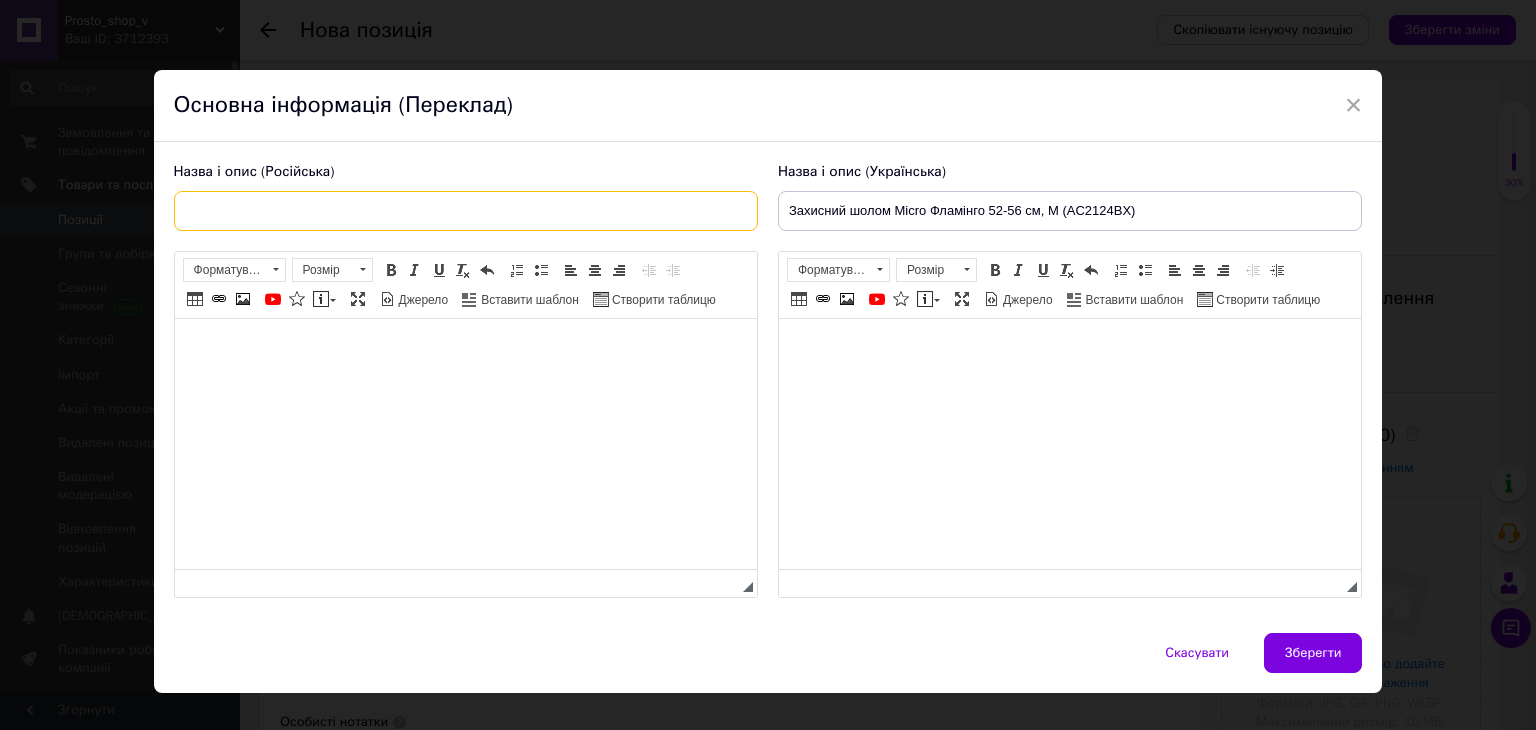 paste on "Детский защитный шлем Micro Фламинго M (52–56 см) для самоката, велика, роликов" 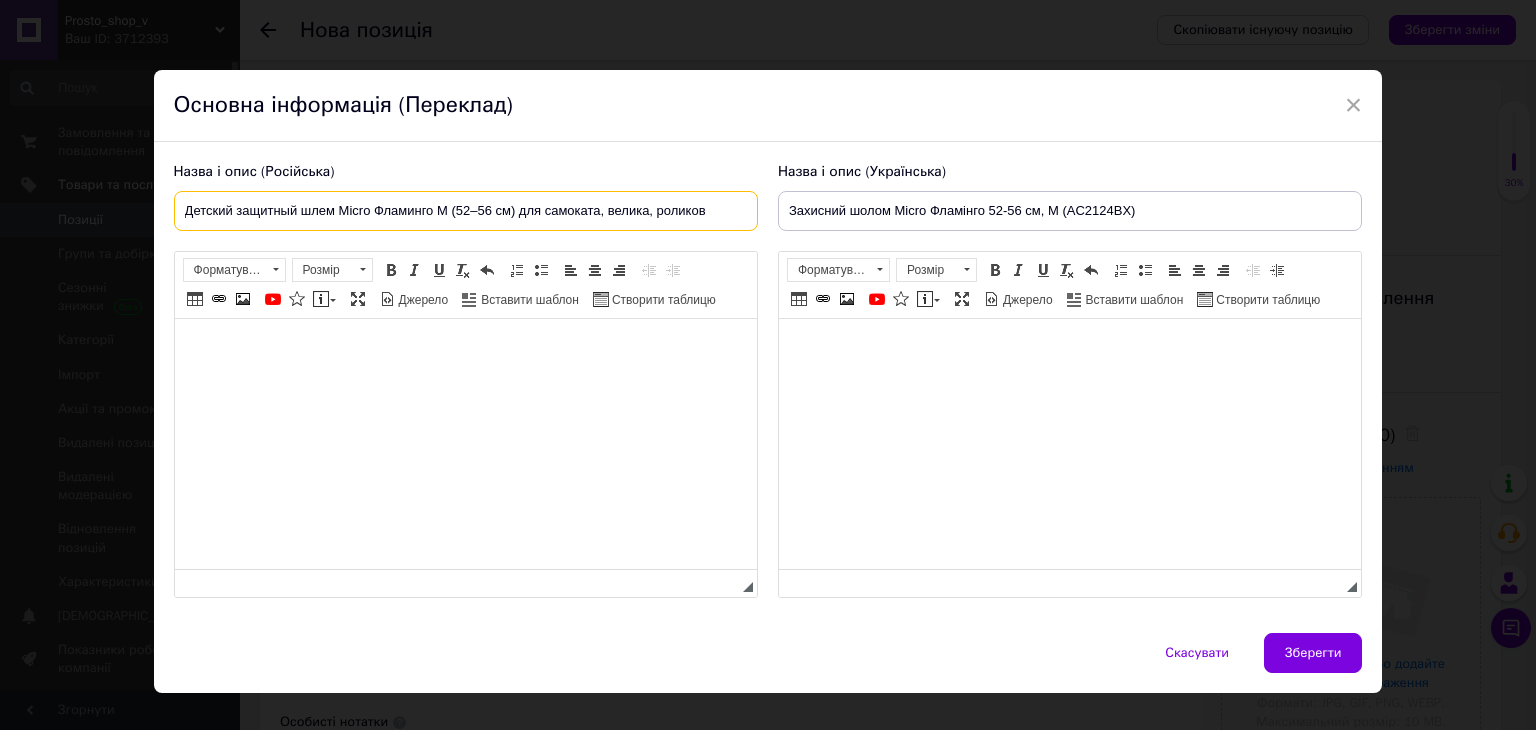 type on "Детский защитный шлем Micro Фламинго M (52–56 см) для самоката, велика, роликов" 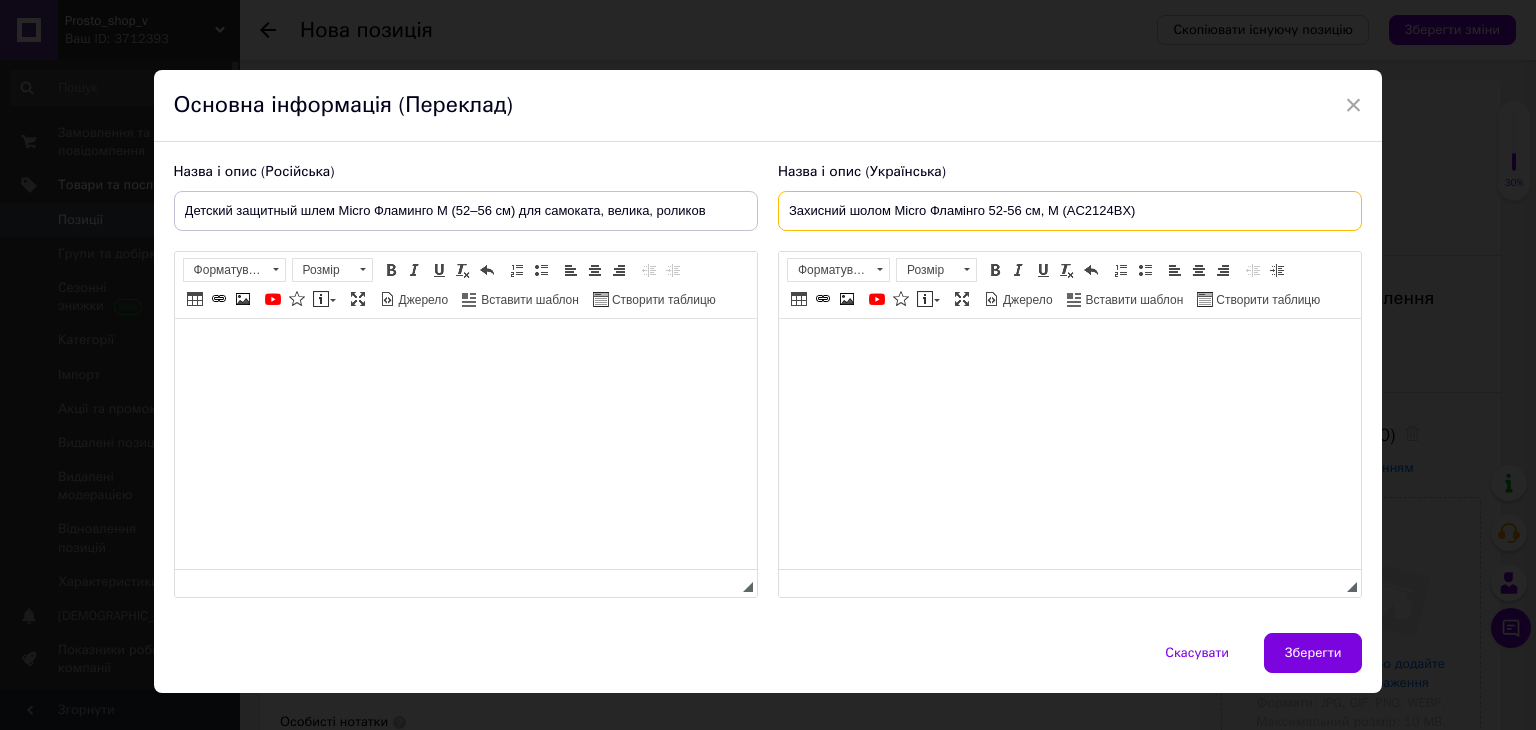 click on "Захисний шолом Micro Фламінго 52-56 см, M (AC2124BX)" at bounding box center (1070, 211) 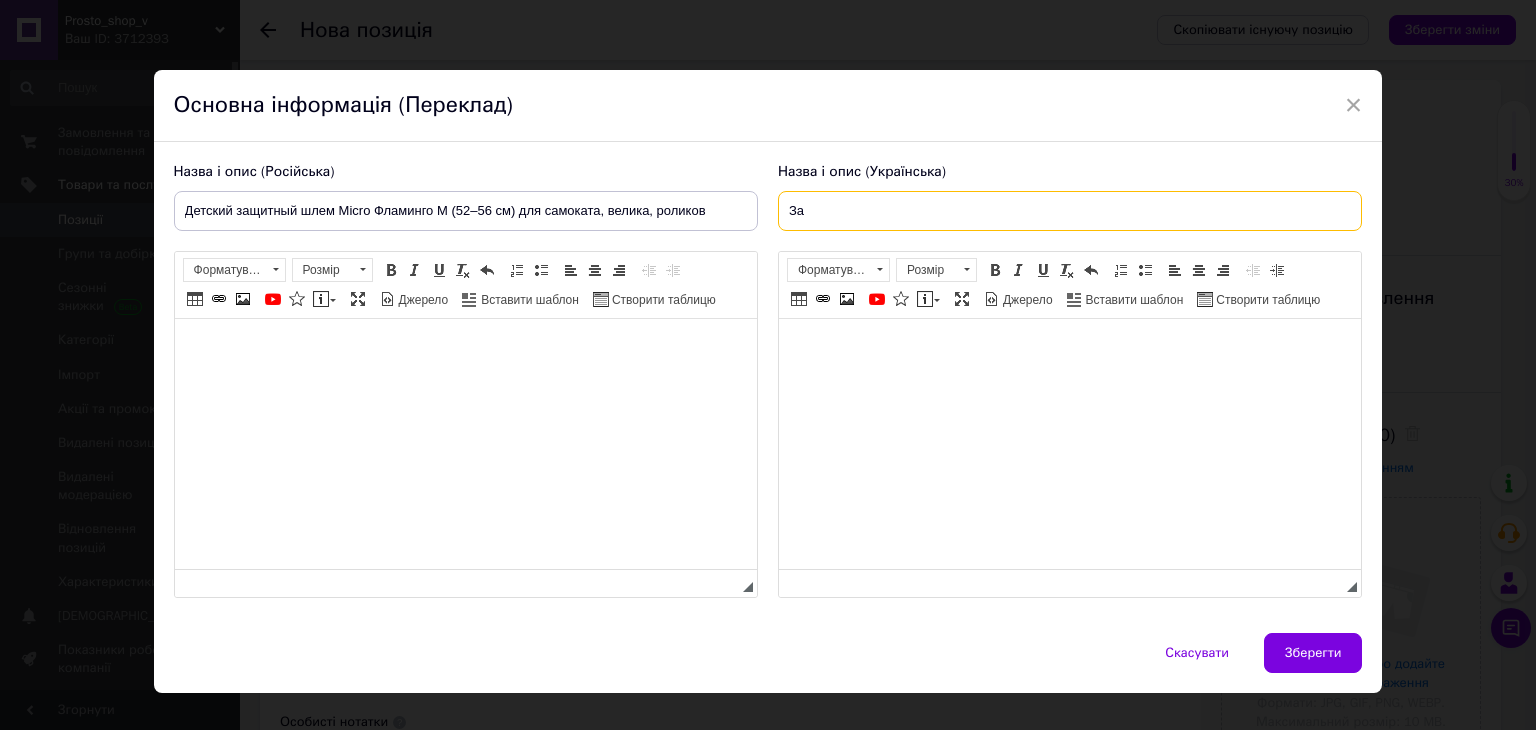 type on "З" 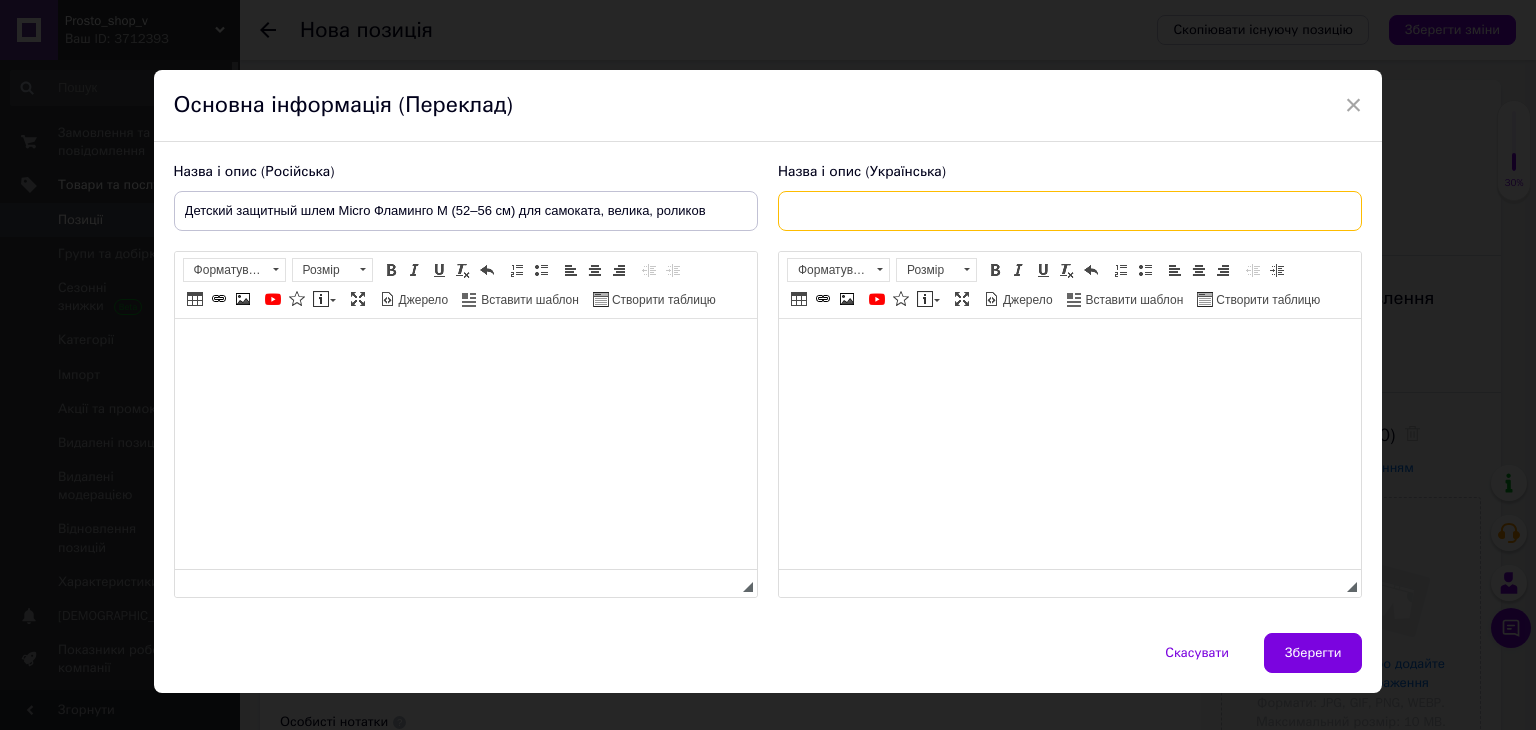 paste on "Дитячий захисний шолом Micro Фламінго M (52-56 см) для самокату, велика, роликів." 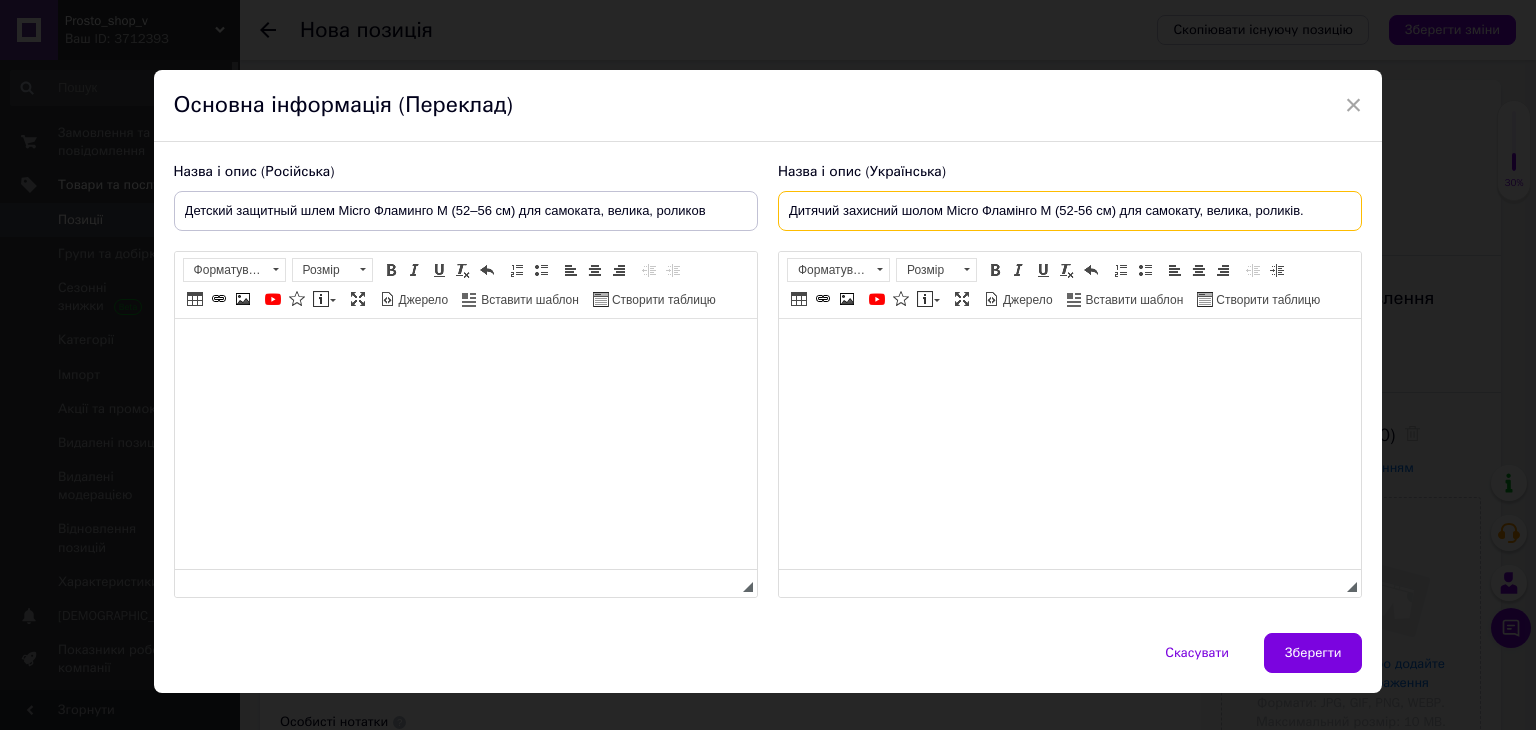type on "Дитячий захисний шолом Micro Фламінго M (52-56 см) для самокату, велика, роликів." 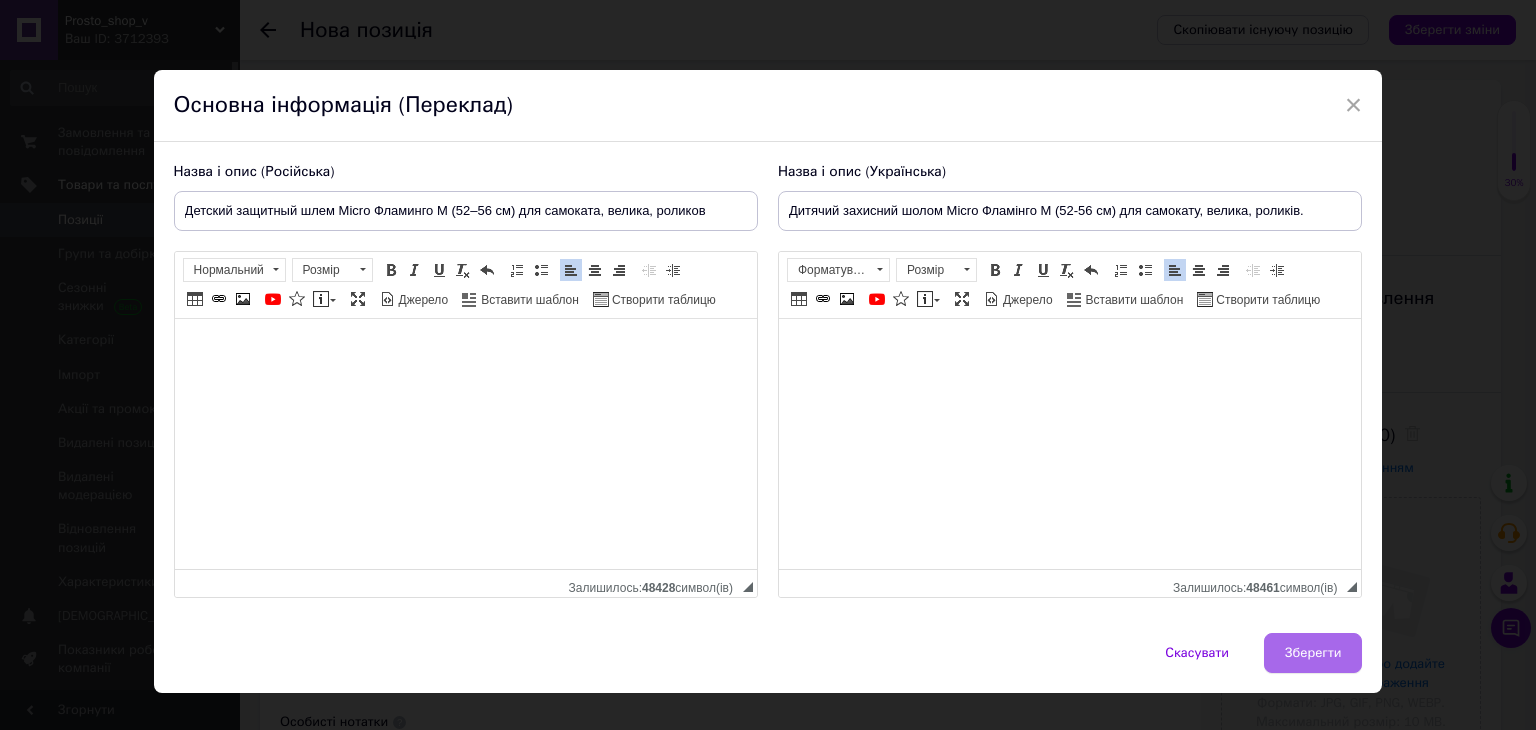 click on "Зберегти" at bounding box center (1313, 653) 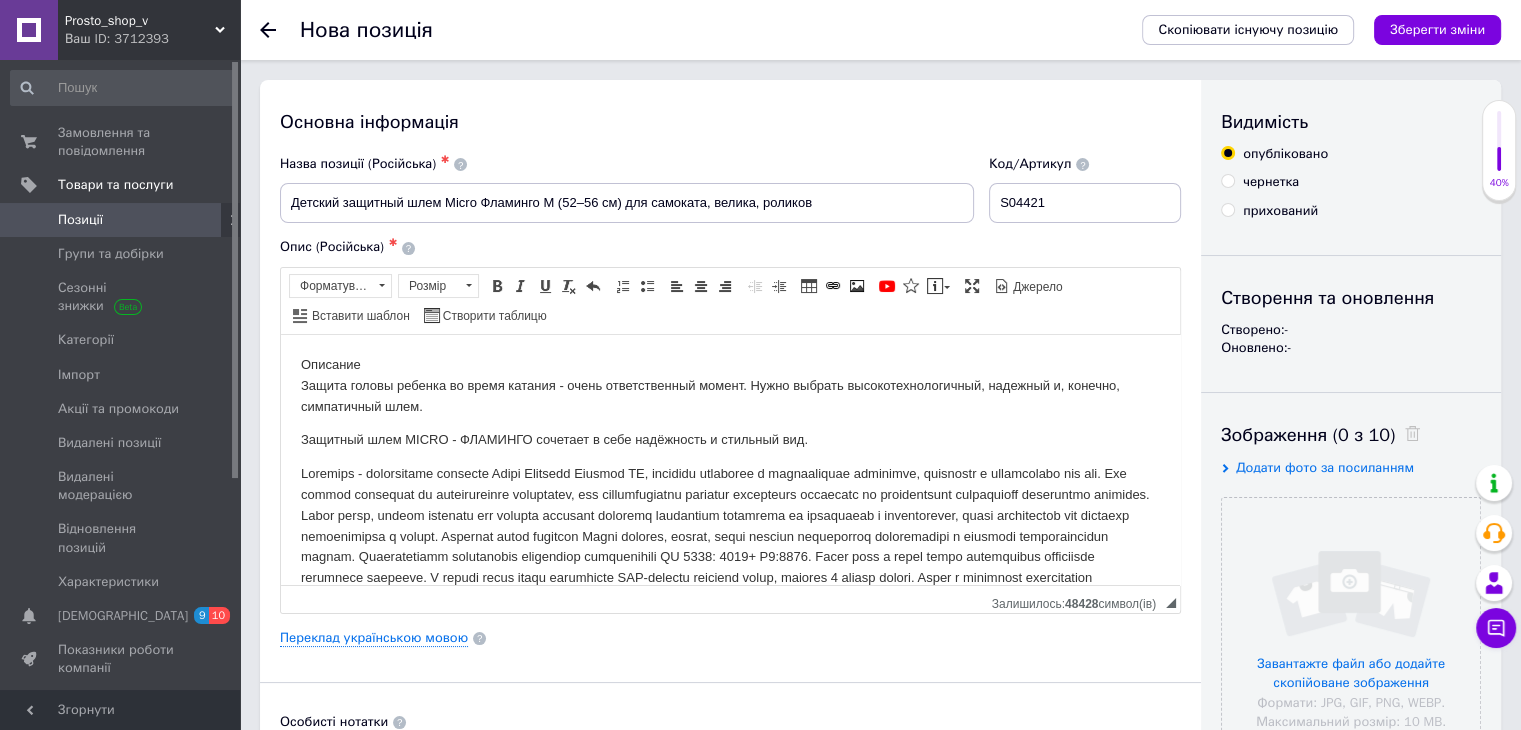 click on "прихований" at bounding box center [1269, 211] 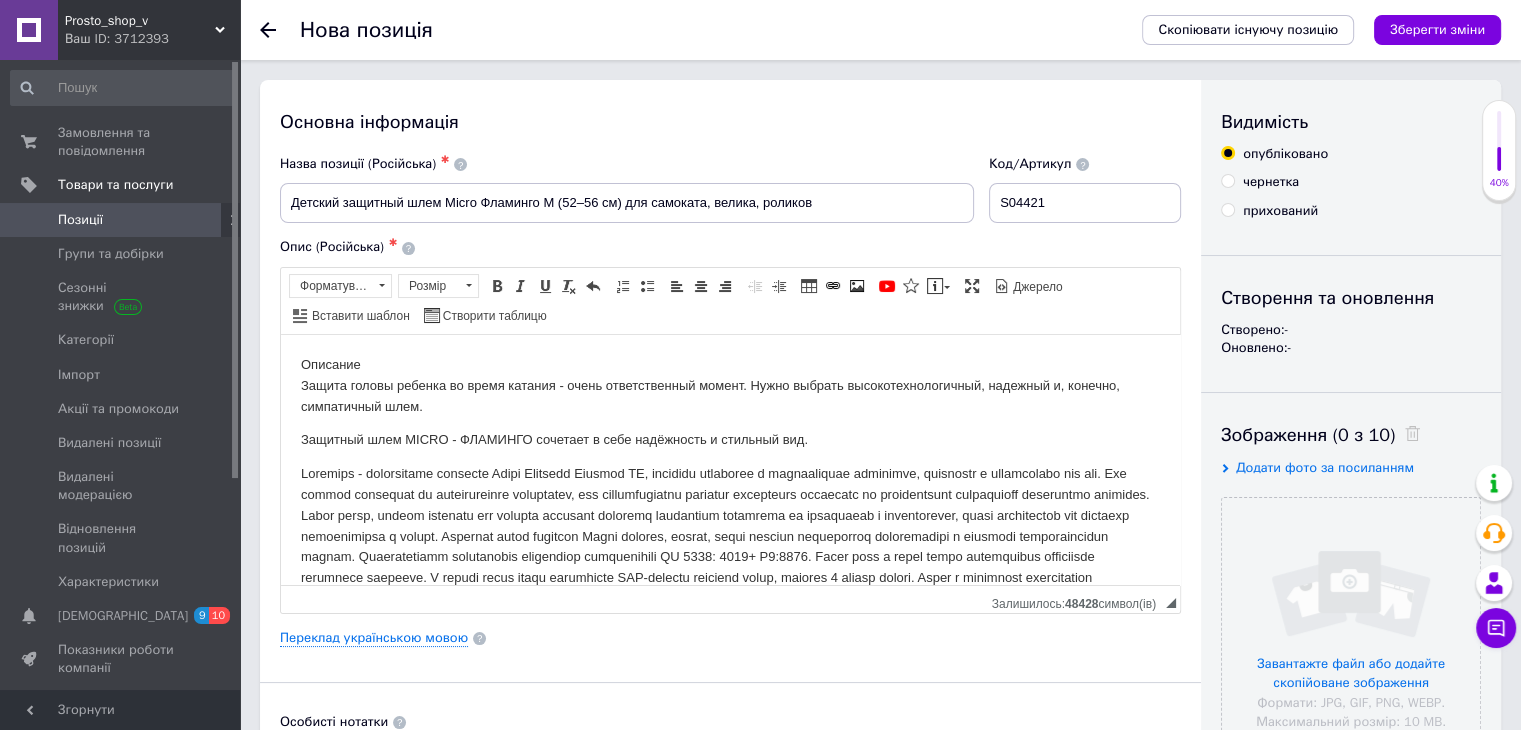 radio on "true" 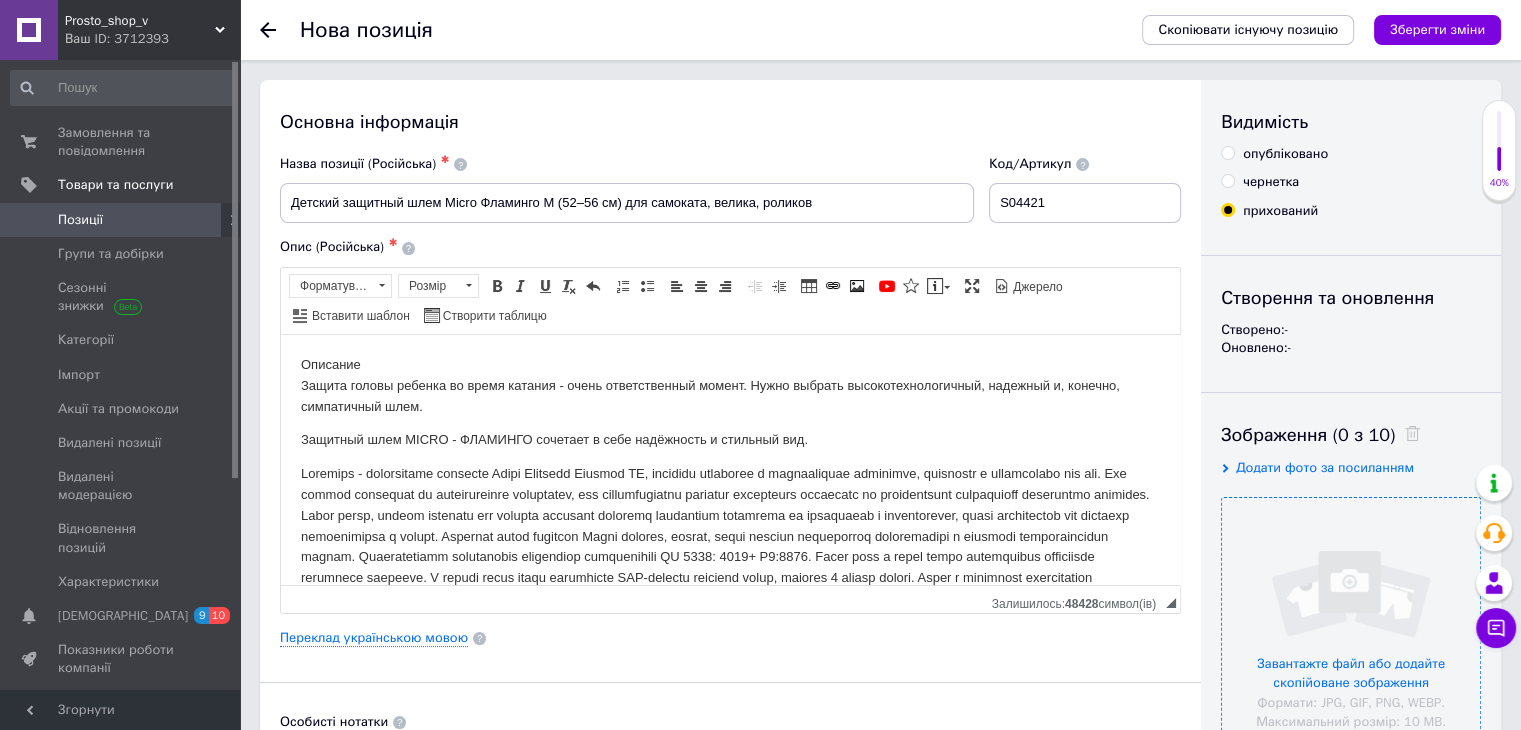 scroll, scrollTop: 500, scrollLeft: 0, axis: vertical 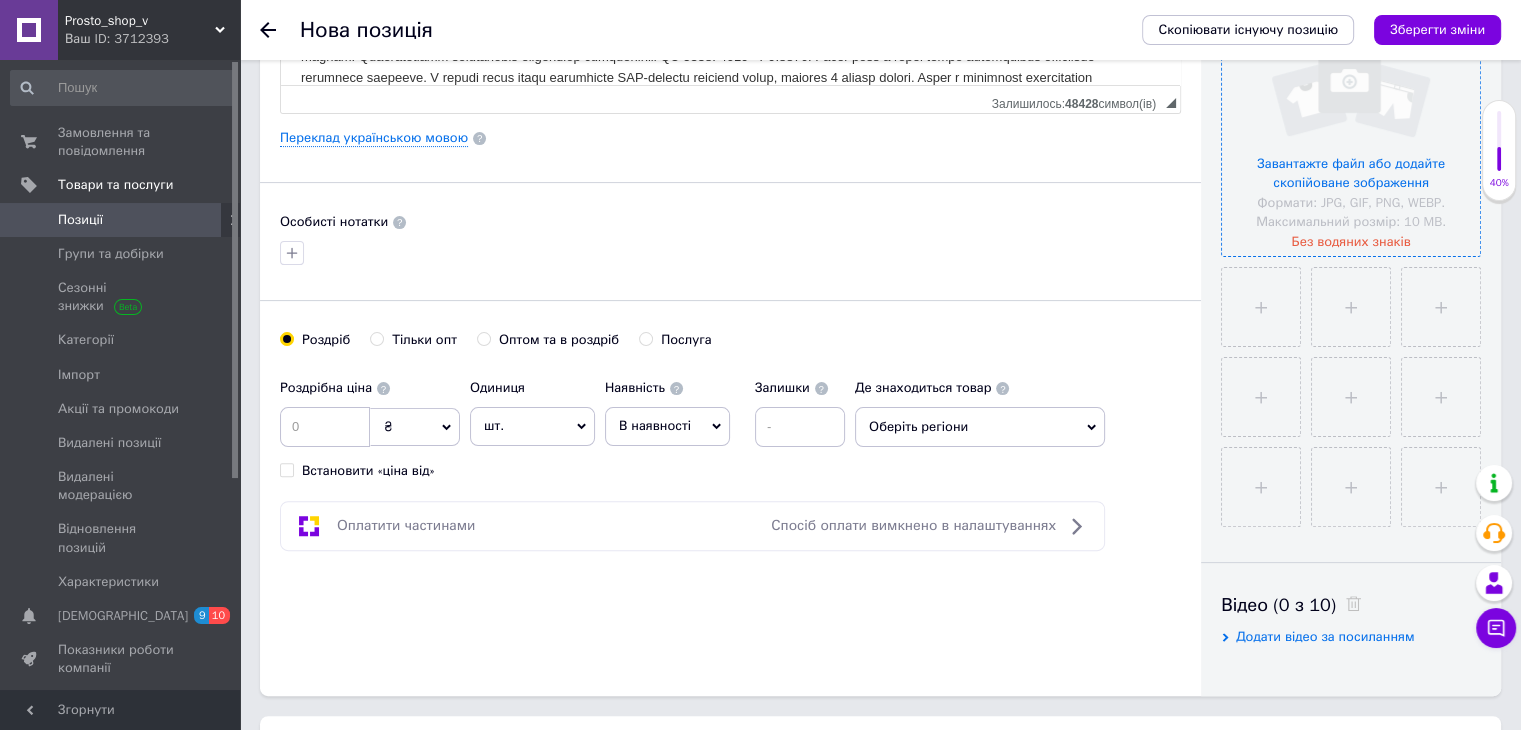 click at bounding box center [1351, 127] 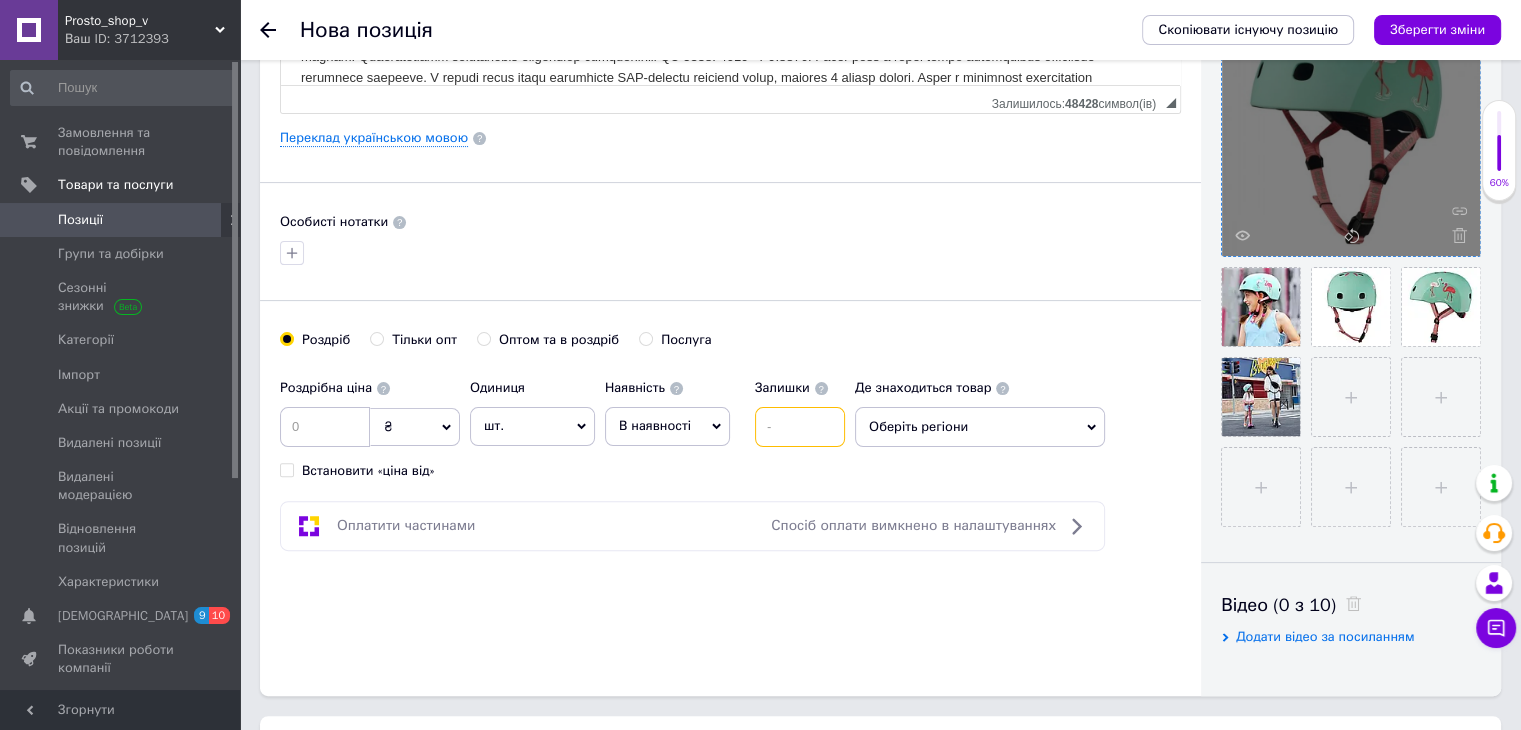 click at bounding box center [800, 427] 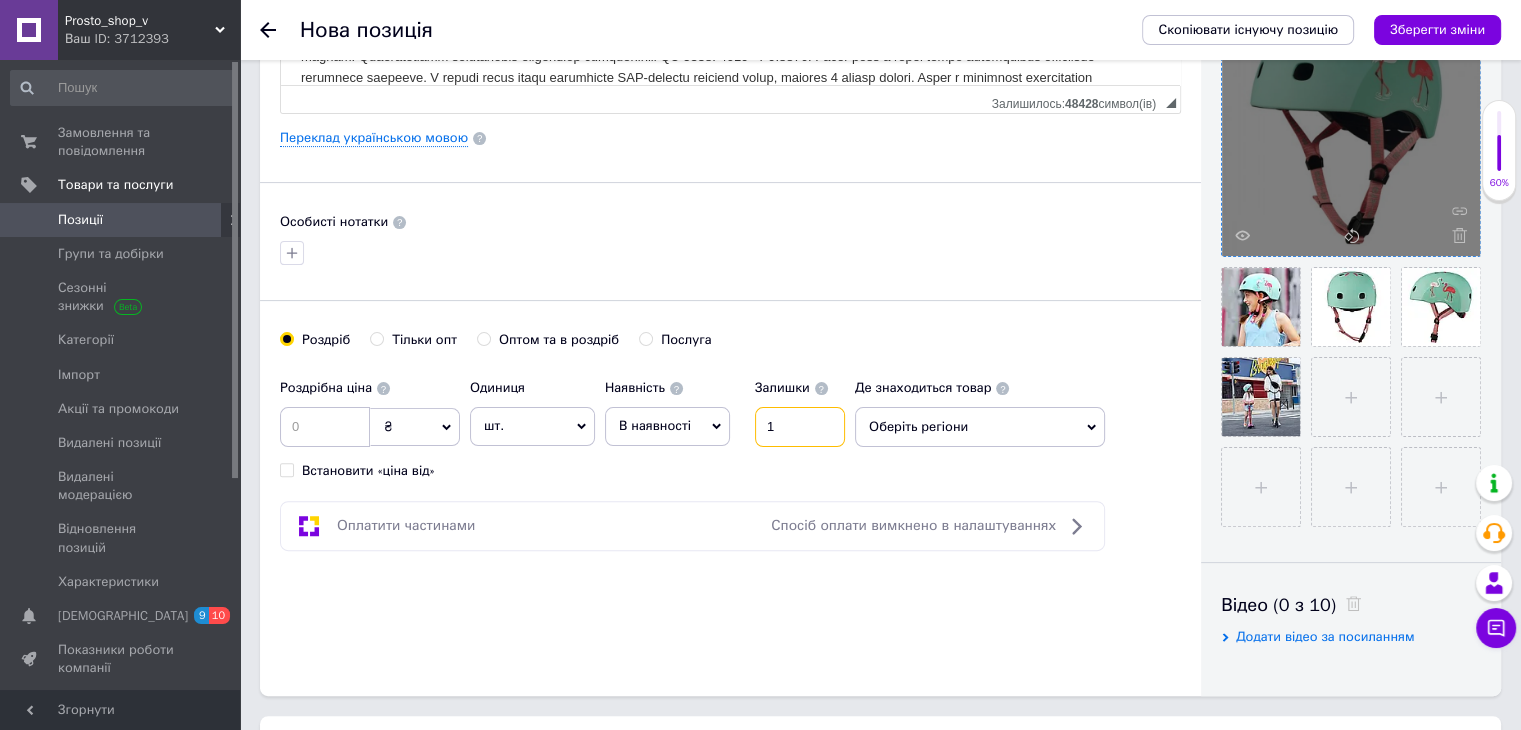 type on "1" 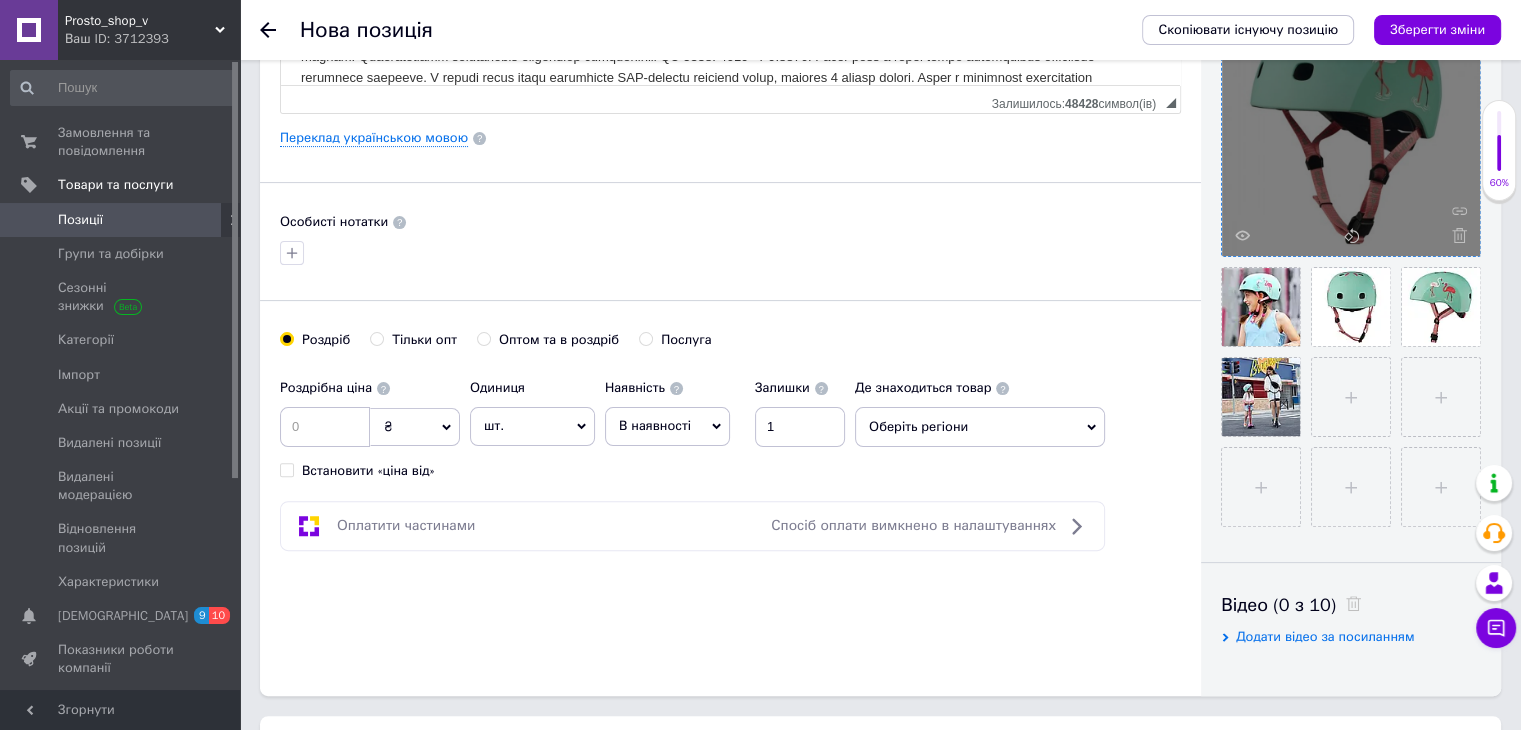 click on "В наявності" at bounding box center [655, 425] 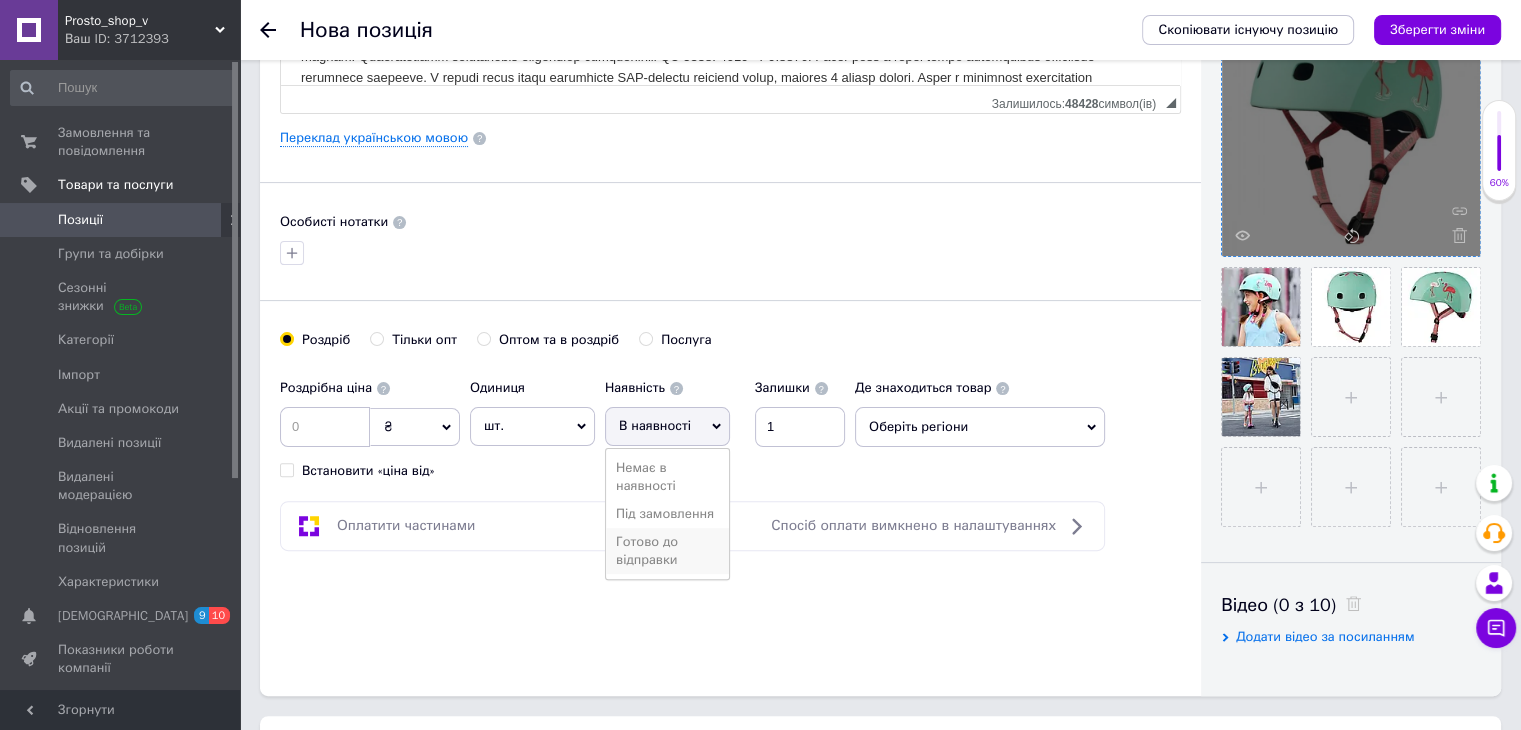 click on "Готово до відправки" at bounding box center (667, 551) 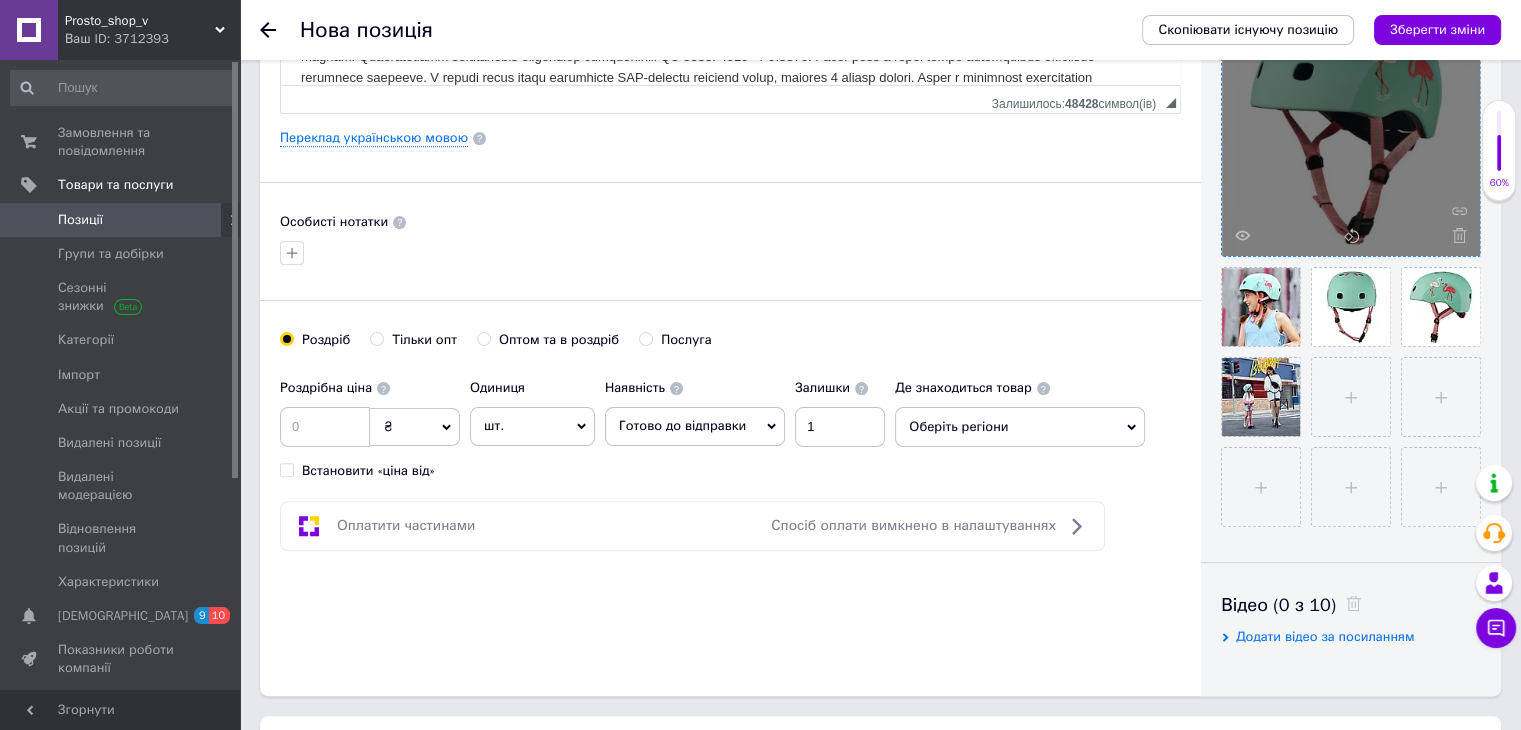 click on "Оберіть регіони" at bounding box center (1020, 427) 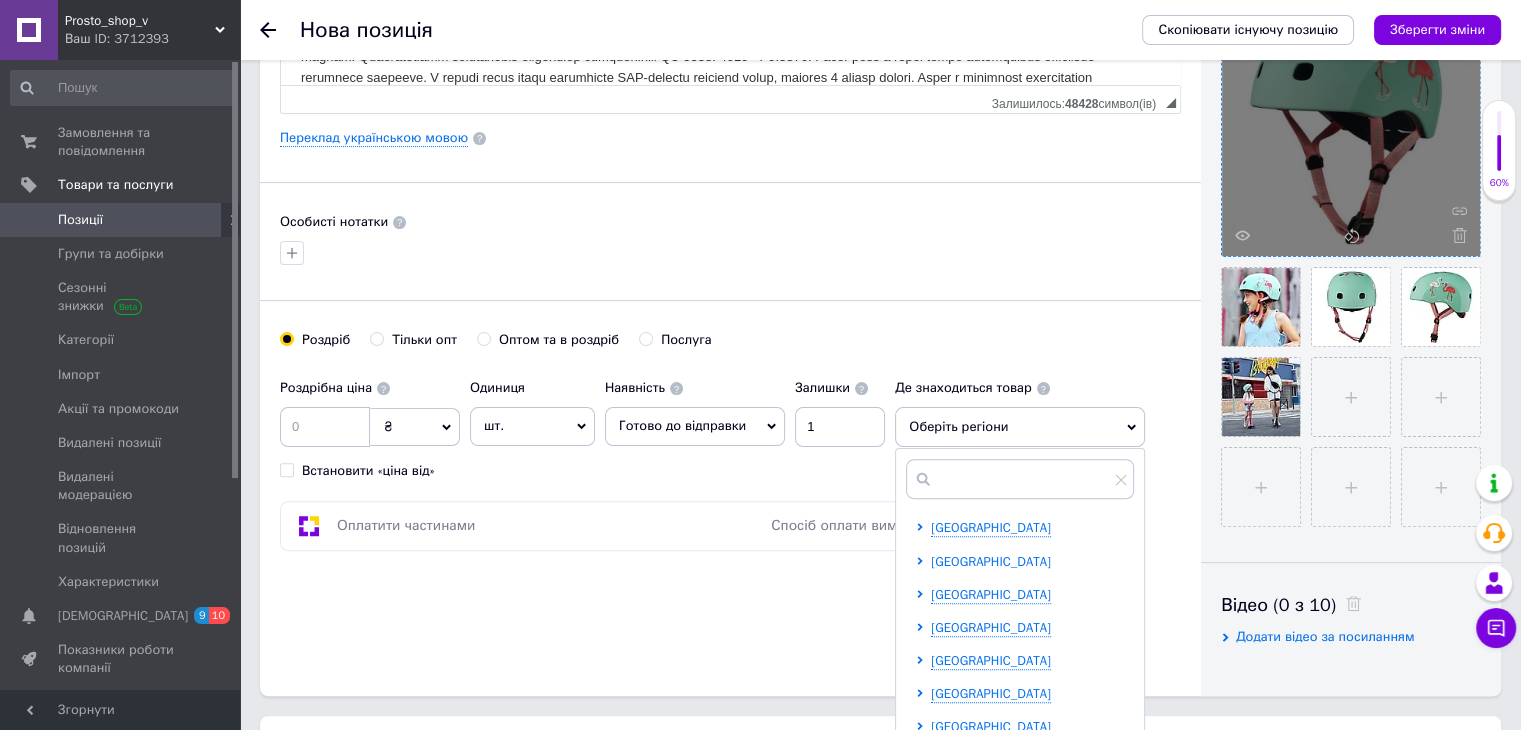 click on "[GEOGRAPHIC_DATA]" at bounding box center [991, 561] 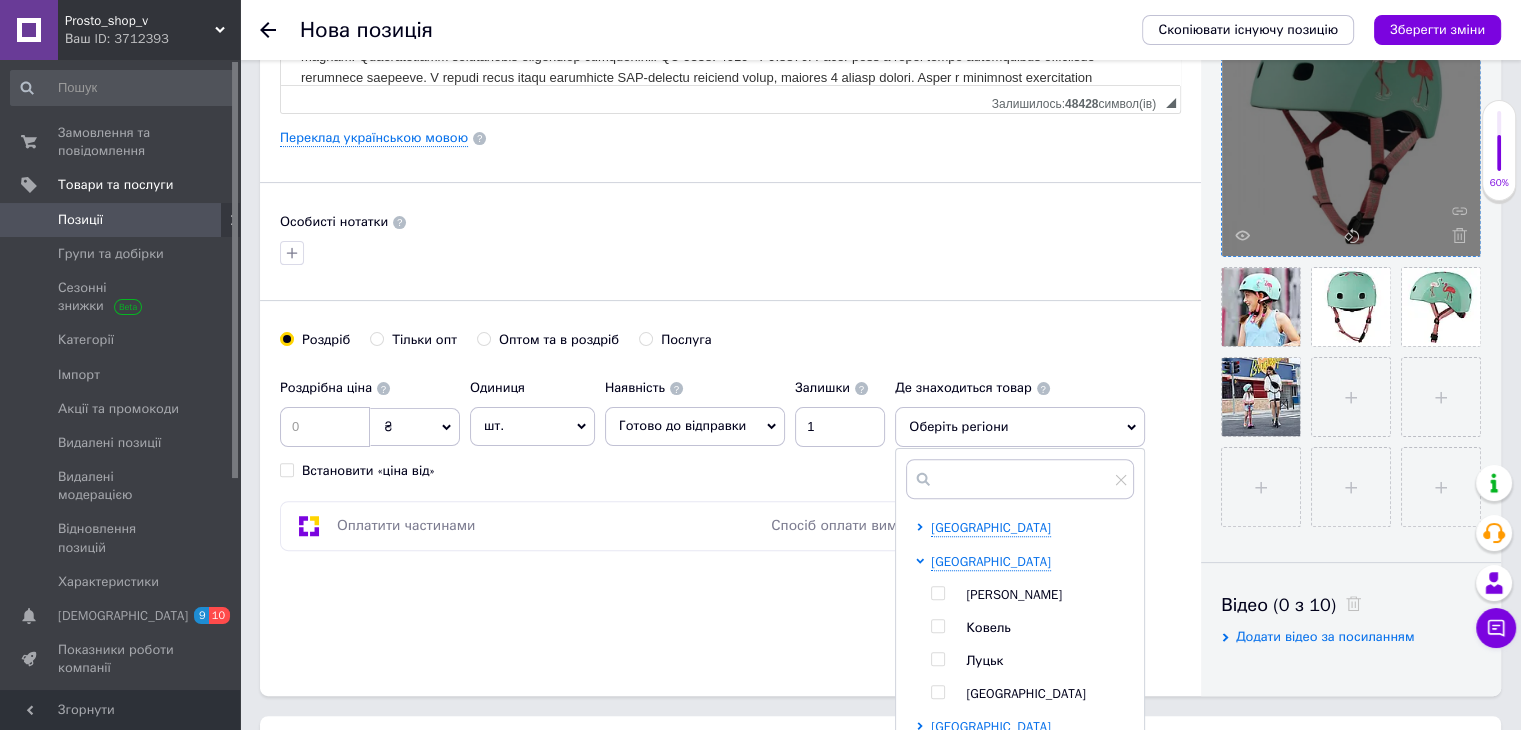 click at bounding box center (938, 593) 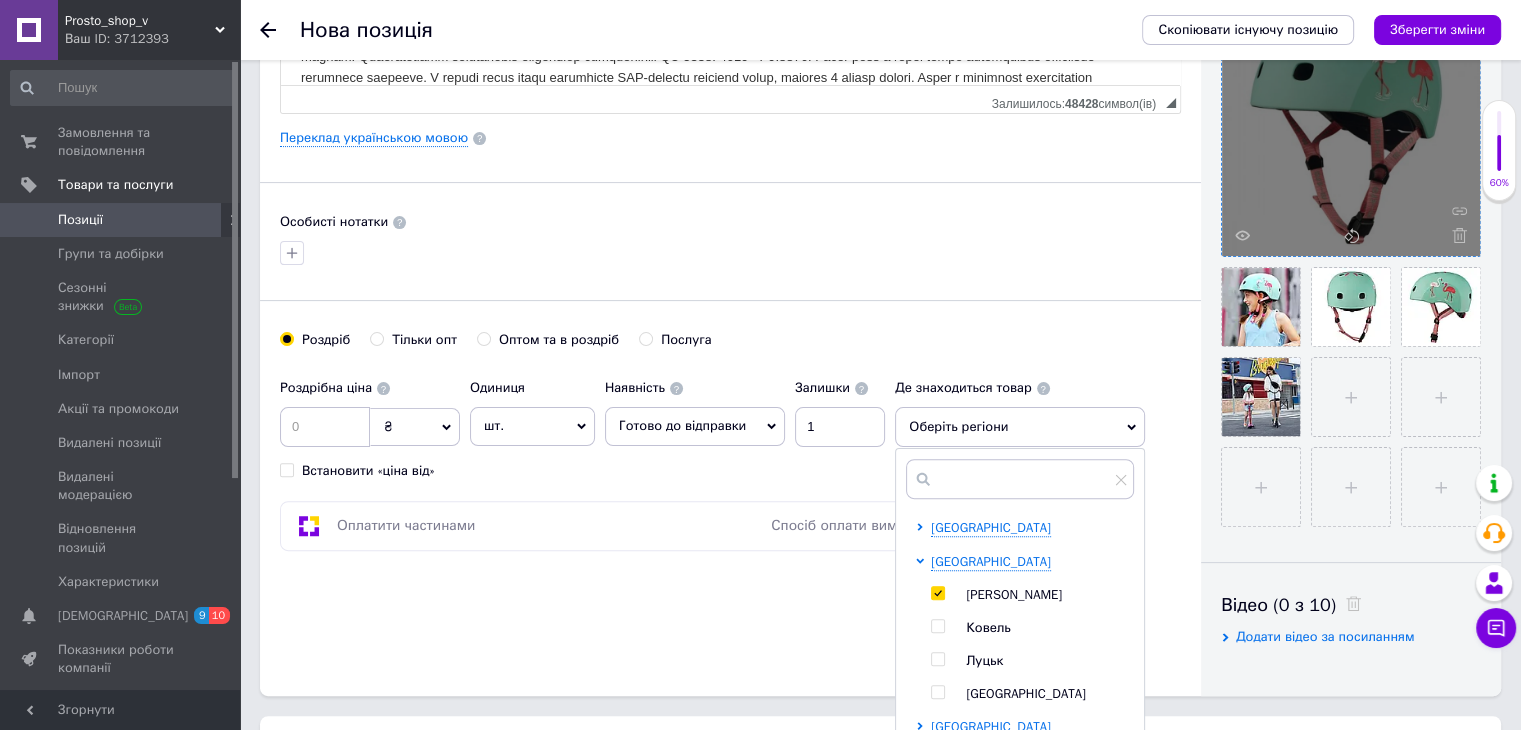 checkbox on "true" 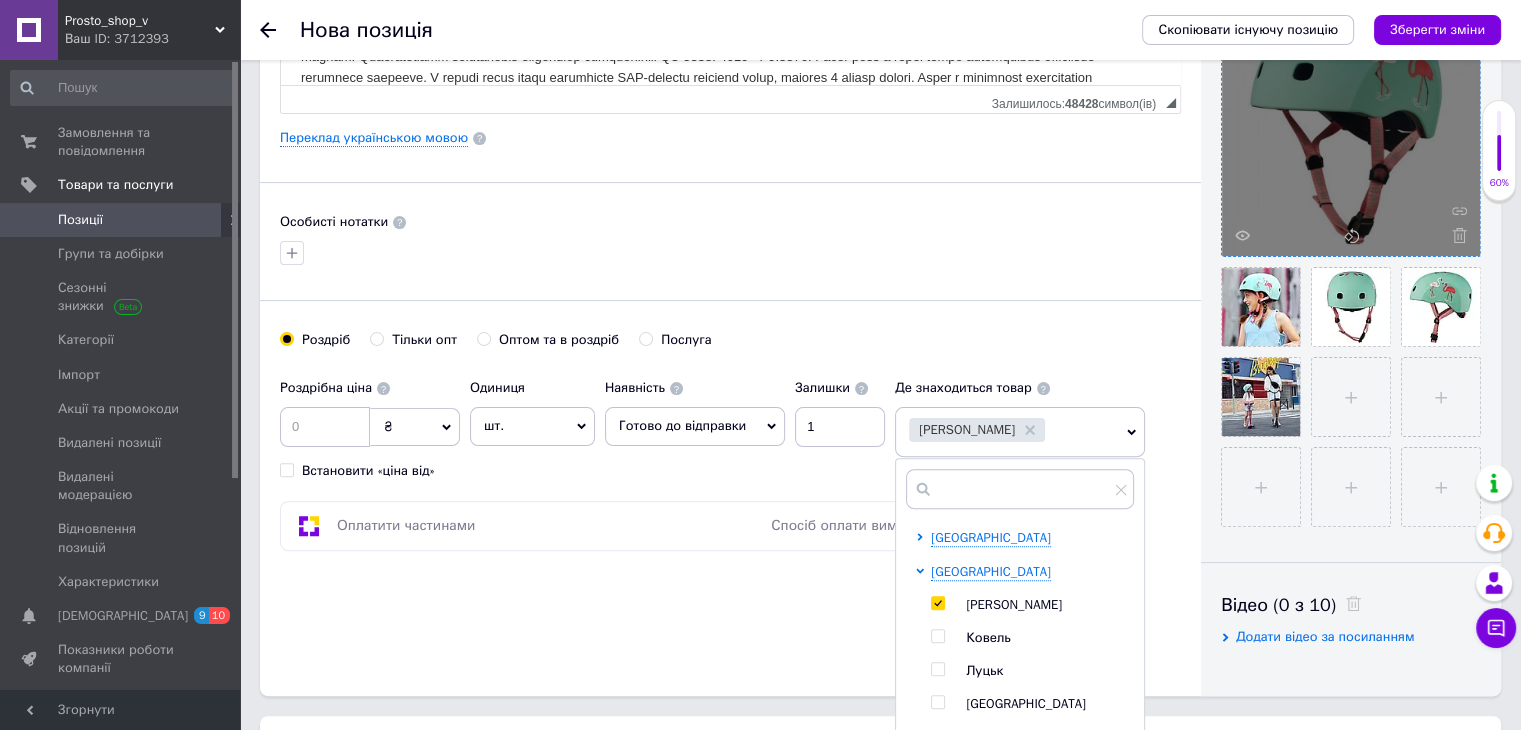 click on "Основна інформація Назва позиції (Російська) ✱ Детский защитный шлем Micro Фламинго M (52–56 см) для самоката, велика, роликов Код/Артикул S04421 Опис (Російська) ✱ Описание
Защита головы ребенка во время катания - очень ответственный момент. Нужно выбрать высокотехнологичный, надежный и, конечно, симпатичный шлем.
Защитный шлем МICRO - ФЛАМИНГО сочетает в себе надёжность и стильный вид.
Размер шлема М: подходит для детей с окру- жительностью головы 52-56 см.
Рекомендовано для детей в возрасте от 4 поков.
Характеристики
Комплектация
Шлем
Размер
M
Цвет
Китай" at bounding box center [730, 138] 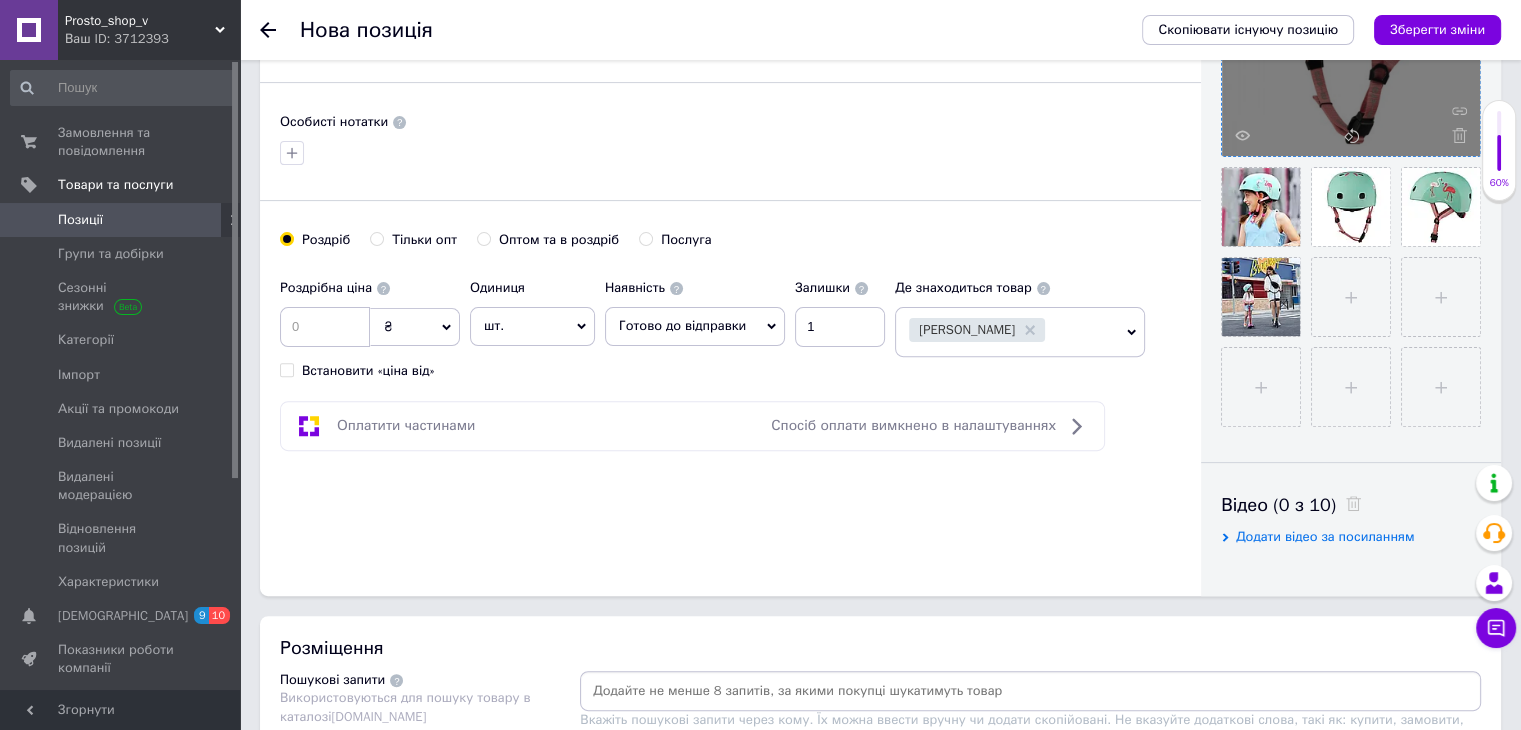 scroll, scrollTop: 1000, scrollLeft: 0, axis: vertical 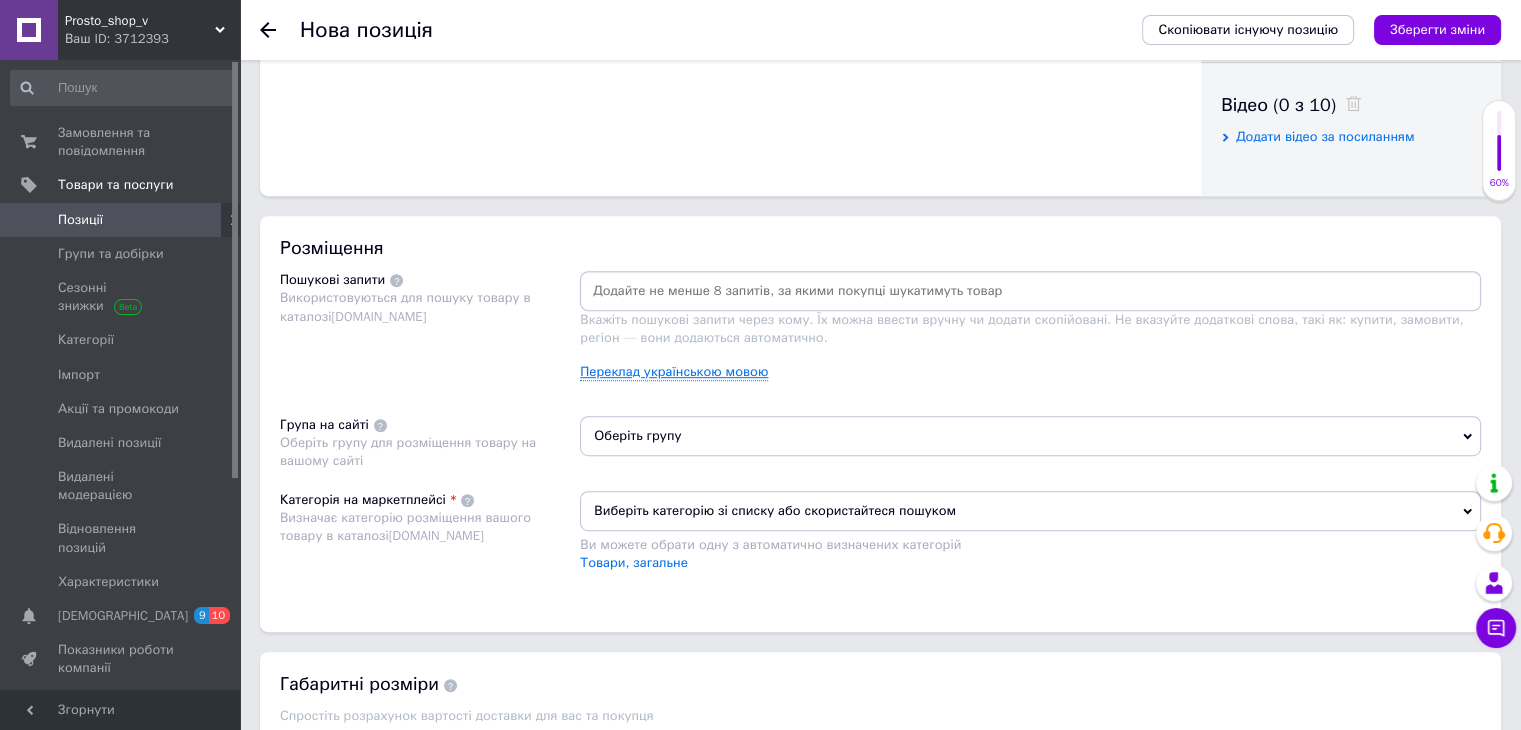 click on "Переклад українською мовою" at bounding box center (674, 372) 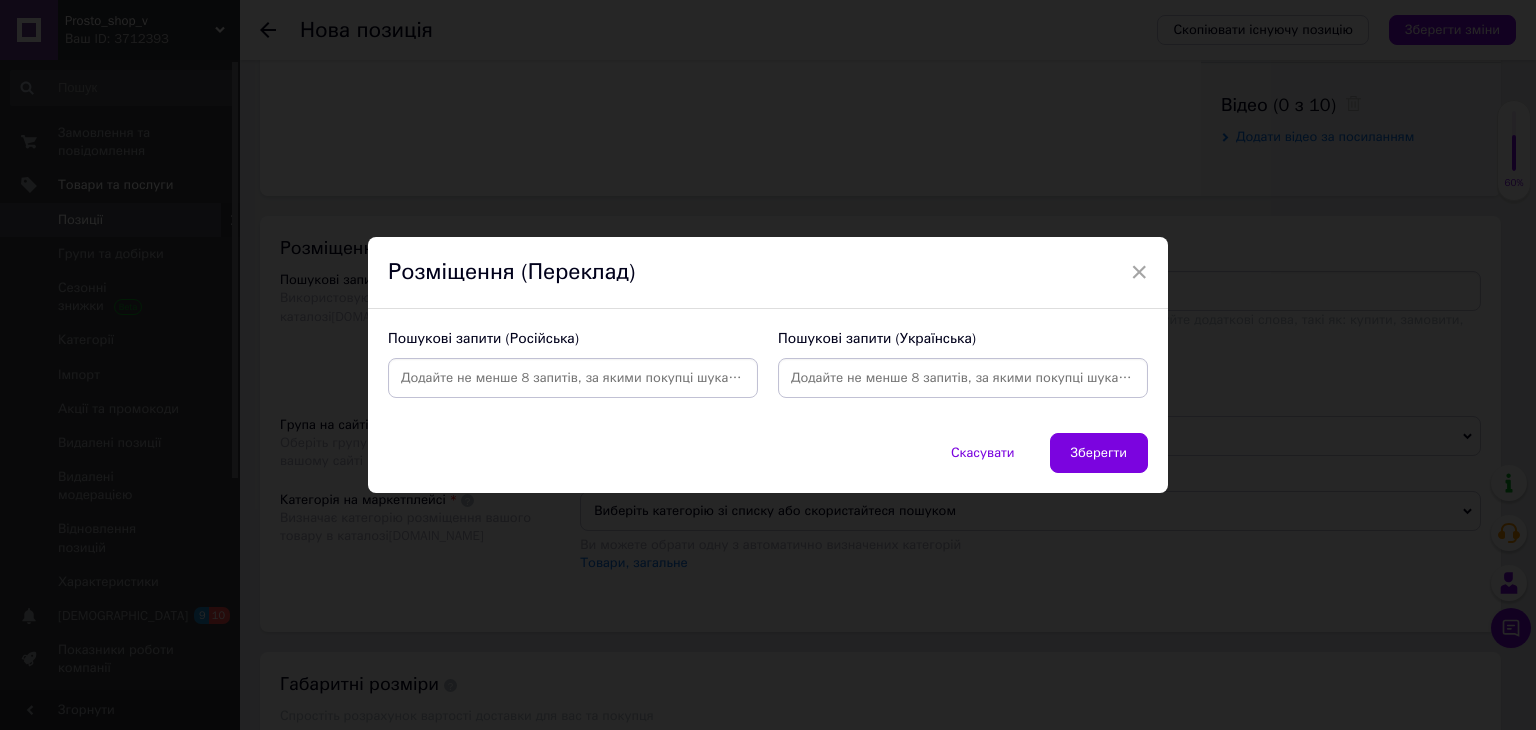 click at bounding box center (573, 378) 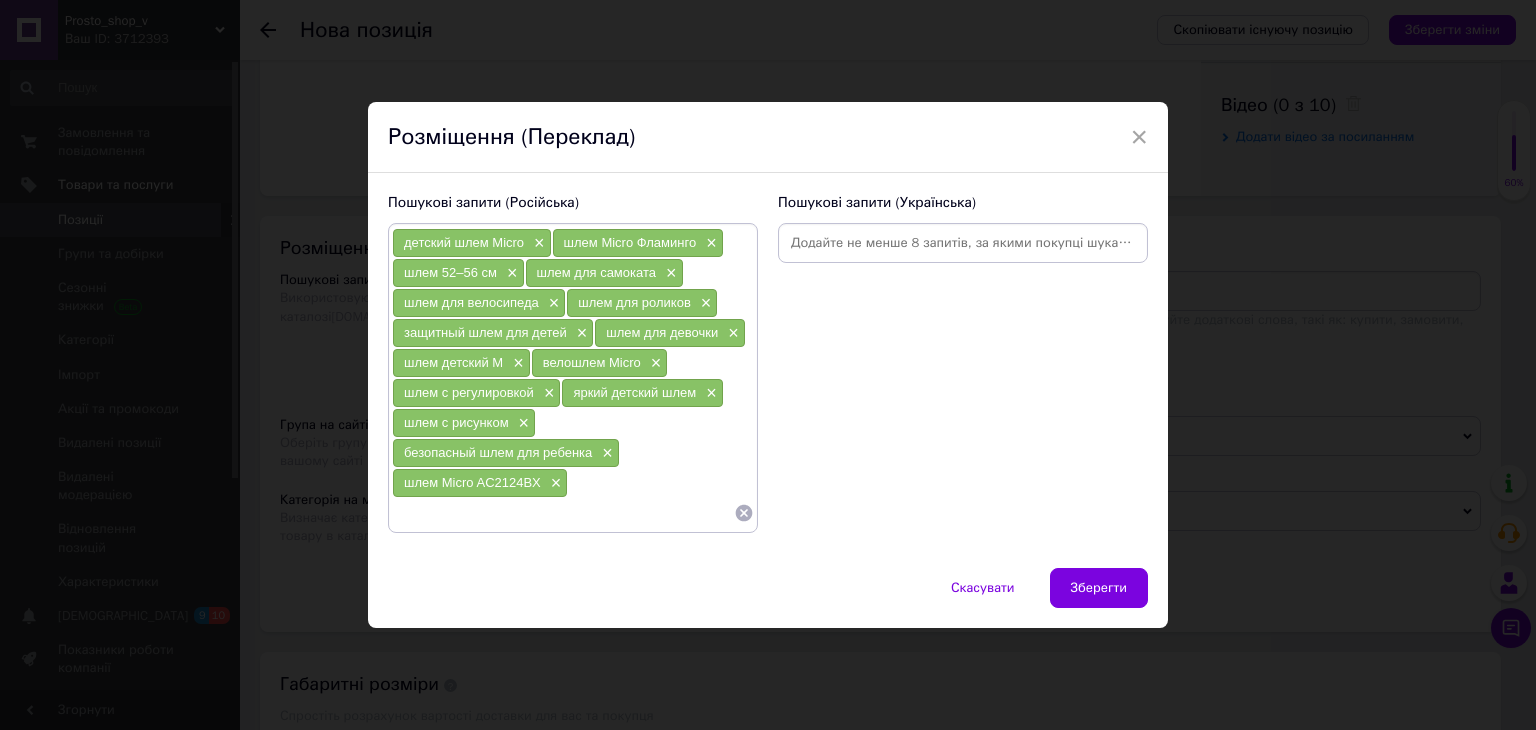 click at bounding box center (963, 243) 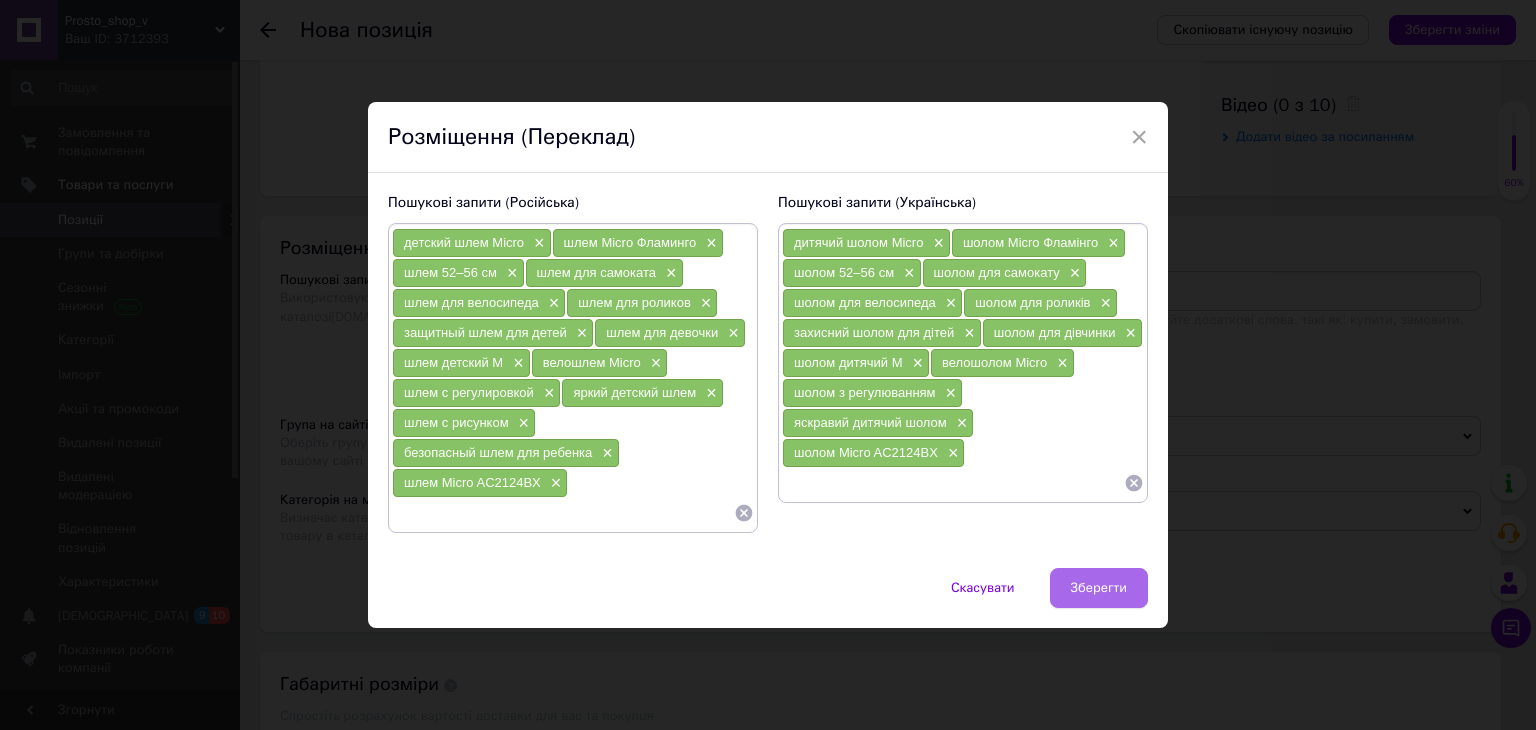 click on "Зберегти" at bounding box center (1099, 588) 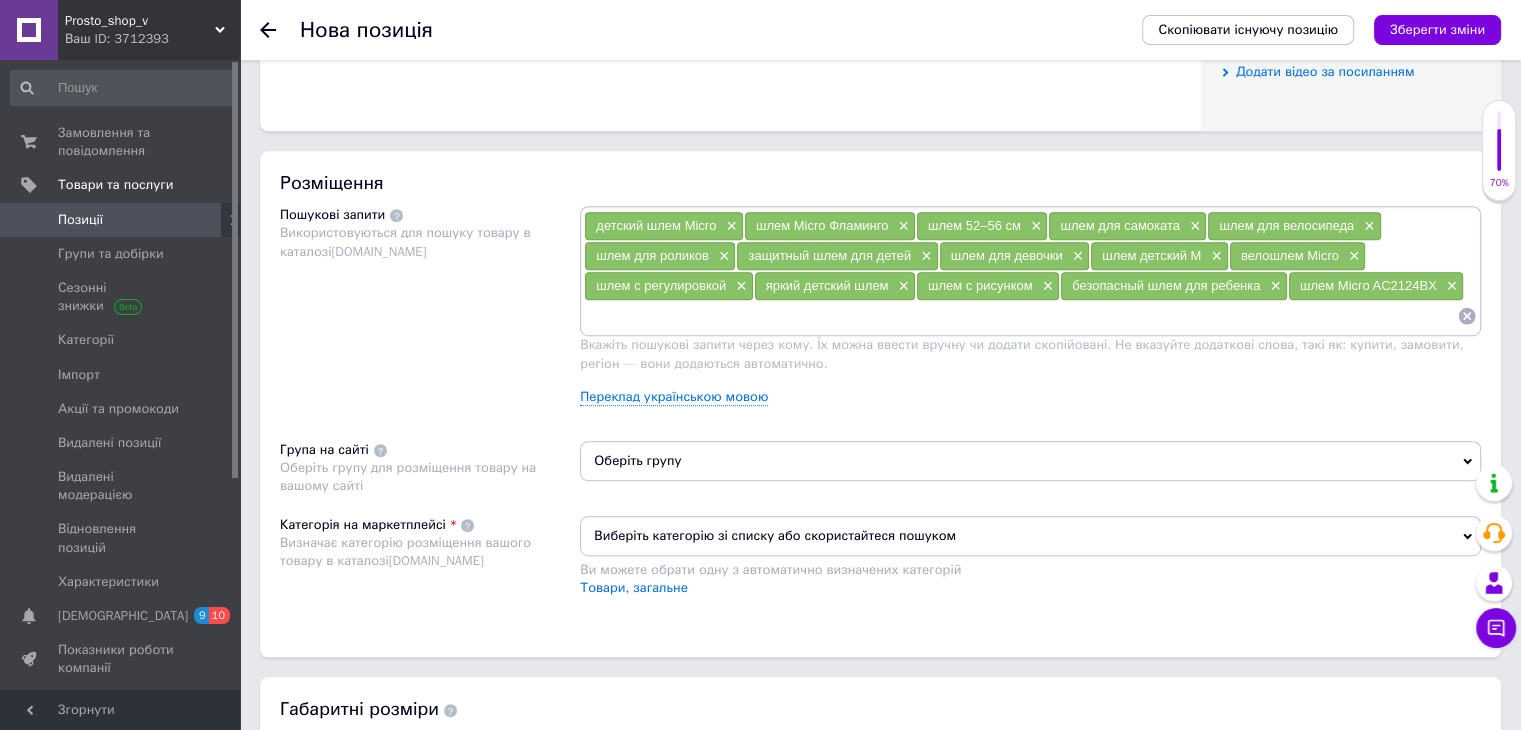 scroll, scrollTop: 1100, scrollLeft: 0, axis: vertical 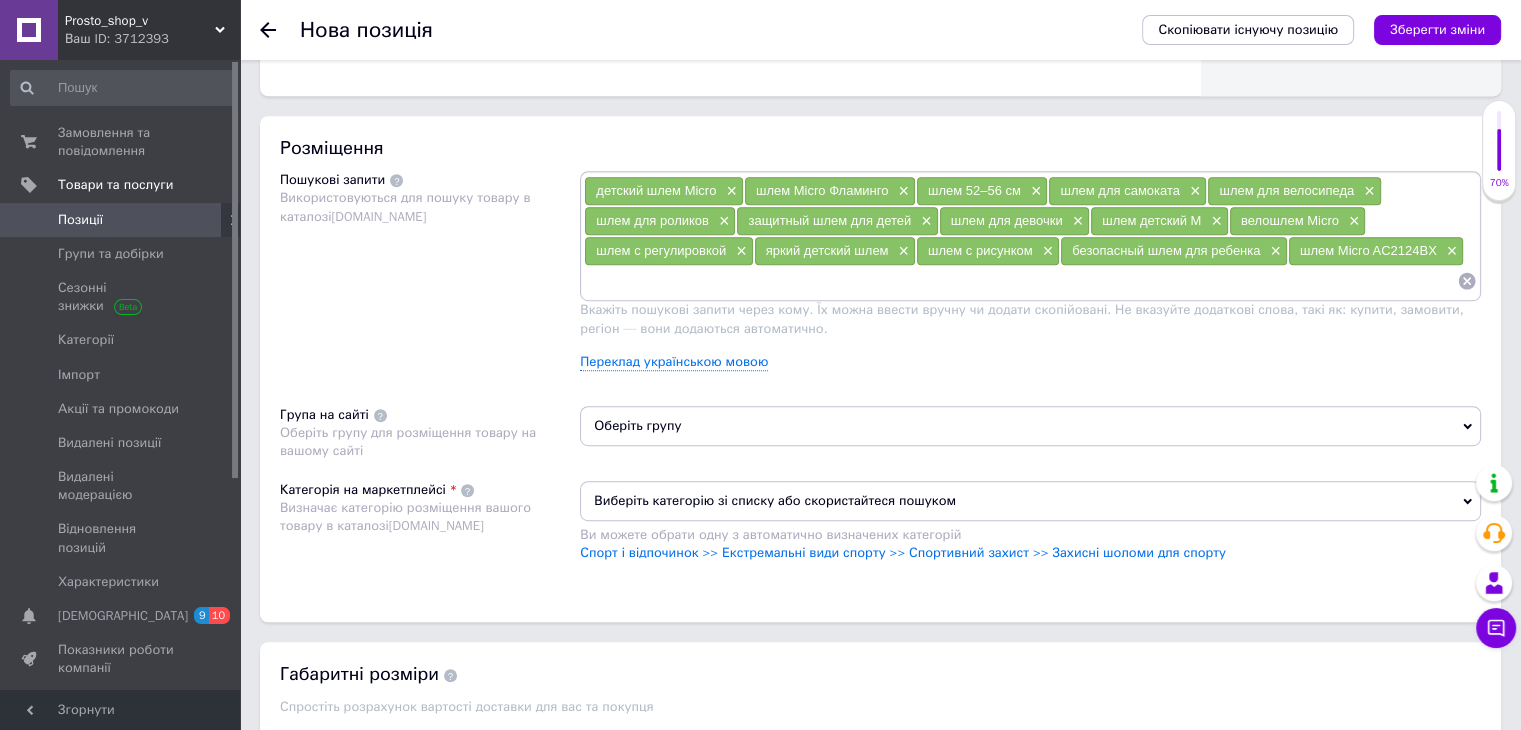 click on "Оберіть групу" at bounding box center [1030, 426] 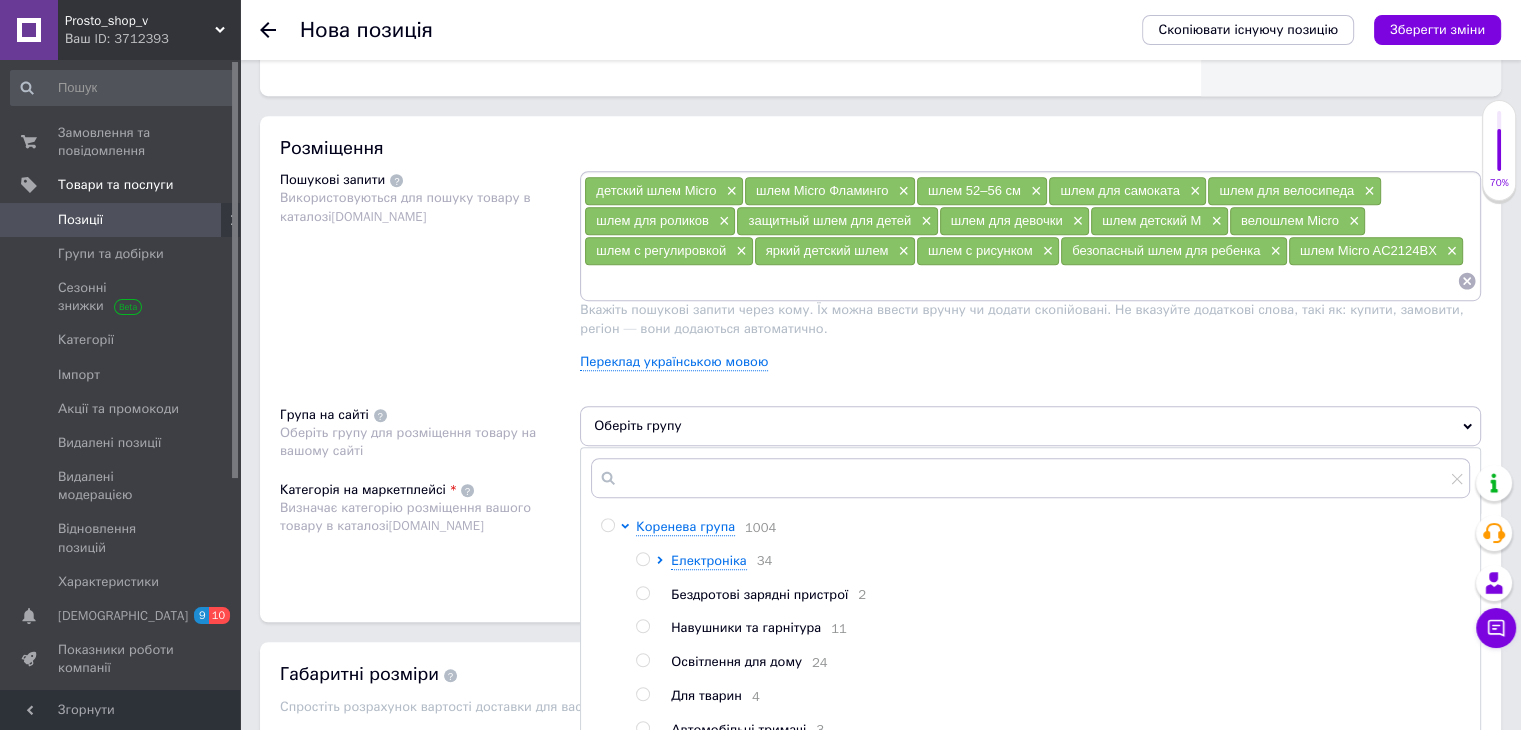 scroll, scrollTop: 1495, scrollLeft: 0, axis: vertical 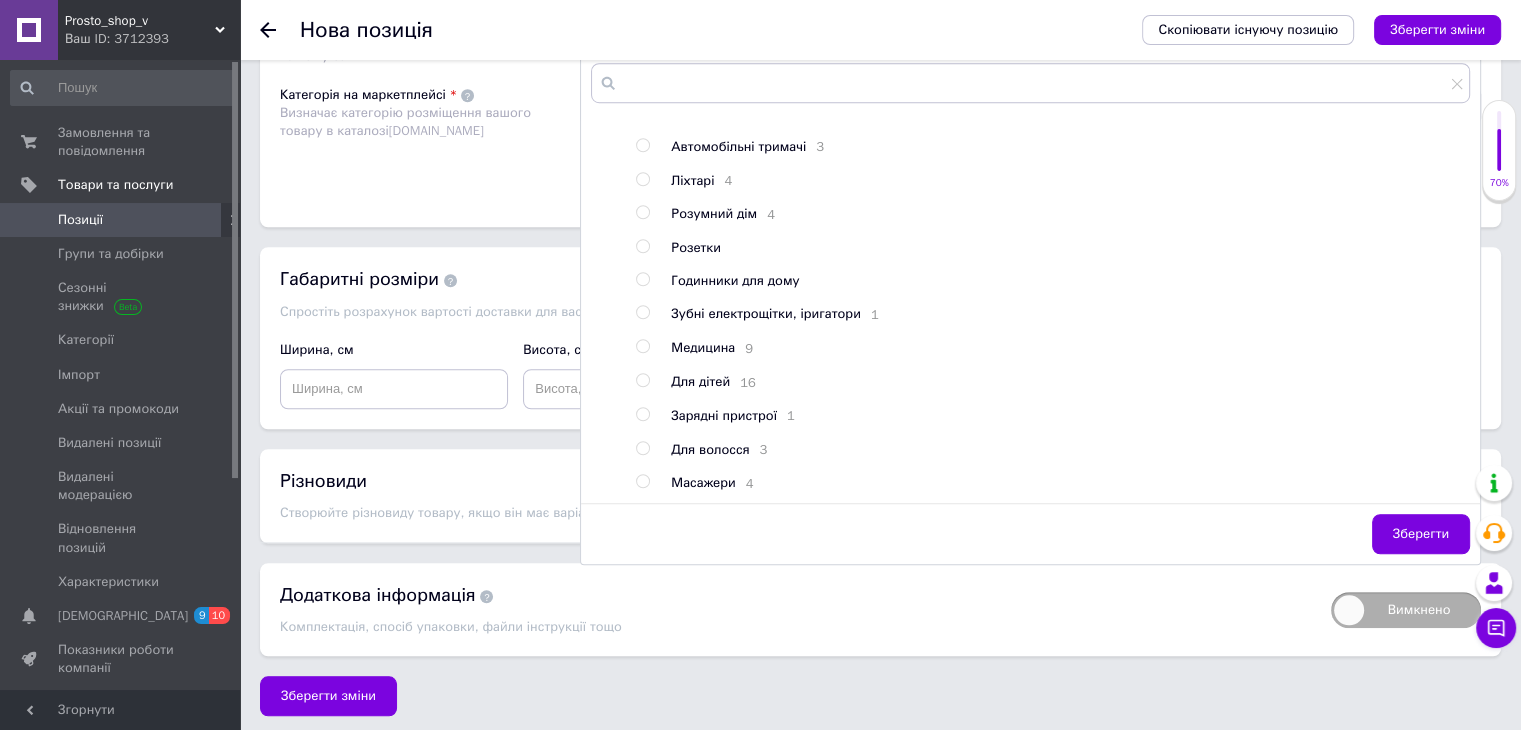 click at bounding box center [642, 380] 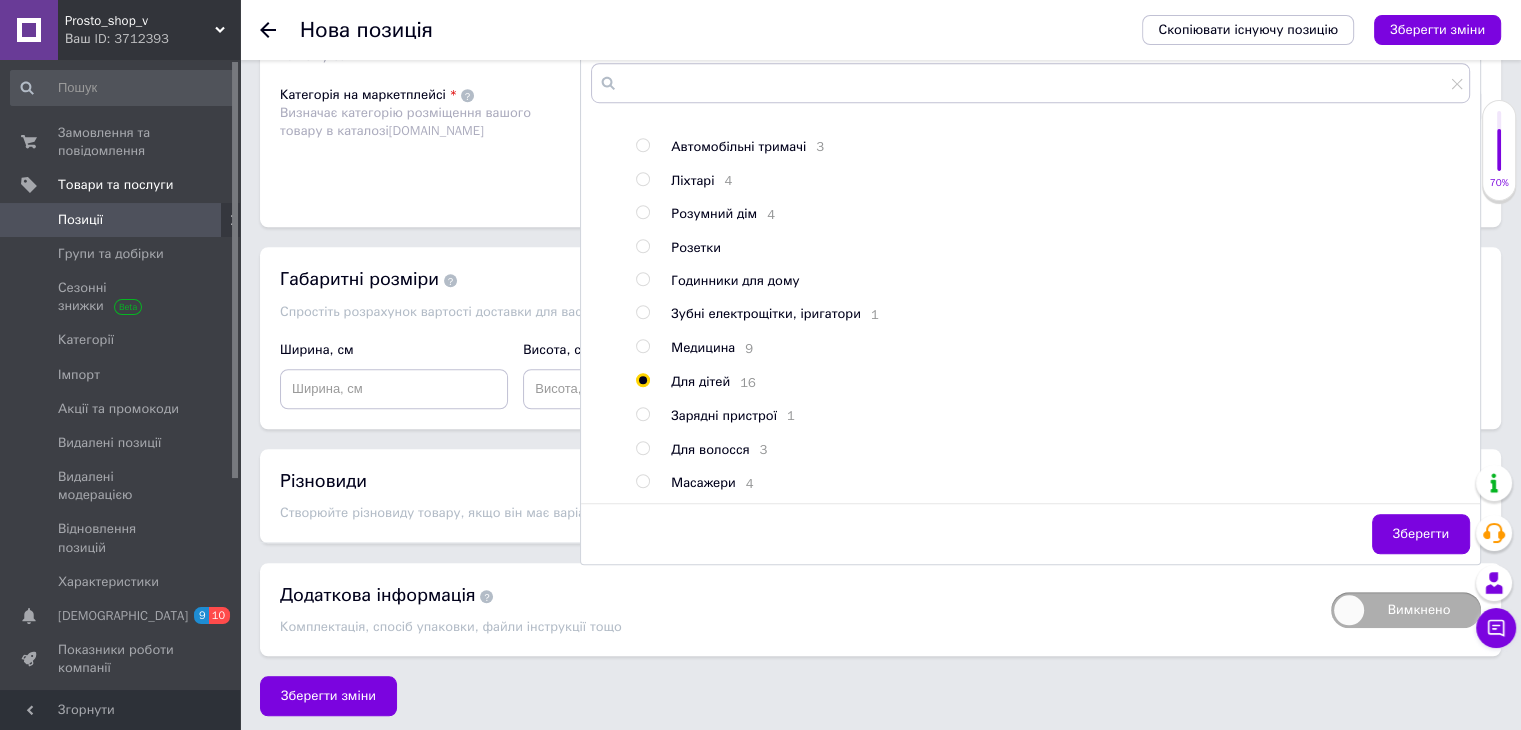 radio on "true" 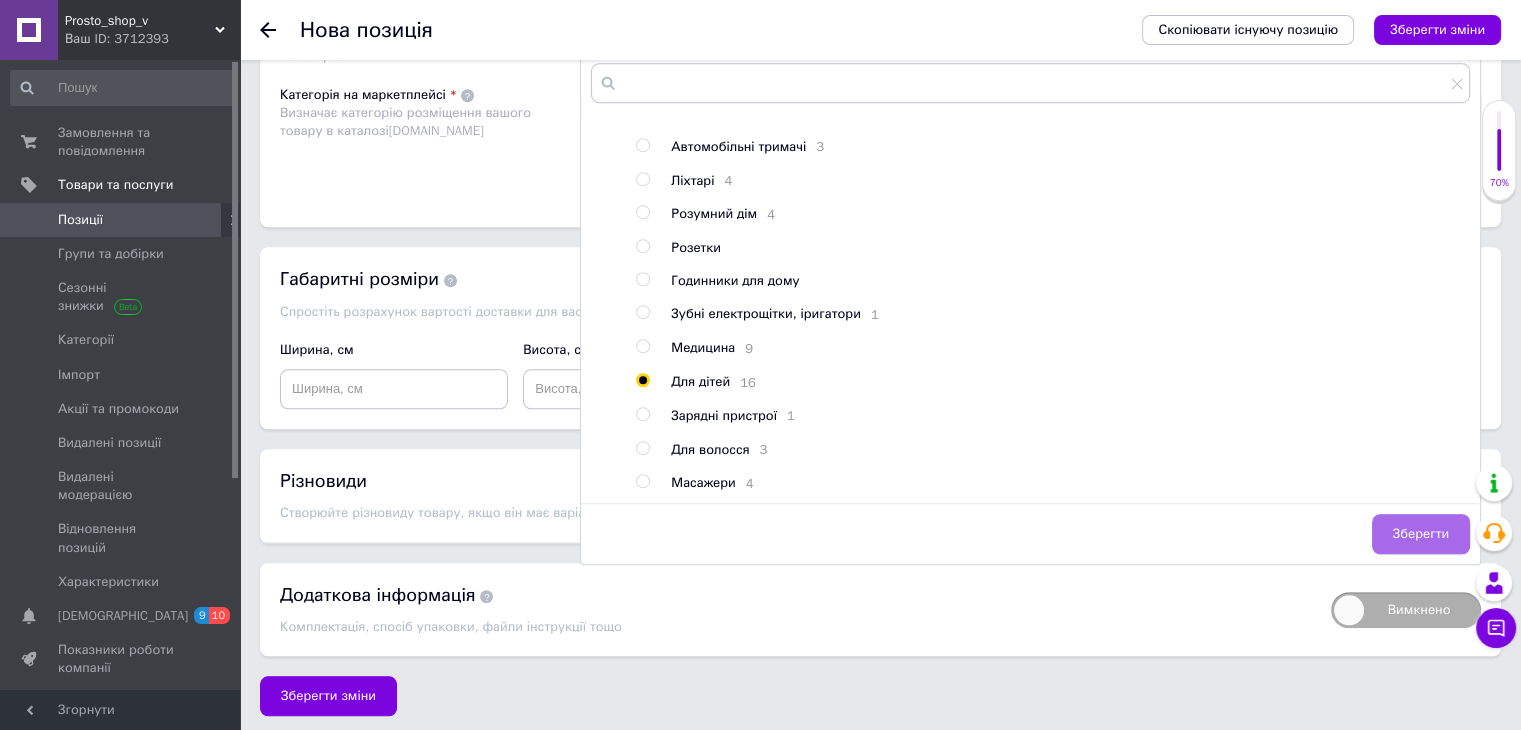 click on "Зберегти" at bounding box center [1421, 534] 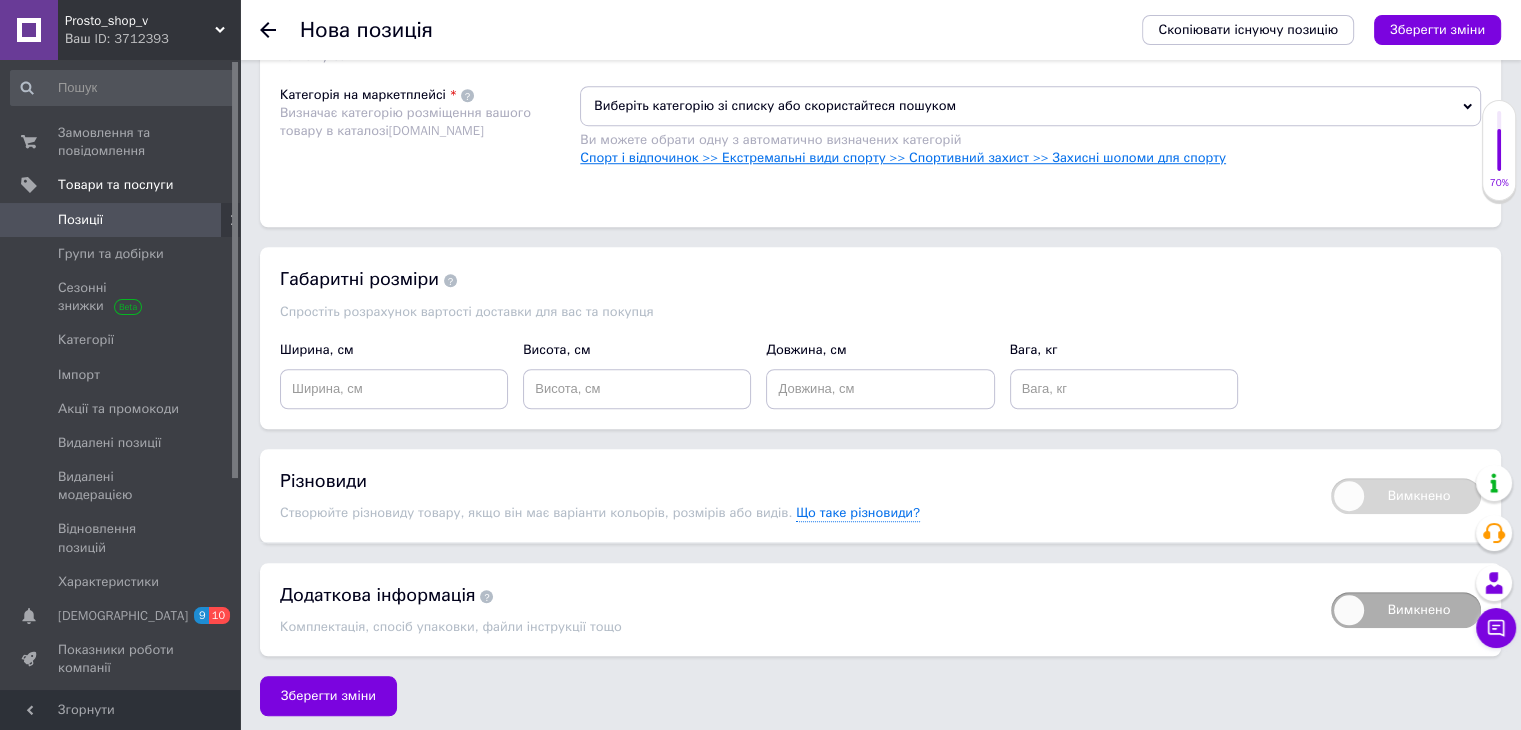 click on "Спорт і відпочинок >> Екстремальні види спорту >> Спортивний захист >> Захисні шоломи для спорту" at bounding box center (903, 157) 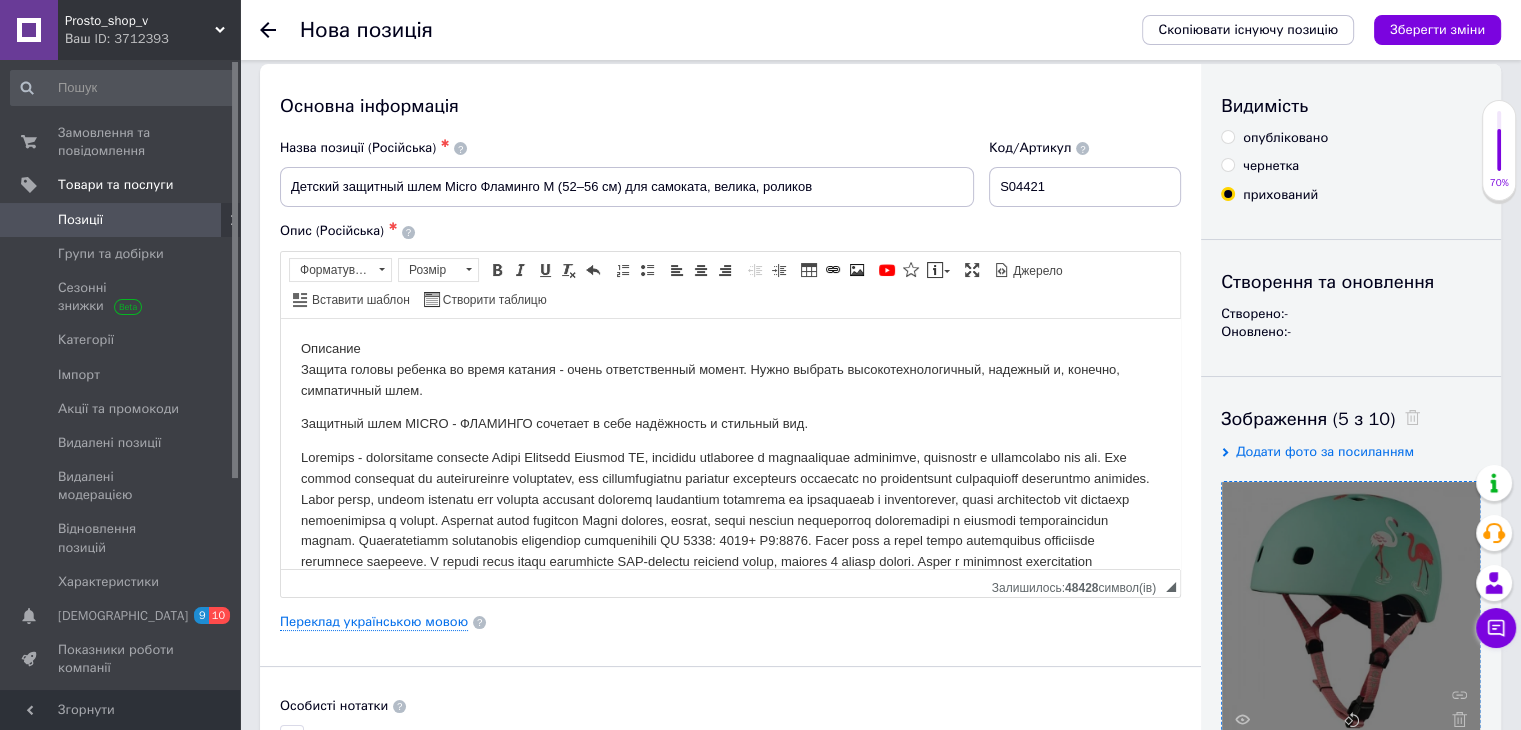 scroll, scrollTop: 0, scrollLeft: 0, axis: both 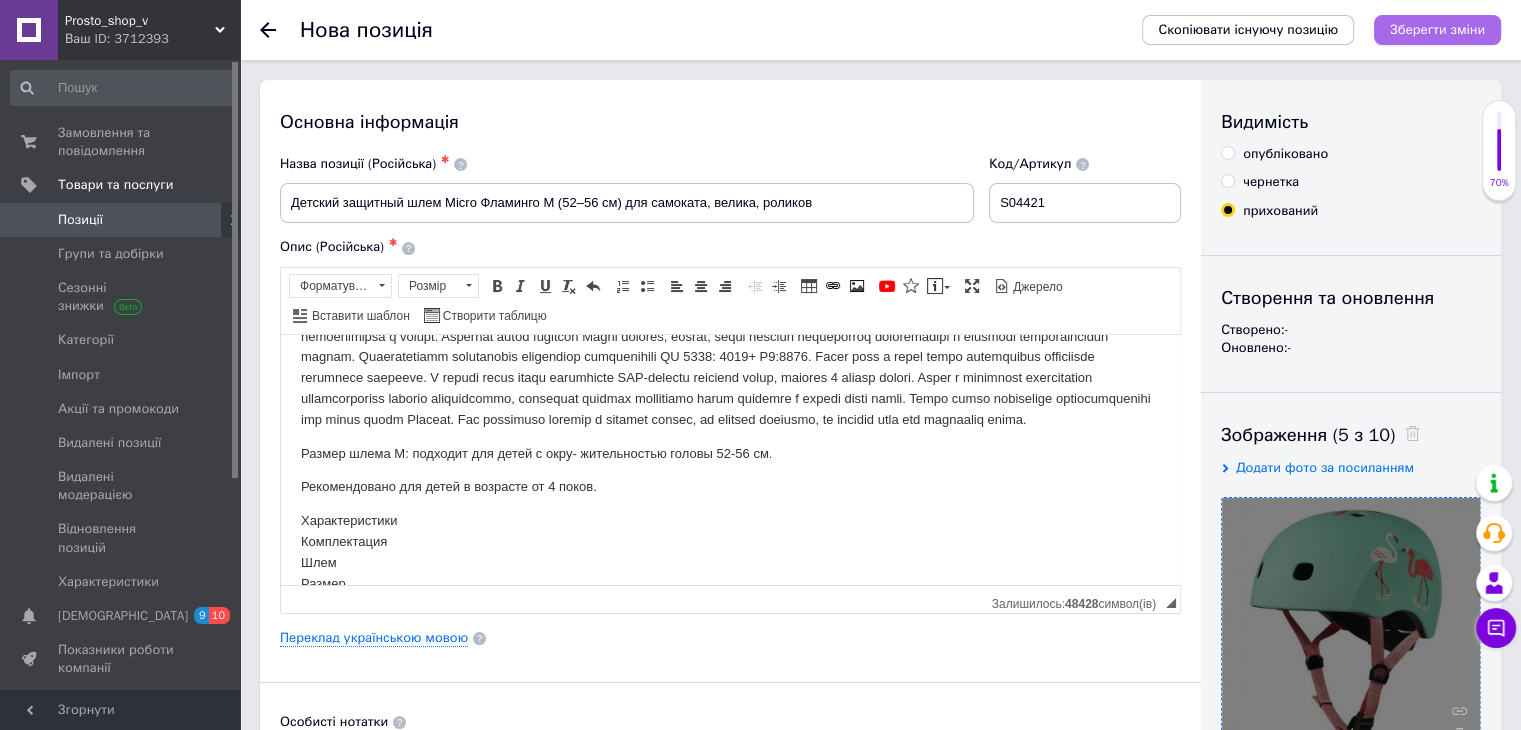 click on "Зберегти зміни" at bounding box center [1437, 29] 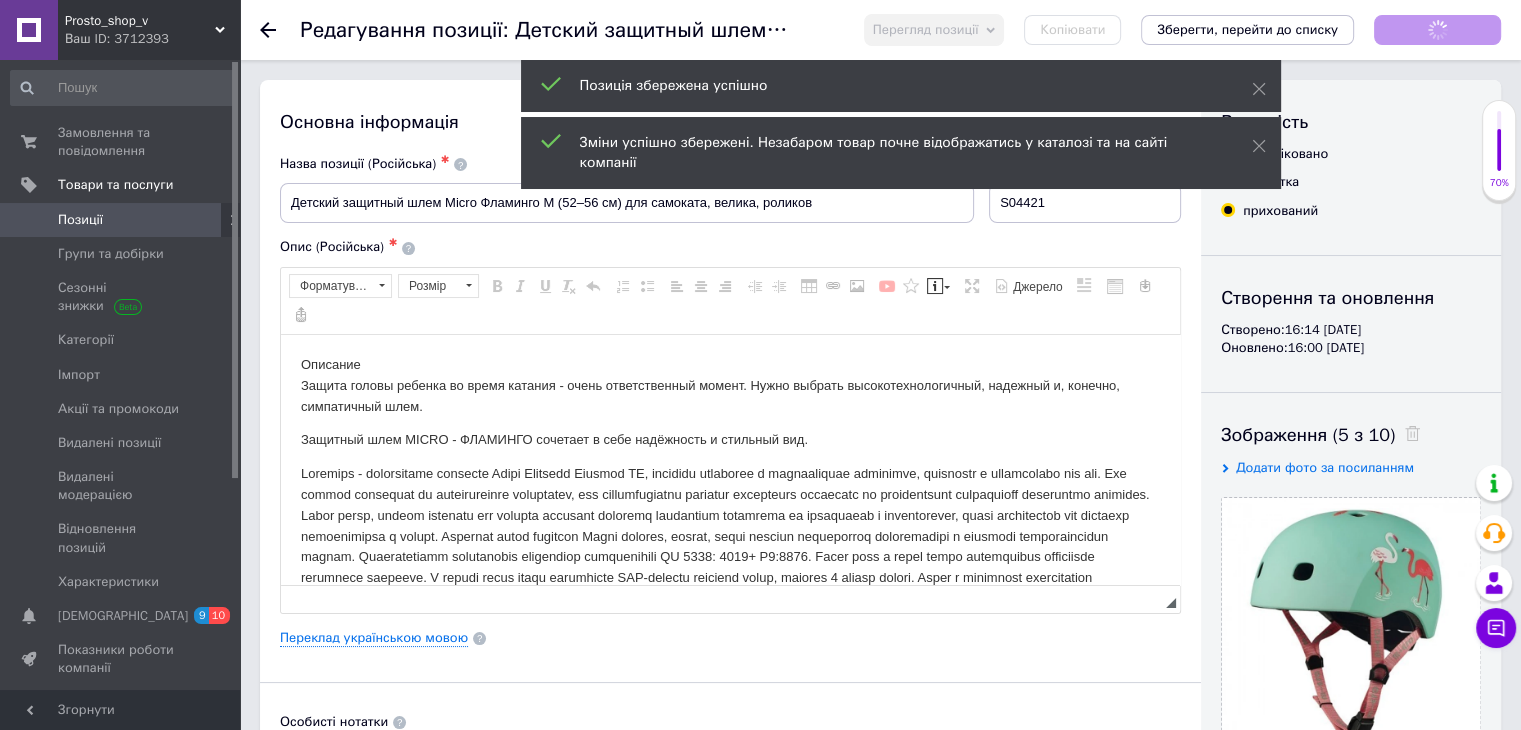 scroll, scrollTop: 0, scrollLeft: 0, axis: both 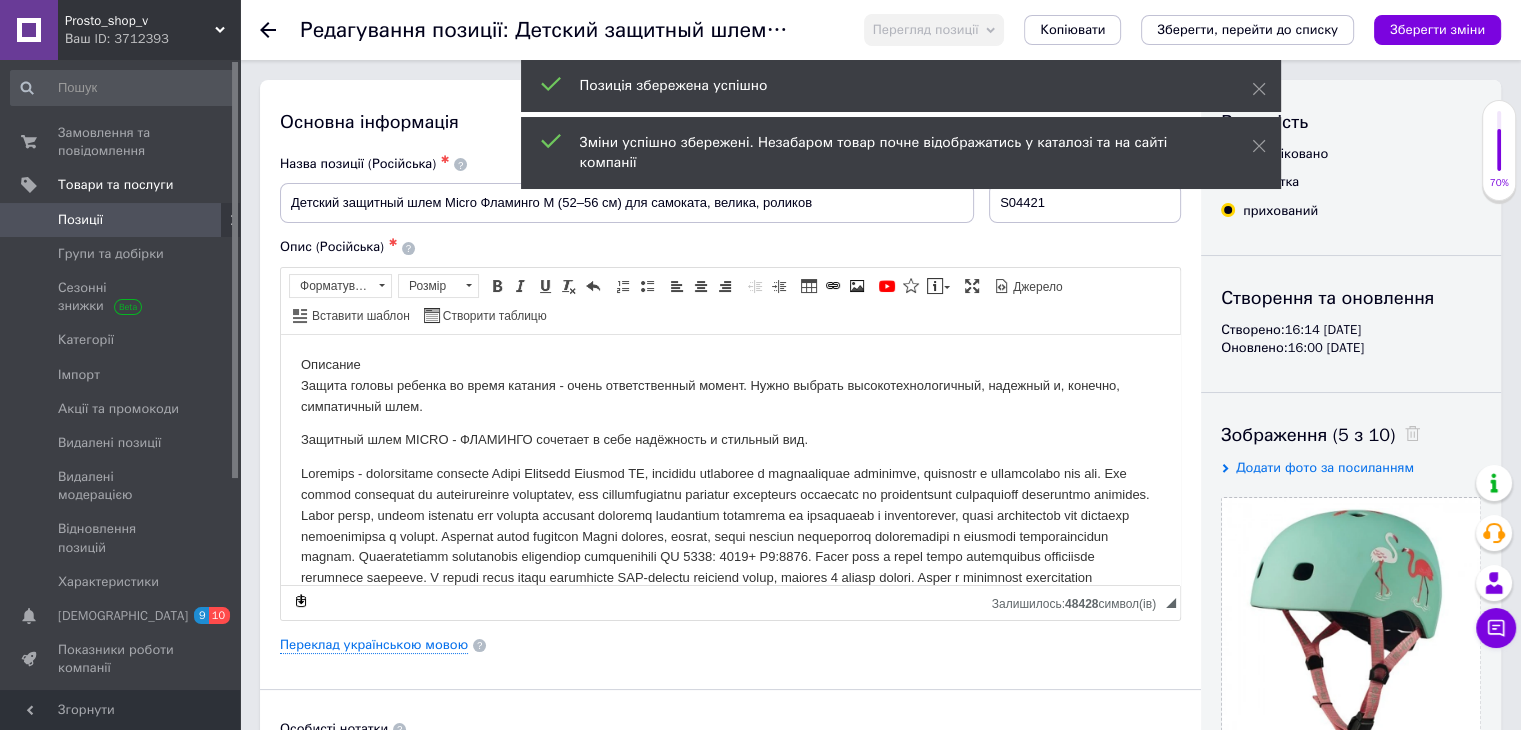 click on "Позиції" at bounding box center [121, 220] 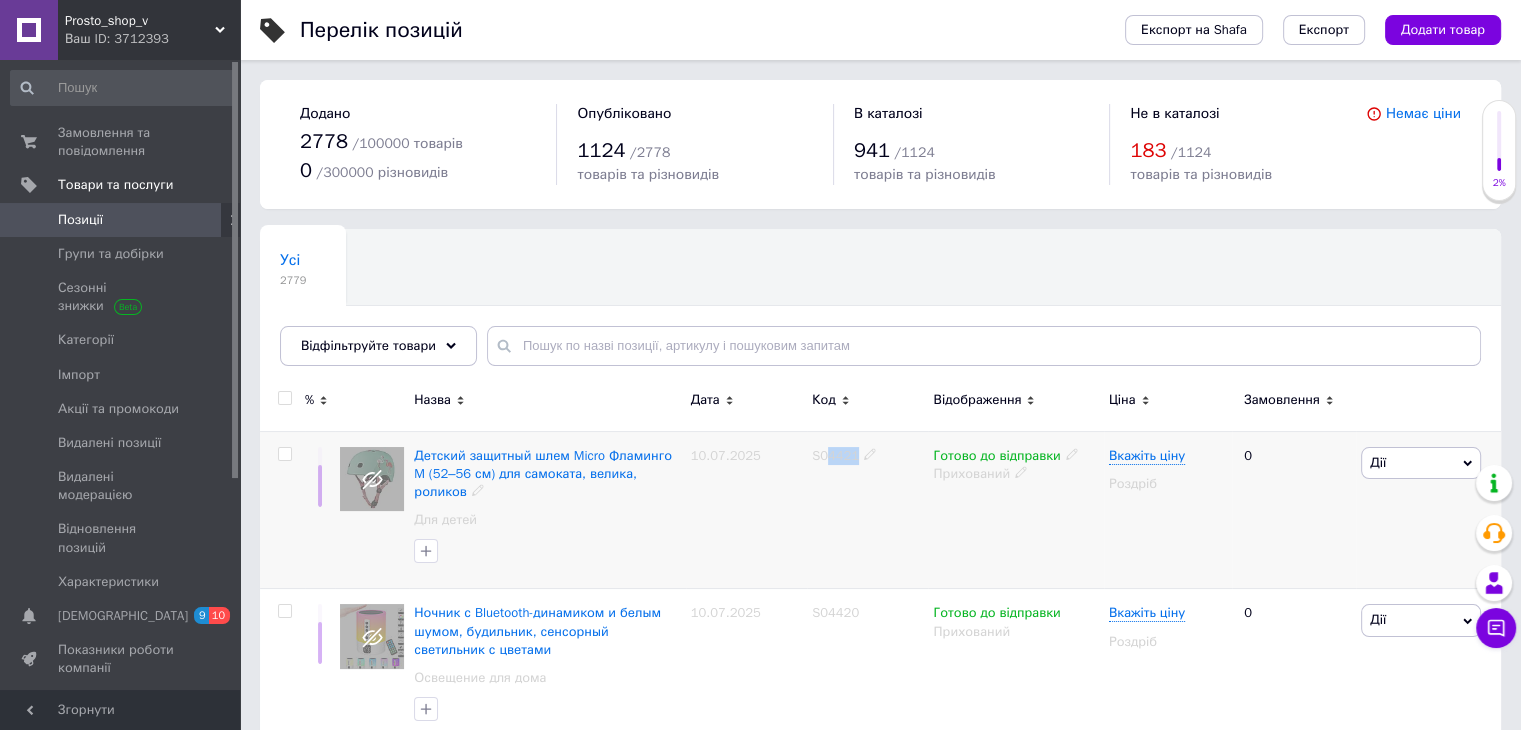 drag, startPoint x: 808, startPoint y: 459, endPoint x: 862, endPoint y: 467, distance: 54.589375 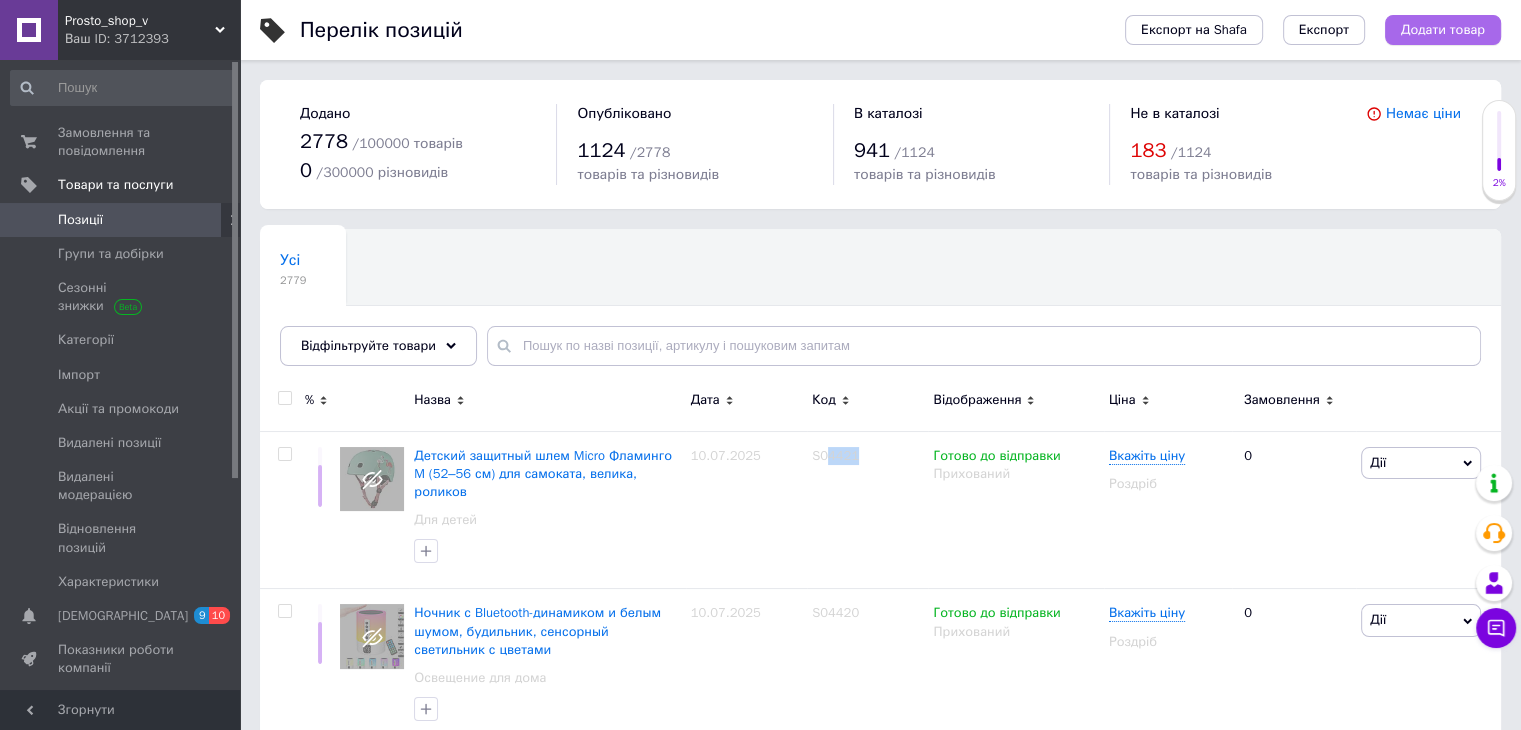 click on "Додати товар" at bounding box center [1443, 30] 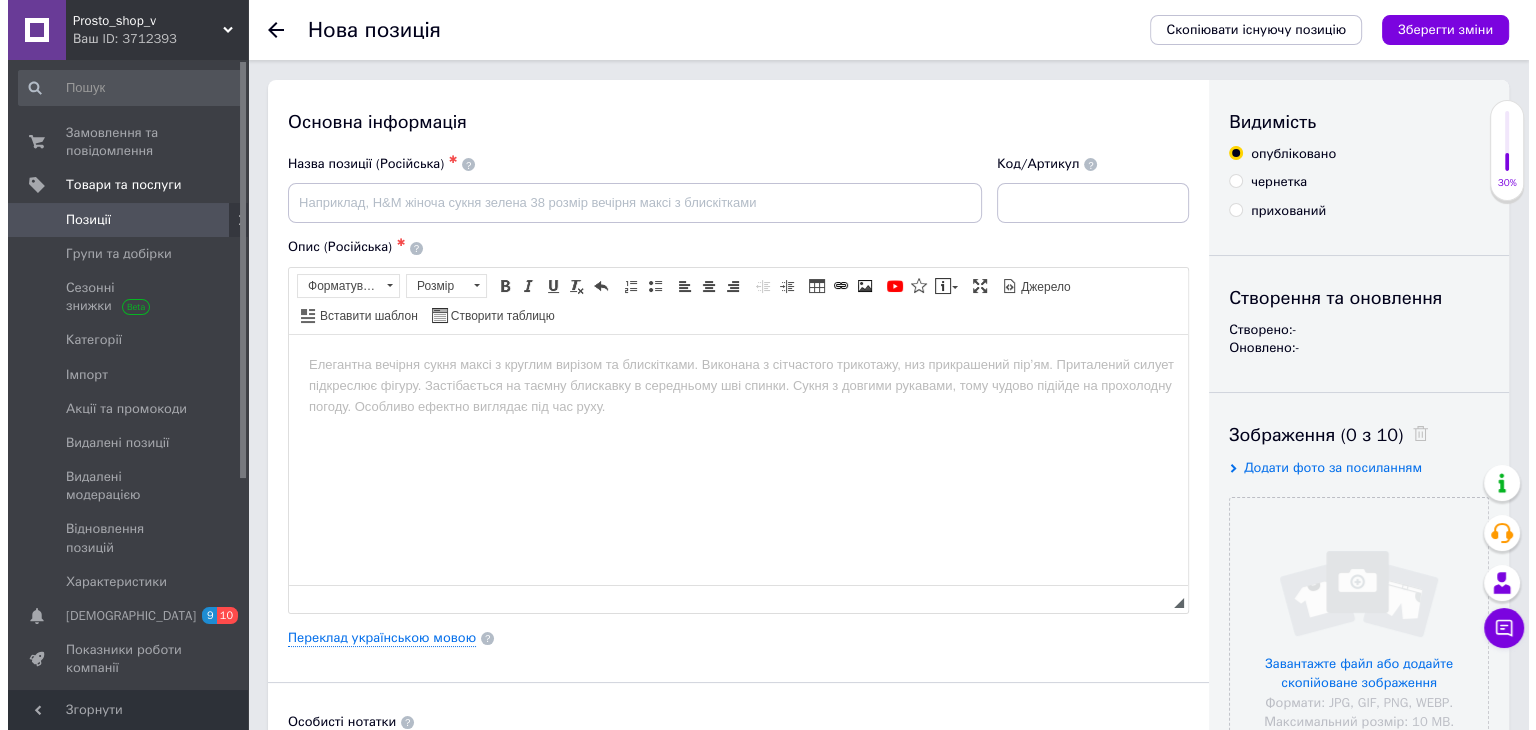 scroll, scrollTop: 0, scrollLeft: 0, axis: both 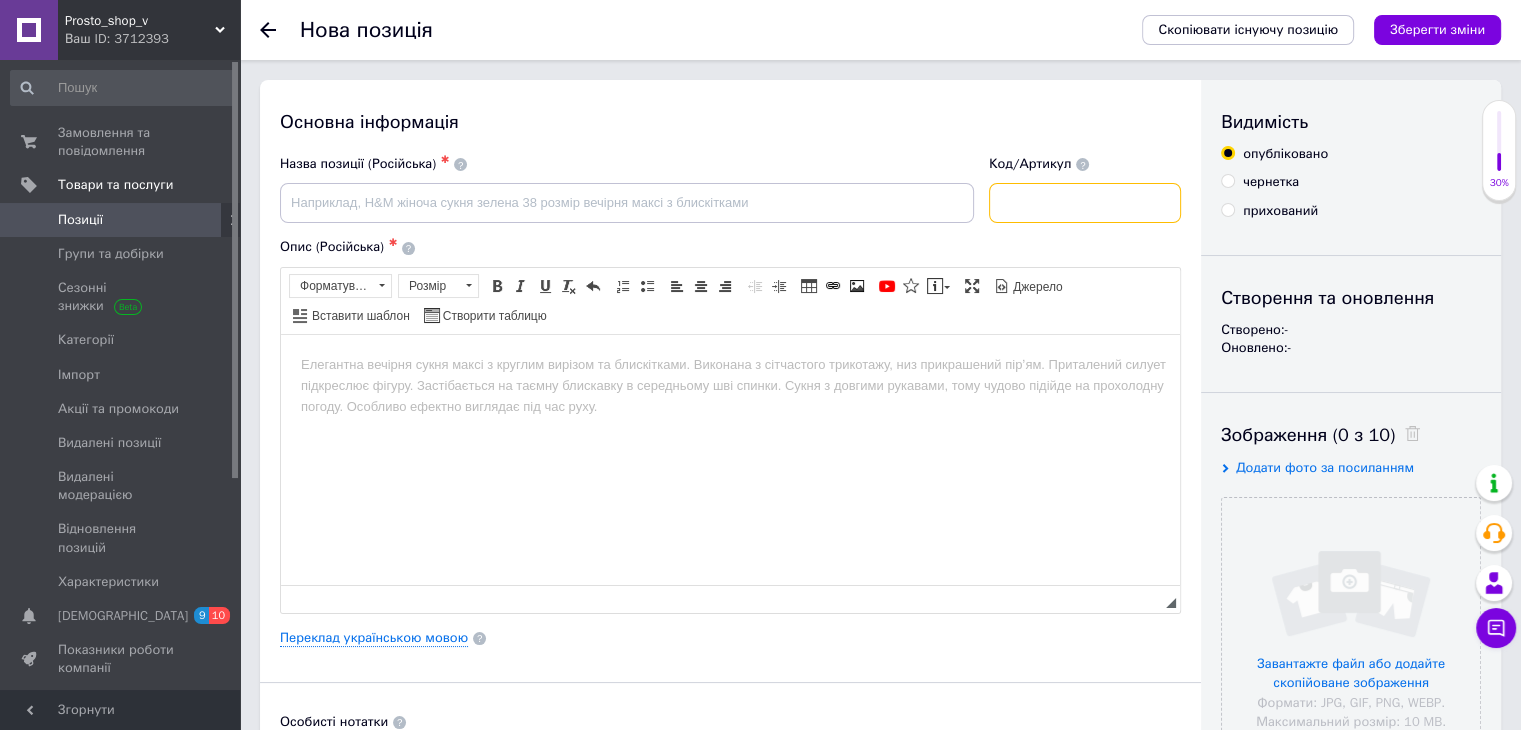 click at bounding box center [1085, 203] 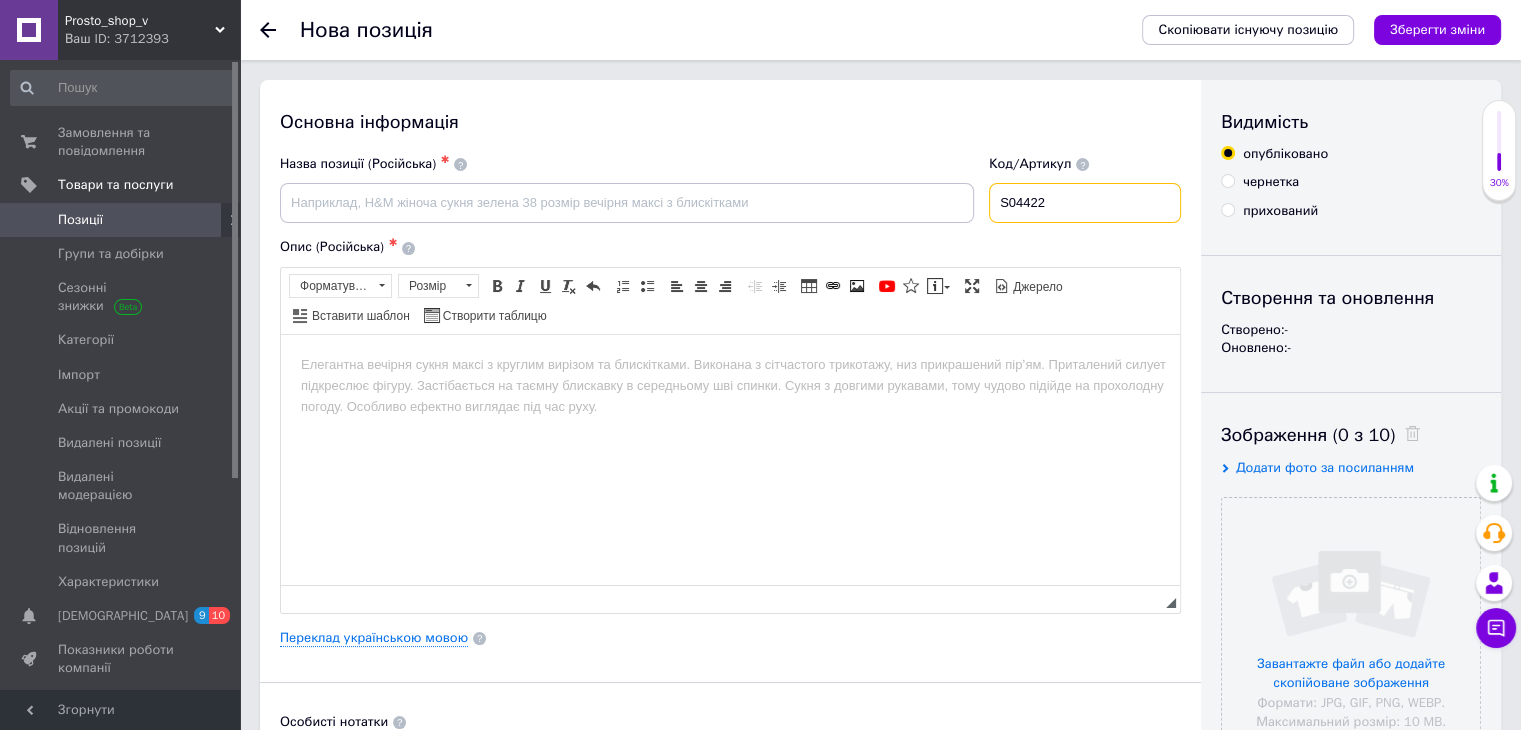 type on "S04422" 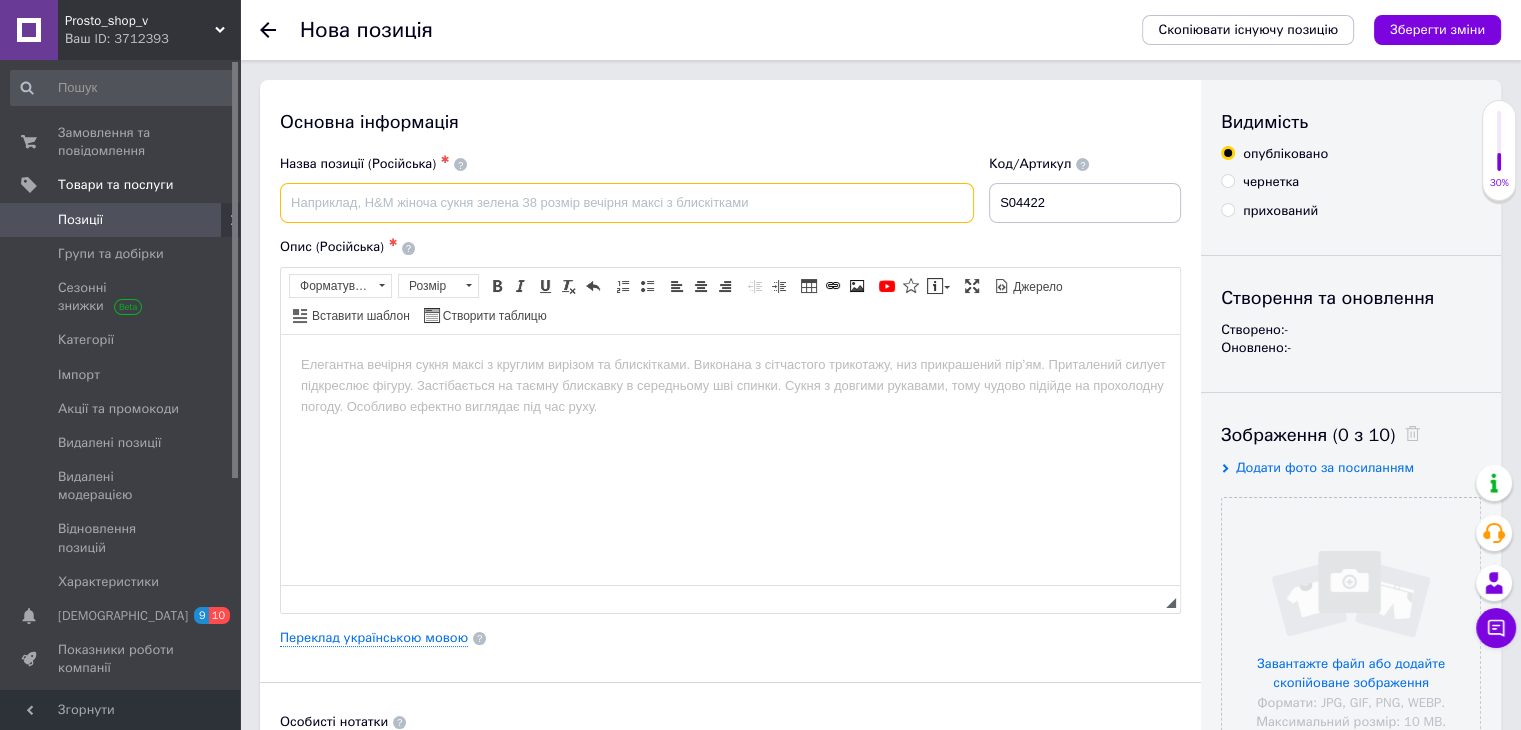 click at bounding box center (627, 203) 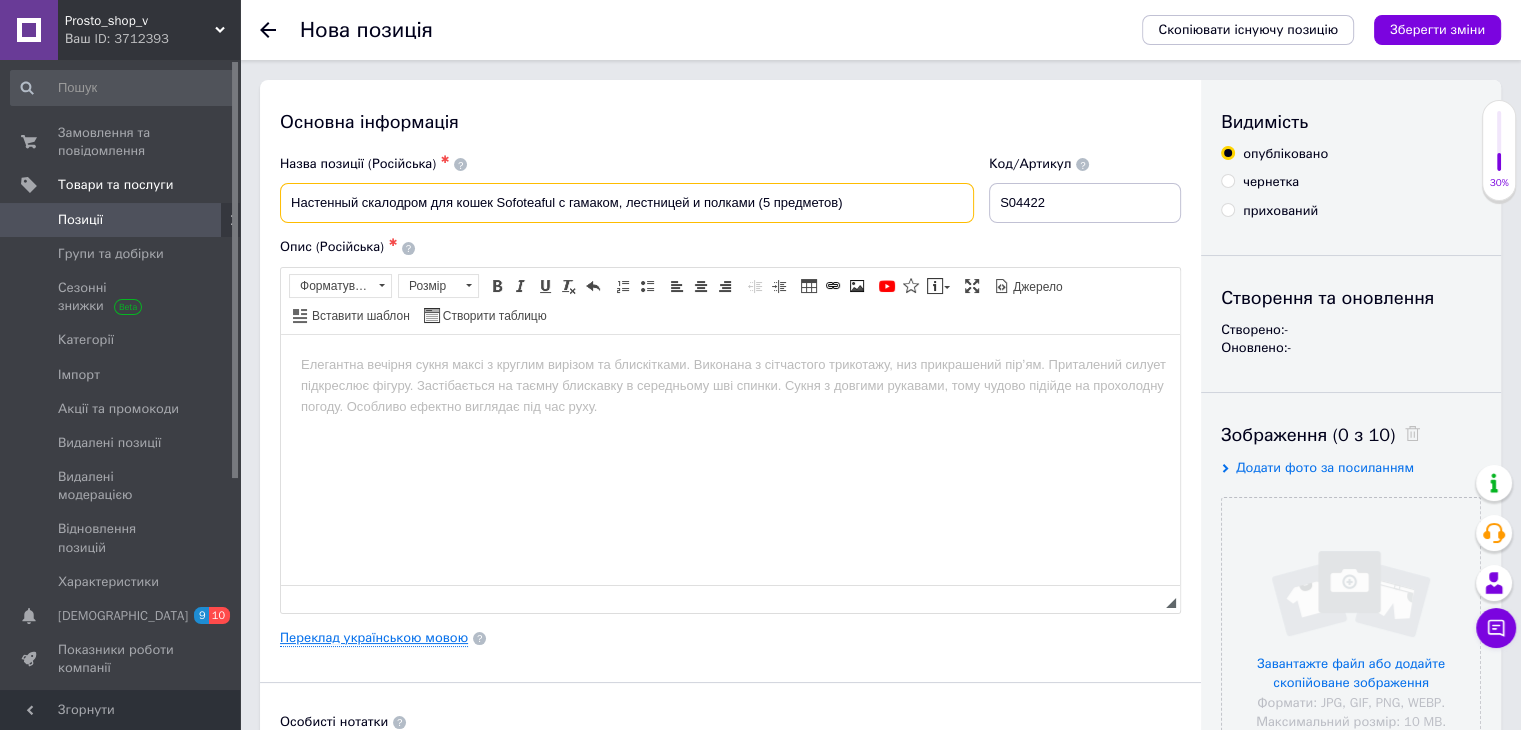 type on "Настенный скалодром для кошек Sofoteaful с гамаком, лестницей и полками (5 предметов)" 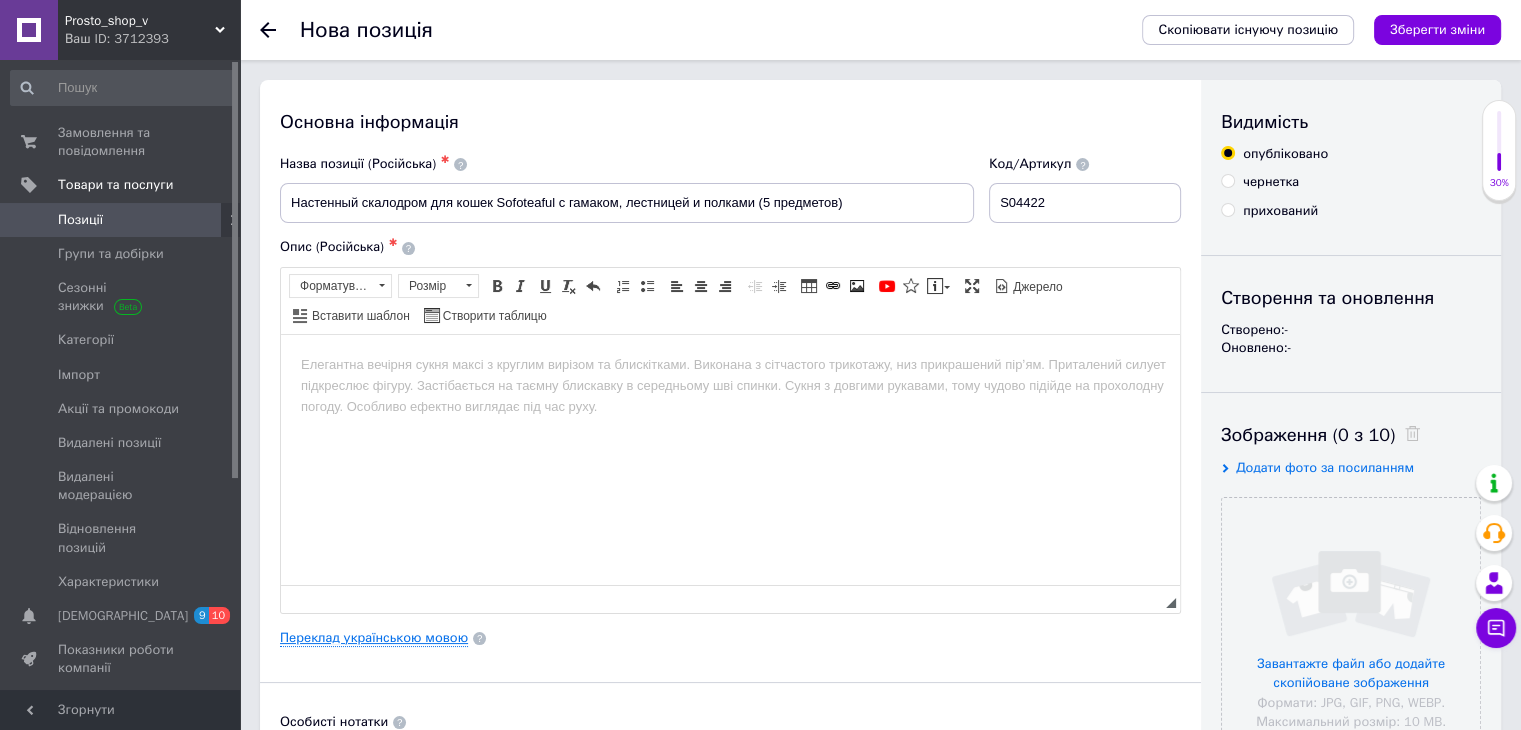 click on "Переклад українською мовою" at bounding box center (374, 638) 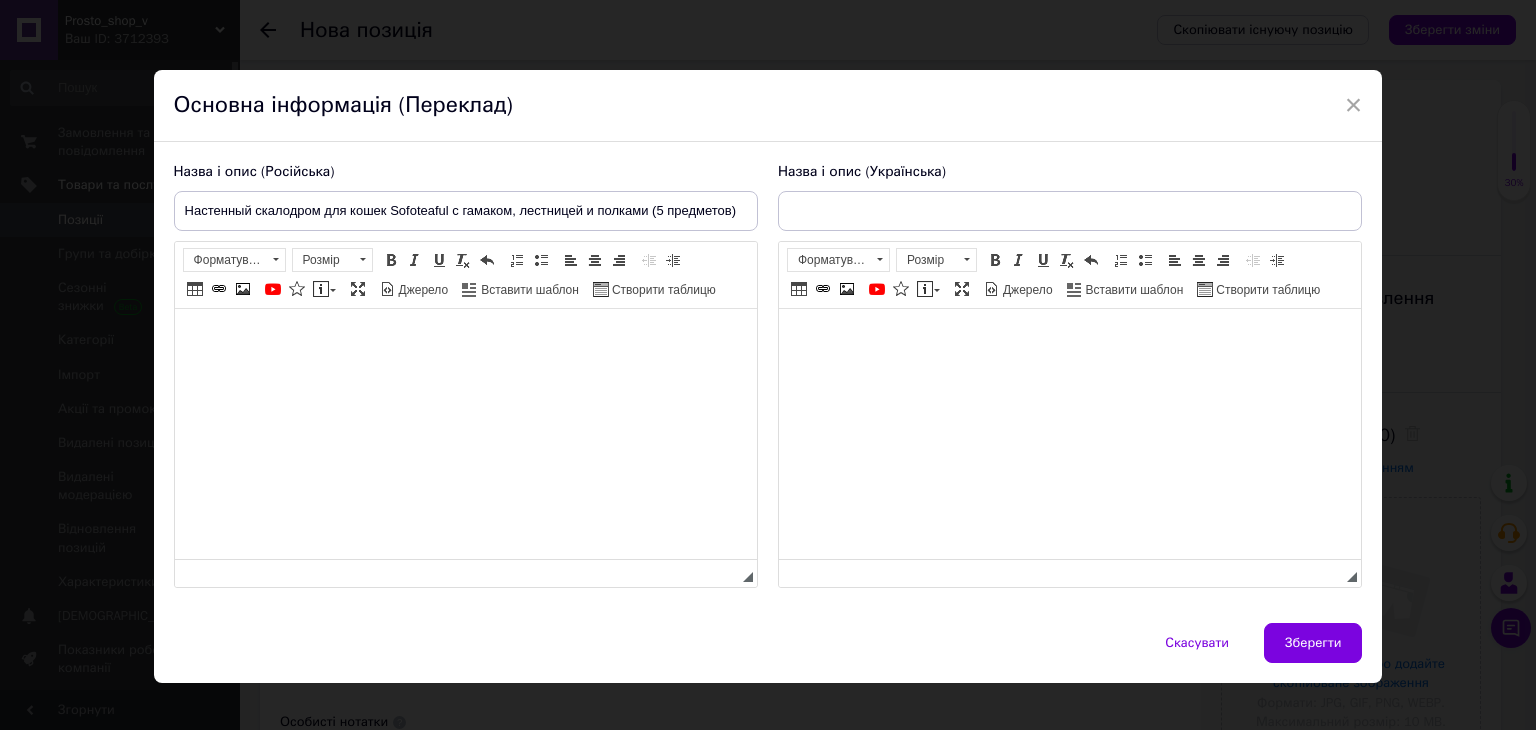 scroll, scrollTop: 0, scrollLeft: 0, axis: both 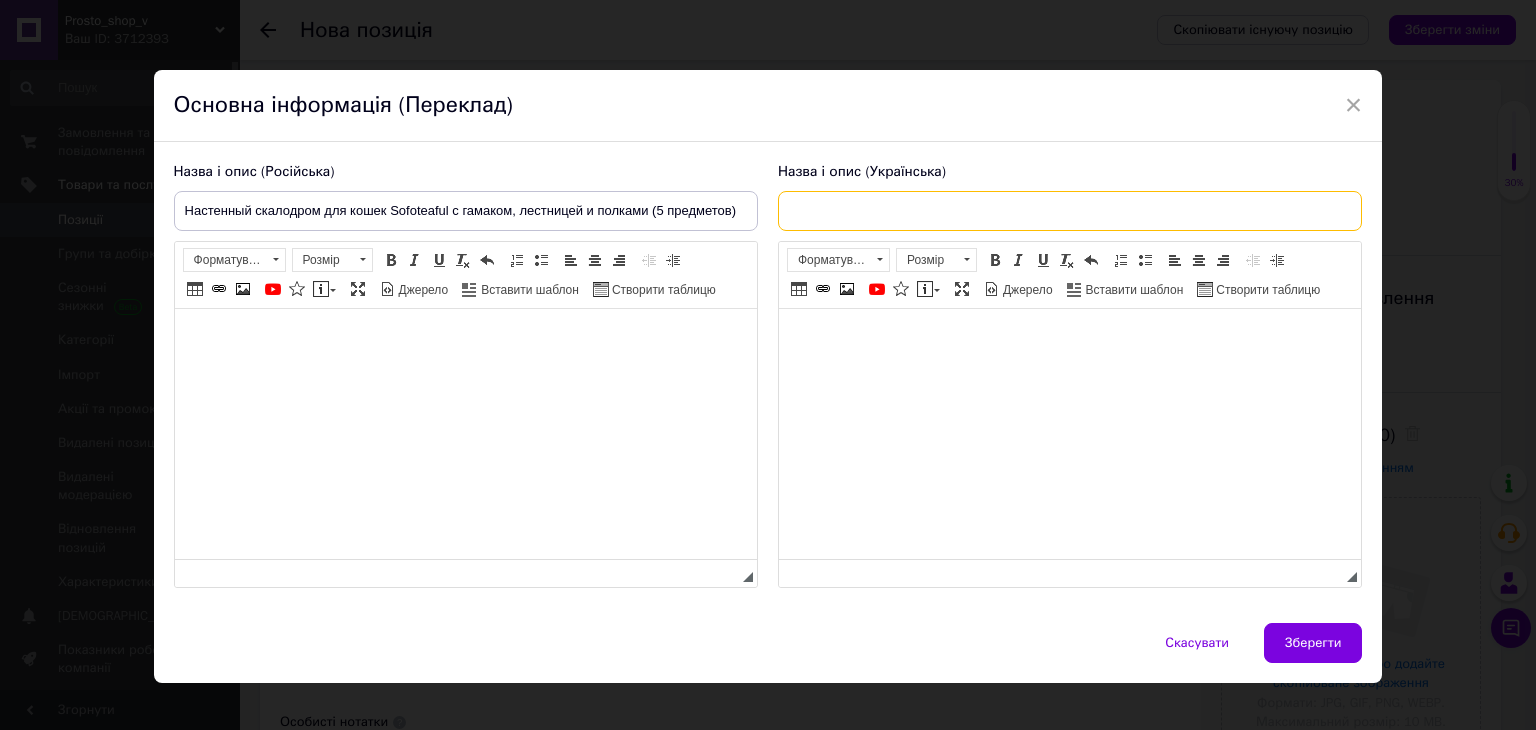 click at bounding box center [1070, 211] 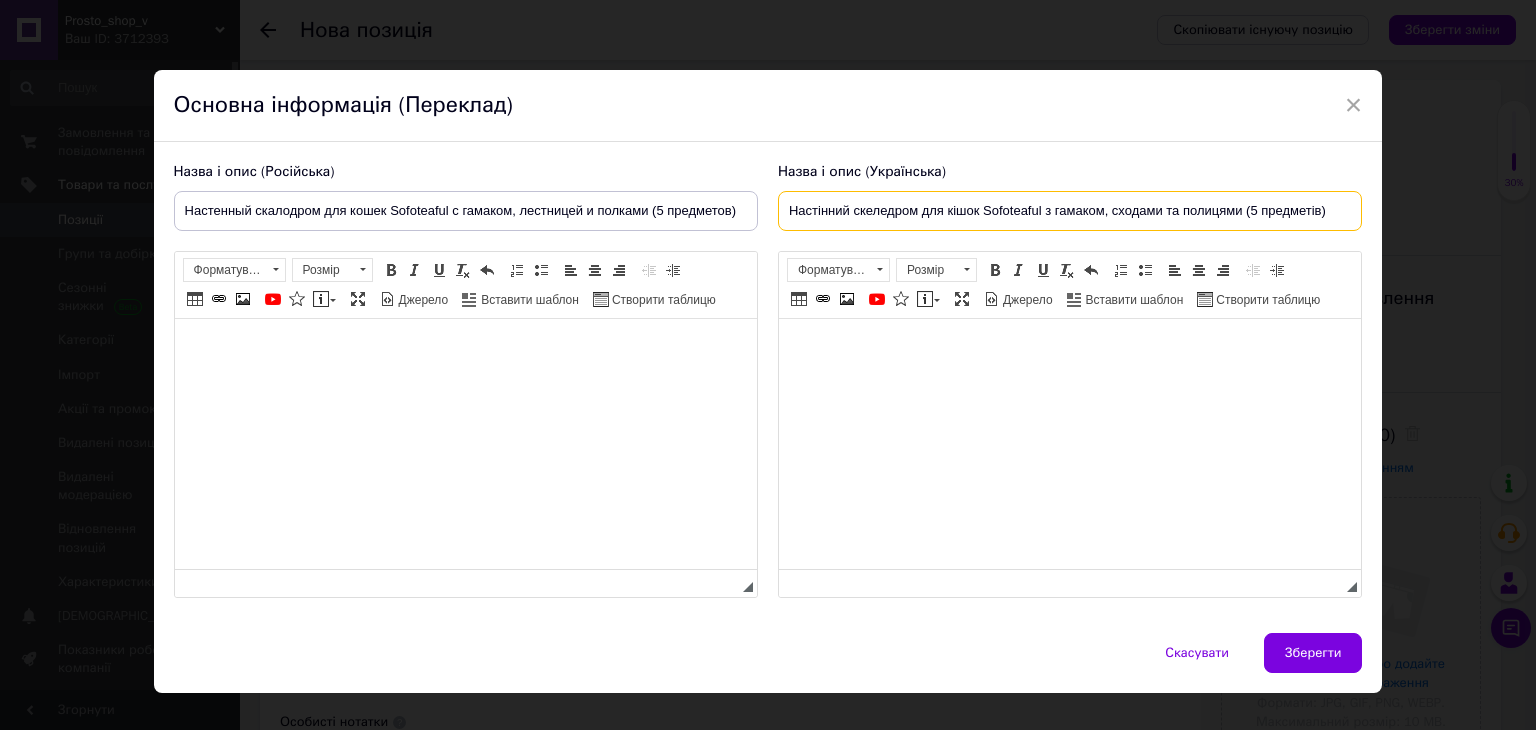 type on "Настінний скеледром для кішок Sofoteaful з гамаком, сходами та полицями (5 предметів)" 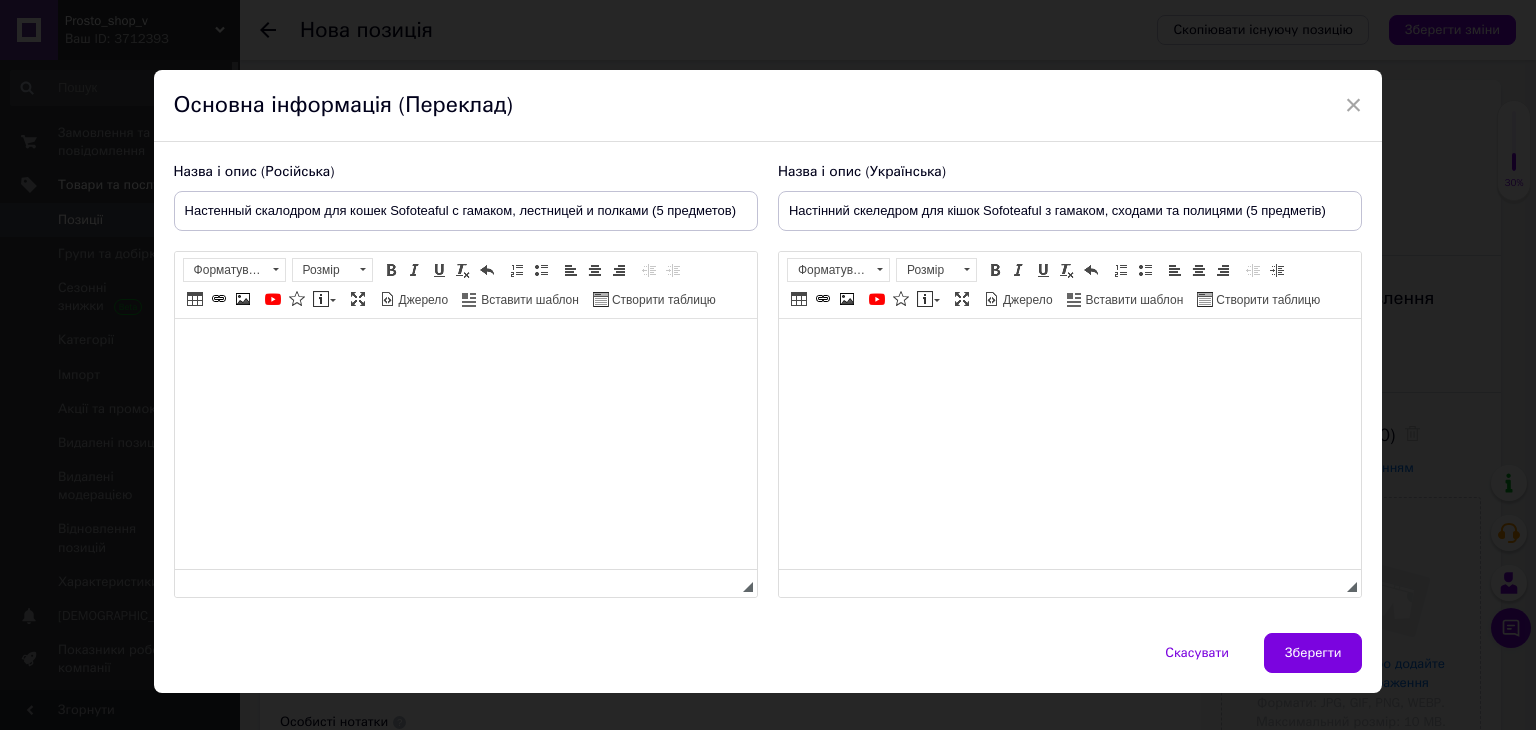 click at bounding box center [465, 349] 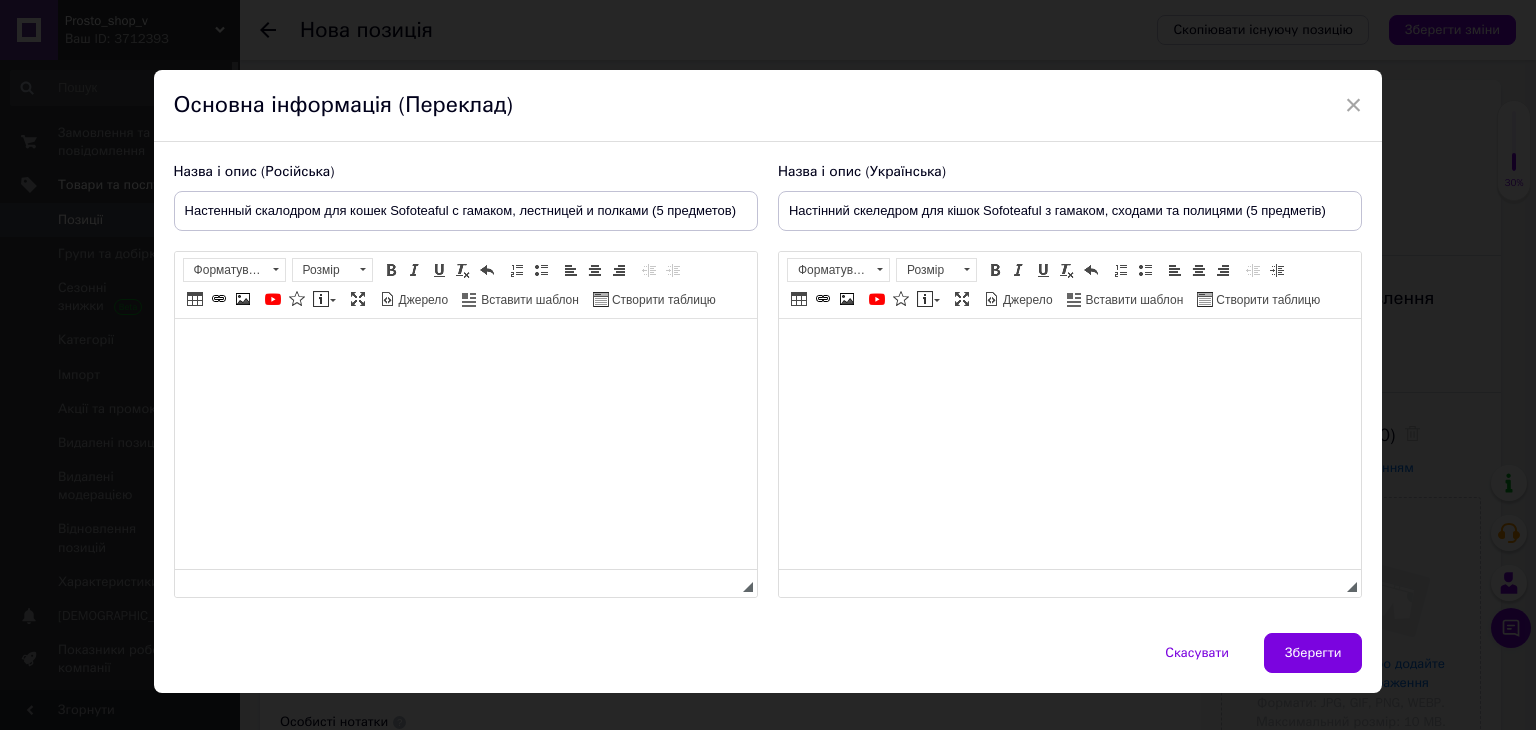 click at bounding box center (465, 349) 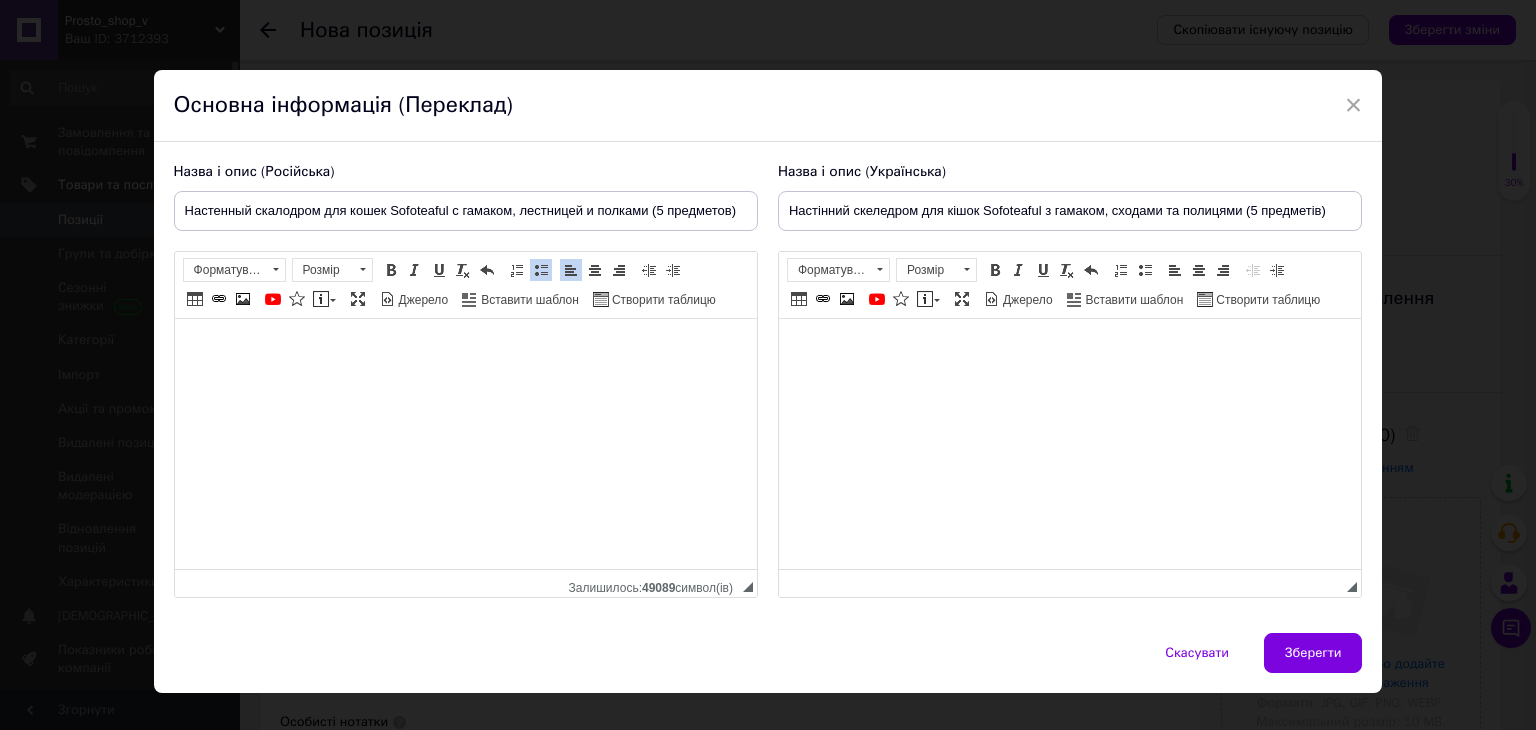scroll, scrollTop: 148, scrollLeft: 0, axis: vertical 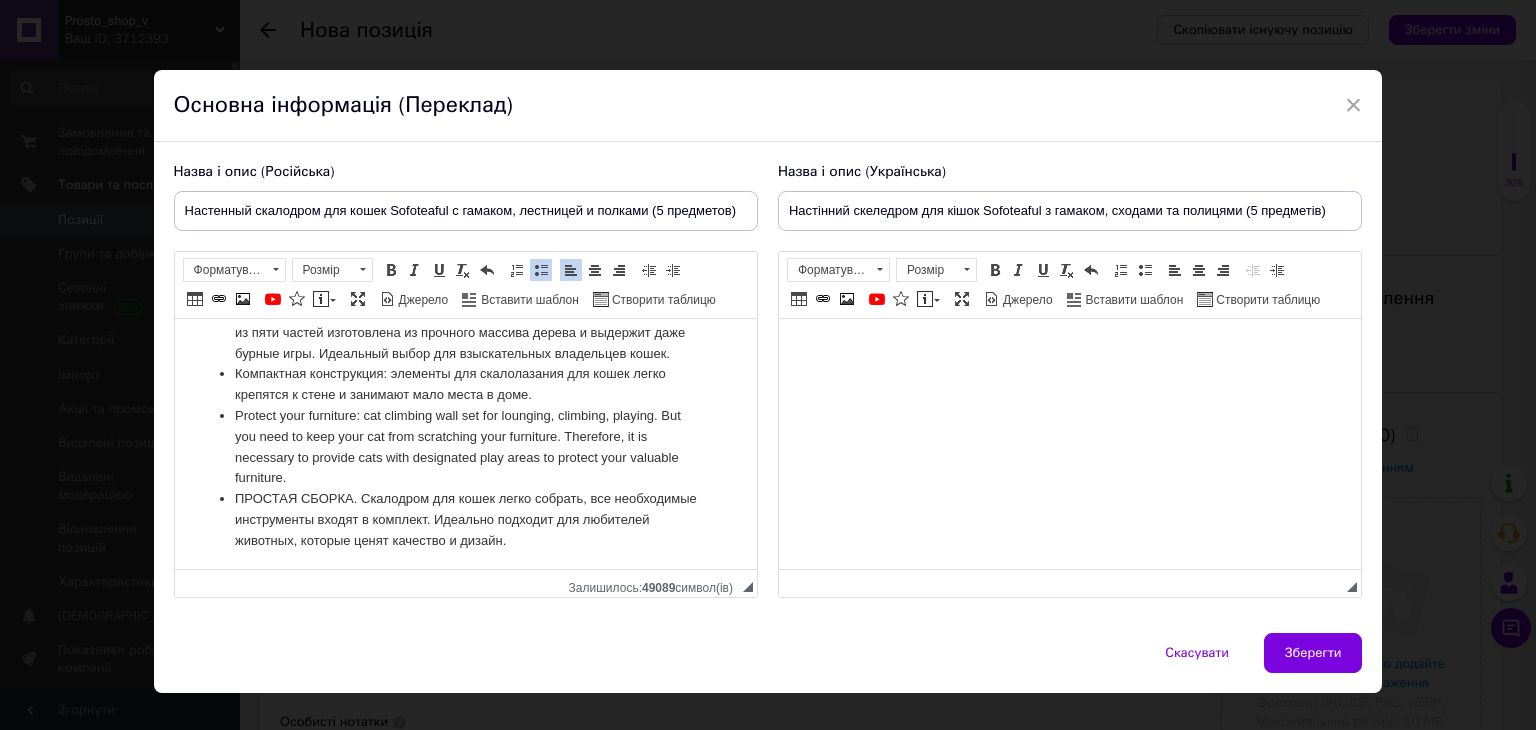 click at bounding box center (1069, 349) 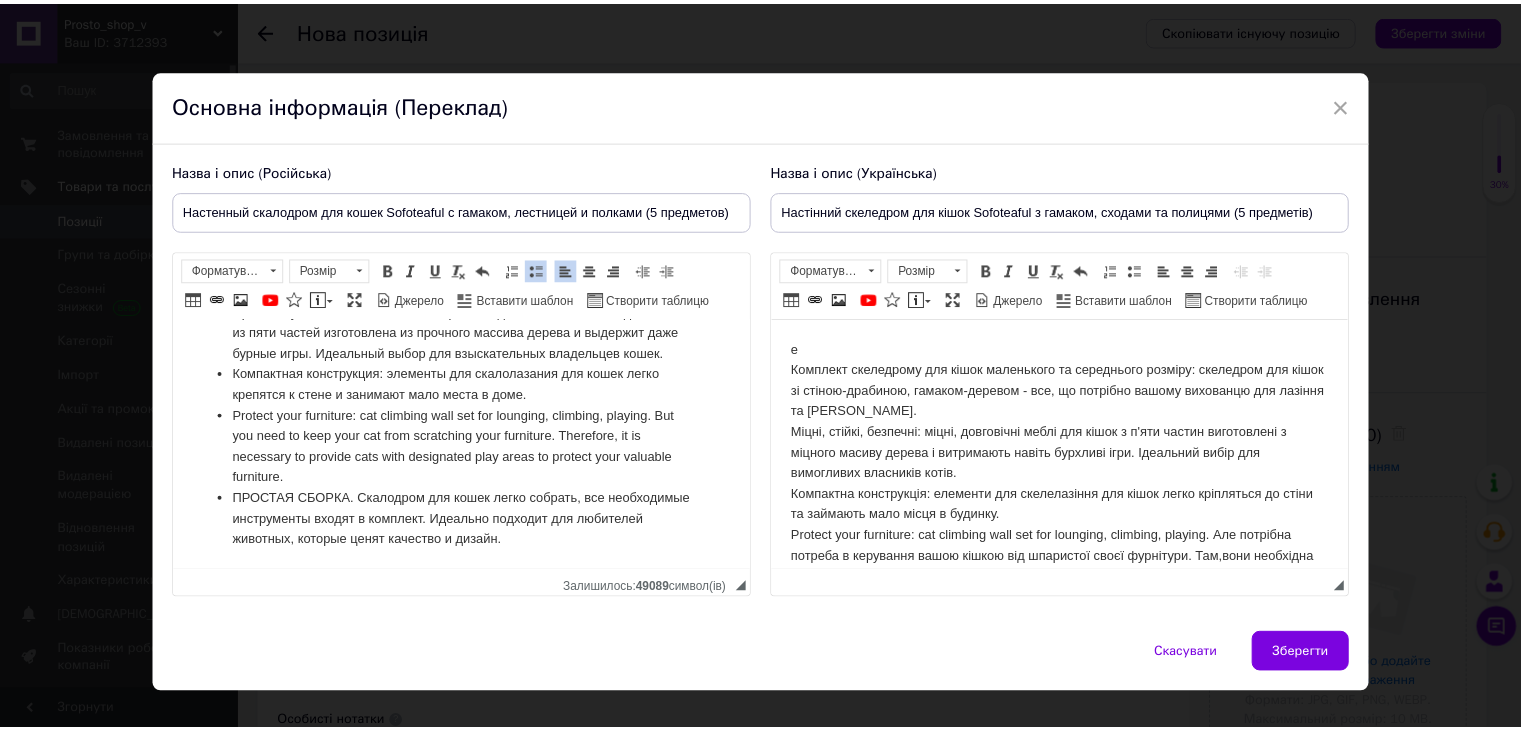 scroll, scrollTop: 78, scrollLeft: 0, axis: vertical 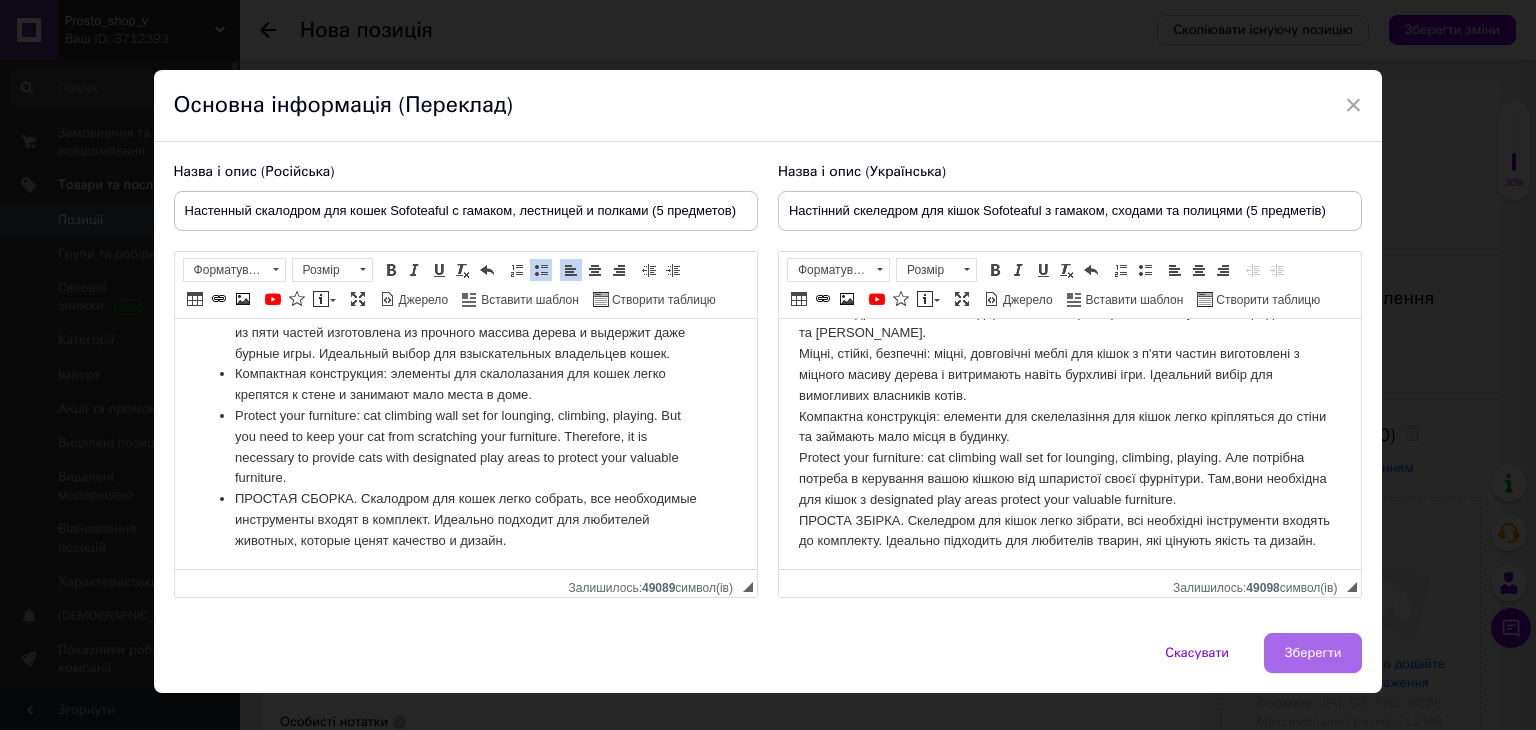 click on "Зберегти" at bounding box center [1313, 653] 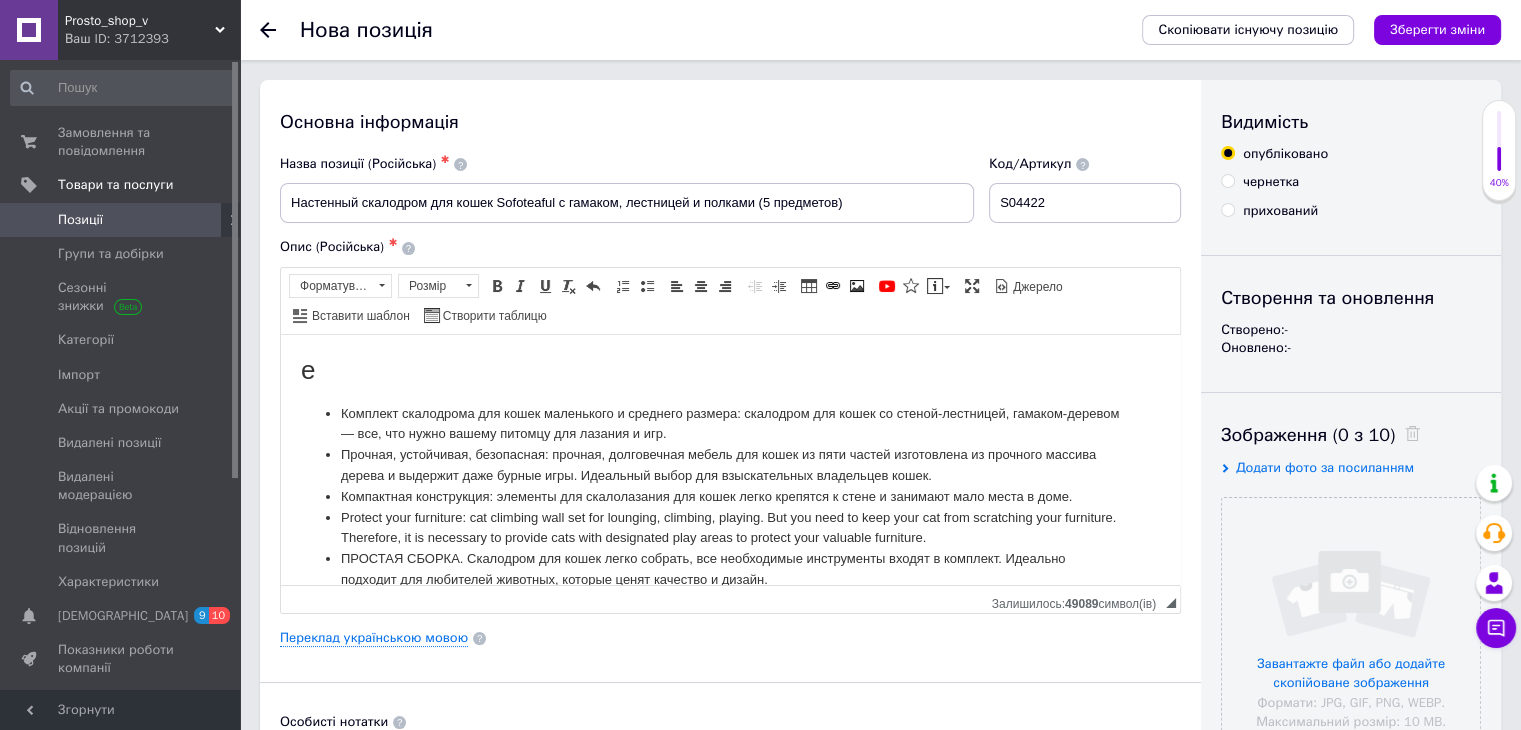 click on "прихований" at bounding box center [1269, 211] 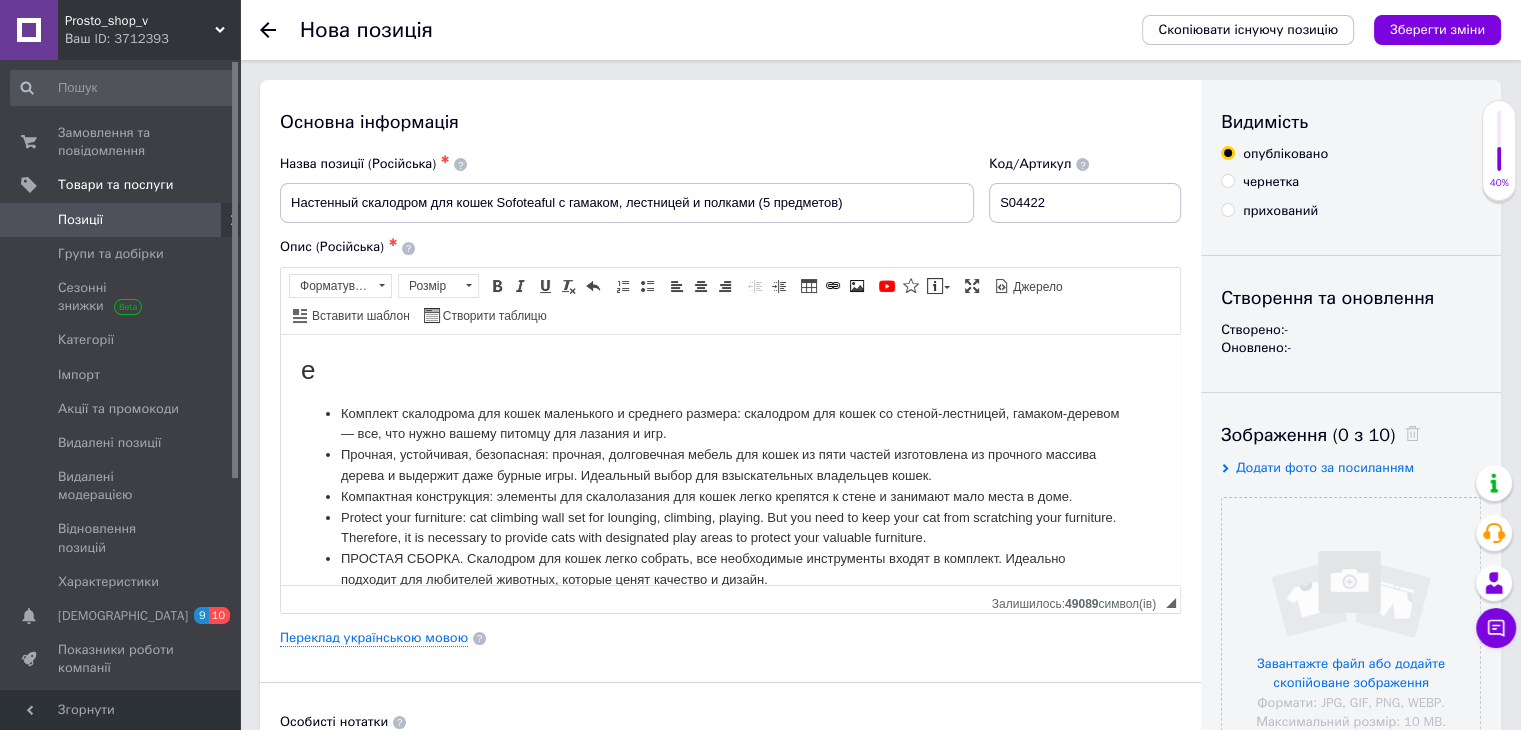 radio on "true" 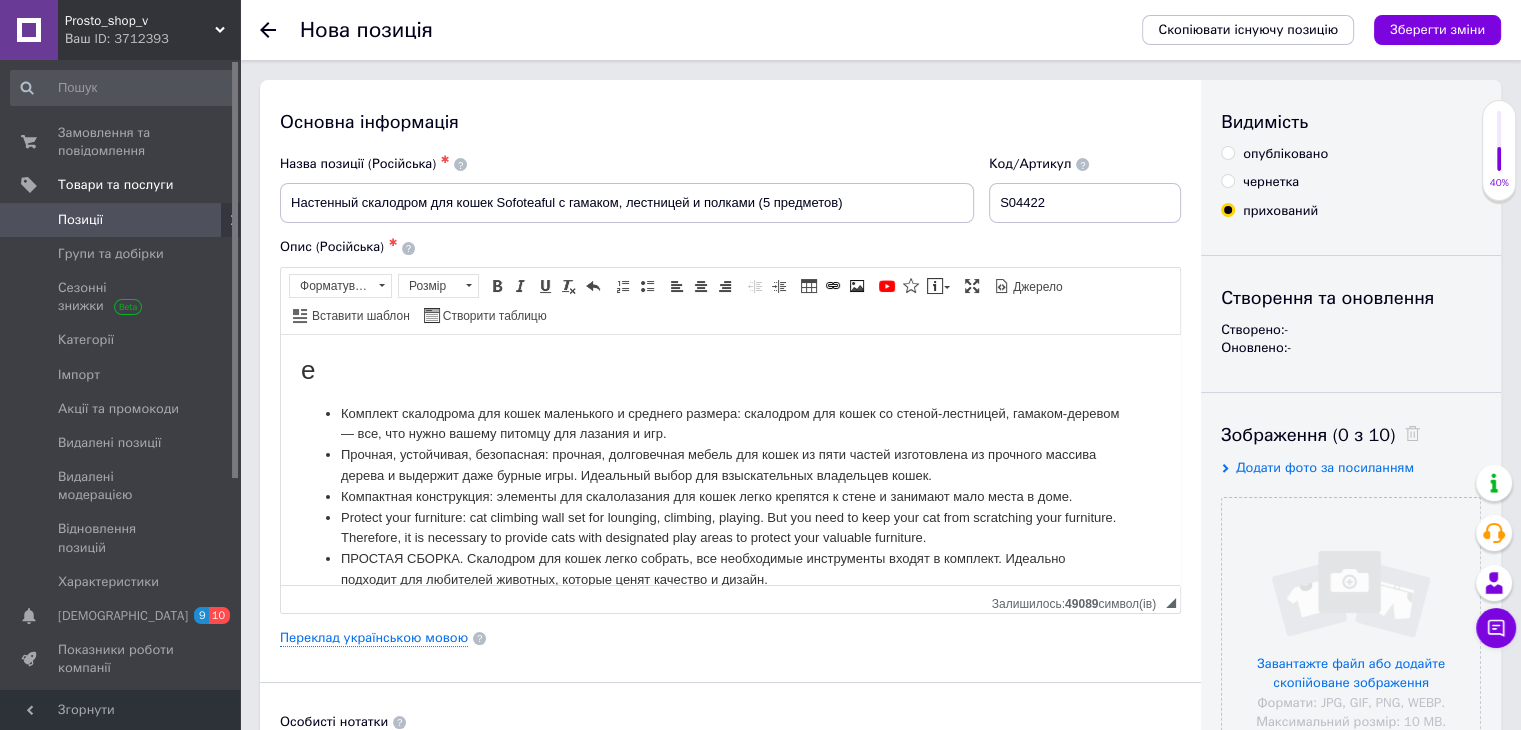 scroll, scrollTop: 25, scrollLeft: 0, axis: vertical 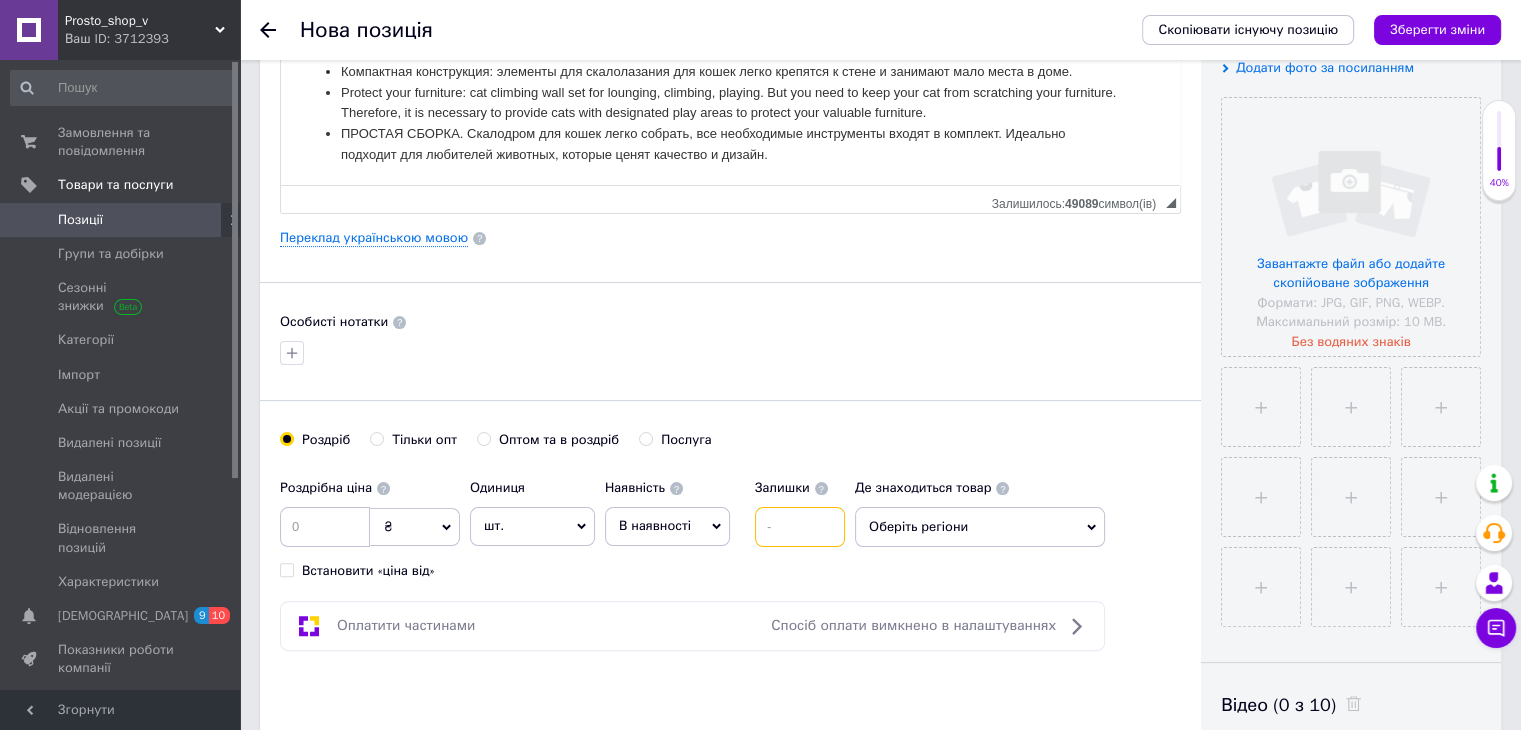 click at bounding box center [800, 527] 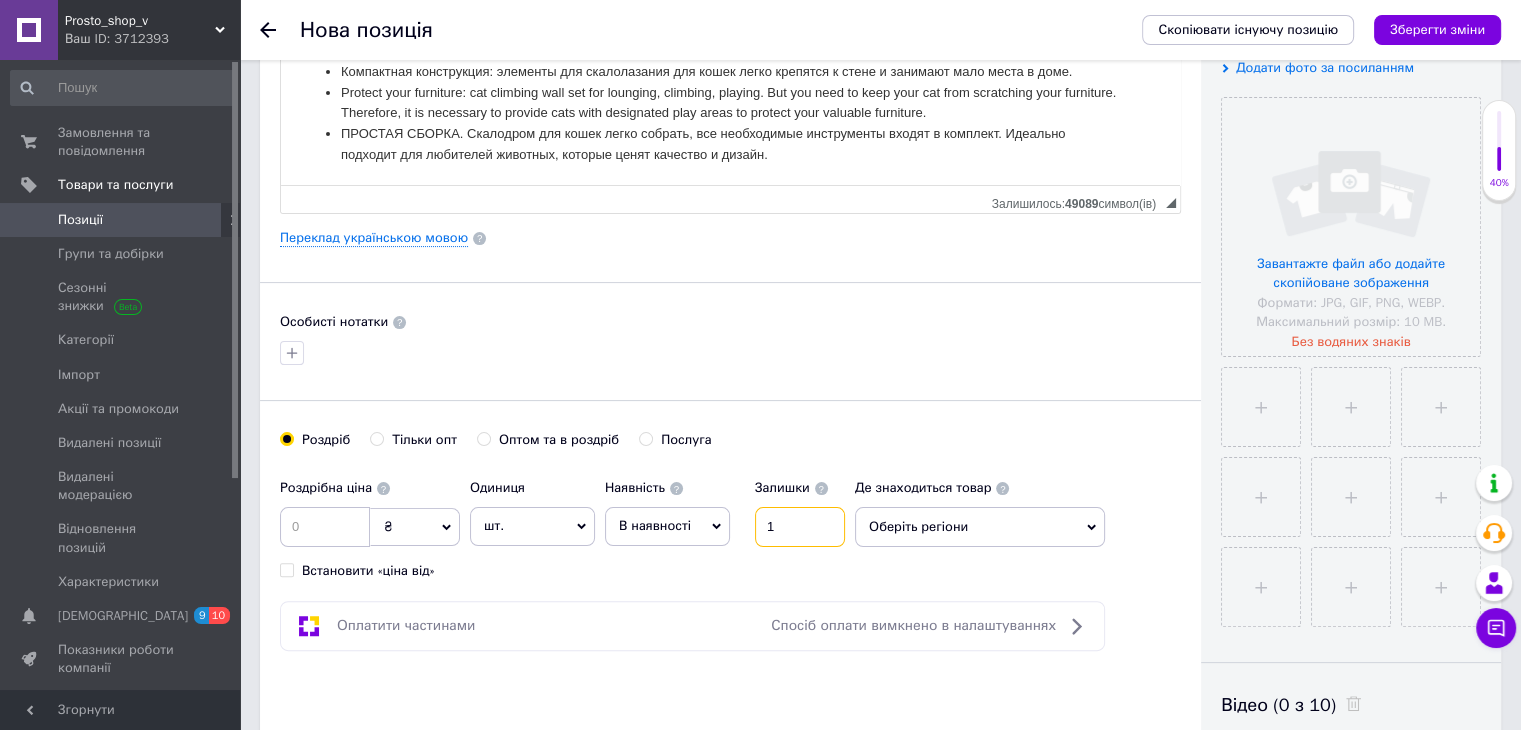type on "1" 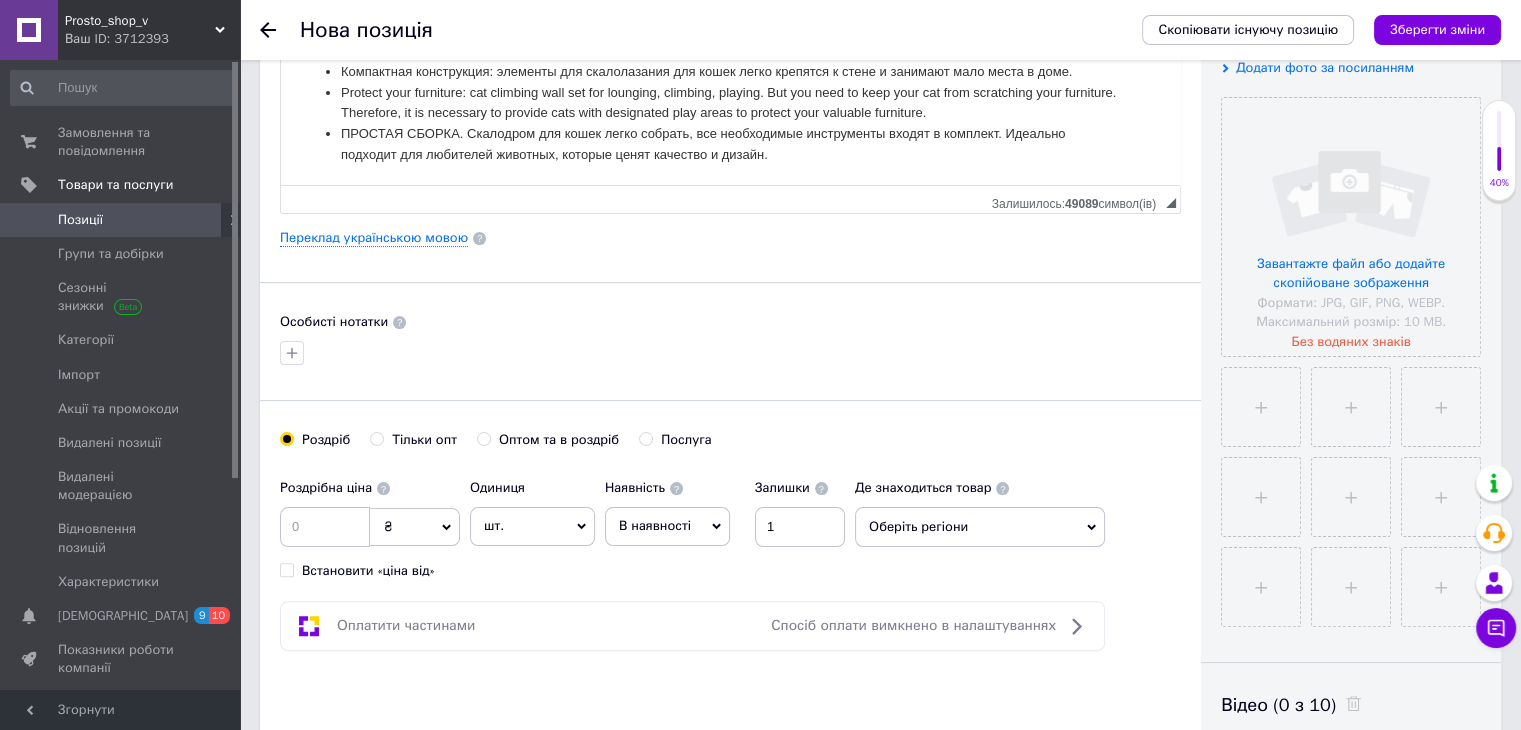 click on "В наявності" at bounding box center [655, 525] 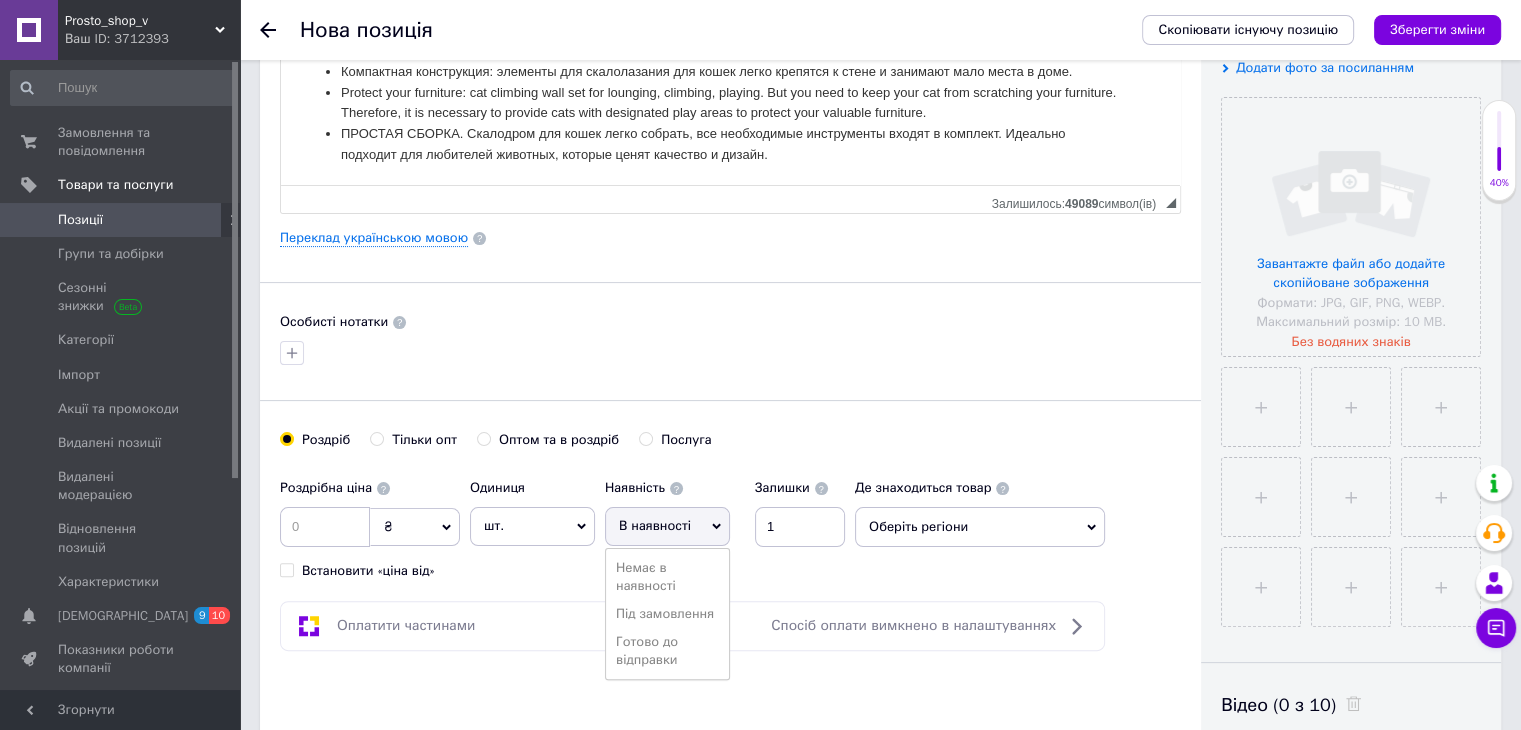 click on "Готово до відправки" at bounding box center [667, 651] 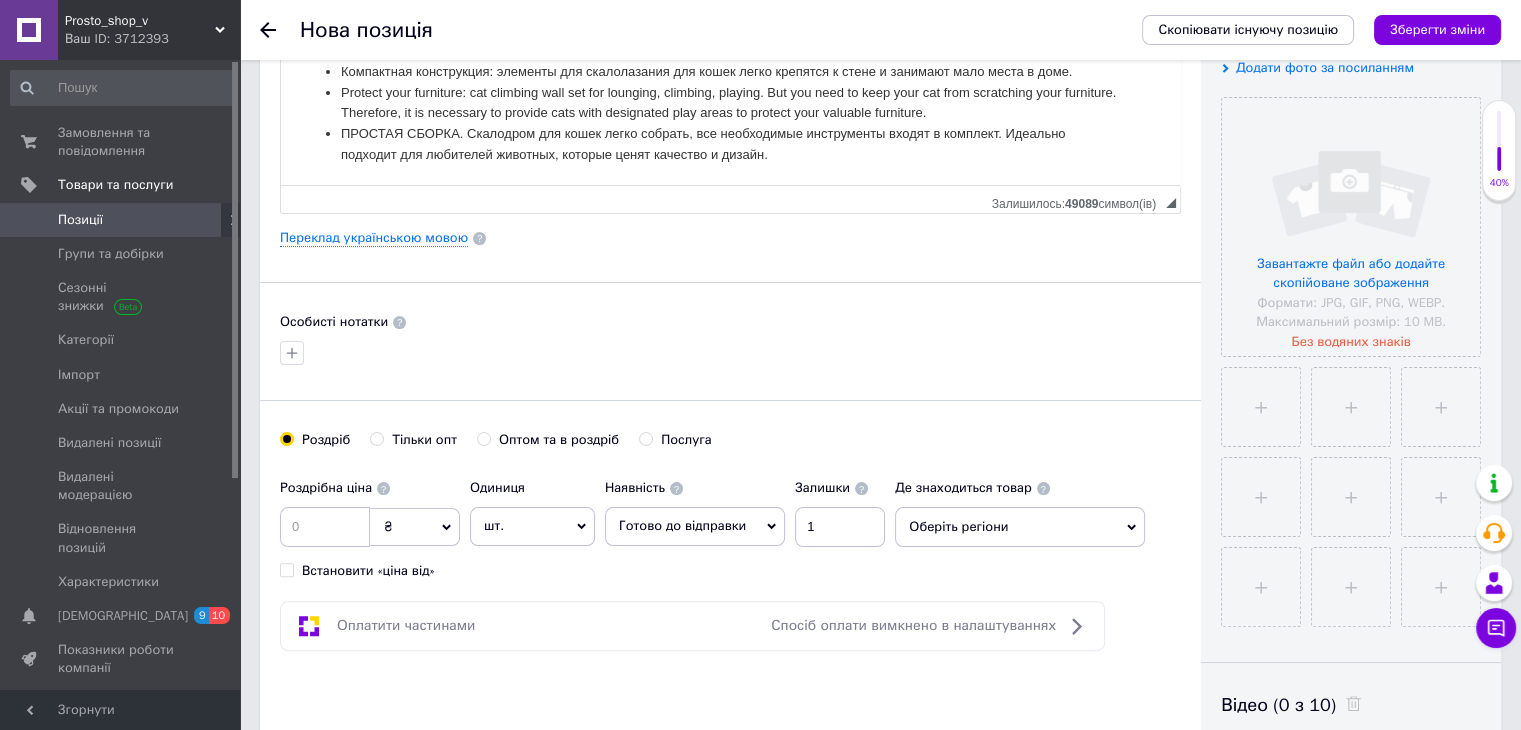 click on "Оберіть регіони" at bounding box center (1020, 527) 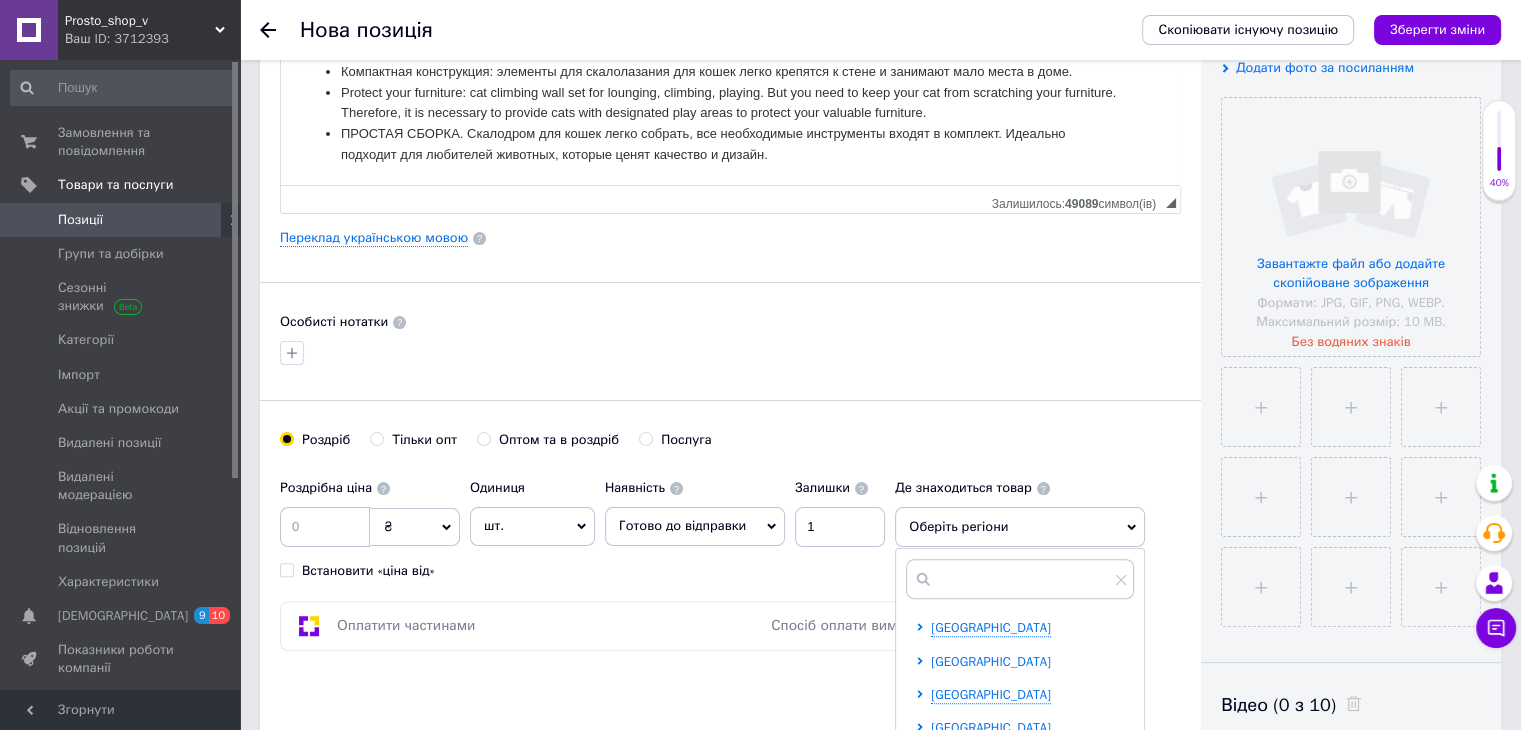 click on "[GEOGRAPHIC_DATA]" at bounding box center [991, 661] 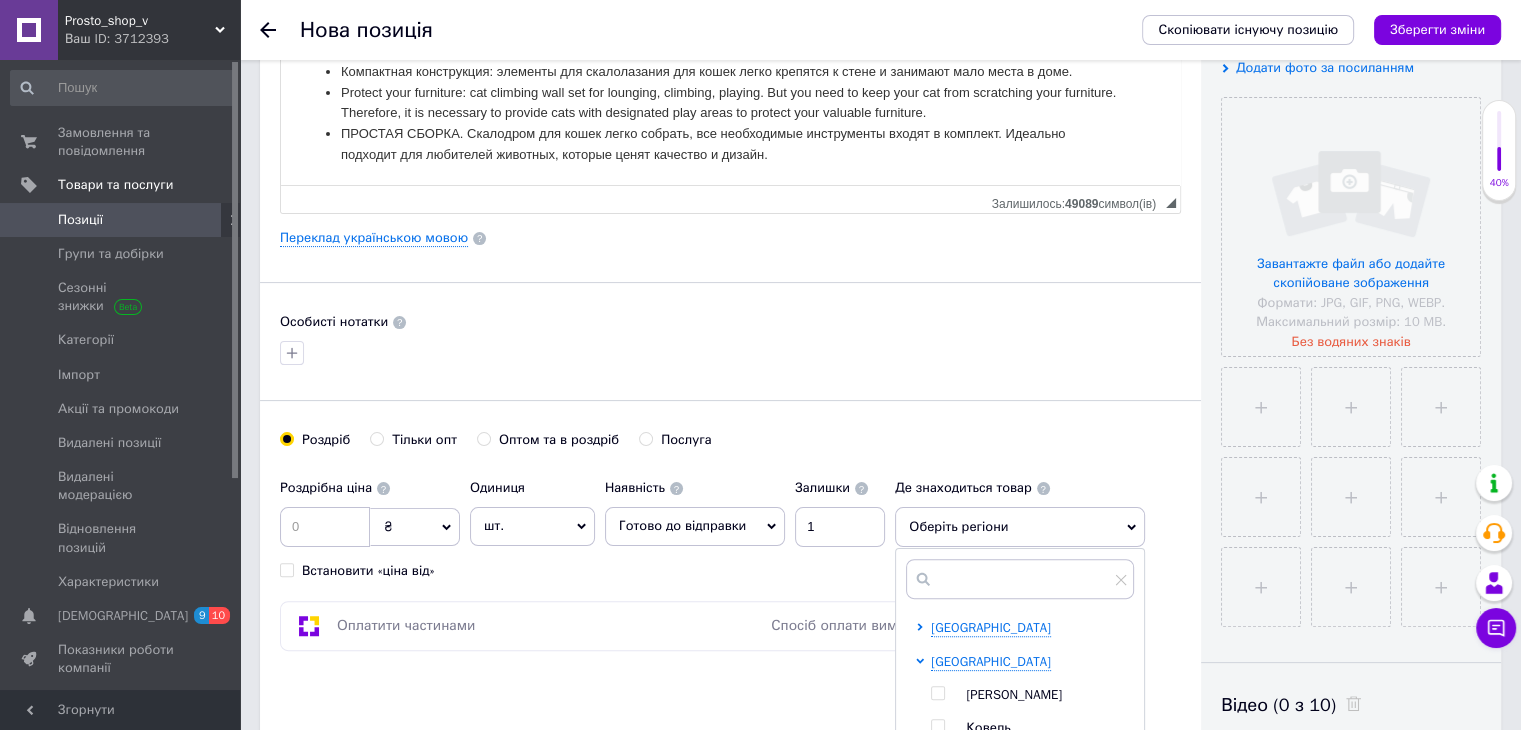 click at bounding box center [937, 693] 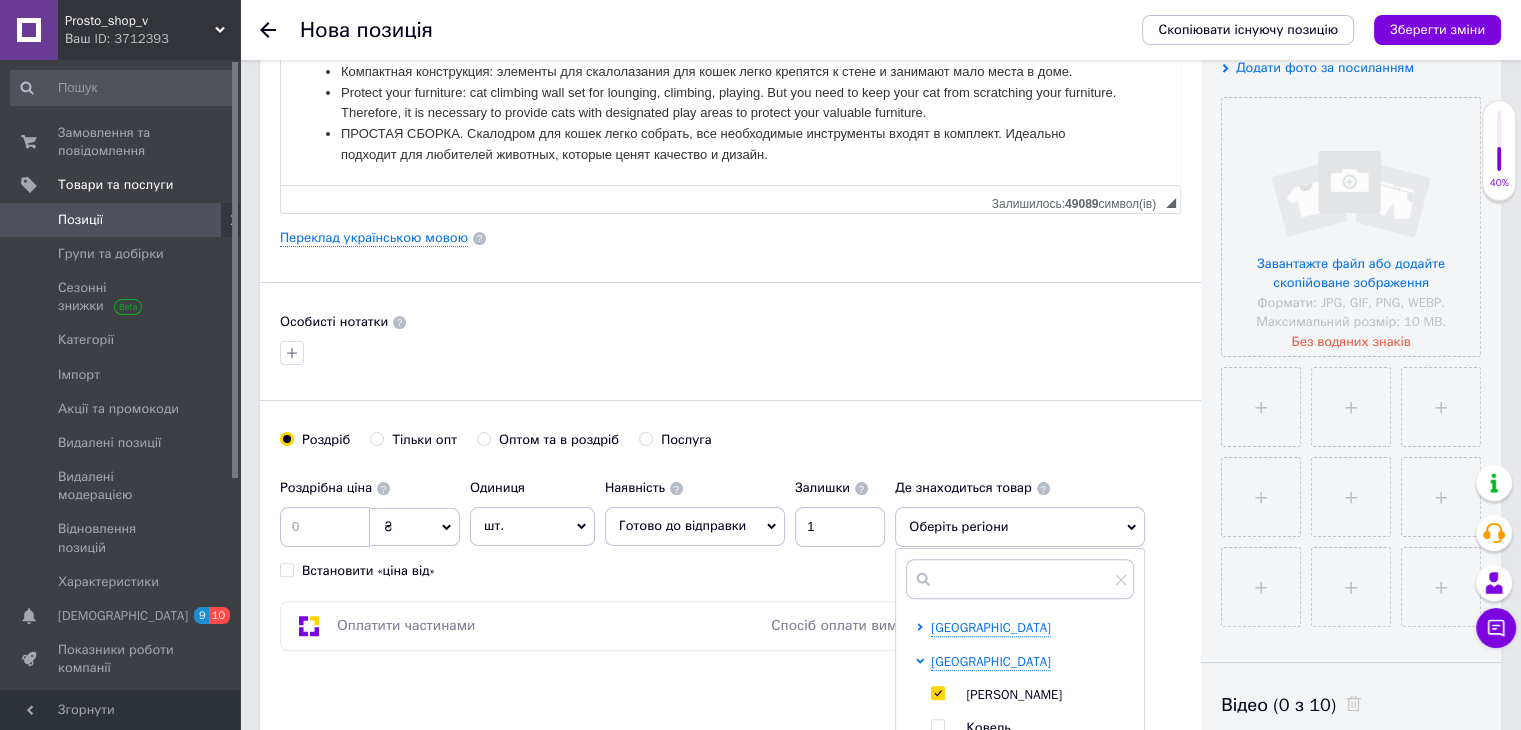 checkbox on "true" 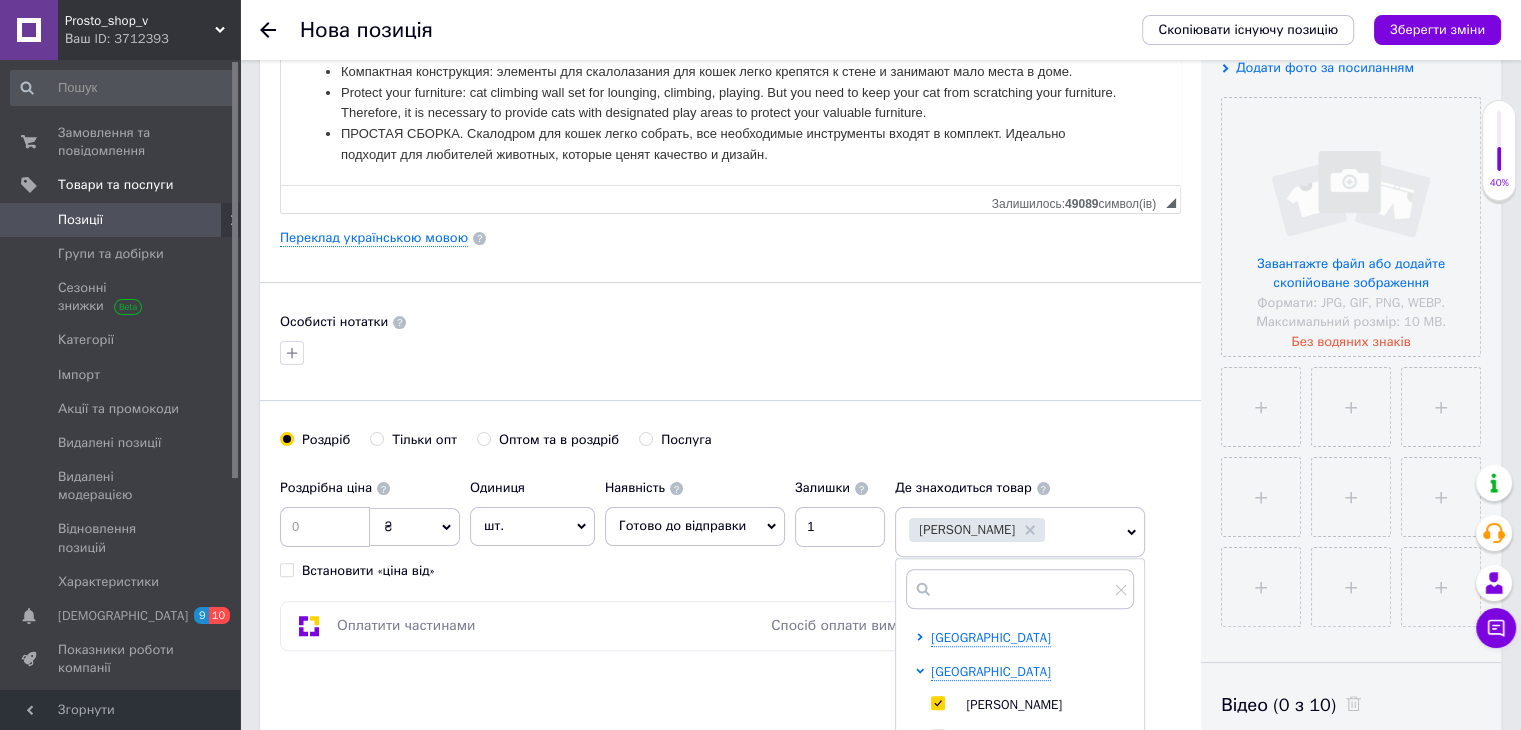 click on "Основна інформація Назва позиції (Російська) ✱ Настенный скалодром для кошек Sofoteaful с гамаком, лестницей и полками (5 предметов) Код/Артикул S04422 Опис (Російська) ✱ е
Комплект скалодрома для кошек маленького и среднего размера: скалодром для кошек со стеной-лестницей, гамаком-деревом — все, что нужно вашему питомцу для лазания и игр.
Прочная, устойчивая, безопасная: прочная, долговечная мебель для кошек из пяти частей изготовлена ​​из прочного массива дерева и выдержит даже бурные игры. Идеальный выбор для взыскательных владельцев кошек." at bounding box center [730, 238] 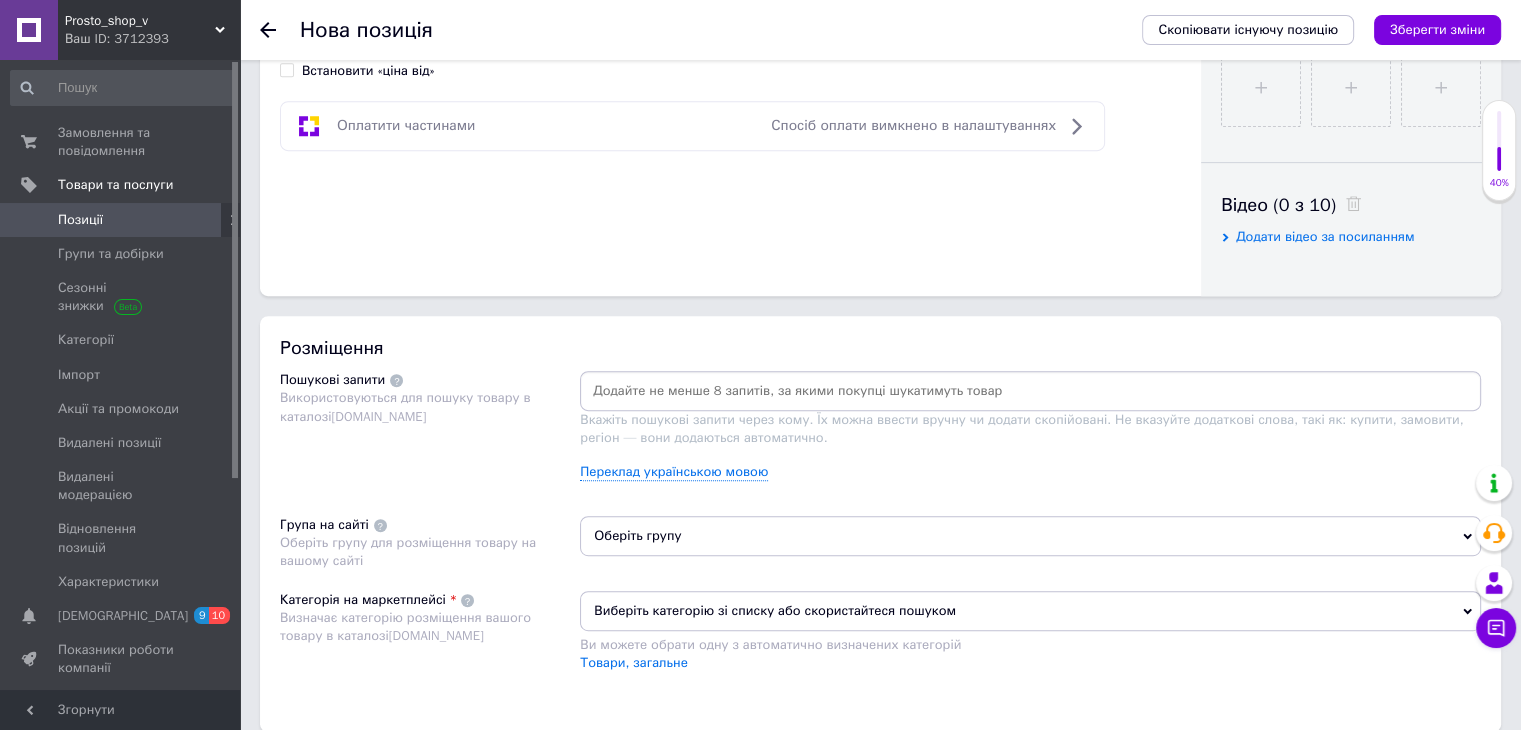 scroll, scrollTop: 300, scrollLeft: 0, axis: vertical 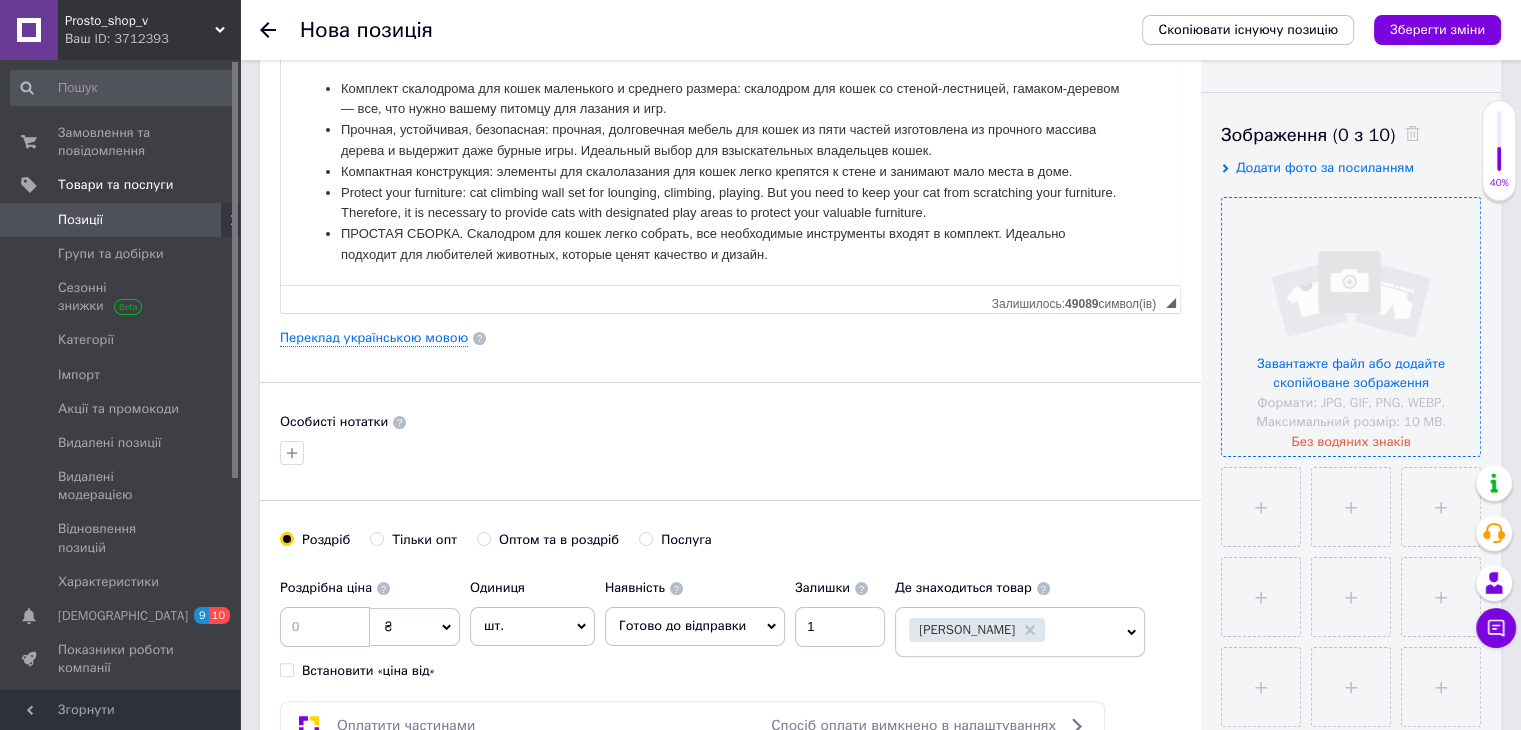 click at bounding box center [1351, 327] 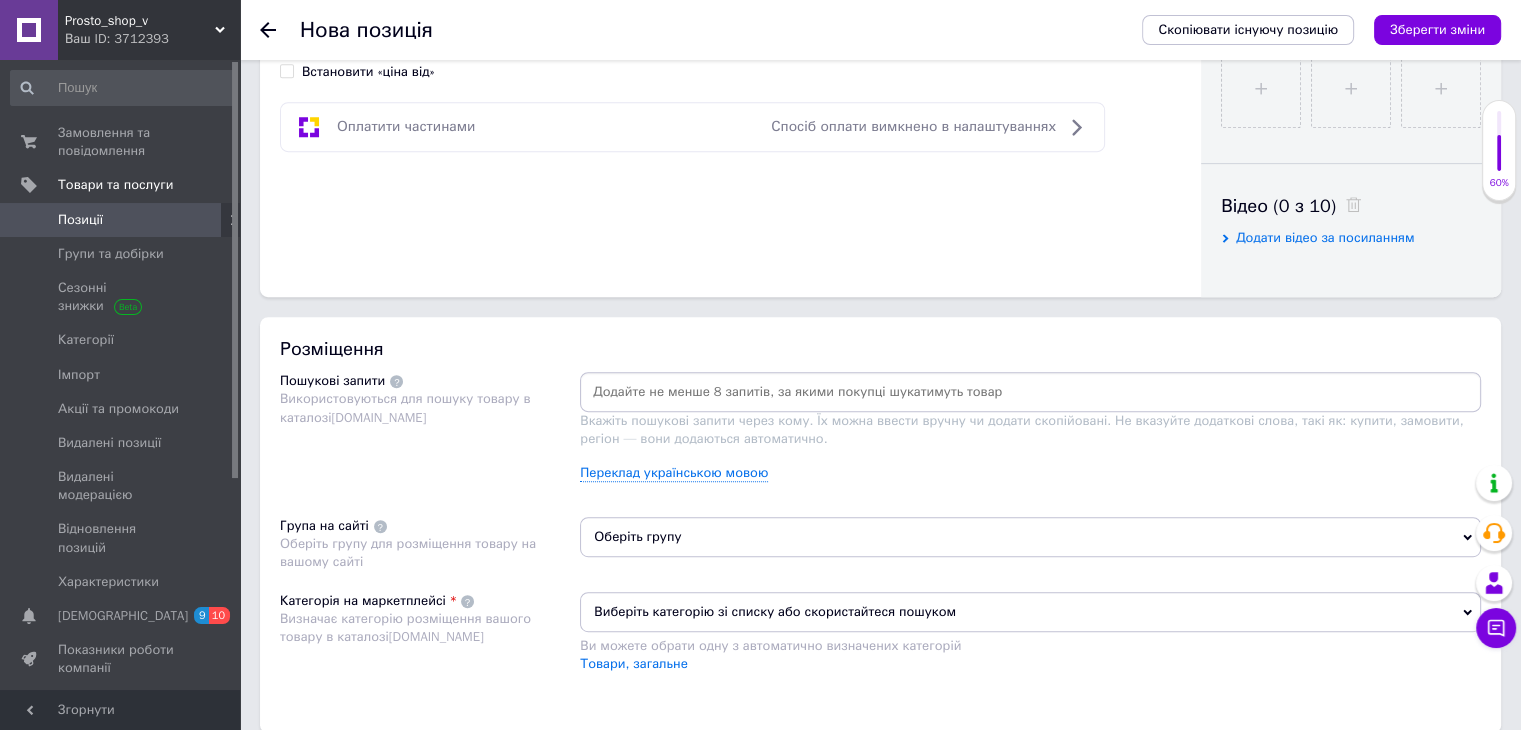 scroll, scrollTop: 900, scrollLeft: 0, axis: vertical 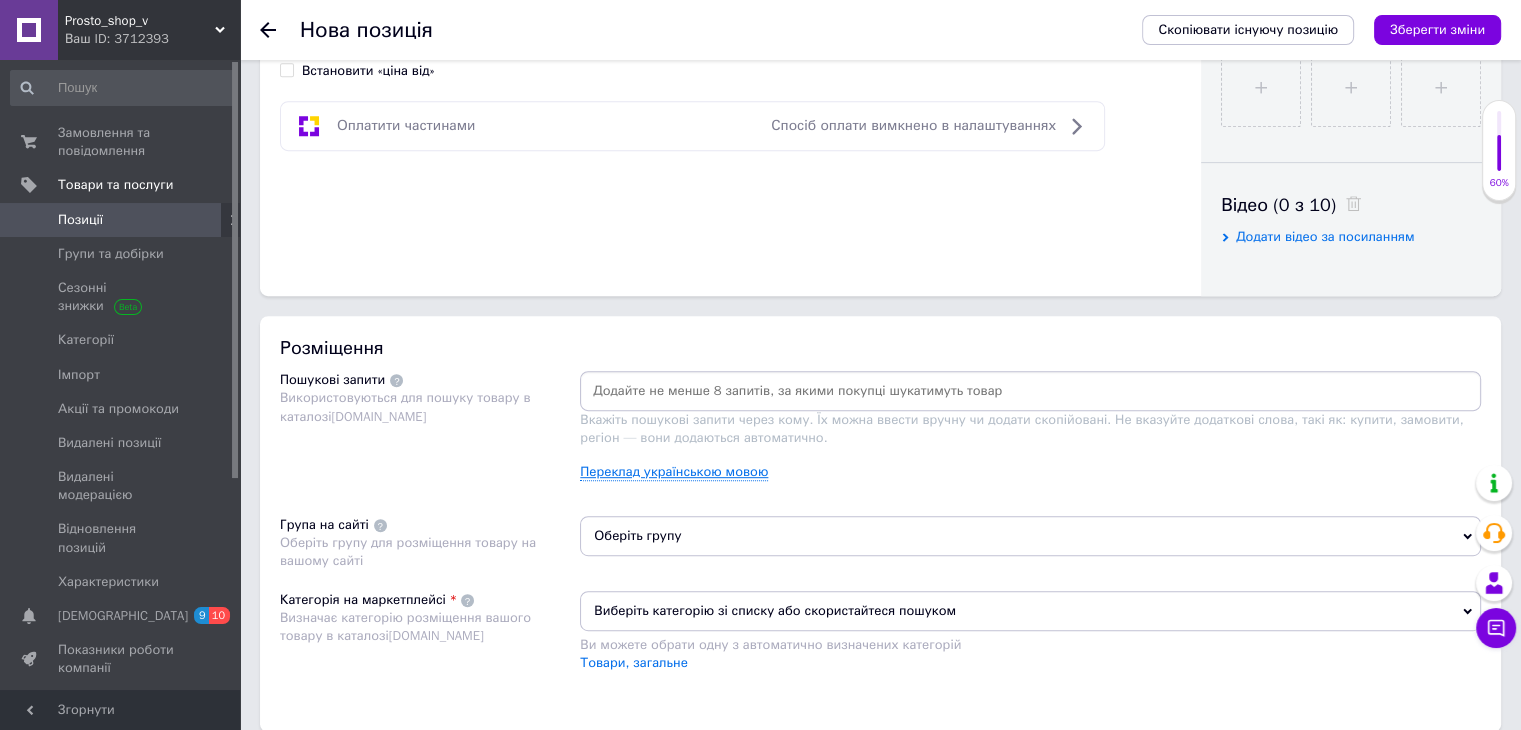 click on "Переклад українською мовою" at bounding box center (674, 472) 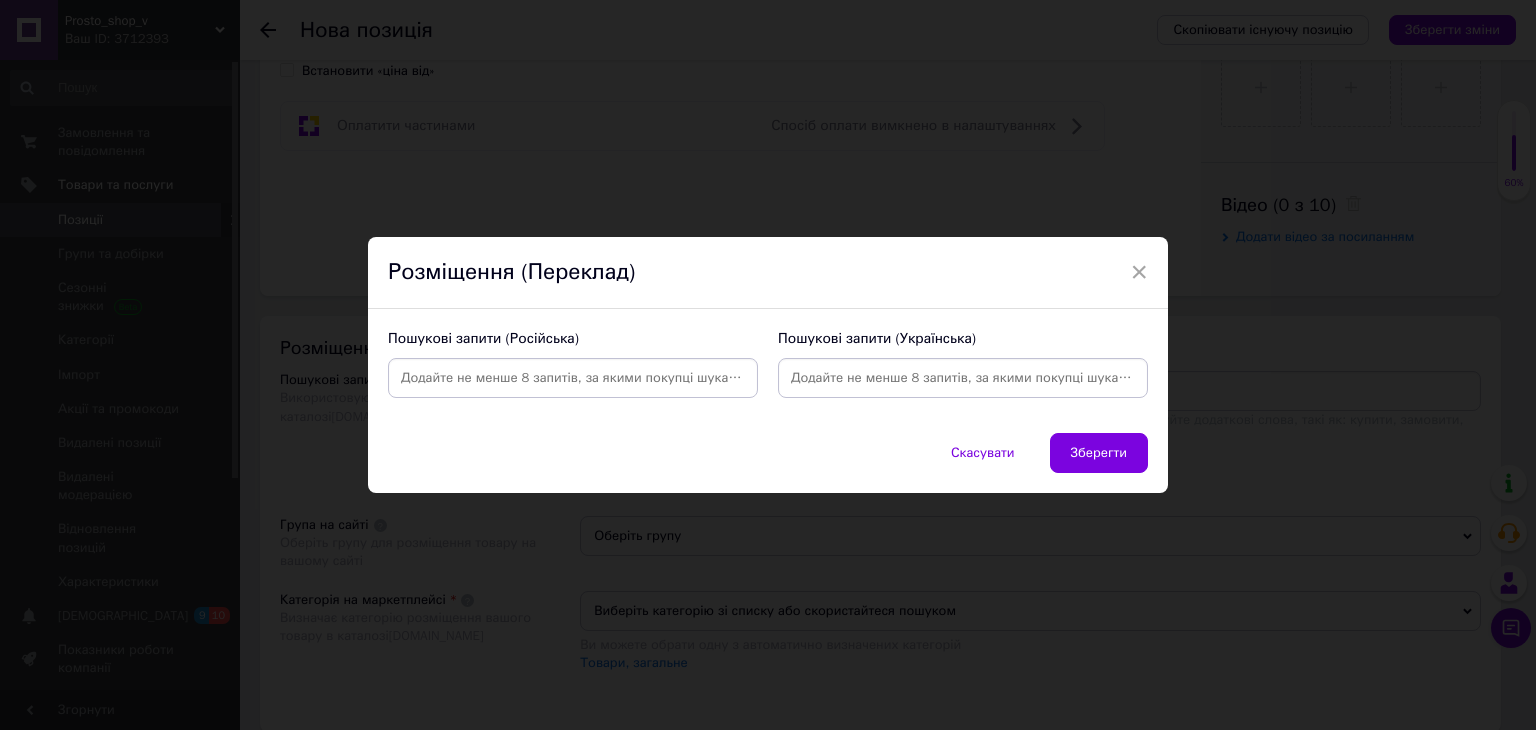click at bounding box center (573, 378) 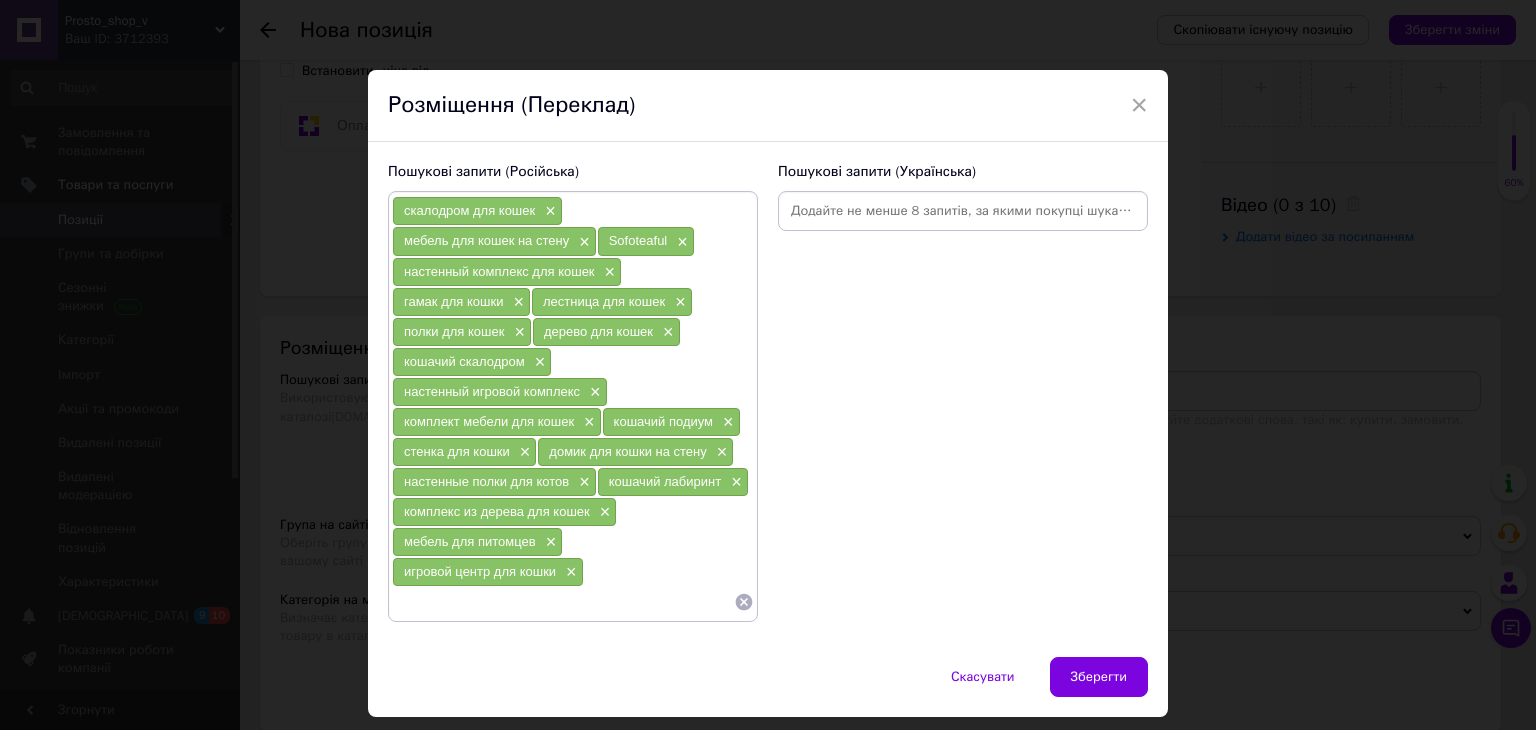 click at bounding box center (963, 211) 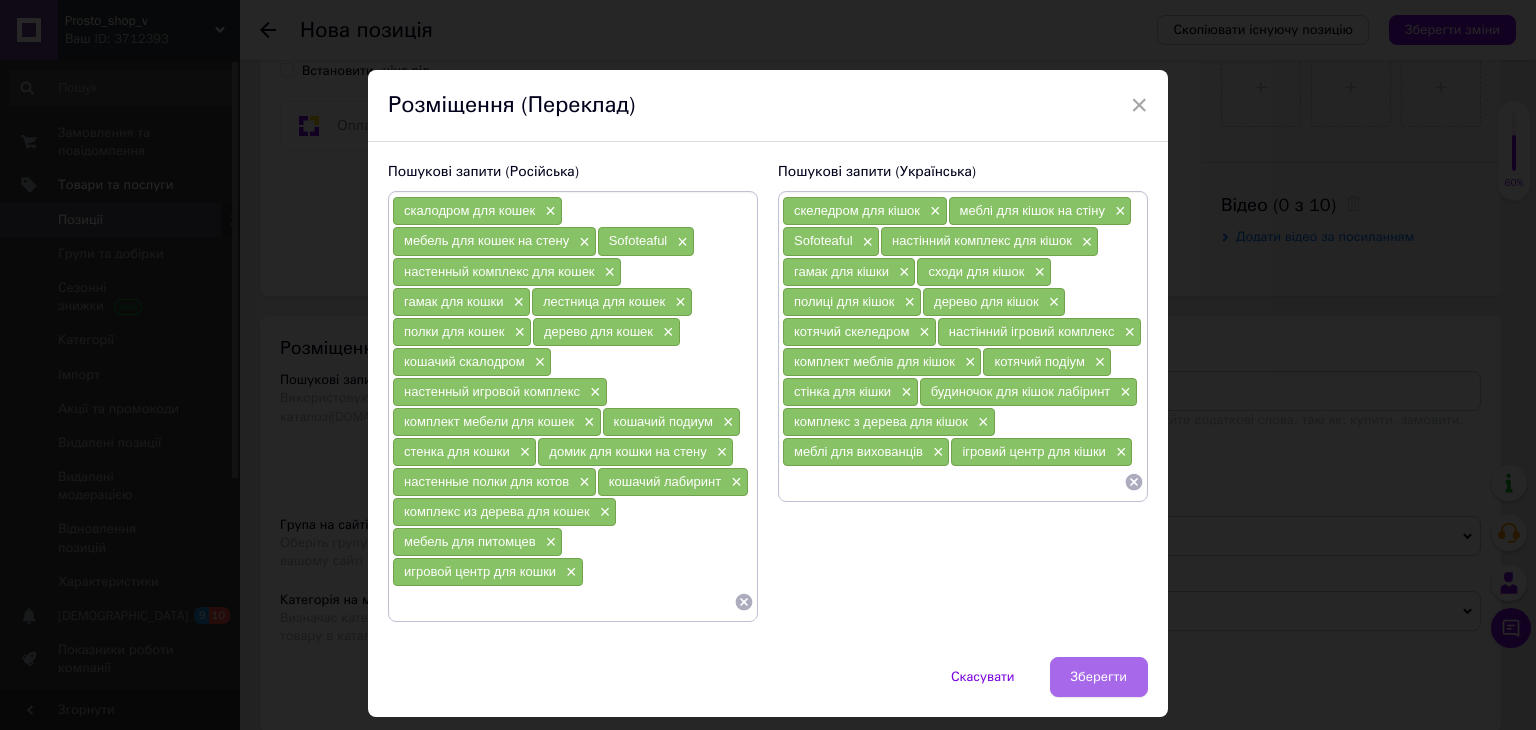 click on "Зберегти" at bounding box center (1099, 677) 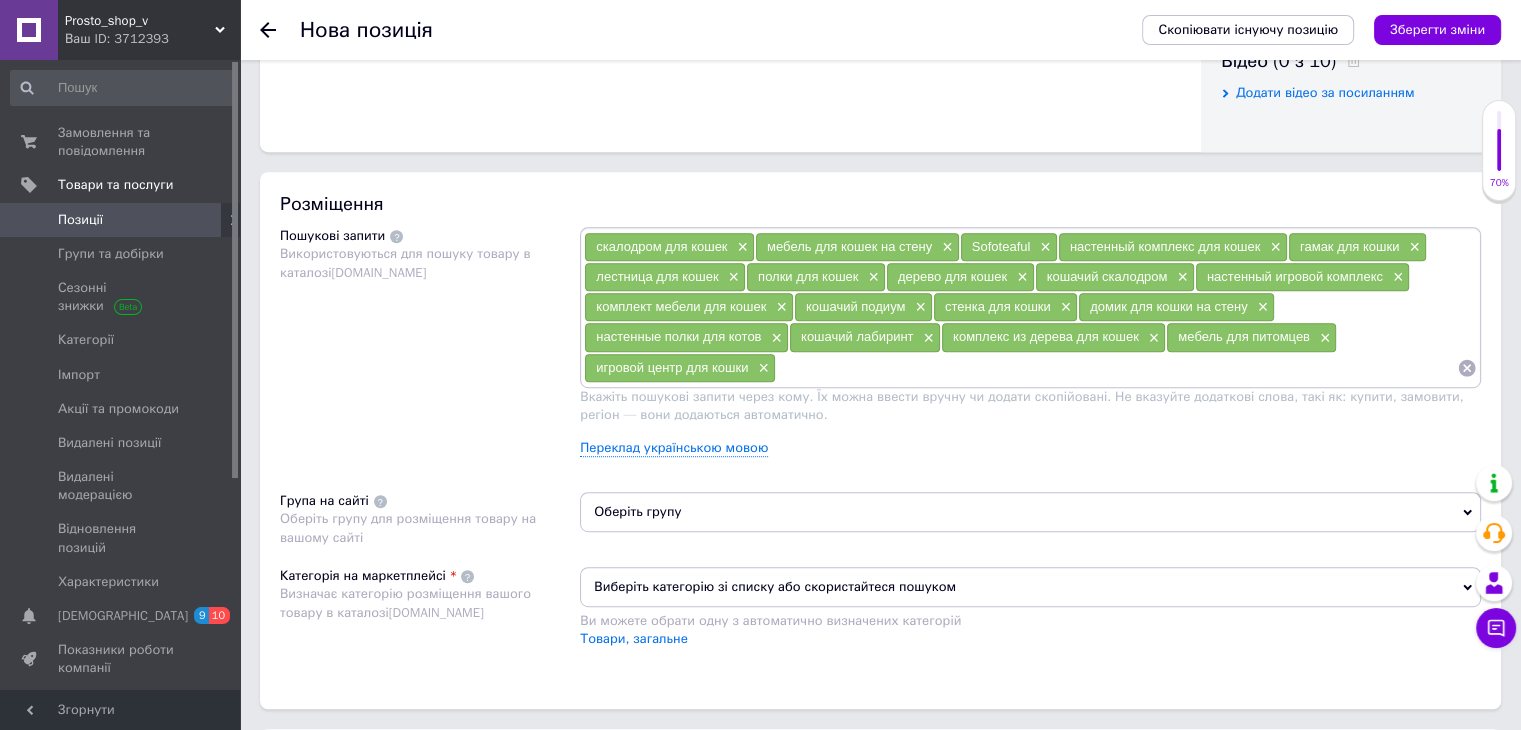 scroll, scrollTop: 1200, scrollLeft: 0, axis: vertical 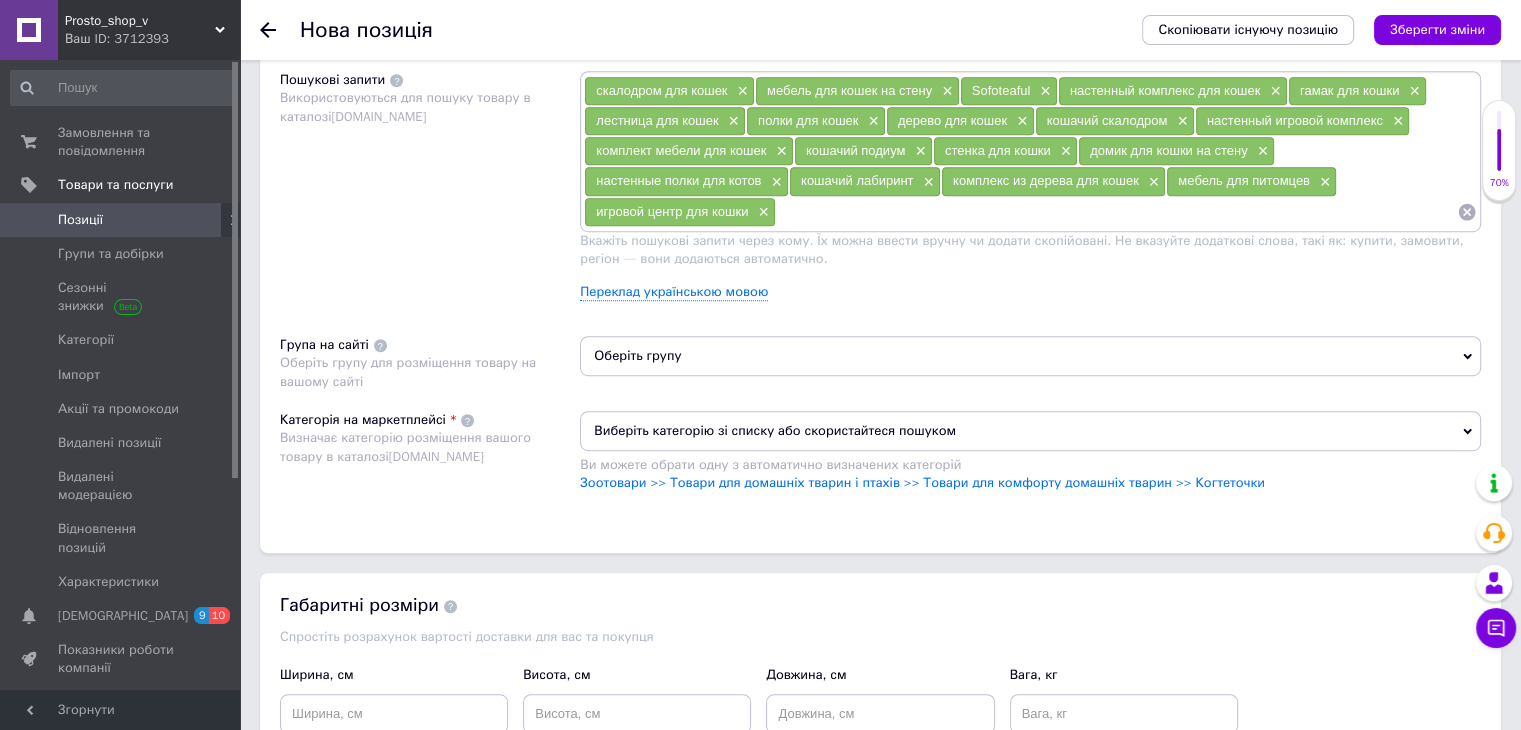 click on "Оберіть групу" at bounding box center [1030, 356] 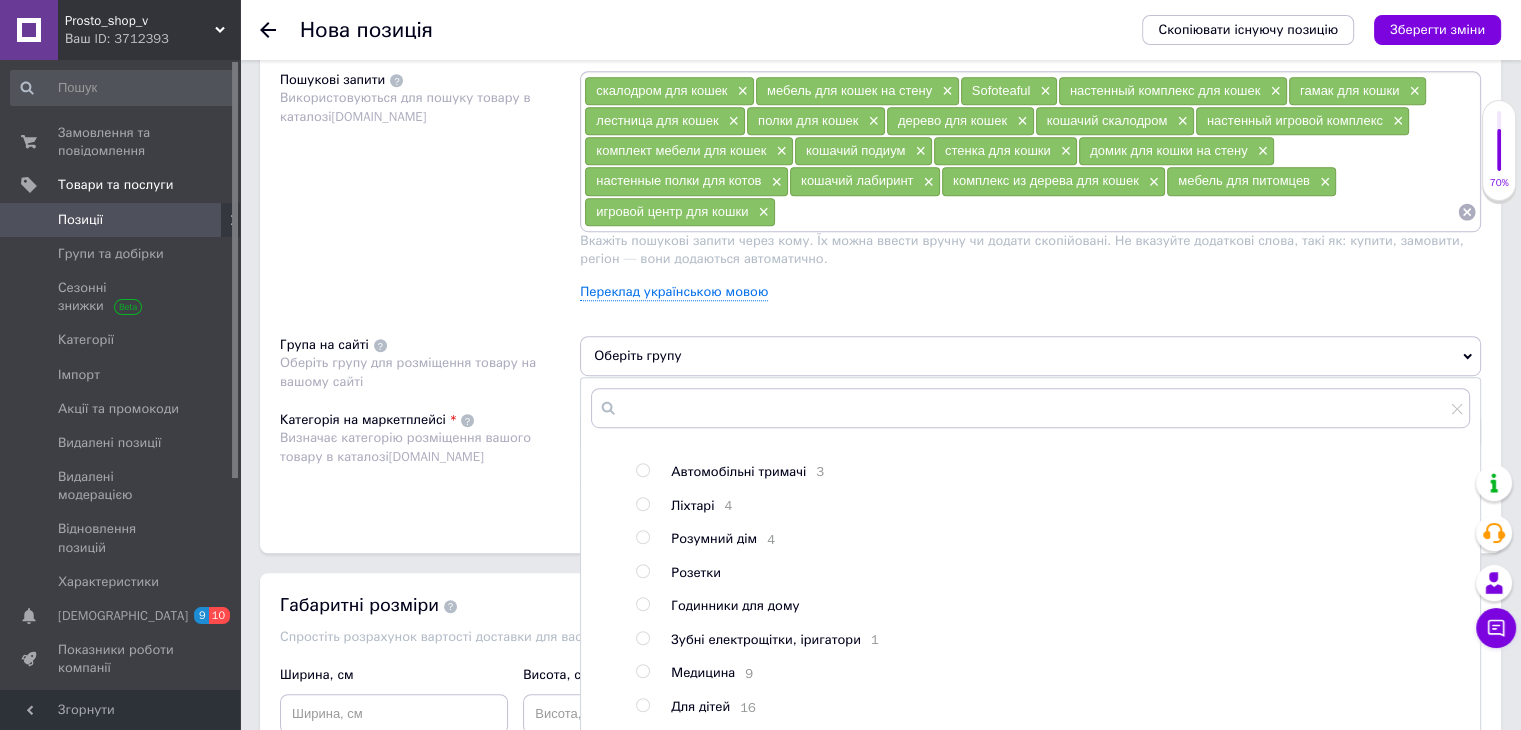 scroll, scrollTop: 209, scrollLeft: 0, axis: vertical 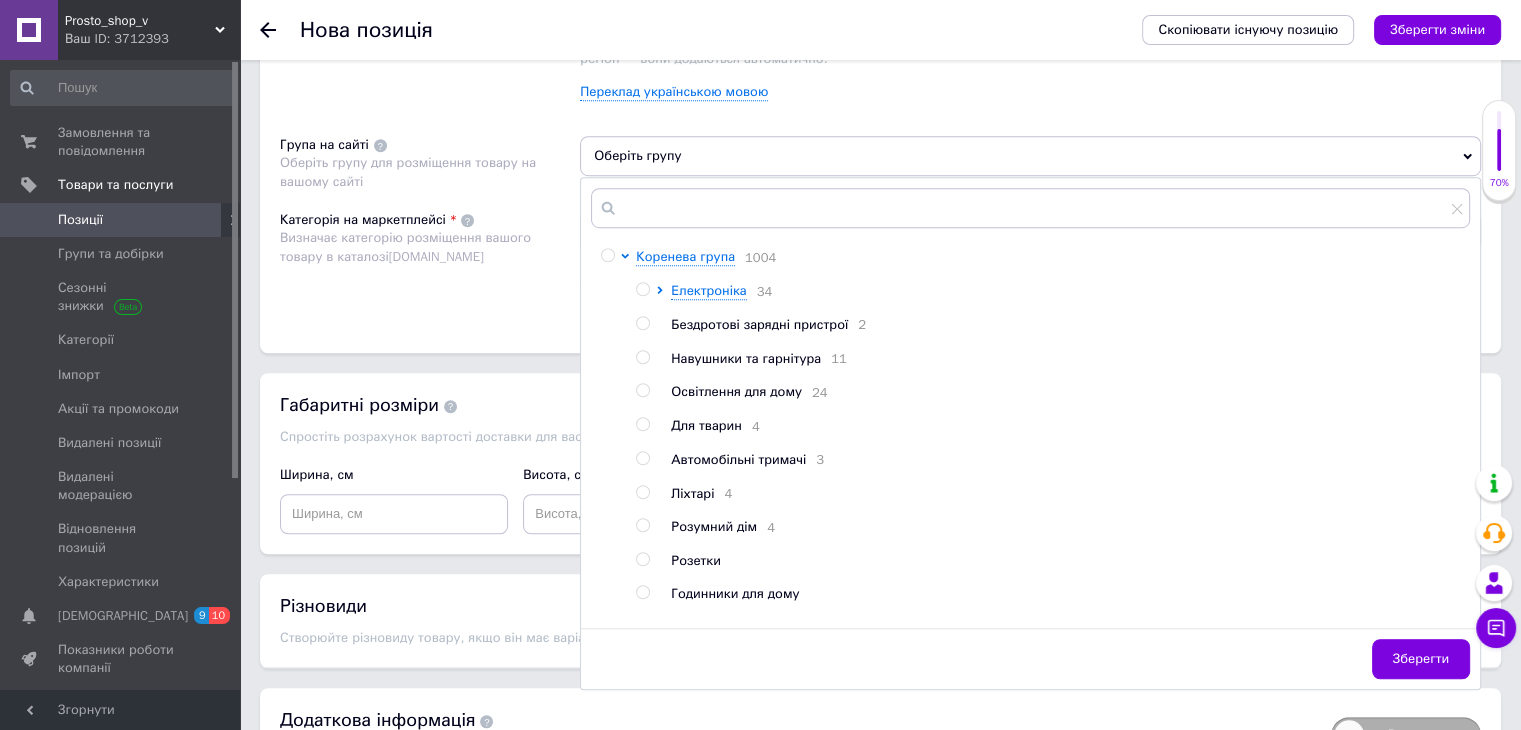 click at bounding box center (642, 424) 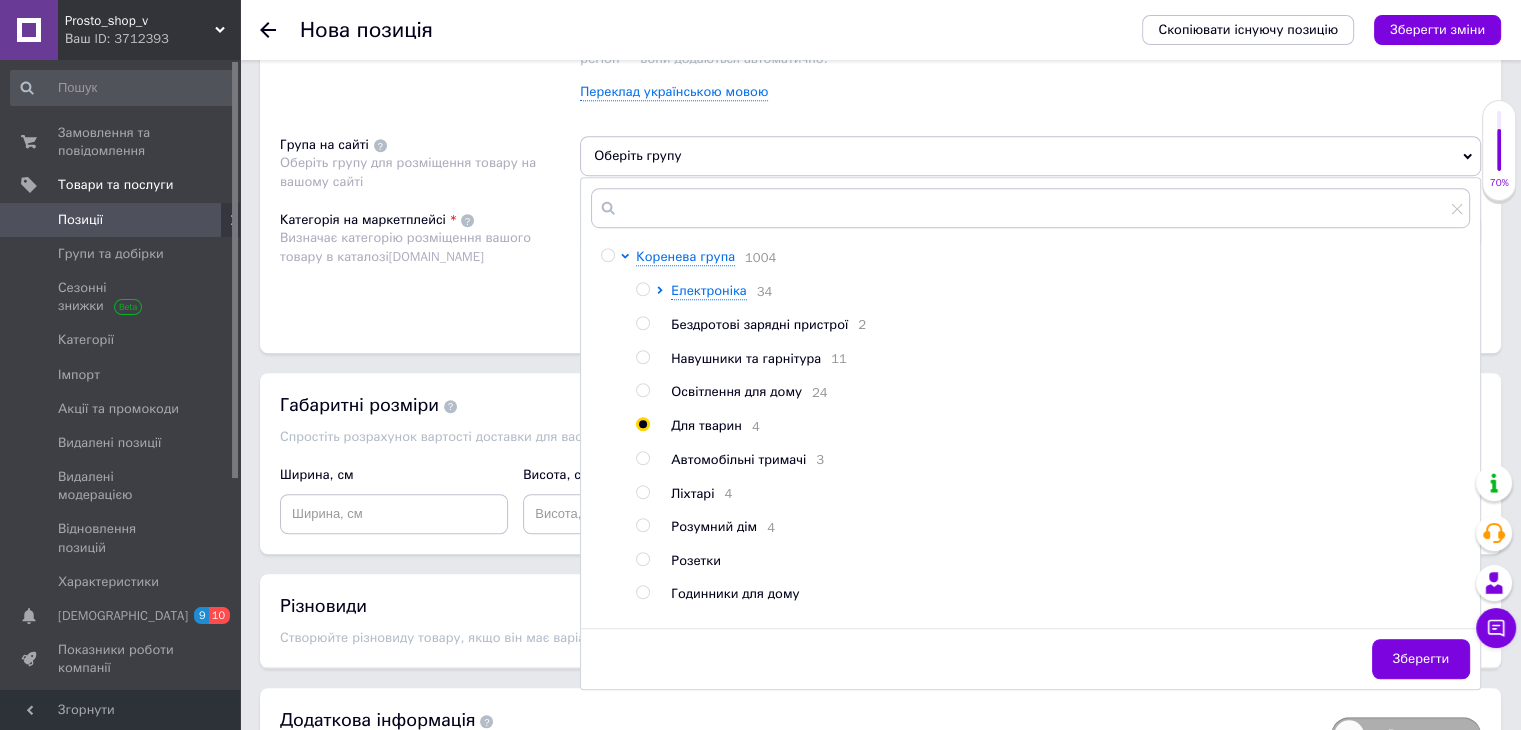 radio on "true" 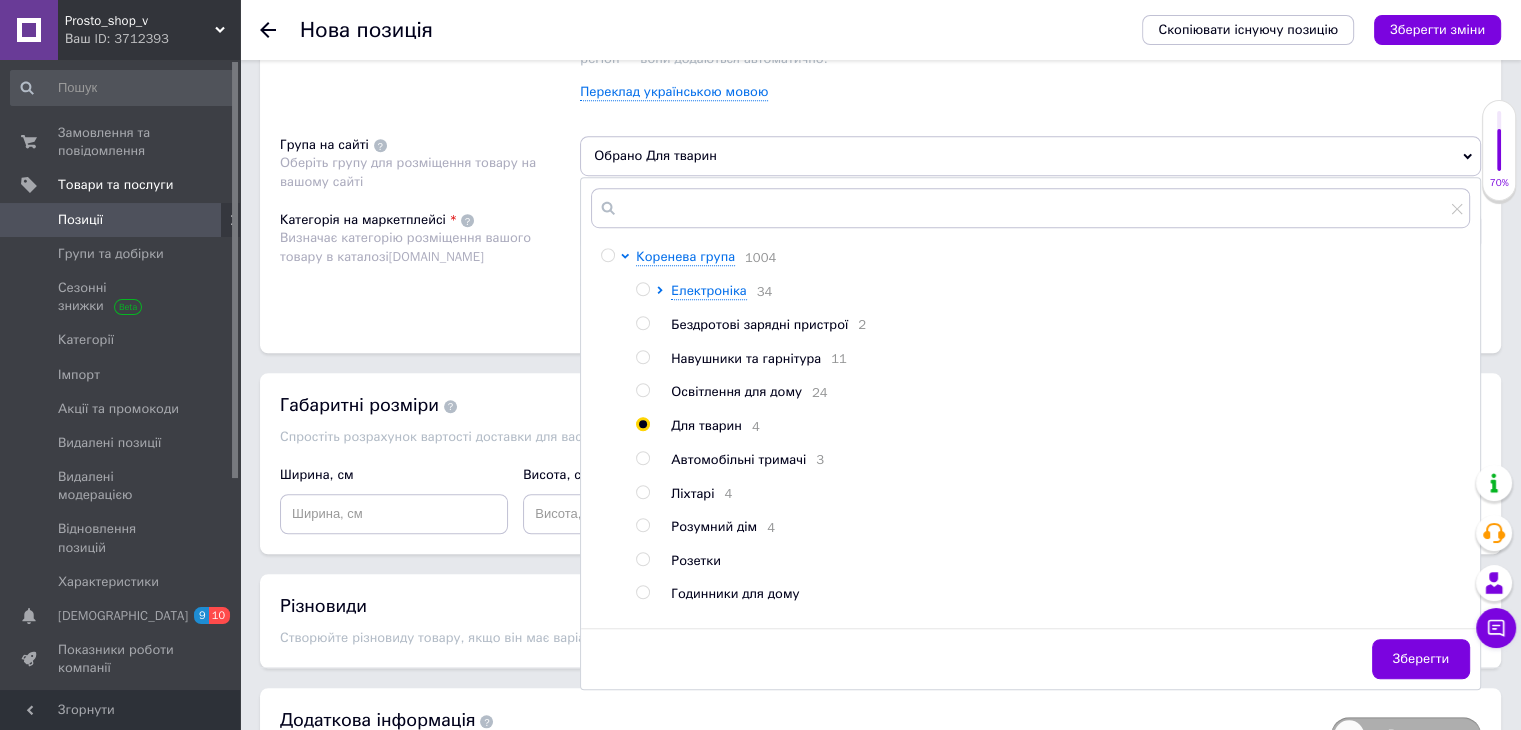 click on "Категорія на маркетплейсі Визначає категорію розміщення вашого товару в каталозі  [DOMAIN_NAME]" at bounding box center [430, 261] 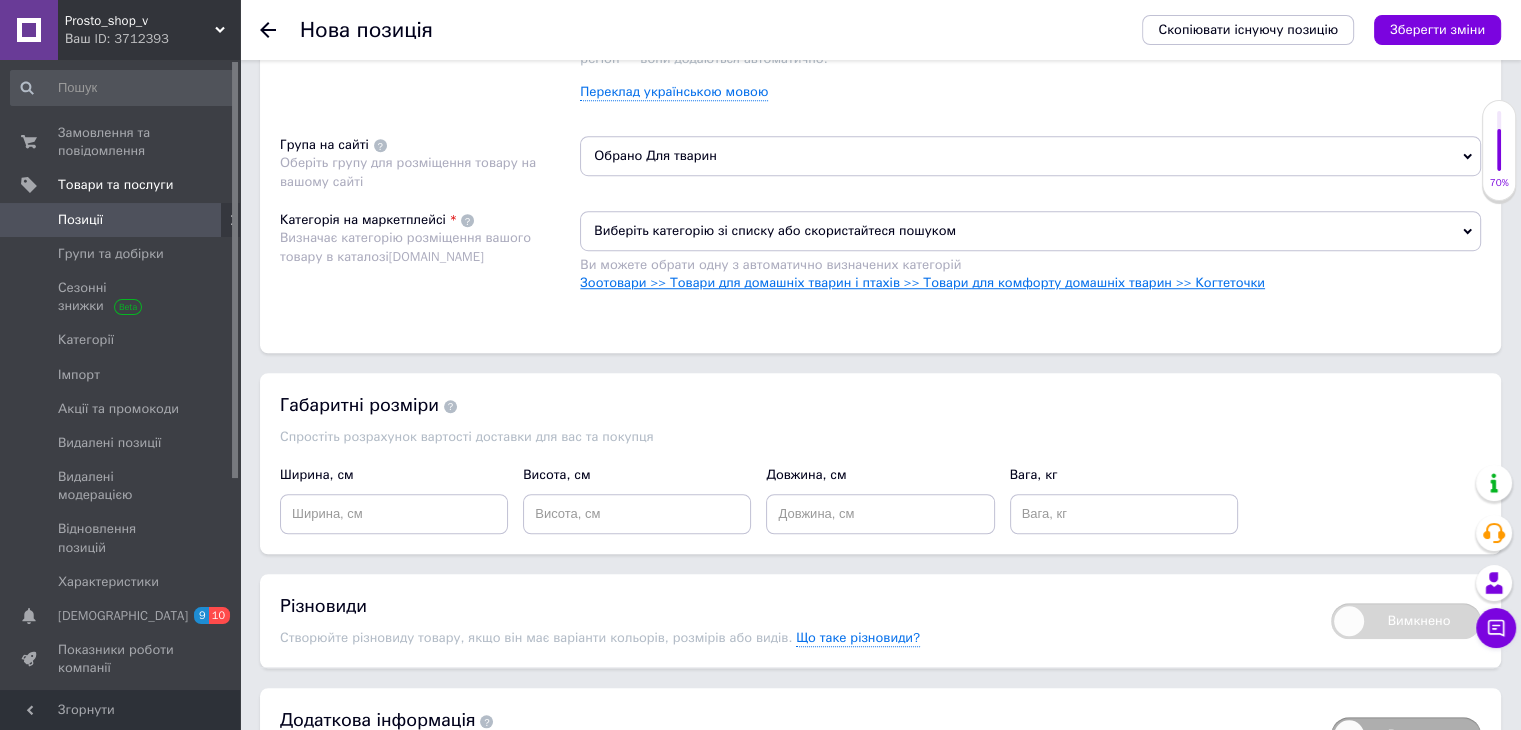 click on "Зоотовари >> Товари для домашніх тварин і птахів >> Товари для комфорту домашніх тварин >> Когтеточки" at bounding box center [922, 282] 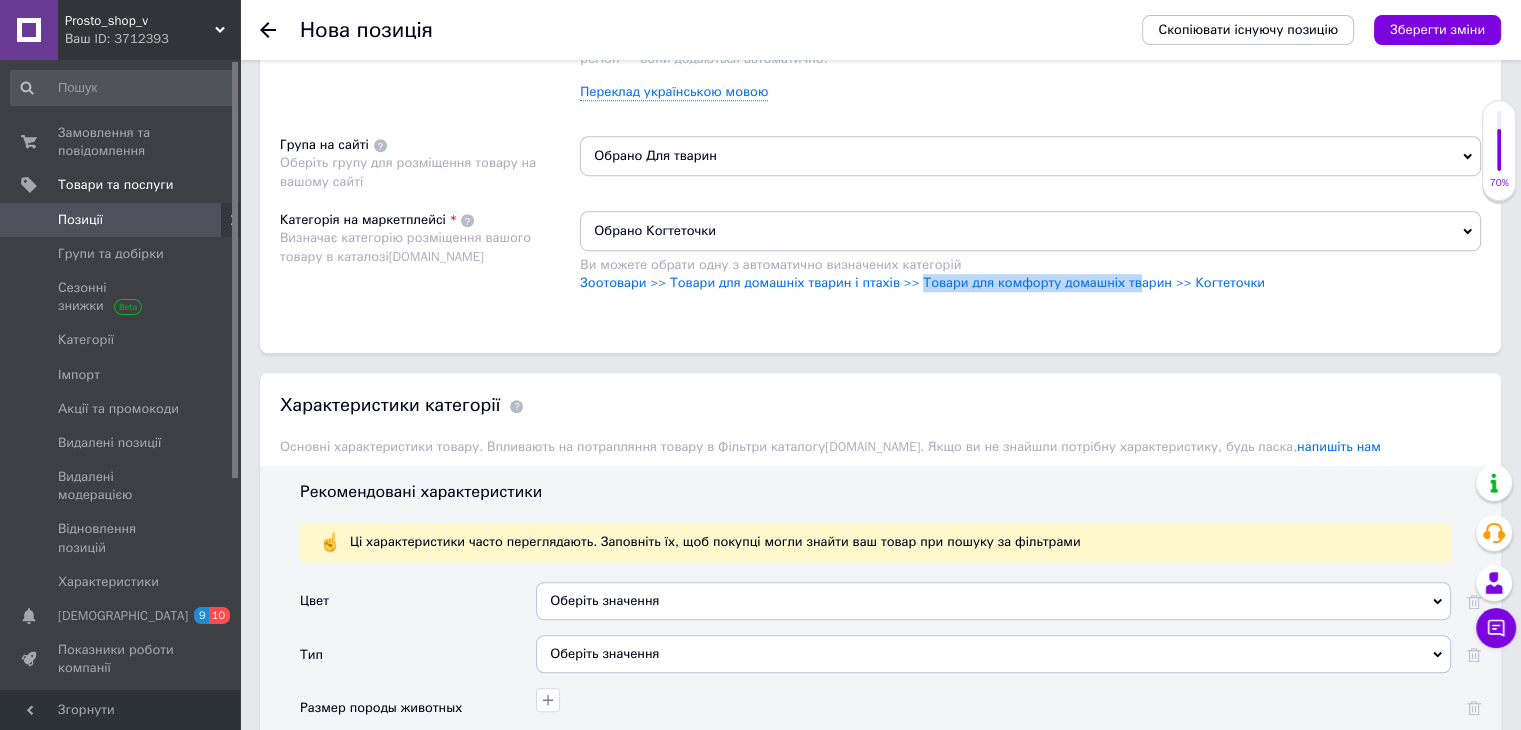 drag, startPoint x: 914, startPoint y: 300, endPoint x: 1131, endPoint y: 295, distance: 217.0576 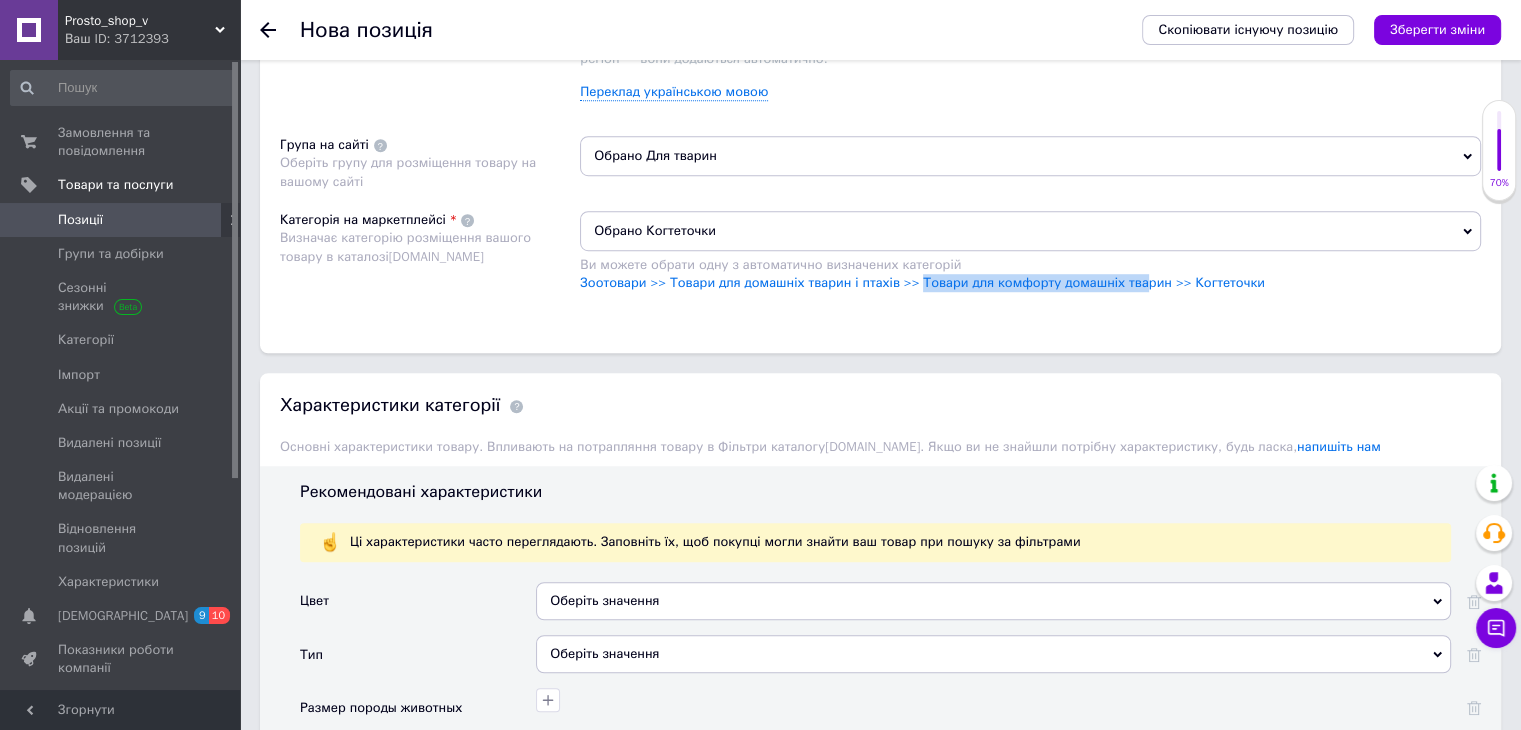 click on "Обрано Когтеточки Ви можете обрати одну з автоматично визначених категорій Зоотовари >> Товари для домашніх тварин і птахів >> Товари для комфорту домашніх тварин >> Когтеточки" at bounding box center (1030, 261) 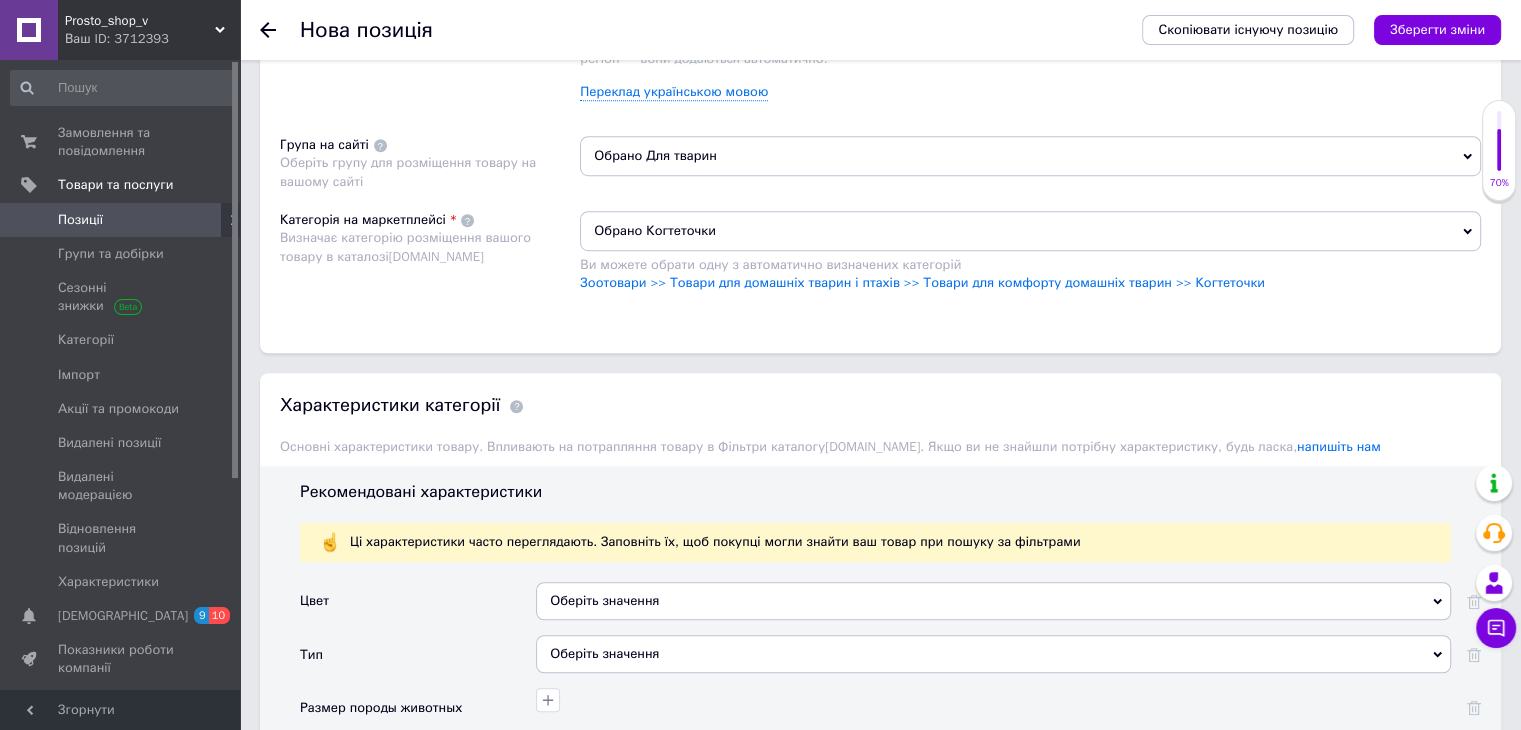 click on "Обрано Когтеточки Ви можете обрати одну з автоматично визначених категорій Зоотовари >> Товари для домашніх тварин і птахів >> Товари для комфорту домашніх тварин >> Когтеточки" at bounding box center [1030, 261] 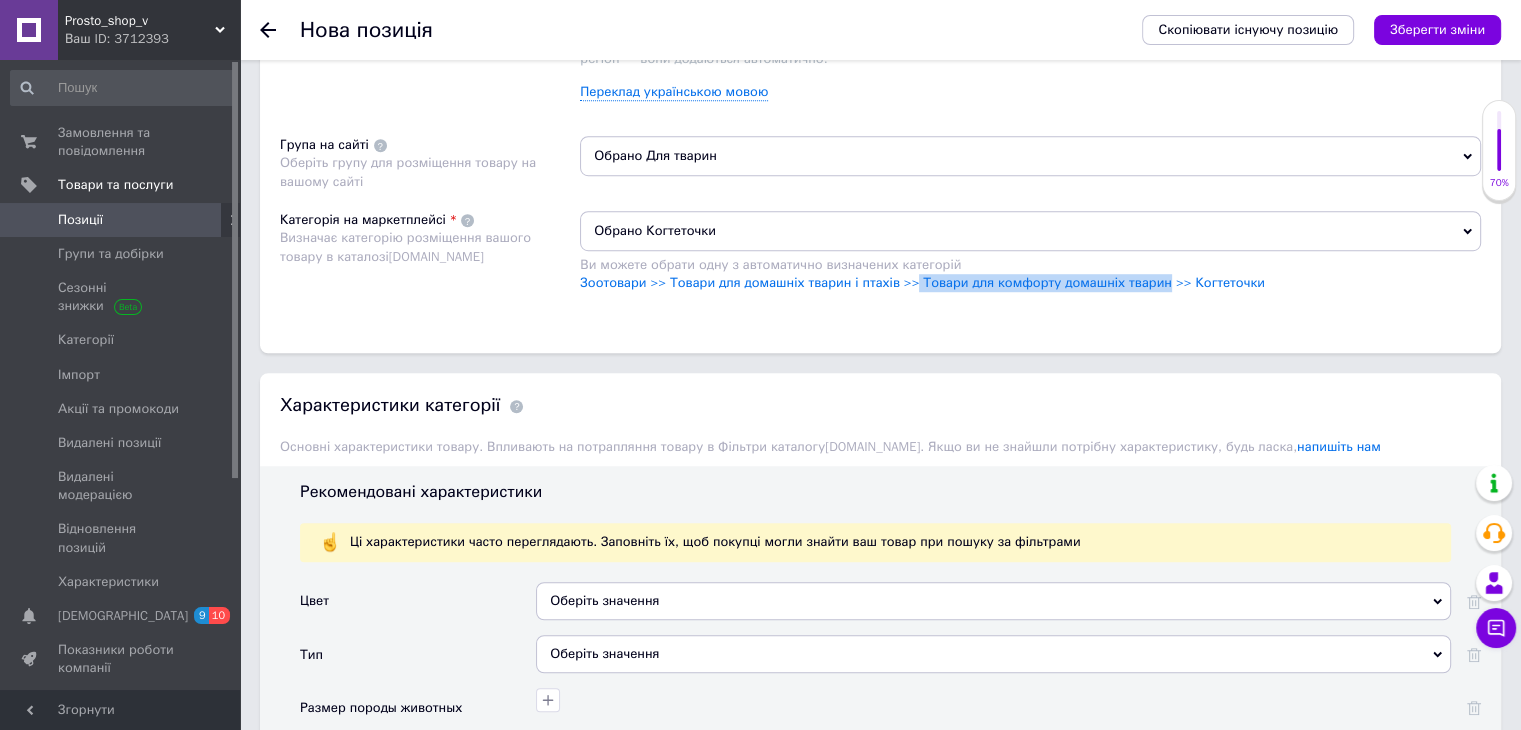 drag, startPoint x: 908, startPoint y: 289, endPoint x: 1147, endPoint y: 298, distance: 239.1694 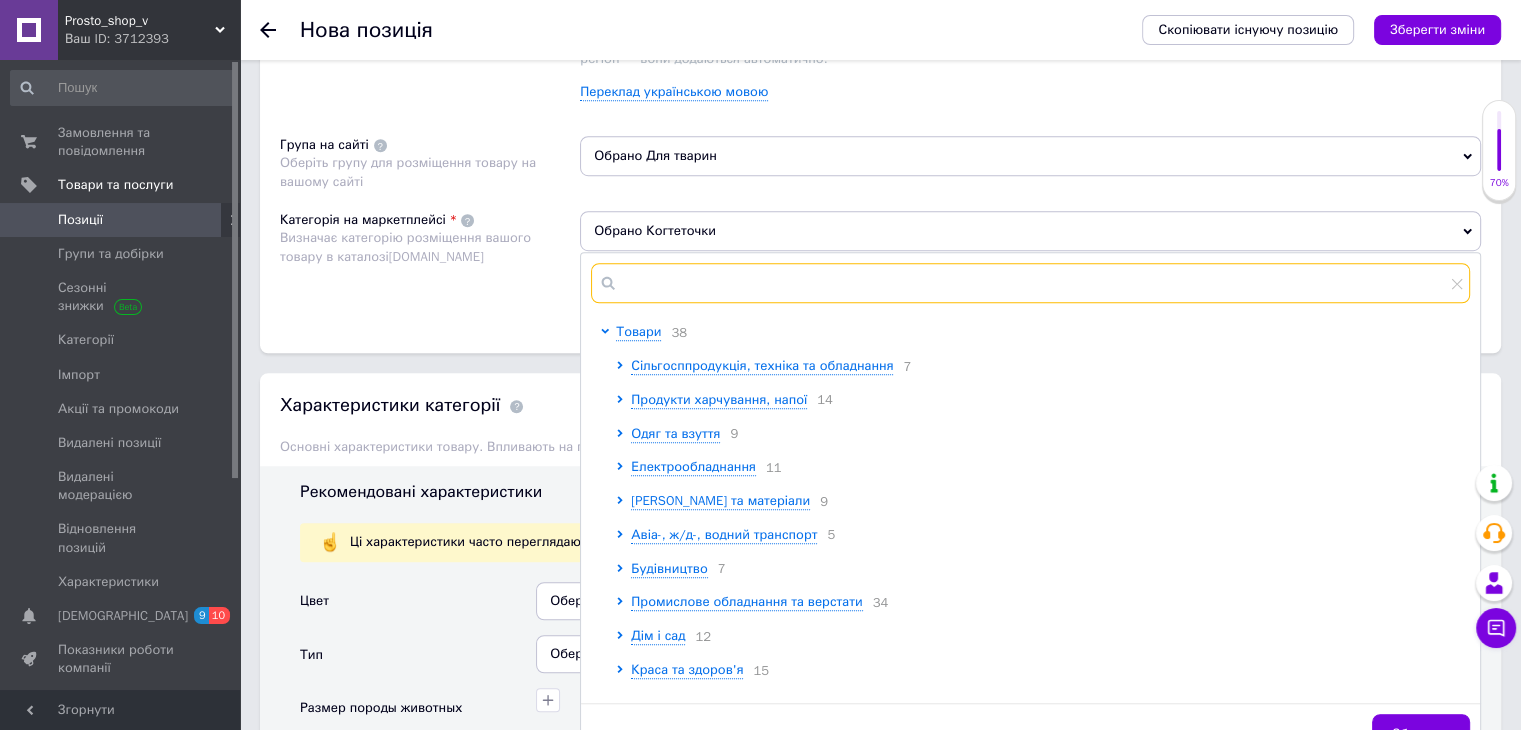 click at bounding box center (1030, 283) 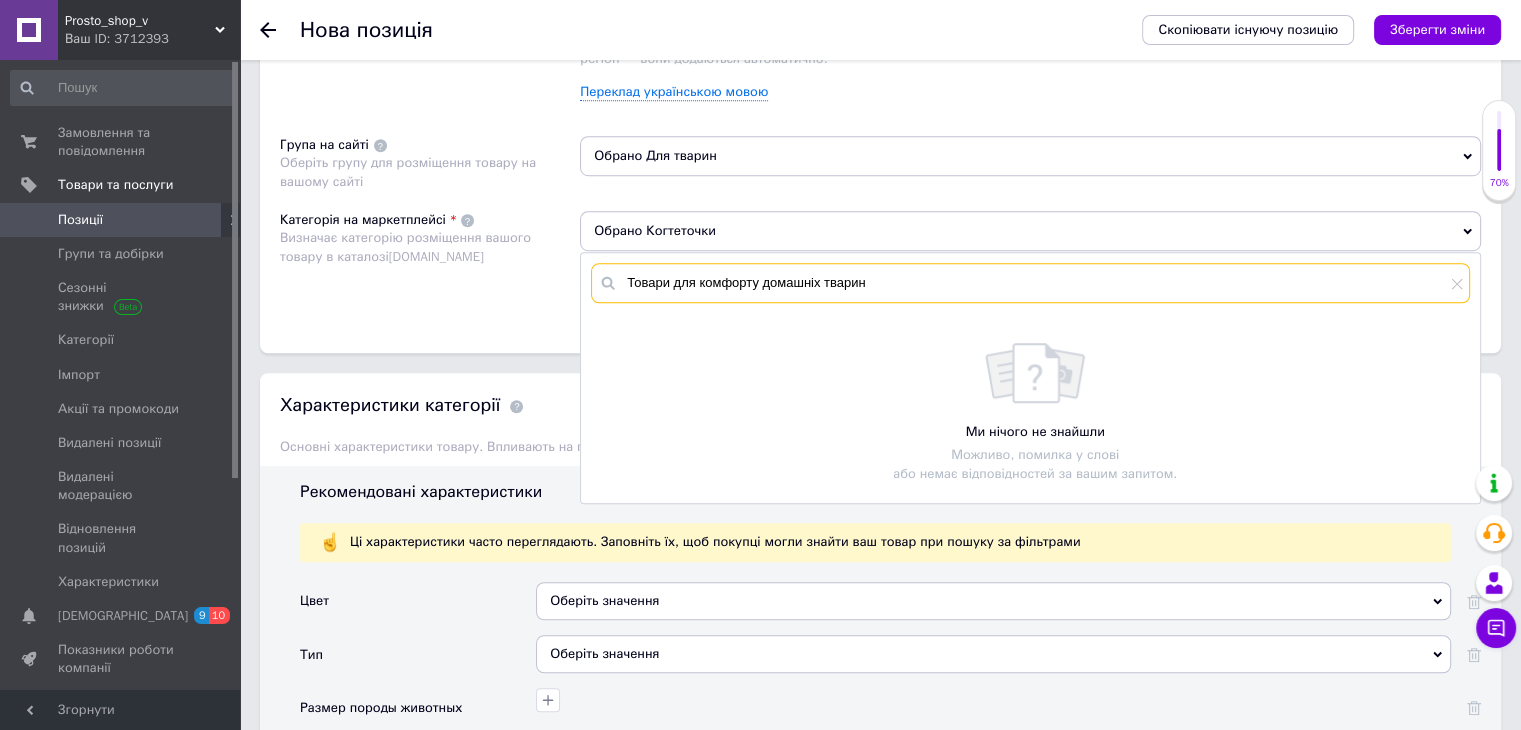 type on "Товари для комфорту домашніх тварин" 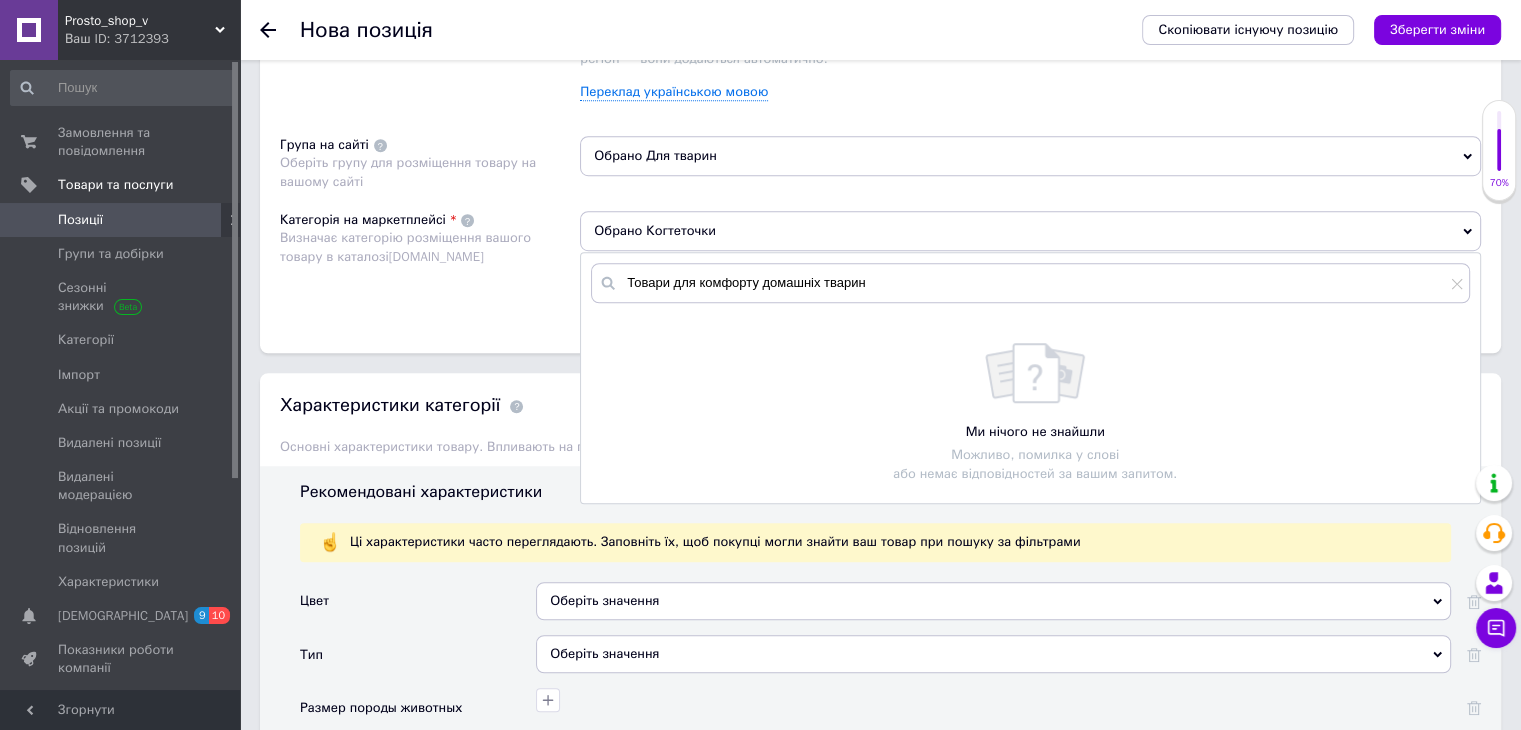 click 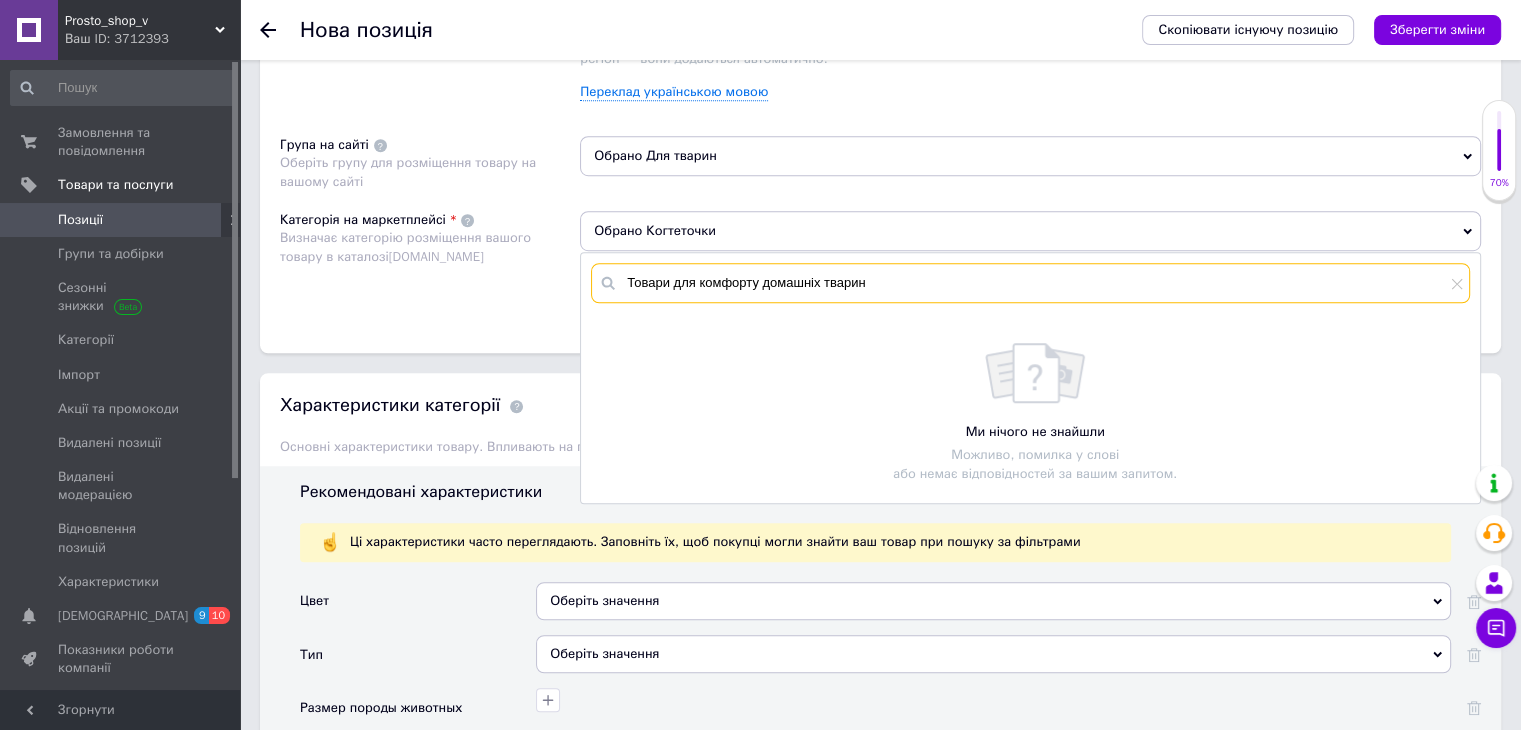 click on "Товари для комфорту домашніх тварин" at bounding box center (1030, 283) 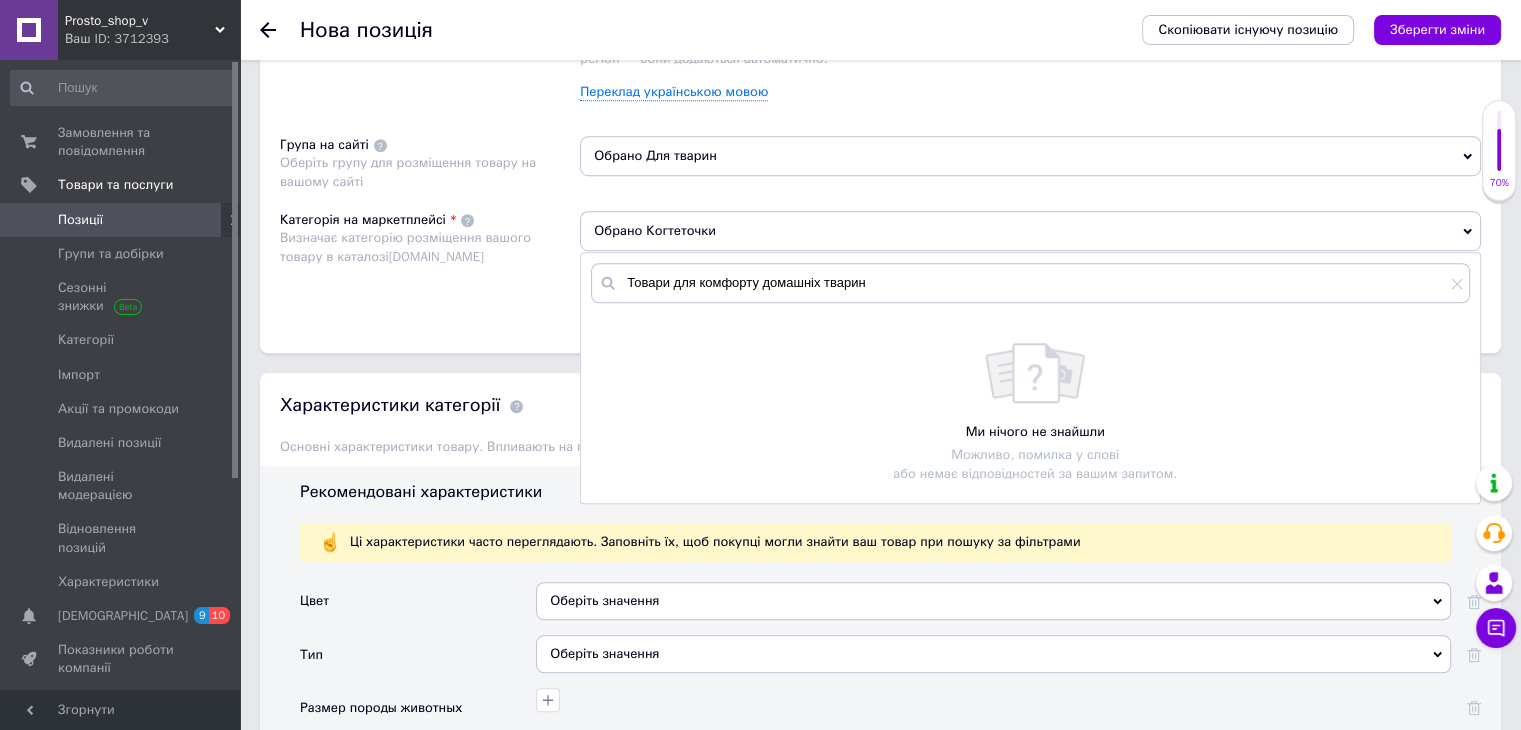 click on "Товари для комфорту домашніх тварин" at bounding box center [1030, 283] 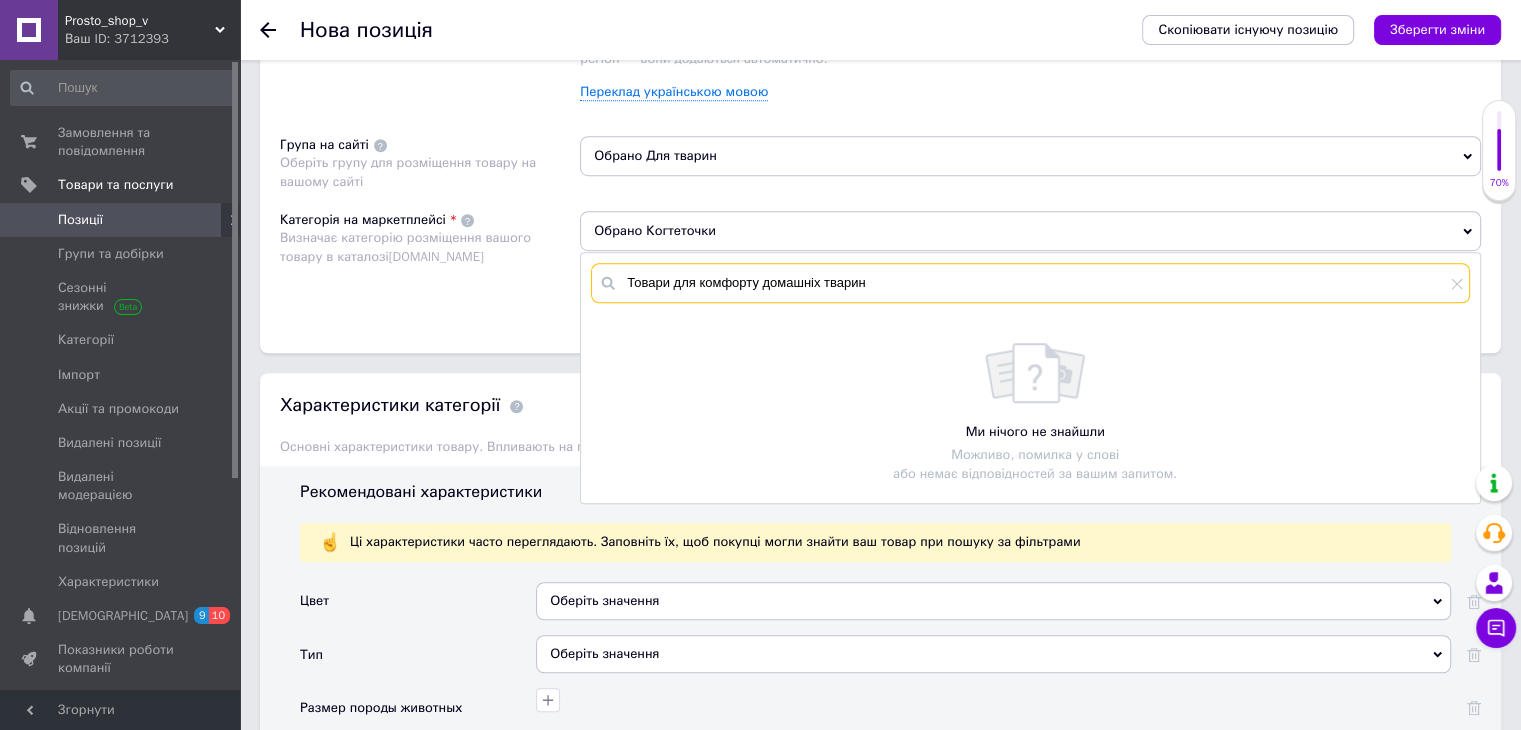 click on "Товари для комфорту домашніх тварин" at bounding box center (1030, 283) 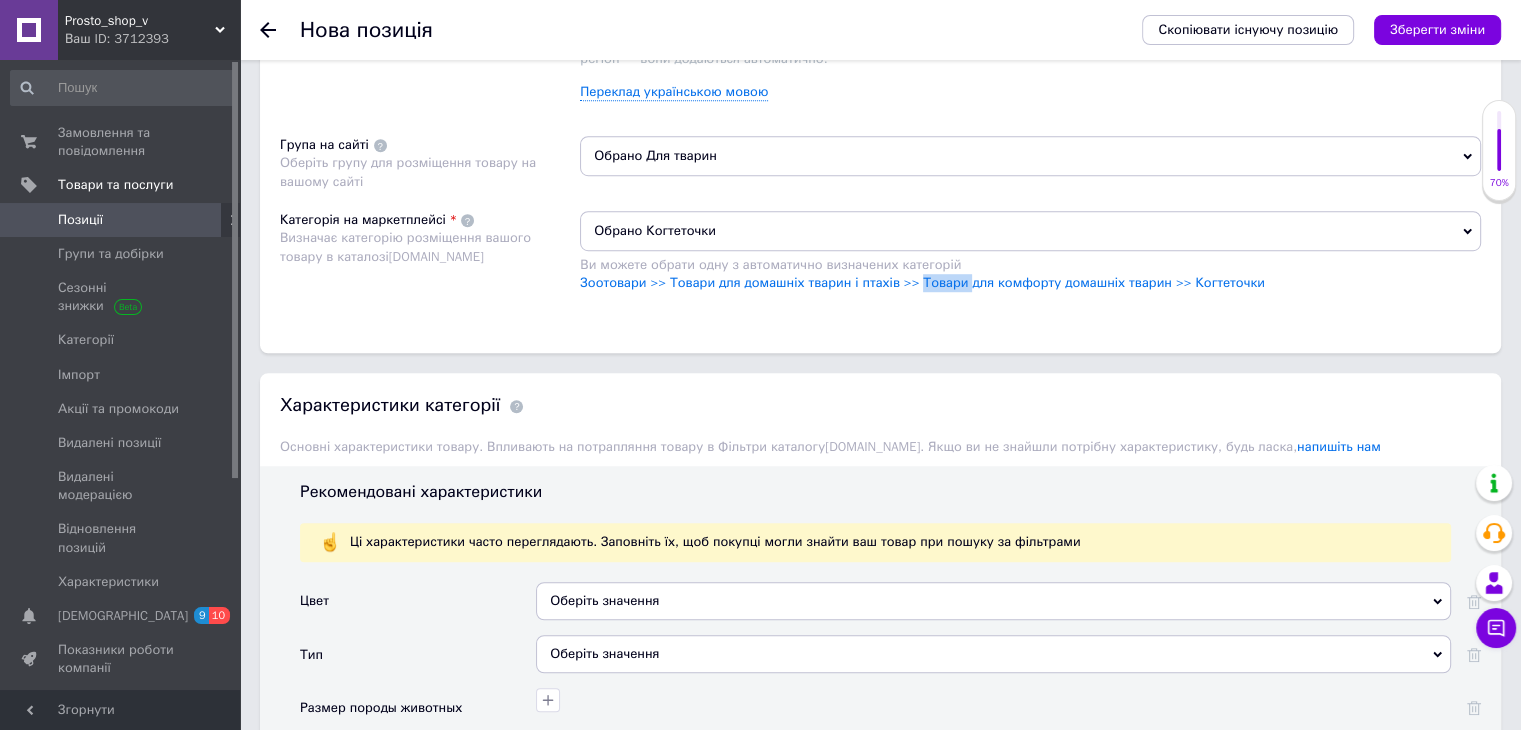 drag, startPoint x: 912, startPoint y: 288, endPoint x: 968, endPoint y: 297, distance: 56.718605 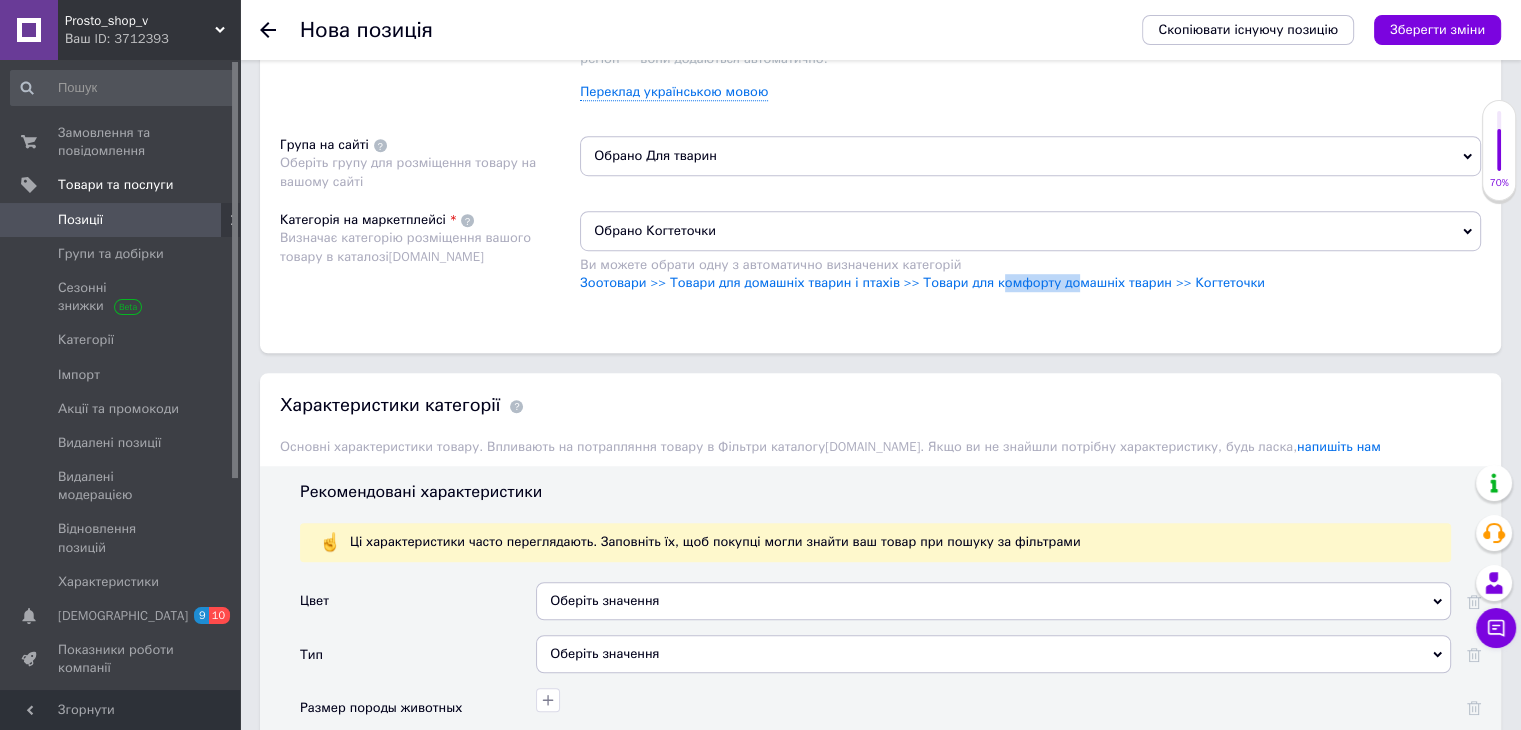 drag, startPoint x: 996, startPoint y: 298, endPoint x: 1060, endPoint y: 301, distance: 64.070274 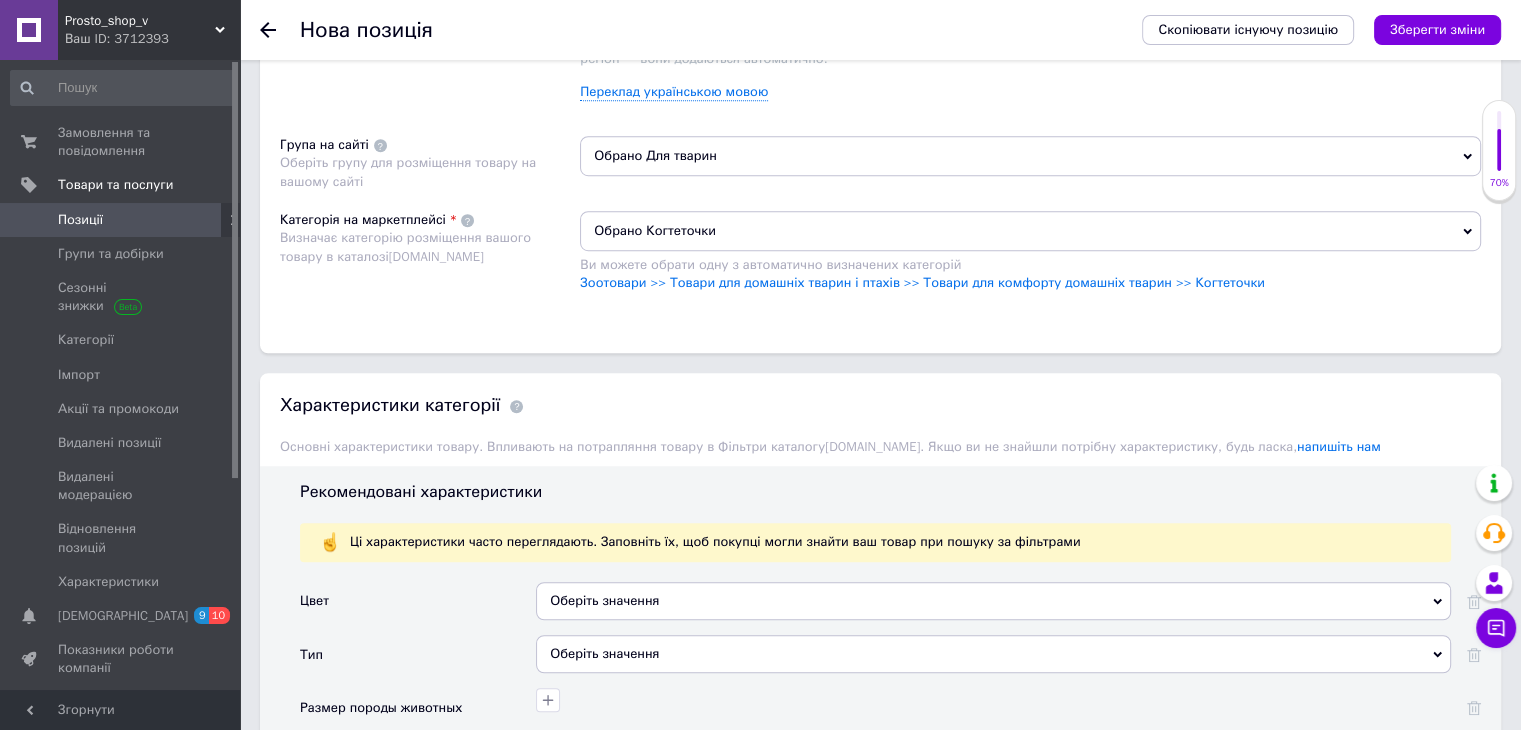 click on "Розміщення Пошукові запити Використовуються для пошуку товару в каталозі  [DOMAIN_NAME] скалодром для кошек × мебель для кошек на стену × Sofoteaful × настенный комплекс для кошек × гамак для кошки × лестница для кошек × полки для кошек × дерево для кошек × кошачий скалодром × настенный игровой комплекс × комплект мебели для кошек × кошачий подиум × стенка для кошки × домик для кошки на стену × настенные полки для котов × кошачий лабиринт × комплекс из дерева для кошек × мебель для питомцев × игровой центр для кошки × Переклад українською мовою Група на сайті [DOMAIN_NAME]" at bounding box center [880, 84] 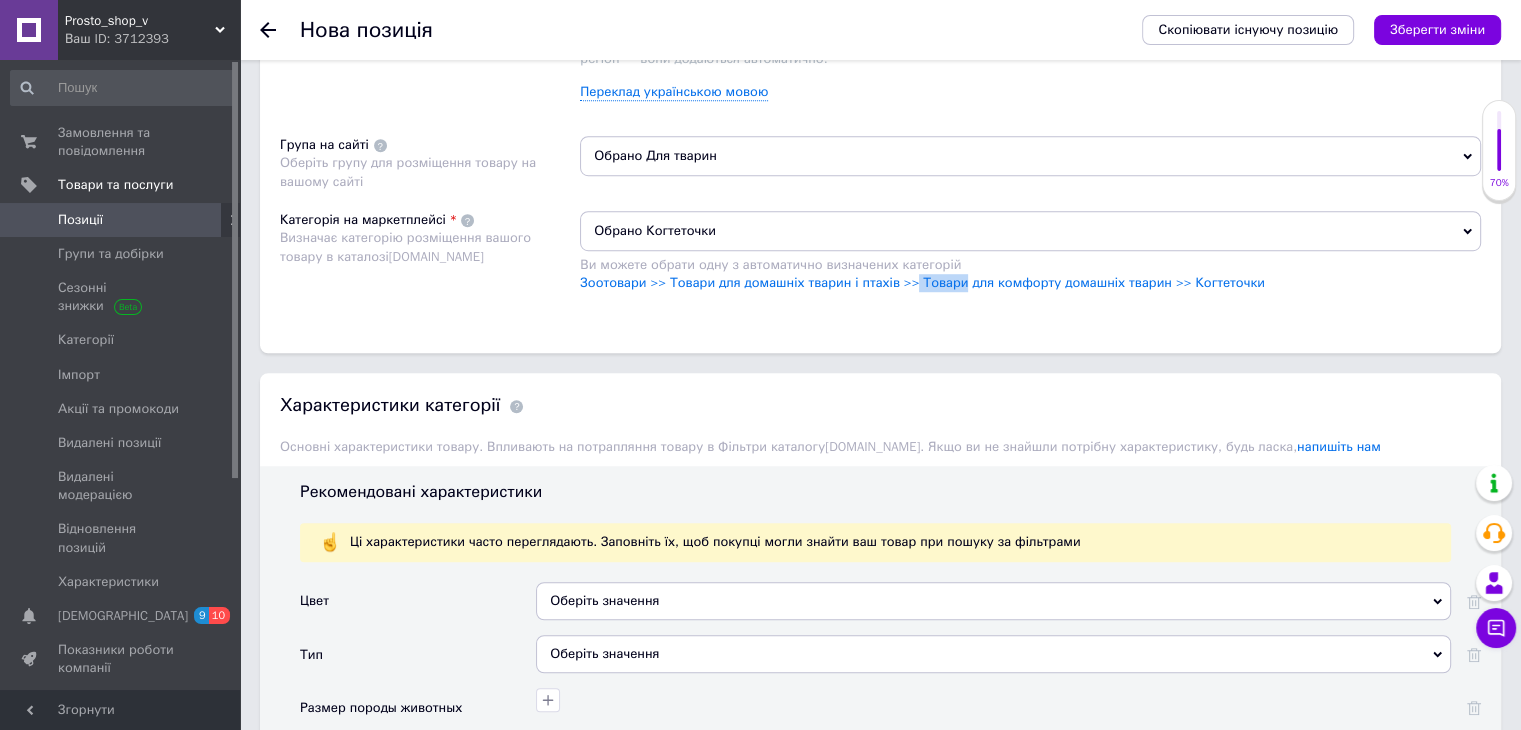 drag, startPoint x: 910, startPoint y: 290, endPoint x: 971, endPoint y: 293, distance: 61.073727 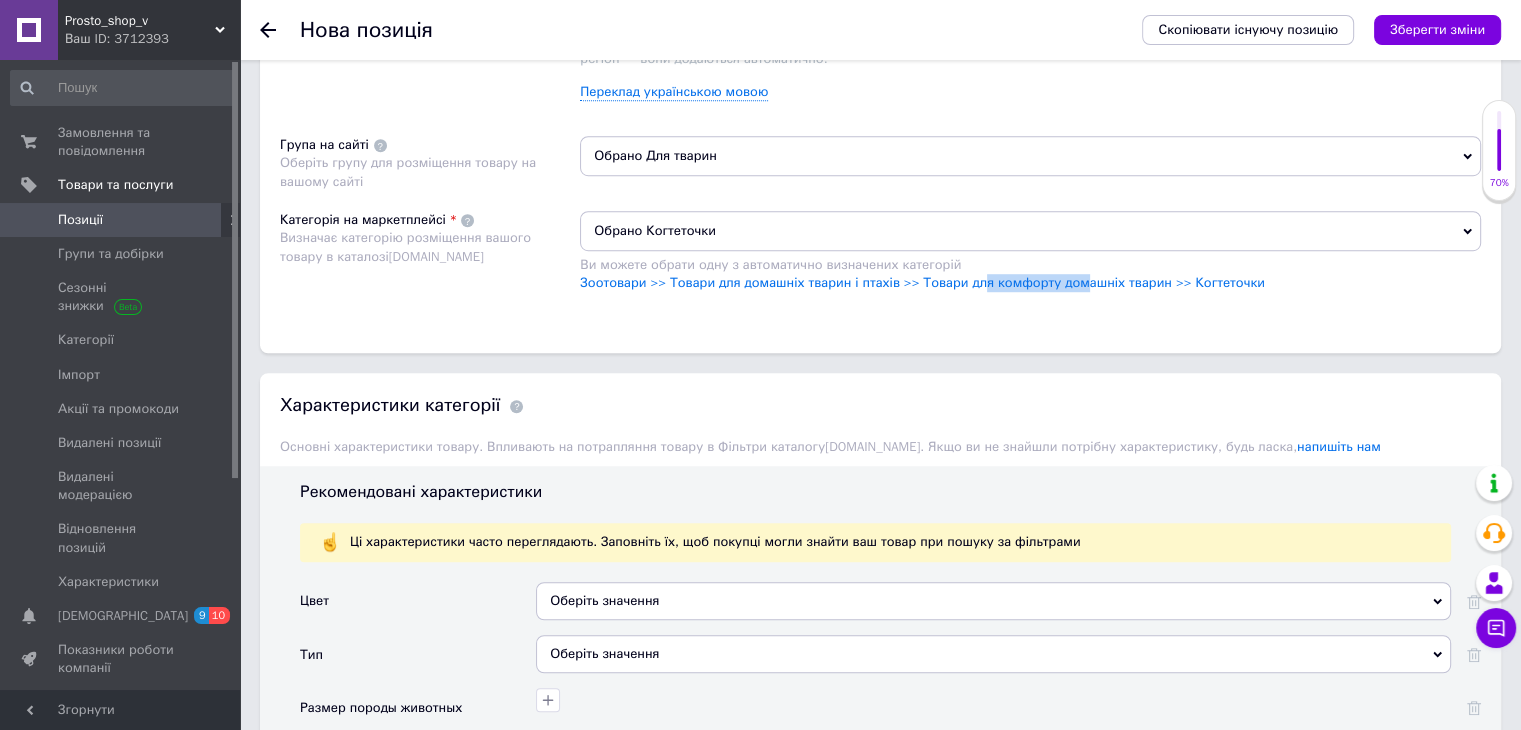 drag, startPoint x: 1072, startPoint y: 305, endPoint x: 1094, endPoint y: 305, distance: 22 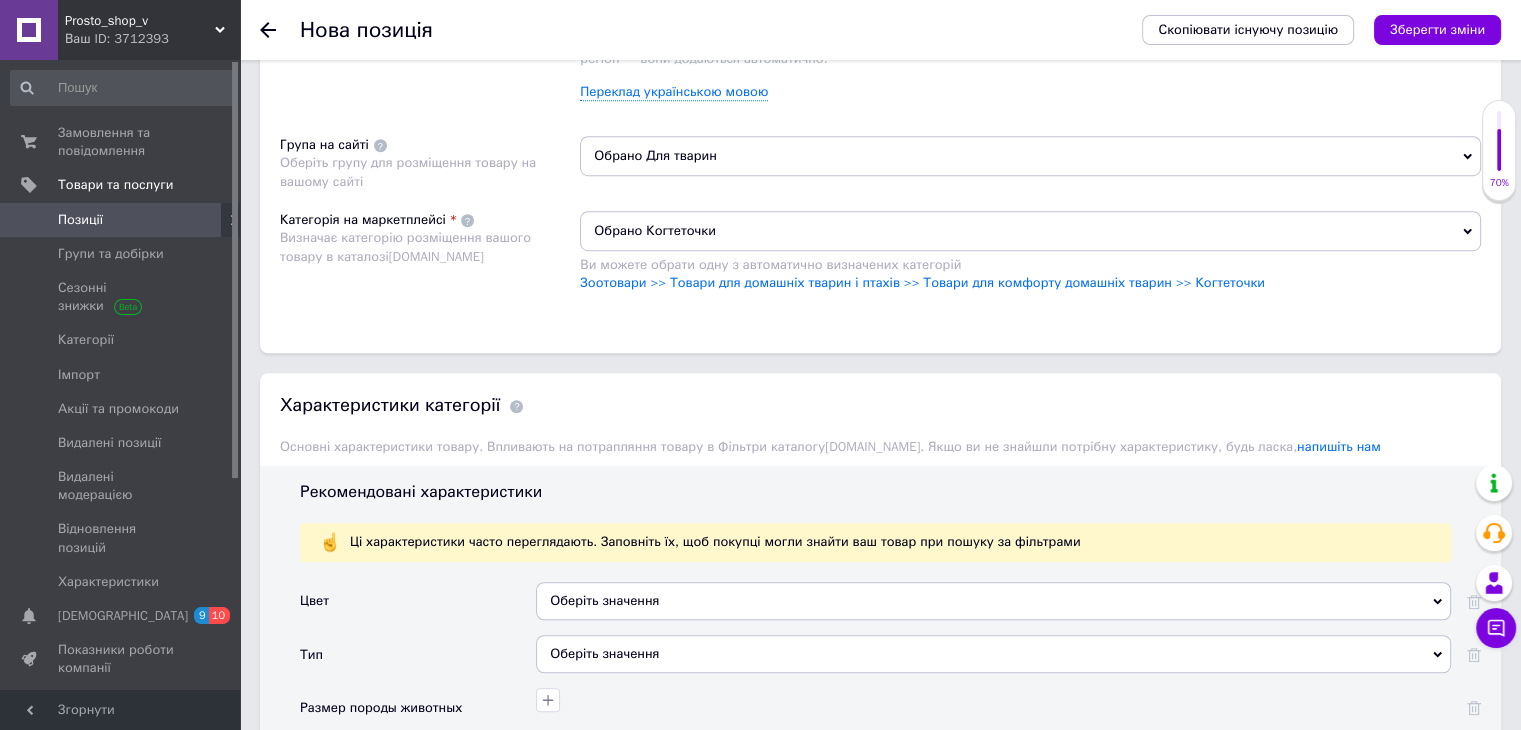 click on "Обрано Когтеточки Ви можете обрати одну з автоматично визначених категорій Зоотовари >> Товари для домашніх тварин і птахів >> Товари для комфорту домашніх тварин >> Когтеточки" at bounding box center [1030, 261] 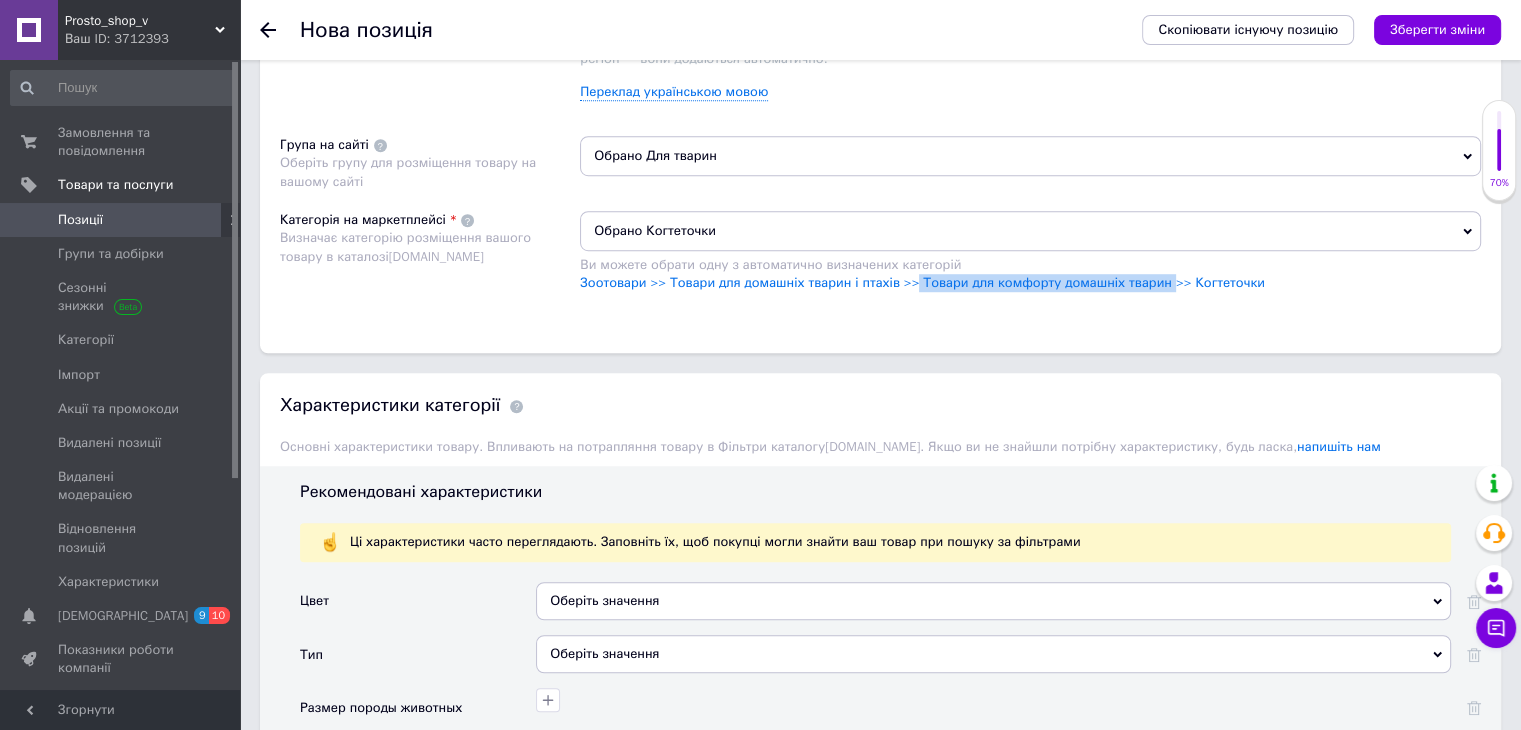drag, startPoint x: 908, startPoint y: 284, endPoint x: 1151, endPoint y: 299, distance: 243.46252 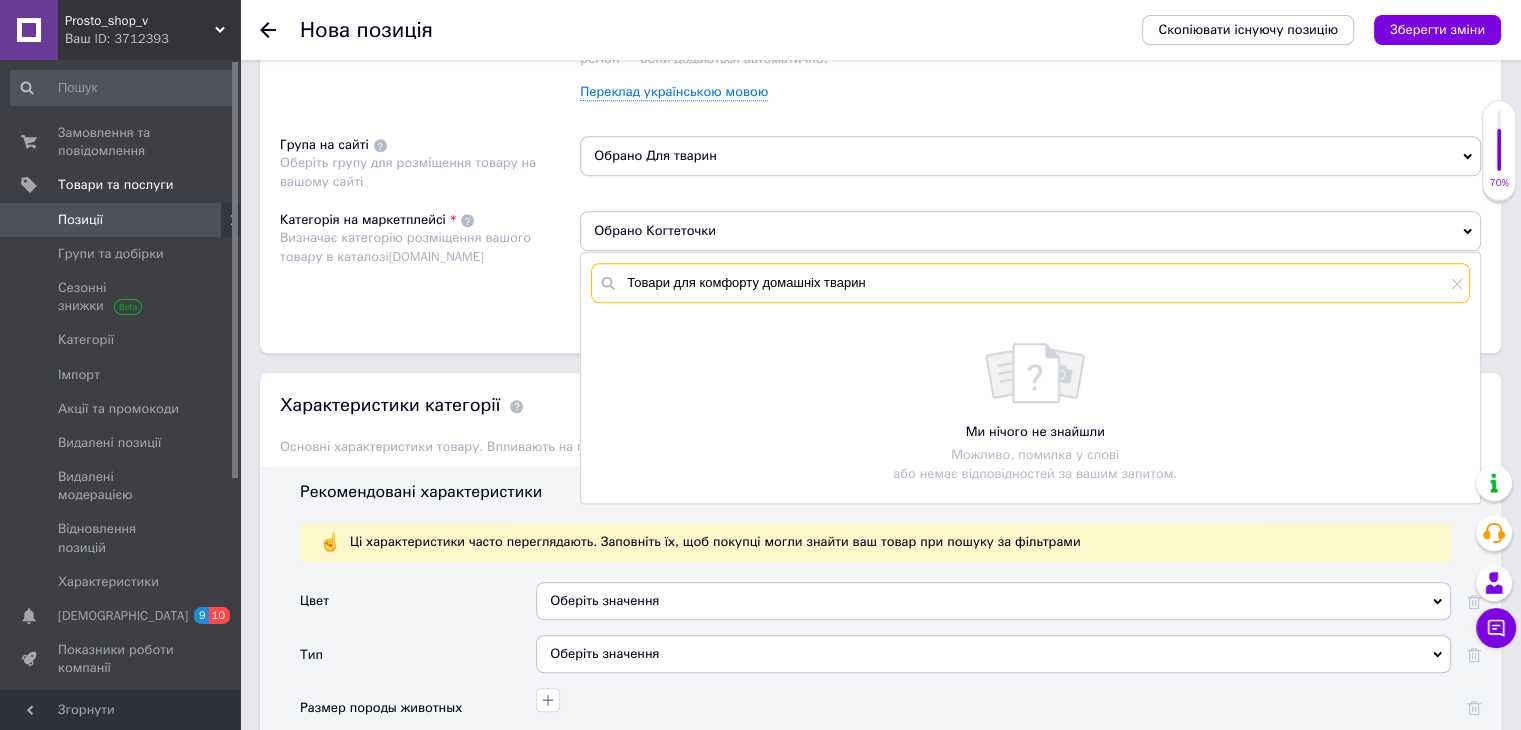 click on "Товари для комфорту домашніх тварин" at bounding box center (1030, 283) 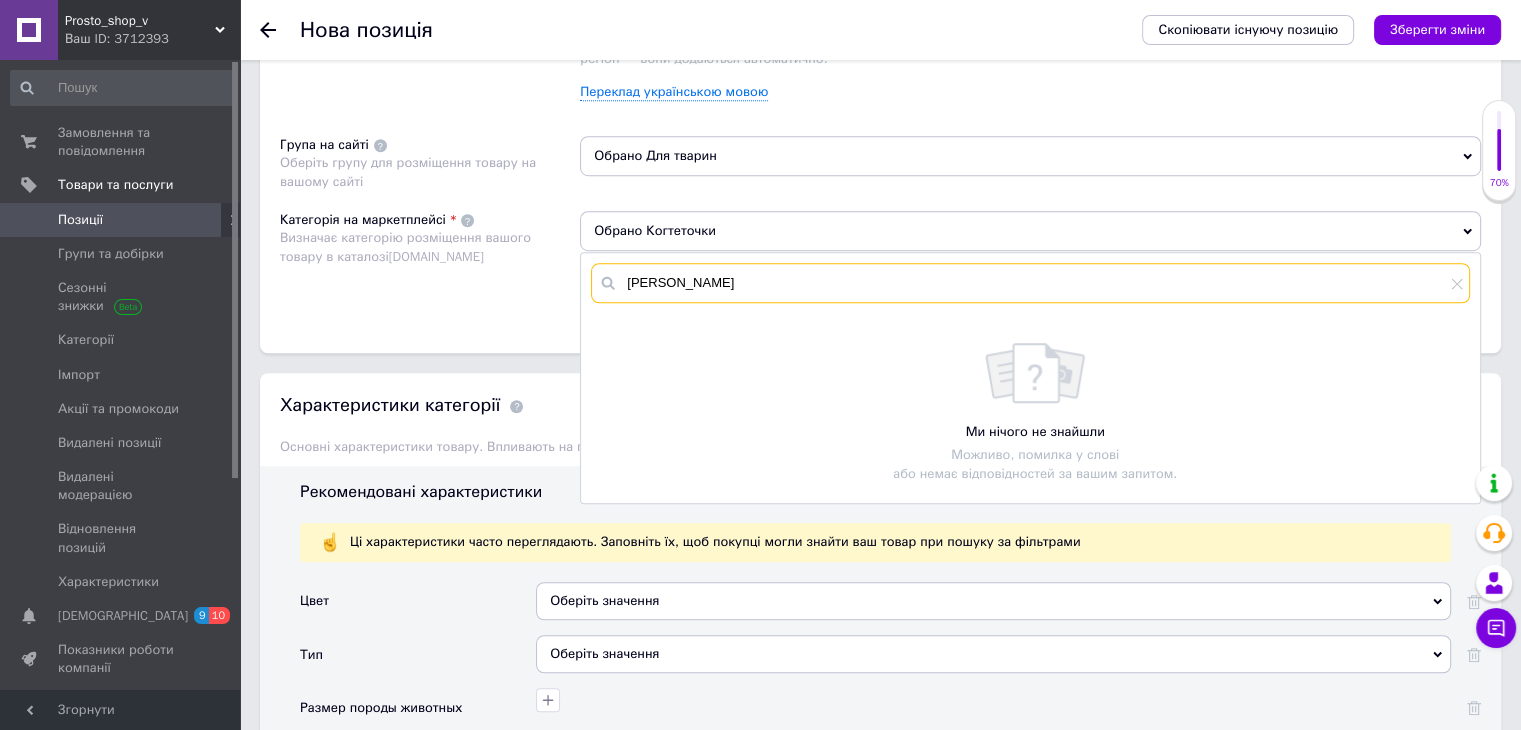 type on "Т" 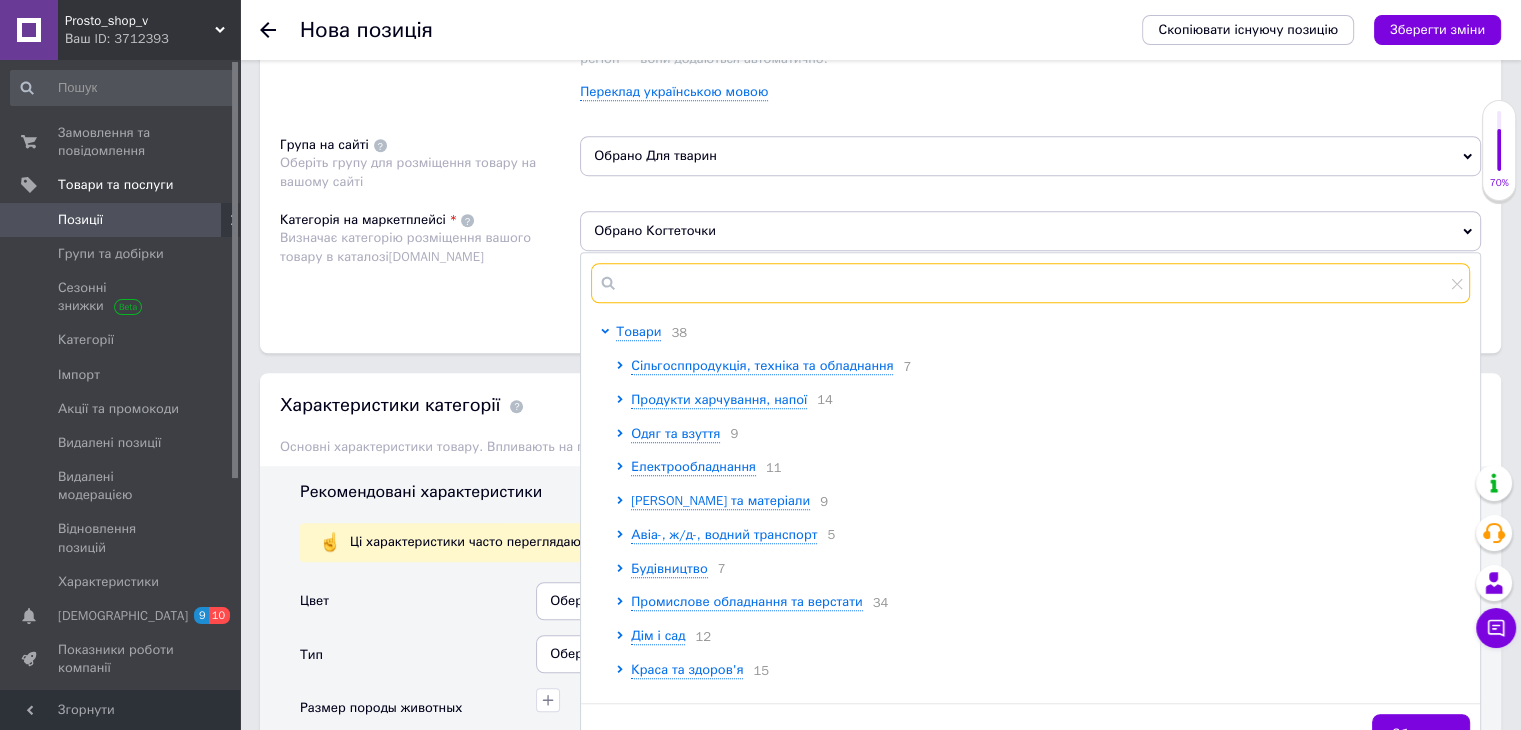paste on "Товари для комфорту домашніх тварин" 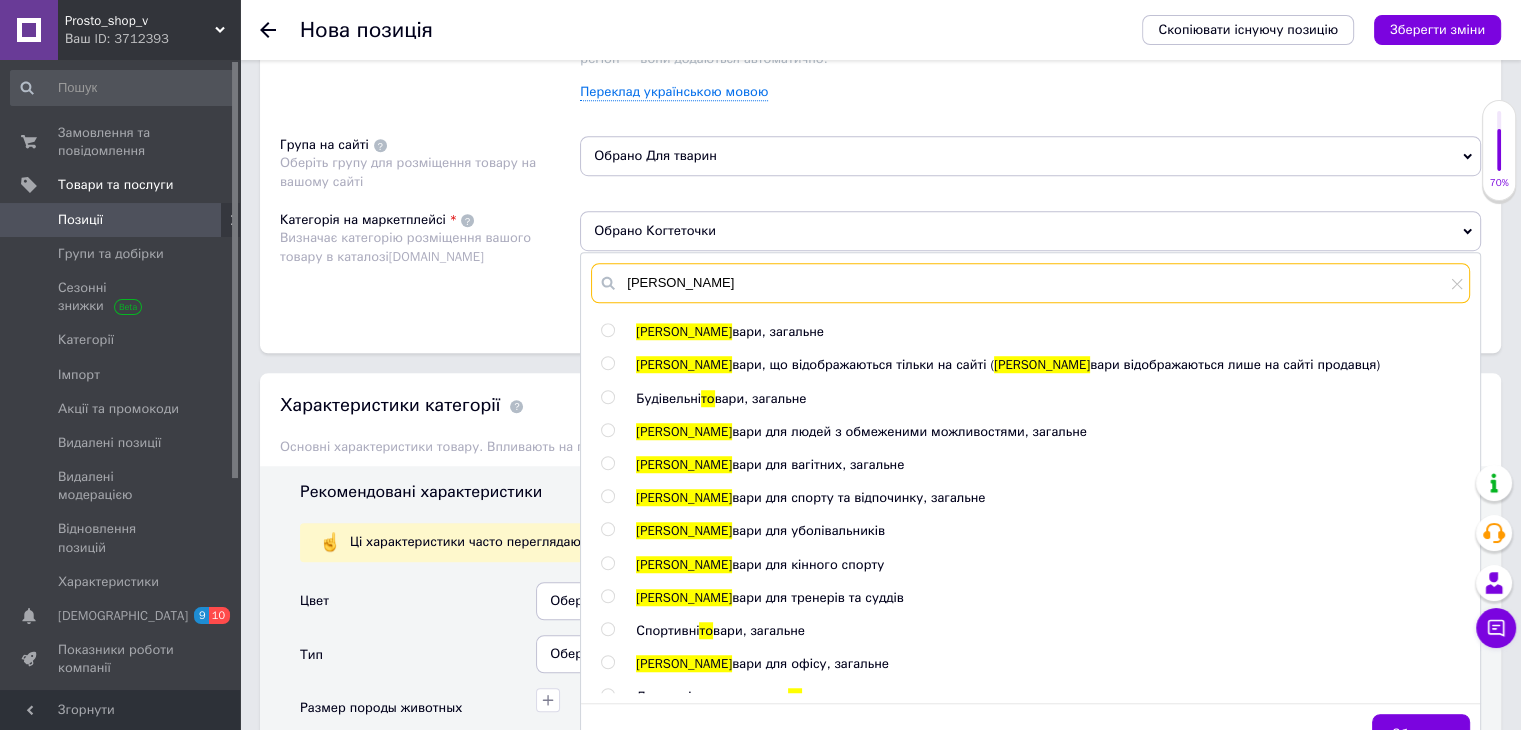 type on "Т" 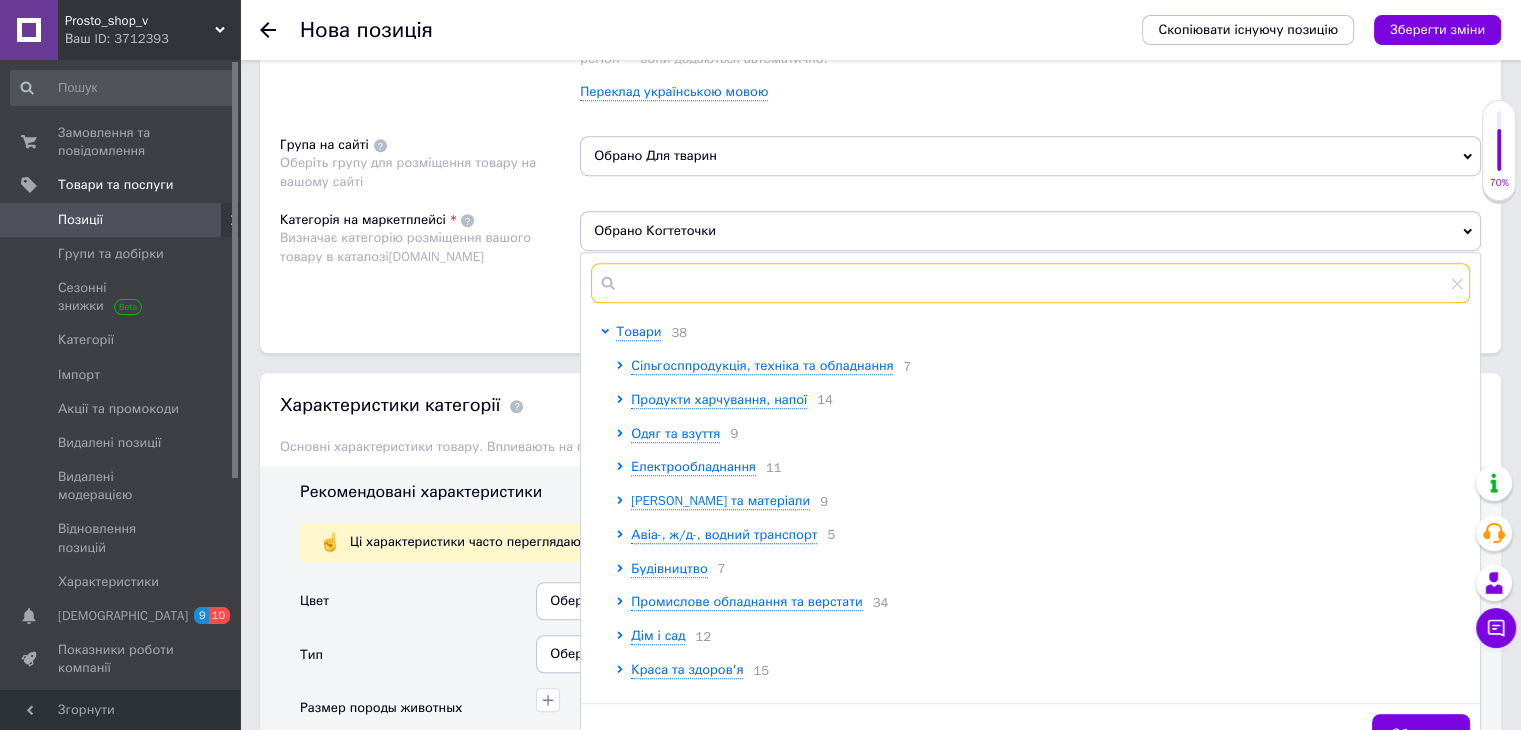 type 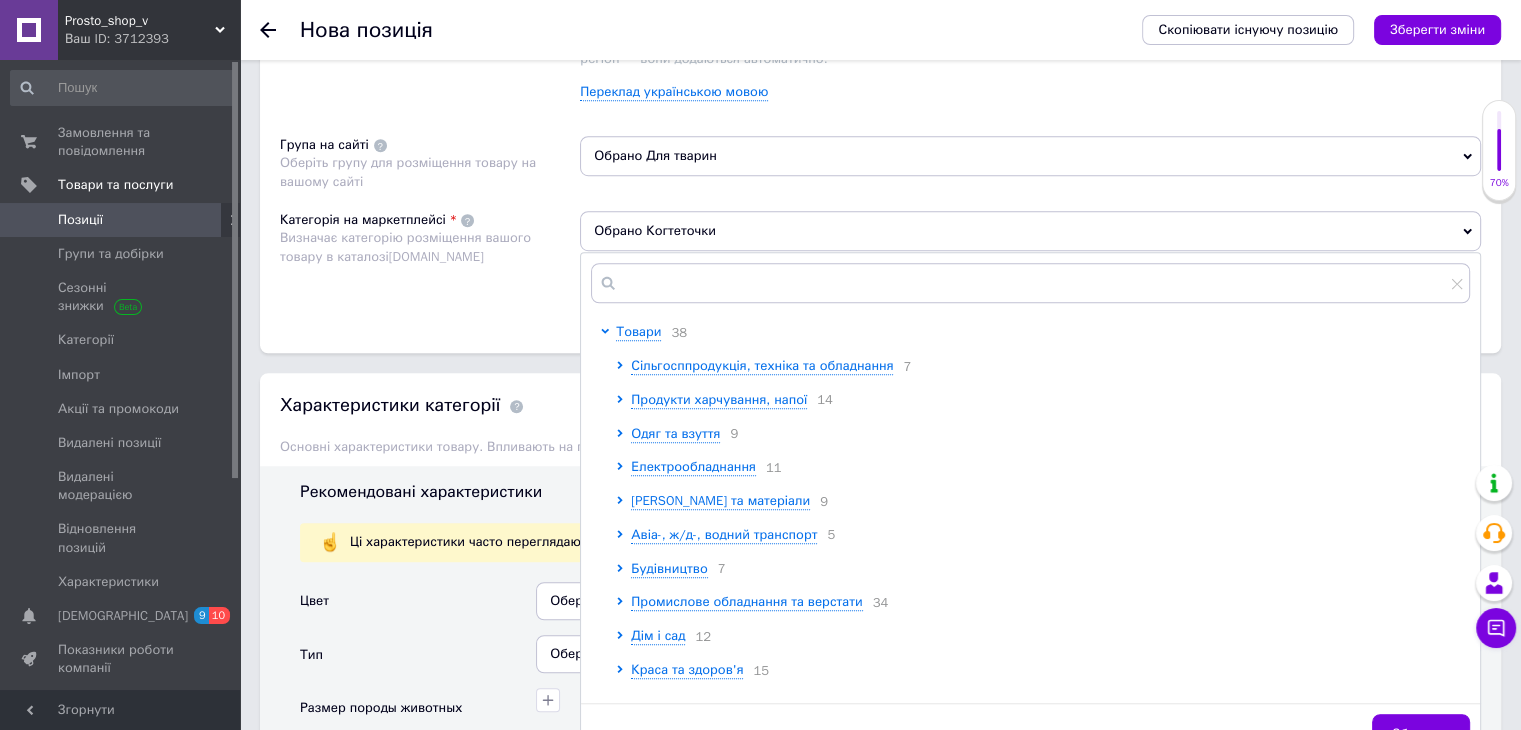 click on "Категорія на маркетплейсі Визначає категорію розміщення вашого товару в каталозі  [DOMAIN_NAME]" at bounding box center (430, 261) 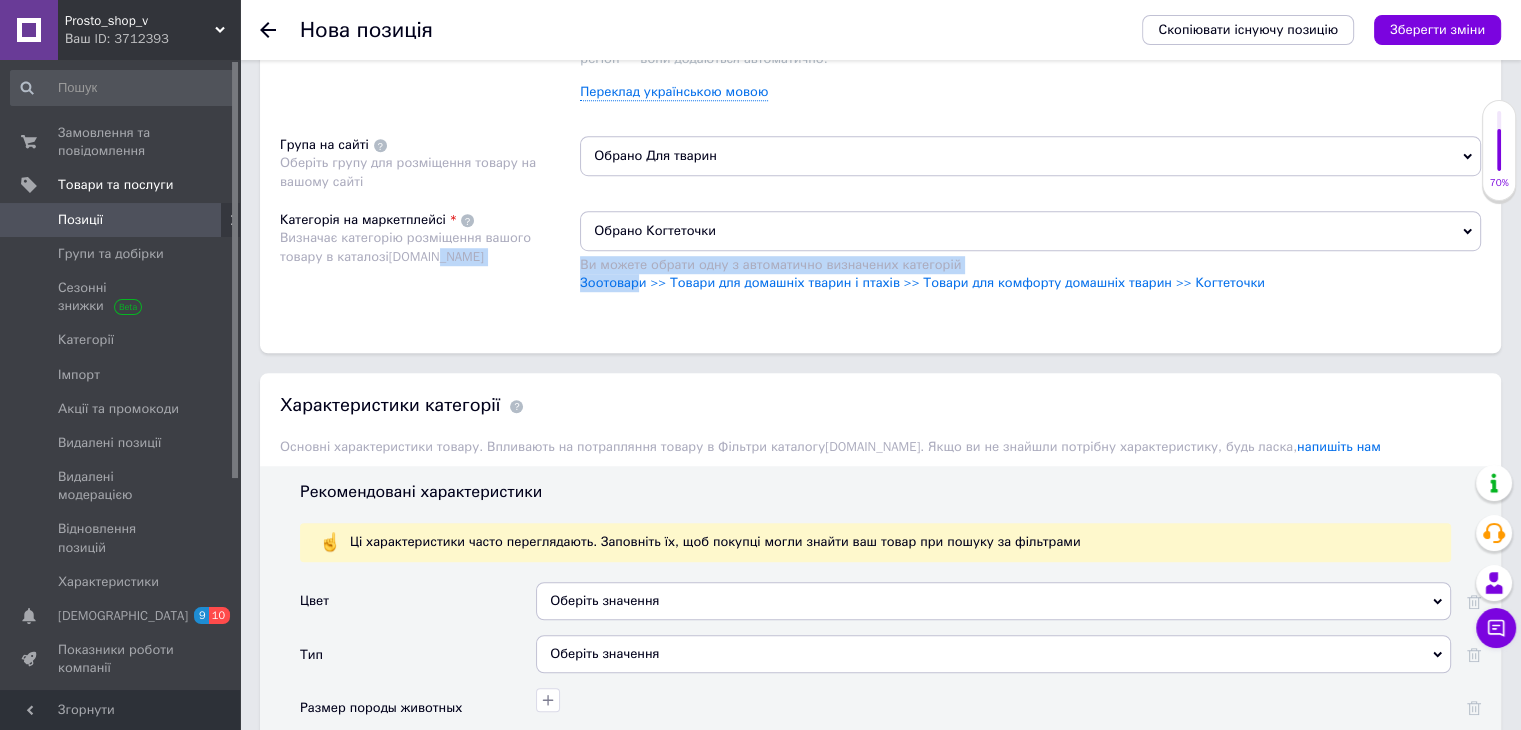 drag, startPoint x: 582, startPoint y: 295, endPoint x: 634, endPoint y: 298, distance: 52.086468 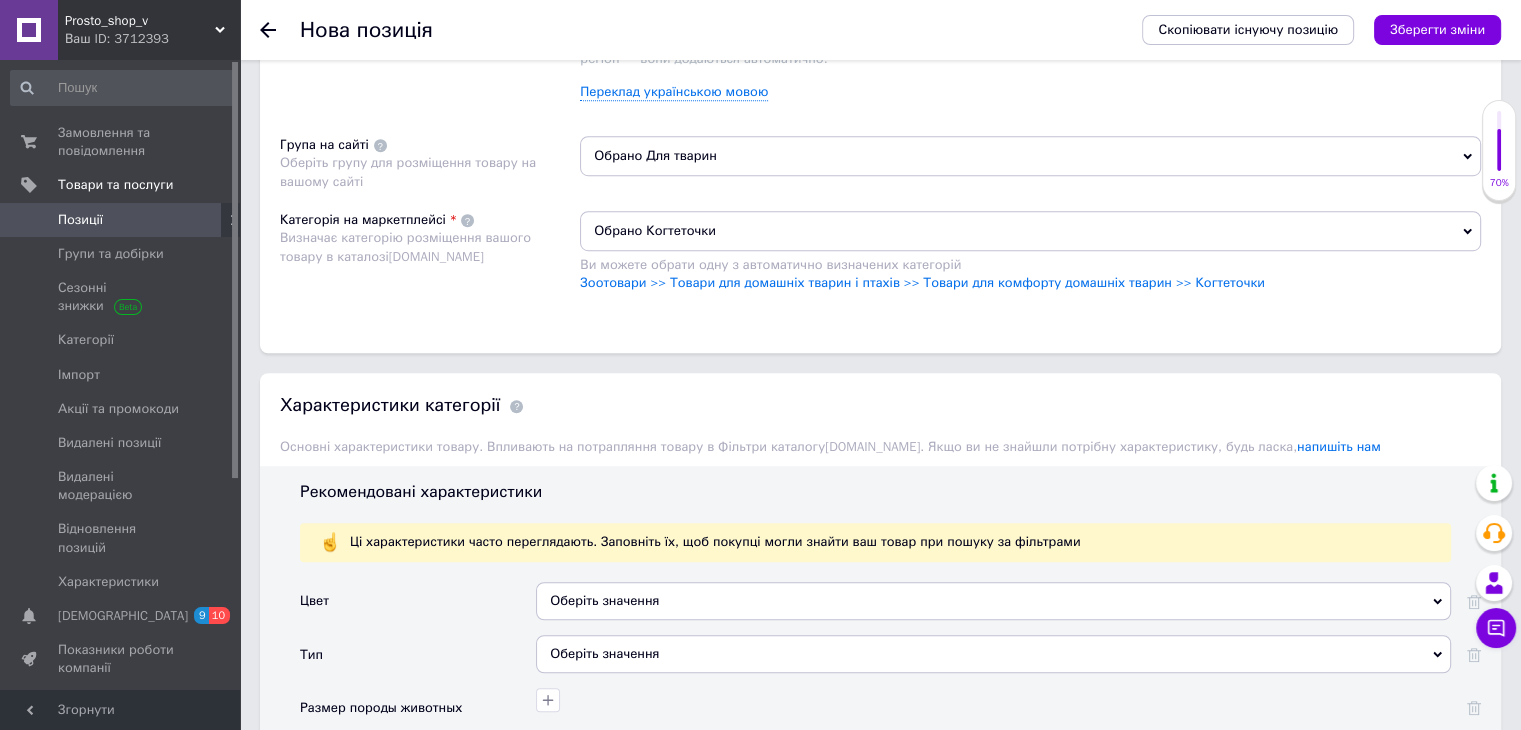 click on "Розміщення Пошукові запити Використовуються для пошуку товару в каталозі  [DOMAIN_NAME] скалодром для кошек × мебель для кошек на стену × Sofoteaful × настенный комплекс для кошек × гамак для кошки × лестница для кошек × полки для кошек × дерево для кошек × кошачий скалодром × настенный игровой комплекс × комплект мебели для кошек × кошачий подиум × стенка для кошки × домик для кошки на стену × настенные полки для котов × кошачий лабиринт × комплекс из дерева для кошек × мебель для питомцев × игровой центр для кошки × Переклад українською мовою Група на сайті [DOMAIN_NAME]" at bounding box center [880, 84] 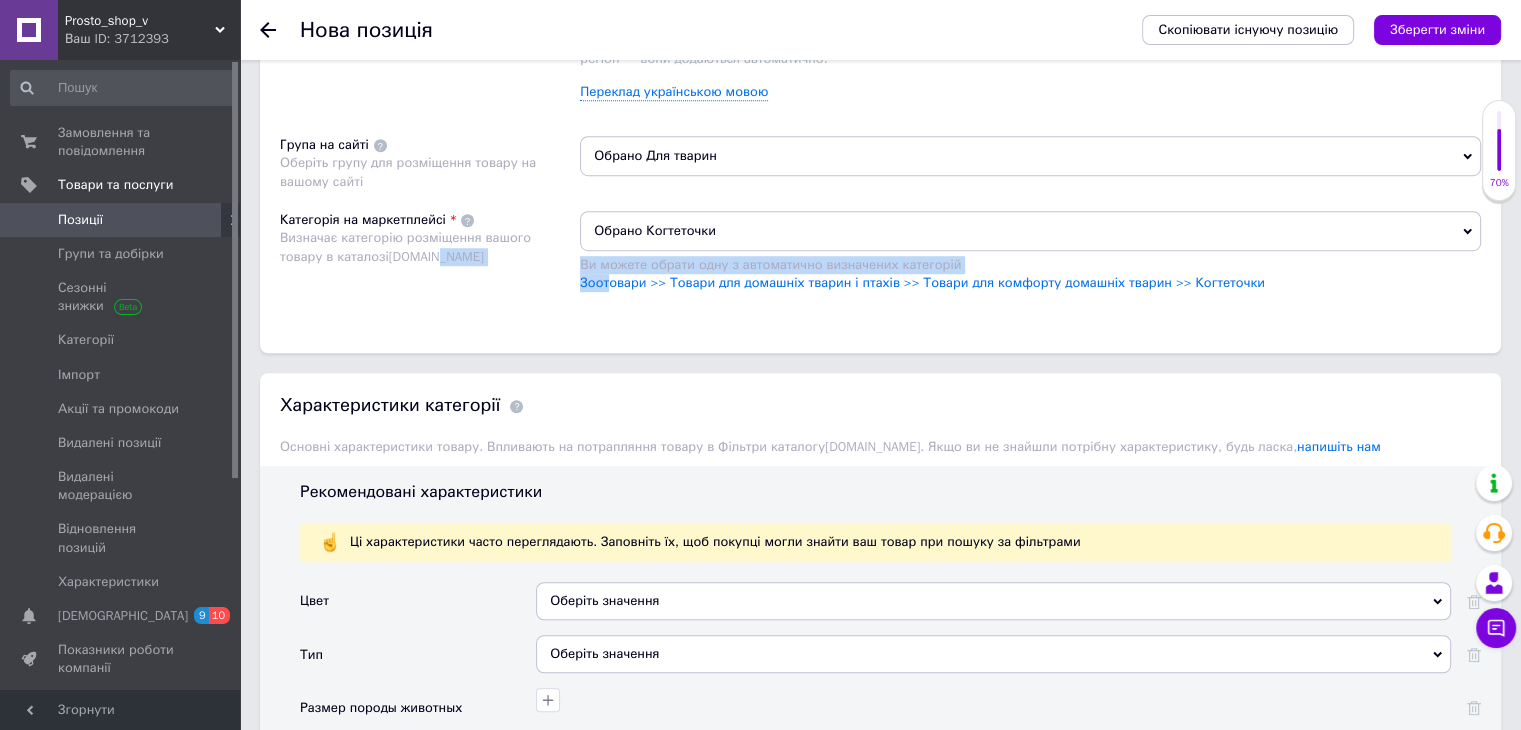 drag, startPoint x: 574, startPoint y: 289, endPoint x: 608, endPoint y: 293, distance: 34.234486 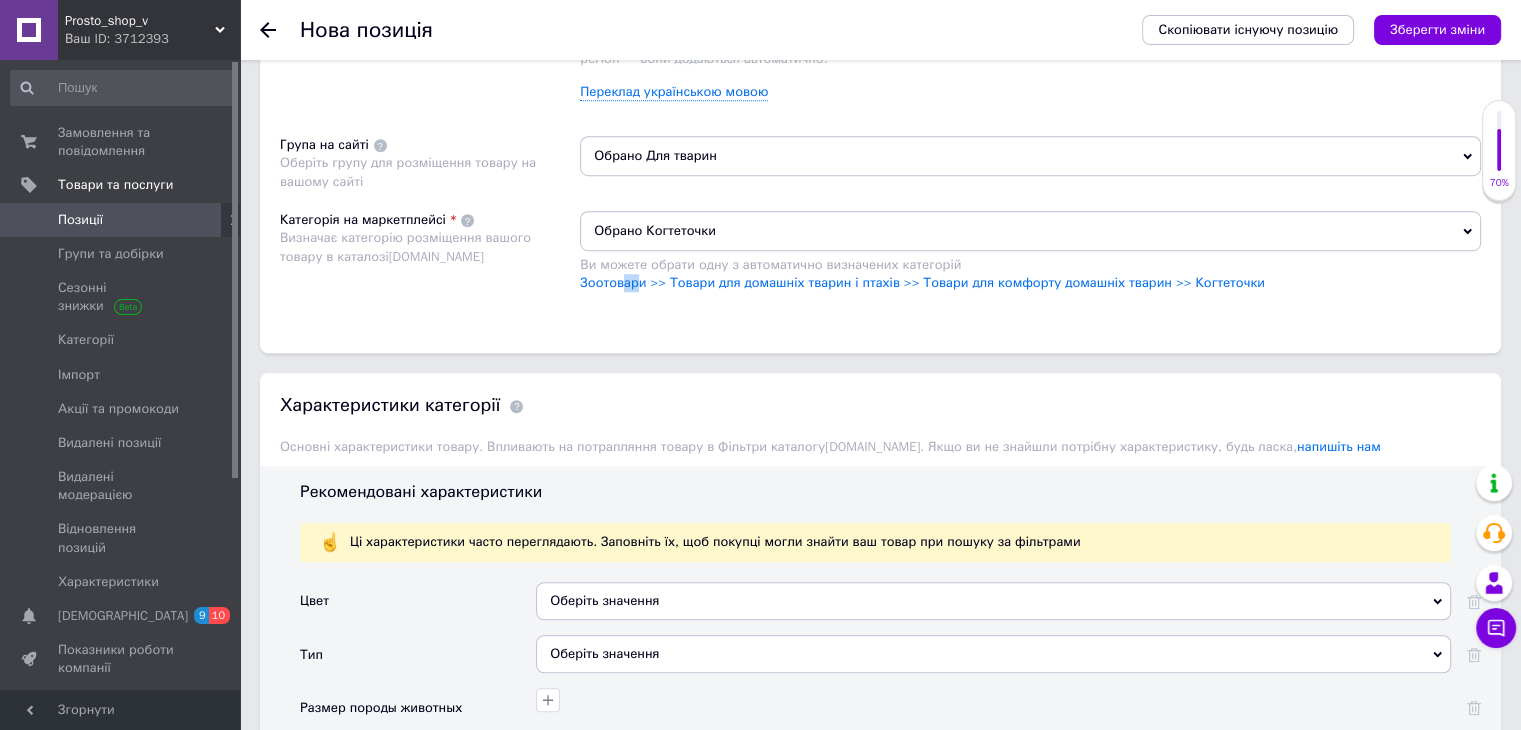 drag, startPoint x: 638, startPoint y: 292, endPoint x: 622, endPoint y: 288, distance: 16.492422 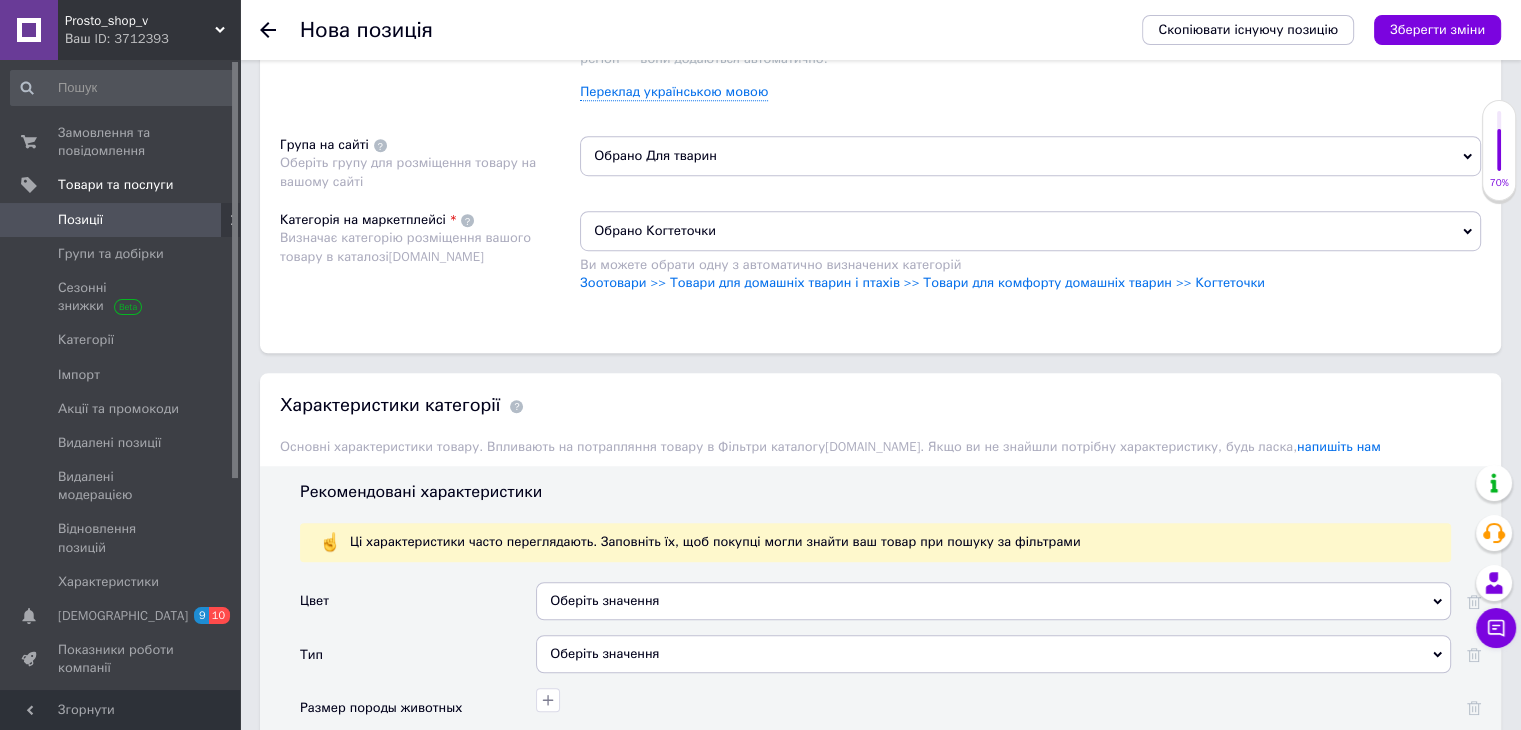 click on "Обрано Когтеточки Ви можете обрати одну з автоматично визначених категорій Зоотовари >> Товари для домашніх тварин і птахів >> Товари для комфорту домашніх тварин >> Когтеточки" at bounding box center [1030, 261] 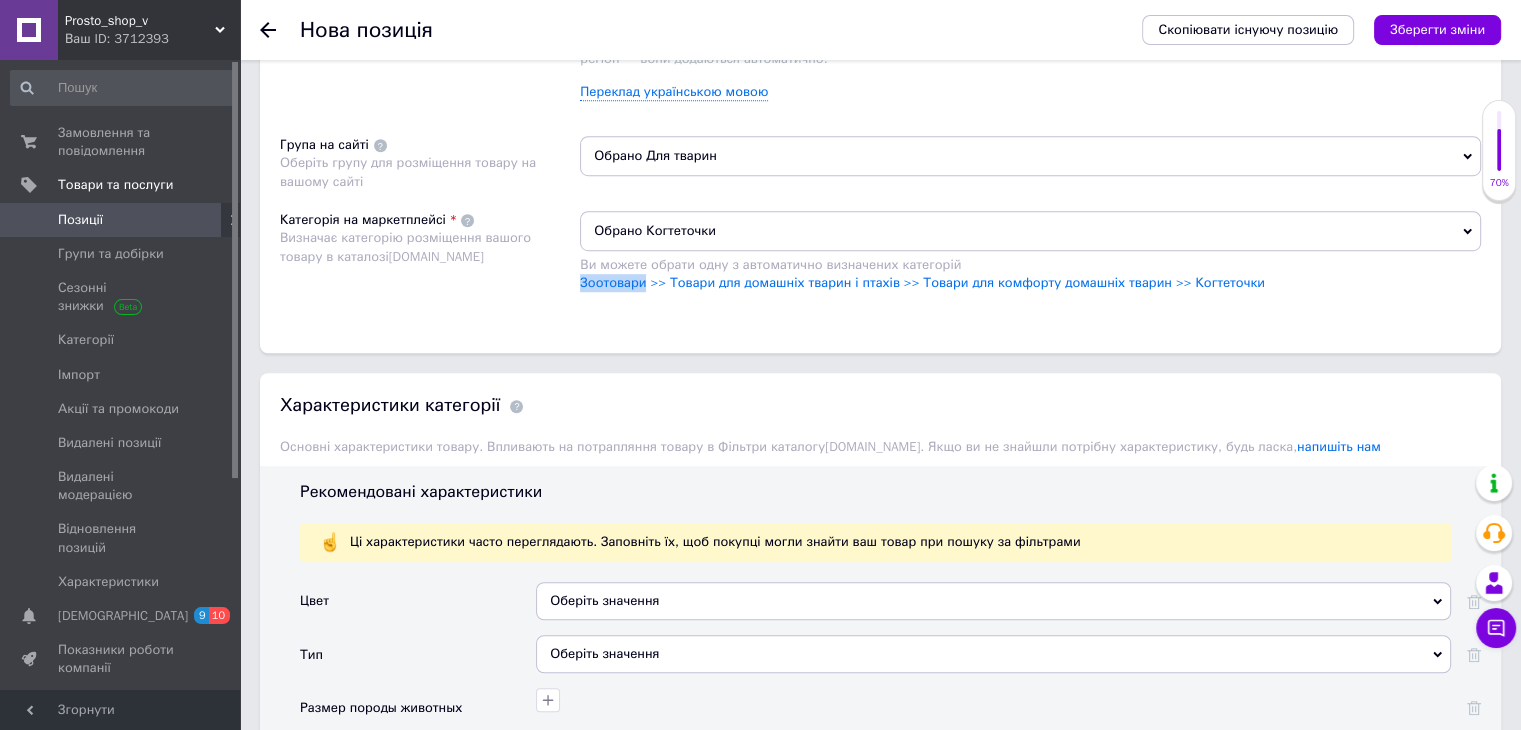 drag, startPoint x: 644, startPoint y: 287, endPoint x: 580, endPoint y: 294, distance: 64.381676 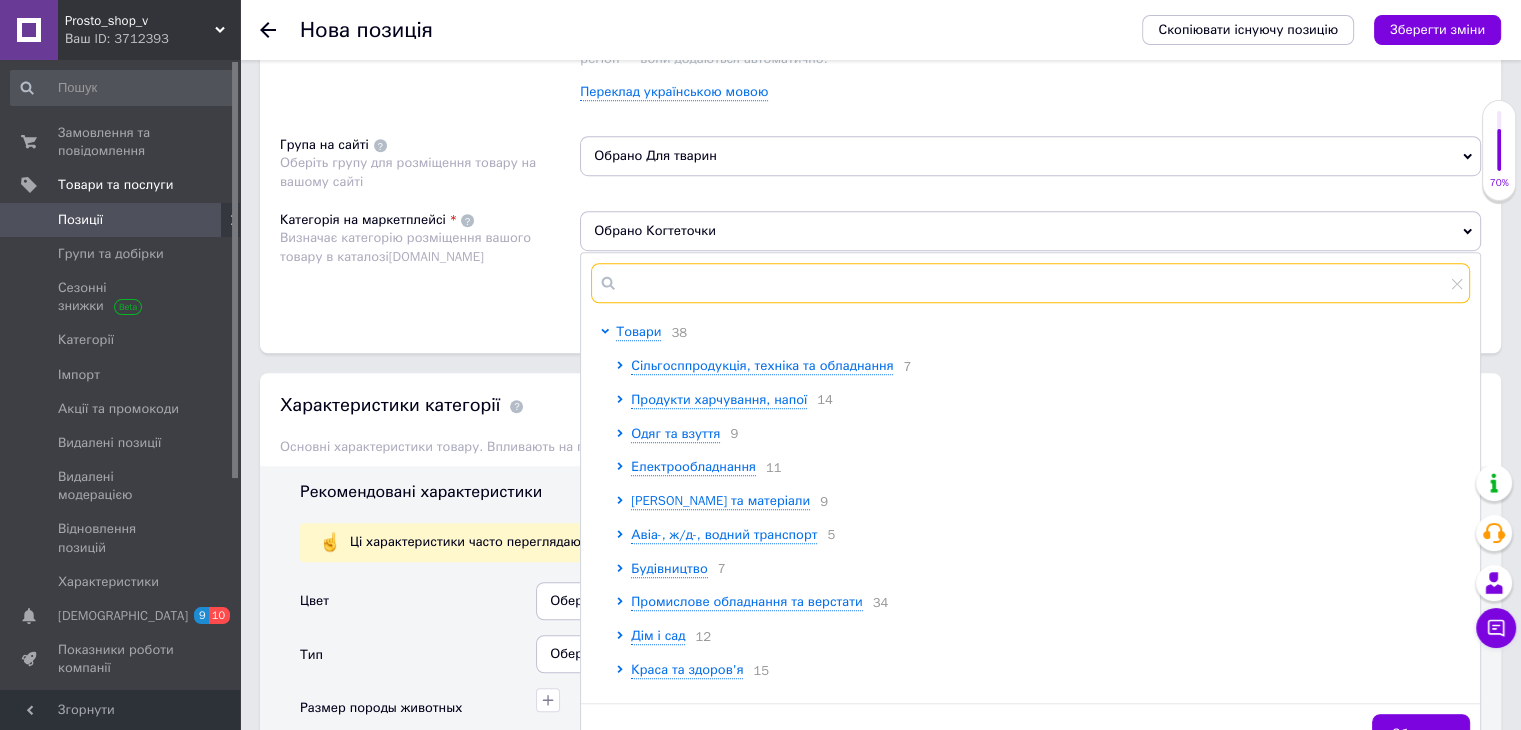 click at bounding box center (1030, 283) 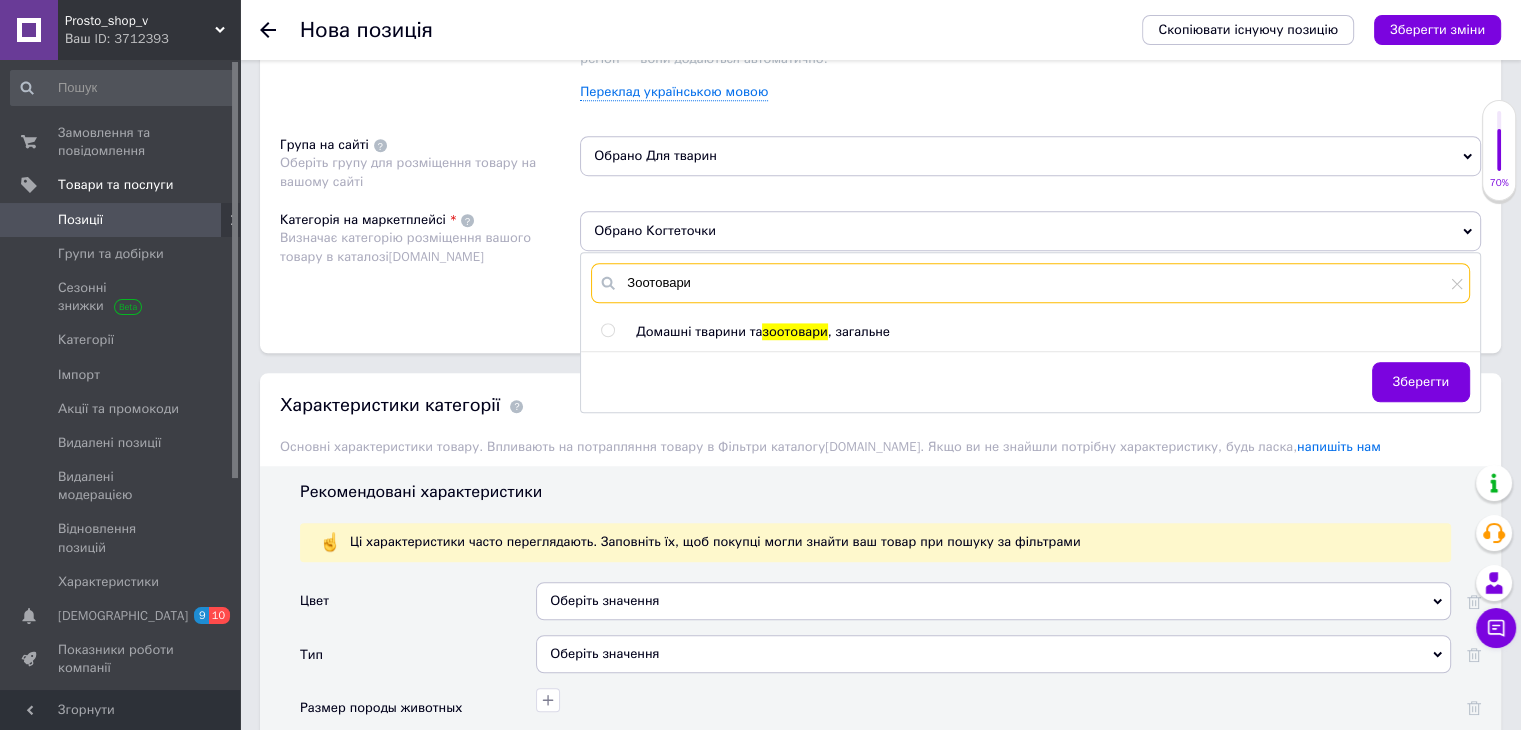 type on "Зоотовари" 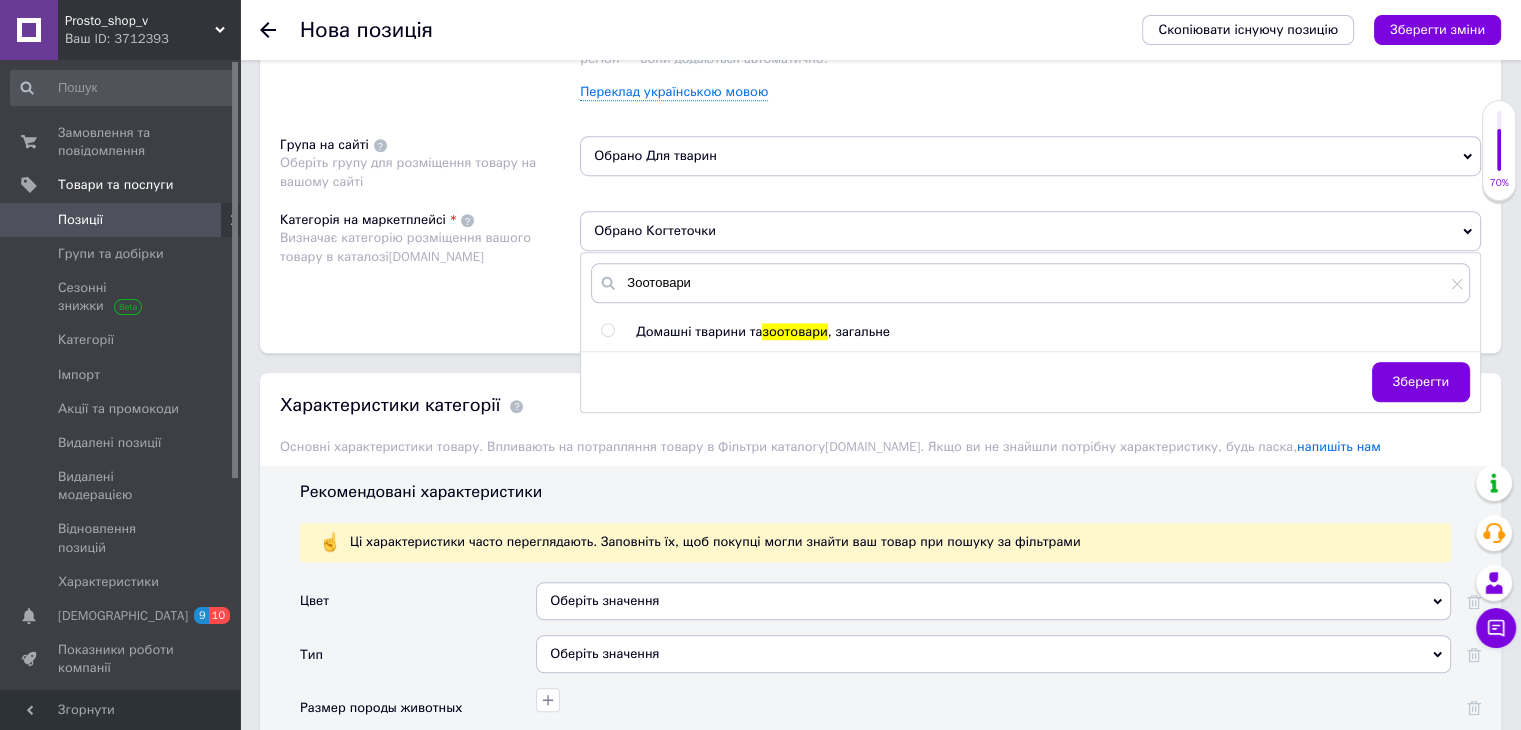 click at bounding box center (607, 330) 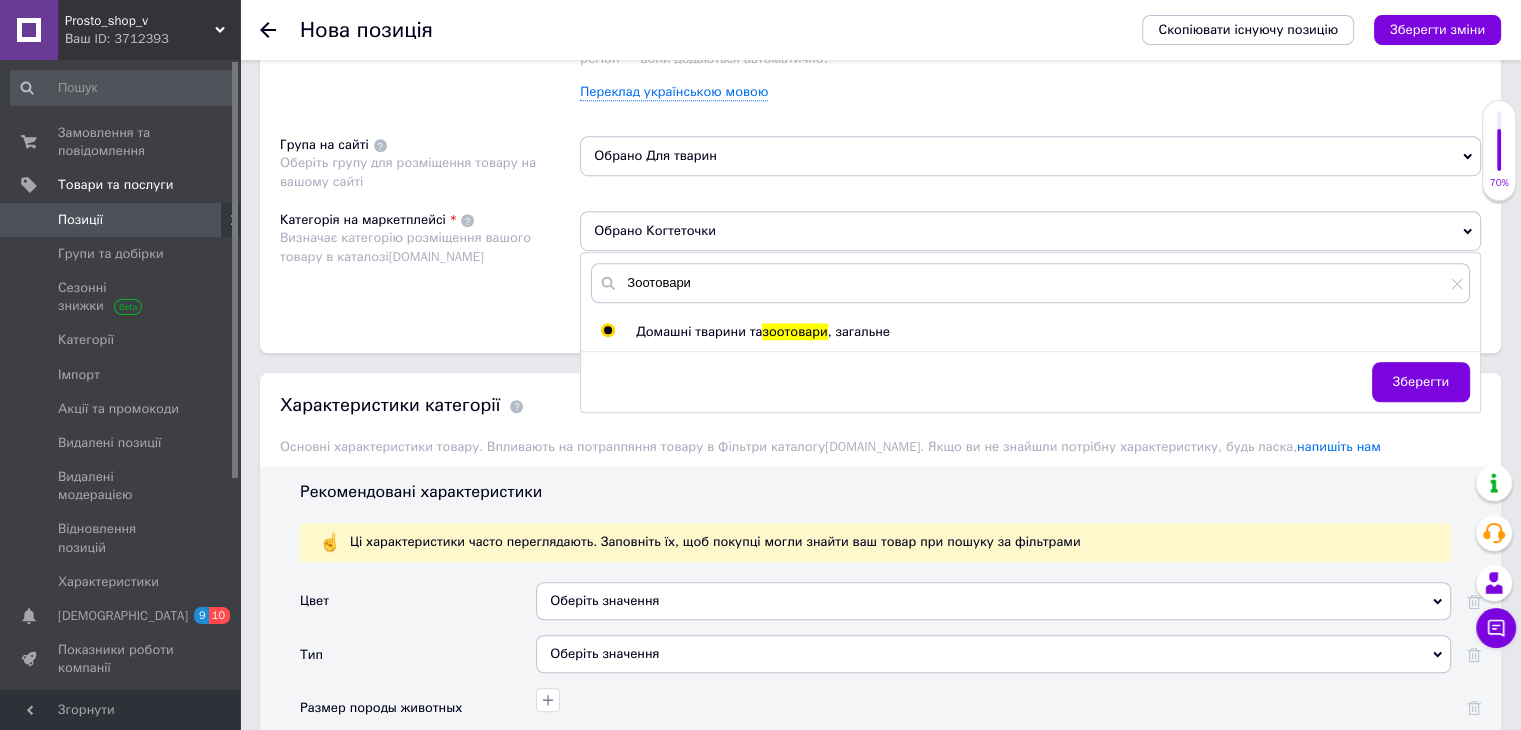 radio on "true" 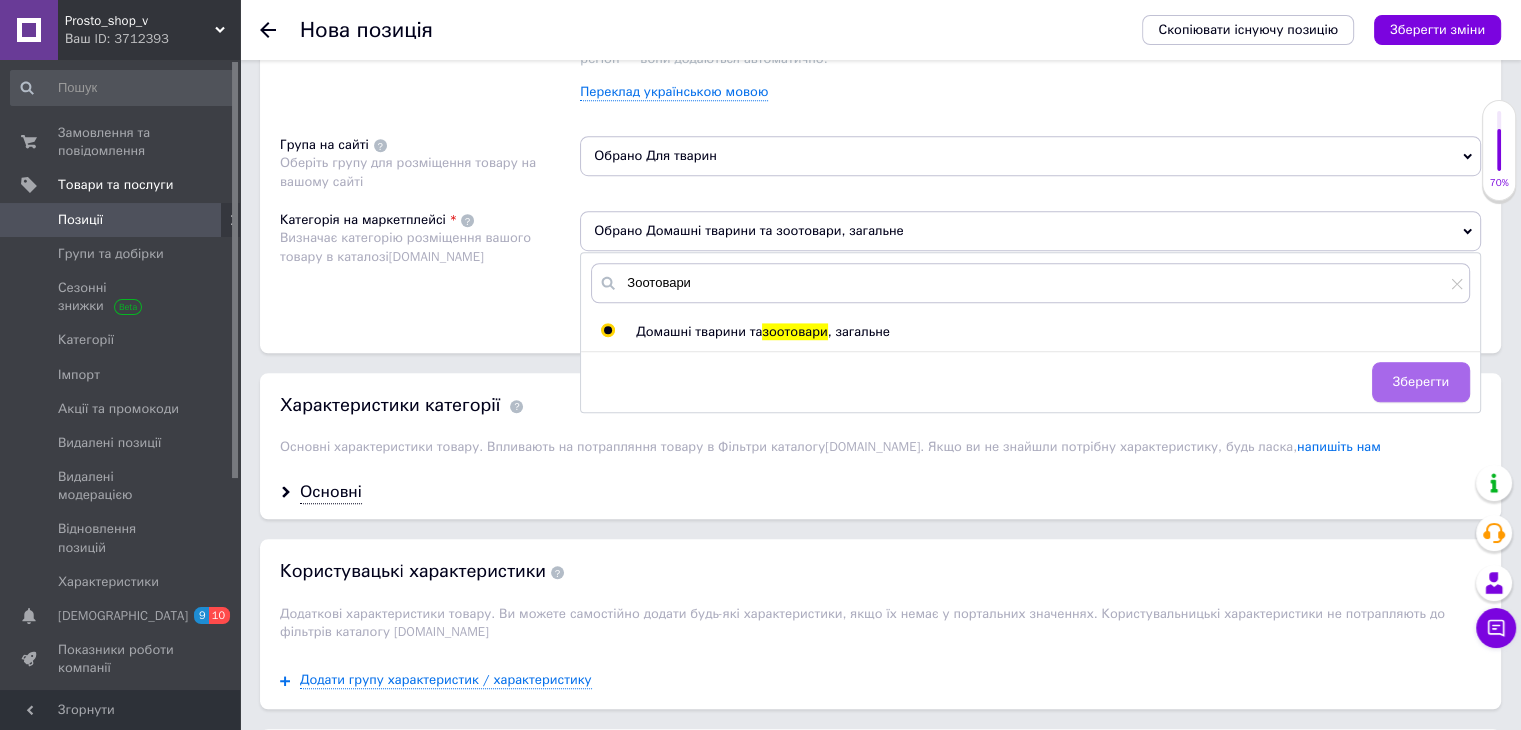 click on "Зберегти" at bounding box center (1421, 382) 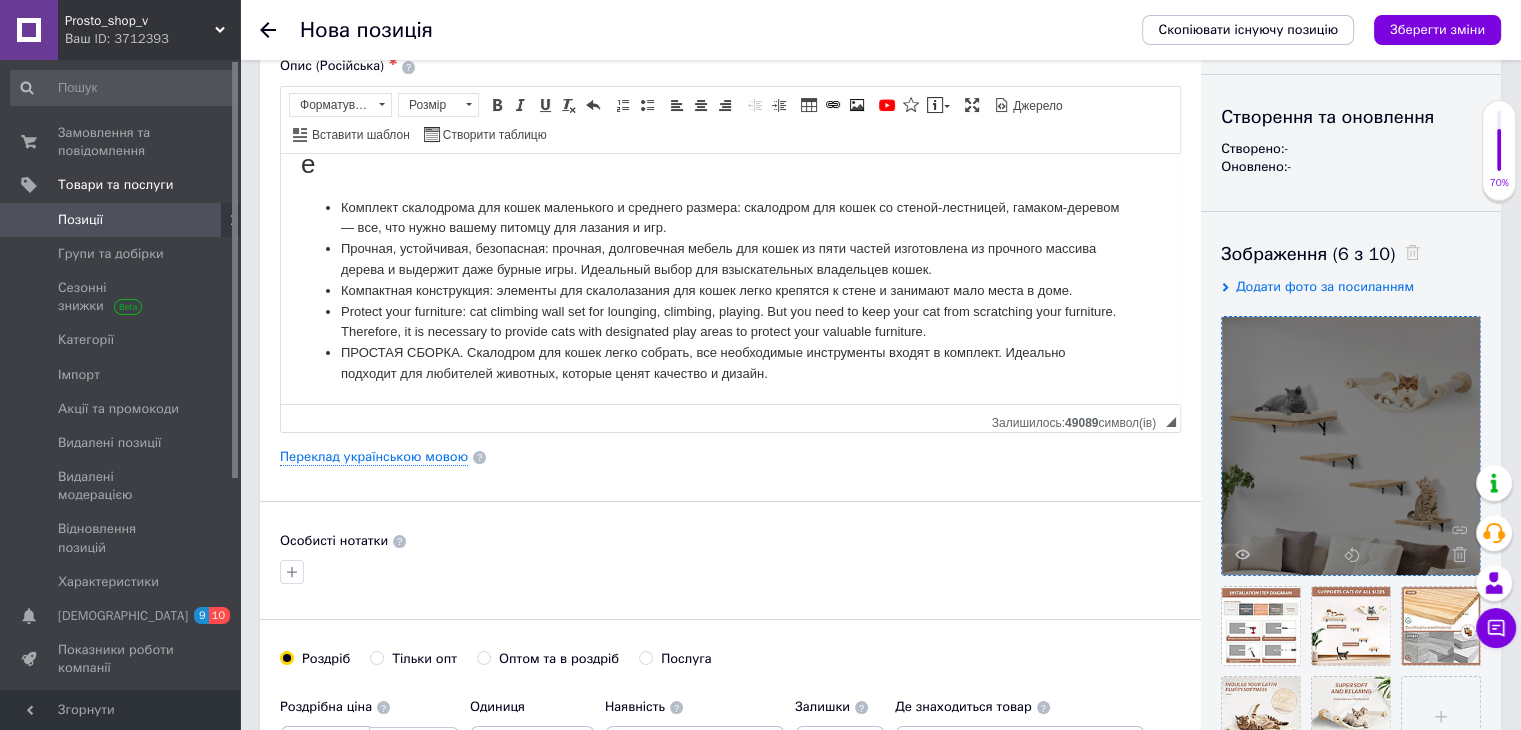 scroll, scrollTop: 0, scrollLeft: 0, axis: both 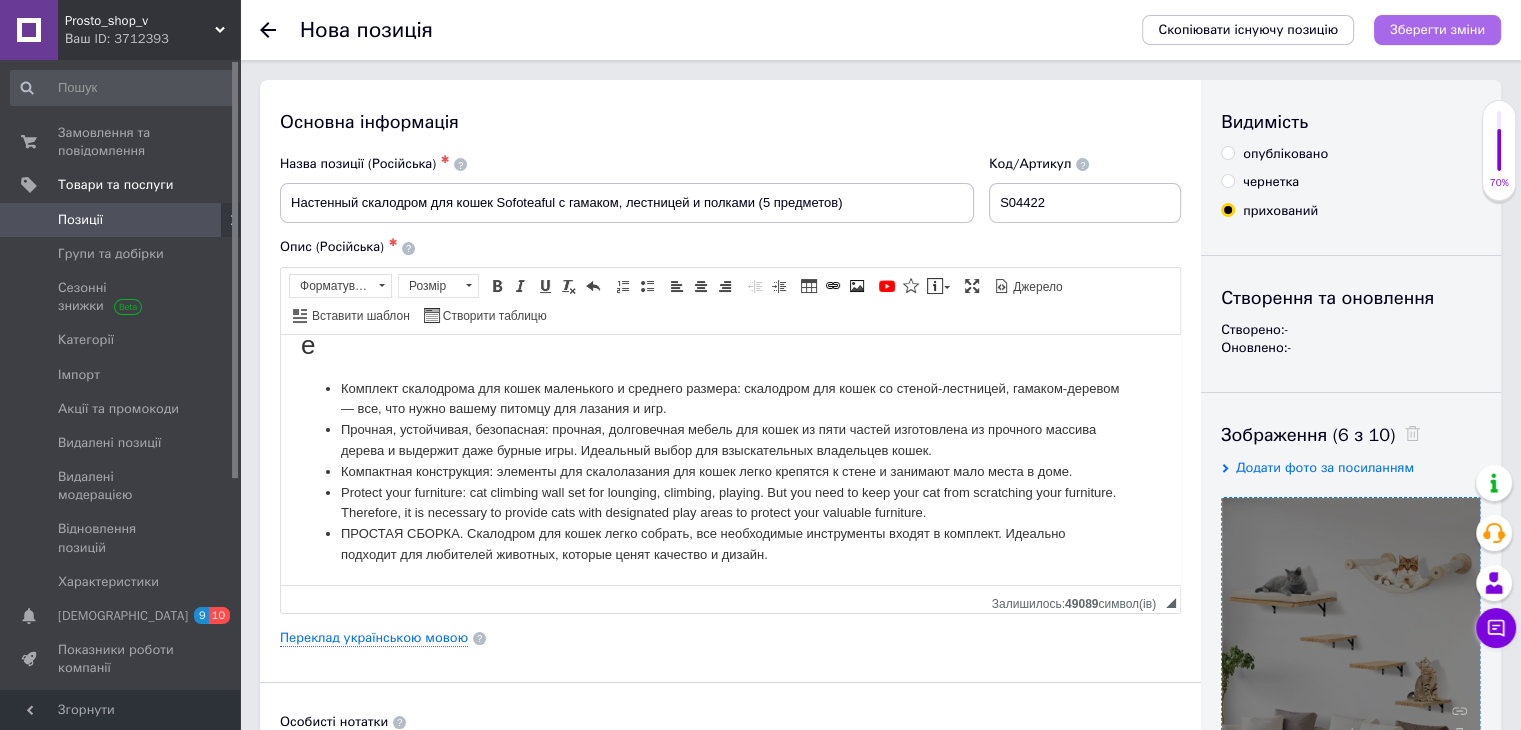 click on "Зберегти зміни" at bounding box center (1437, 30) 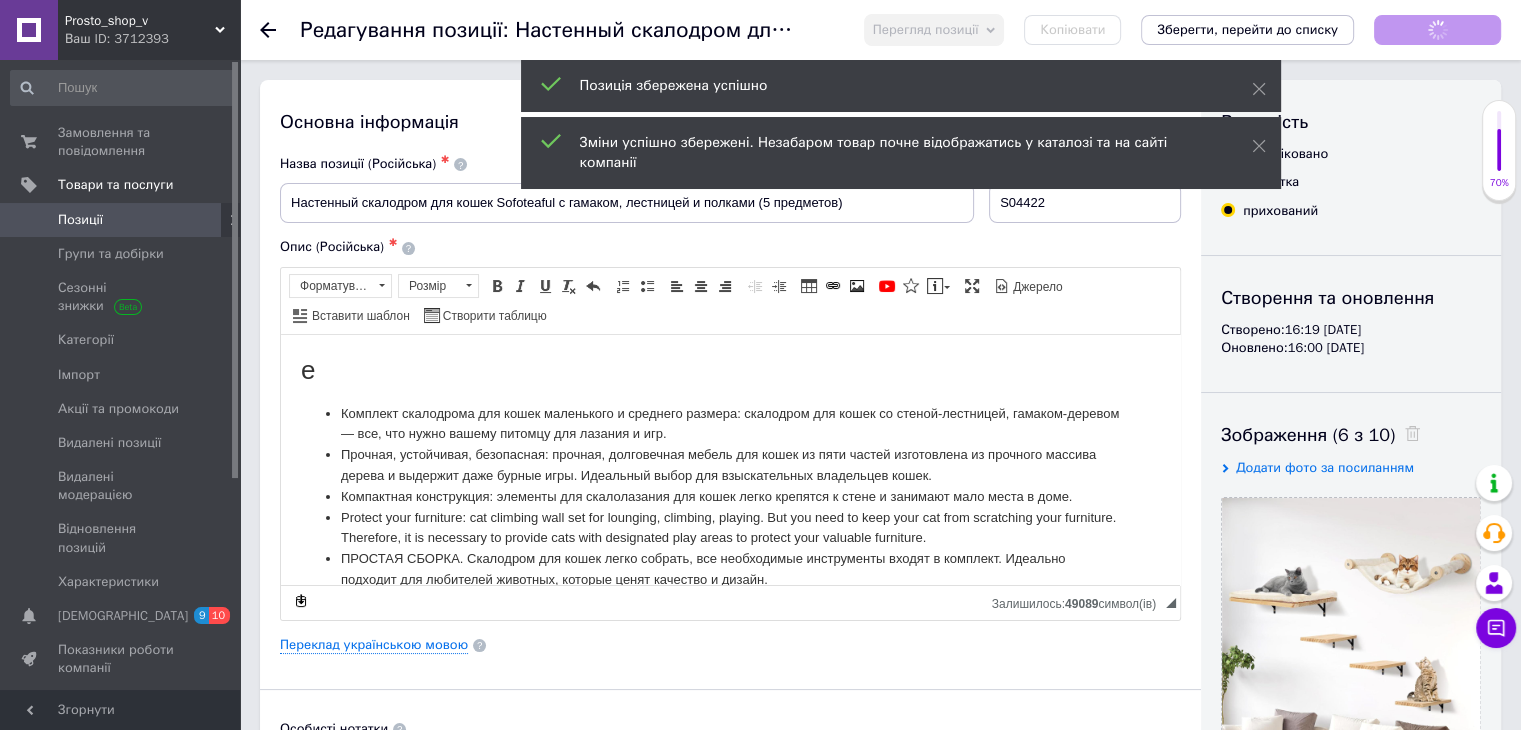 scroll, scrollTop: 0, scrollLeft: 0, axis: both 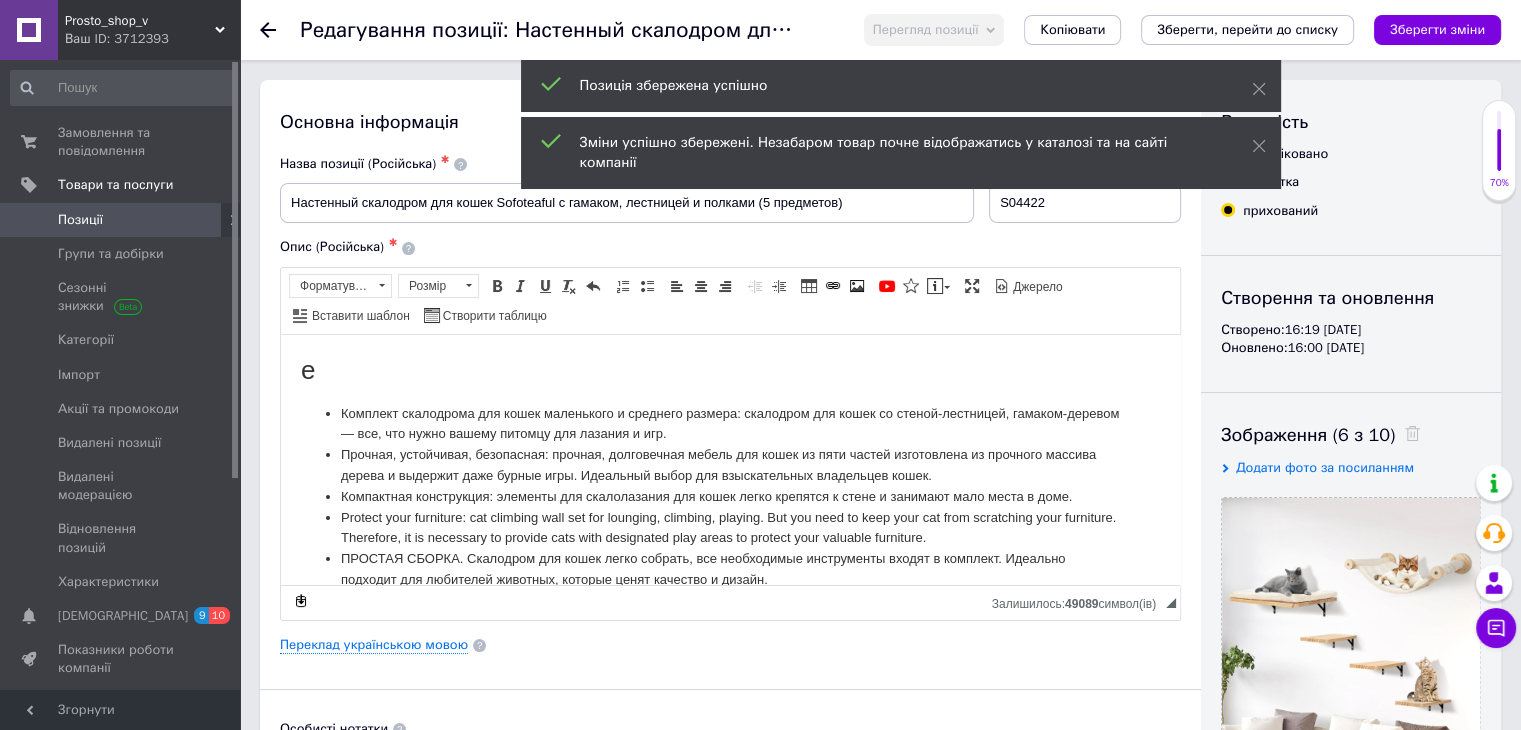 click on "Позиції" at bounding box center (121, 220) 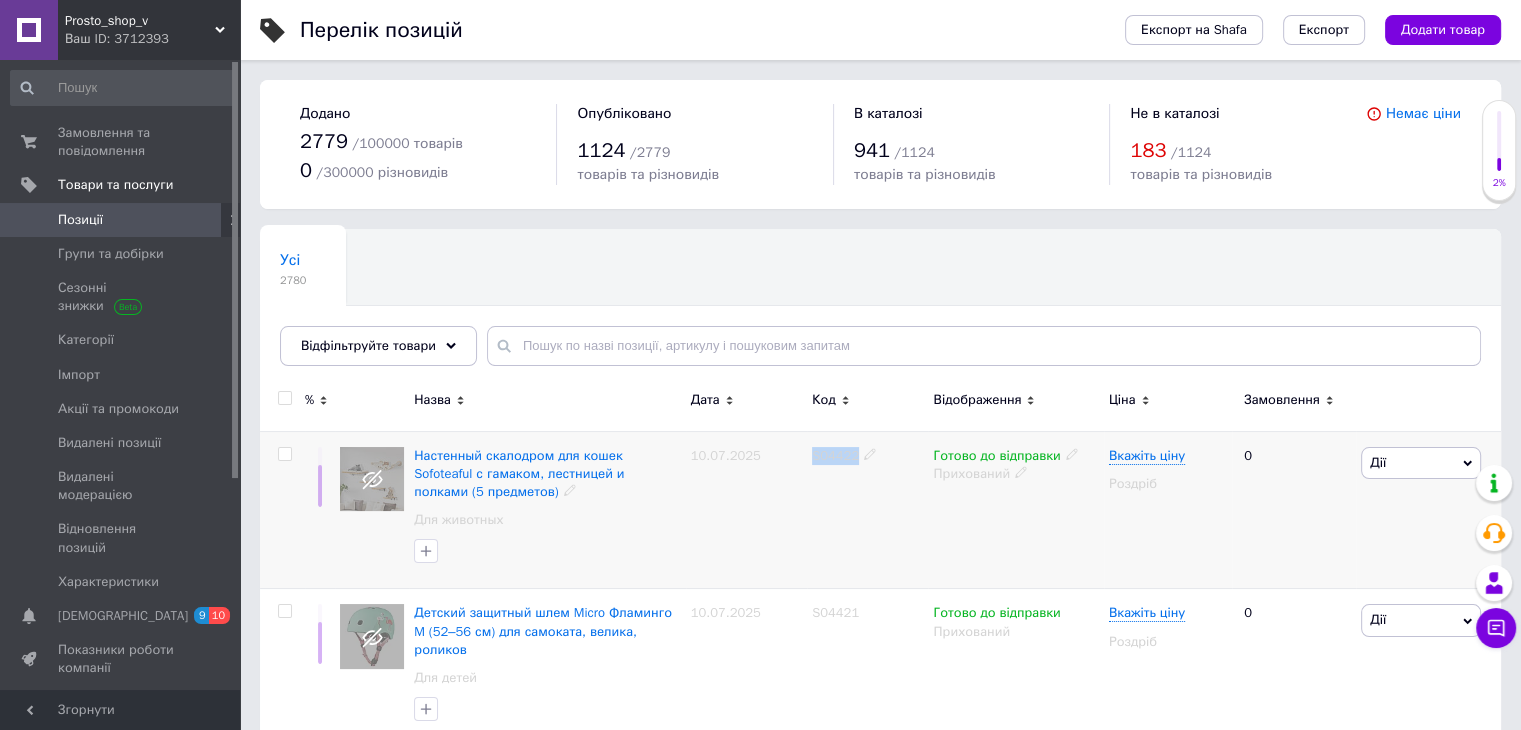 drag, startPoint x: 805, startPoint y: 459, endPoint x: 853, endPoint y: 468, distance: 48.83646 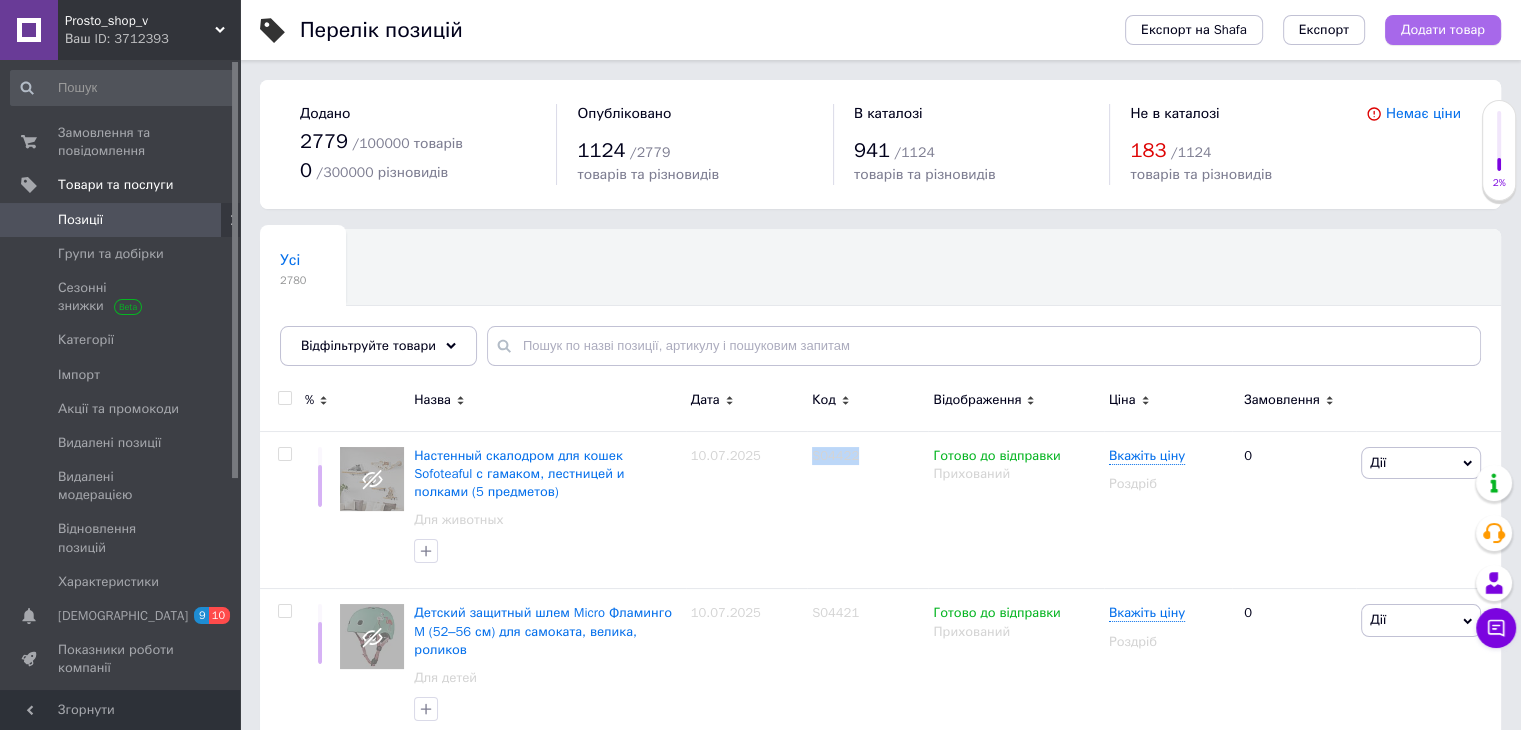 click on "Додати товар" at bounding box center (1443, 30) 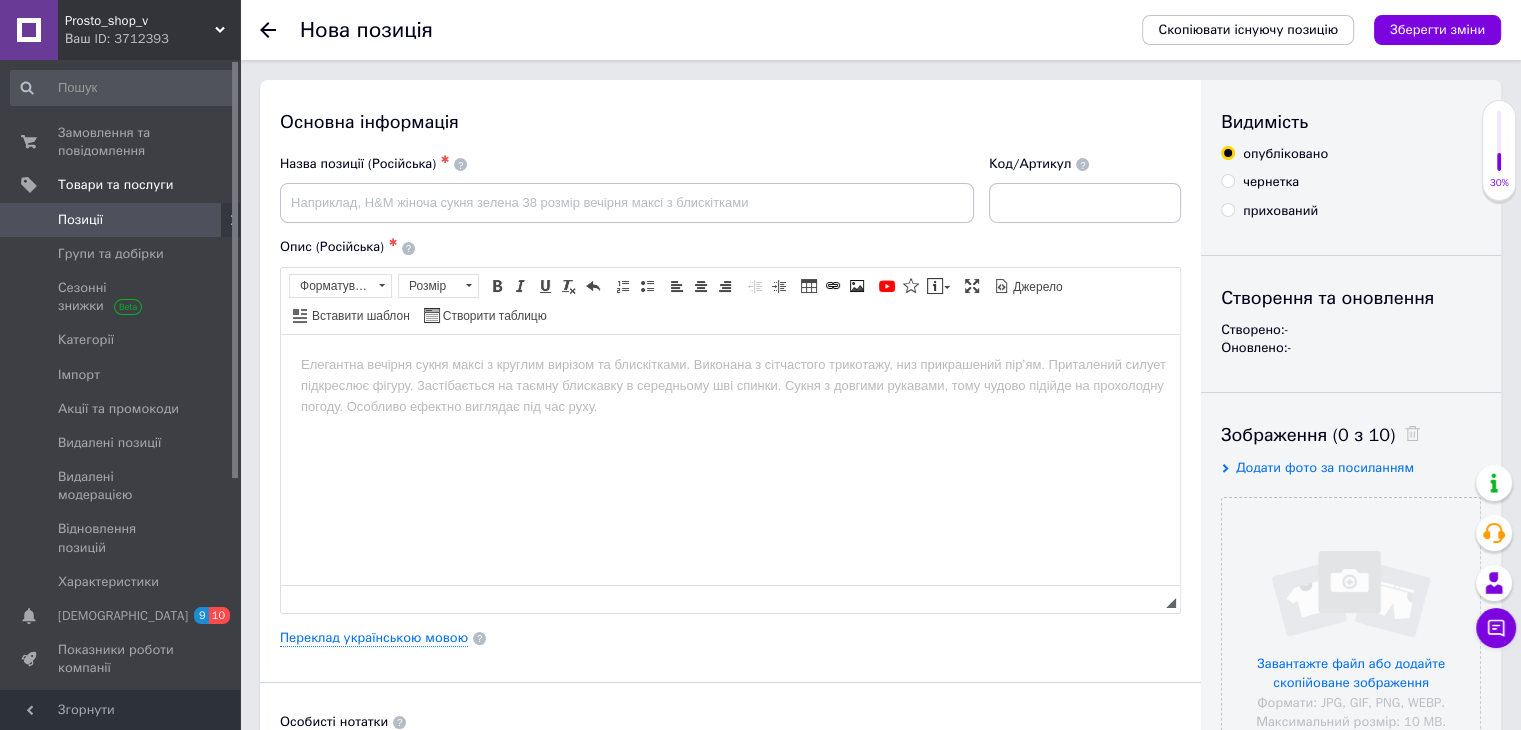 scroll, scrollTop: 0, scrollLeft: 0, axis: both 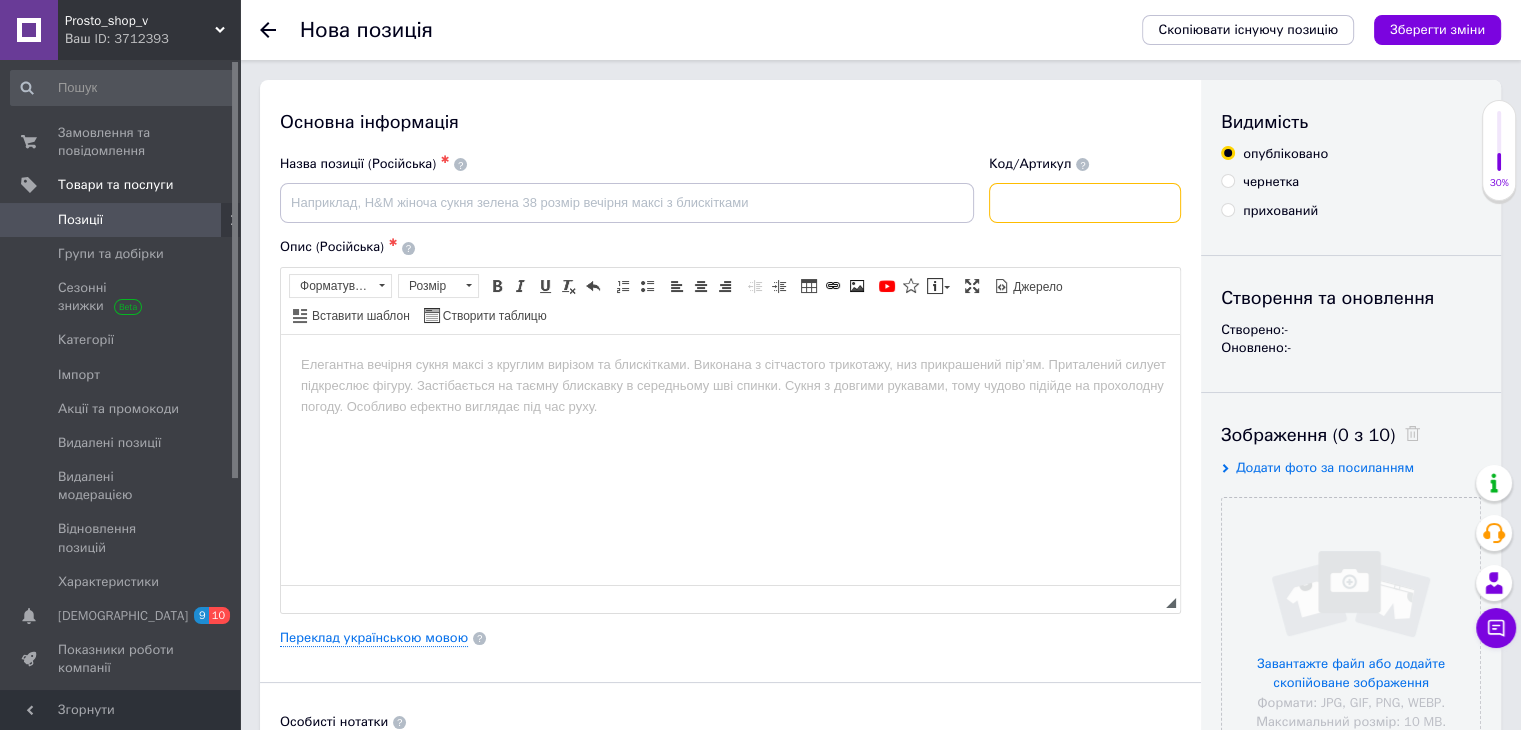 click at bounding box center (1085, 203) 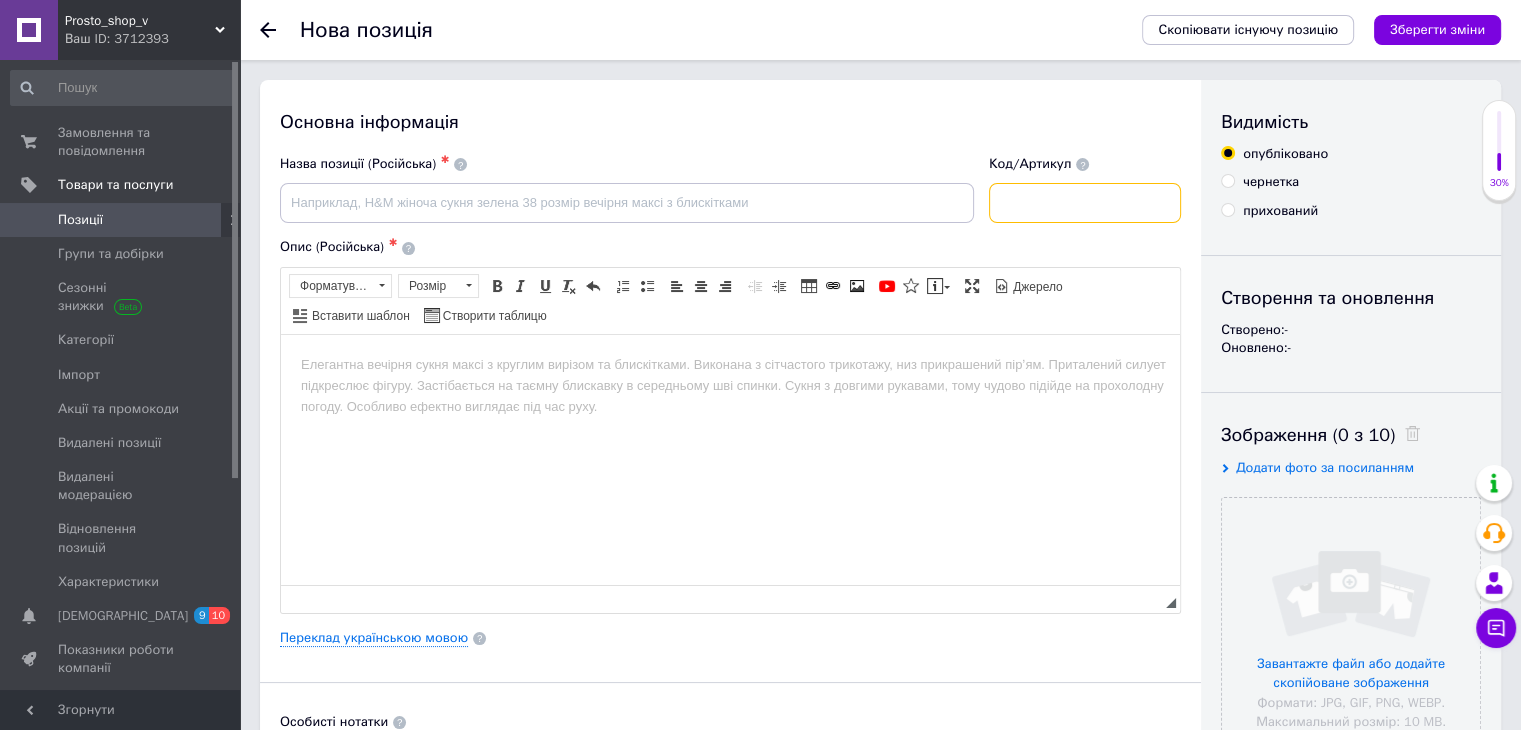 paste on "S04422" 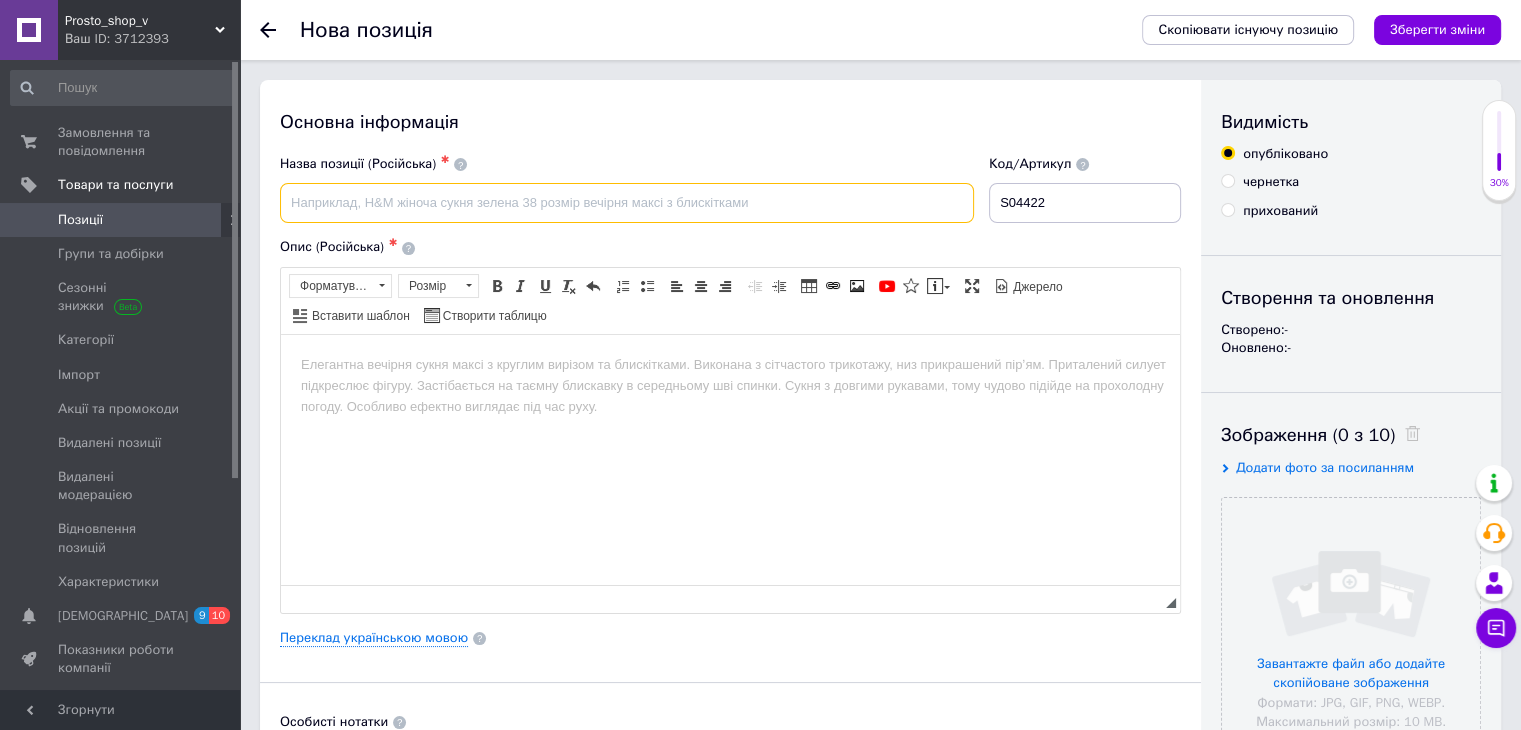 click at bounding box center [627, 203] 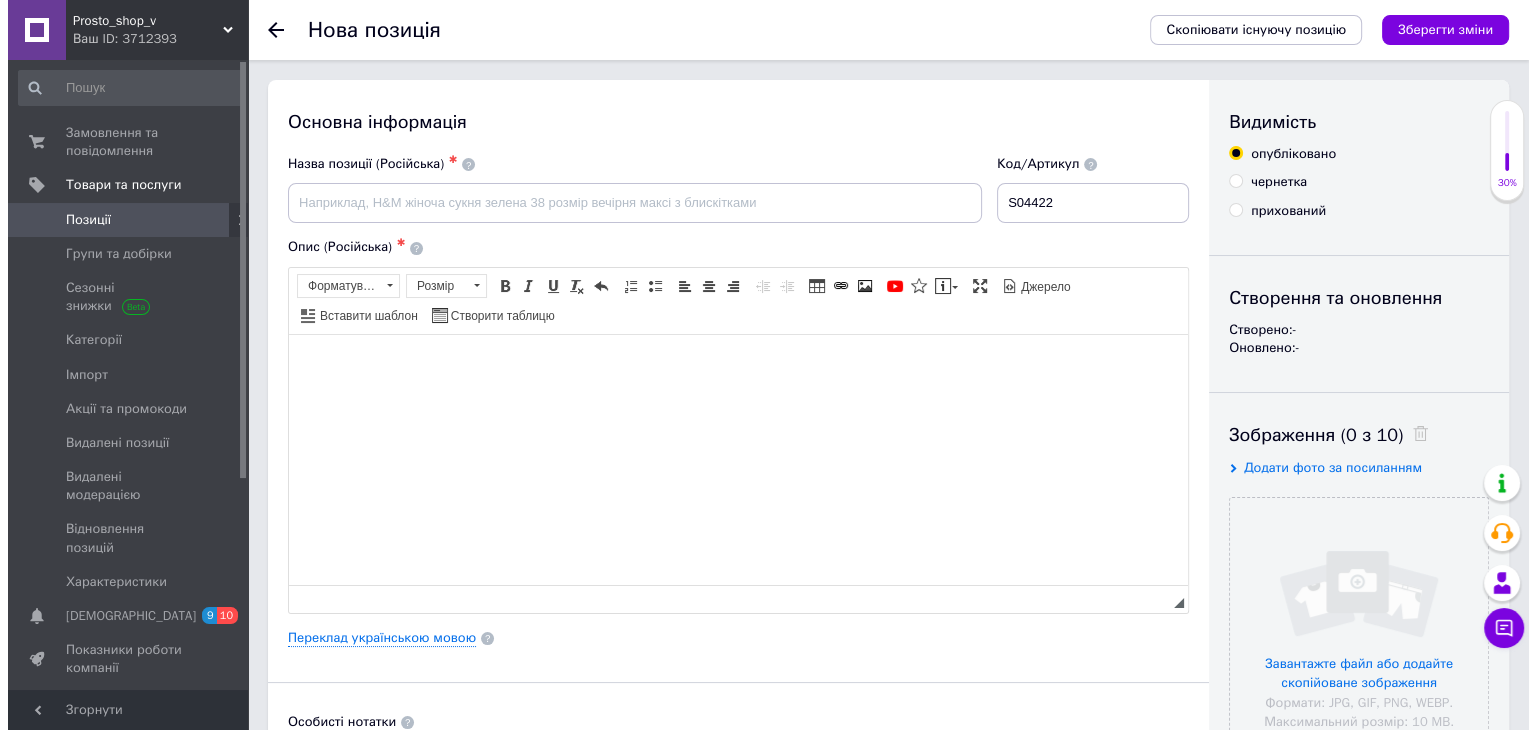 scroll, scrollTop: 0, scrollLeft: 0, axis: both 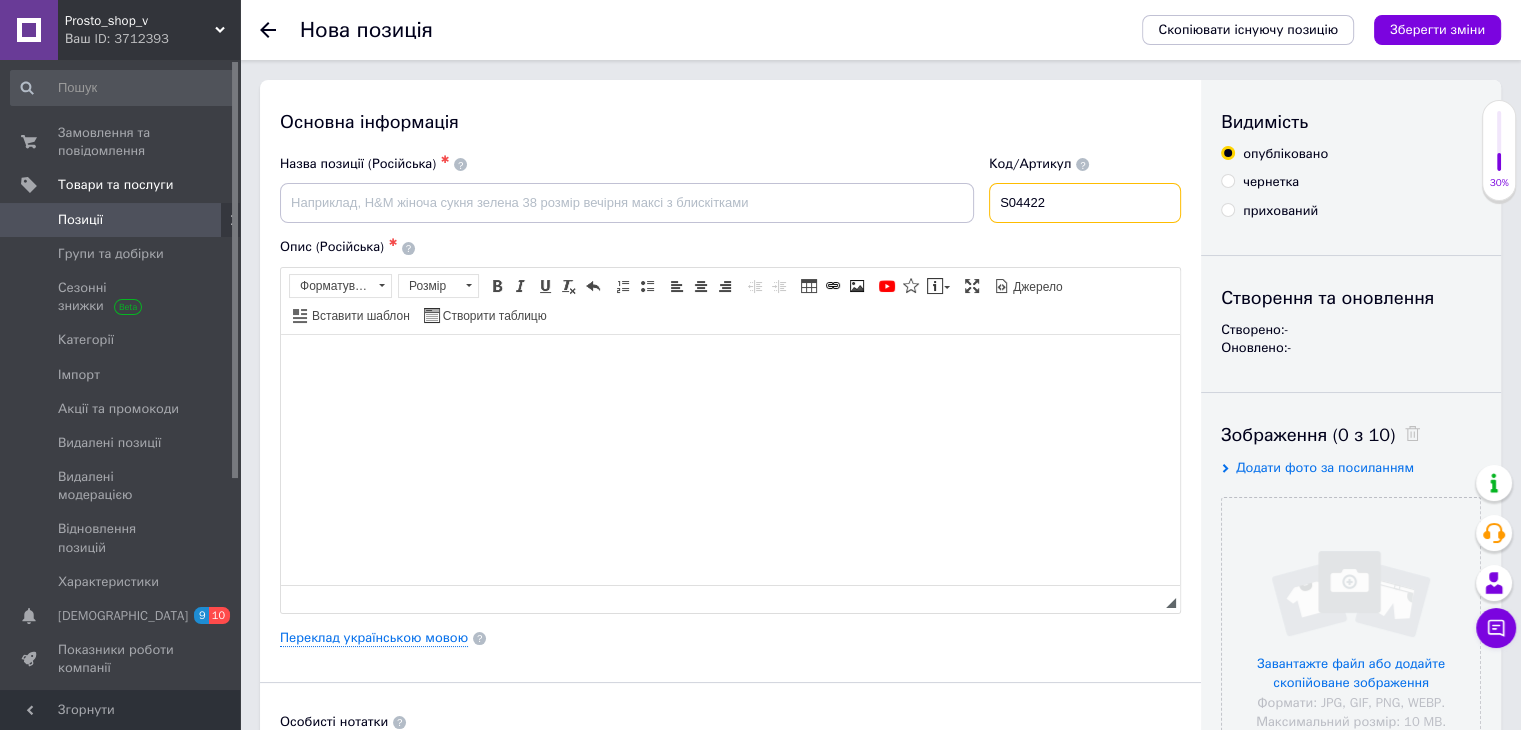 click on "S04422" at bounding box center (1085, 203) 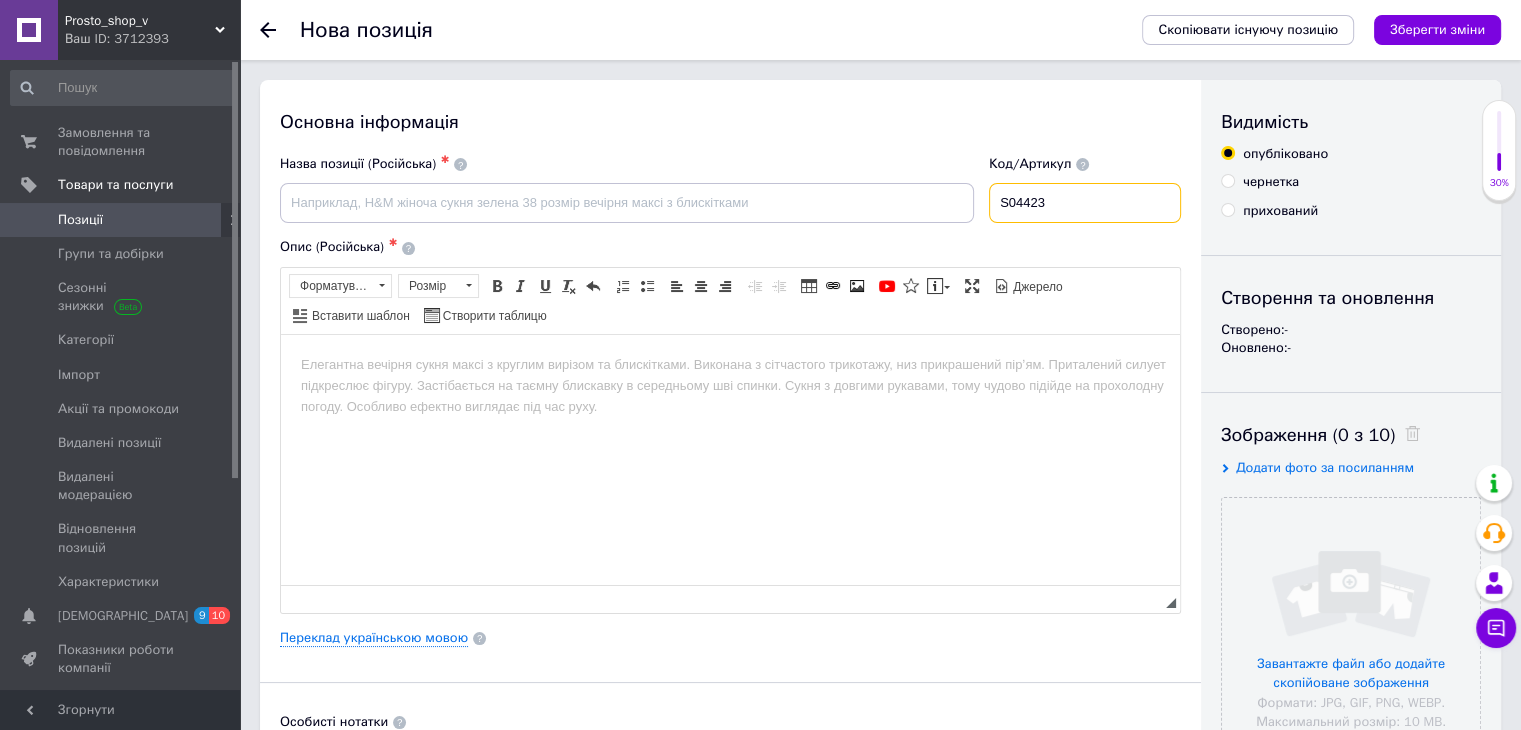 type on "S04423" 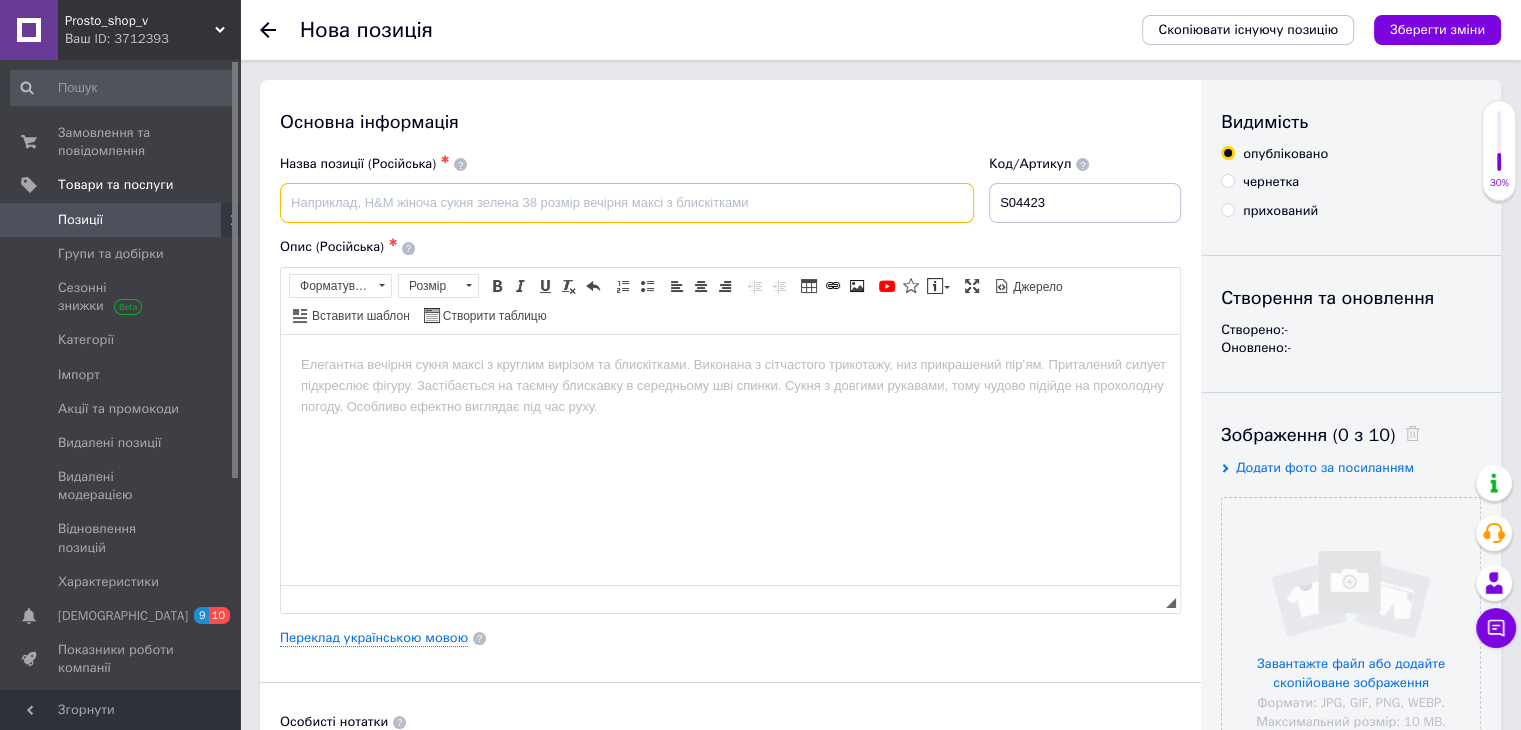 click at bounding box center [627, 203] 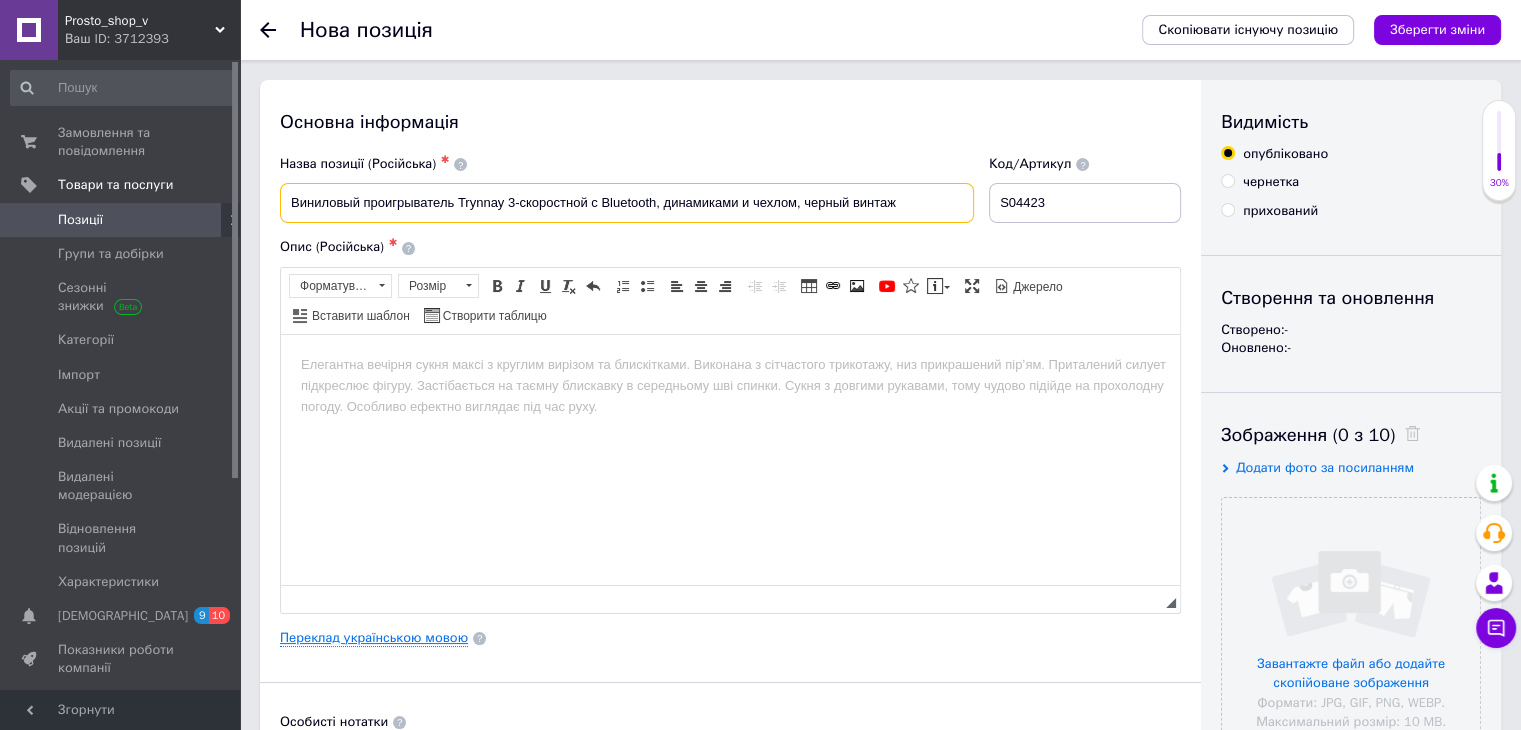 type on "Виниловый проигрыватель Trynnay 3-скоростной с Bluetooth, динамиками и чехлом, черный винтаж" 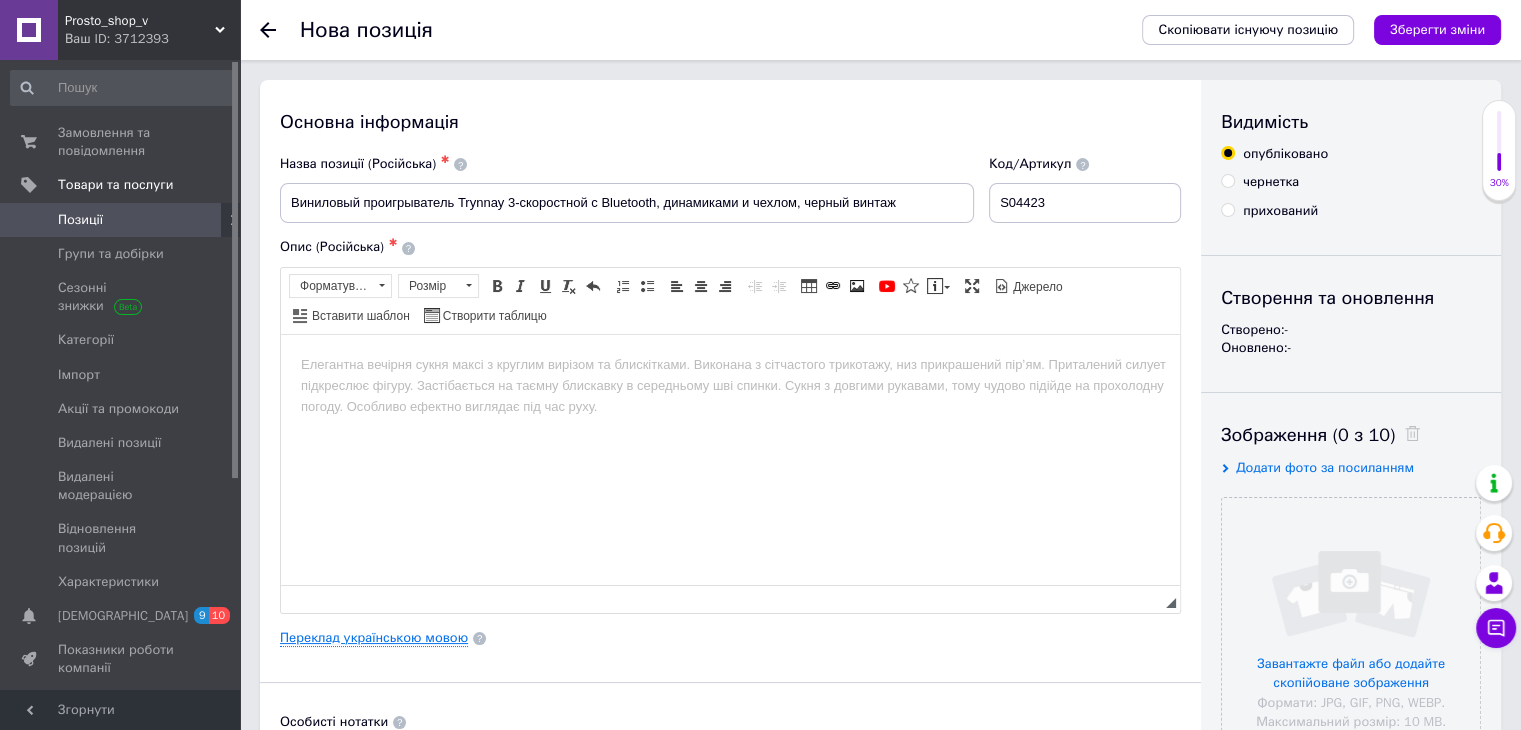 click on "Переклад українською мовою" at bounding box center [374, 638] 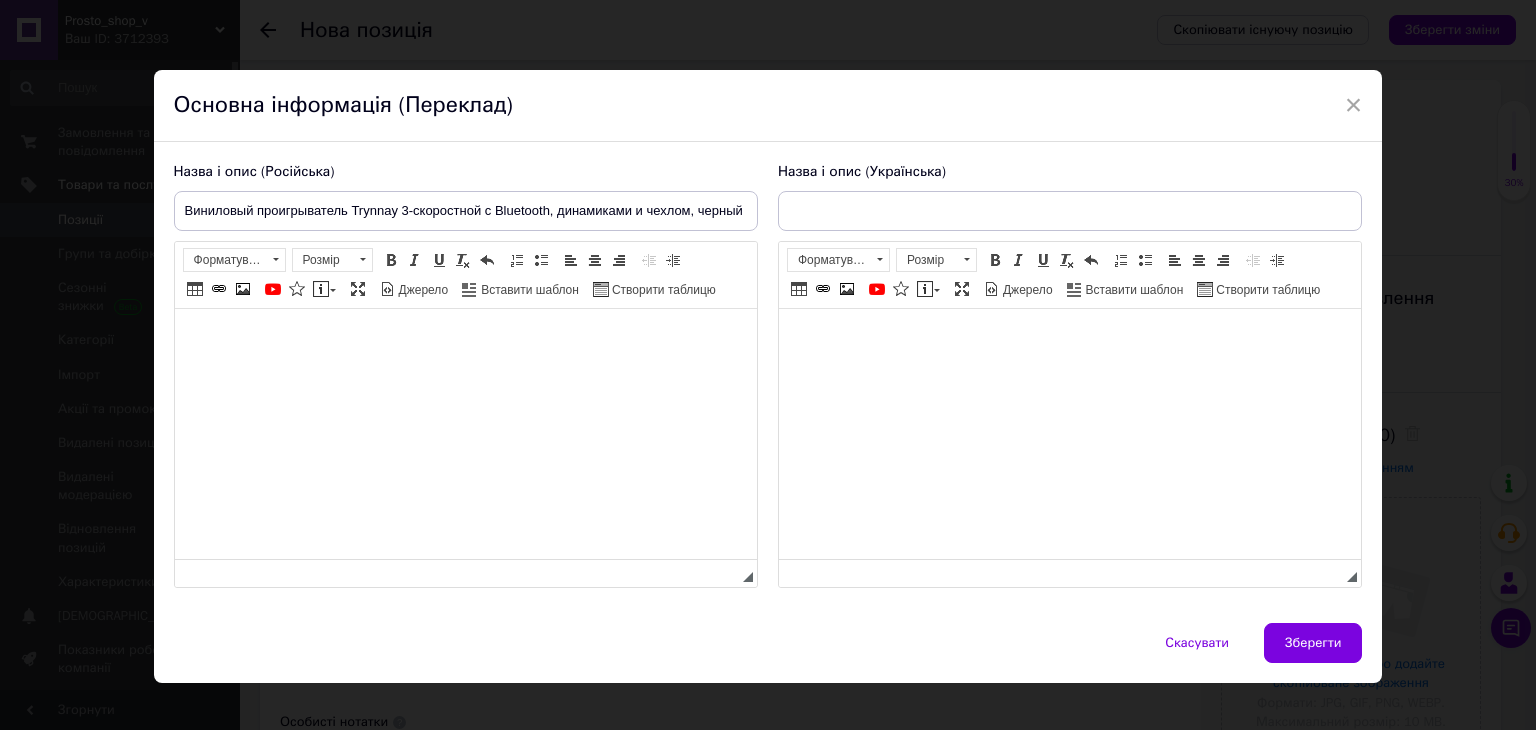 scroll, scrollTop: 0, scrollLeft: 0, axis: both 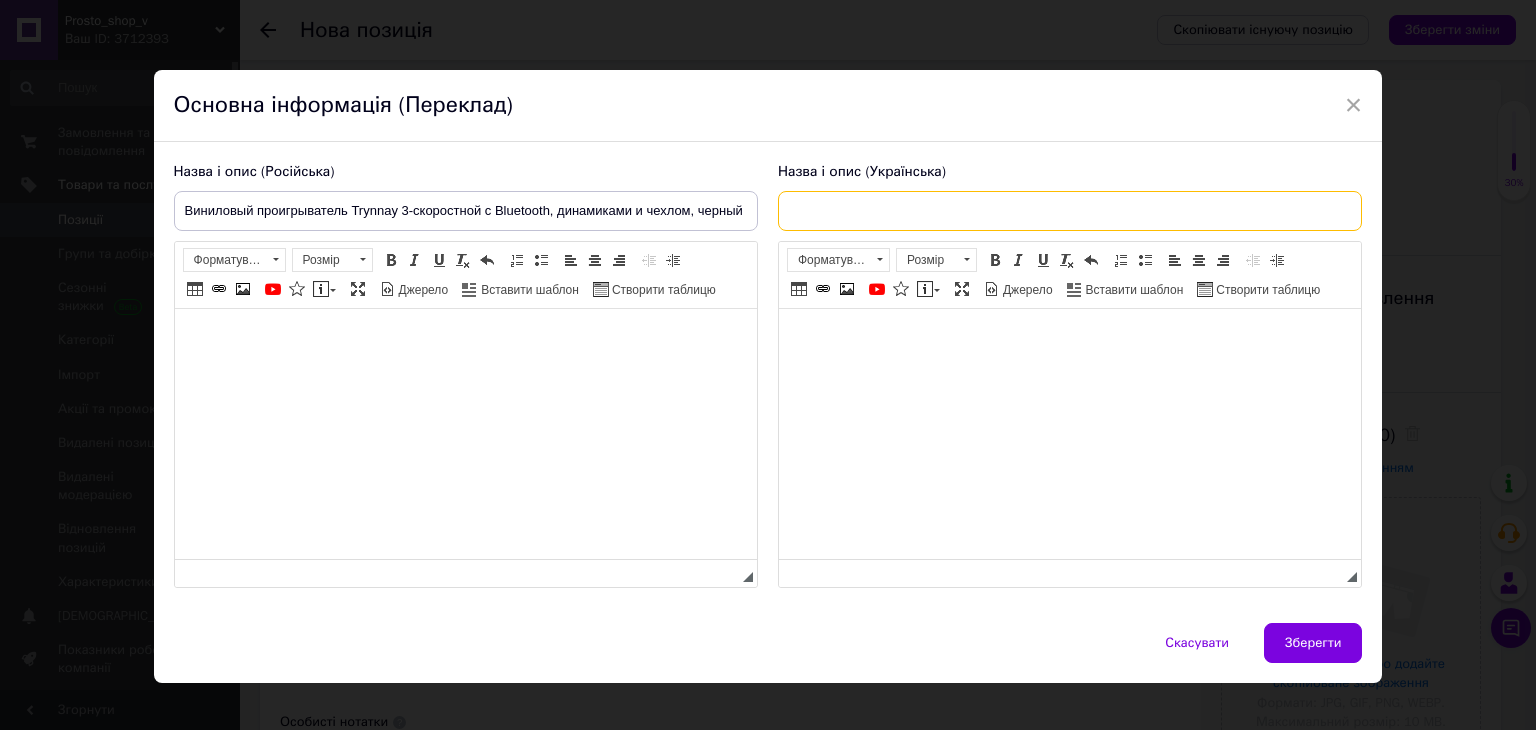 click at bounding box center (1070, 211) 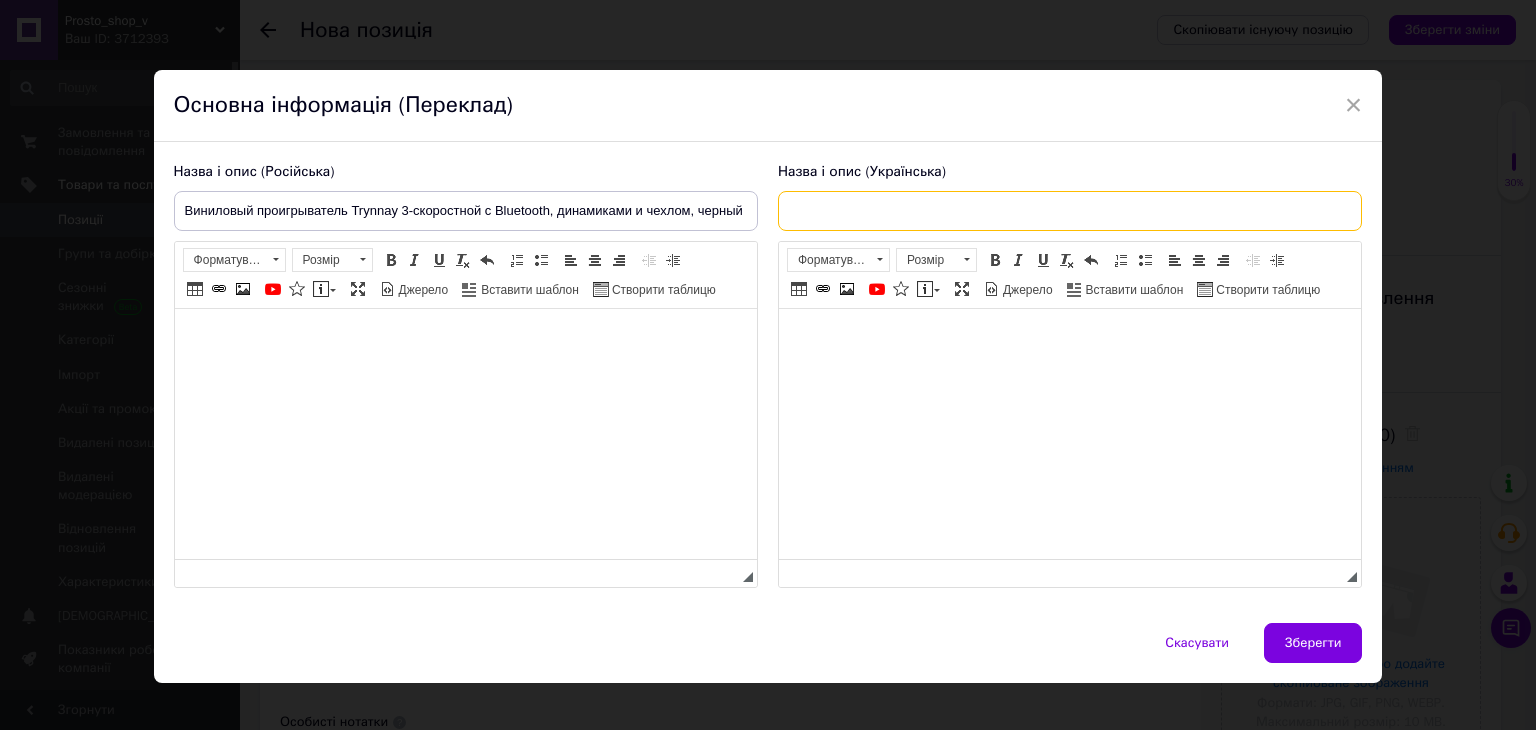 paste on "Вініловий програвач Trynnay 3-швидкісний з Bluetooth, динаміками та чохлом, чорний вінтаж" 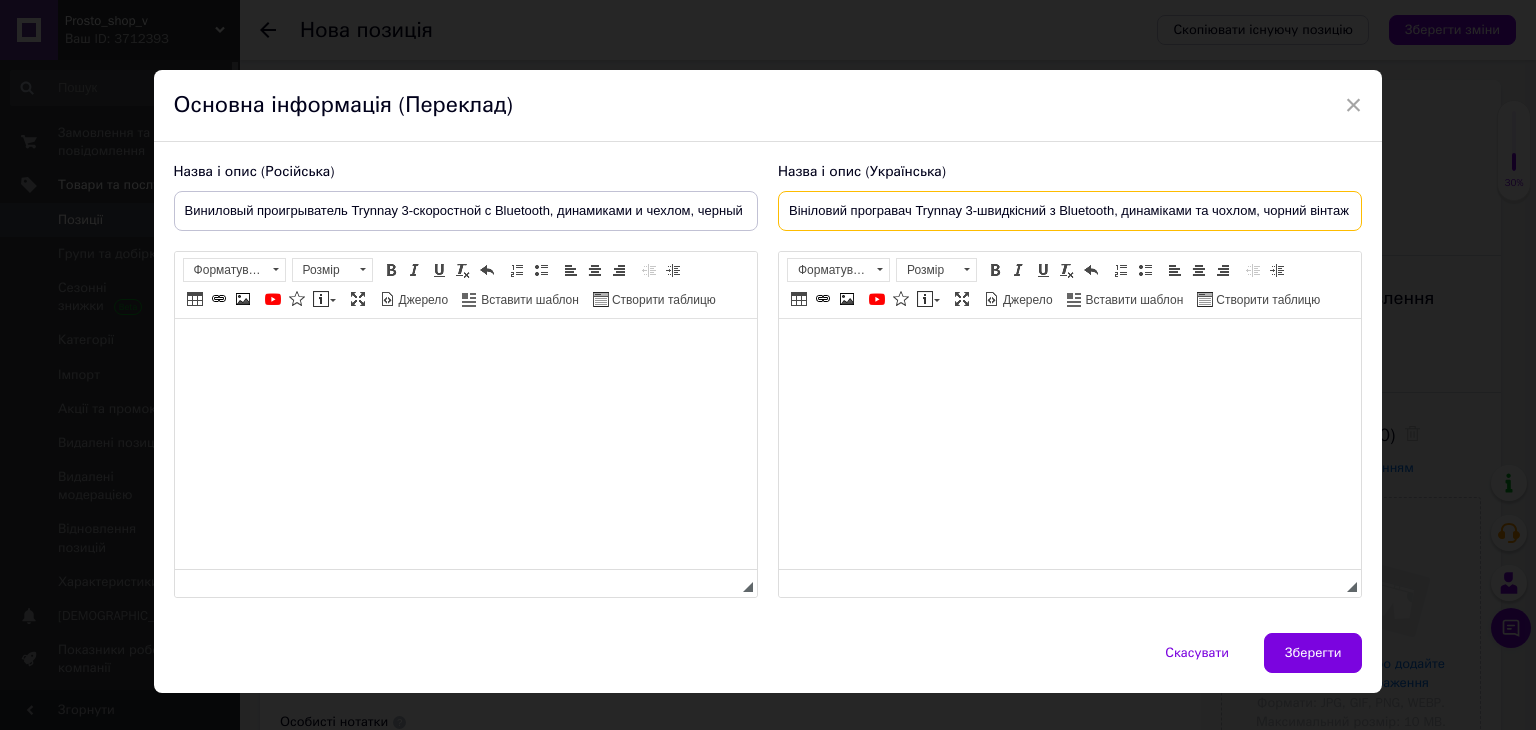 type on "Вініловий програвач Trynnay 3-швидкісний з Bluetooth, динаміками та чохлом, чорний вінтаж" 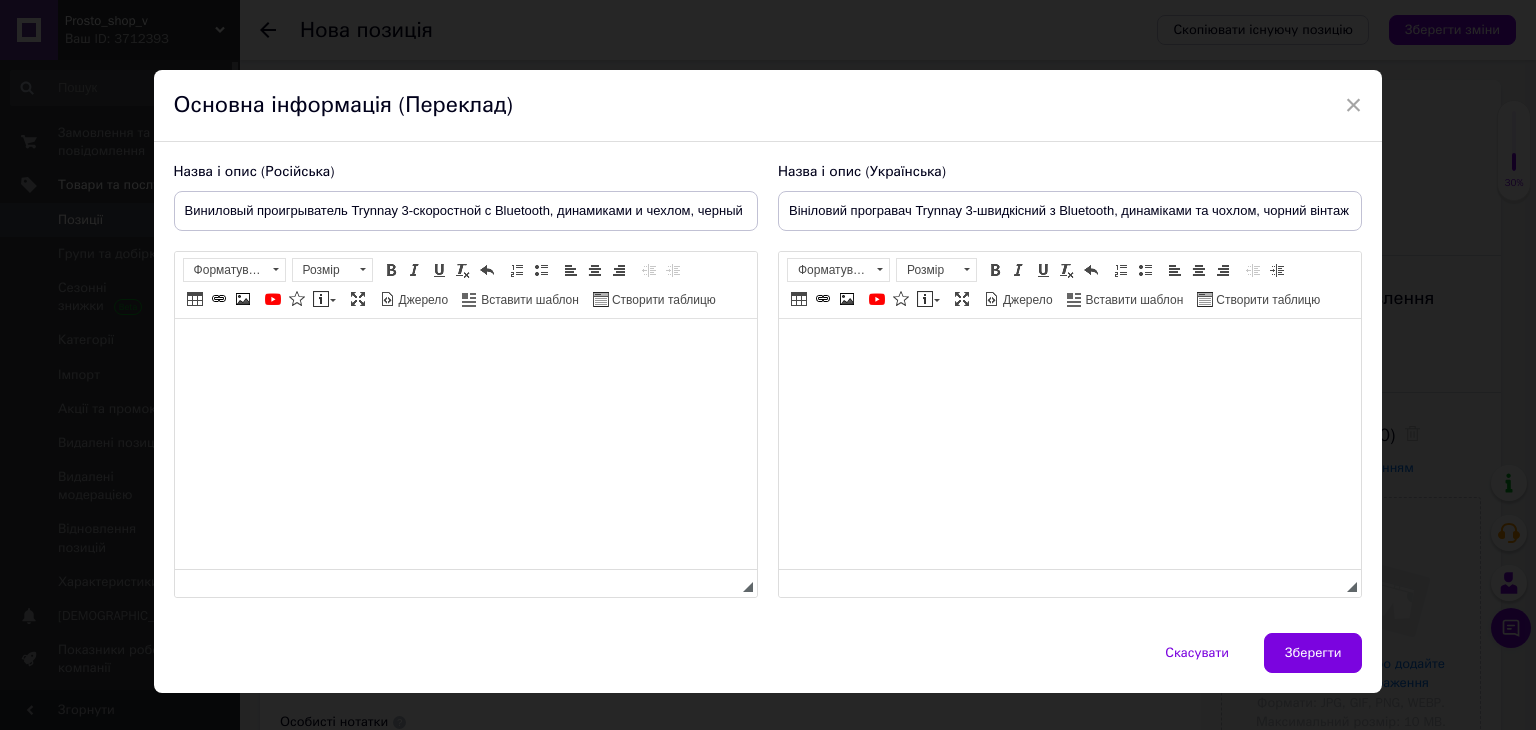click at bounding box center [465, 349] 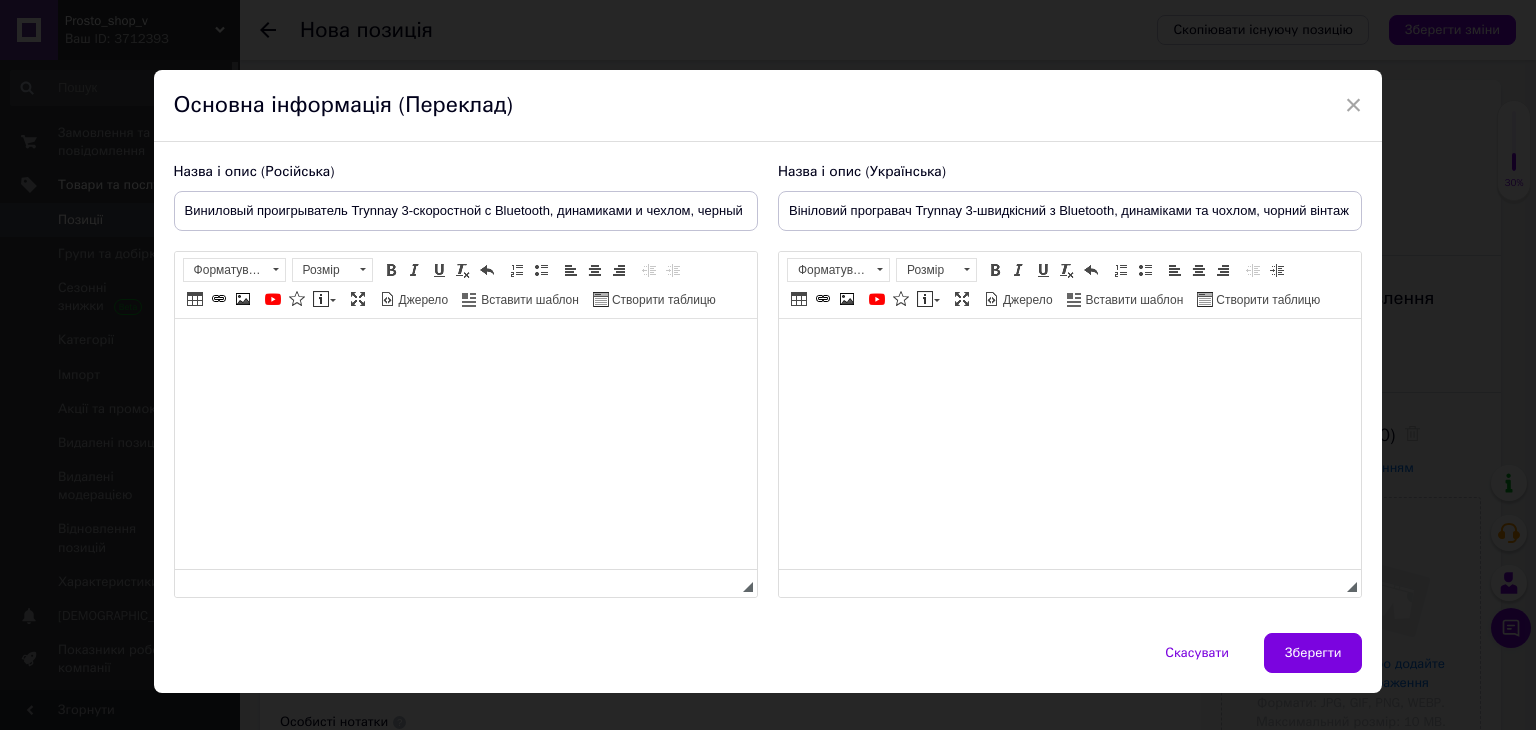 paste 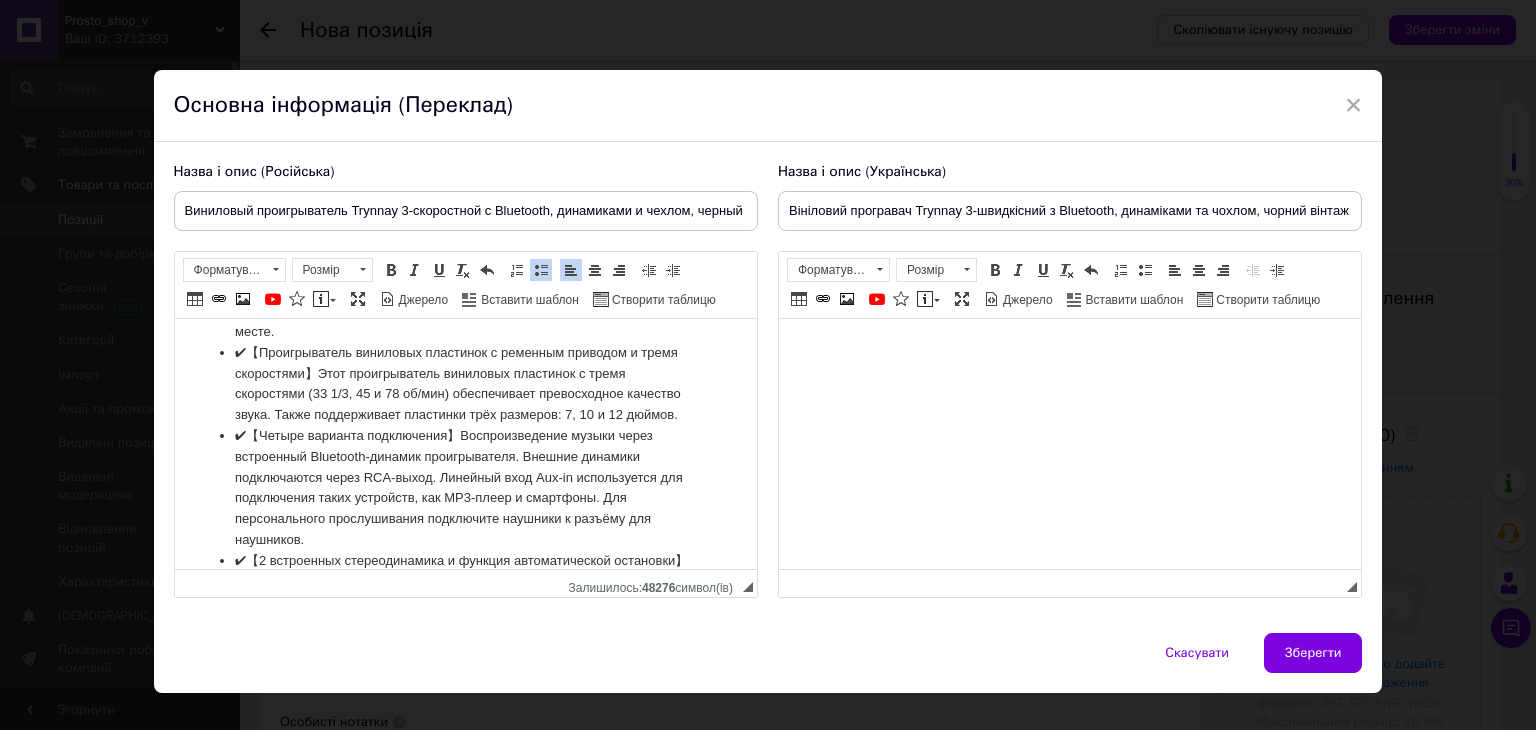 scroll, scrollTop: 287, scrollLeft: 0, axis: vertical 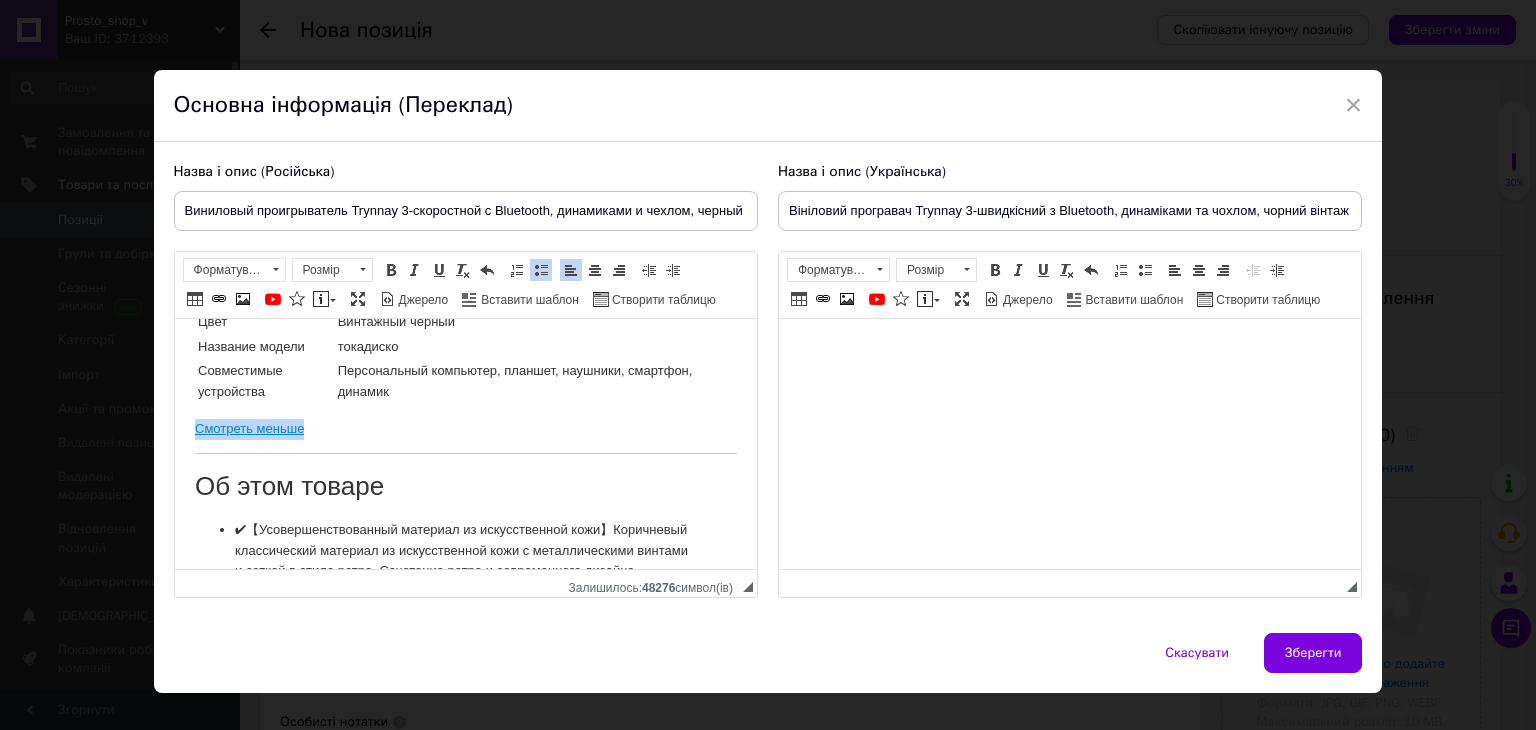 drag, startPoint x: 338, startPoint y: 428, endPoint x: 176, endPoint y: 412, distance: 162.78821 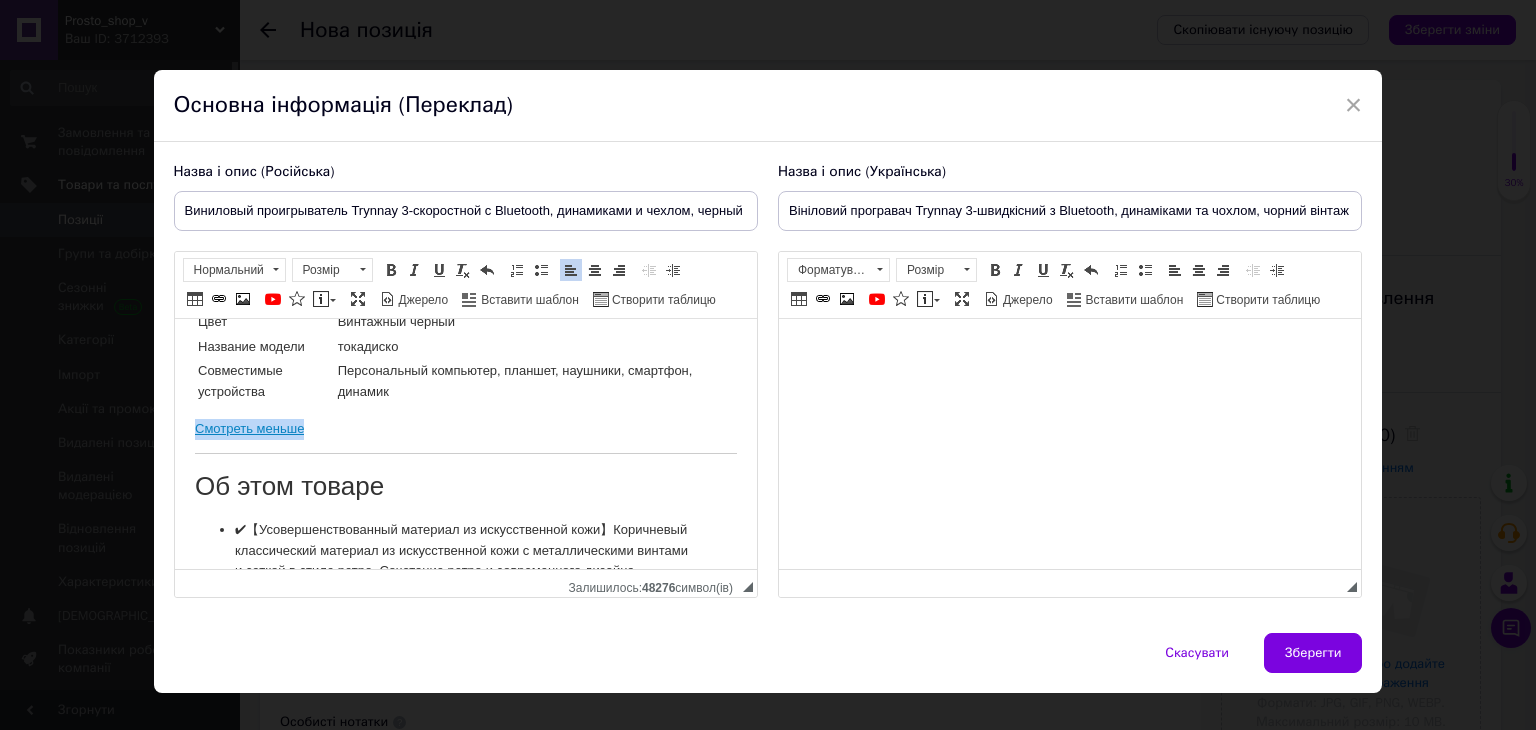 type 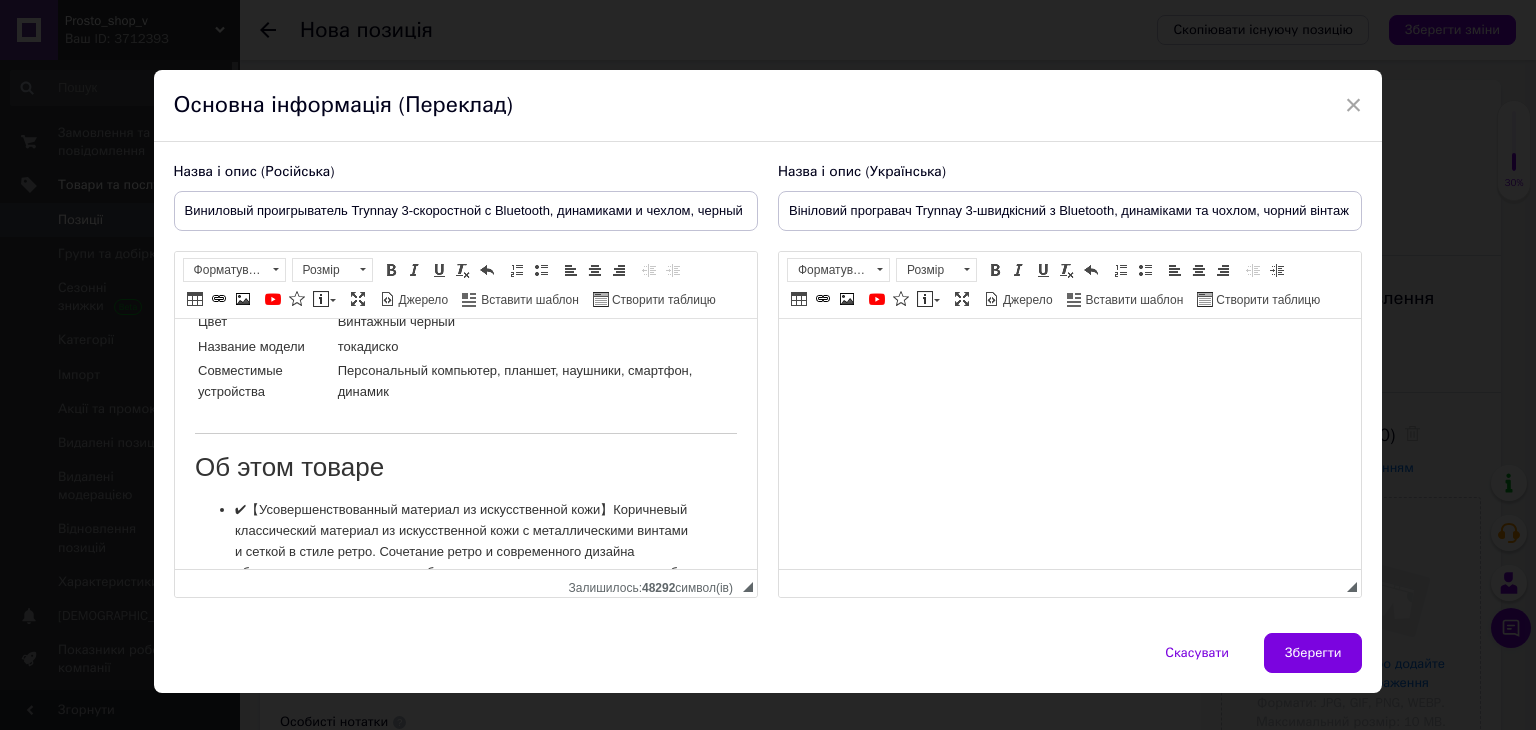 click at bounding box center (1069, 349) 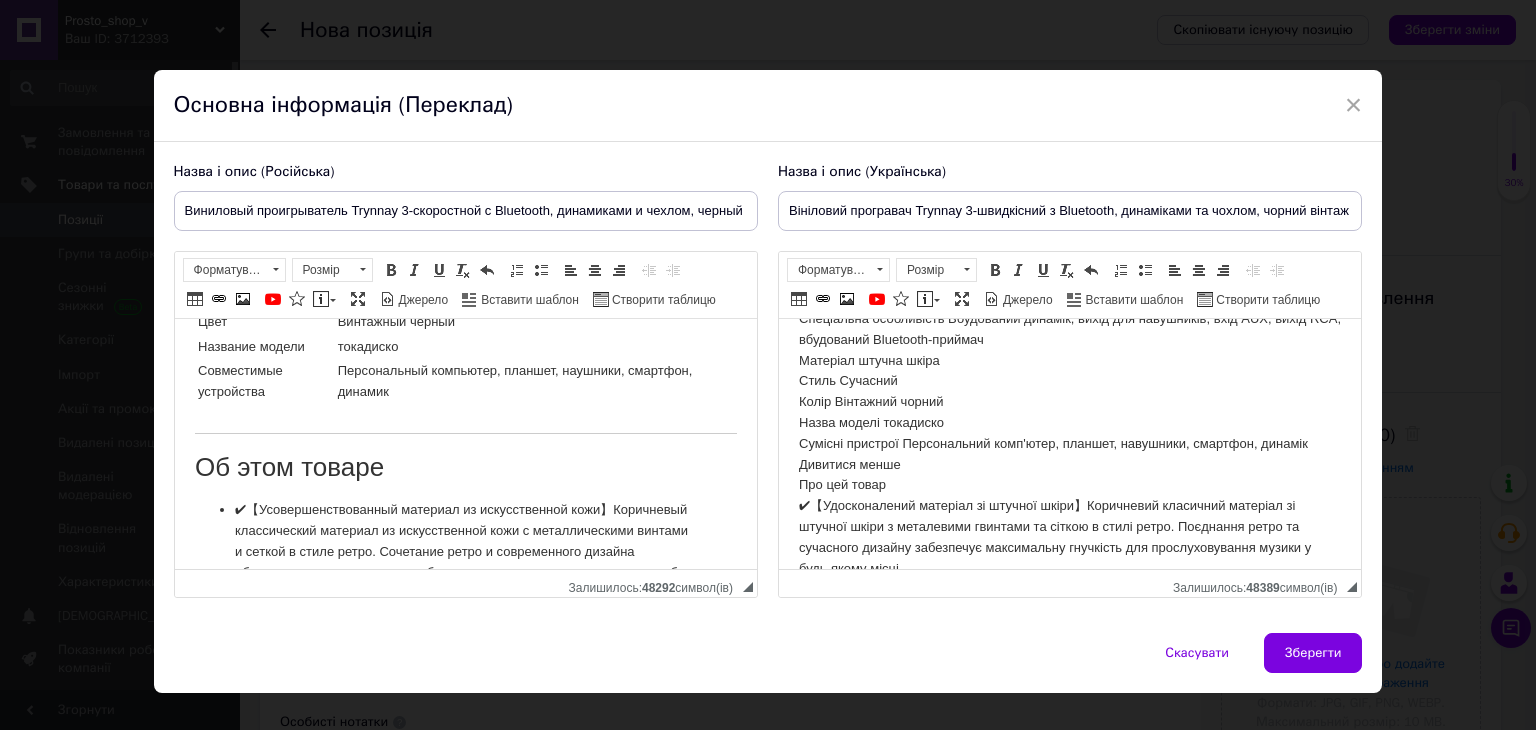 scroll, scrollTop: 100, scrollLeft: 0, axis: vertical 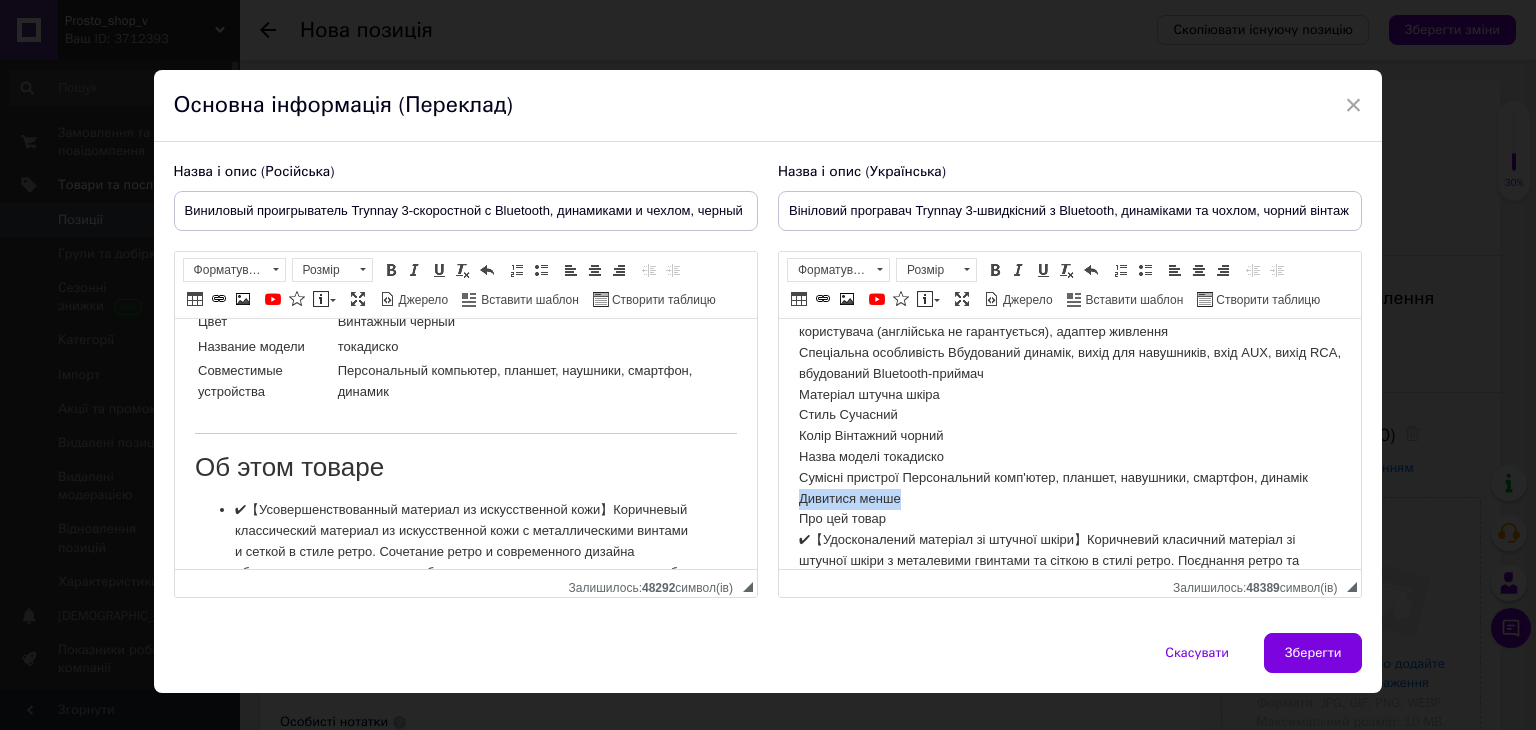 drag, startPoint x: 899, startPoint y: 496, endPoint x: 782, endPoint y: 506, distance: 117.426575 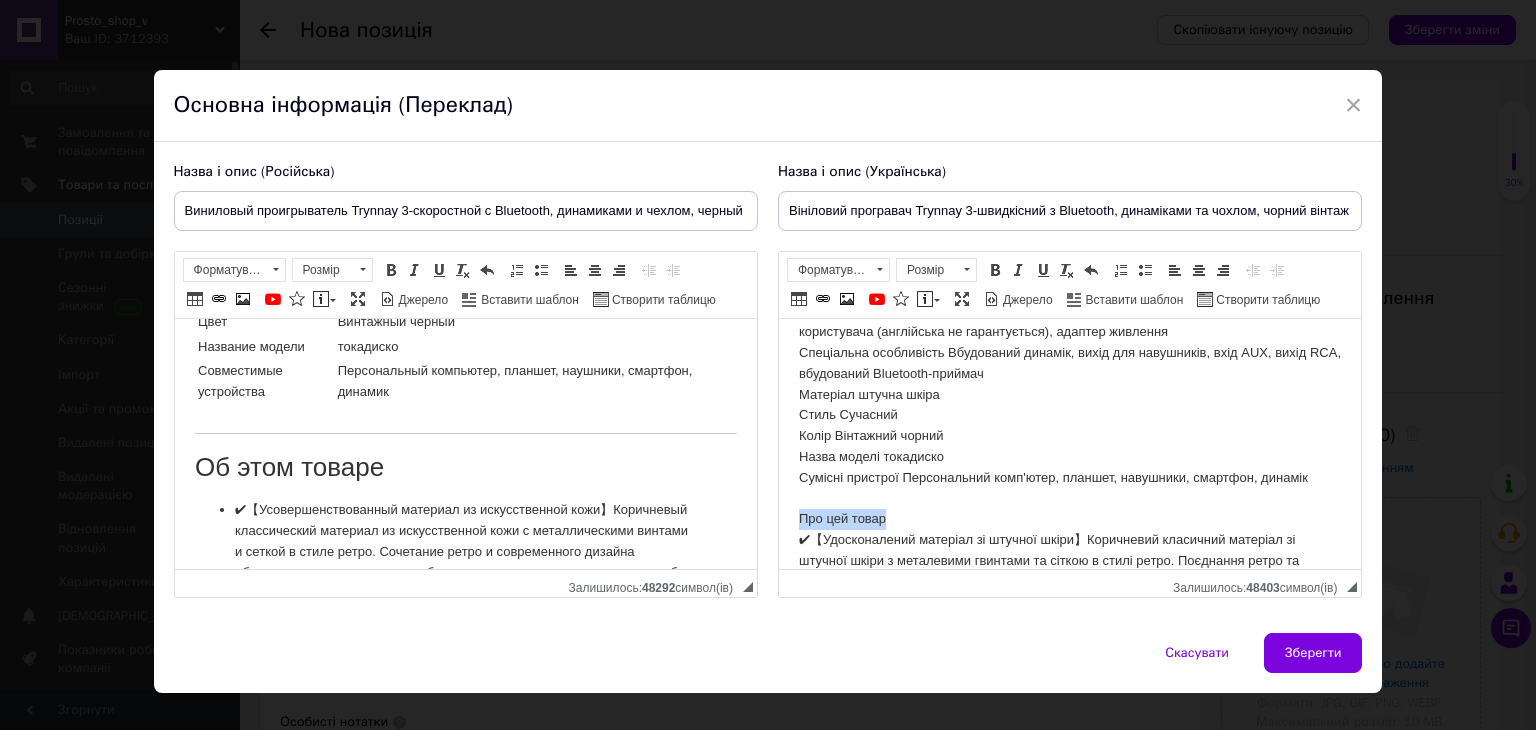 drag, startPoint x: 795, startPoint y: 510, endPoint x: 889, endPoint y: 521, distance: 94.641426 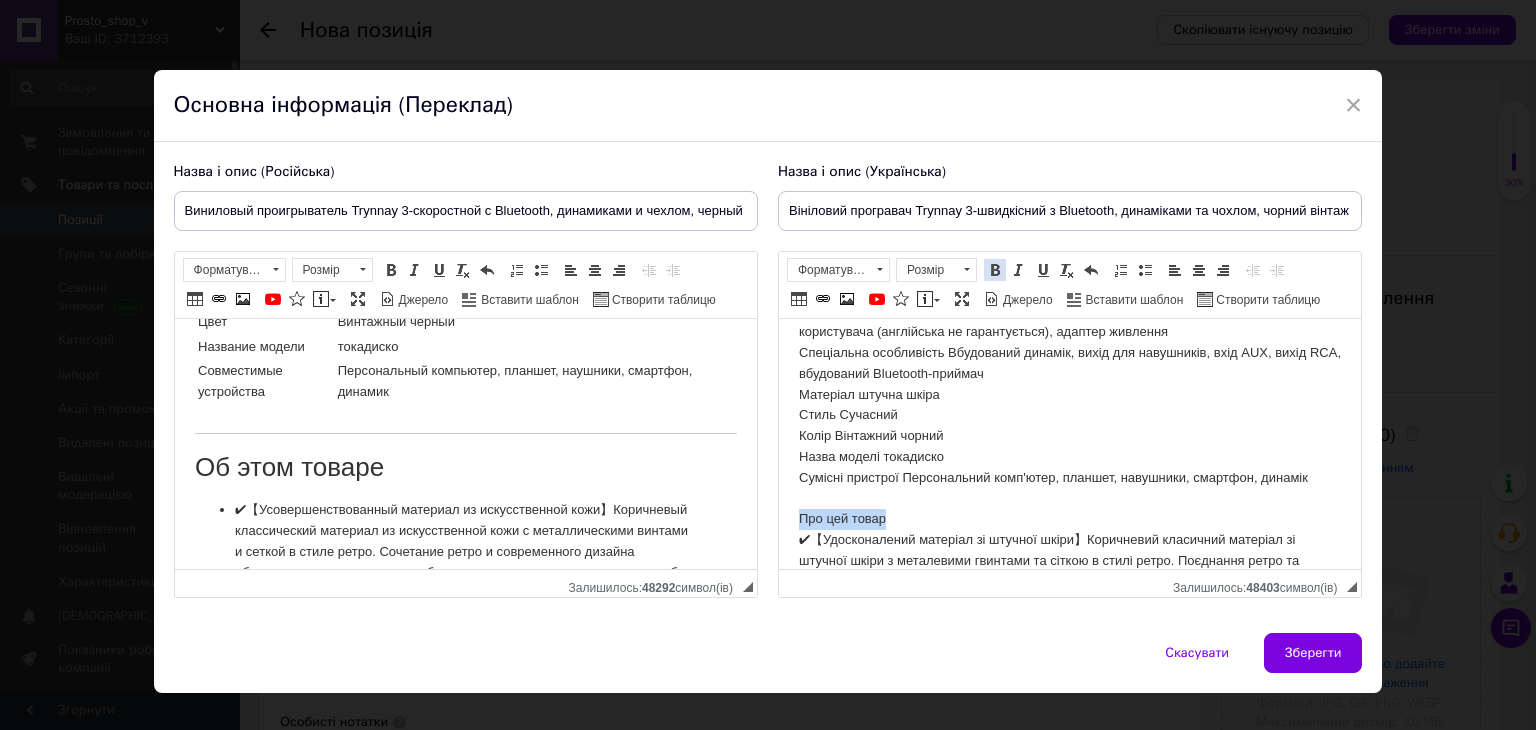 click at bounding box center [995, 270] 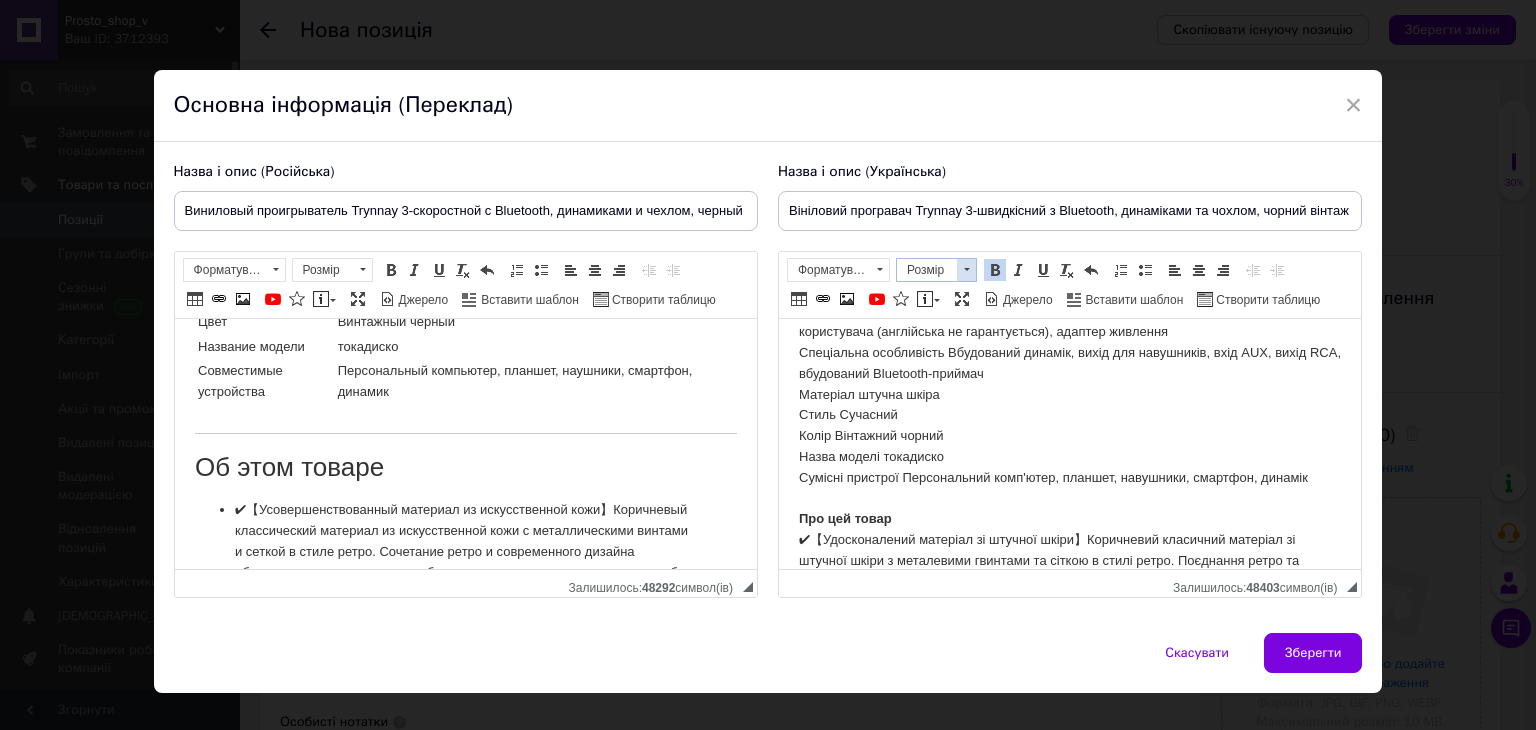 click on "Розмір" at bounding box center (927, 270) 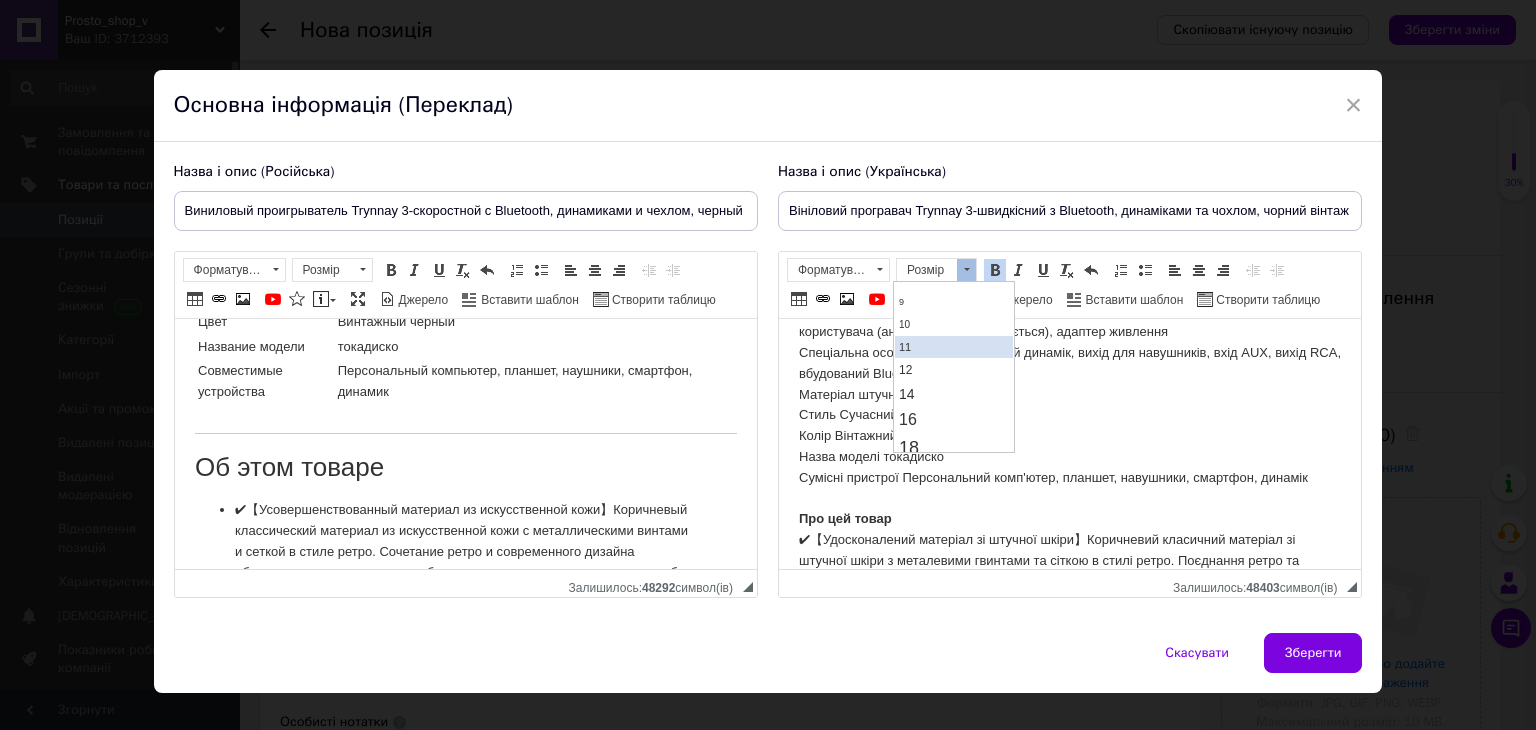 scroll, scrollTop: 100, scrollLeft: 0, axis: vertical 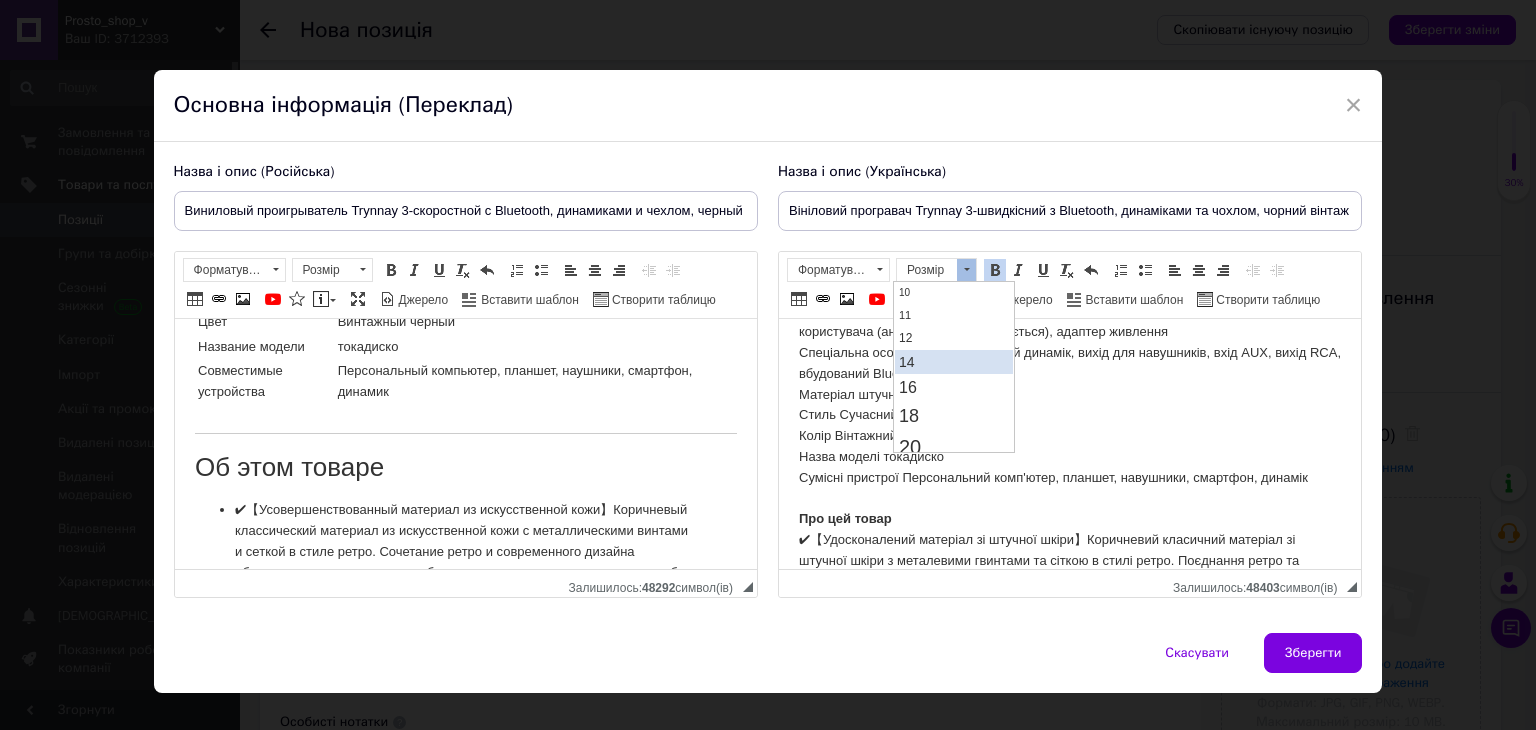 click on "14" at bounding box center (953, 361) 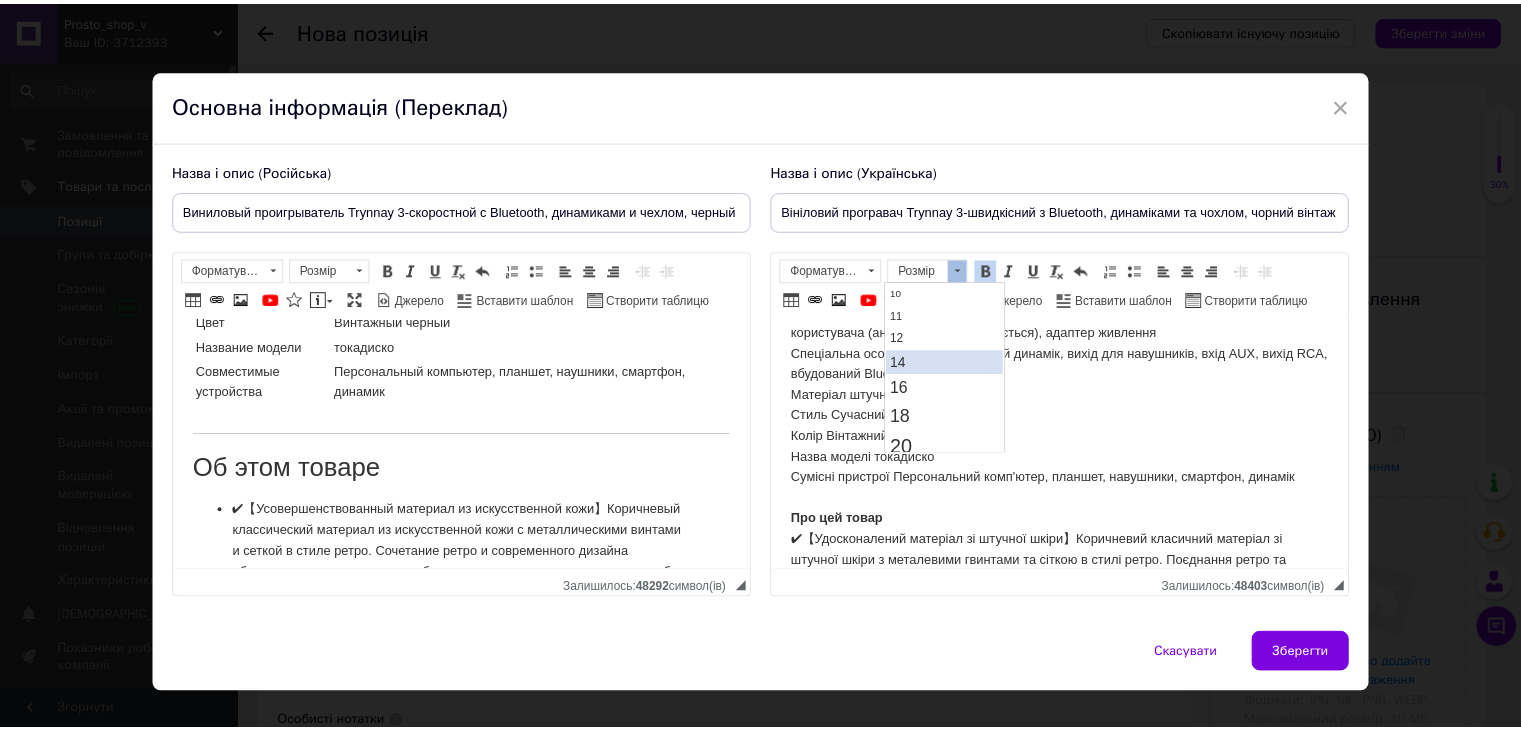 scroll, scrollTop: 0, scrollLeft: 0, axis: both 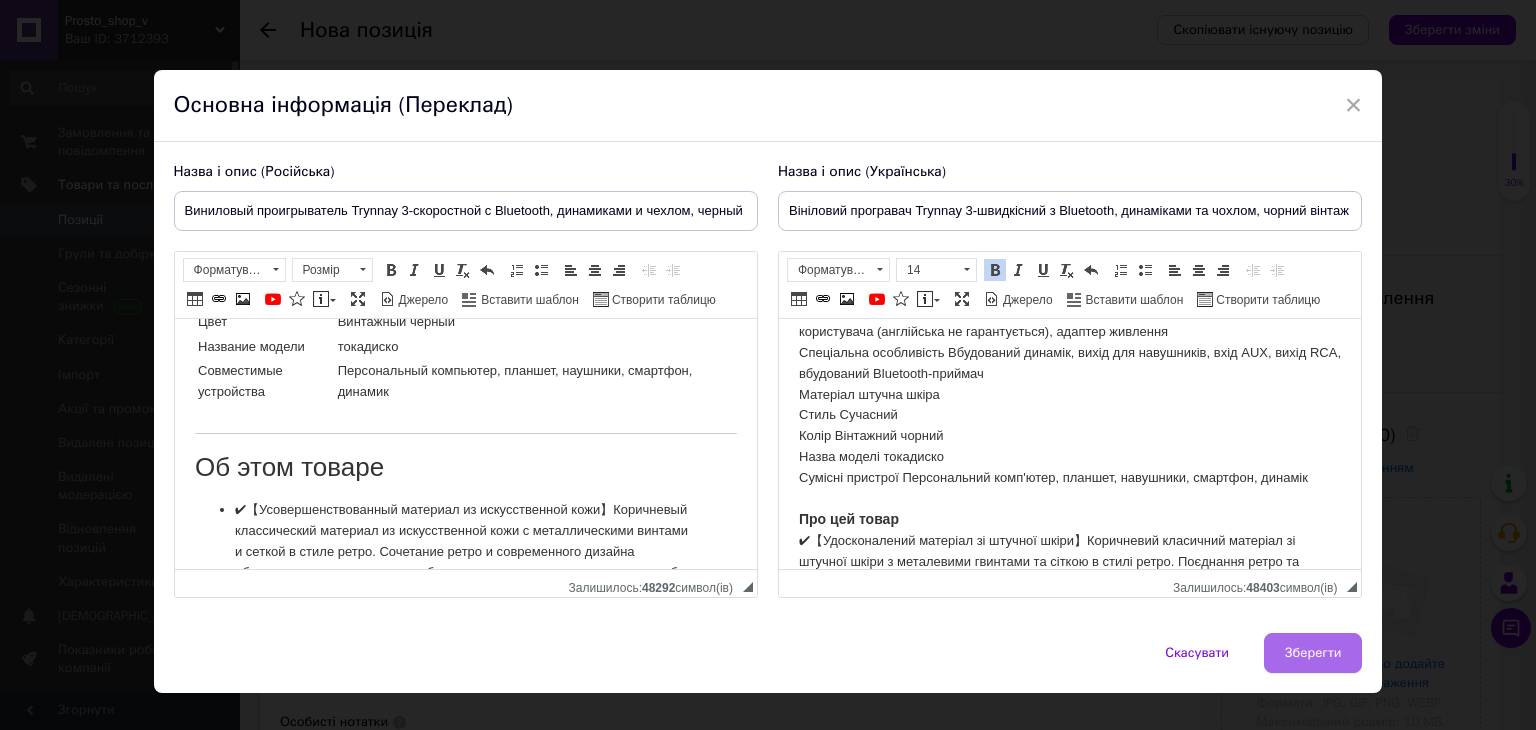 click on "Зберегти" at bounding box center (1313, 653) 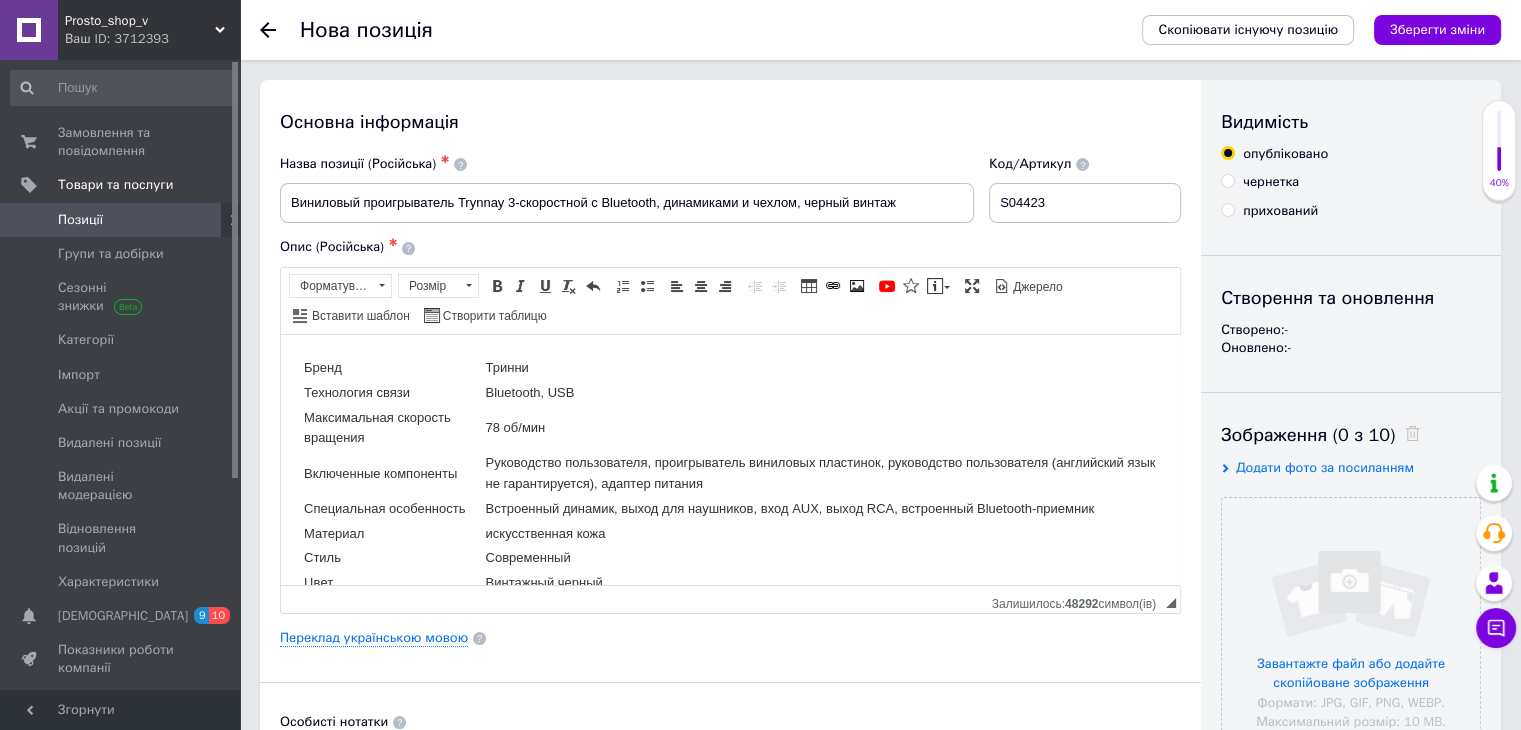 scroll, scrollTop: 200, scrollLeft: 0, axis: vertical 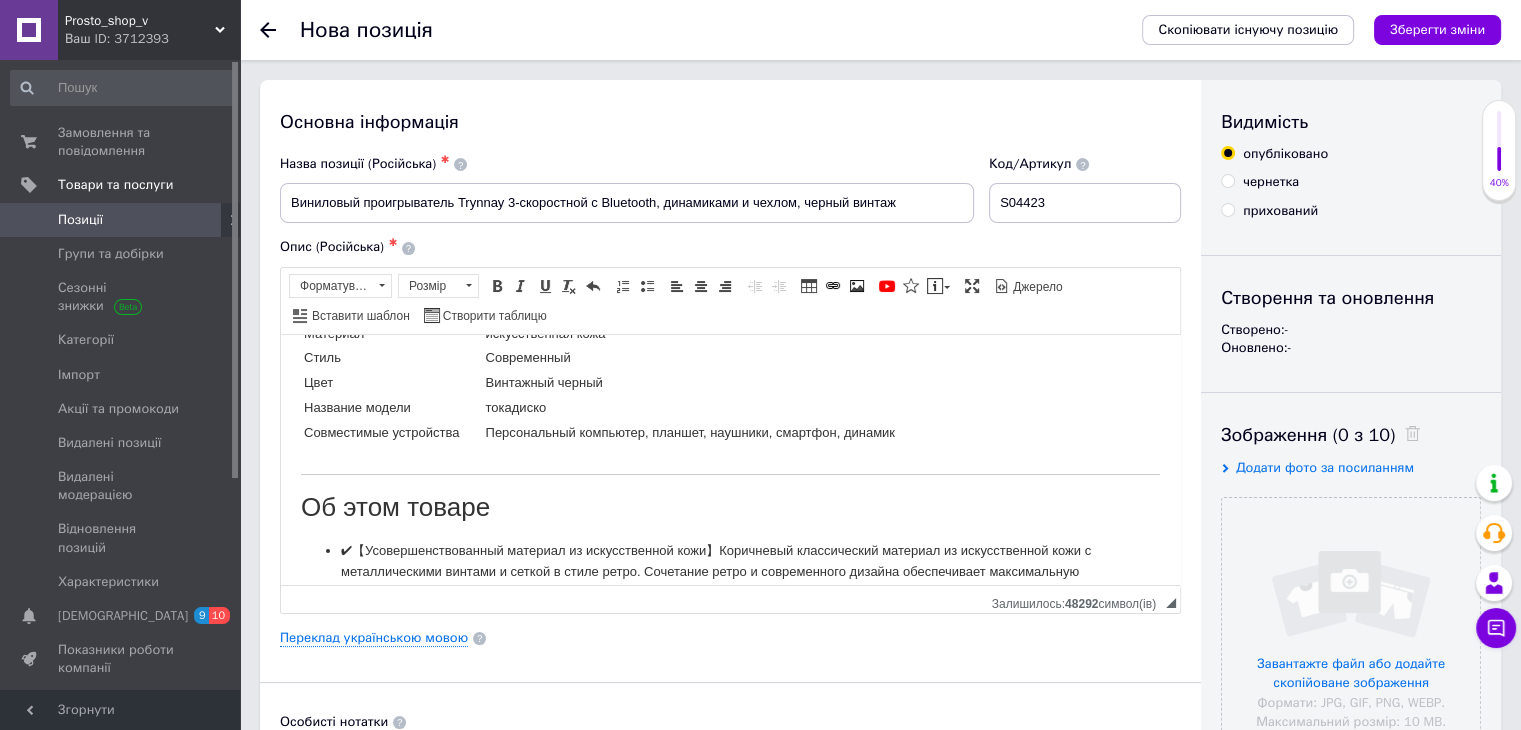 click on "прихований" at bounding box center [1227, 209] 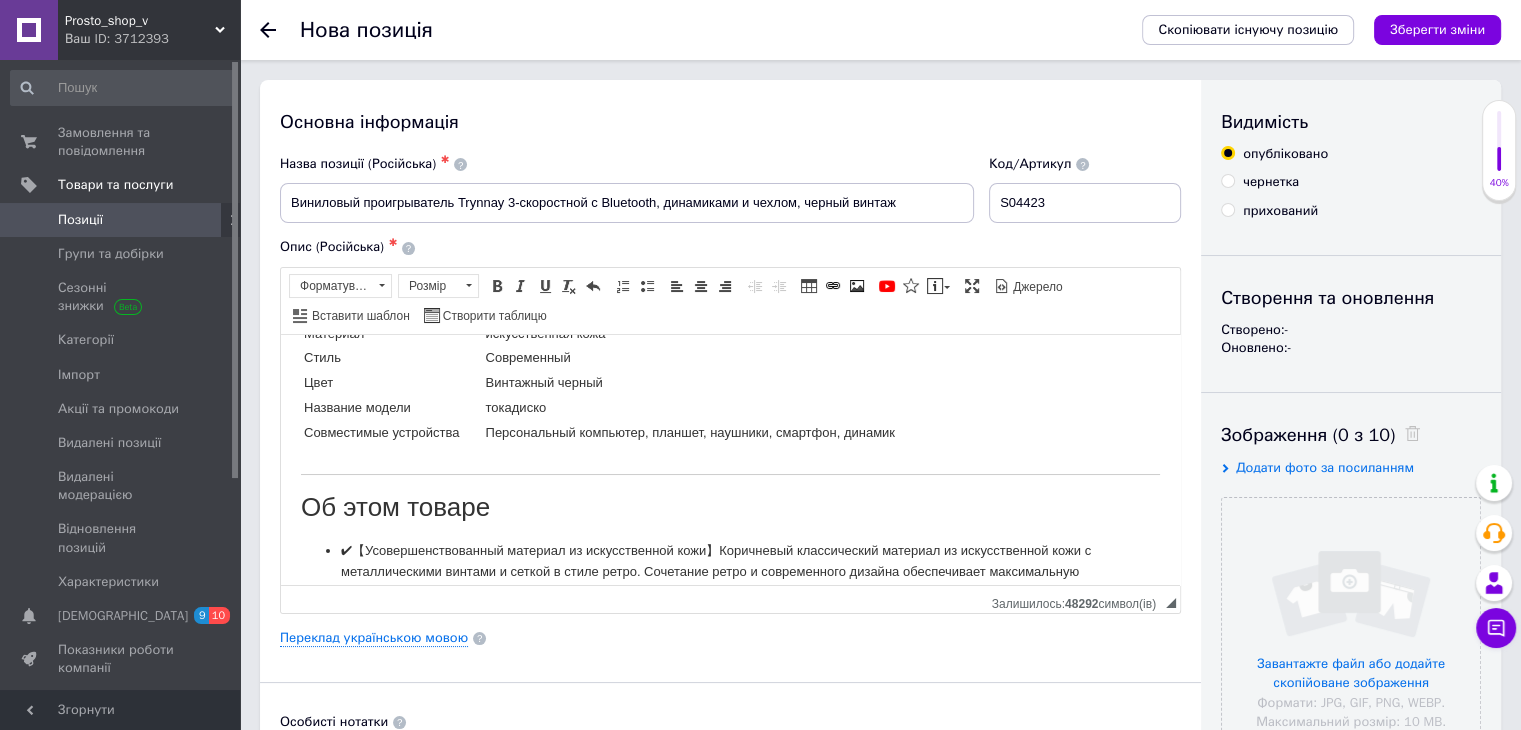radio on "true" 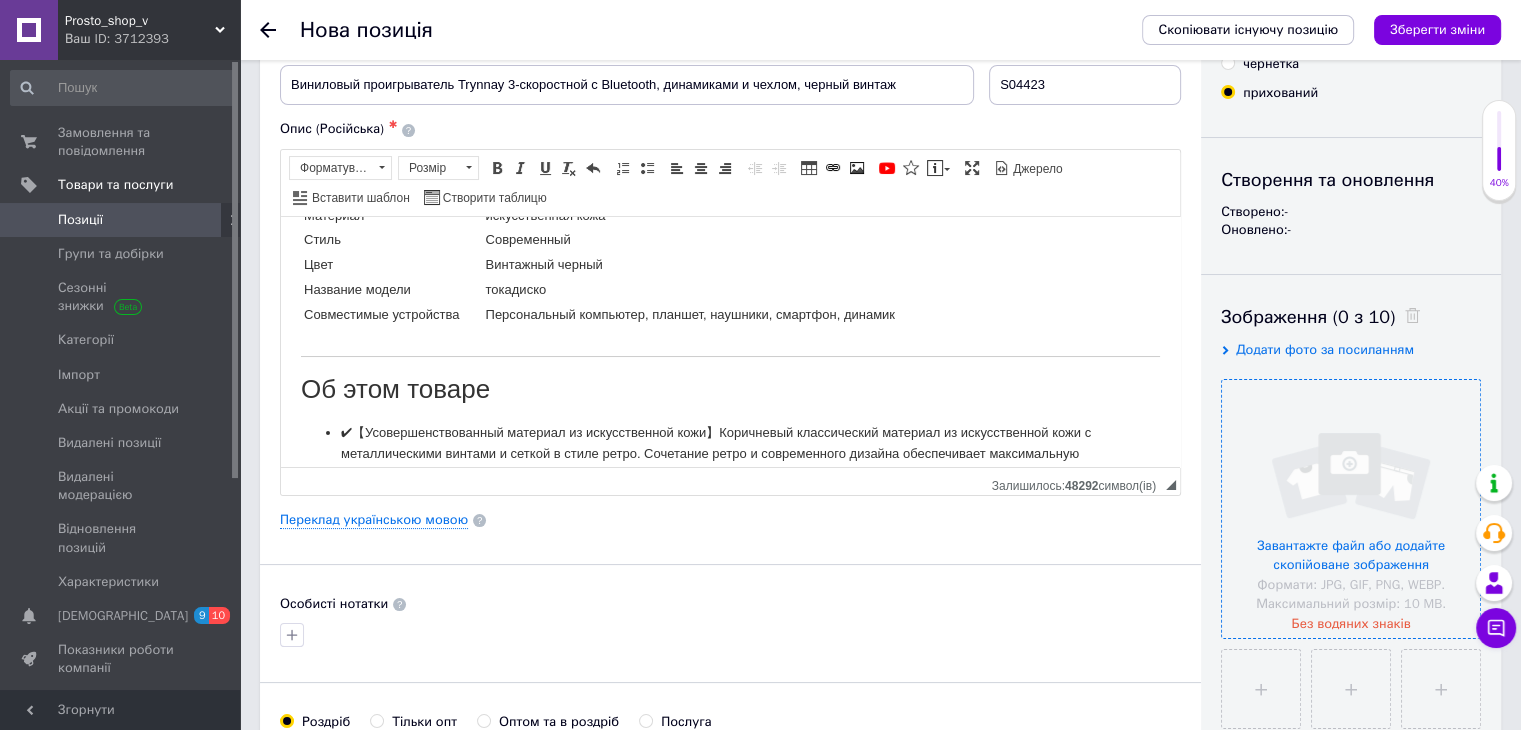 scroll, scrollTop: 200, scrollLeft: 0, axis: vertical 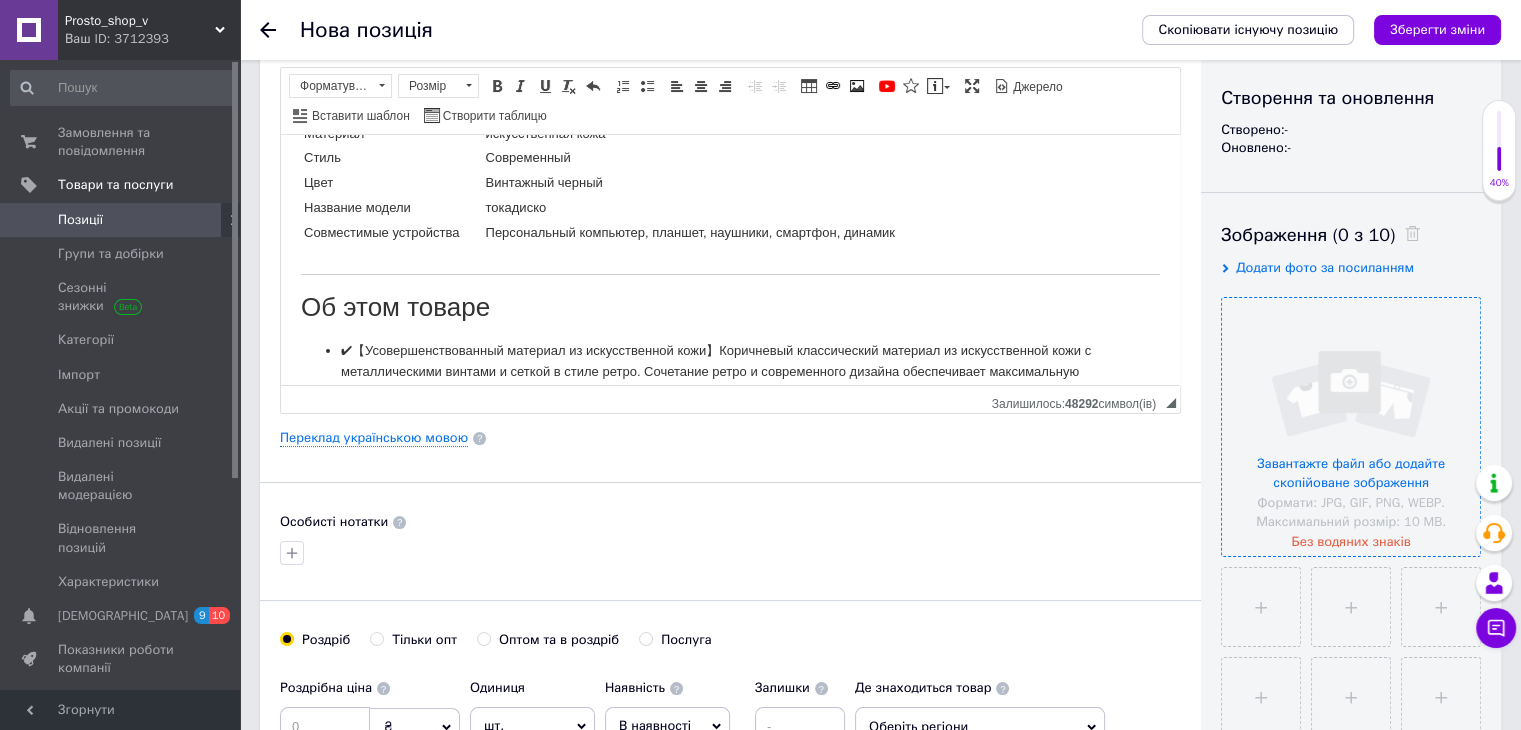 click at bounding box center [1351, 427] 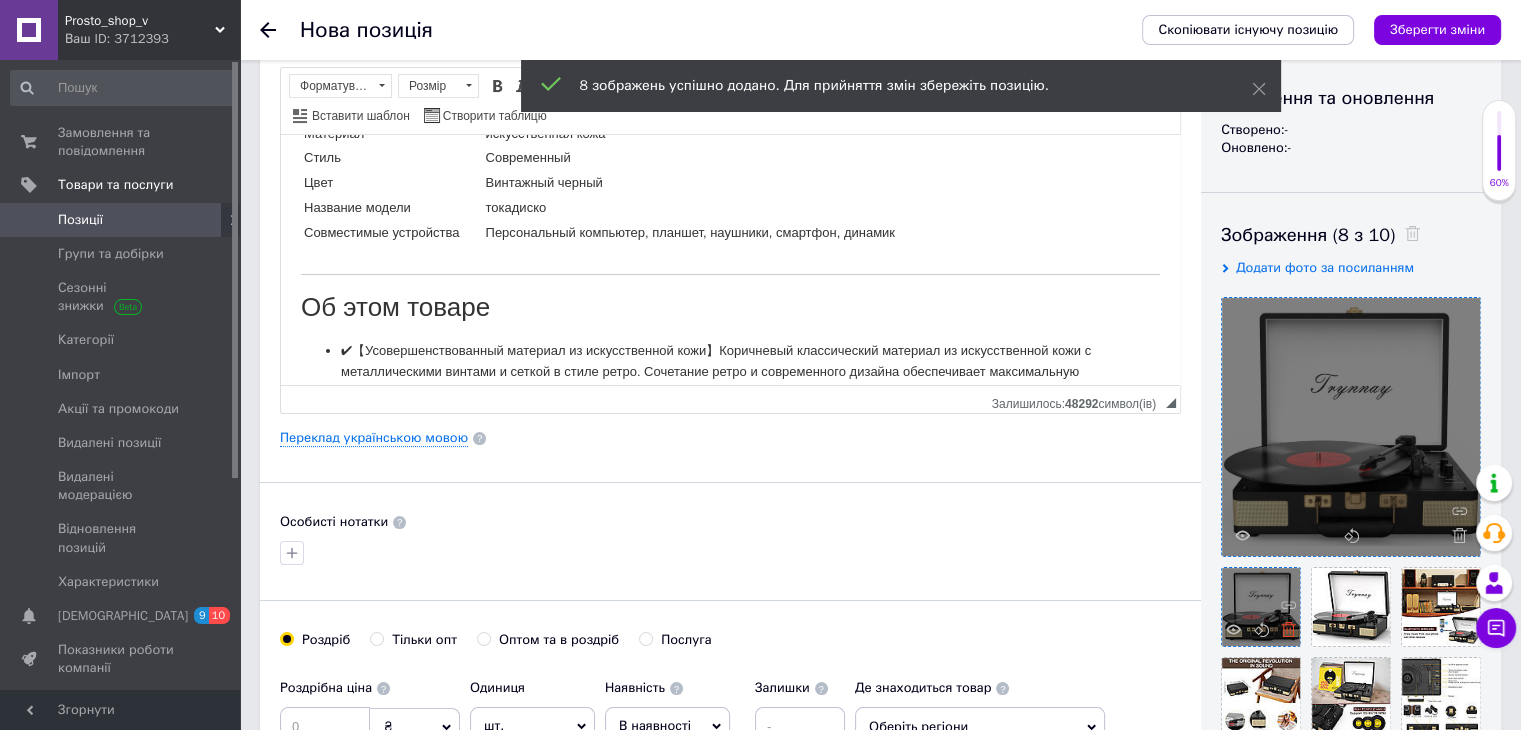 click 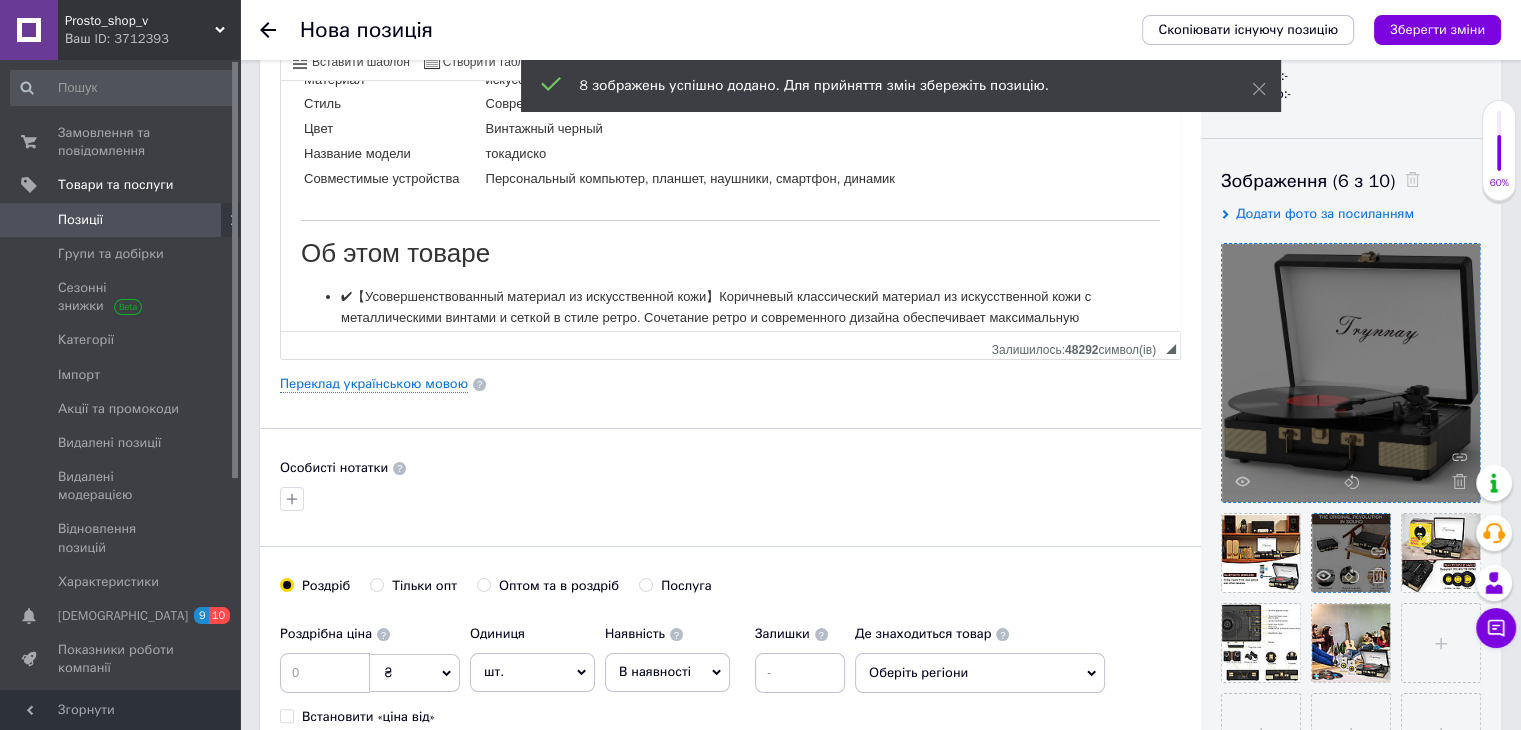 scroll, scrollTop: 300, scrollLeft: 0, axis: vertical 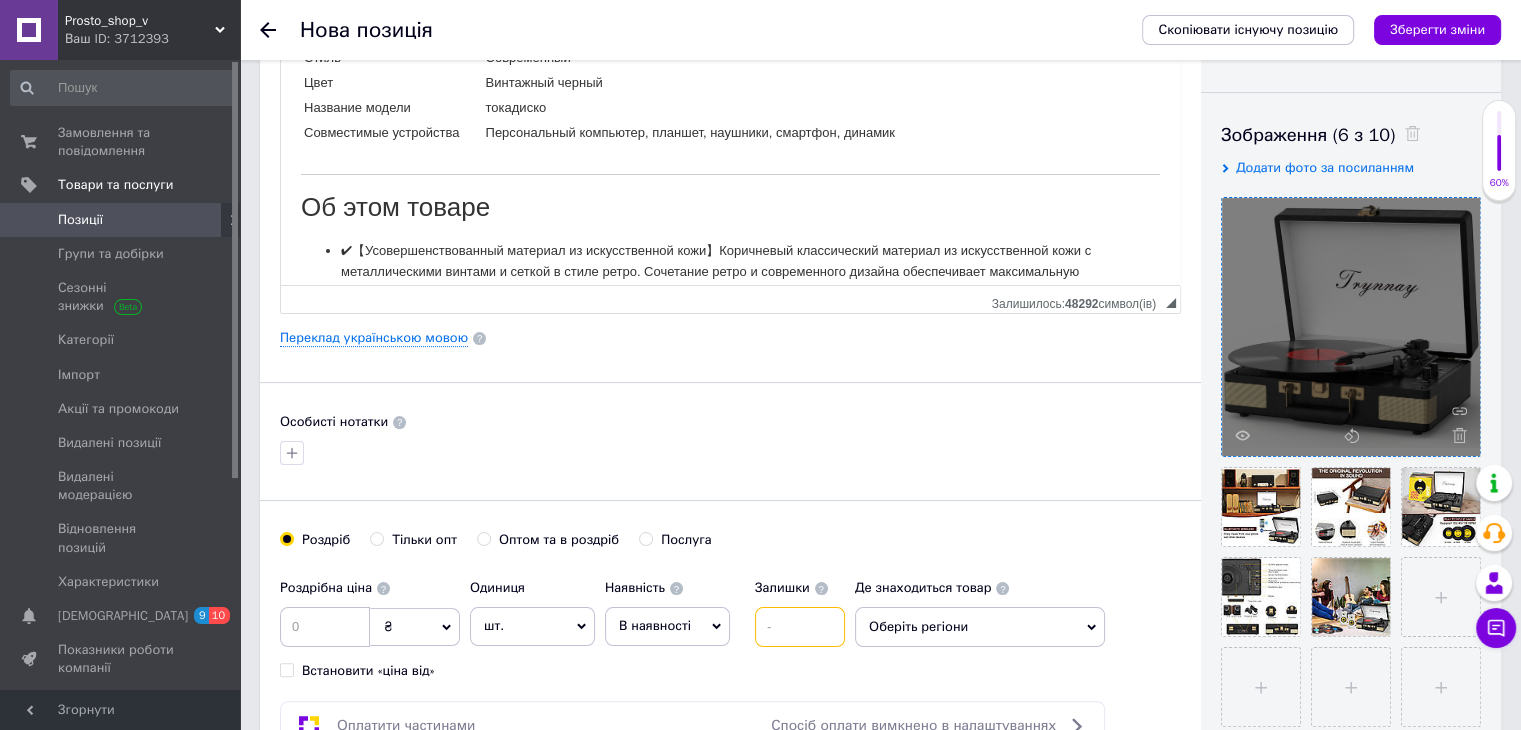 click at bounding box center (800, 627) 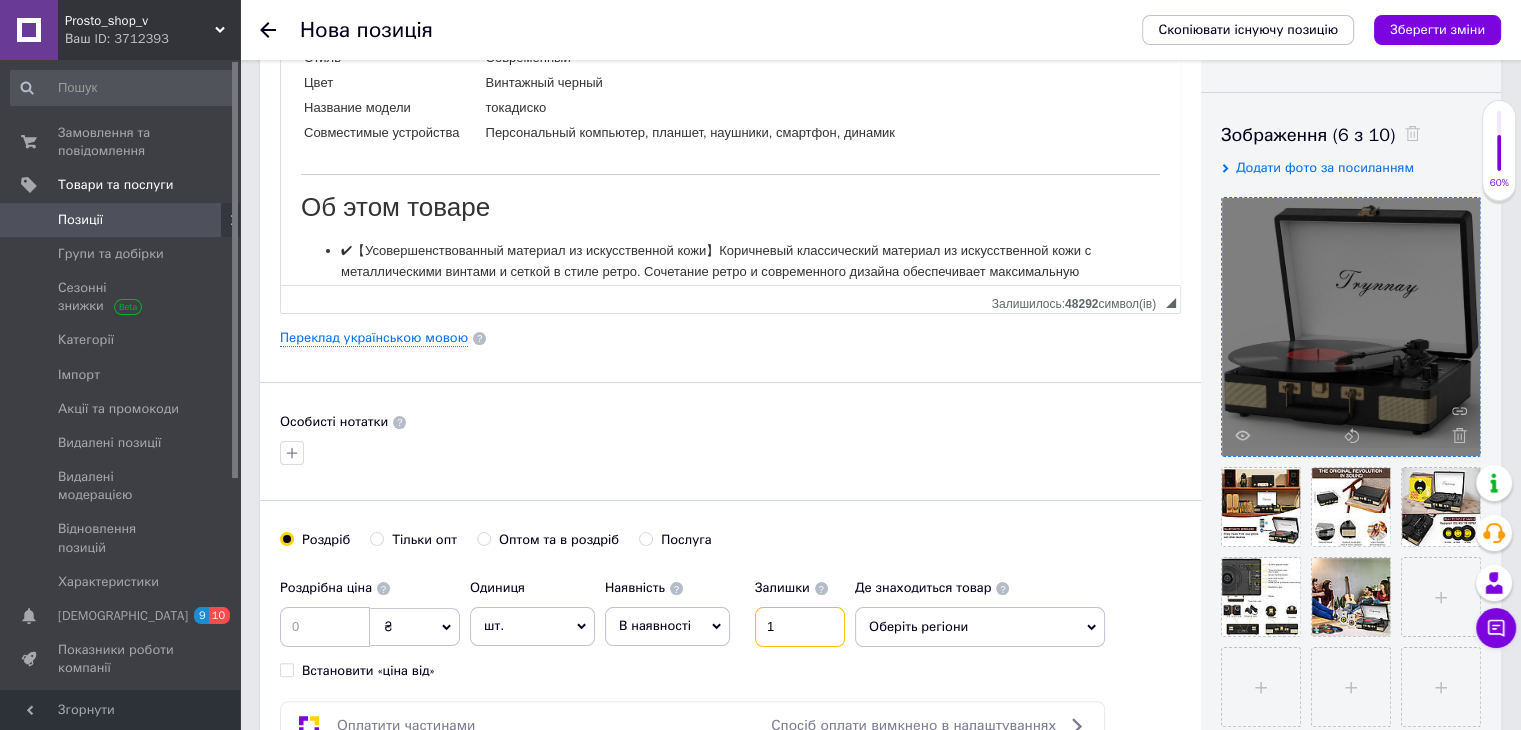 type on "1" 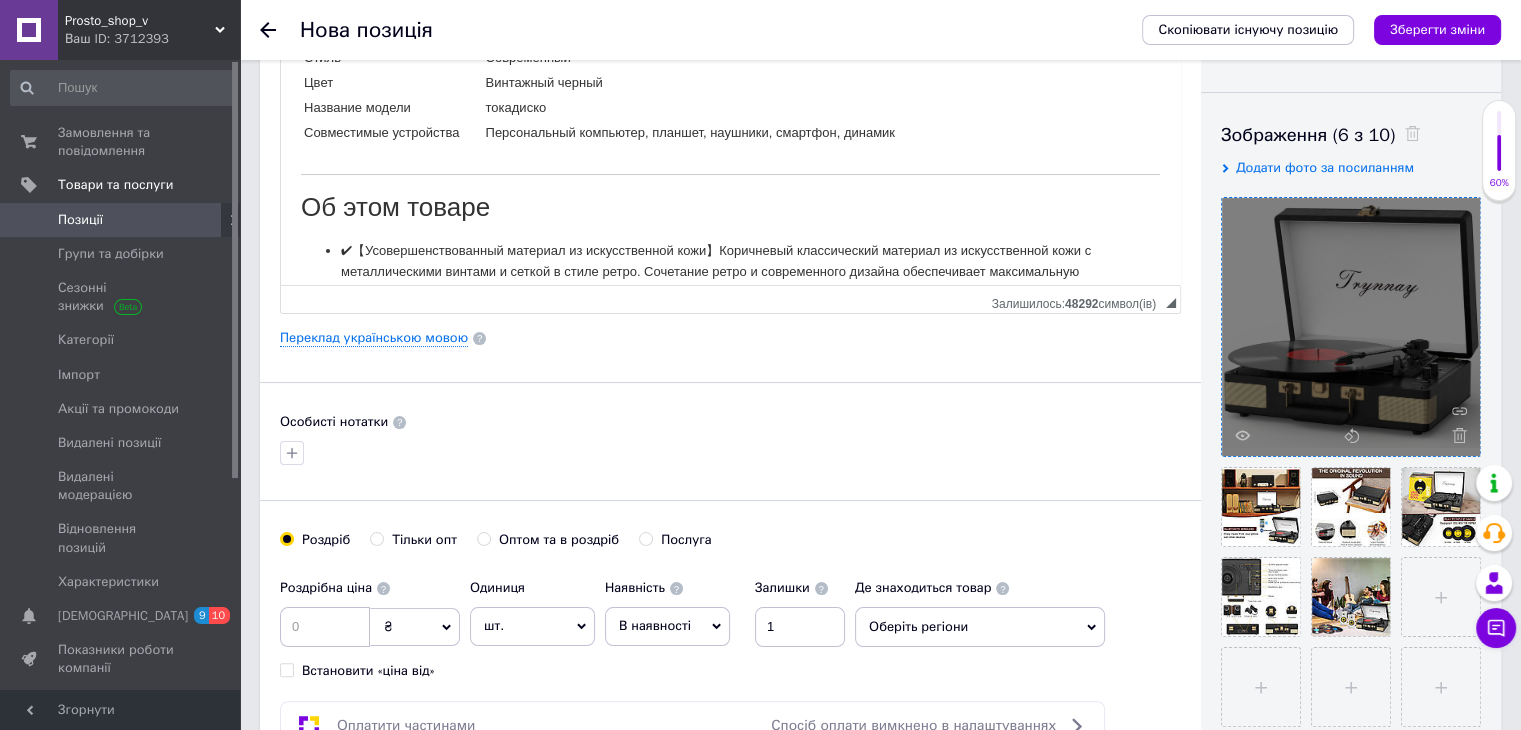 click on "В наявності" at bounding box center [667, 626] 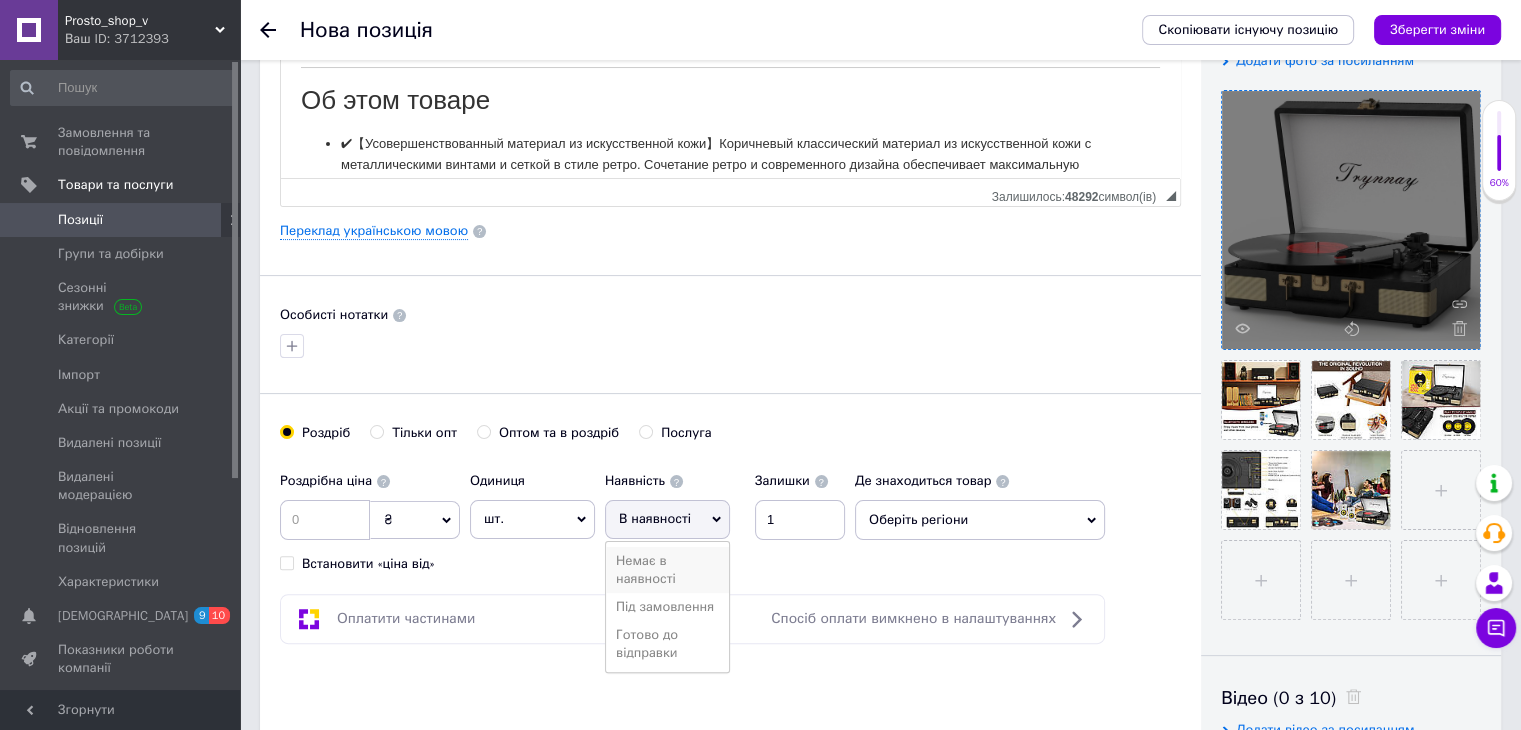 scroll, scrollTop: 500, scrollLeft: 0, axis: vertical 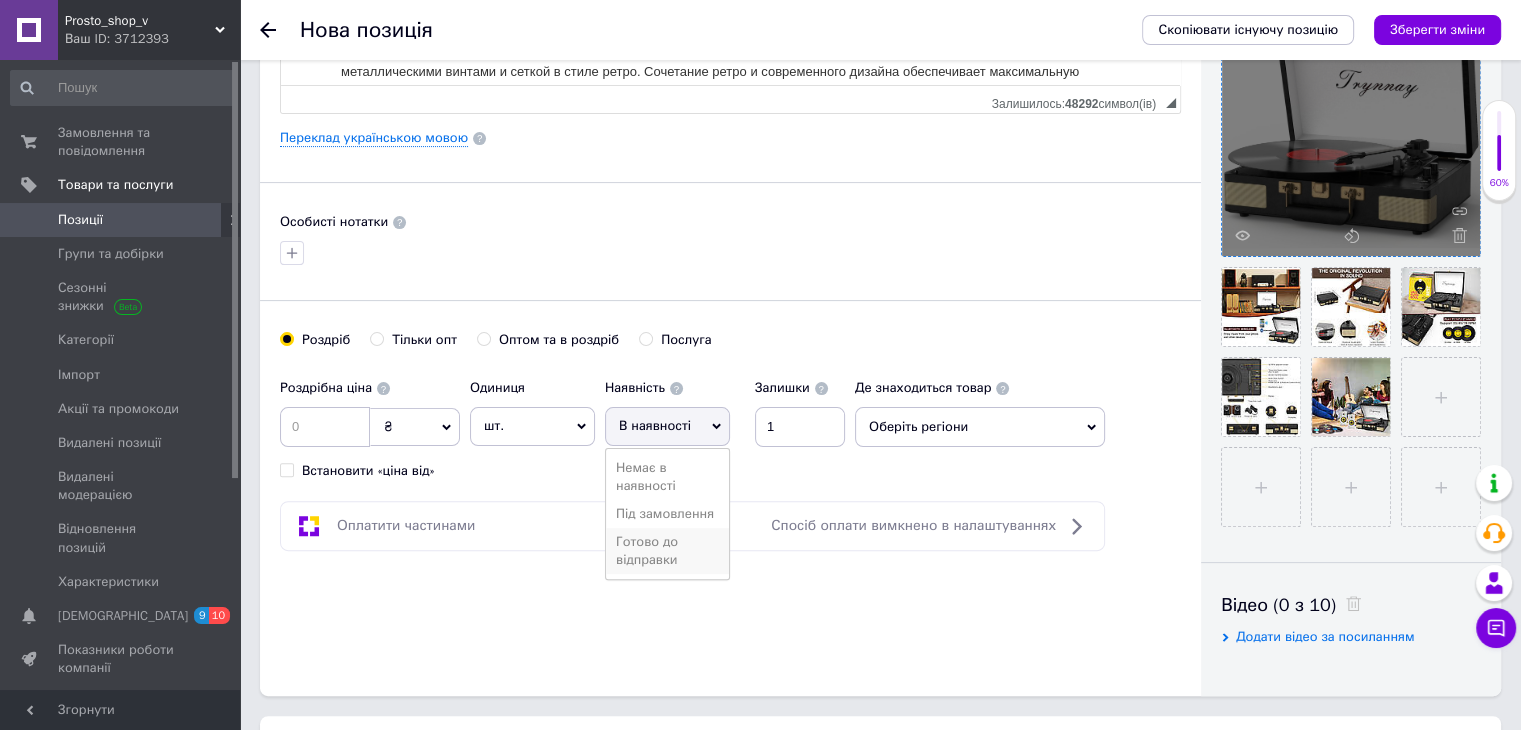 click on "Готово до відправки" at bounding box center (667, 551) 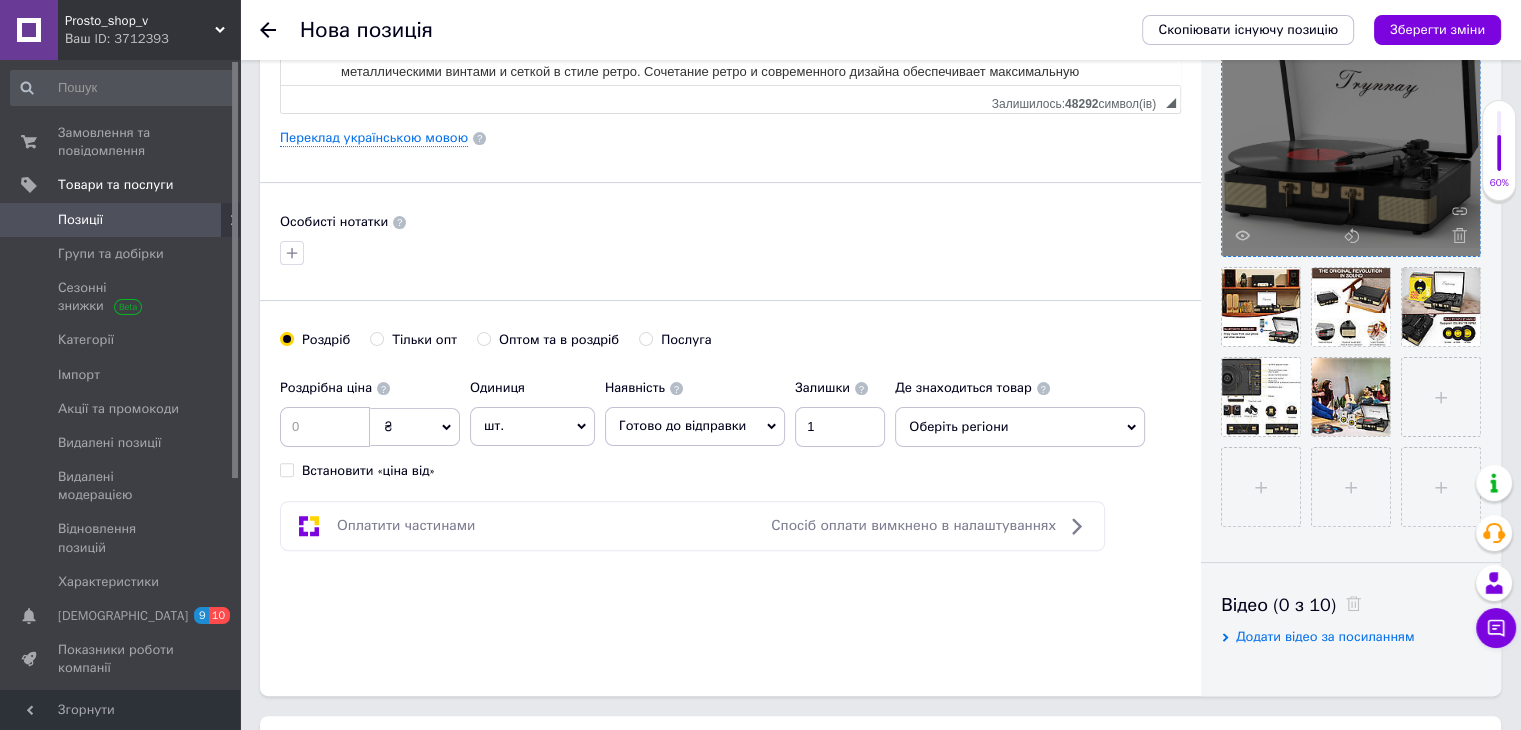 click on "Оберіть регіони" at bounding box center (1020, 427) 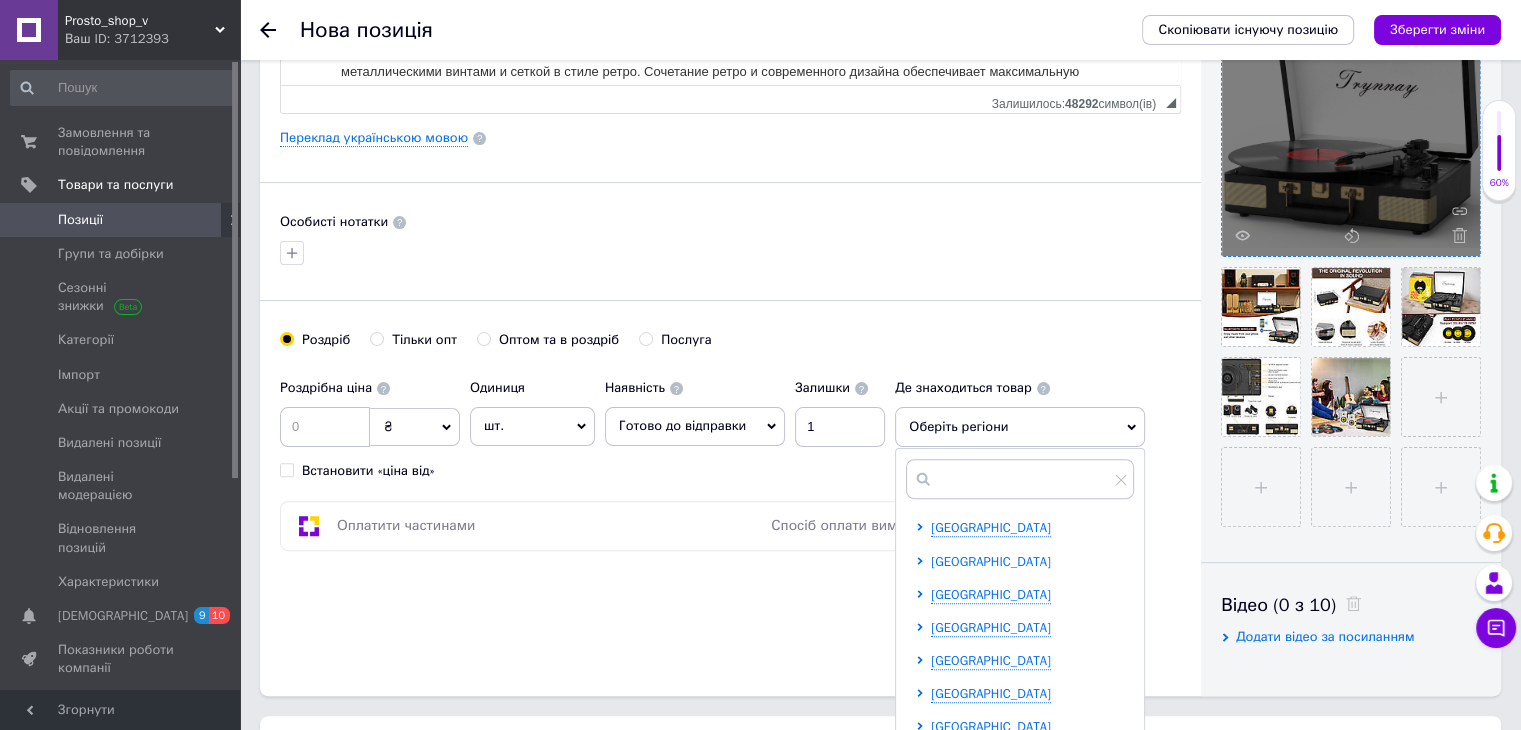 click on "[GEOGRAPHIC_DATA]" at bounding box center (991, 561) 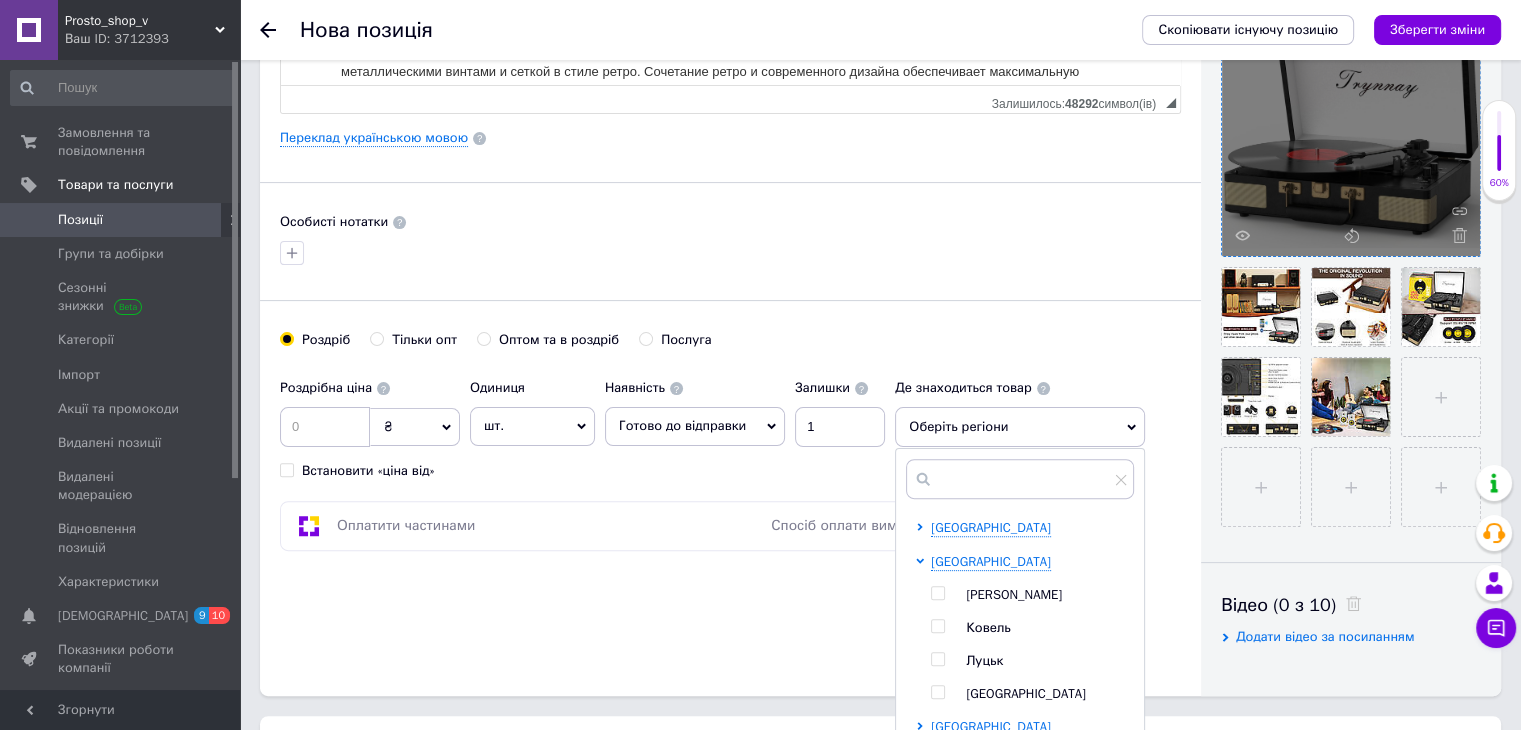 click at bounding box center [923, 628] 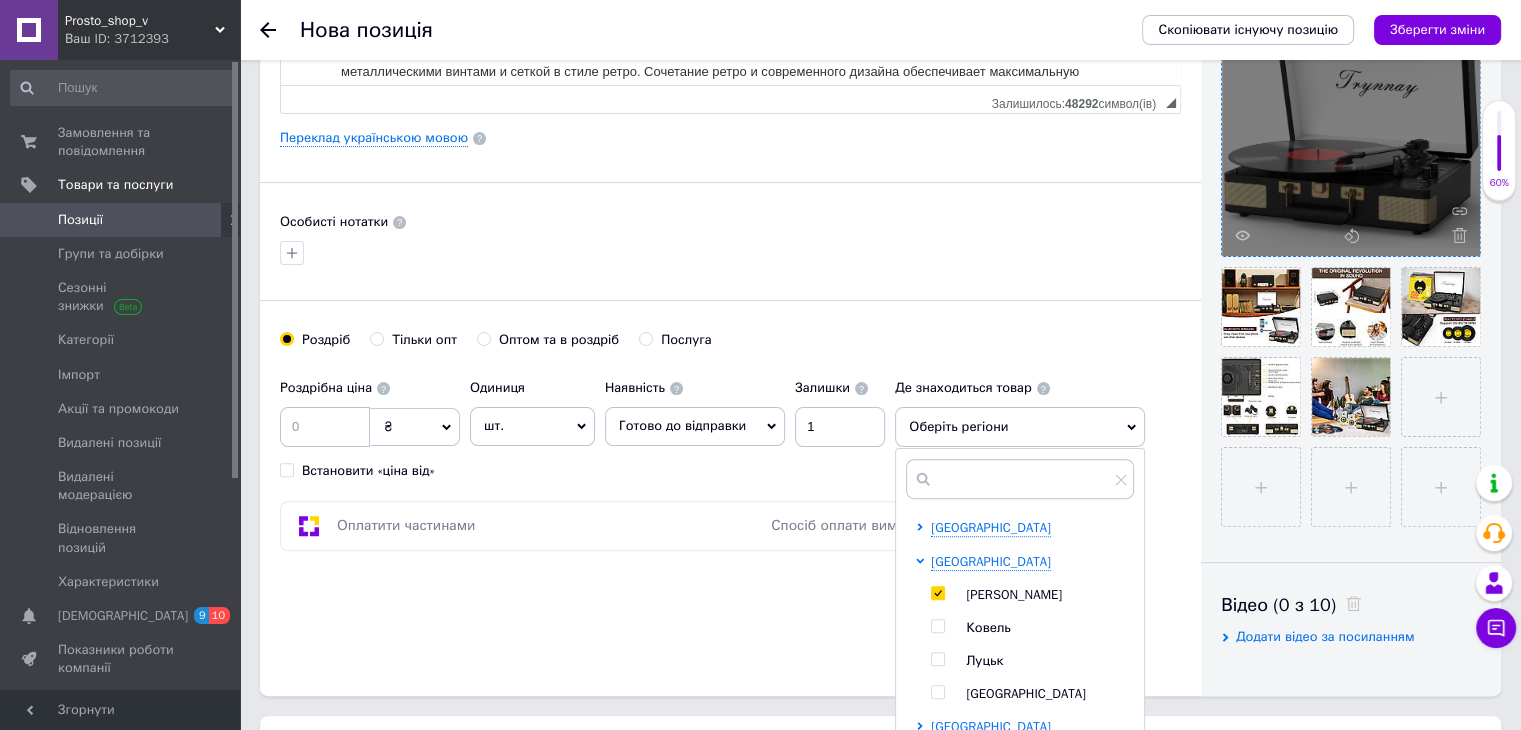 checkbox on "true" 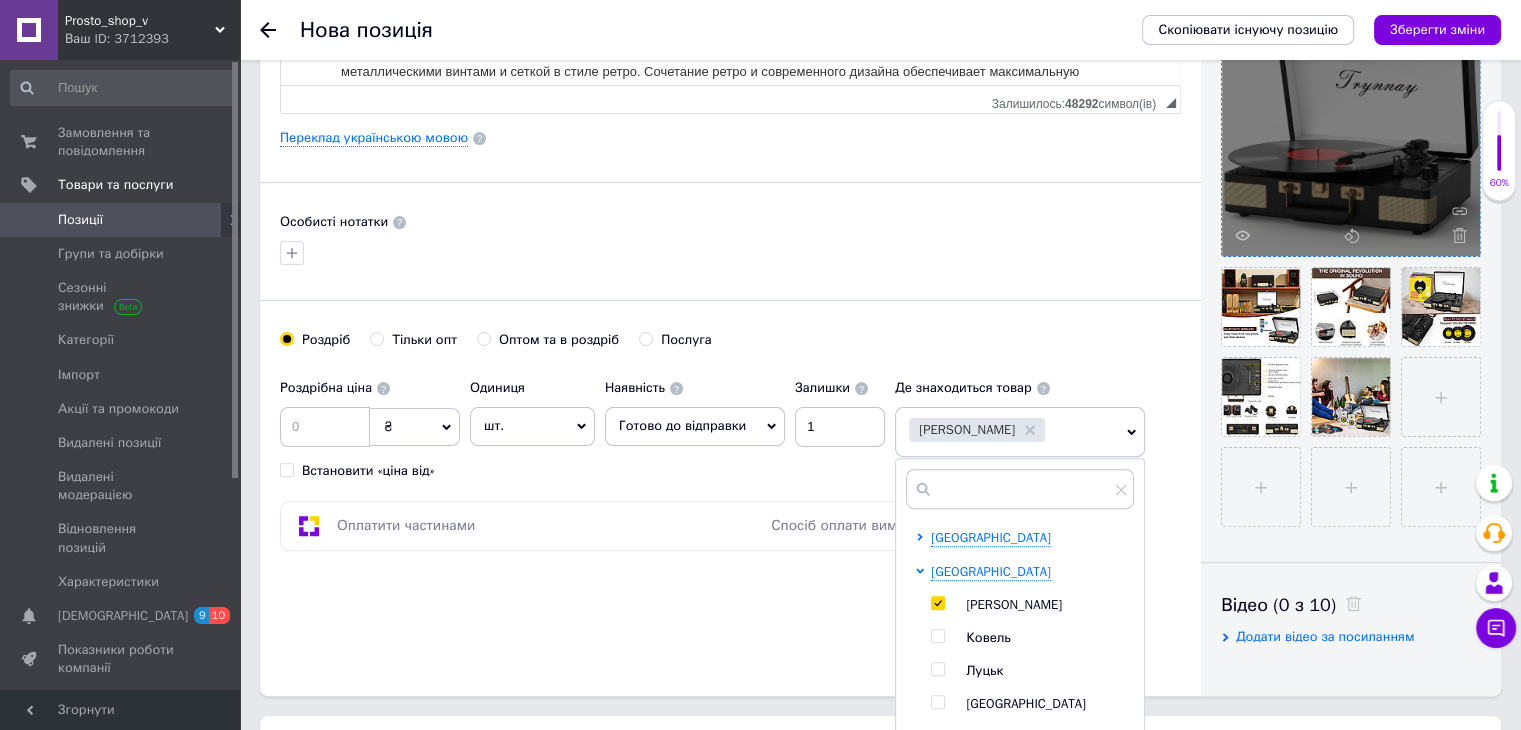 click on "Основна інформація Назва позиції (Російська) ✱ Виниловый проигрыватель Trynnay 3-скоростной с Bluetooth, динамиками и чехлом, черный винтаж Код/Артикул S04423 Опис (Російська) ✱
[PERSON_NAME]
Технология связи
Bluetooth, USB
Максимальная скорость вращения
78 об/мин
Включенные компоненты
Руководство пользователя, проигрыватель виниловых пластинок, руководство пользователя (английский язык не гарантируется), адаптер питания
Специальная особенность
Материал
искусственная кожа
Стиль
Современный" at bounding box center [730, 138] 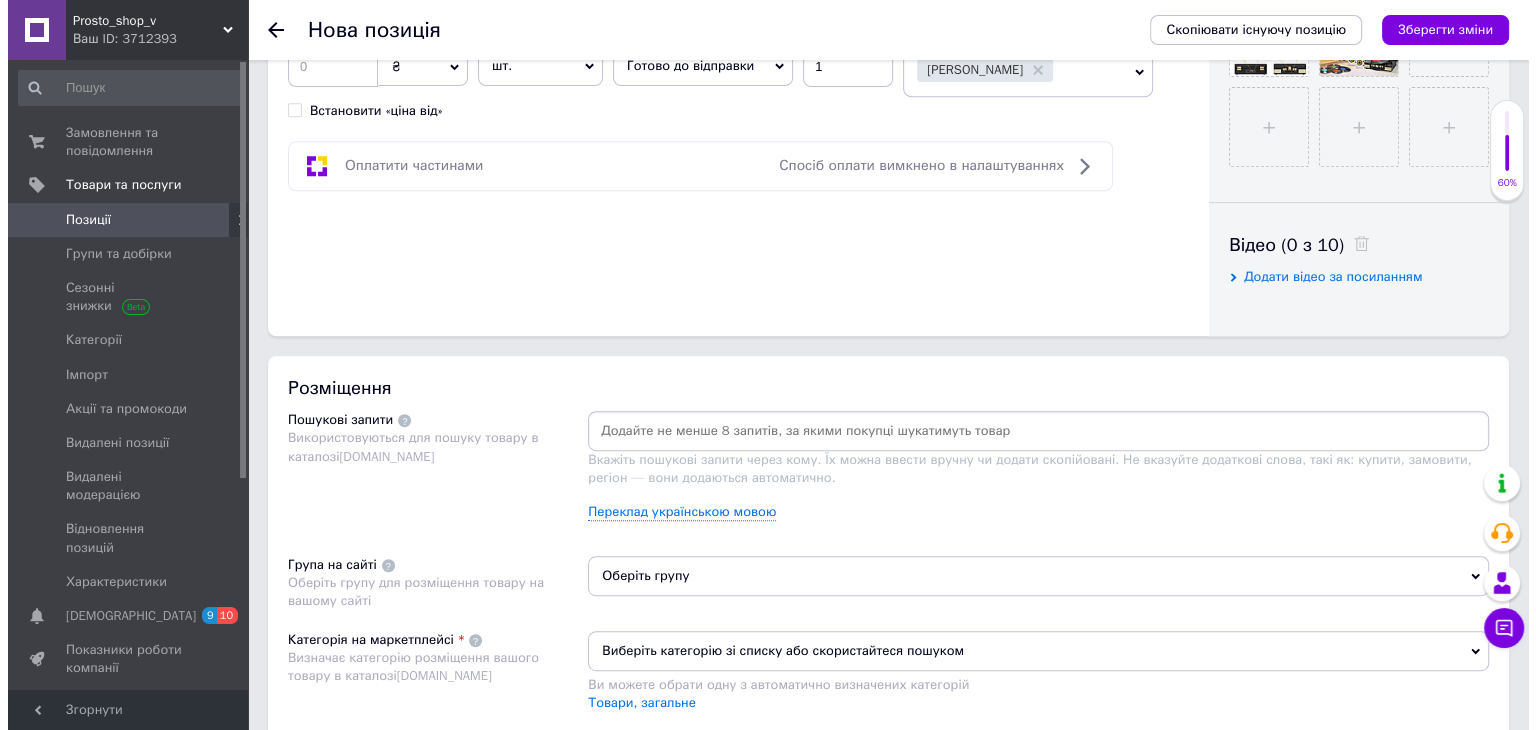 scroll, scrollTop: 900, scrollLeft: 0, axis: vertical 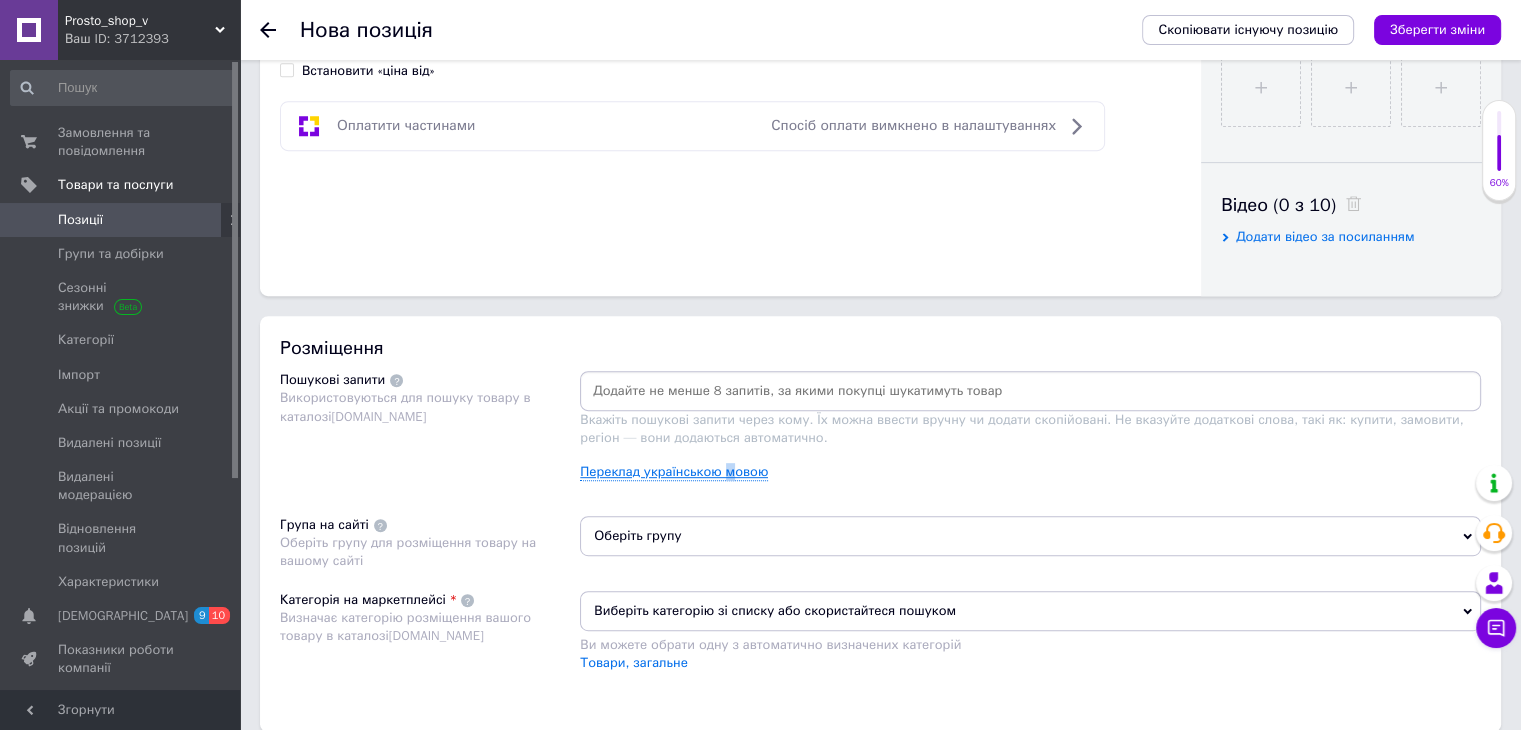 click on "Переклад українською мовою" at bounding box center (674, 472) 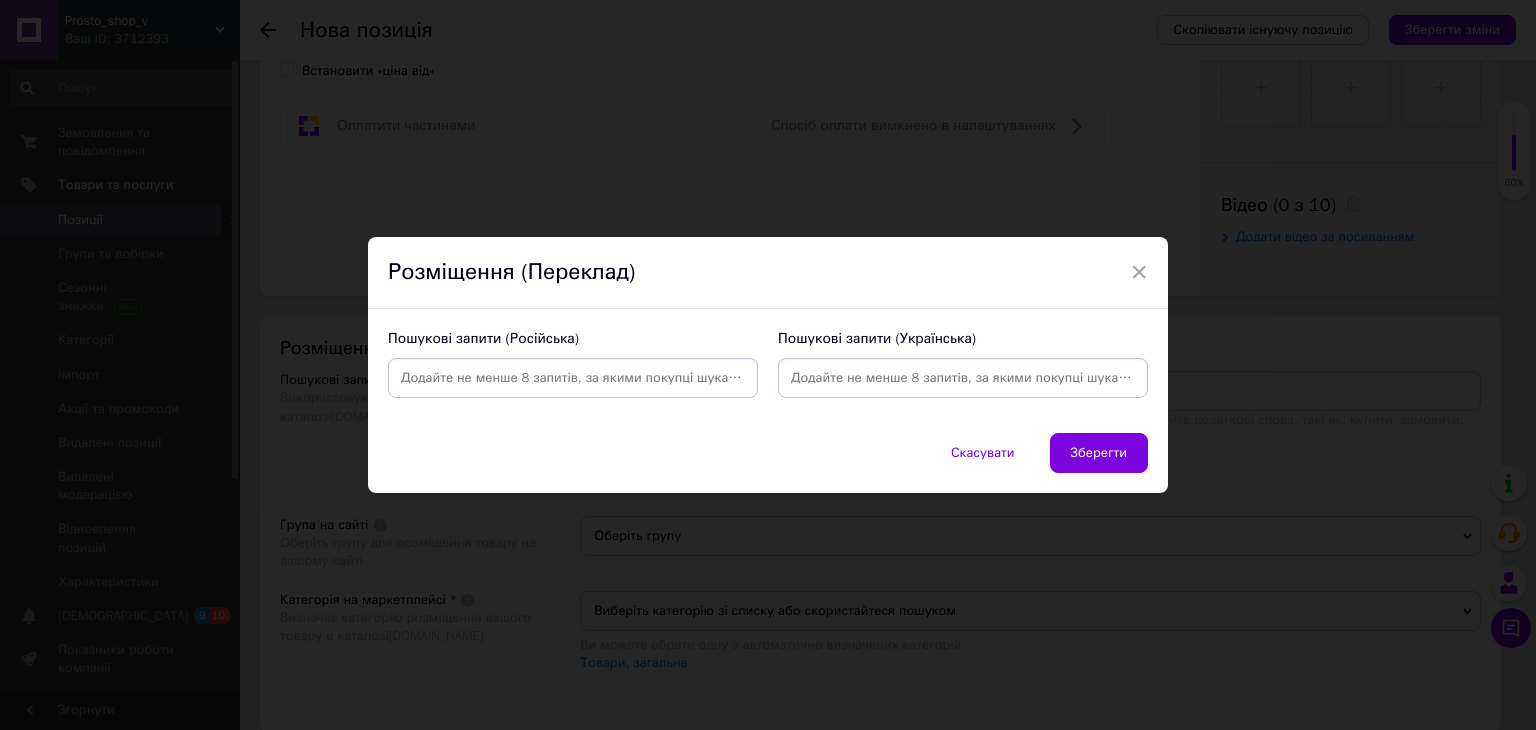 click at bounding box center (573, 378) 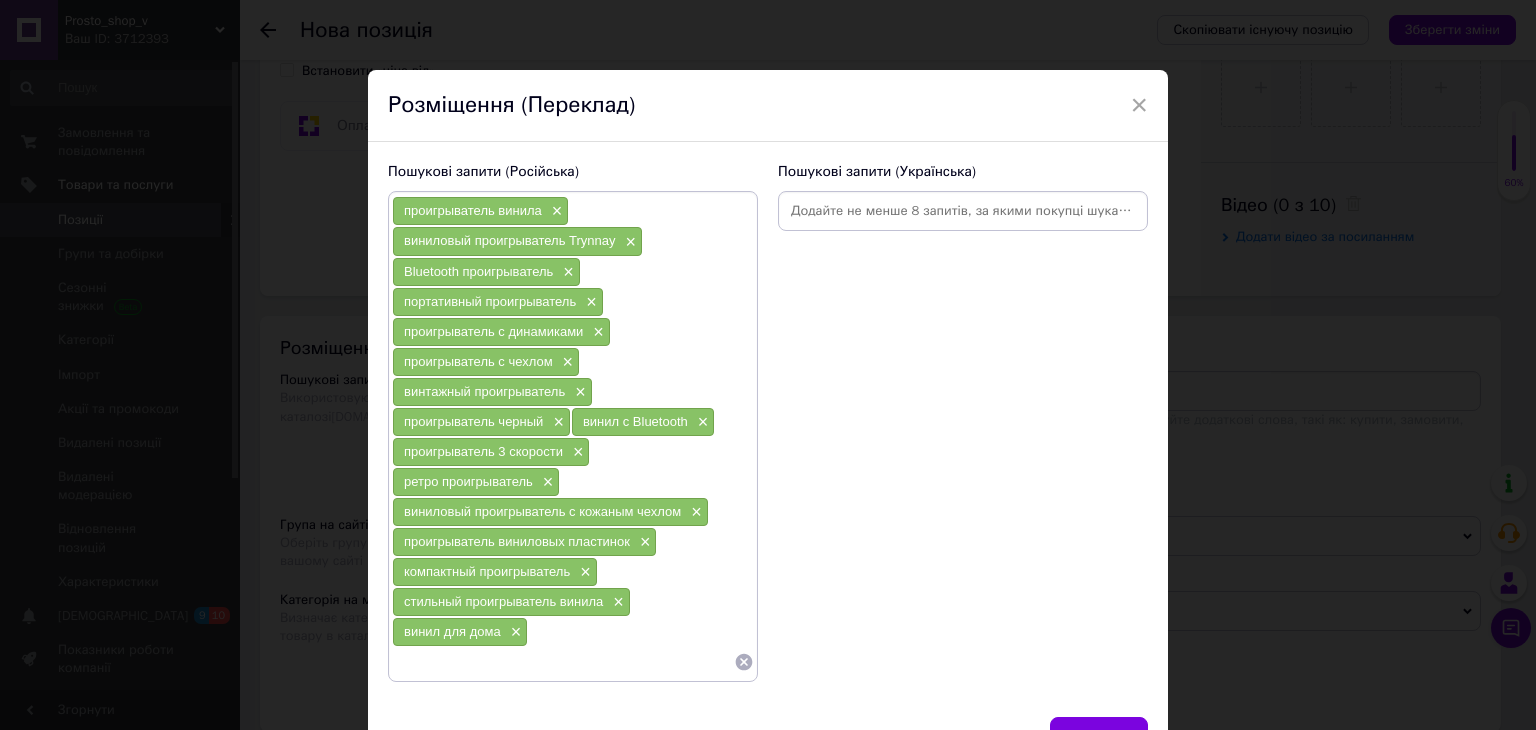 click at bounding box center [963, 211] 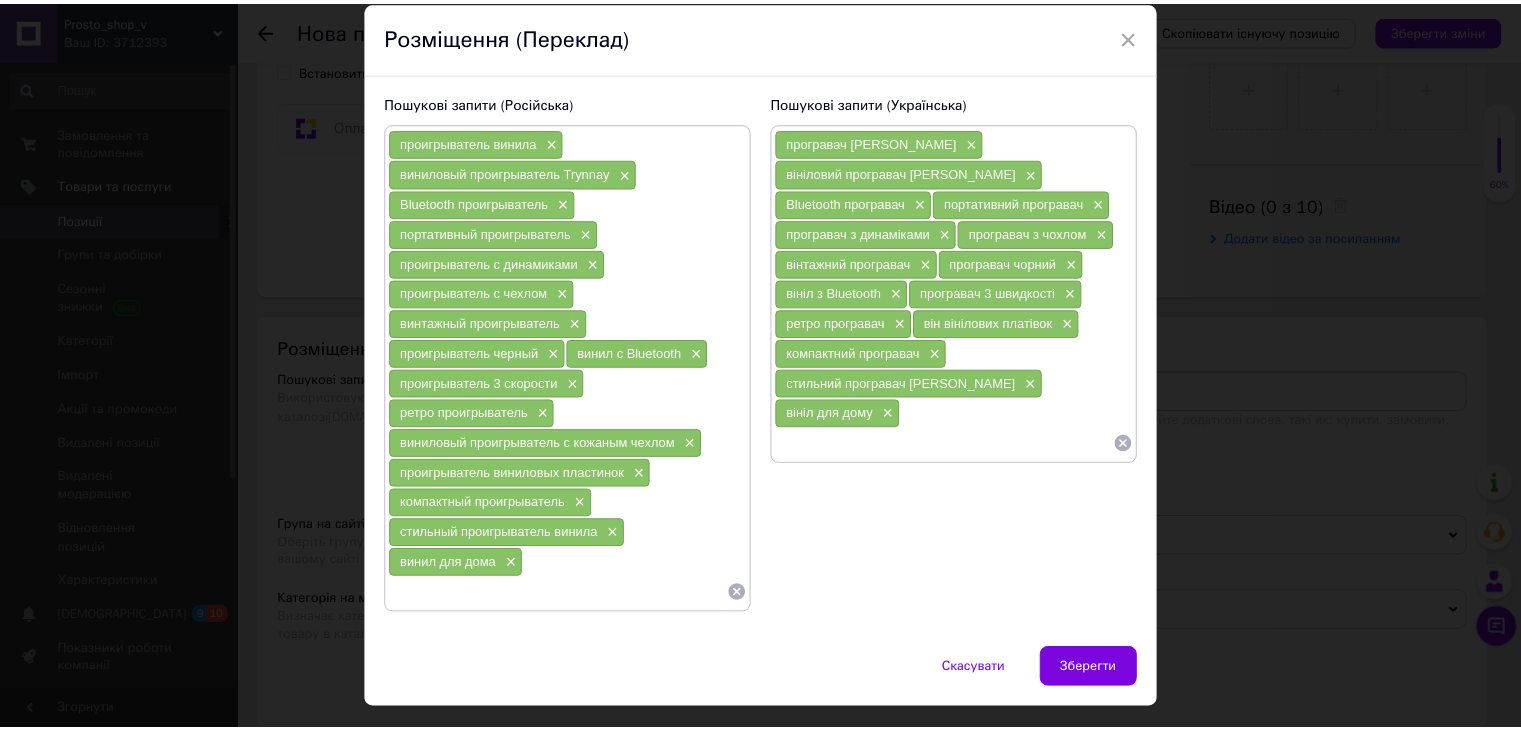 scroll, scrollTop: 100, scrollLeft: 0, axis: vertical 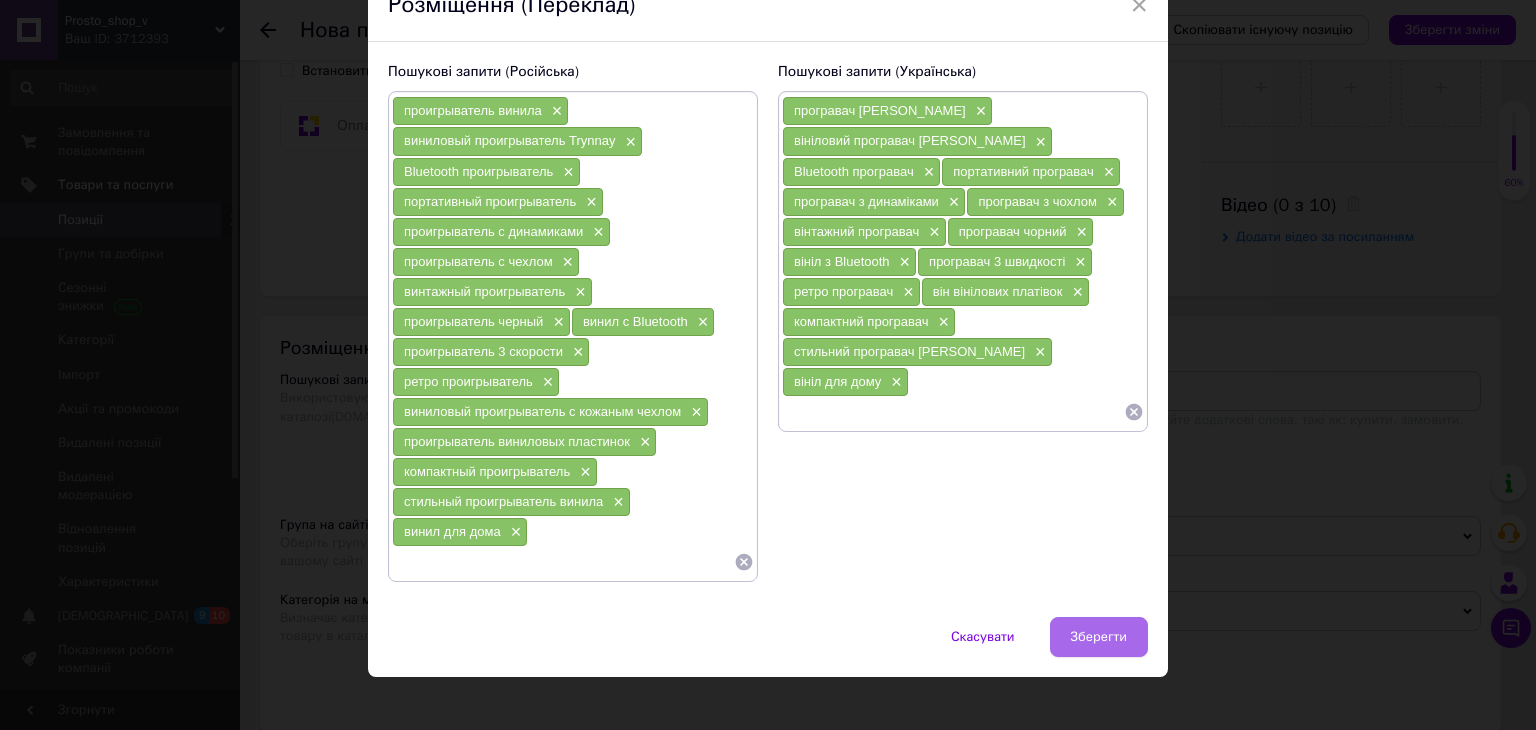 click on "Зберегти" at bounding box center (1099, 637) 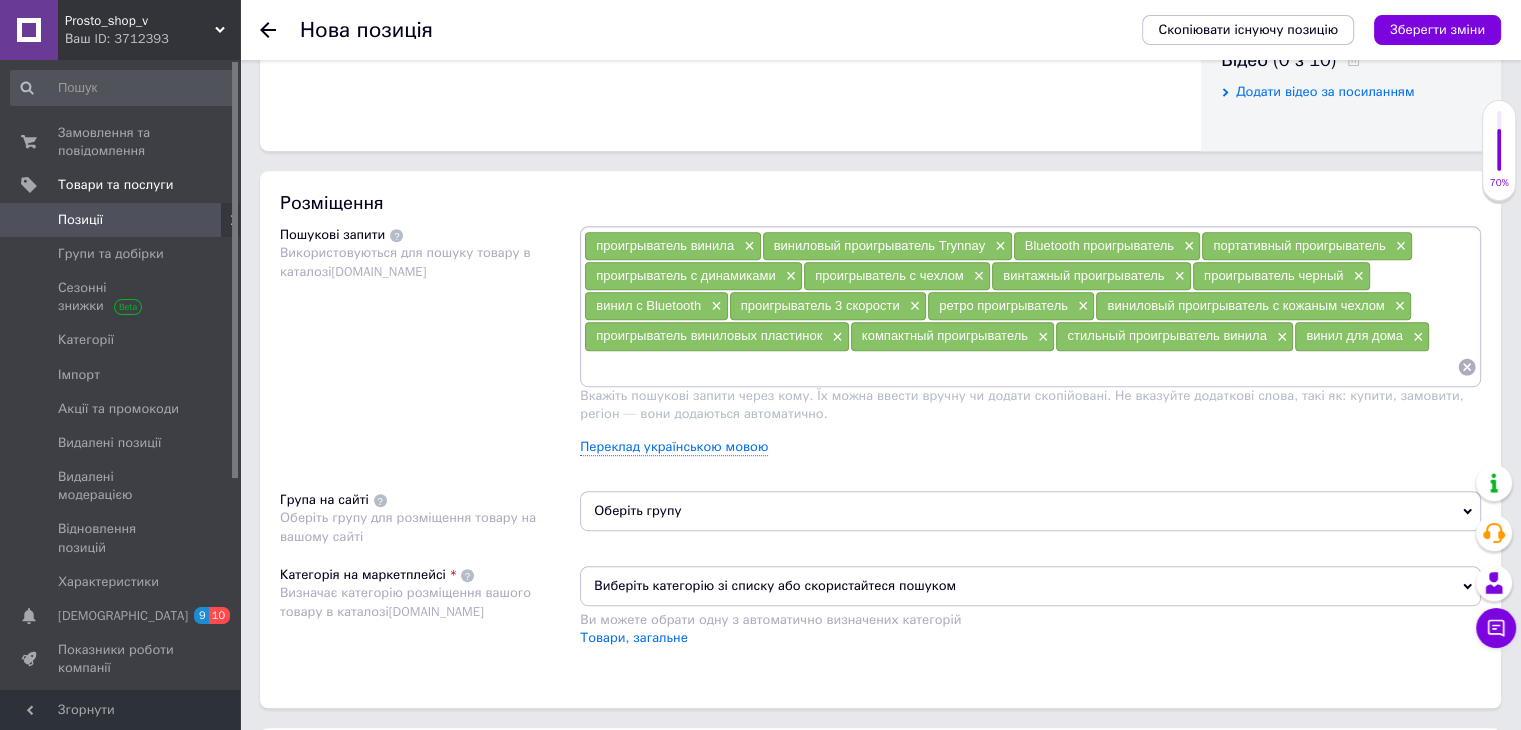 scroll, scrollTop: 1200, scrollLeft: 0, axis: vertical 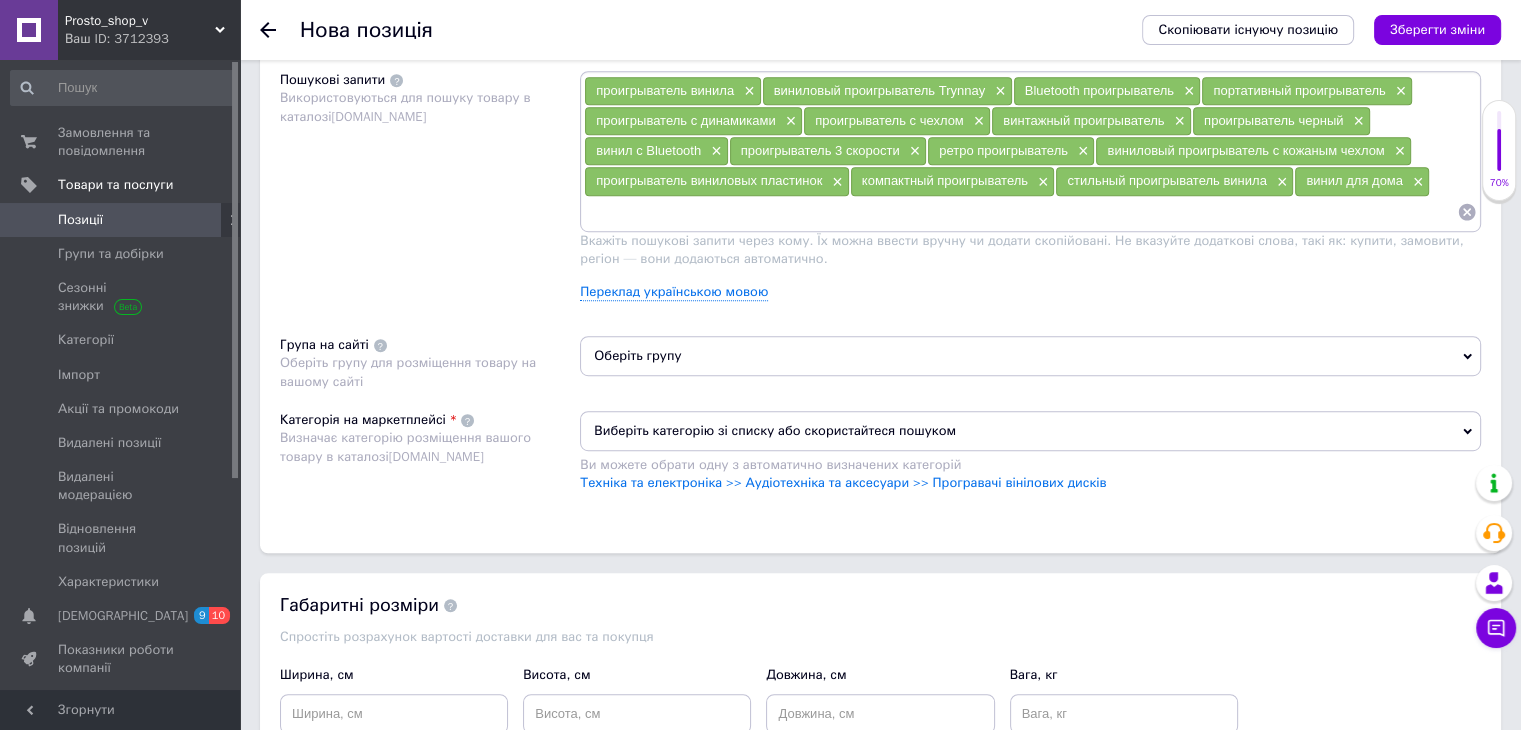 click on "Оберіть групу" at bounding box center (1030, 356) 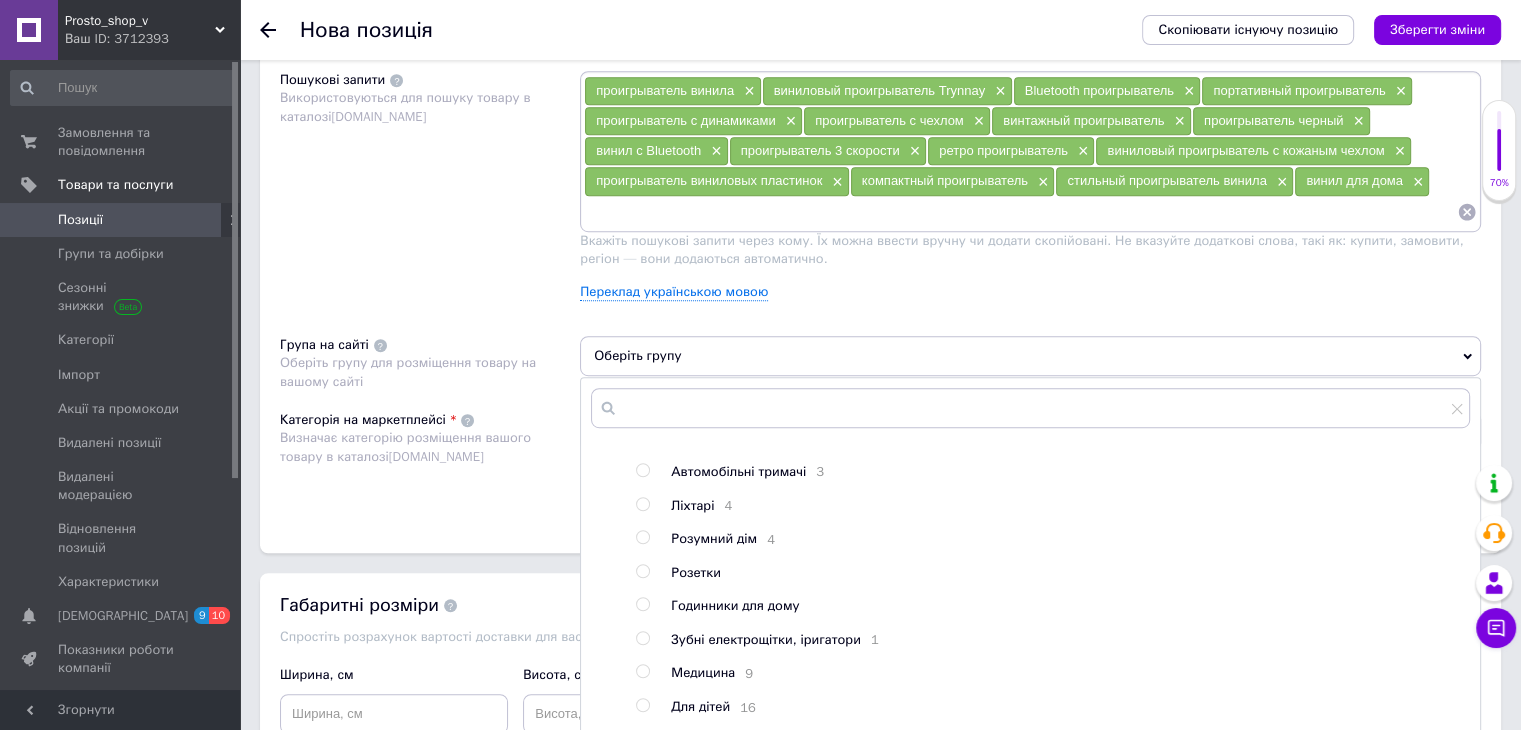 scroll, scrollTop: 209, scrollLeft: 0, axis: vertical 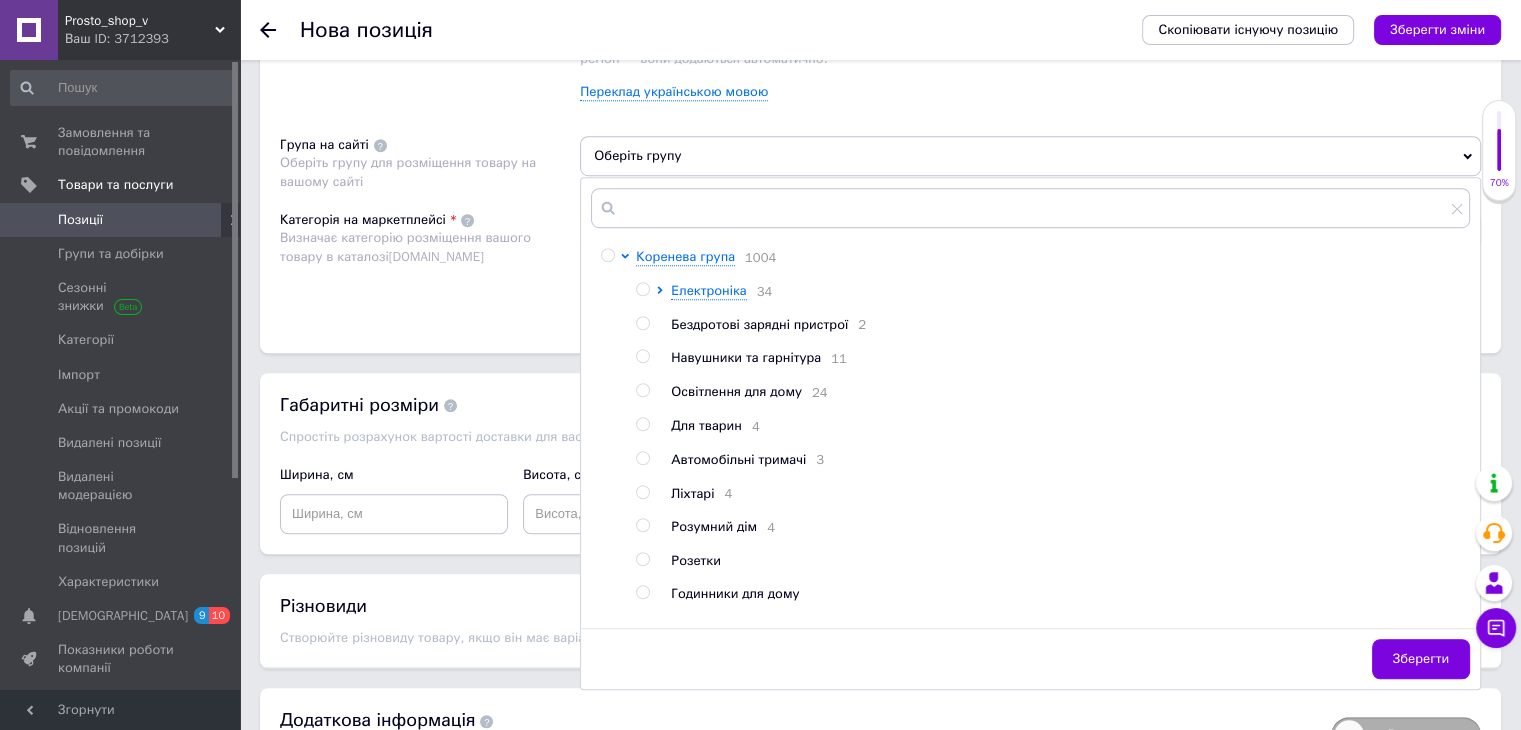 click at bounding box center (608, 255) 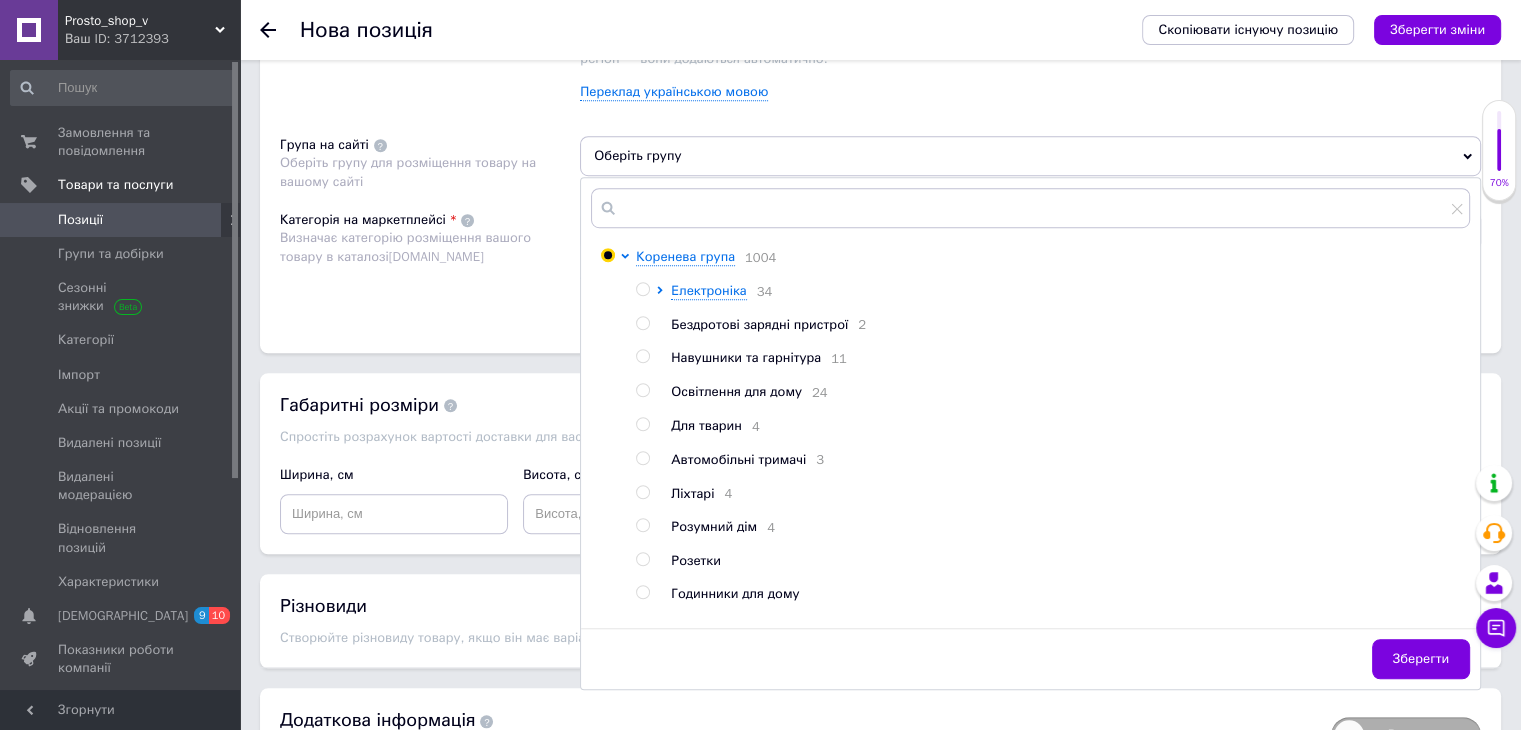 radio on "true" 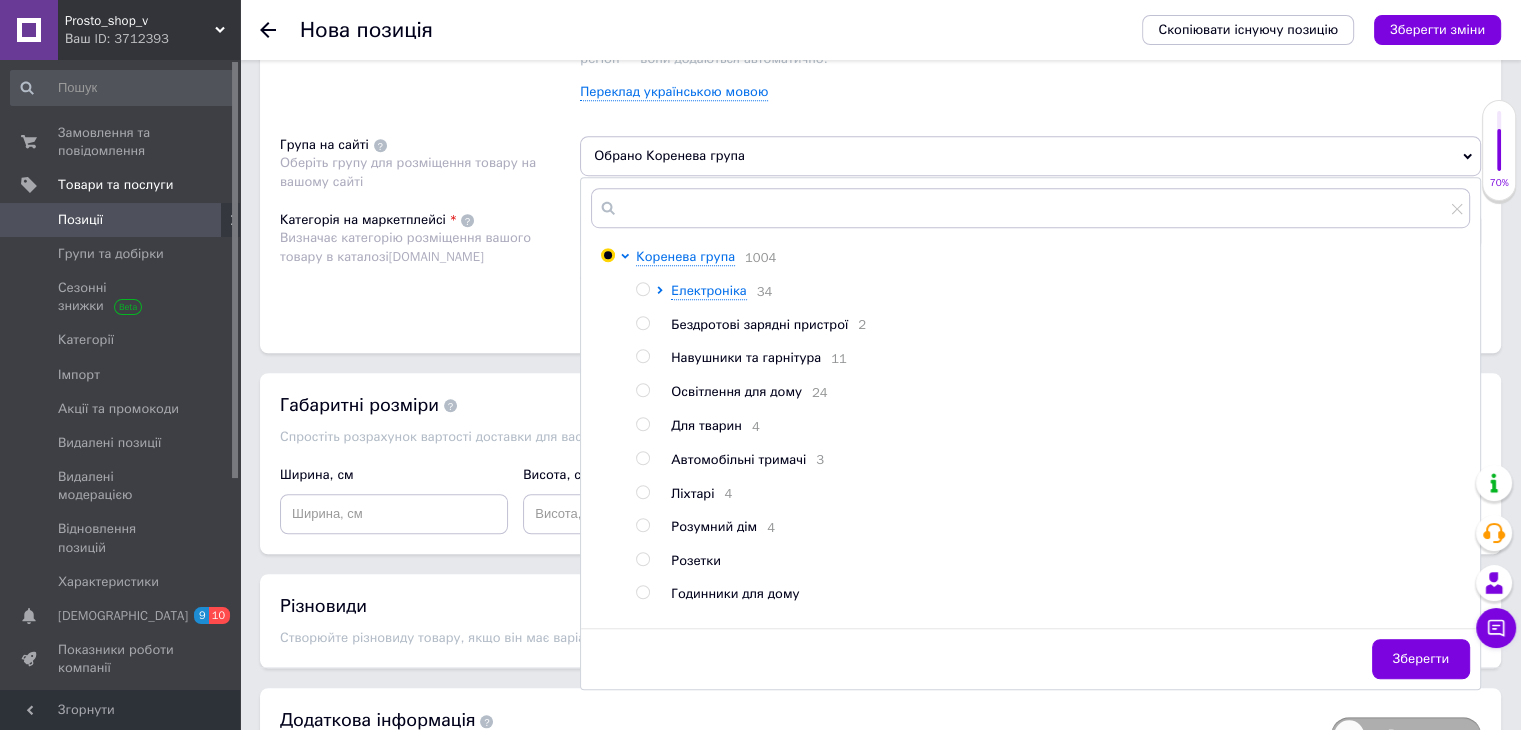 click on "Категорія на маркетплейсі Визначає категорію розміщення вашого товару в каталозі  [DOMAIN_NAME]" at bounding box center [430, 261] 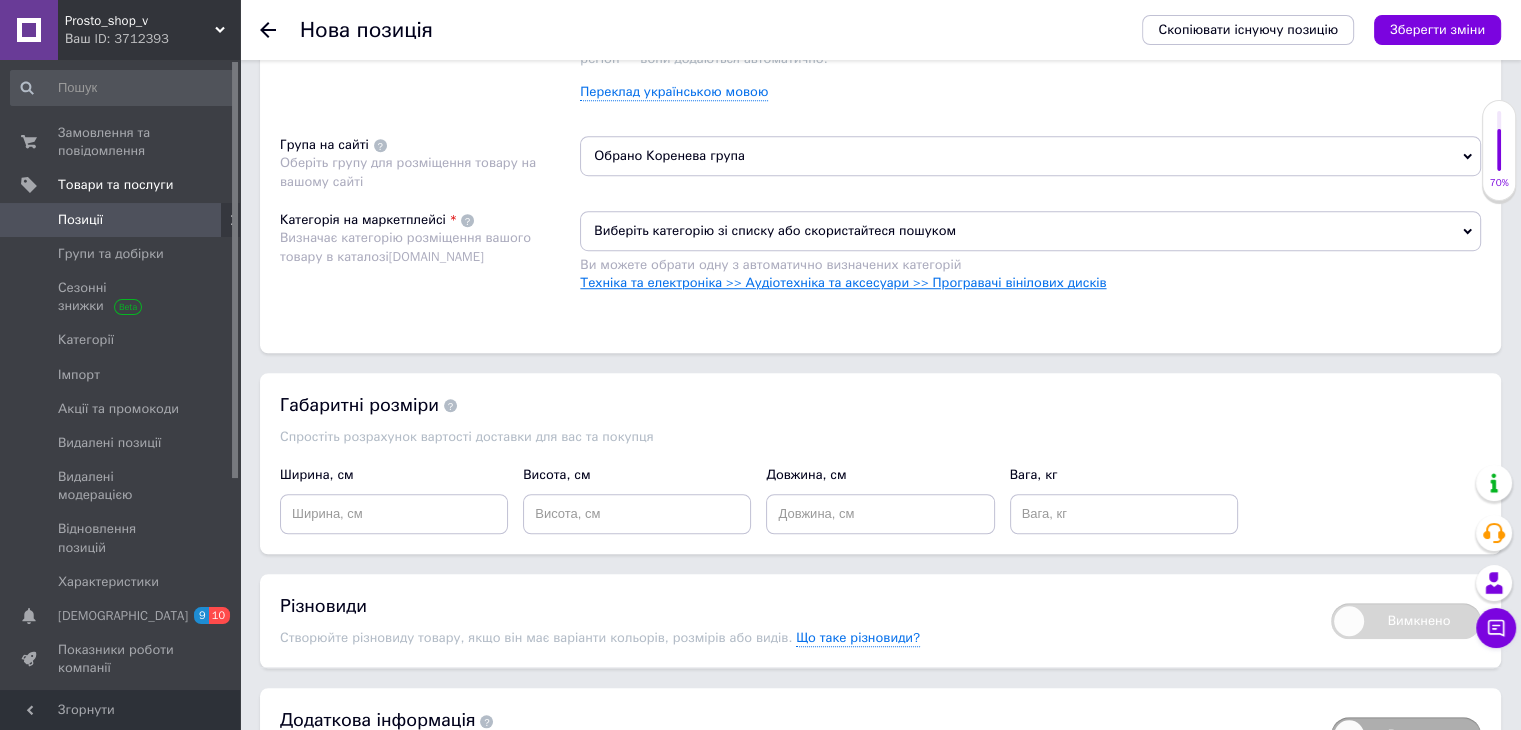 click on "Техніка та електроніка >> Аудіотехніка та аксесуари >> Програвачі вінілових дисків" at bounding box center [843, 282] 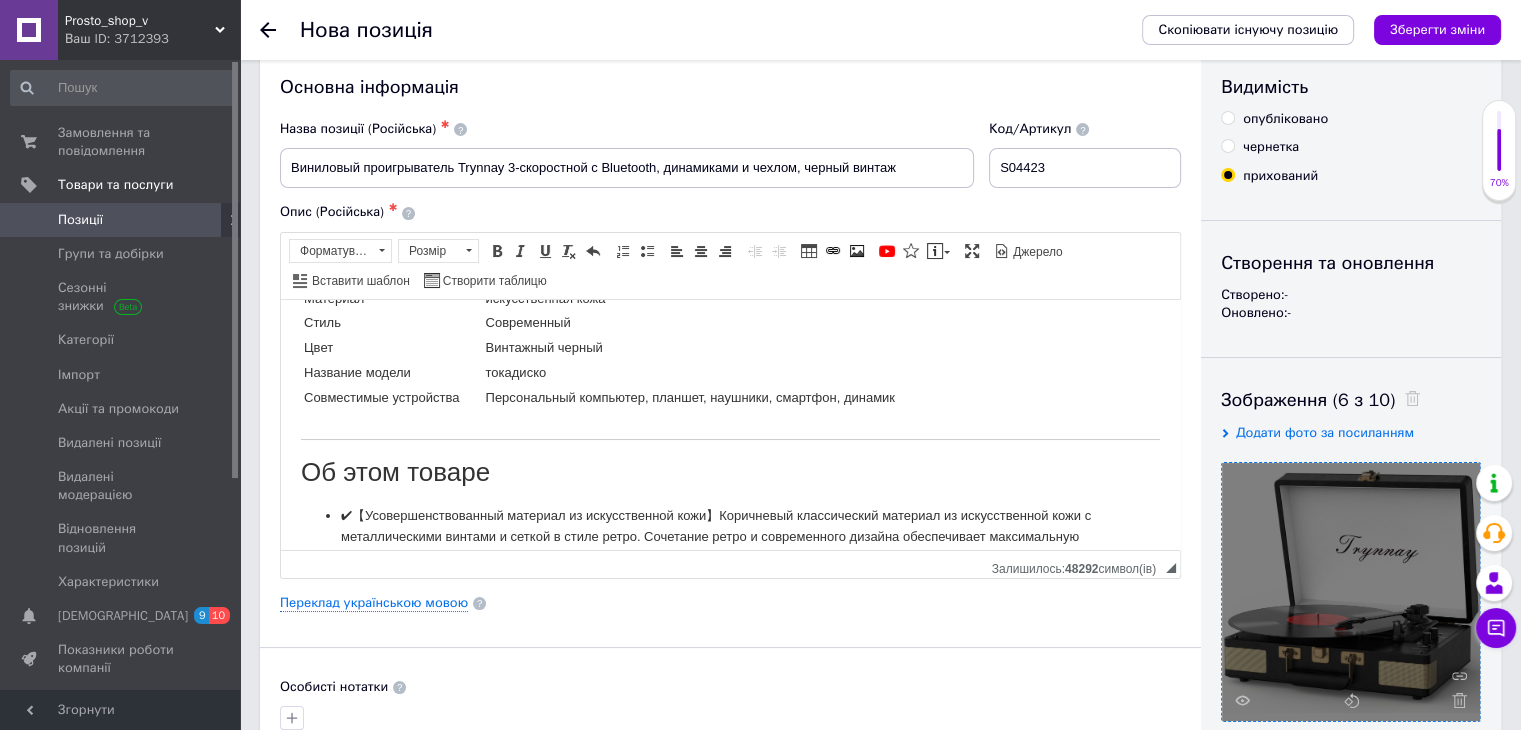 scroll, scrollTop: 0, scrollLeft: 0, axis: both 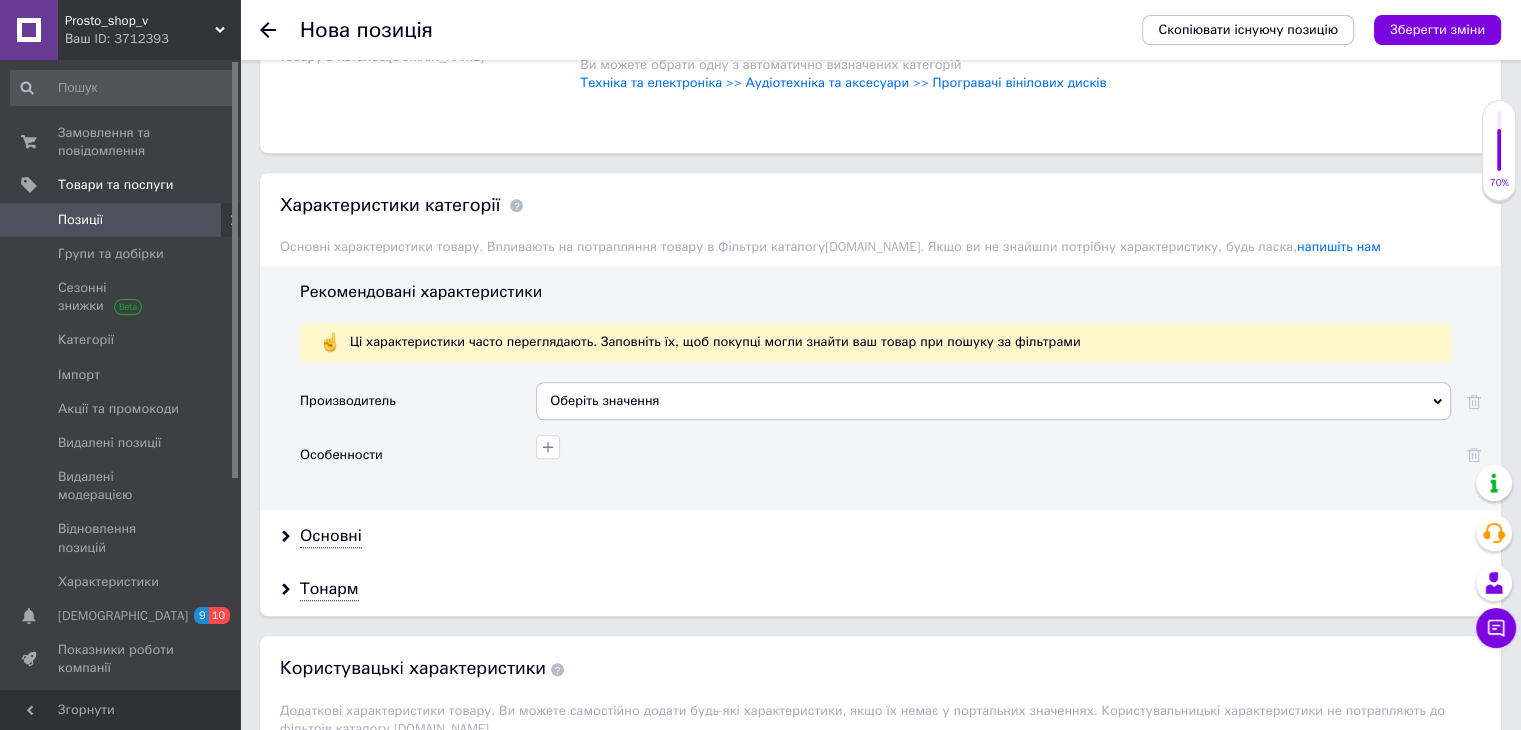 click on "Оберіть значення" at bounding box center [993, 401] 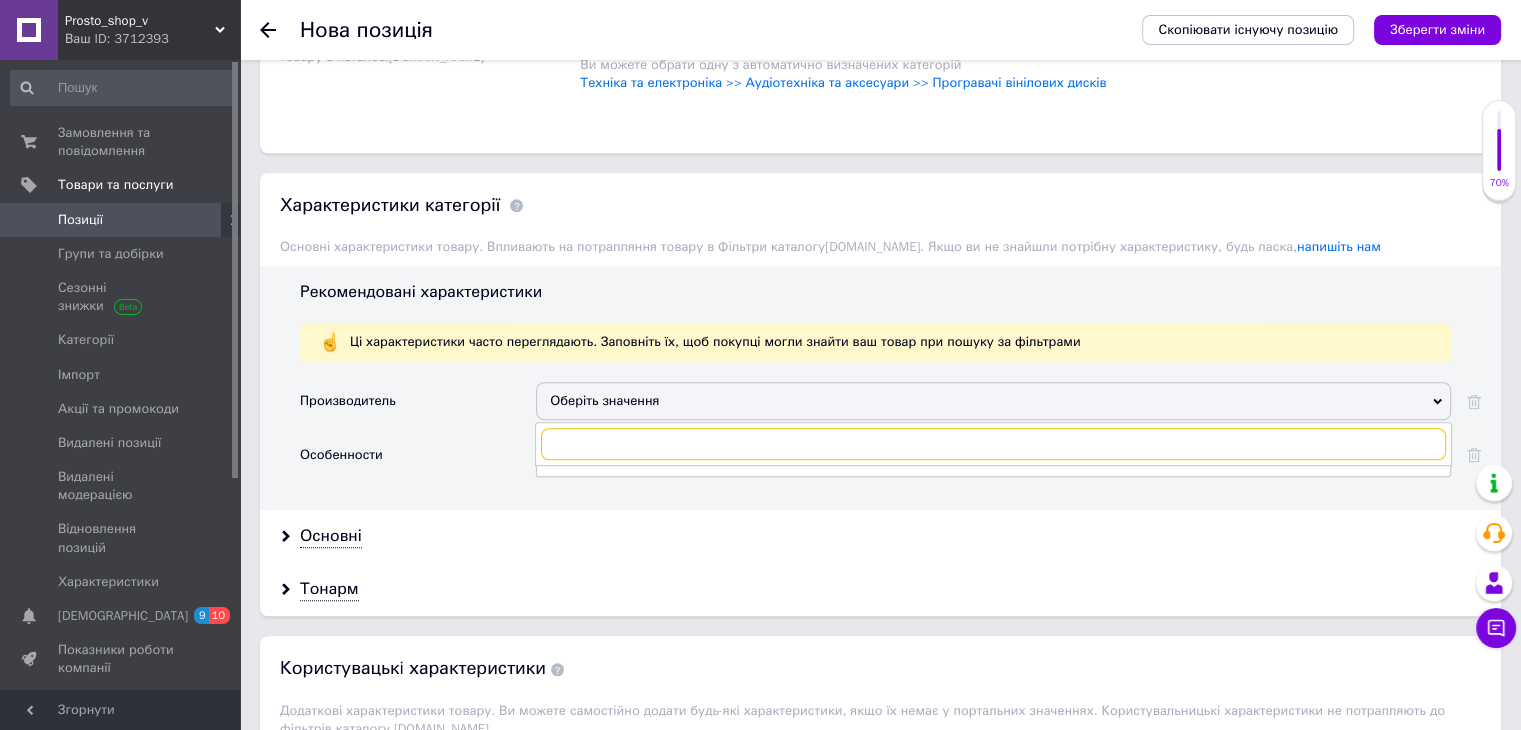 paste on "Trynnay" 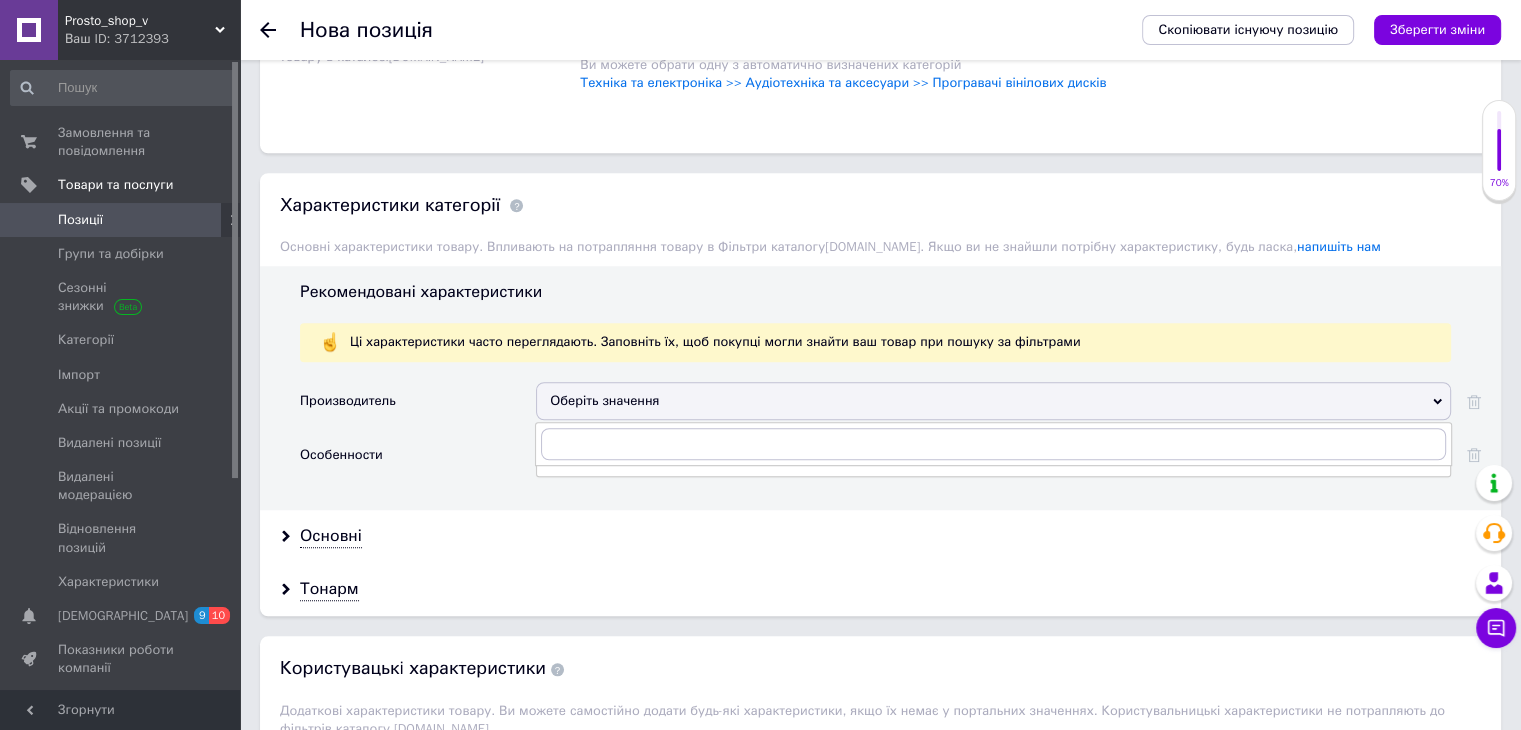 click on "Основні" at bounding box center [880, 536] 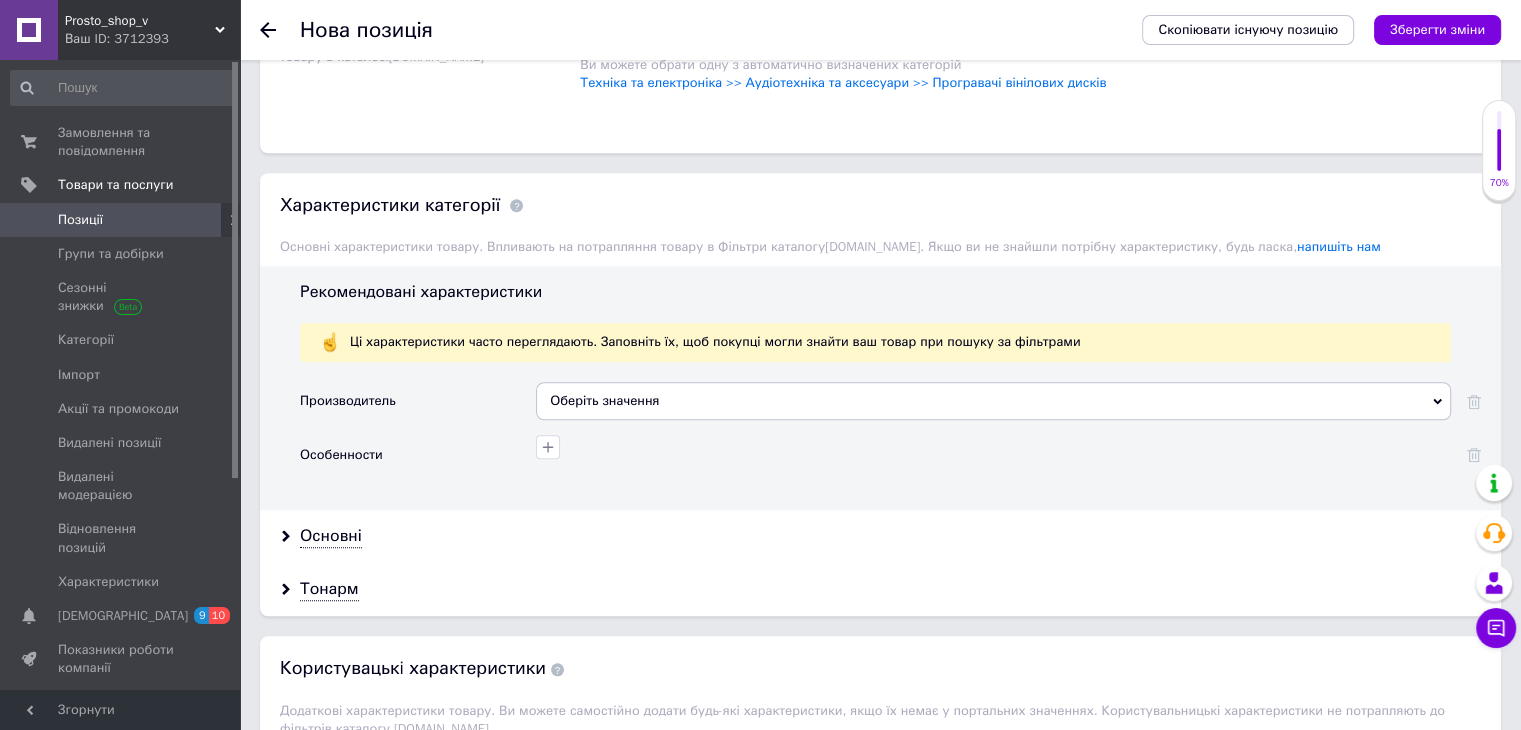 click on "Оберіть значення" at bounding box center [993, 401] 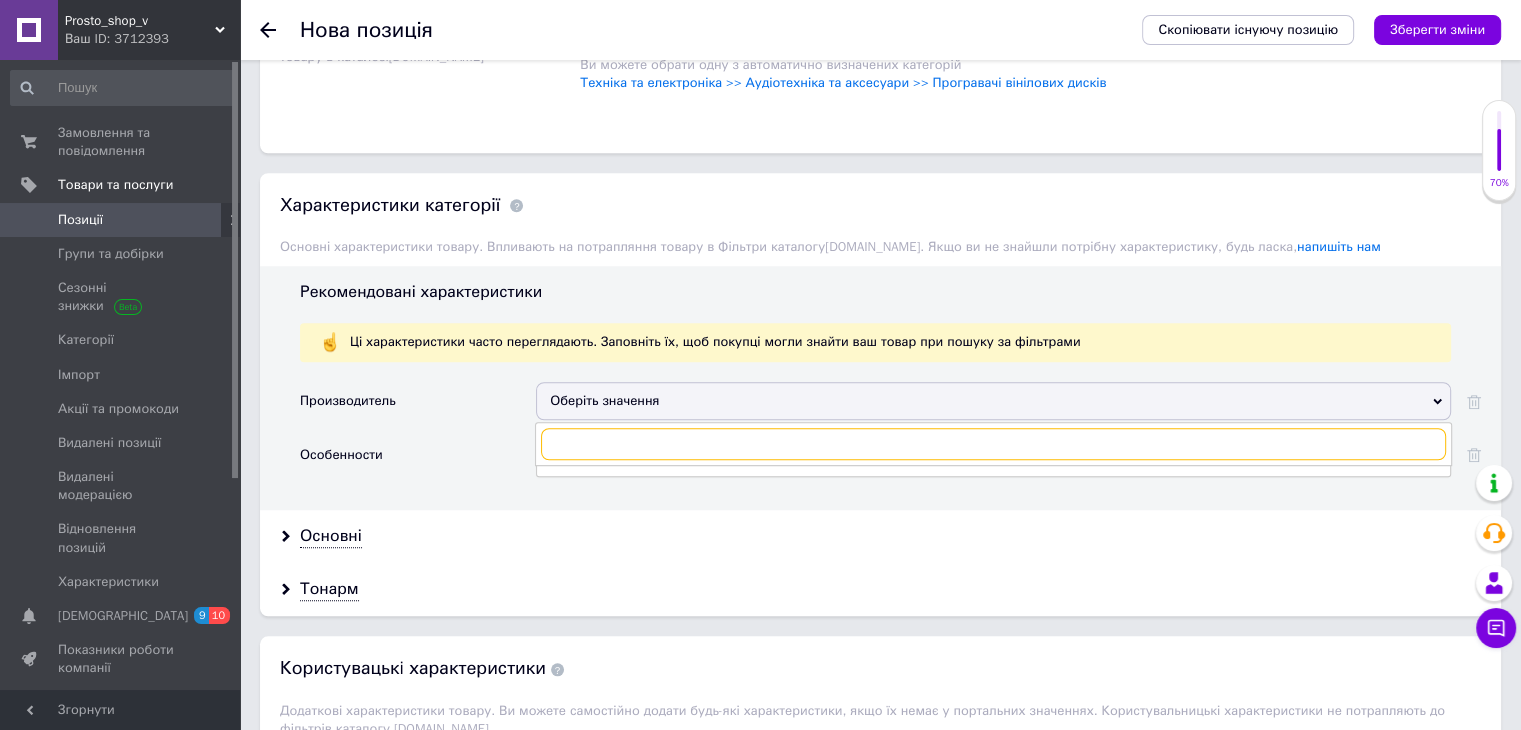 paste on "Trynnay" 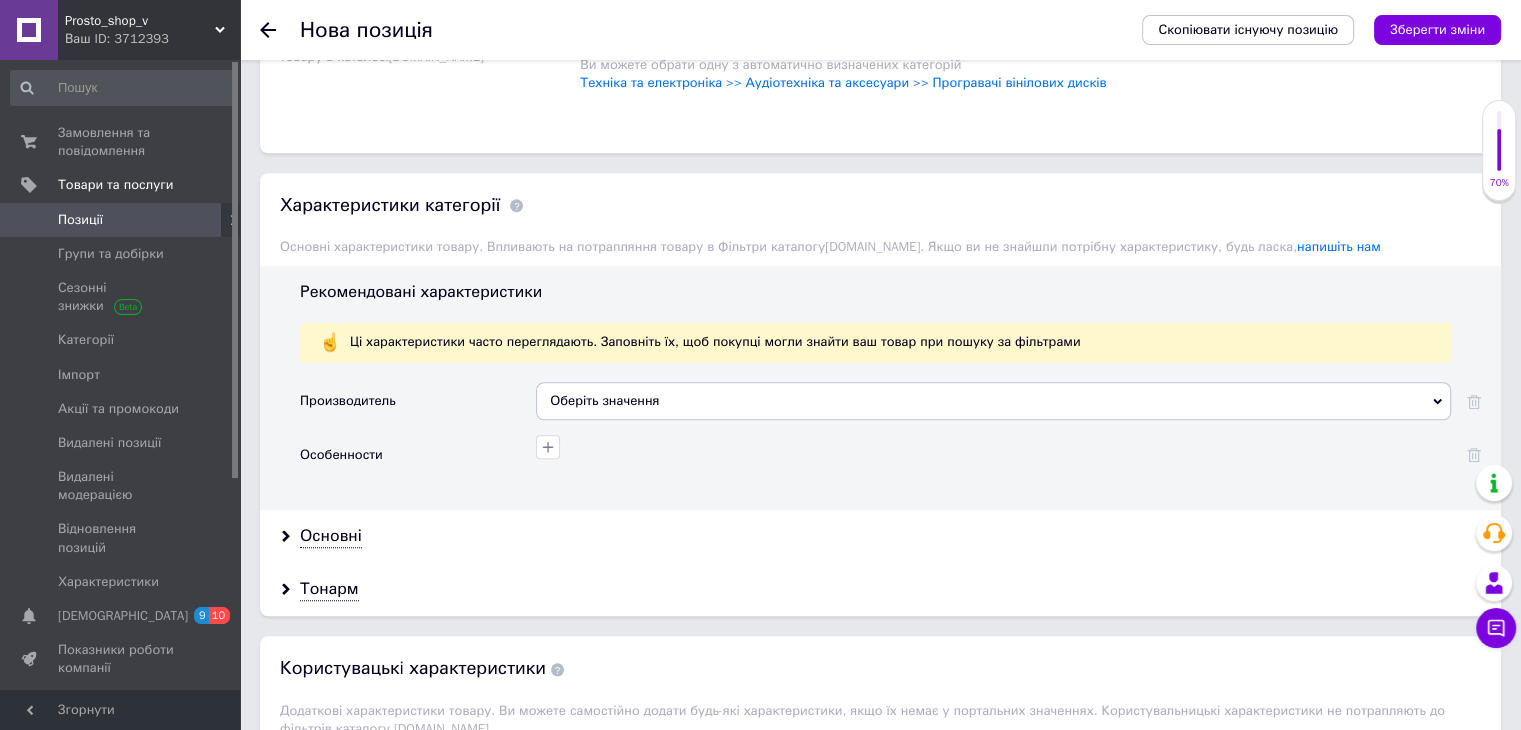 click on "Рекомендовані характеристики Ці характеристики часто переглядають. Заповніть їх, щоб
покупці могли знайти ваш товар при пошуку за фільтрами Производитель Оберіть значення Особенности" at bounding box center (880, 388) 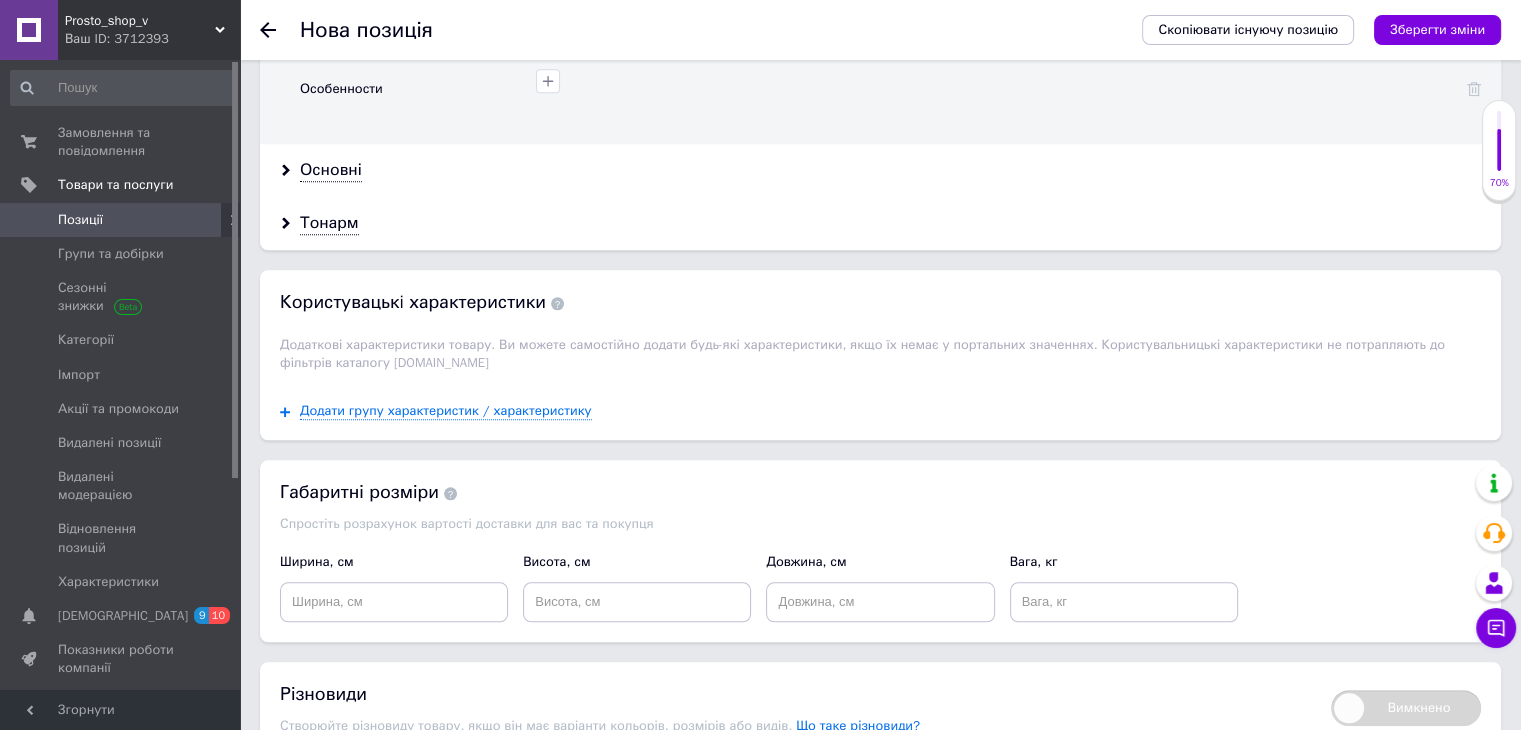 scroll, scrollTop: 2178, scrollLeft: 0, axis: vertical 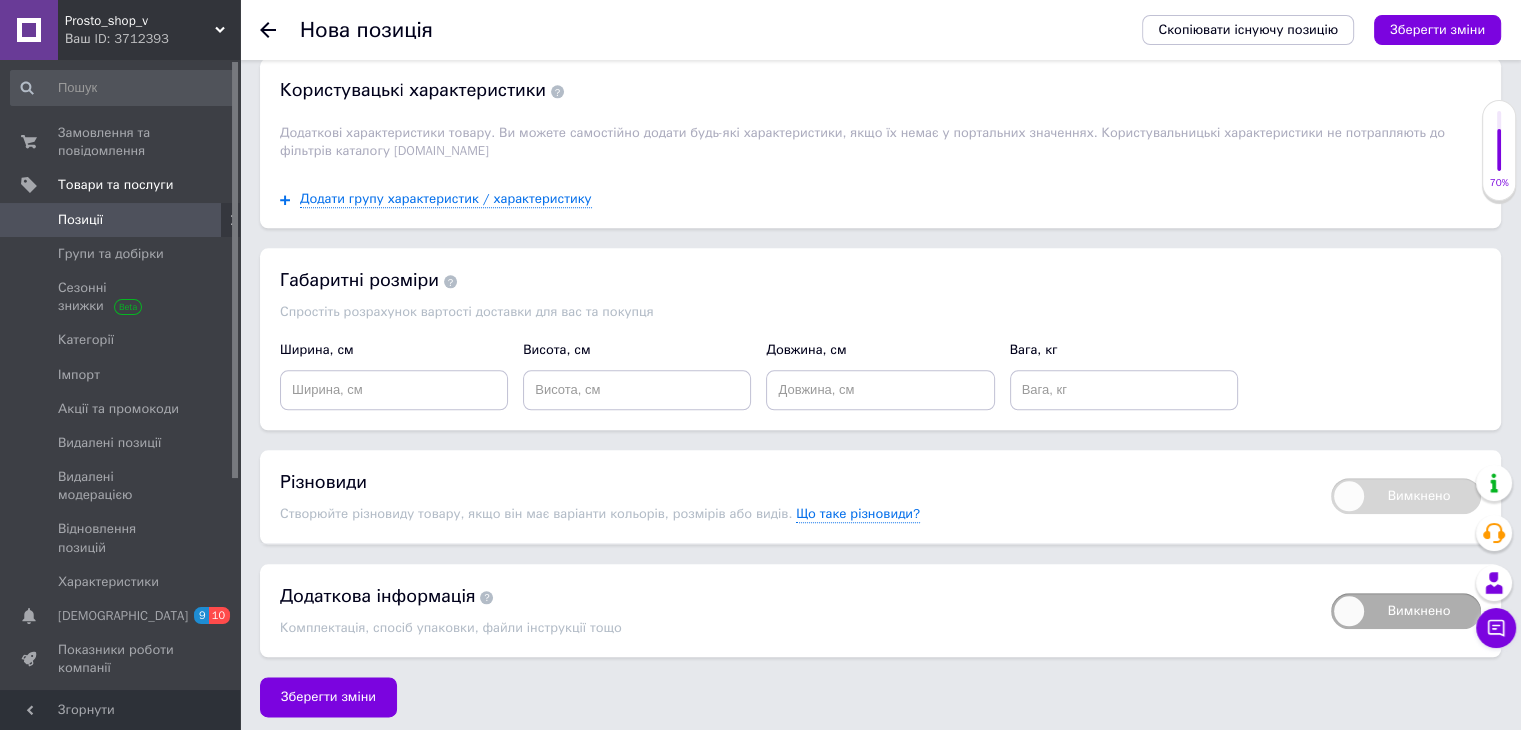 click on "Зберегти зміни" at bounding box center (1437, 29) 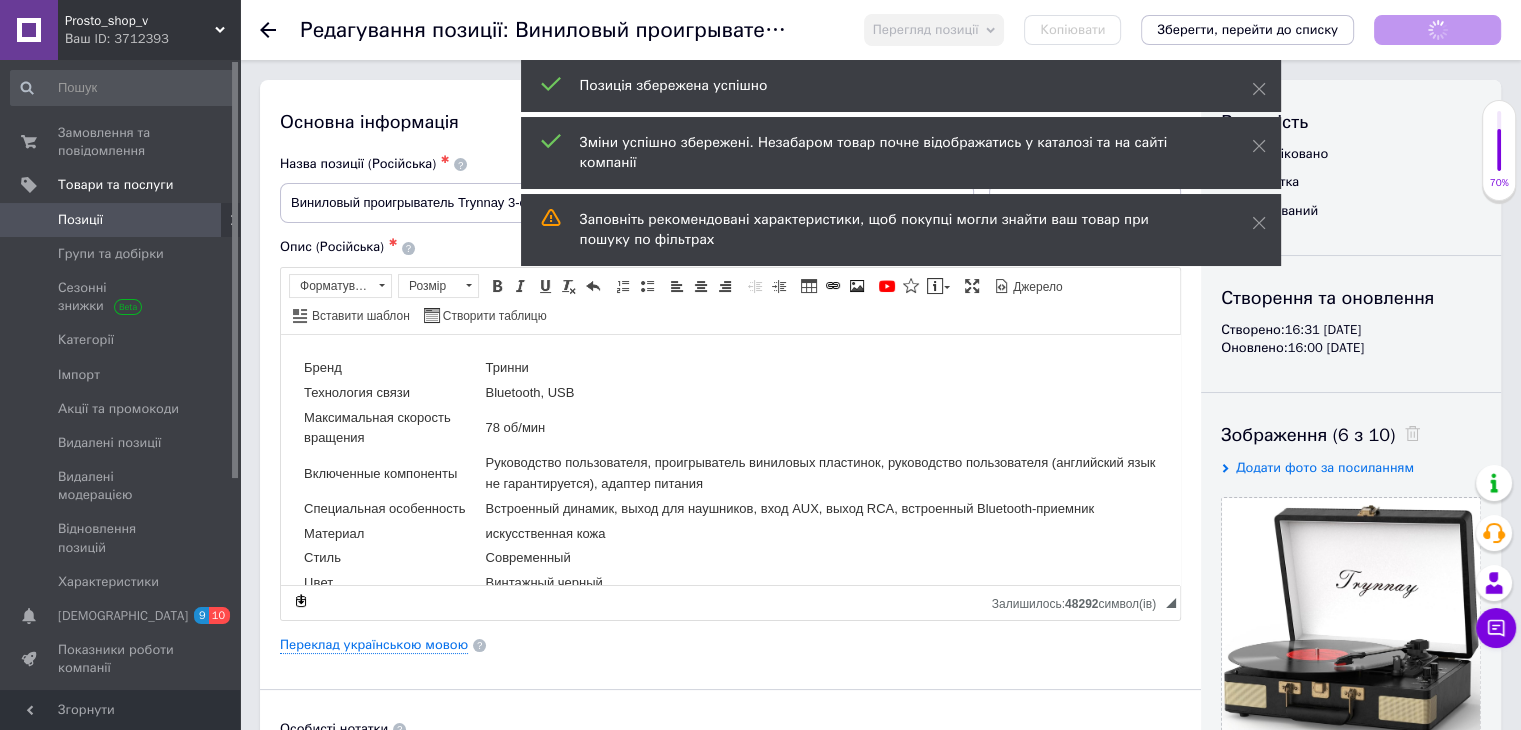 scroll, scrollTop: 0, scrollLeft: 0, axis: both 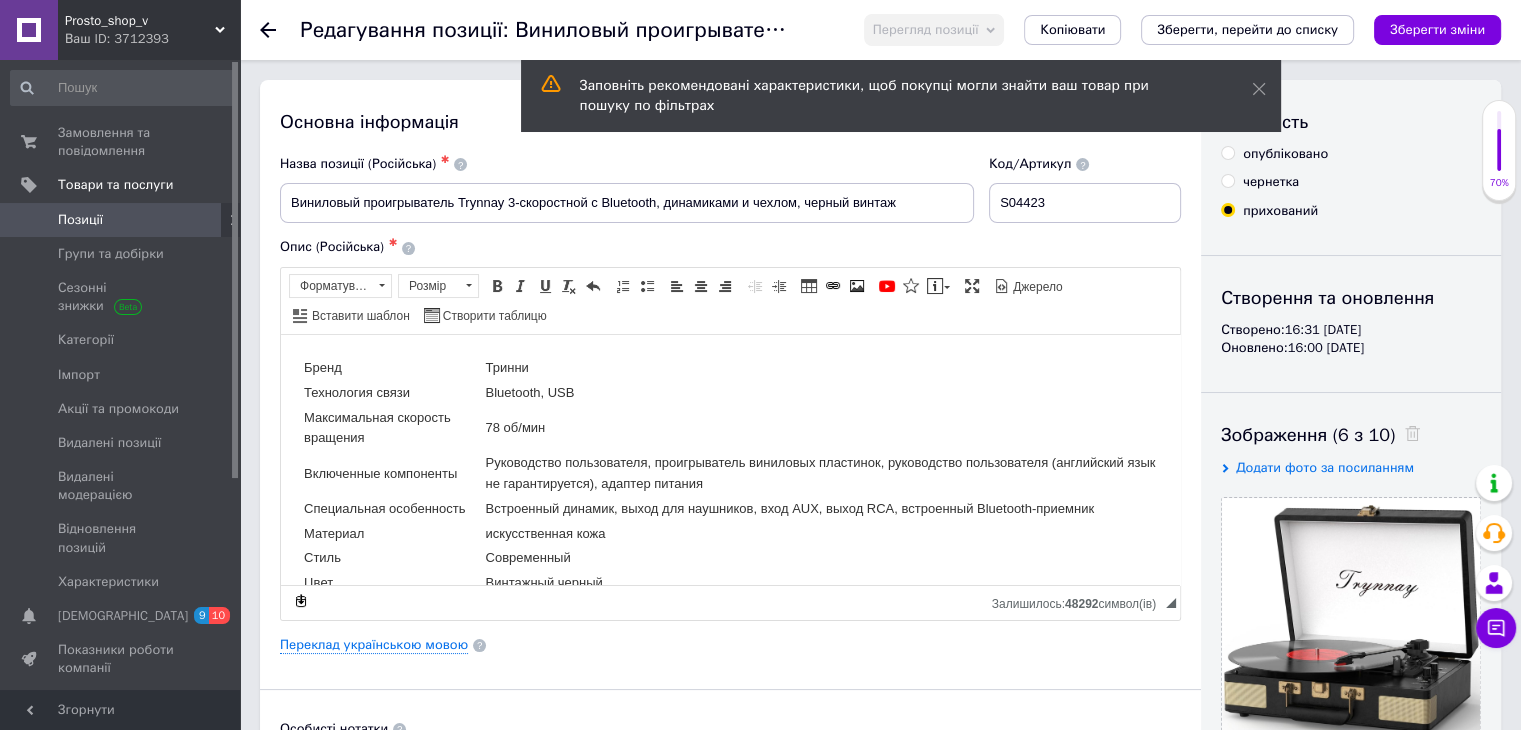 click on "Позиції" at bounding box center [80, 220] 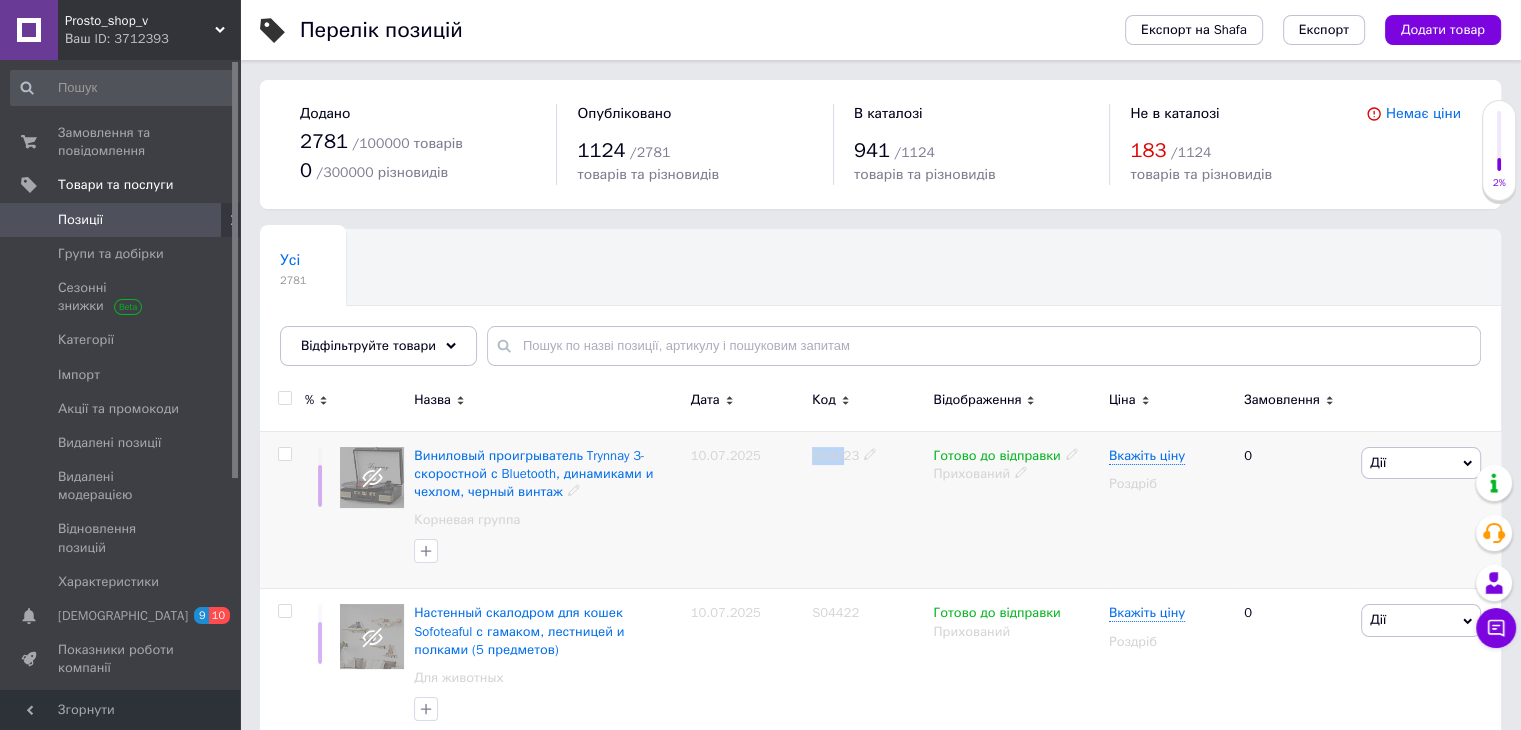 drag, startPoint x: 795, startPoint y: 461, endPoint x: 830, endPoint y: 467, distance: 35.510563 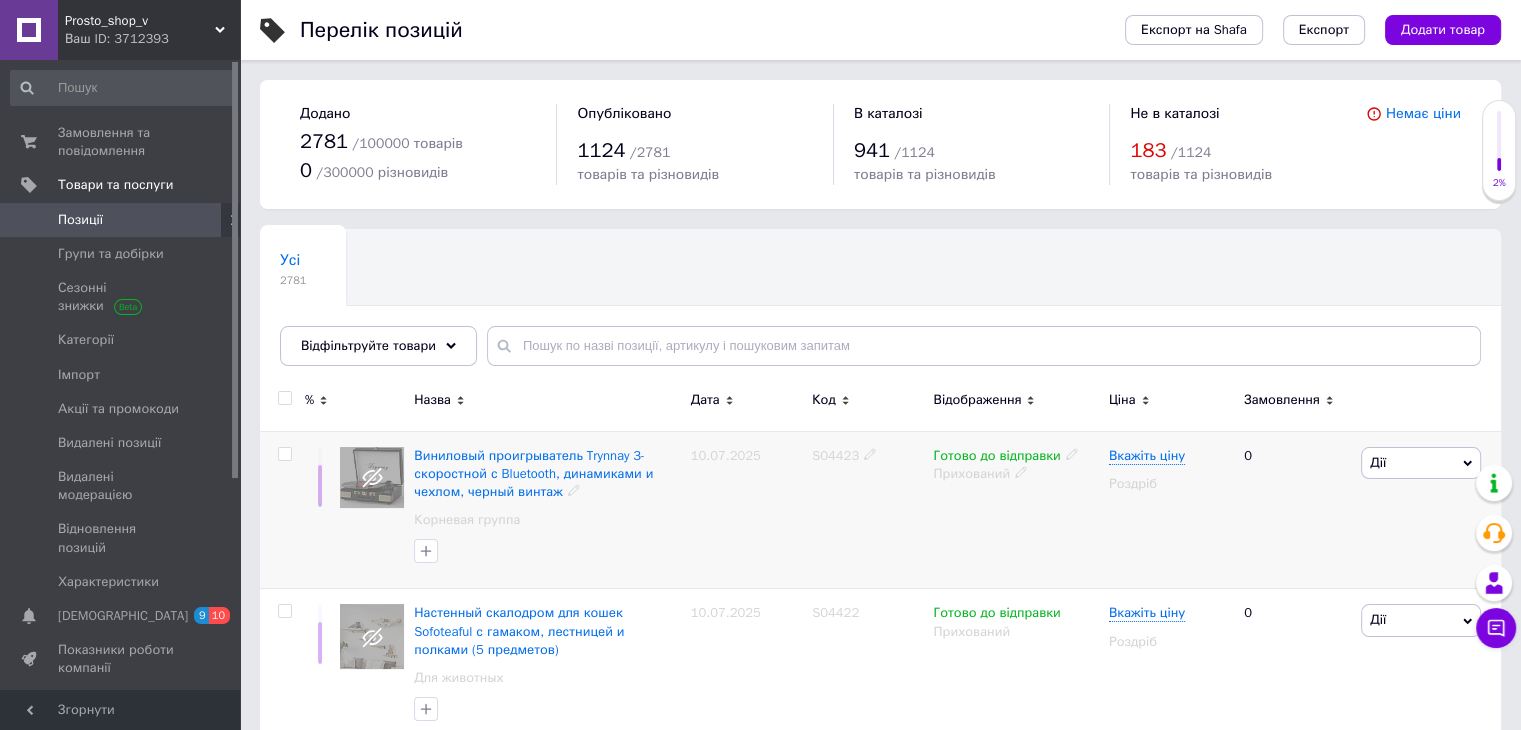 drag, startPoint x: 838, startPoint y: 469, endPoint x: 848, endPoint y: 470, distance: 10.049875 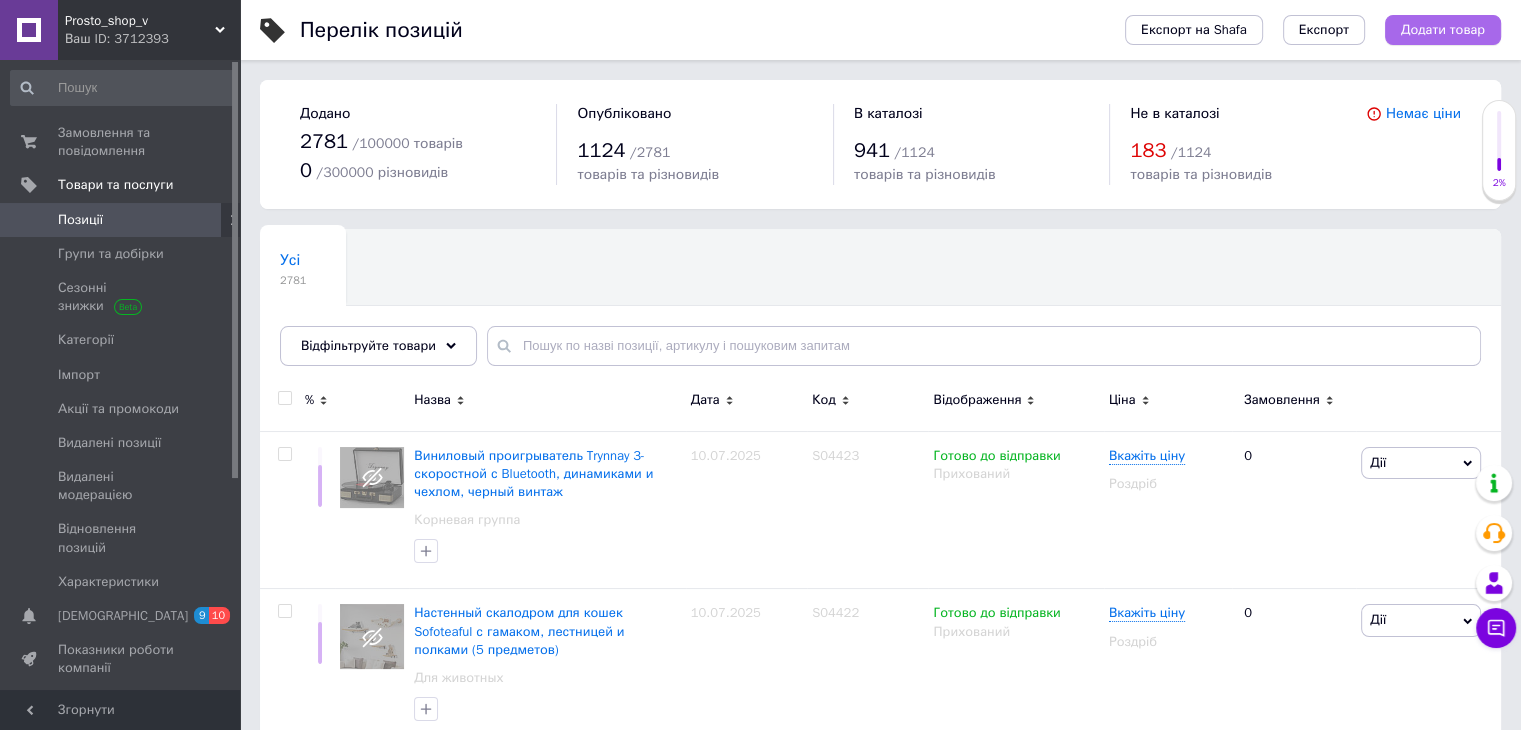 click on "Додати товар" at bounding box center (1443, 30) 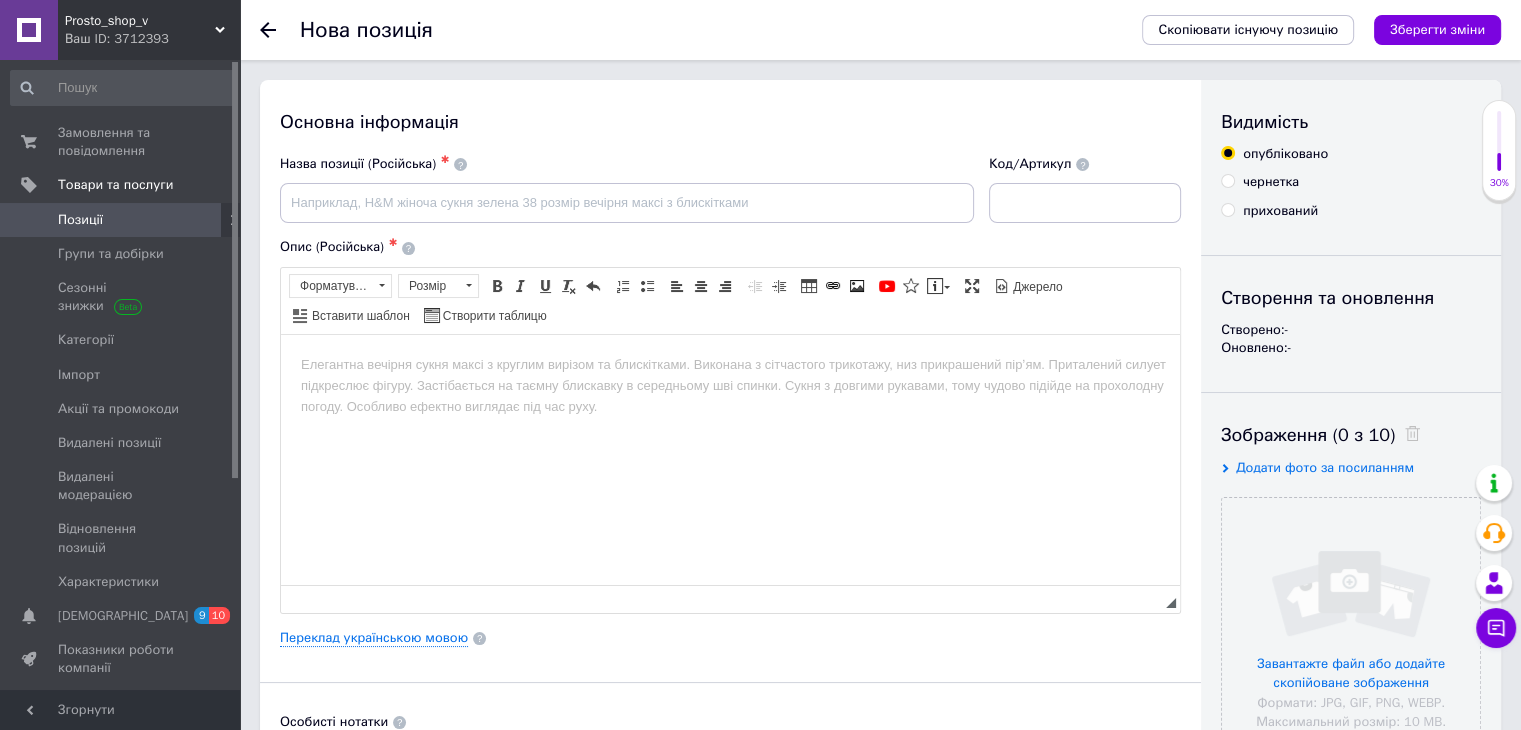 scroll, scrollTop: 0, scrollLeft: 0, axis: both 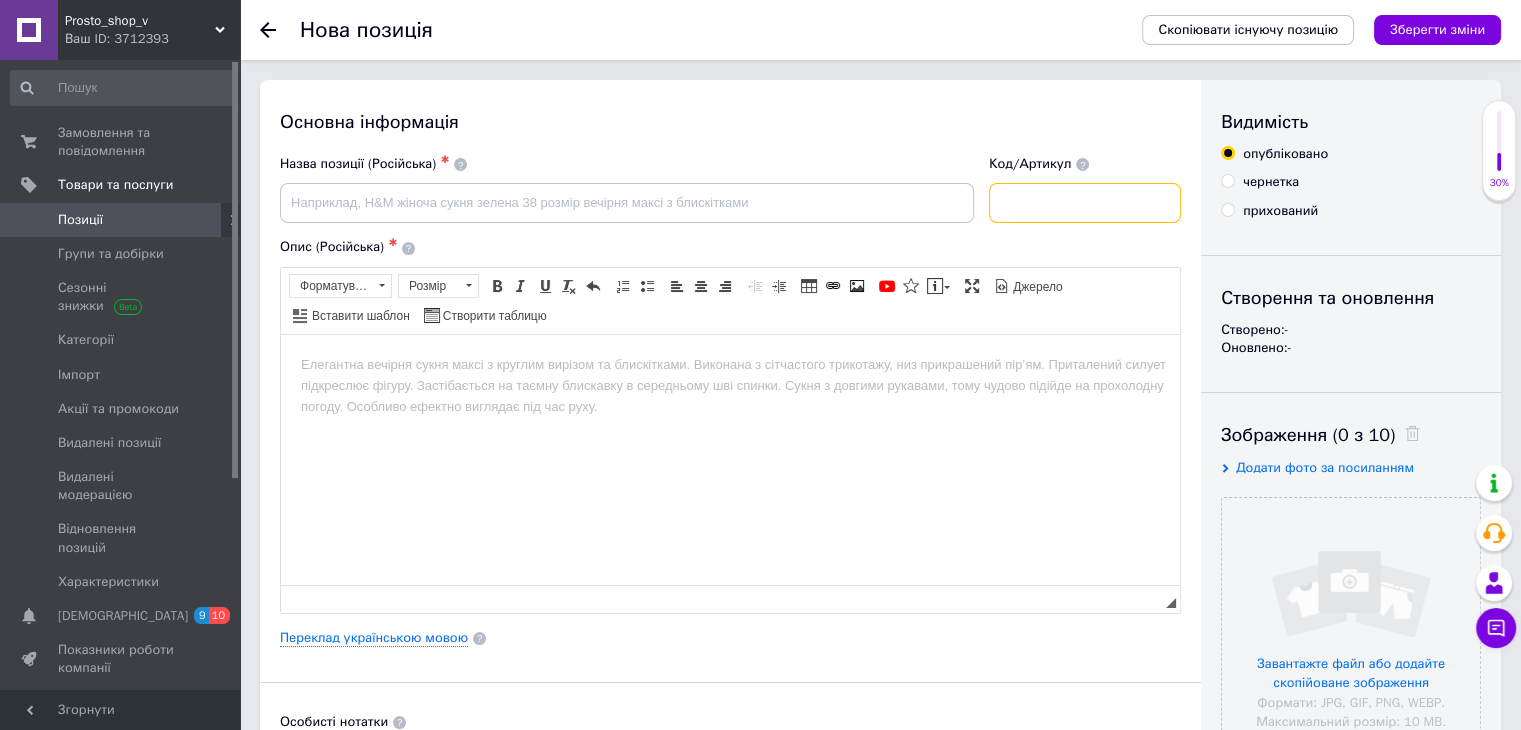 click at bounding box center [1085, 203] 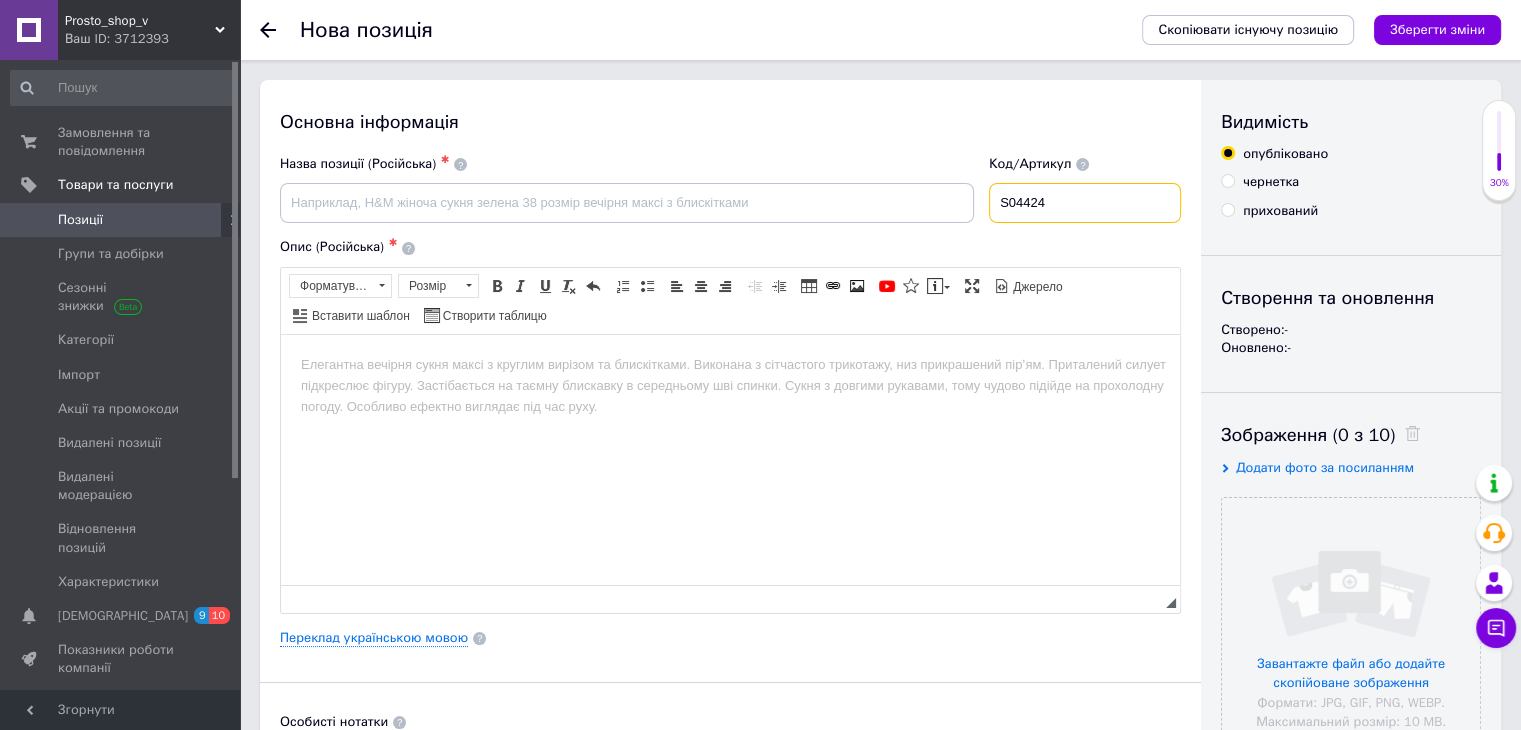 type on "S04424" 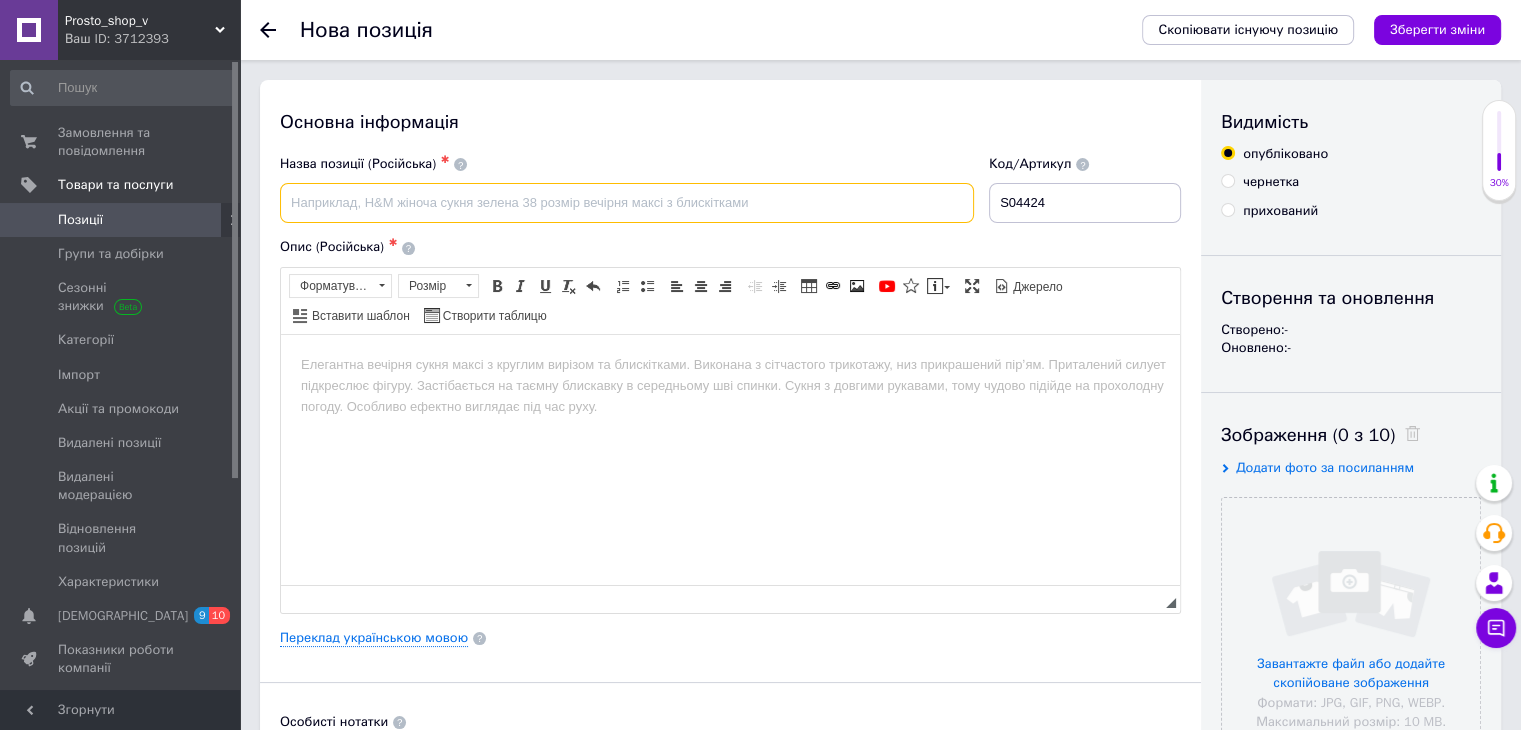click at bounding box center [627, 203] 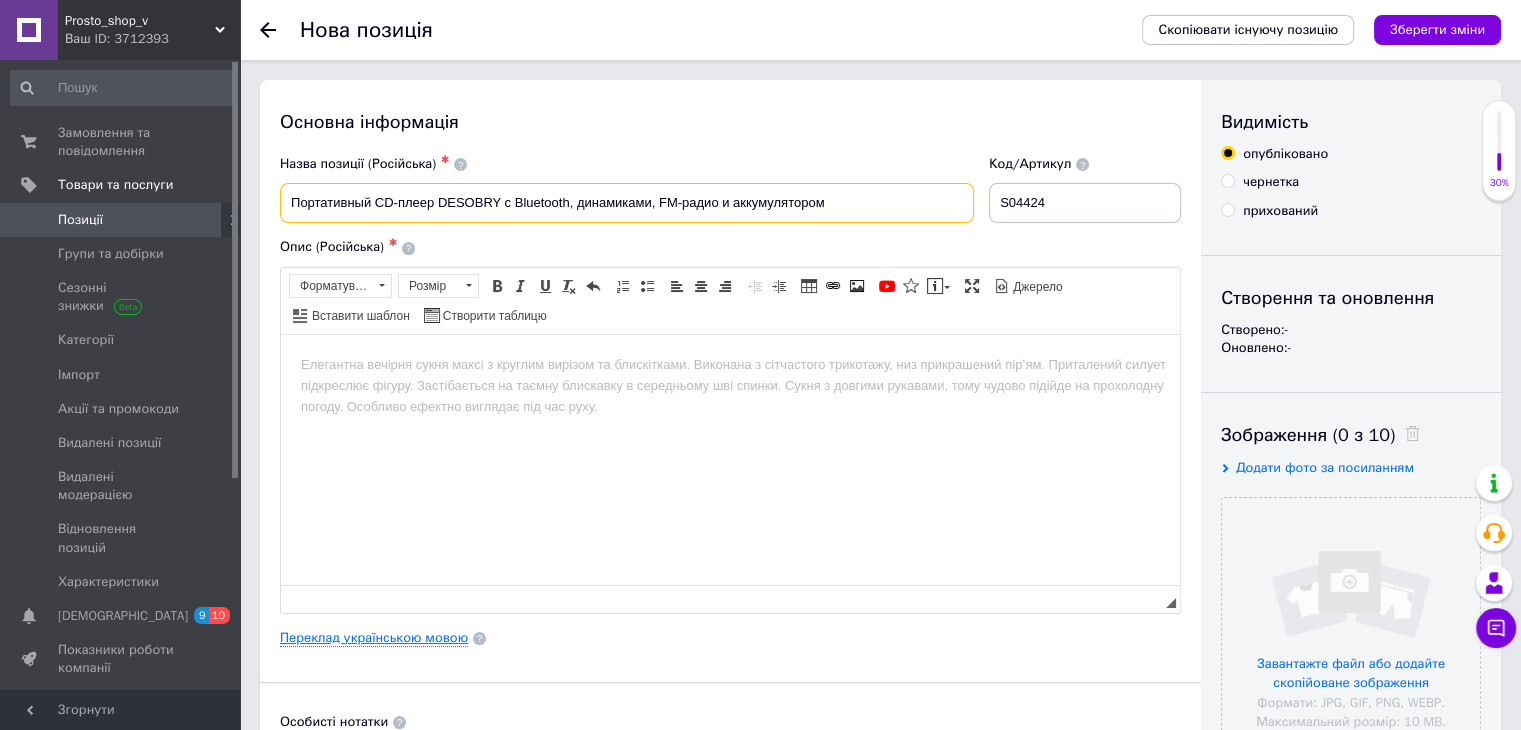 type on "Портативный CD-плеер DESOBRY с Bluetooth, динамиками, FM-радио и аккумулятором" 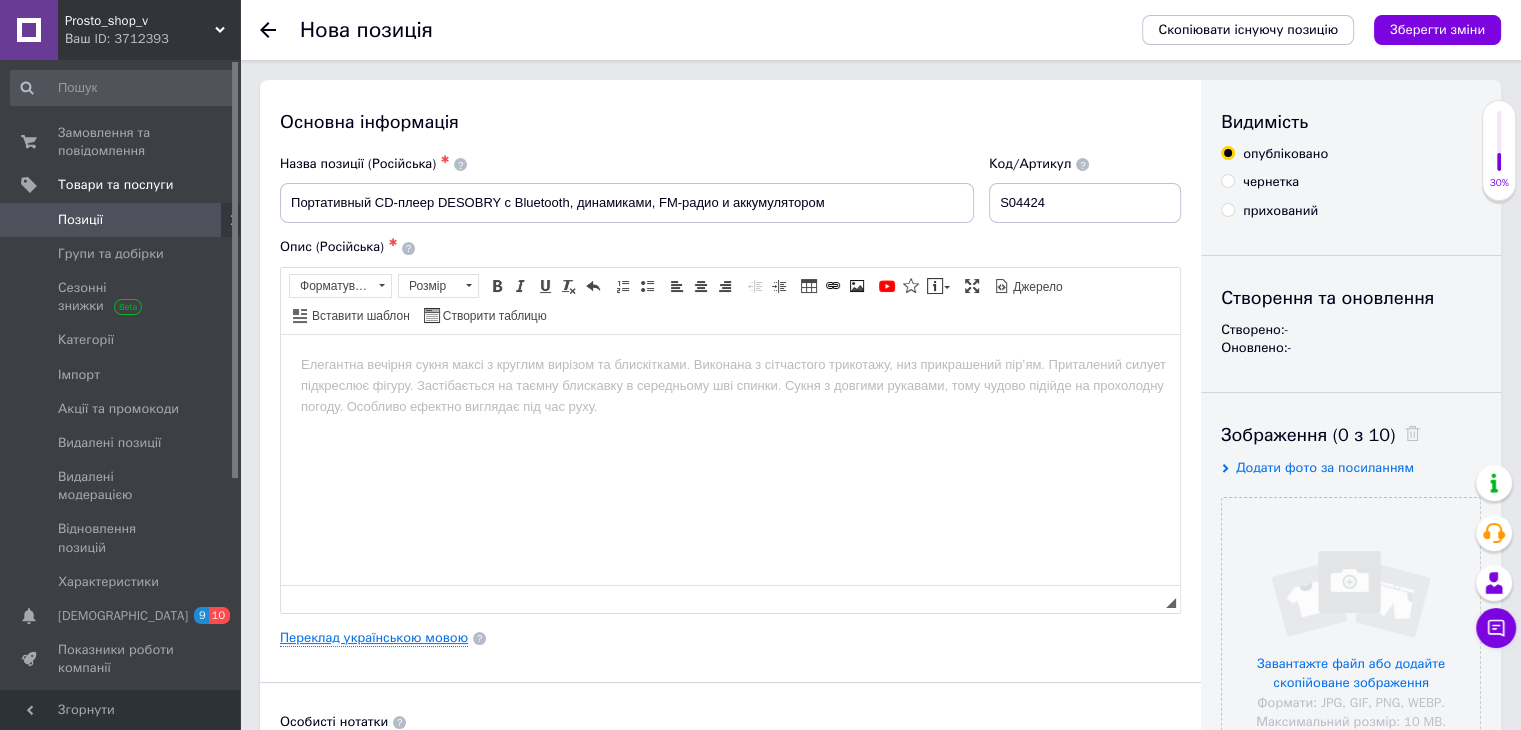 click on "Переклад українською мовою" at bounding box center (374, 638) 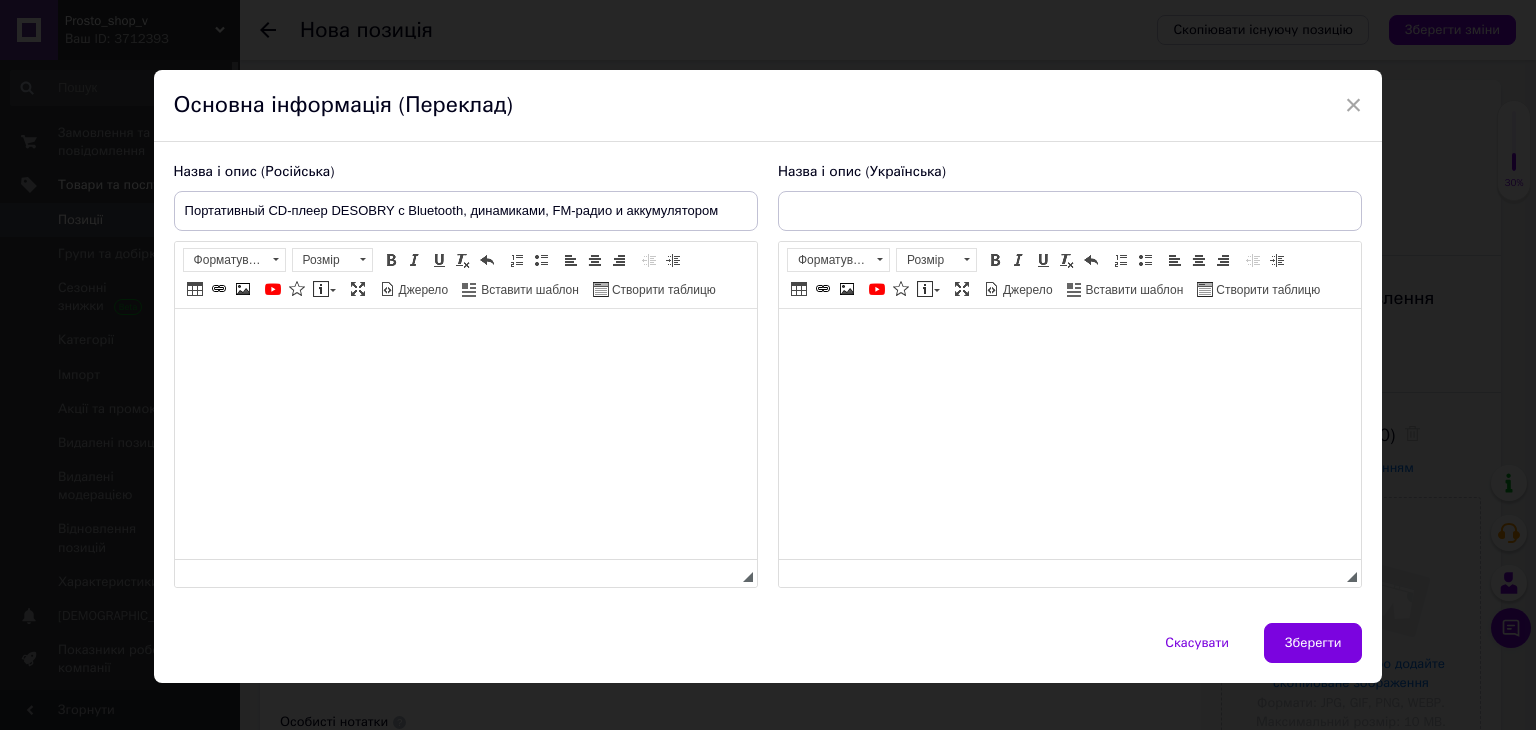 click on "Назва і опис (Українська) Розширений текстовий редактор, 0CF20A5B-F781-46B5-B614-F6A41328589A Панель інструментів редактора Форматування Форматування Розмір Розмір   Жирний  Сполучення клавіш Ctrl+B   Курсив  Сполучення клавіш Ctrl+I   Підкреслений  Сполучення клавіш Ctrl+U   Видалити форматування   Повернути  Сполучення клавіш Ctrl+Z   Вставити/видалити нумерований список   Вставити/видалити маркований список   По лівому краю   По центру   По правому краю   Зменшити відступ   Збільшити відступ   Таблиця   Вставити/Редагувати посилання  Сполучення клавіш Ctrl+L   Зображення" at bounding box center [1070, 375] 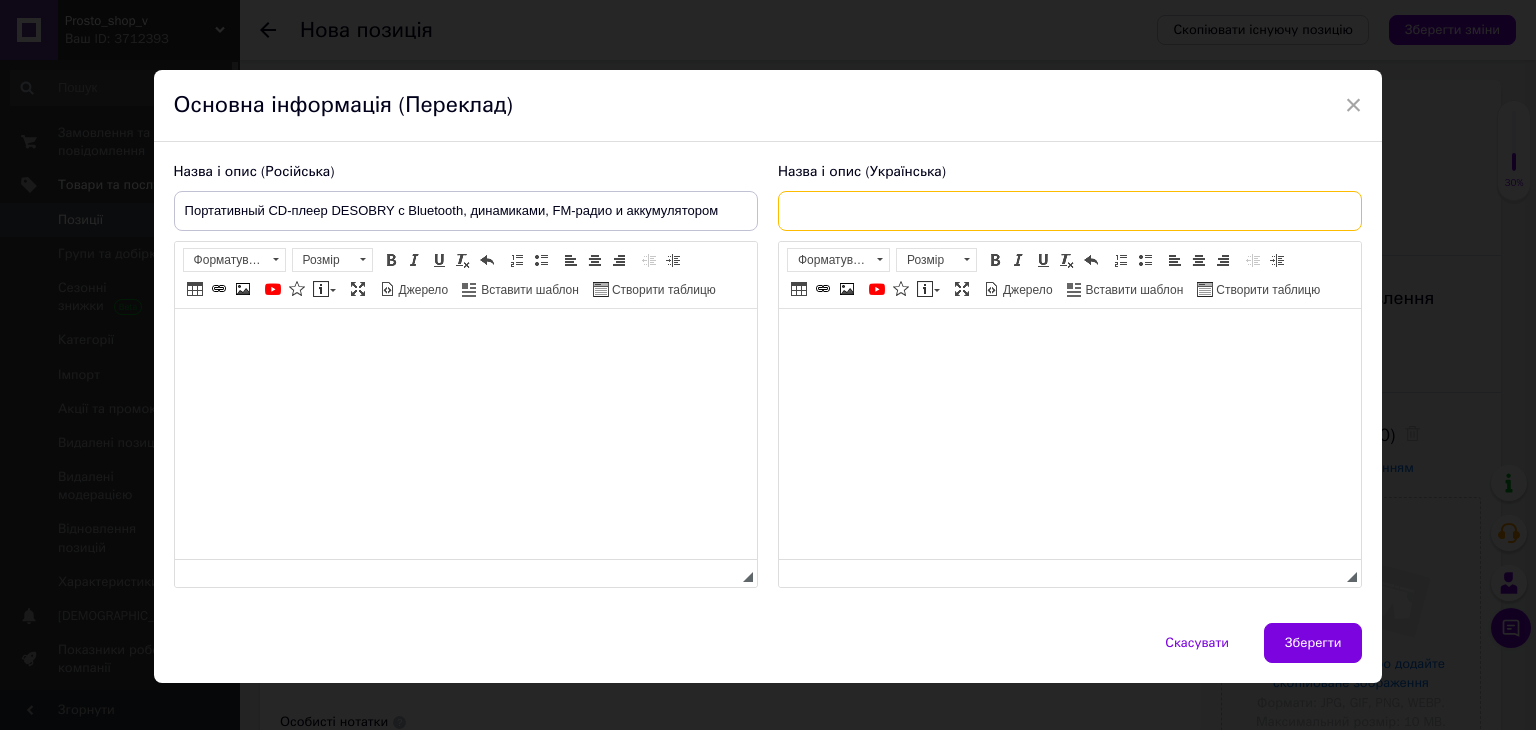 click at bounding box center (1070, 211) 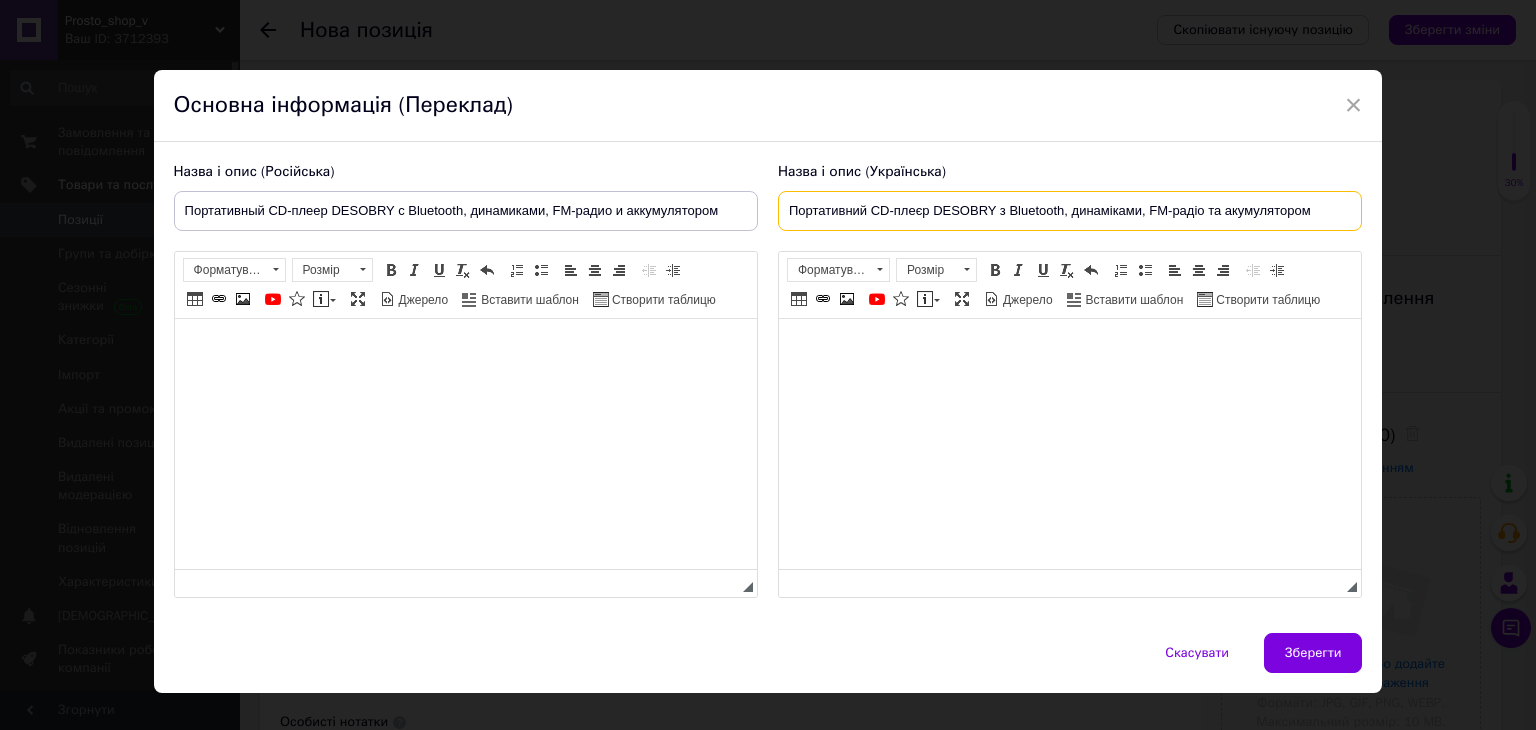 type on "Портативний CD-плеєр DESOBRY з Bluetooth, динаміками, FM-радіо та акумулятором" 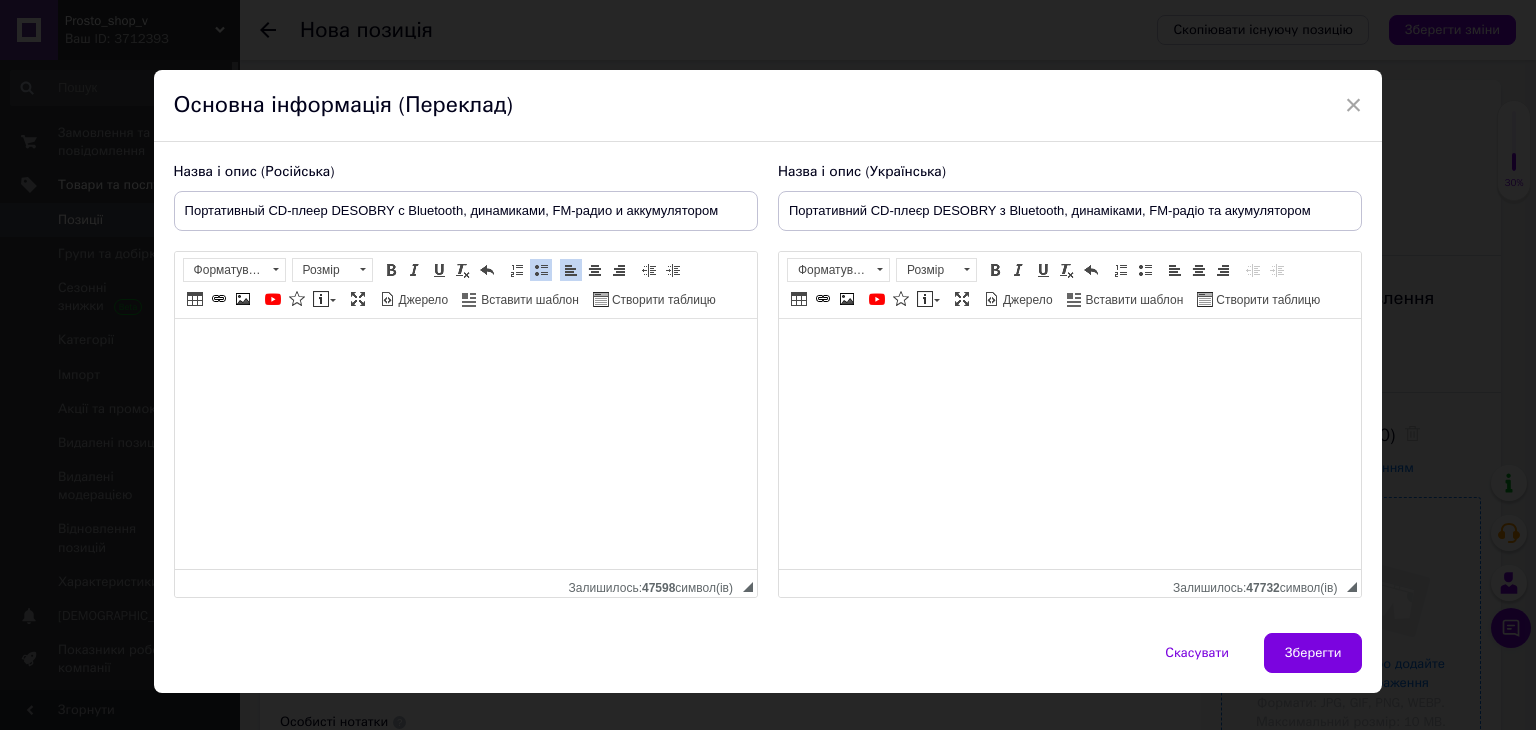 click on "Зберегти" at bounding box center (1313, 653) 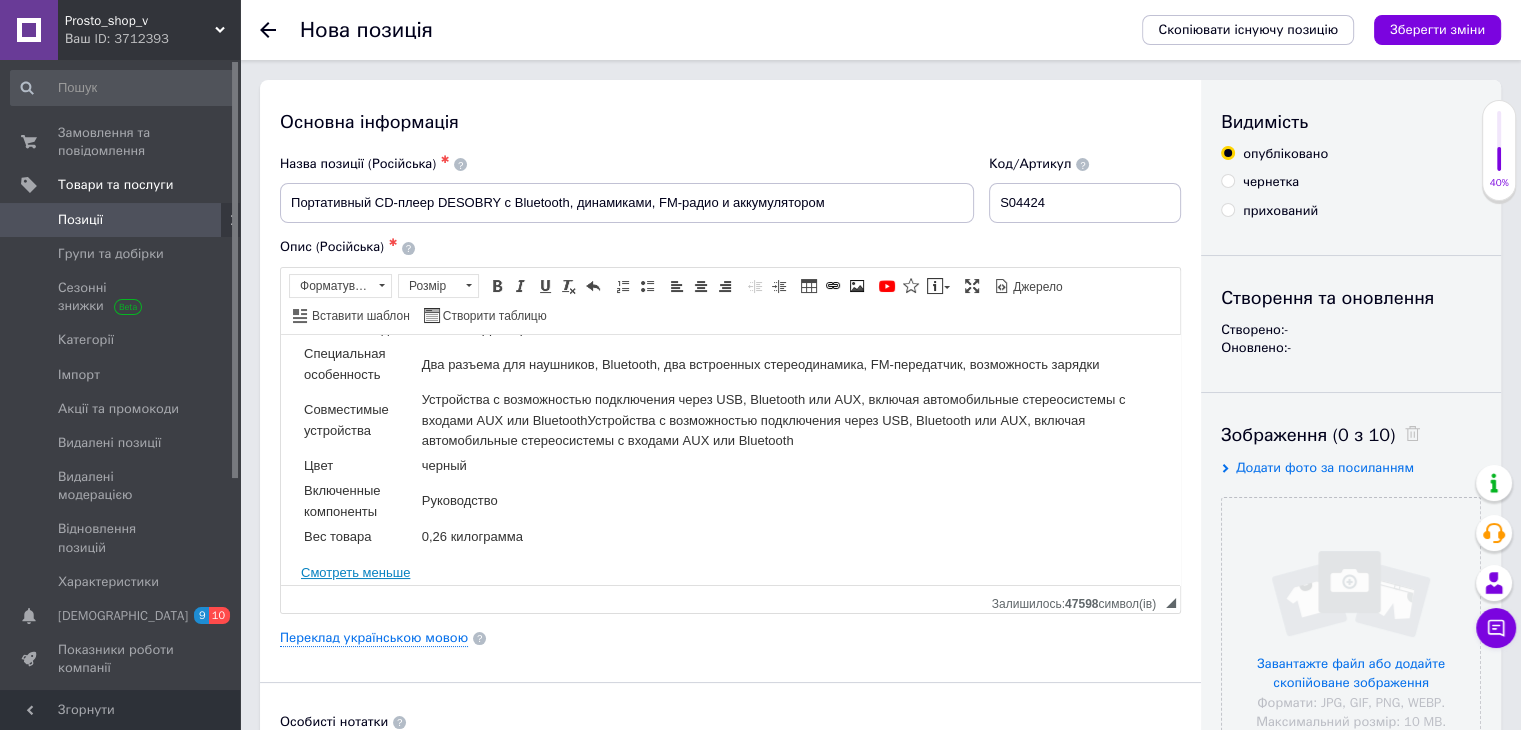 scroll, scrollTop: 200, scrollLeft: 0, axis: vertical 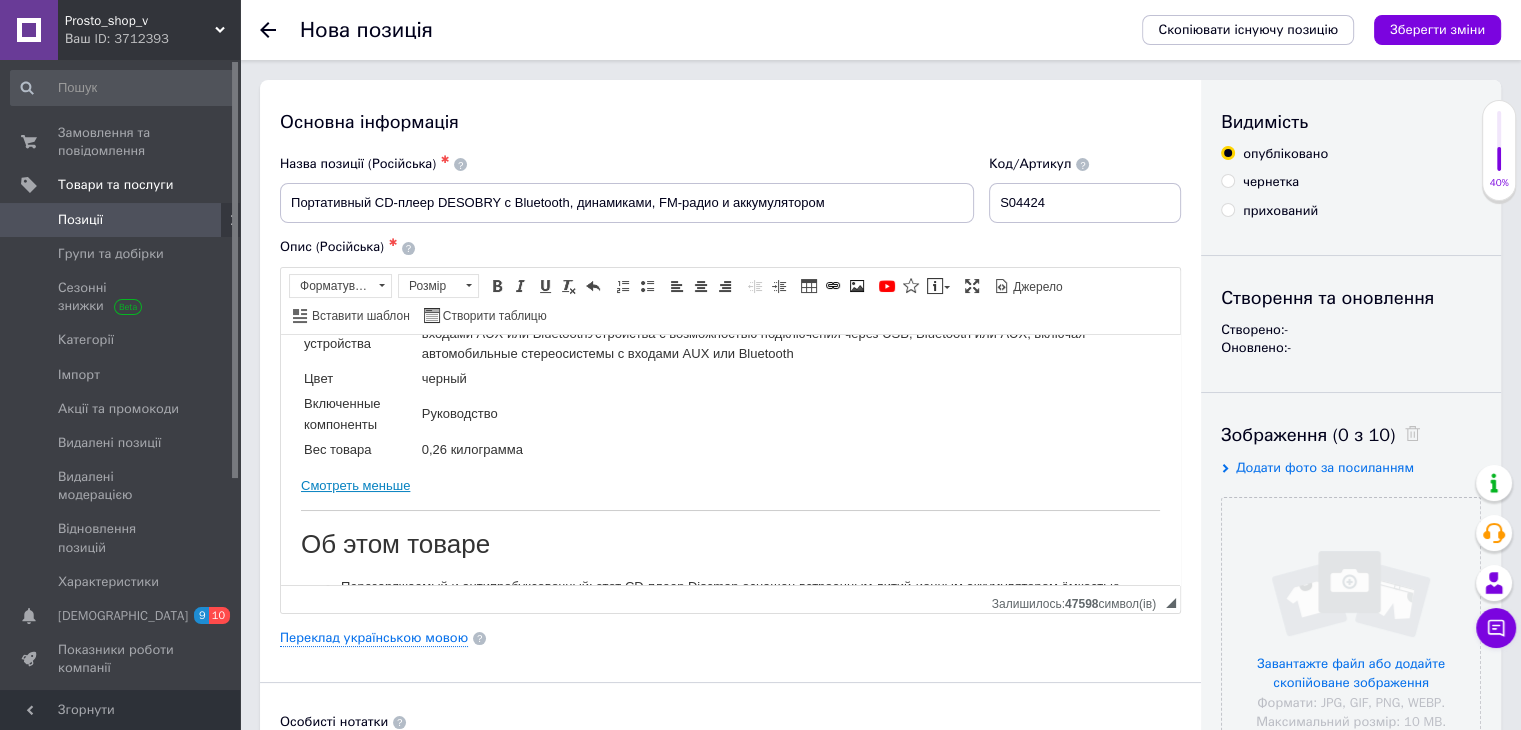 click on "прихований" at bounding box center (1227, 209) 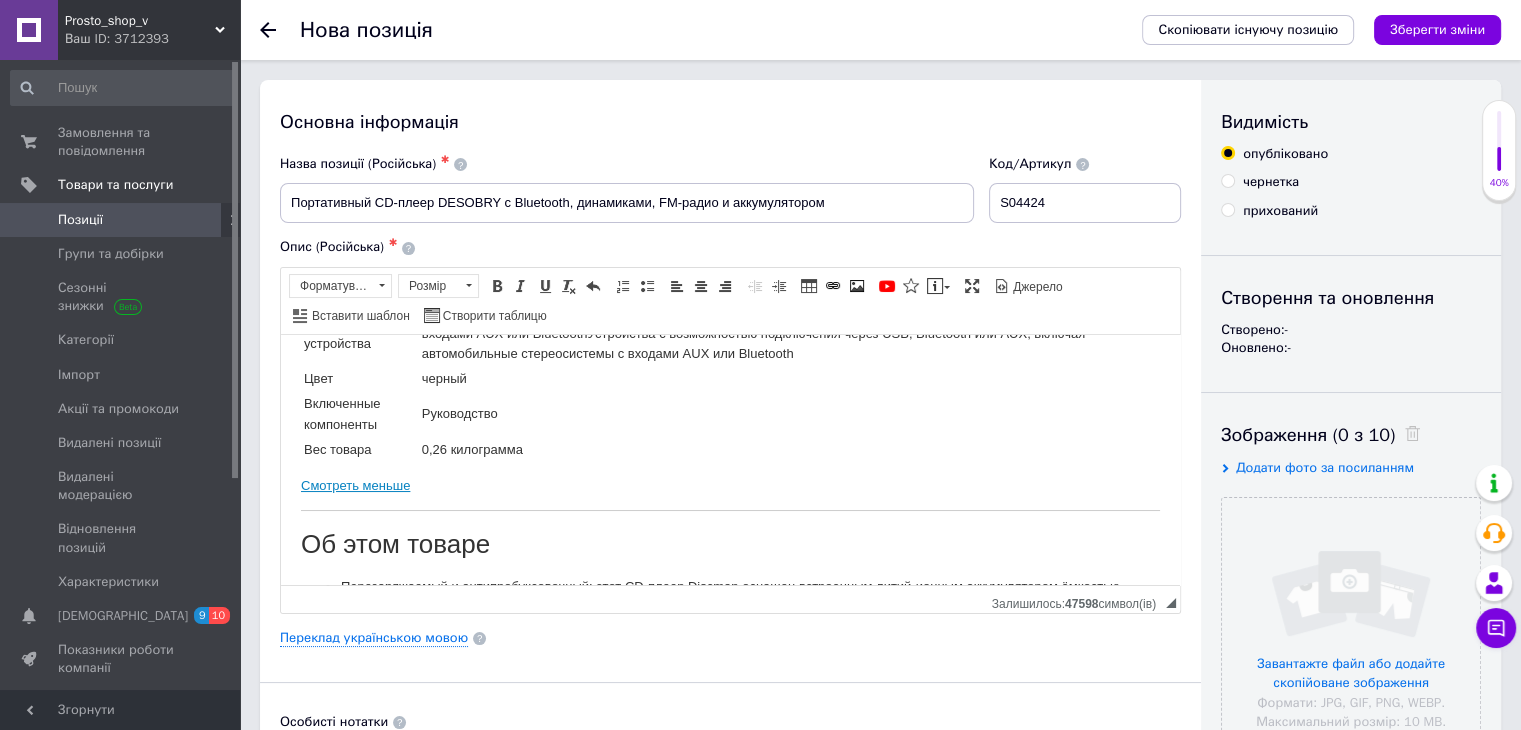 radio on "true" 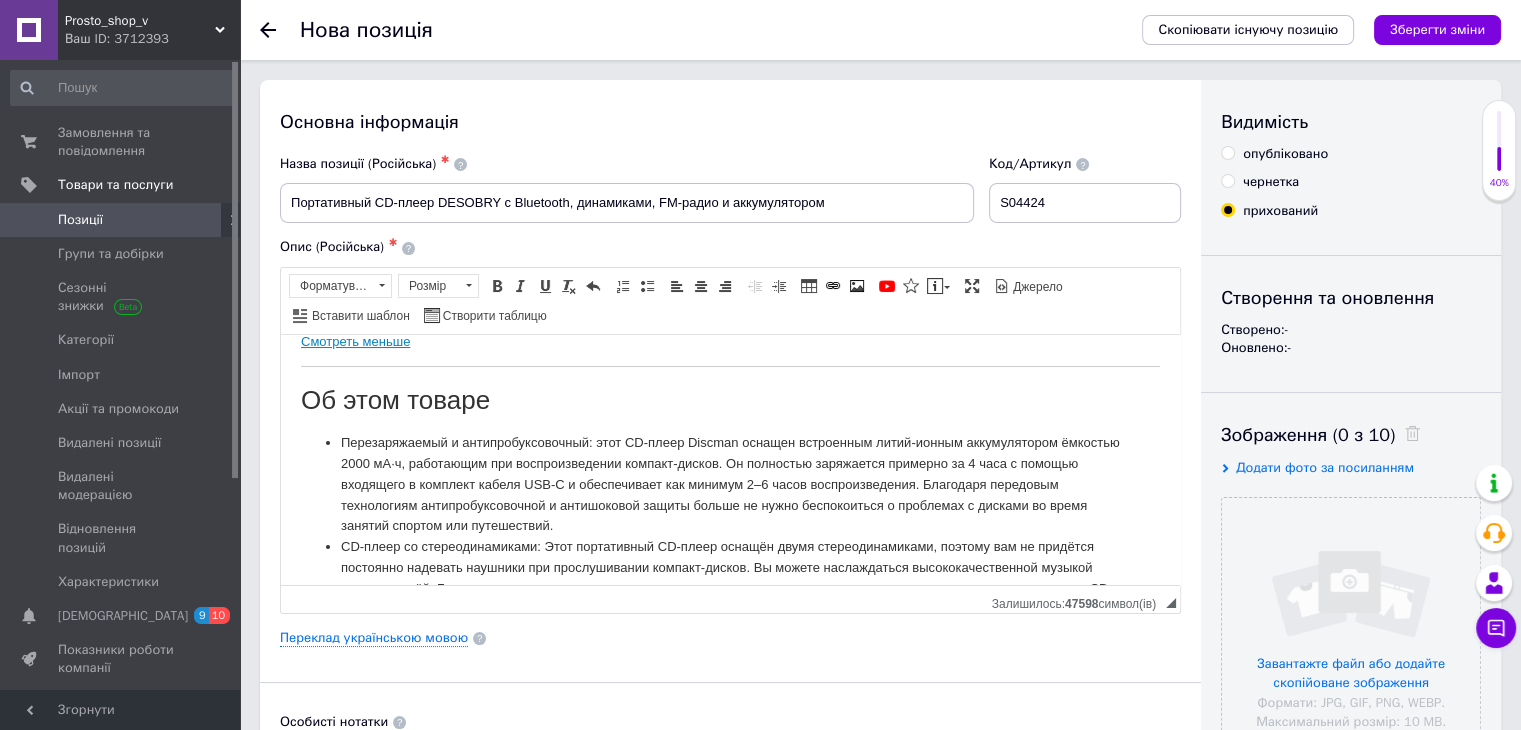 scroll, scrollTop: 582, scrollLeft: 0, axis: vertical 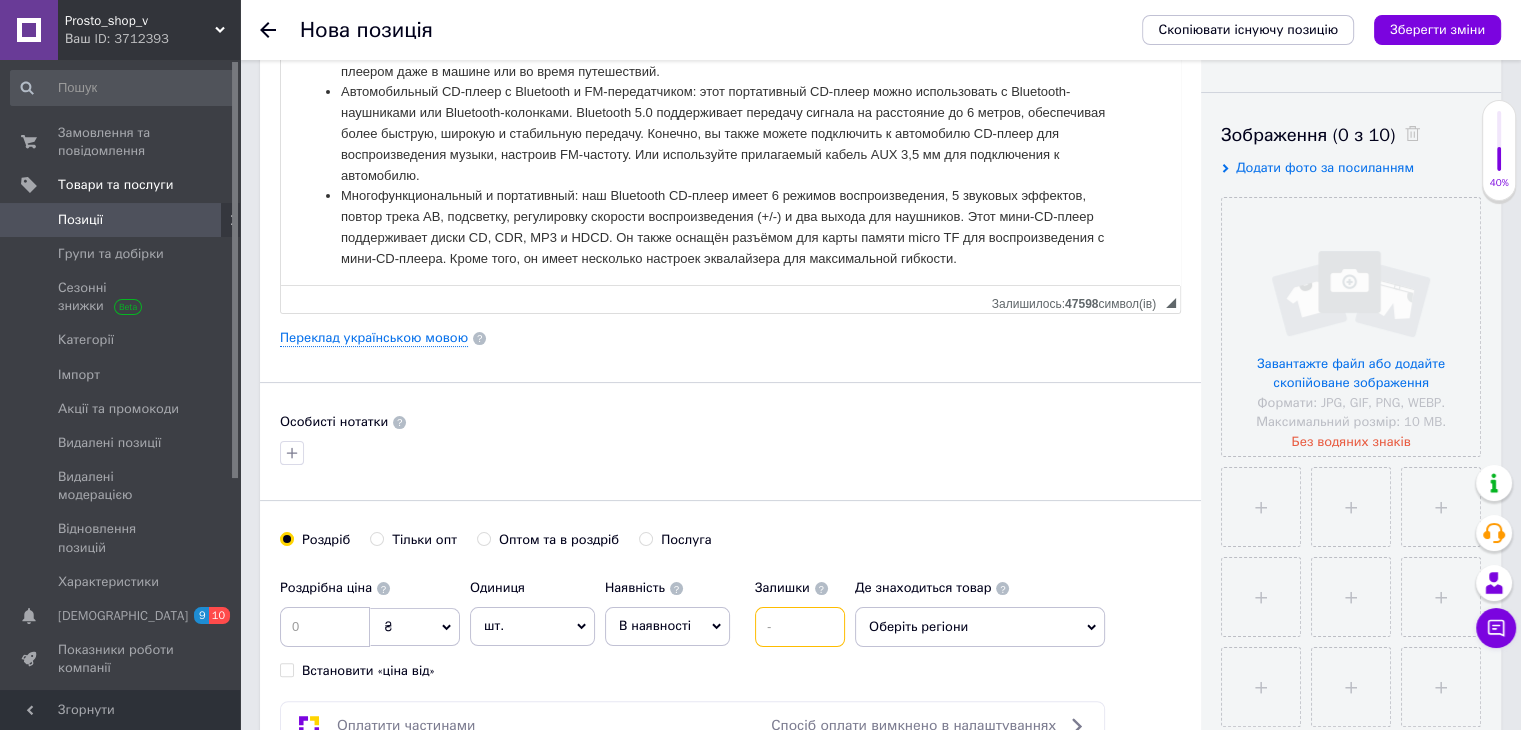 click at bounding box center (800, 627) 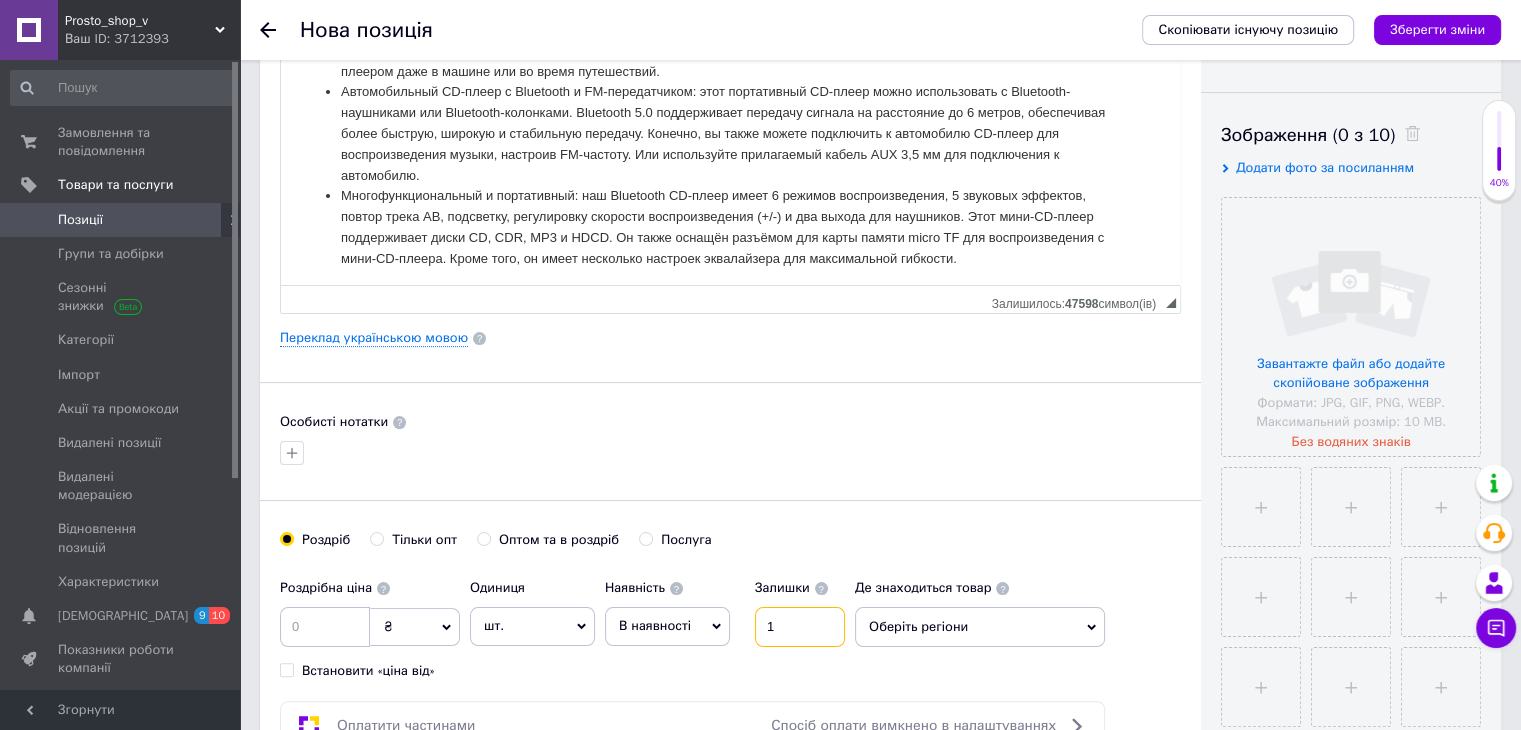 type on "1" 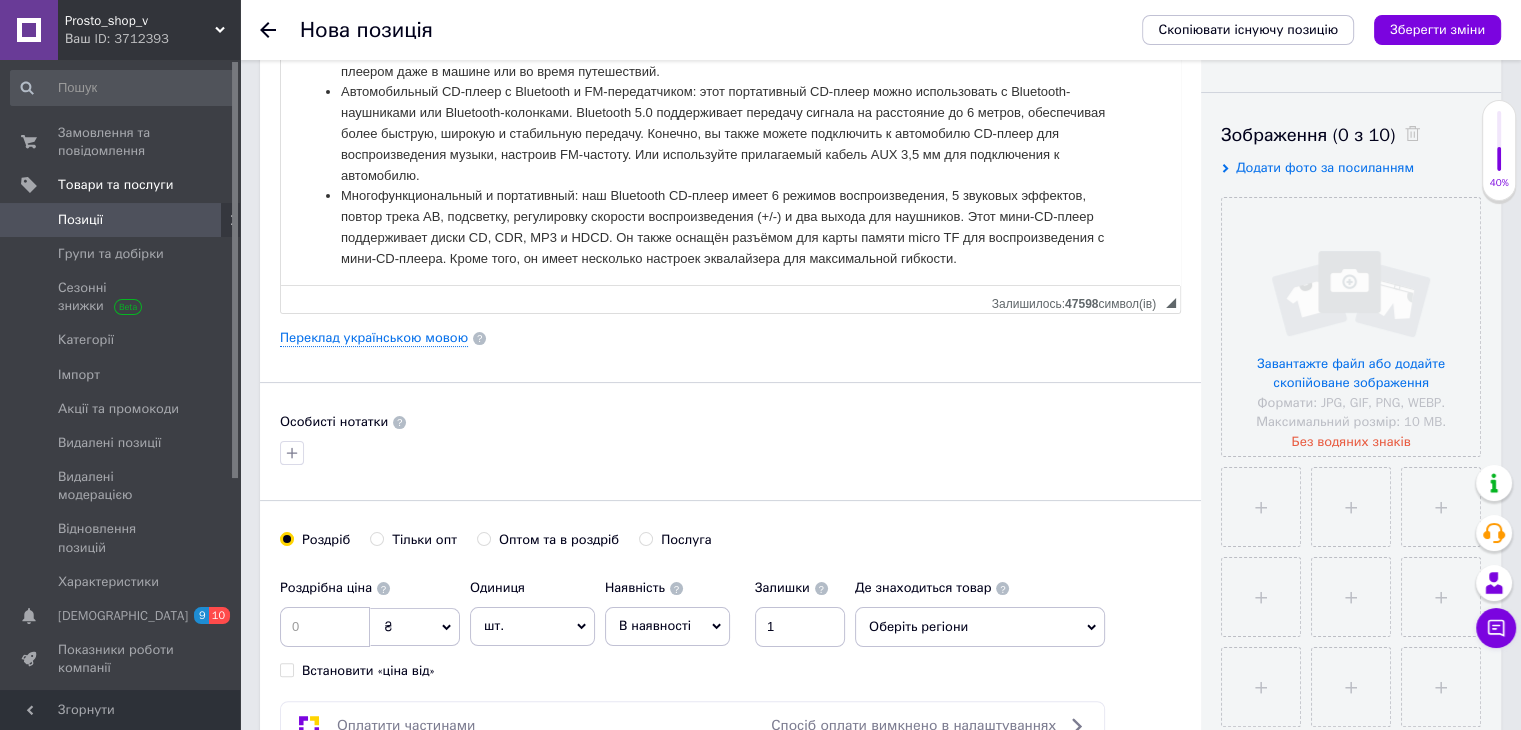 click on "В наявності" at bounding box center (667, 626) 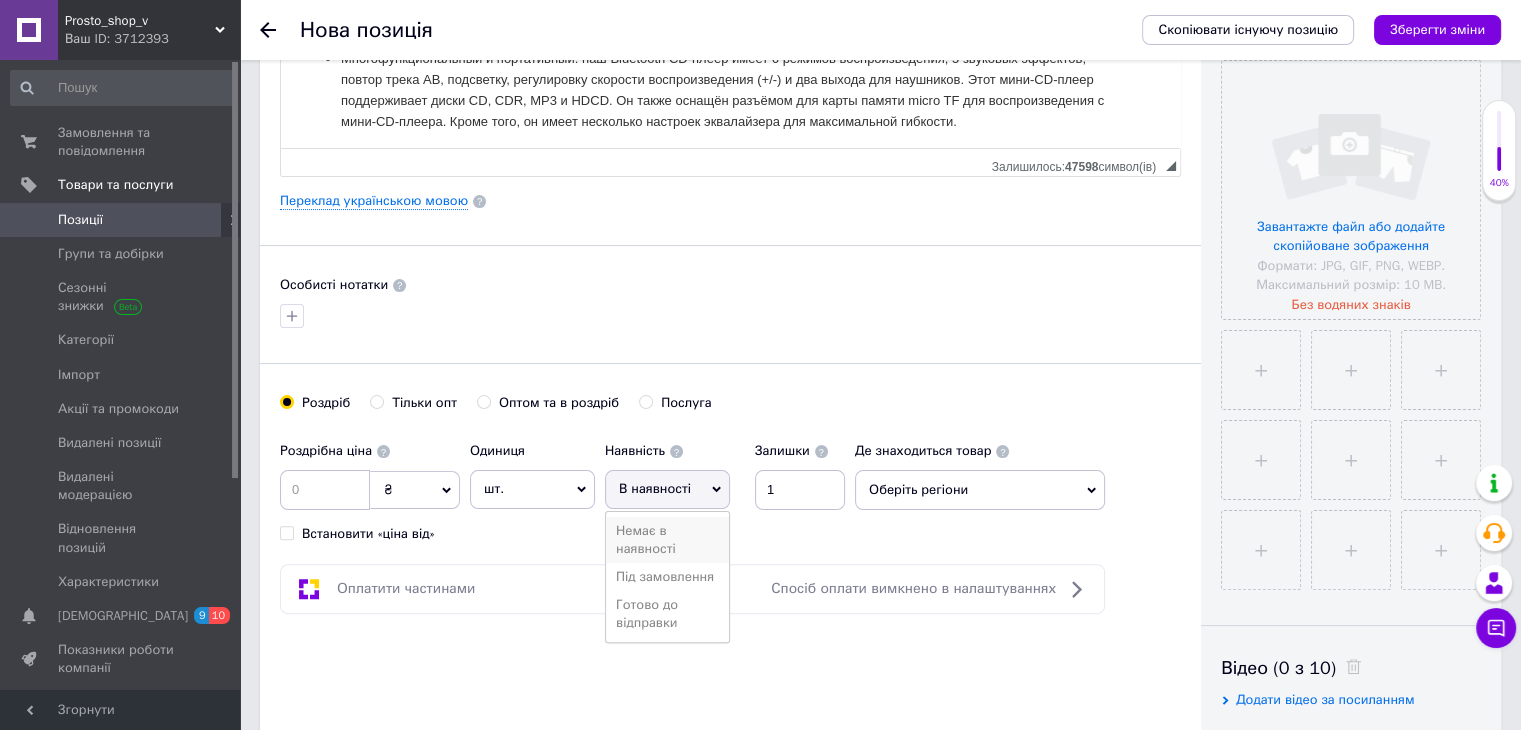 scroll, scrollTop: 500, scrollLeft: 0, axis: vertical 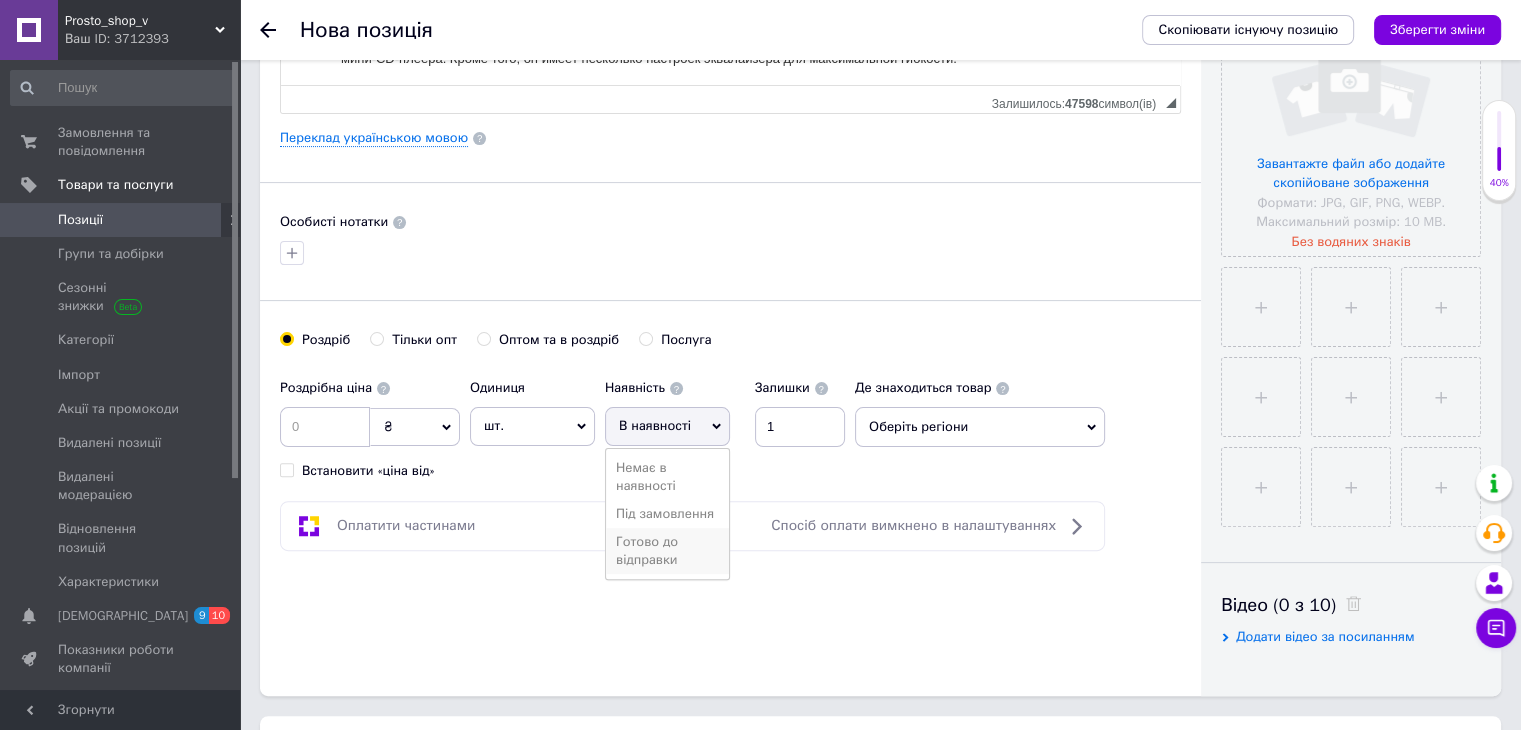 click on "Готово до відправки" at bounding box center [667, 551] 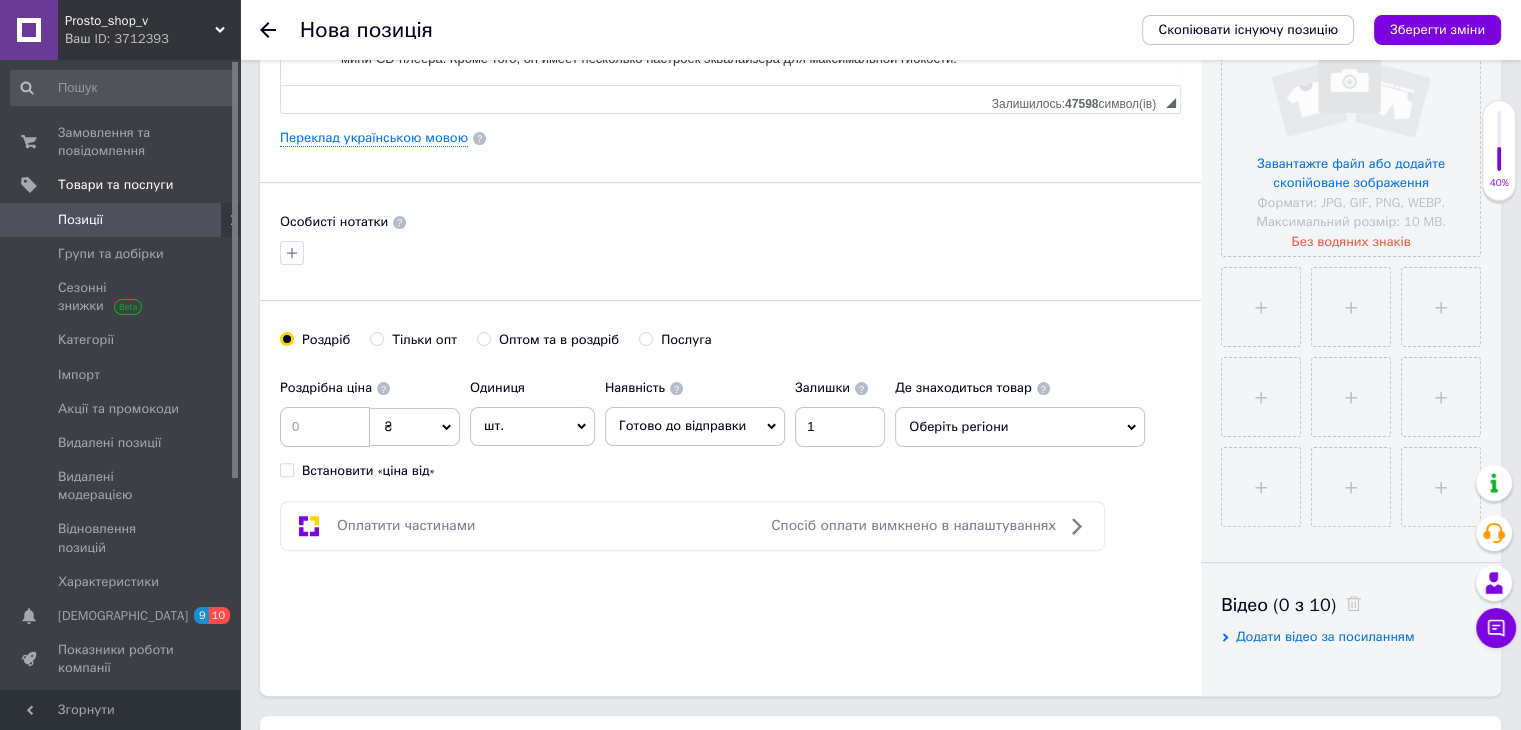 click on "Оберіть регіони" at bounding box center (1020, 427) 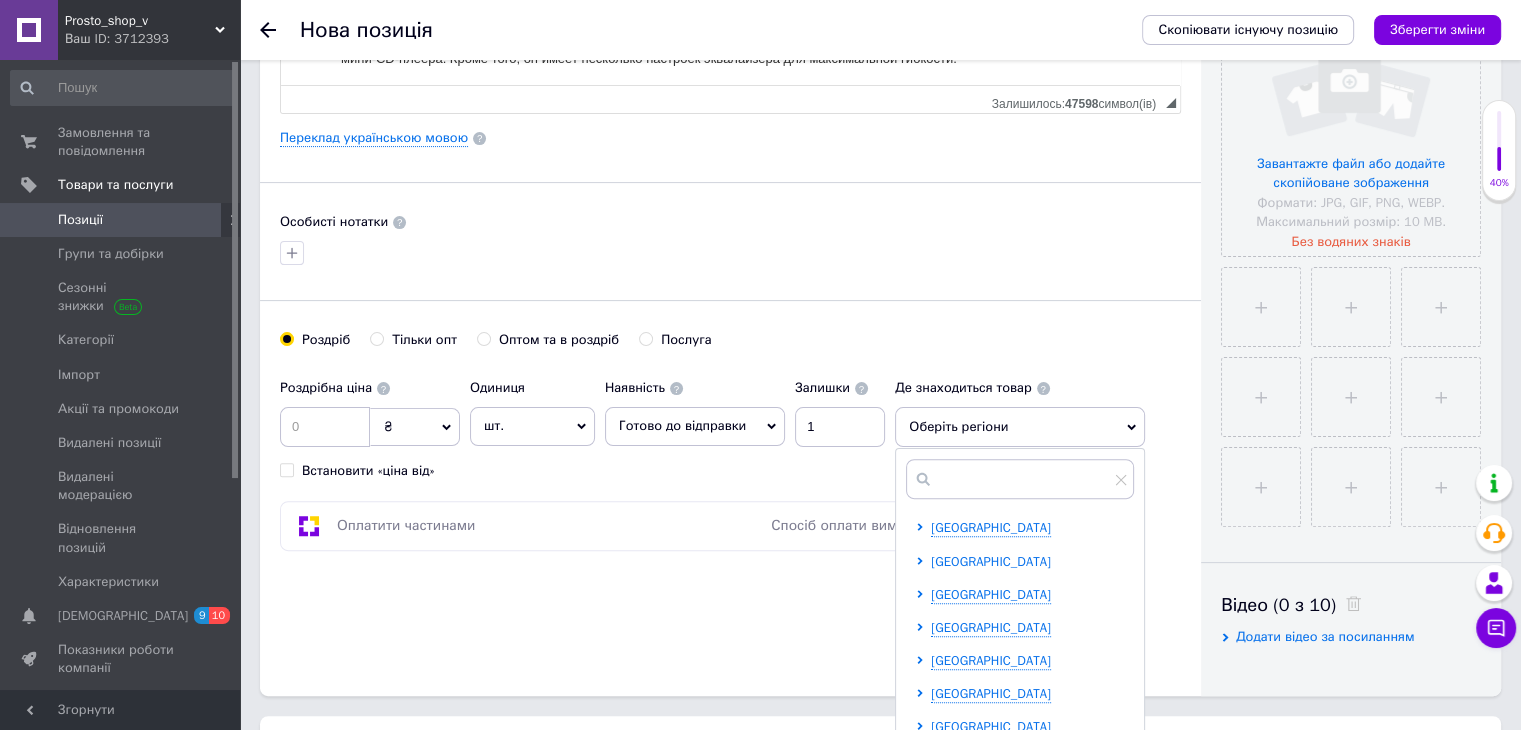 click on "[GEOGRAPHIC_DATA]" at bounding box center [991, 561] 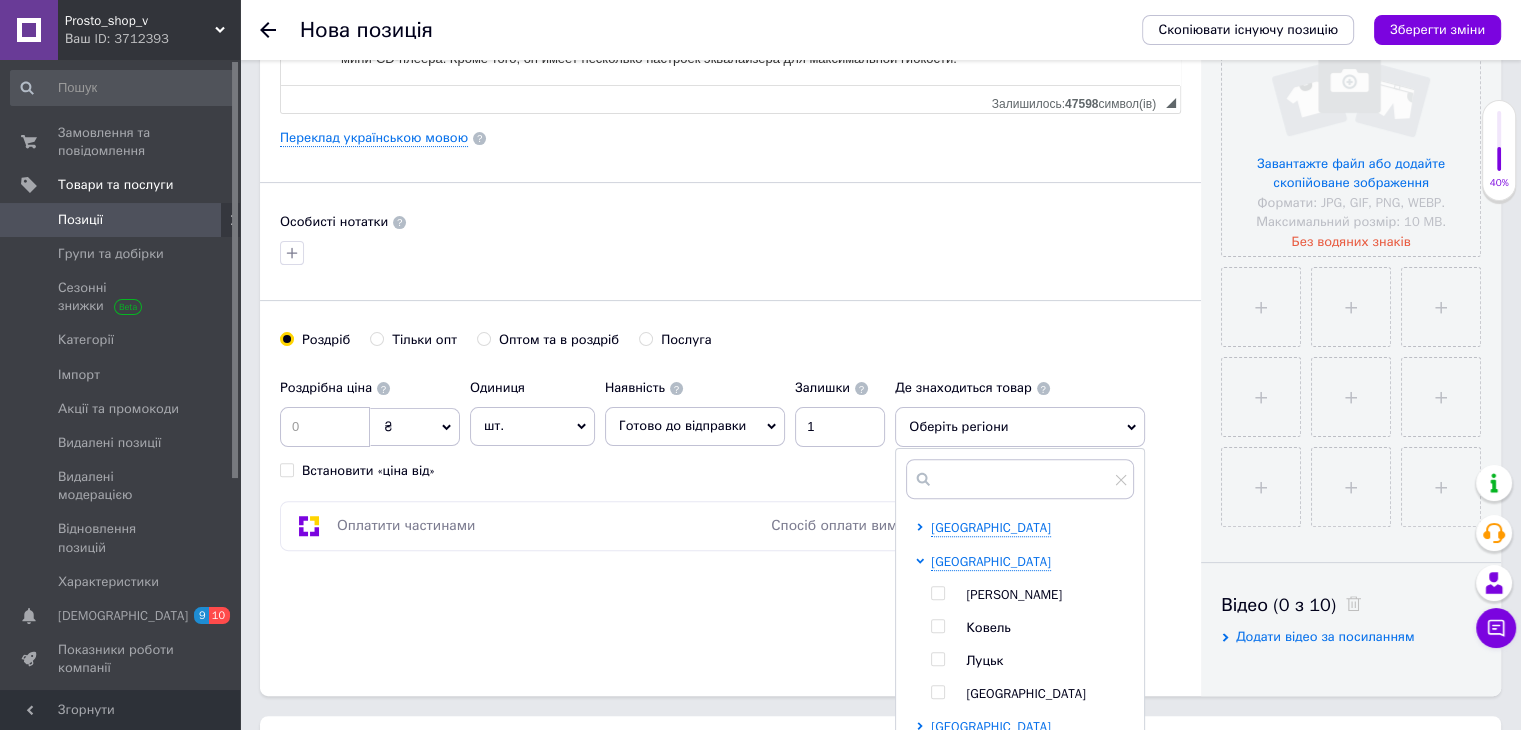 click at bounding box center (937, 593) 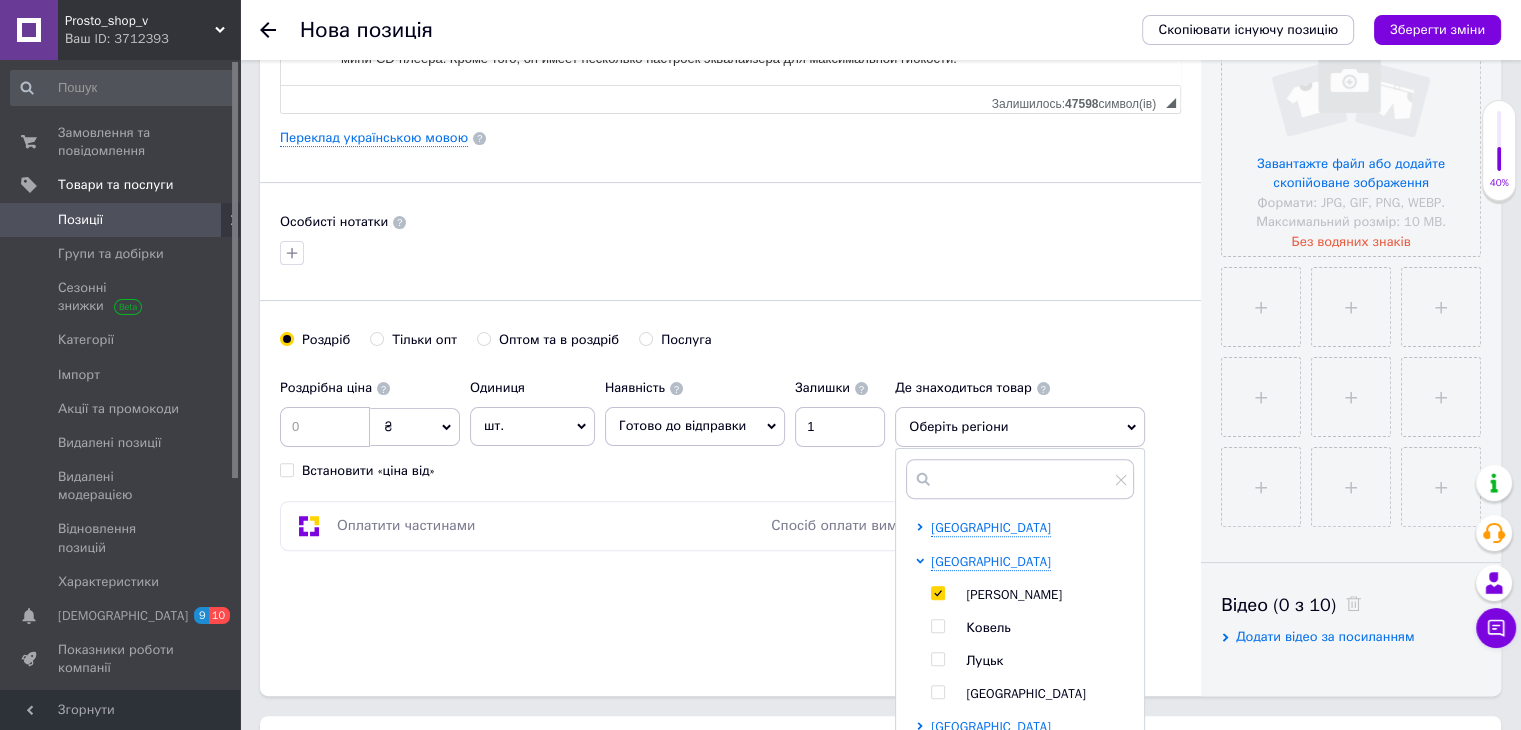 checkbox on "true" 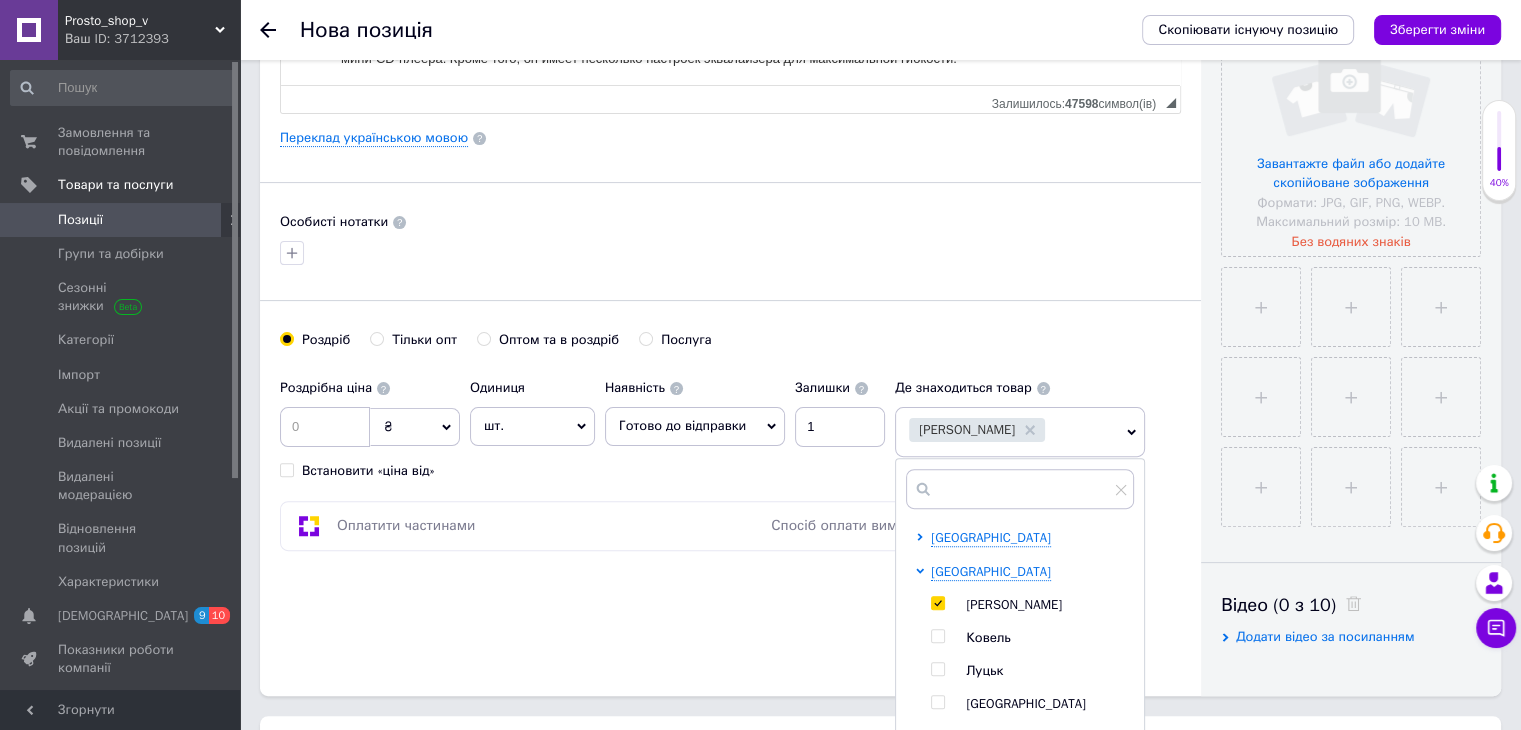 click on "Основна інформація Назва позиції (Російська) ✱ Портативный CD-плеер DESOBRY с Bluetooth, динамиками, FM-радио и аккумулятором Код/Артикул S04424 Опис (Російська) ✱
[PERSON_NAME]
Технология связи
Bluetooth, FM, помощь
Тип крепления
Настольное крепление
Название модели
CD522B - Десобри
Специальная особенность
Два разъема для наушников, Bluetooth, два встроенных стереодинамика, FM-передатчик, возможность зарядки
Совместимые устройства
Цвет
черный
Включенные компоненты
Руководство
Вес товара" at bounding box center [730, 138] 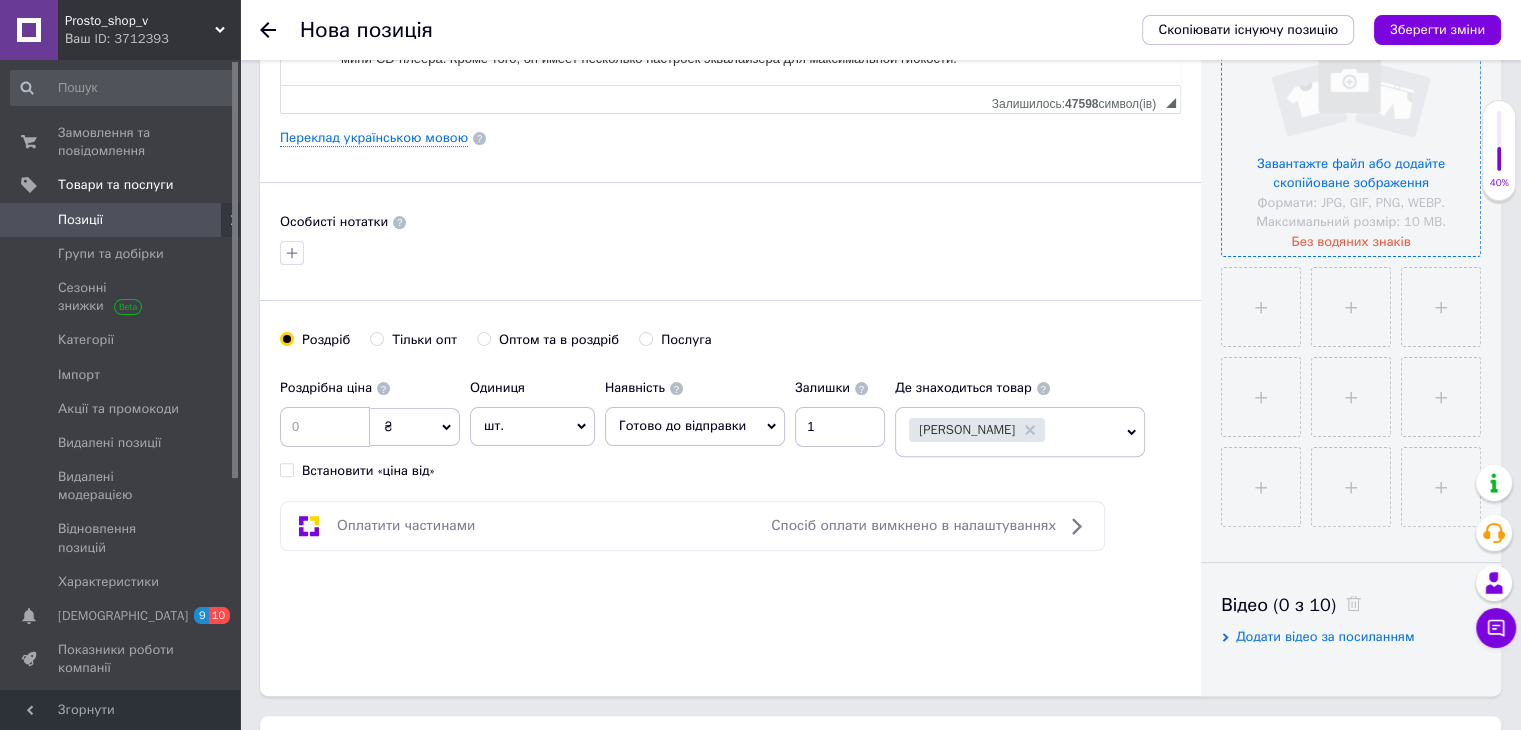 click at bounding box center [1351, 127] 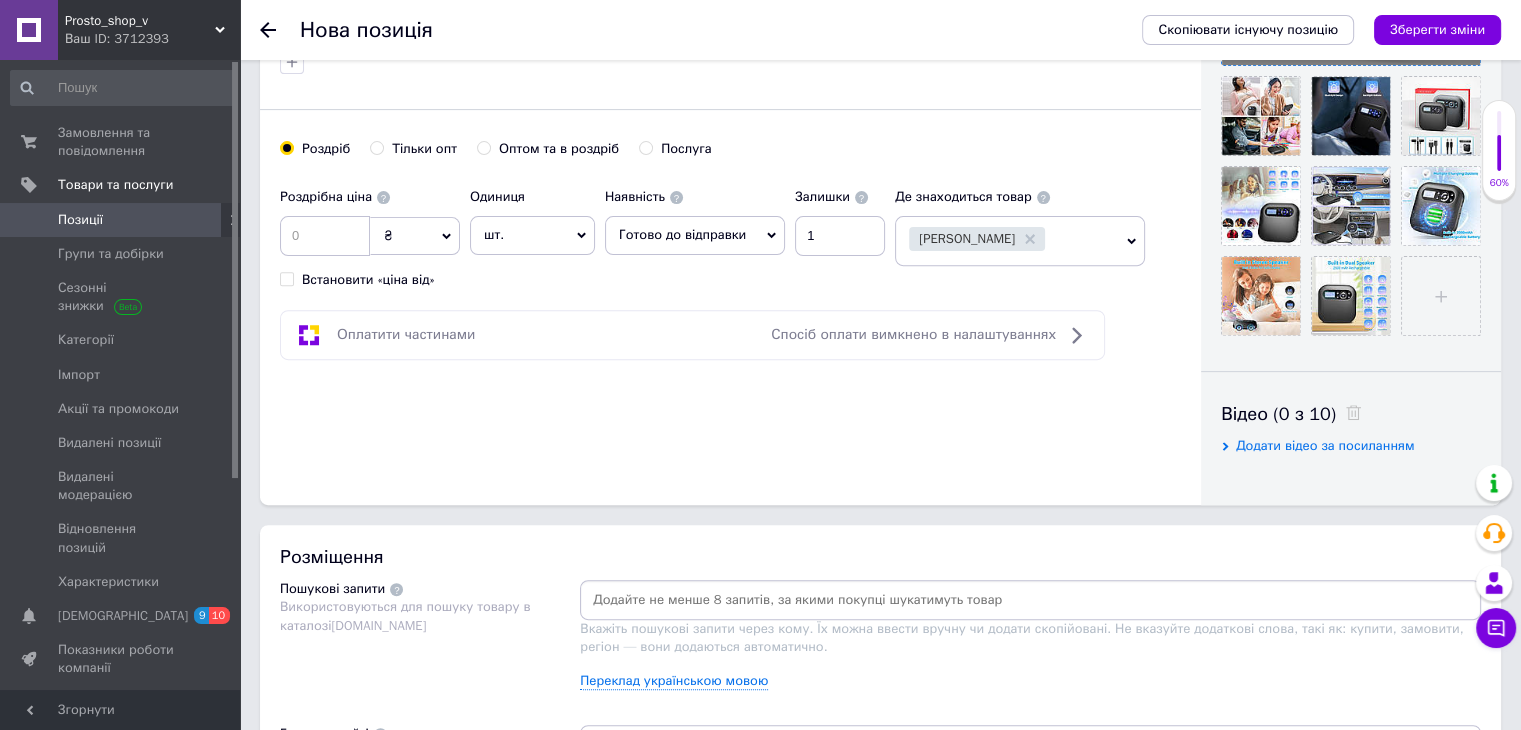 scroll, scrollTop: 800, scrollLeft: 0, axis: vertical 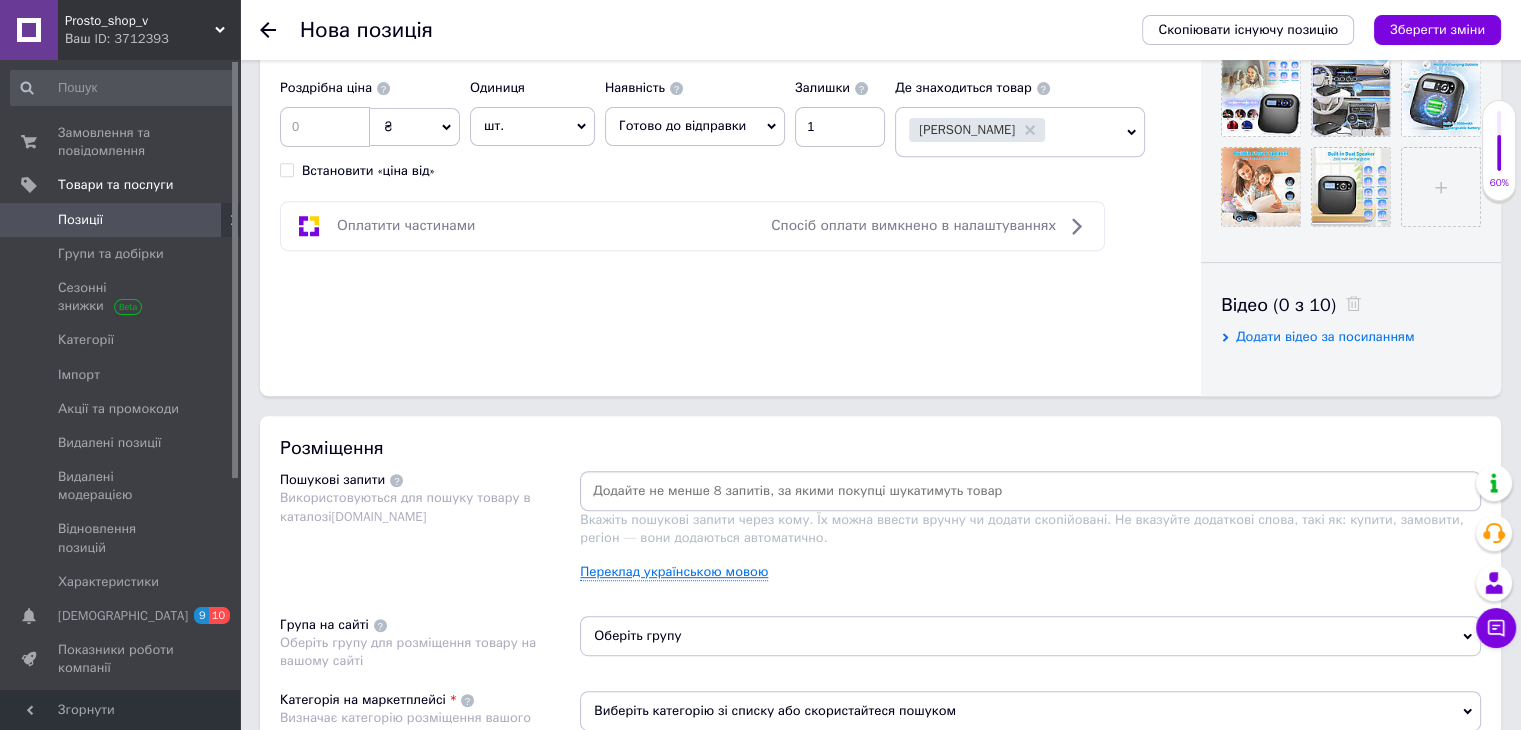 click on "Переклад українською мовою" at bounding box center [674, 572] 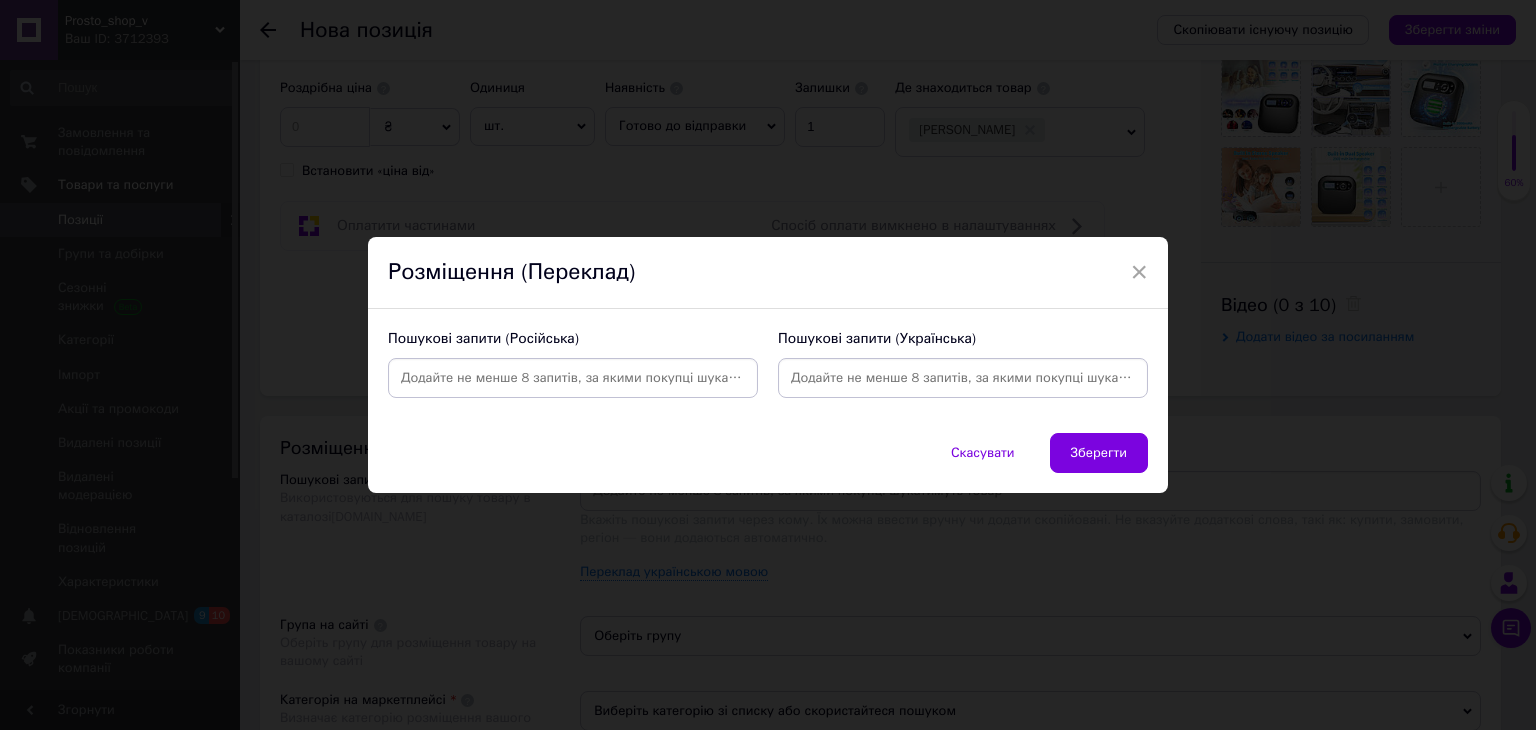 click at bounding box center [573, 378] 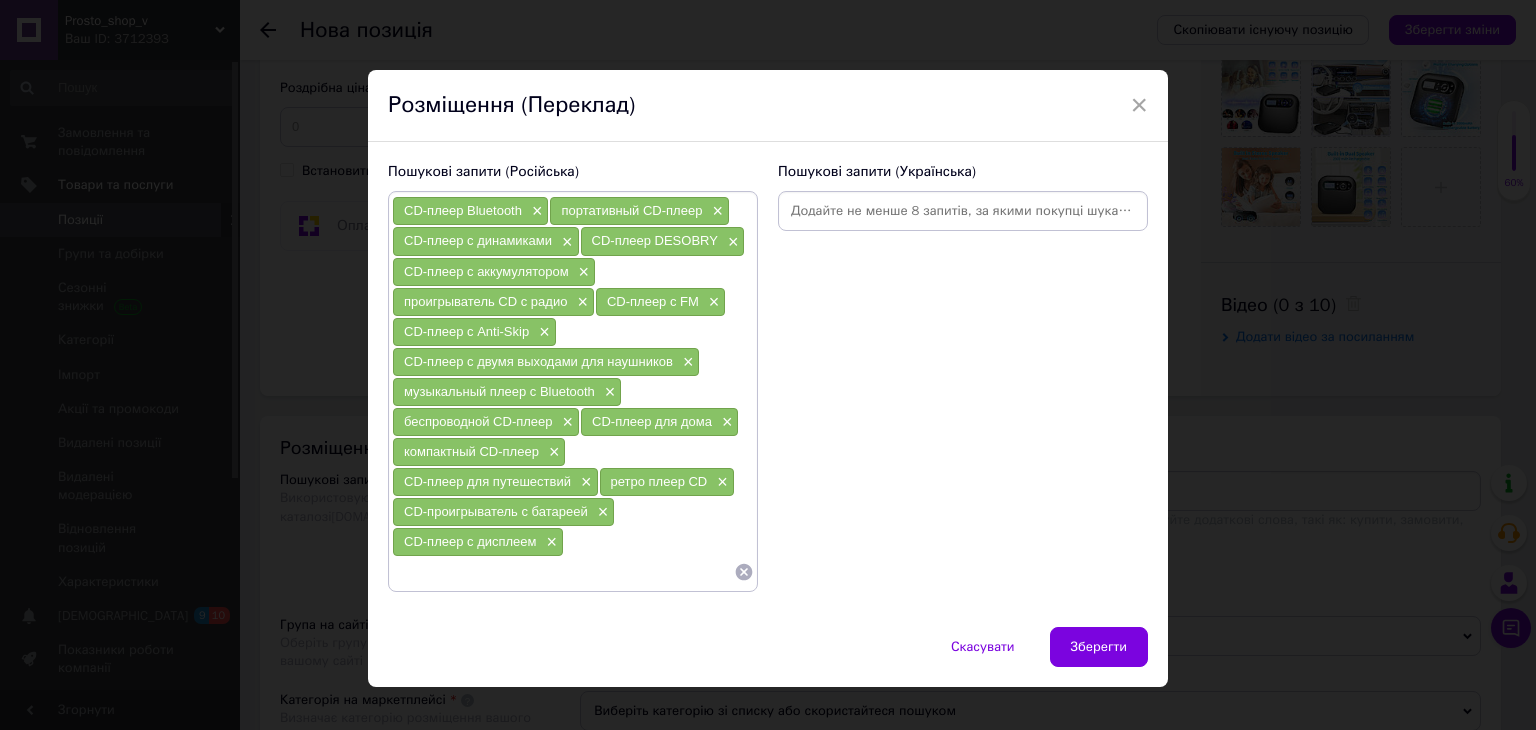 click at bounding box center (963, 211) 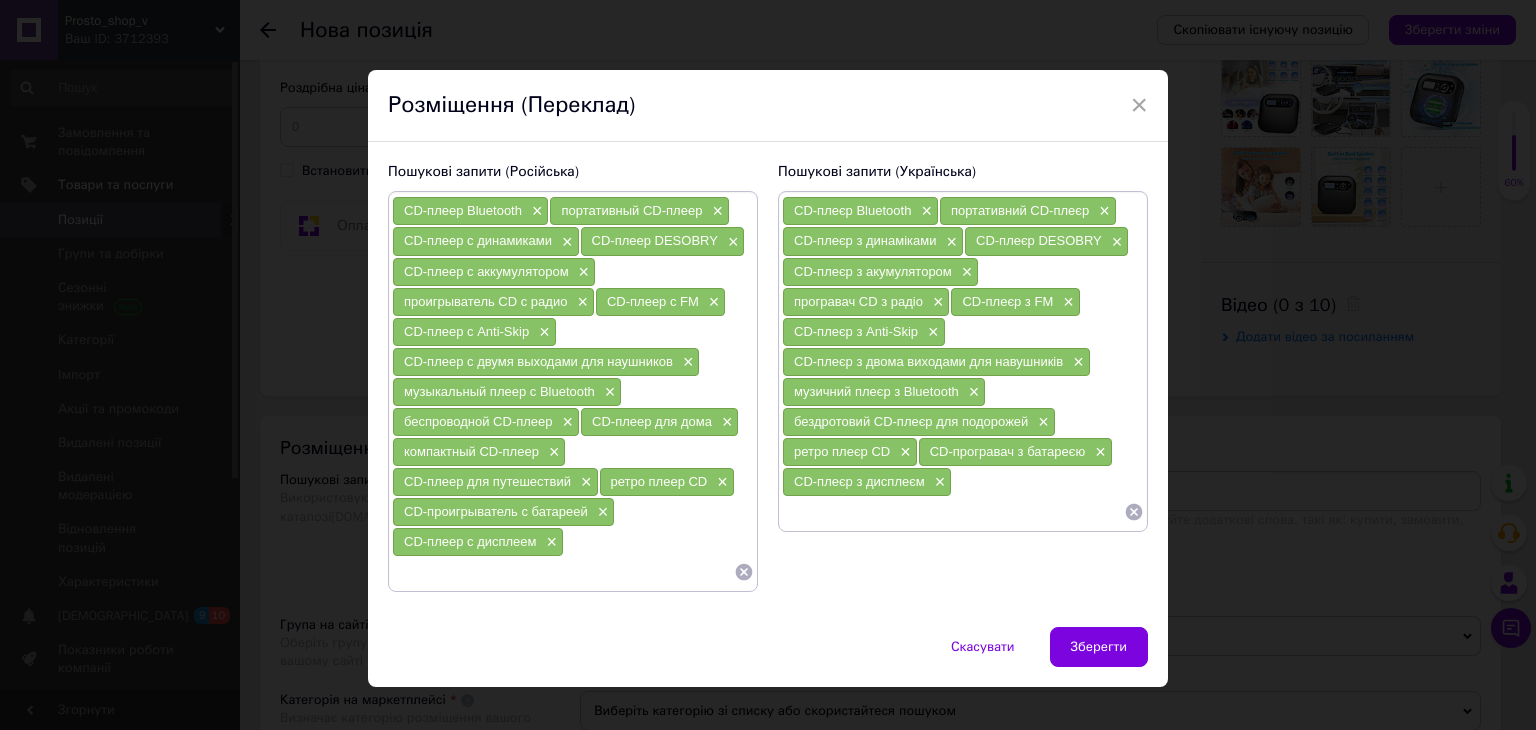 click on "Зберегти" at bounding box center (1099, 647) 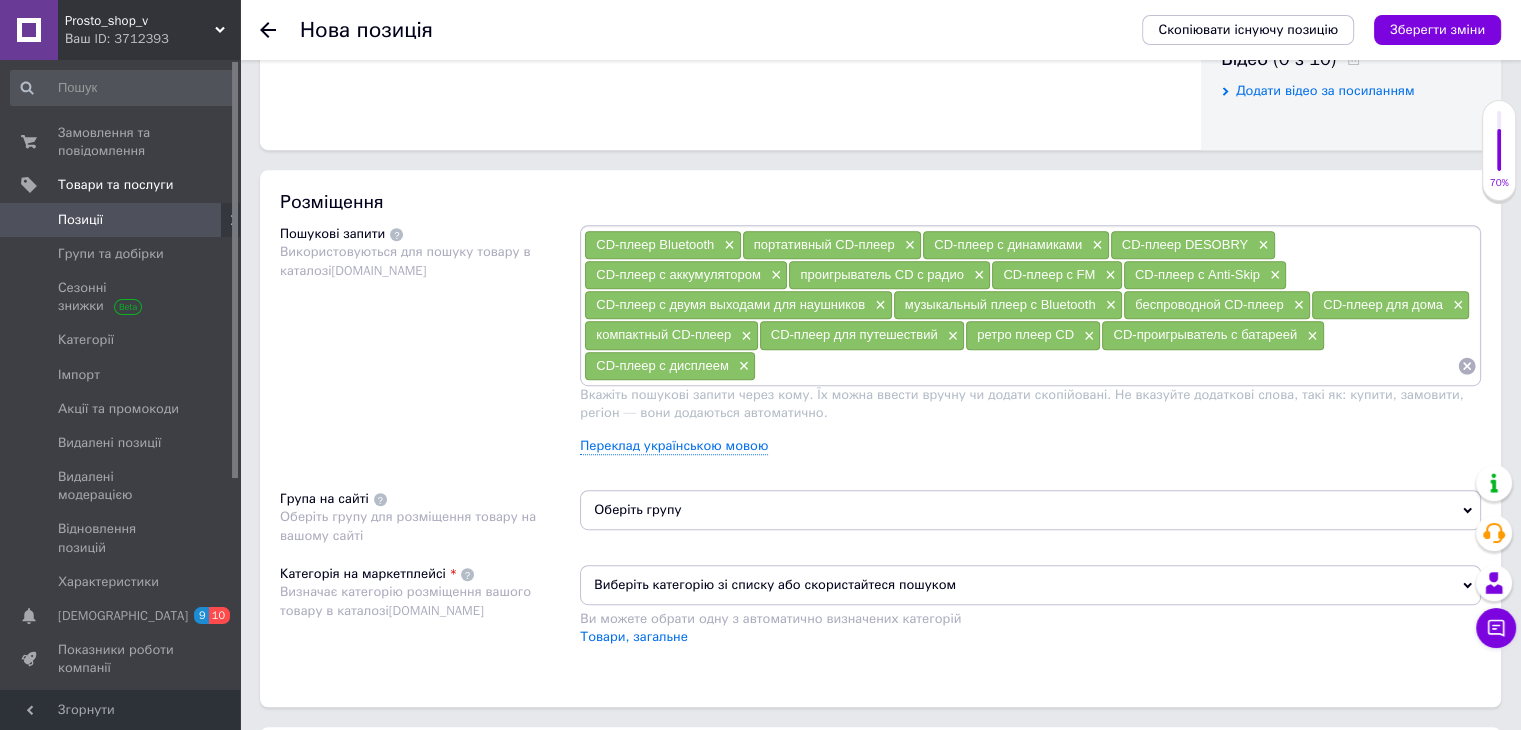 scroll, scrollTop: 1200, scrollLeft: 0, axis: vertical 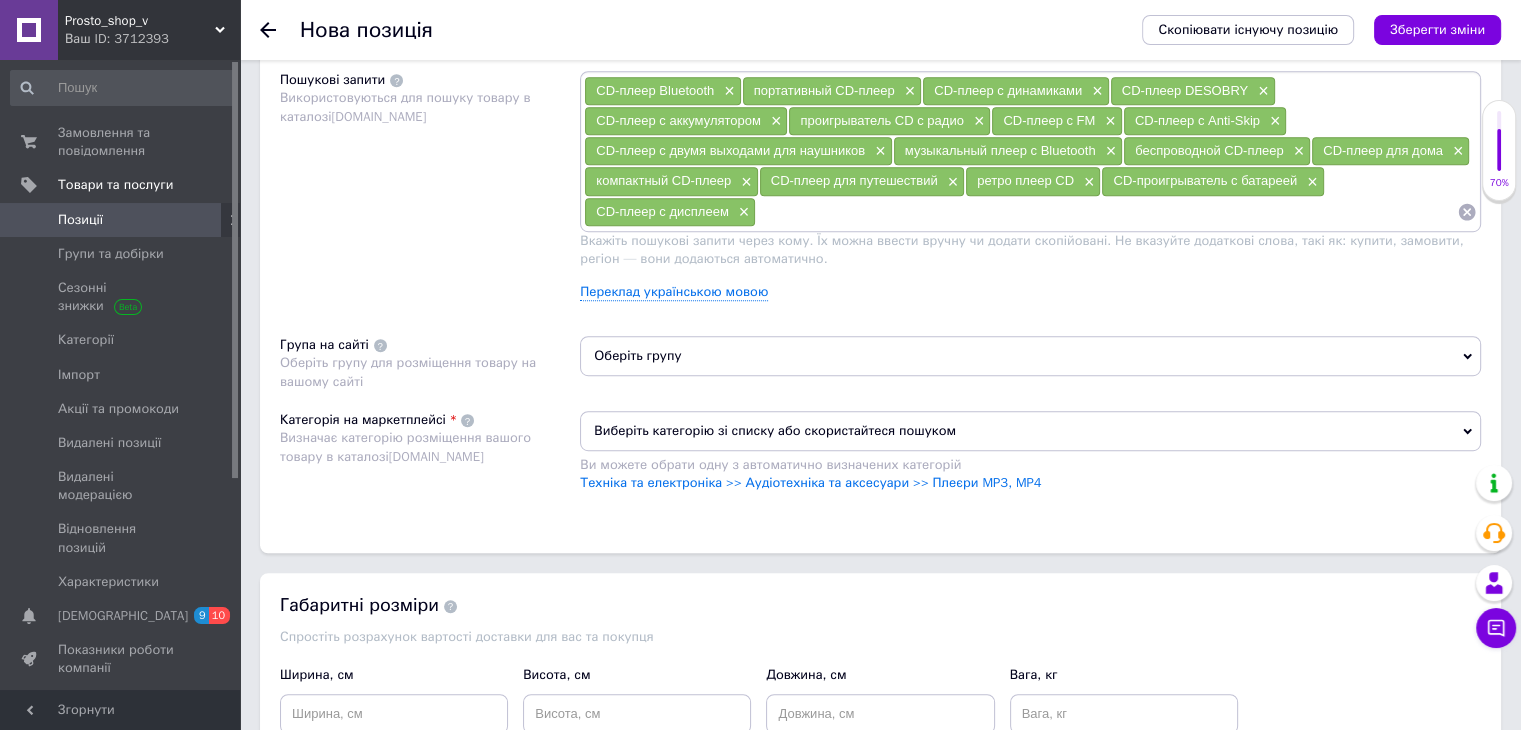 click on "Оберіть групу" at bounding box center (1030, 356) 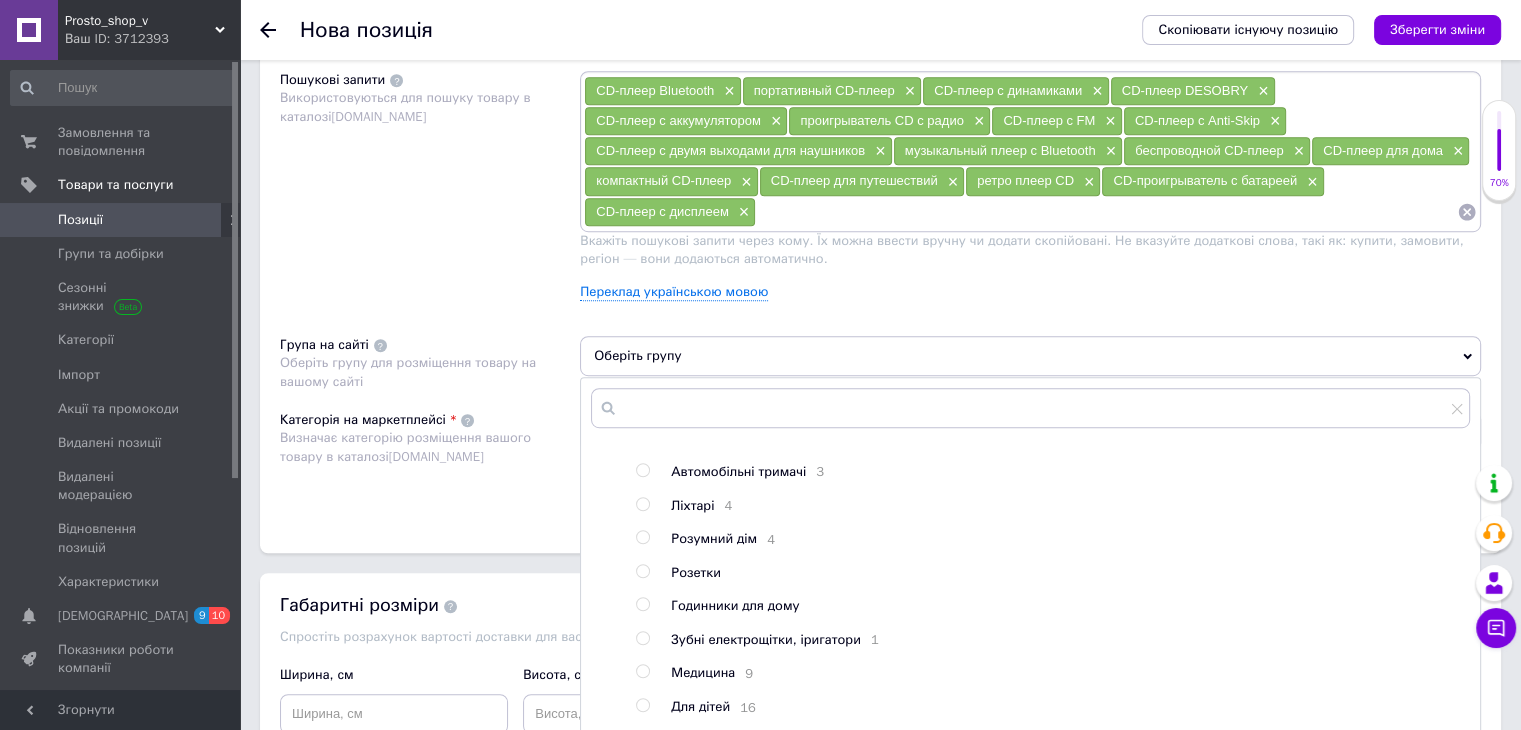 scroll, scrollTop: 209, scrollLeft: 0, axis: vertical 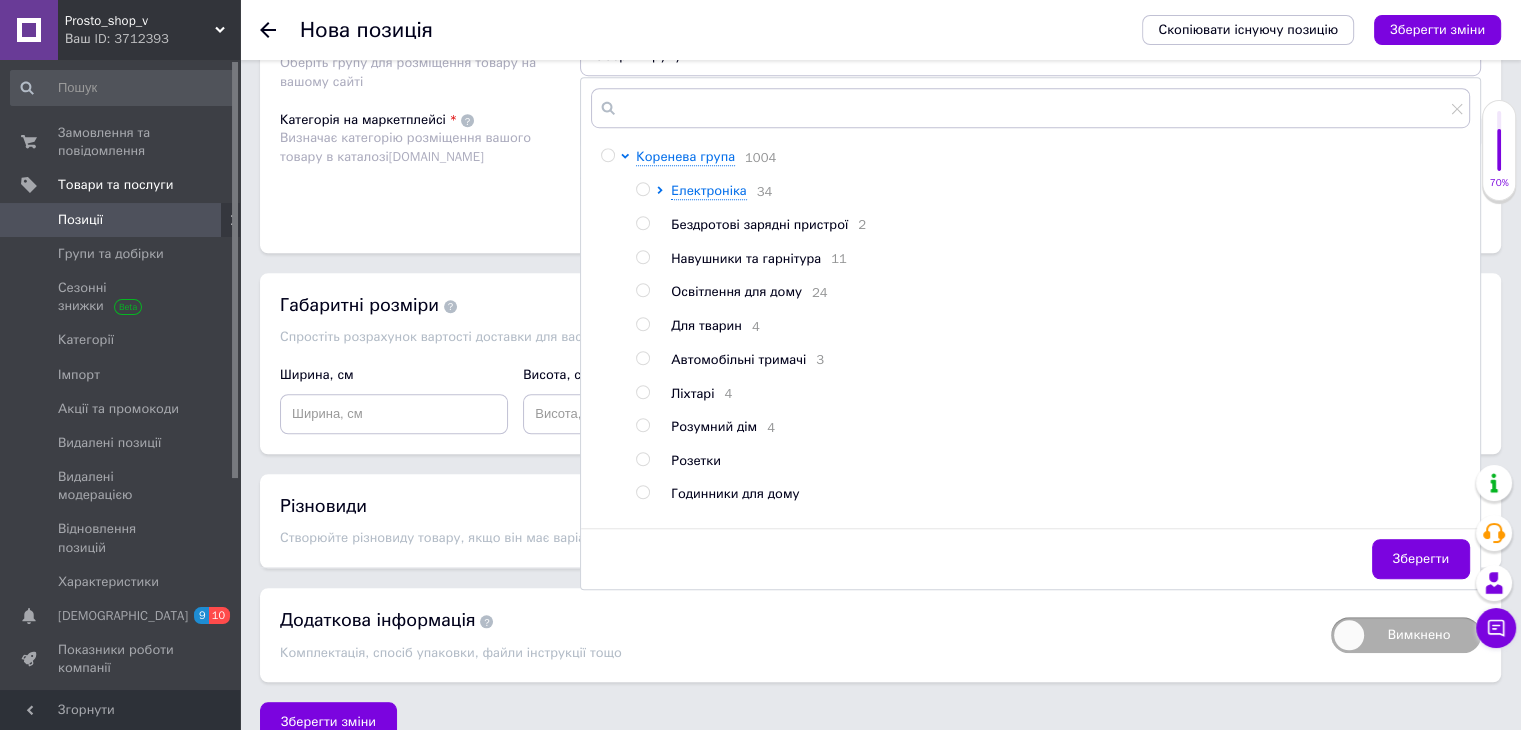 click at bounding box center [642, 257] 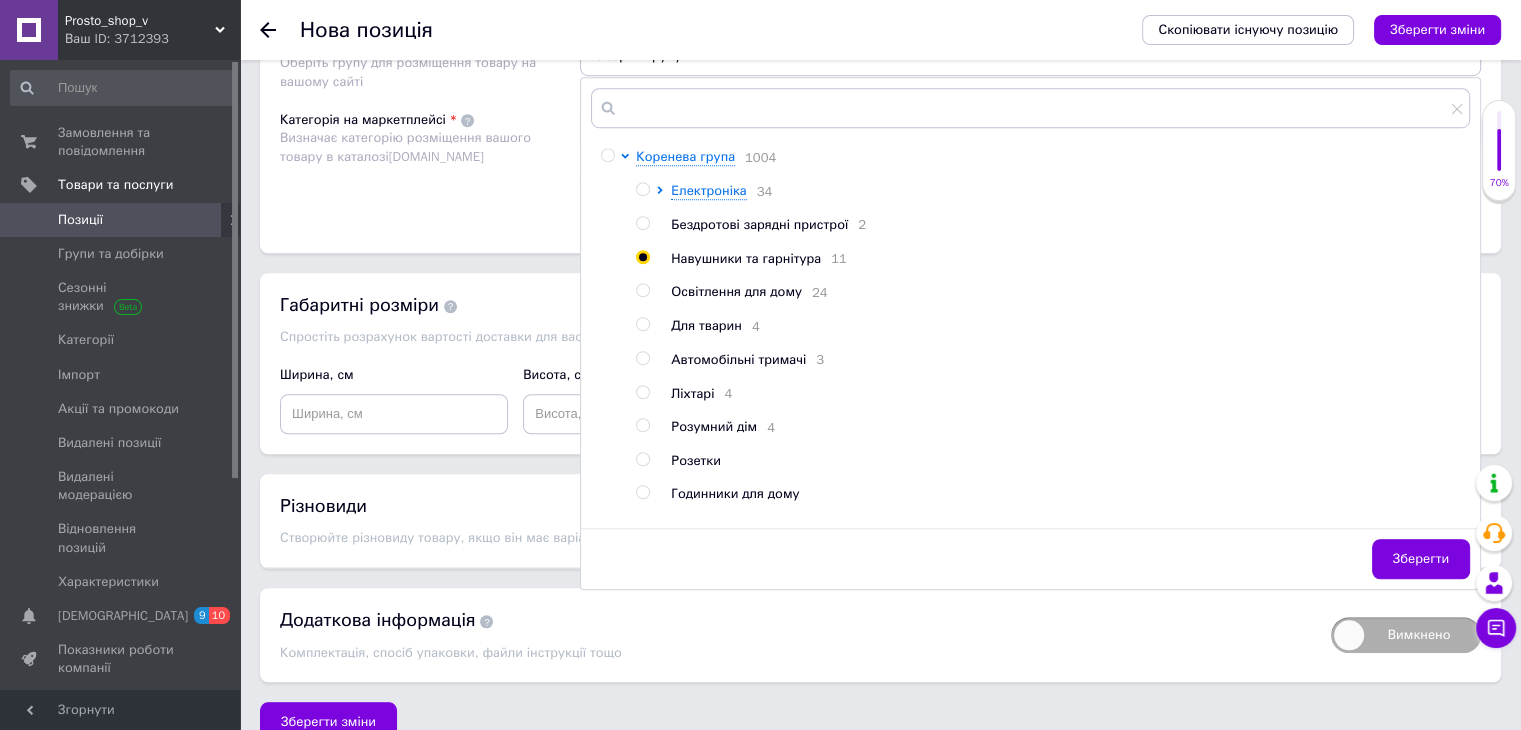 radio on "true" 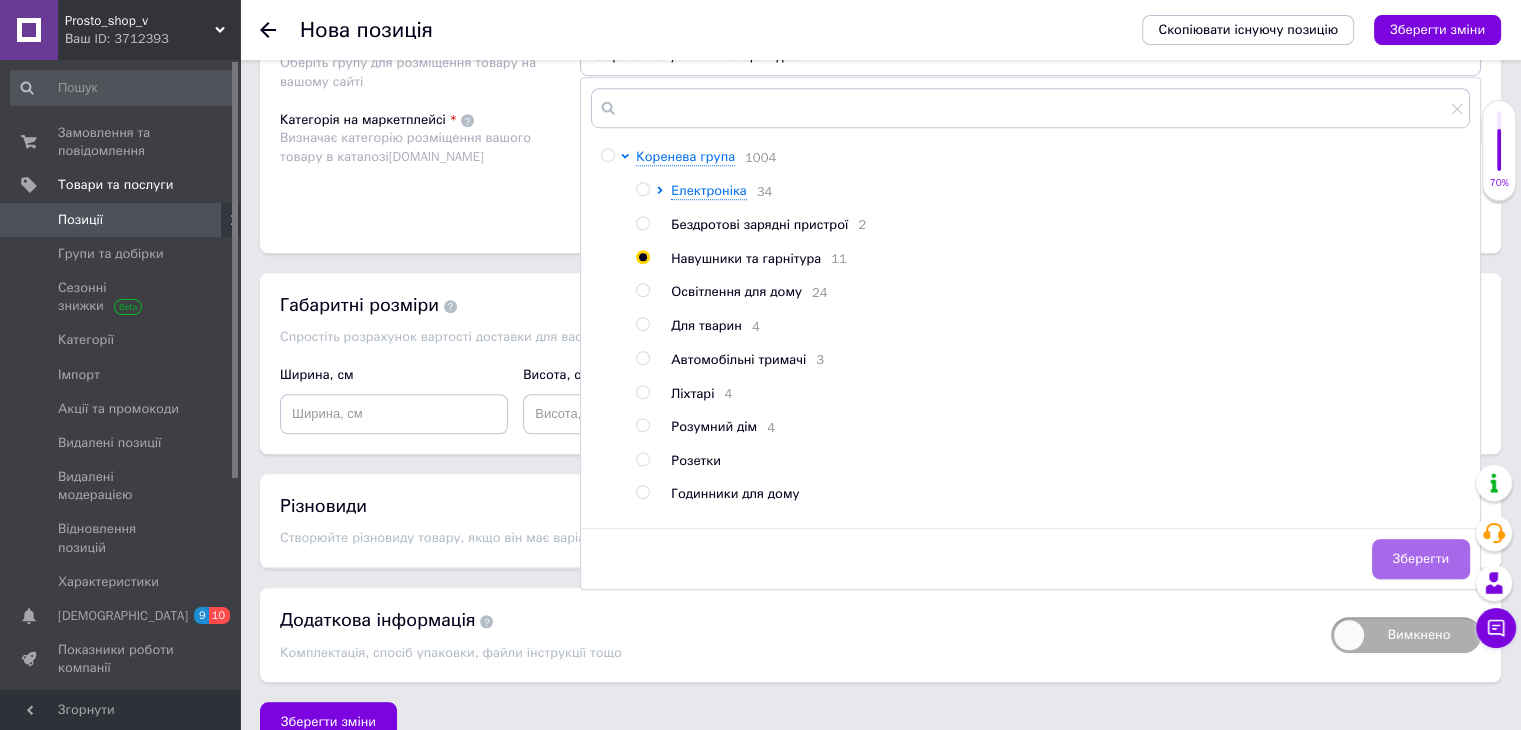 click on "Зберегти" at bounding box center (1421, 559) 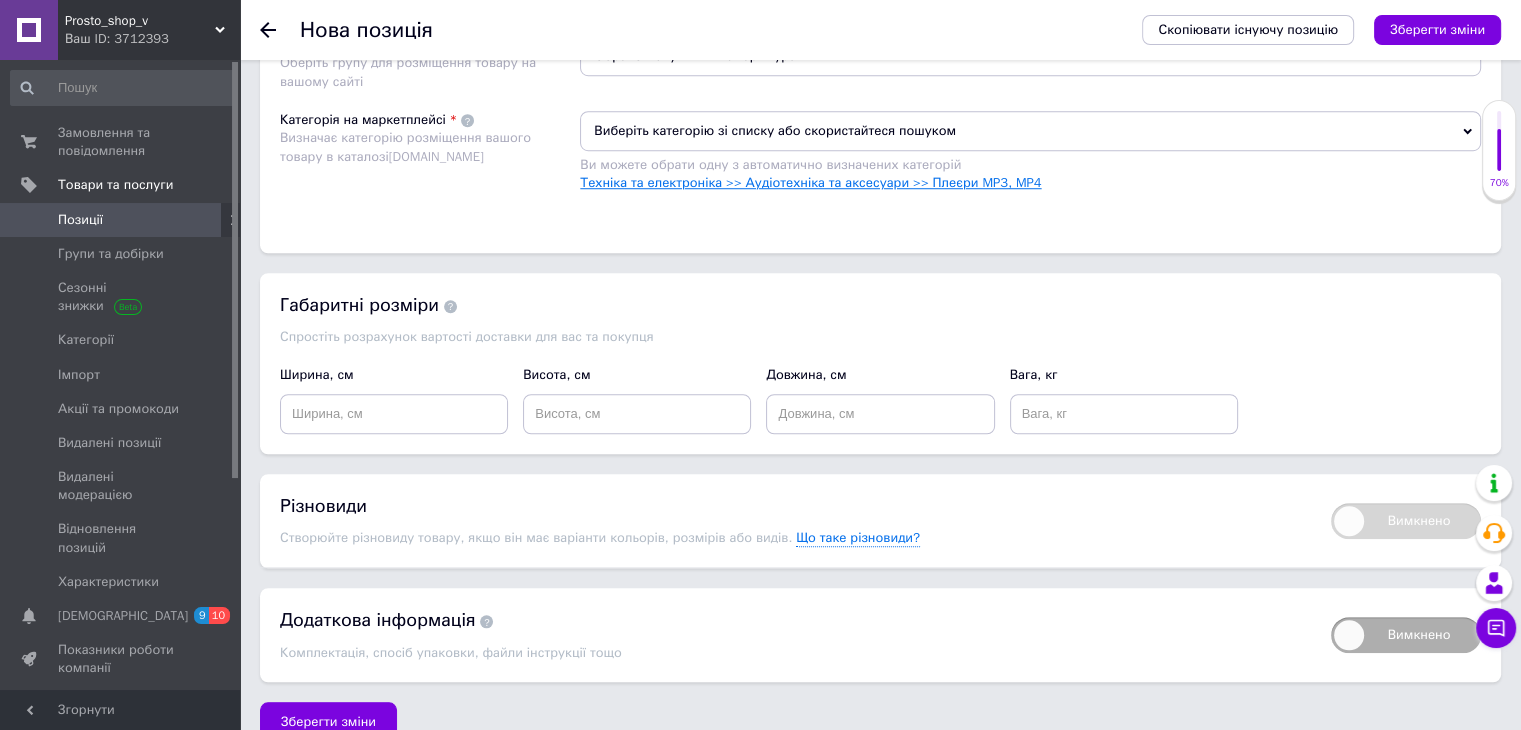 click on "Техніка та електроніка >> Аудіотехніка та аксесуари >> Плеєри MP3, MP4" at bounding box center [810, 182] 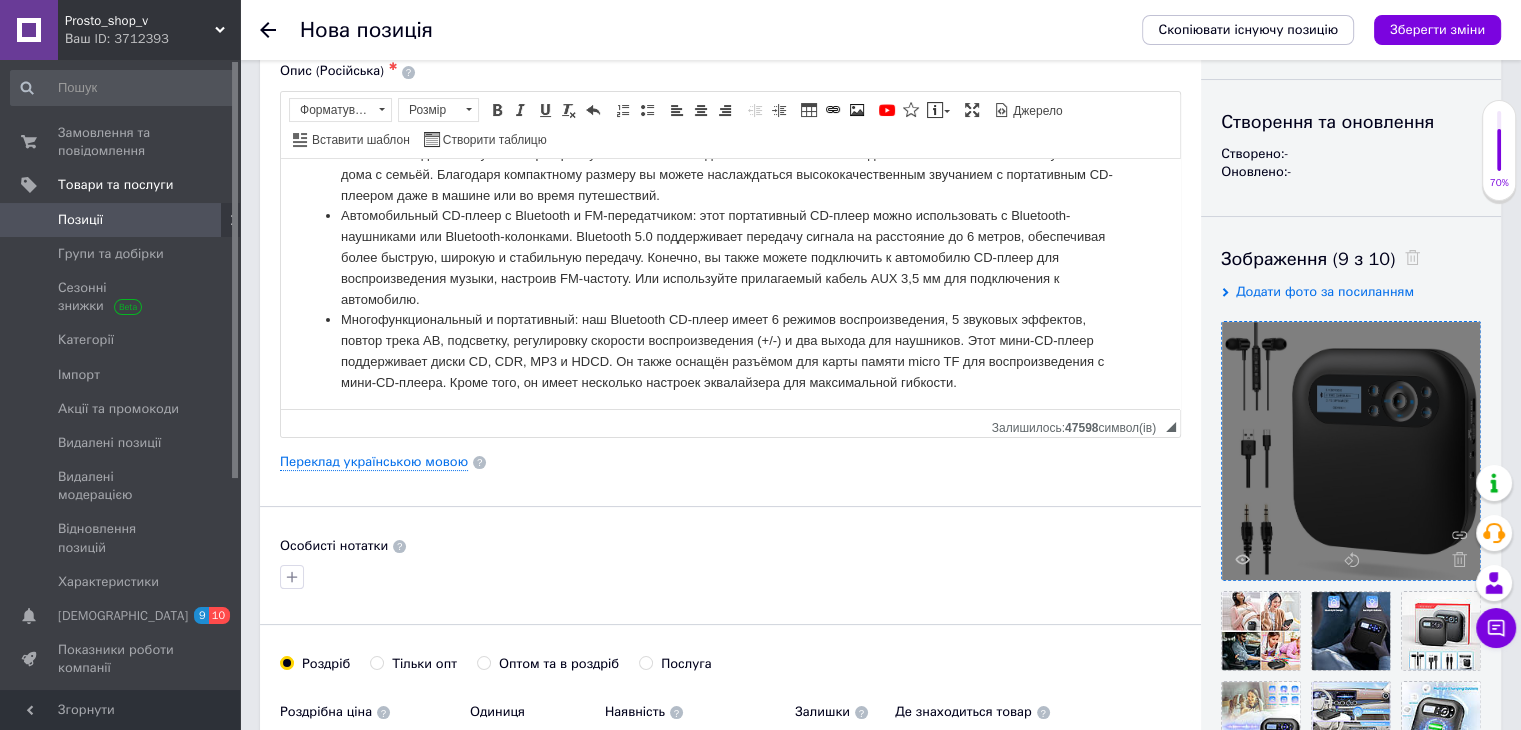 scroll, scrollTop: 0, scrollLeft: 0, axis: both 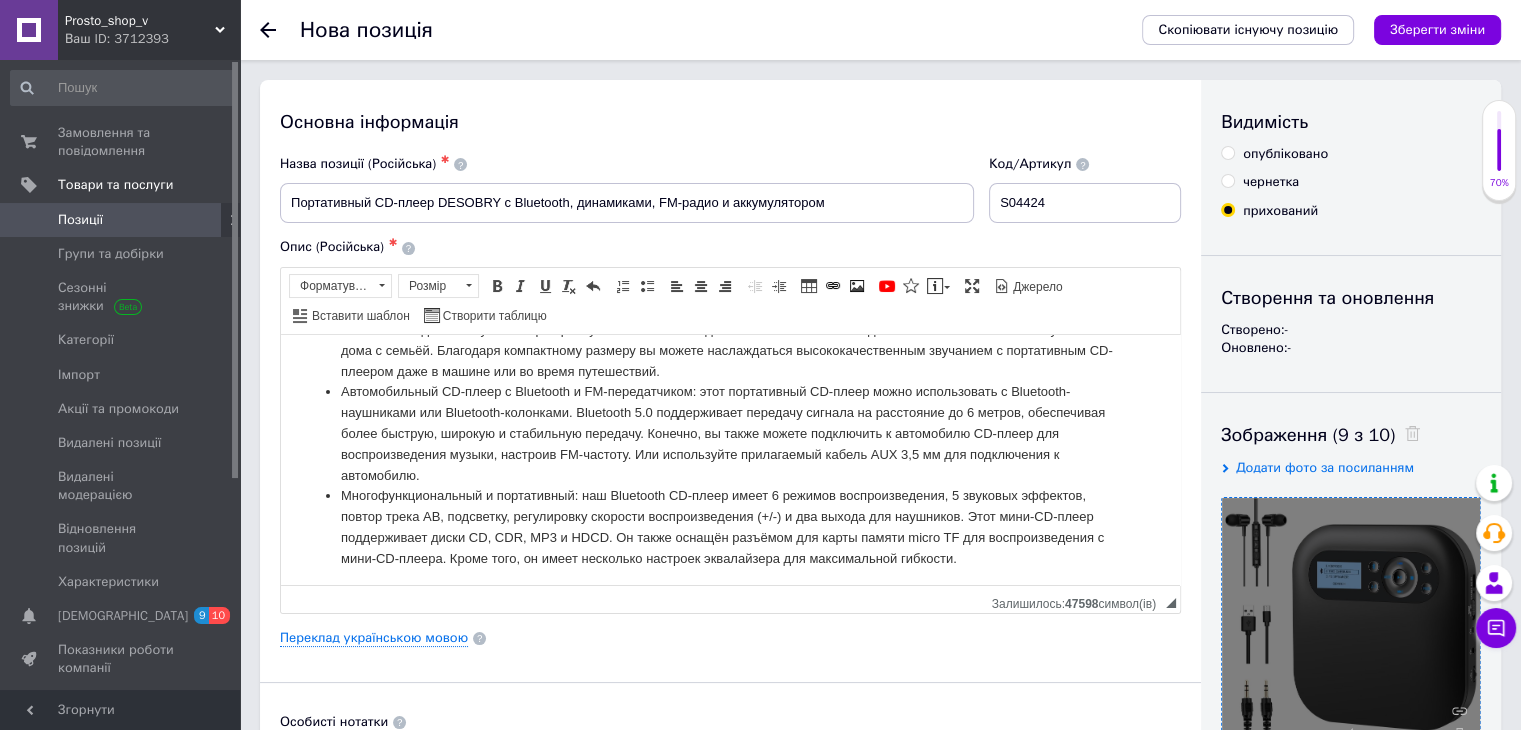 click on "Зберегти зміни" at bounding box center (1437, 29) 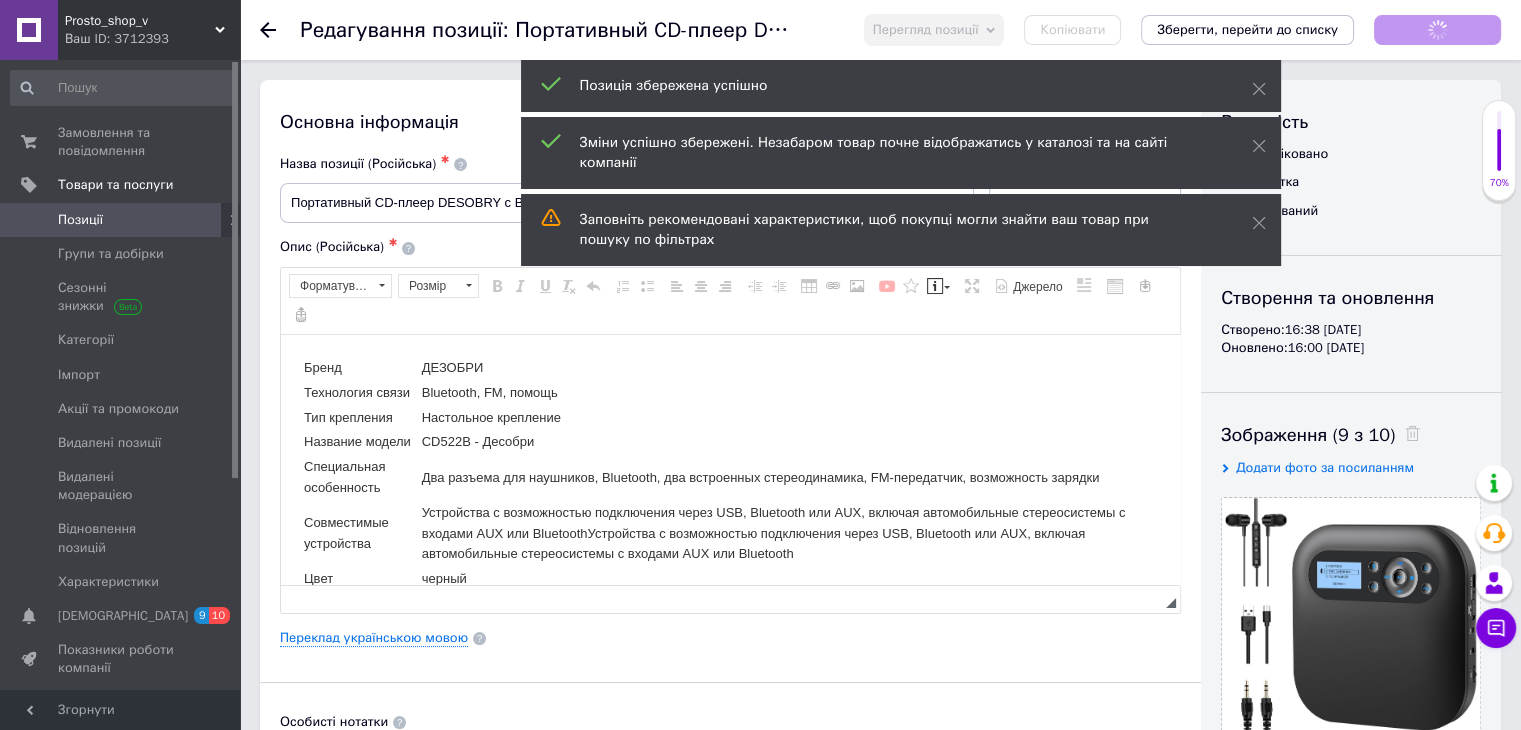 scroll, scrollTop: 0, scrollLeft: 0, axis: both 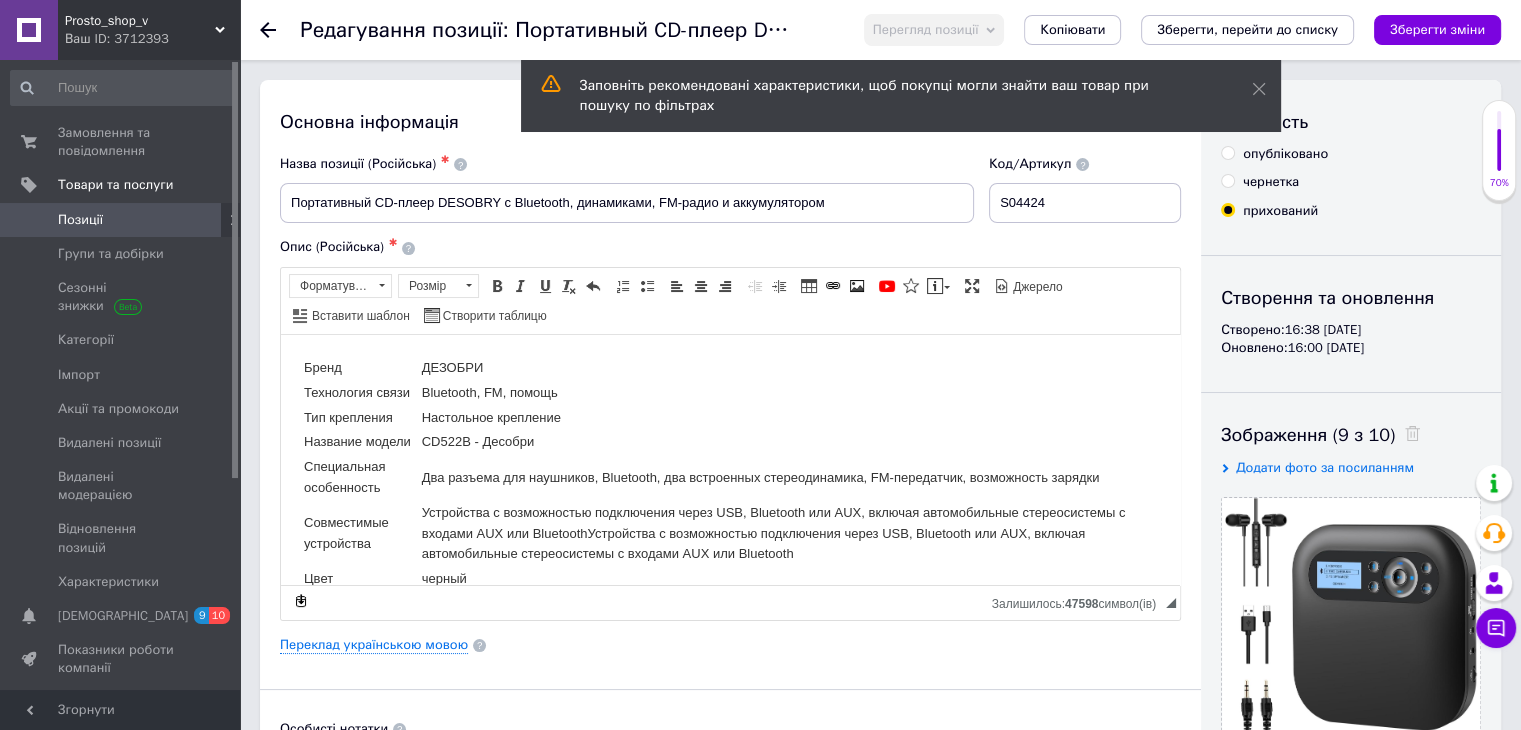 click on "Позиції" at bounding box center (121, 220) 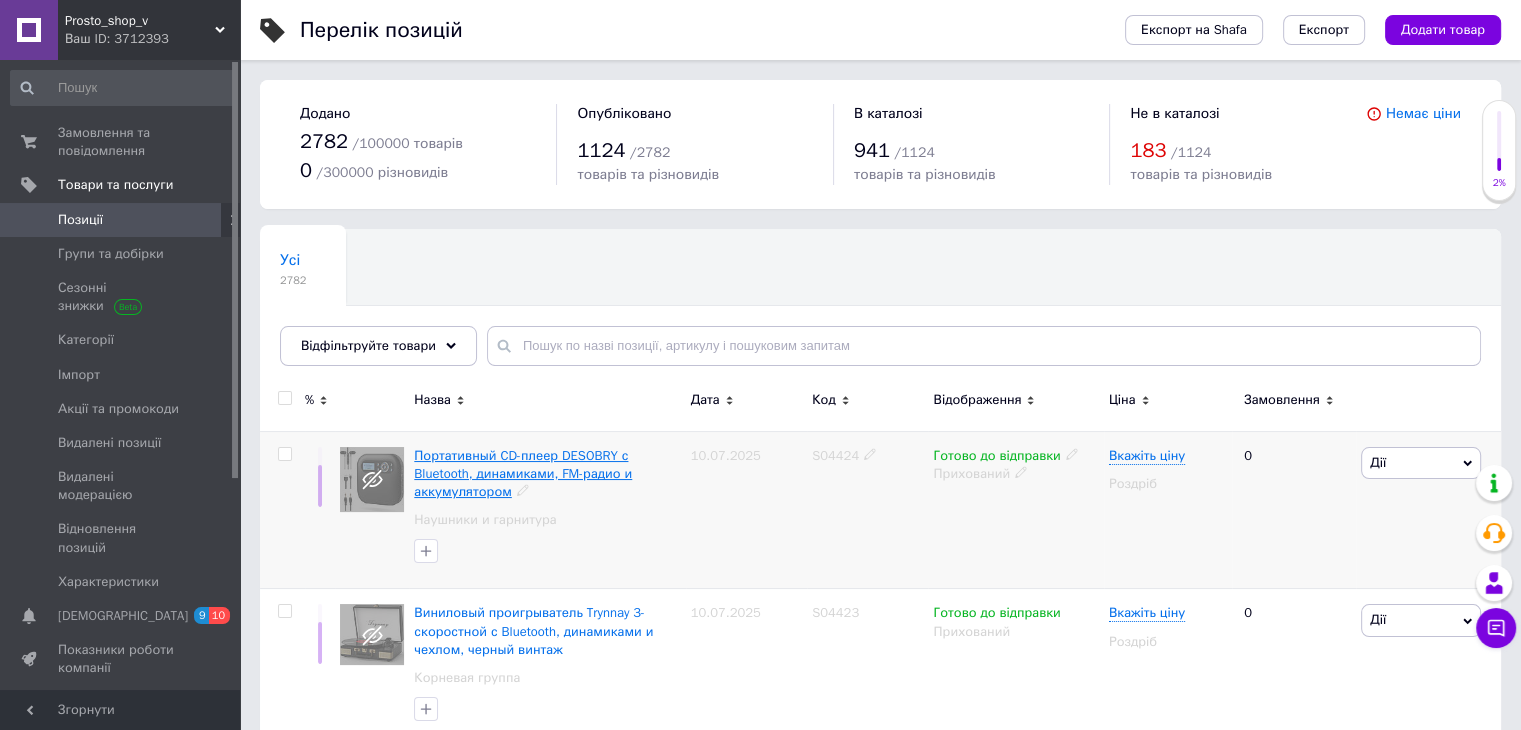 click on "Портативный CD-плеер DESOBRY с Bluetooth, динамиками, FM-радио и аккумулятором" at bounding box center (523, 473) 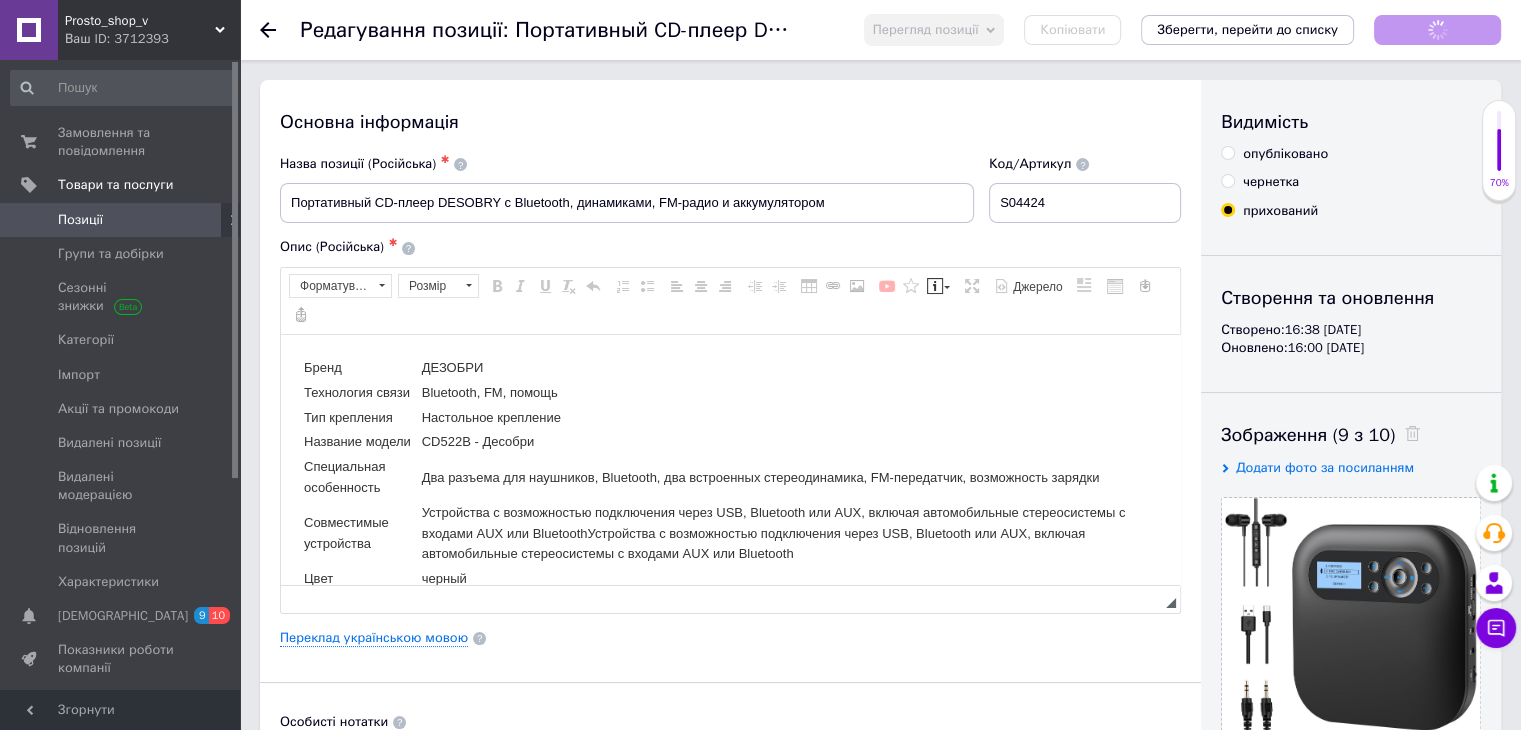 scroll, scrollTop: 0, scrollLeft: 0, axis: both 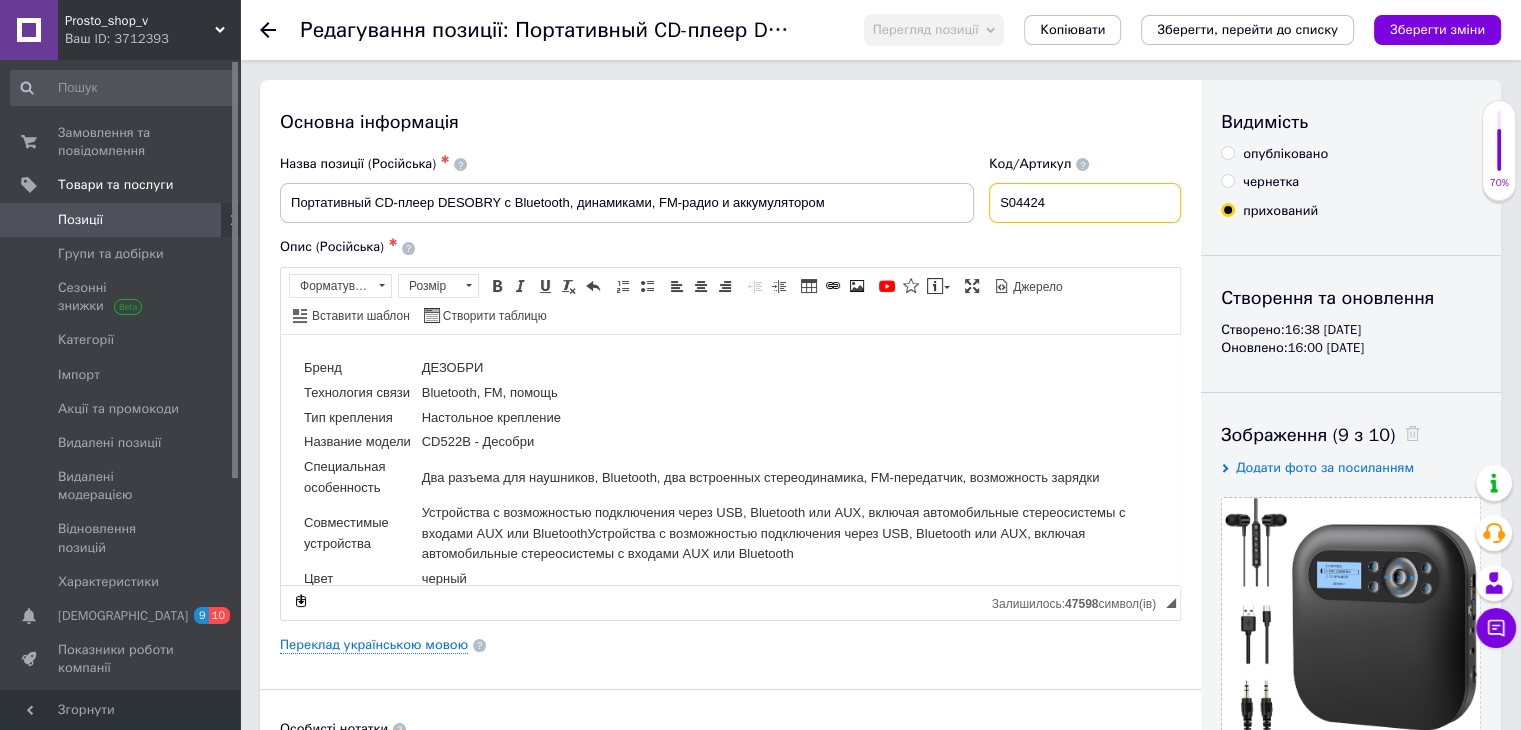 drag, startPoint x: 1115, startPoint y: 215, endPoint x: 1044, endPoint y: 215, distance: 71 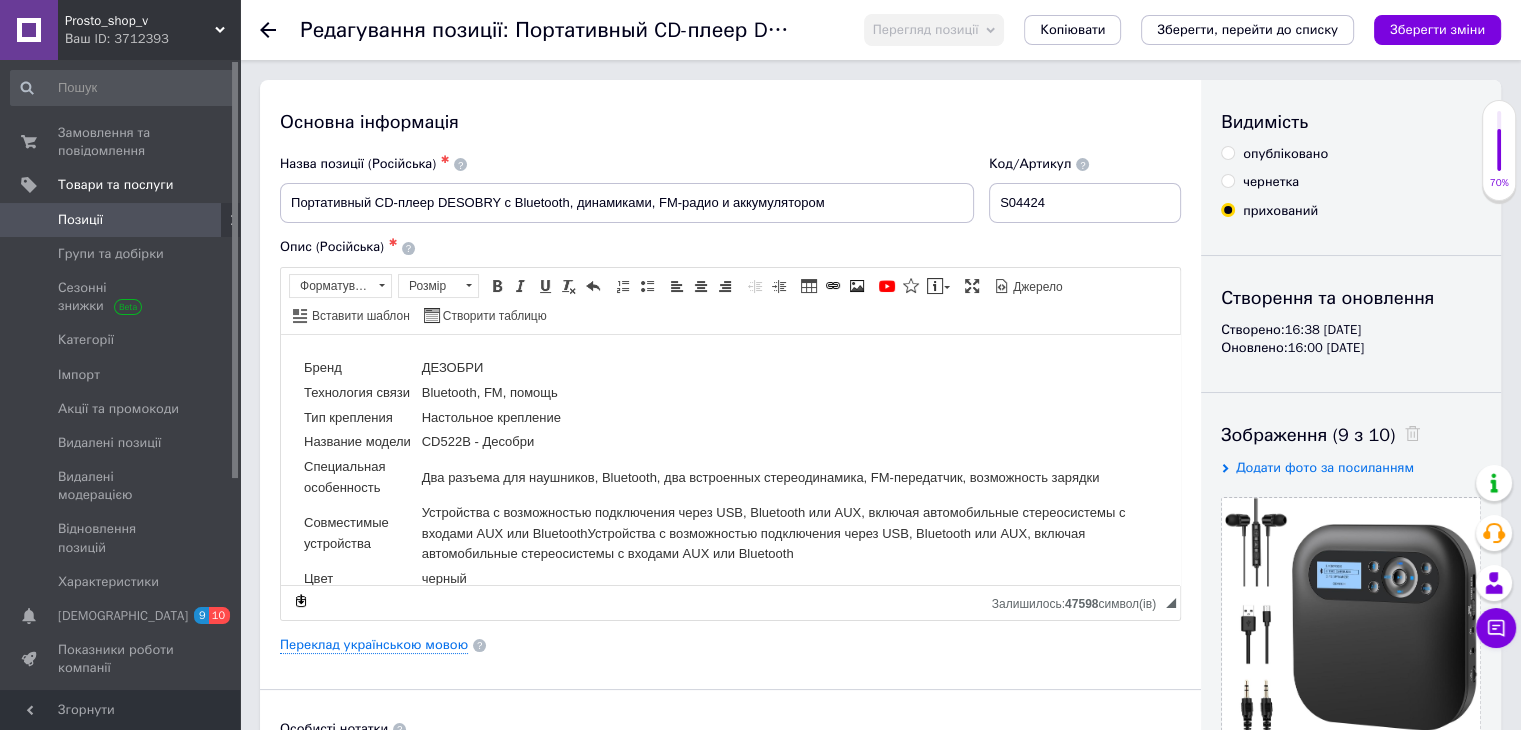 click on "ДЕЗОБРИ" at bounding box center (789, 367) 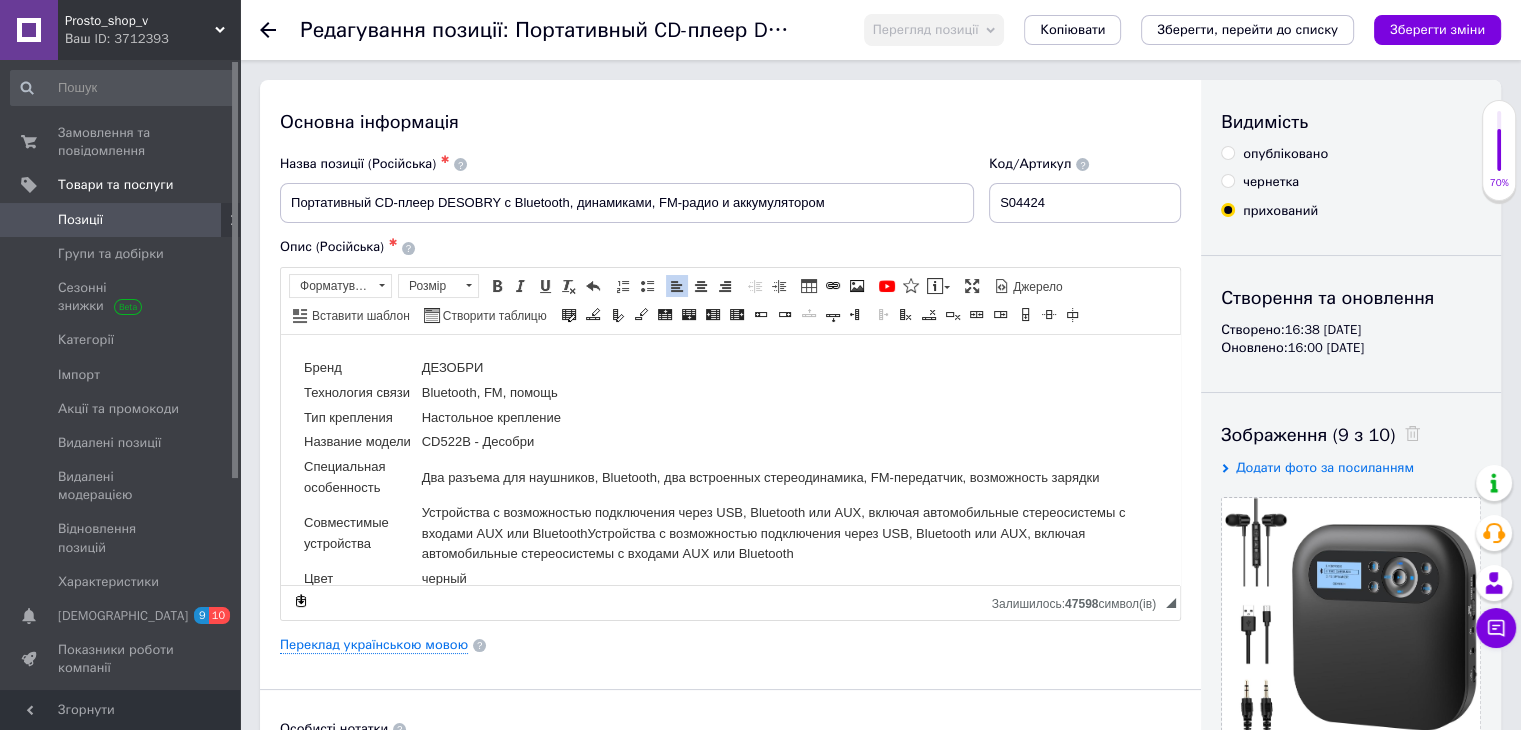 click on "Позиції" at bounding box center (121, 220) 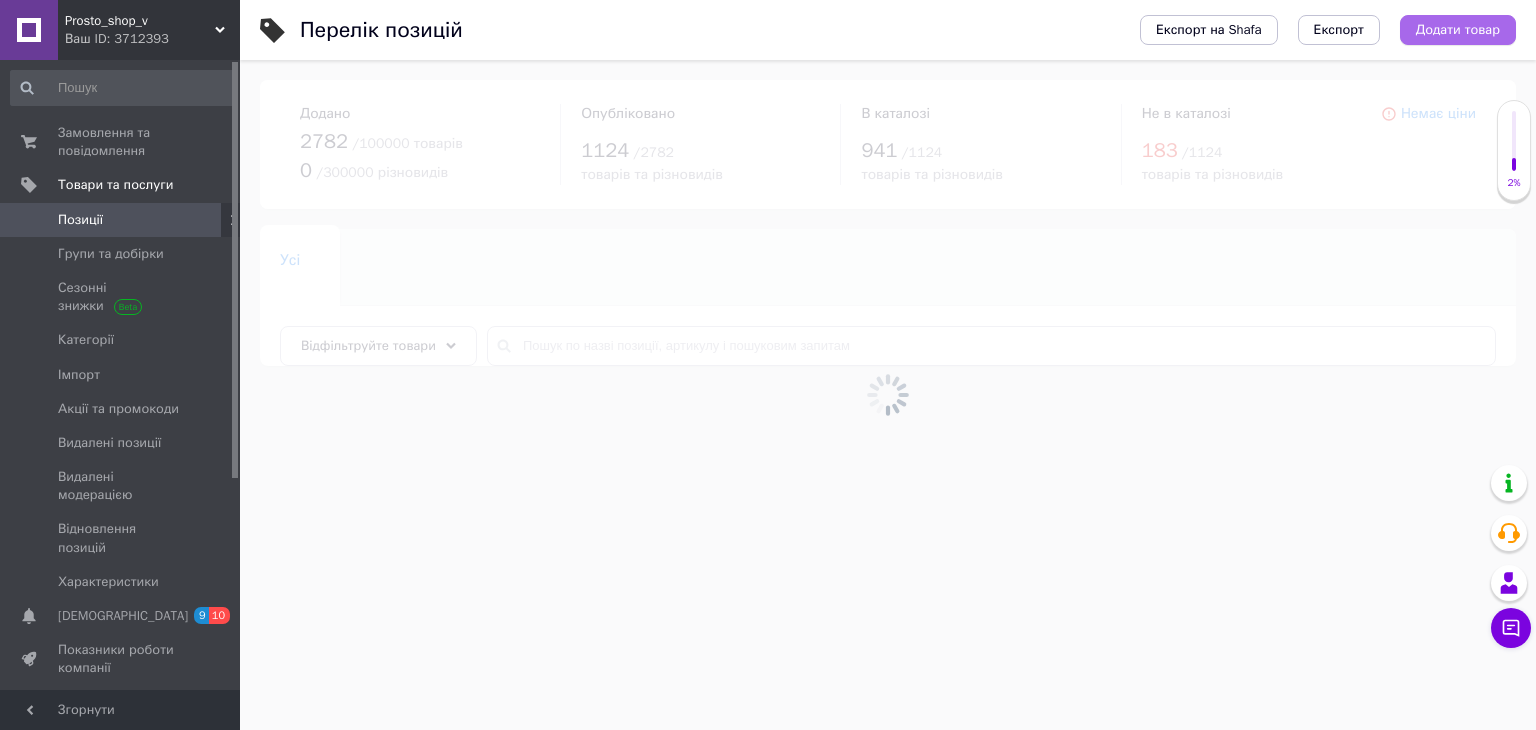 click on "Додати товар" at bounding box center [1458, 30] 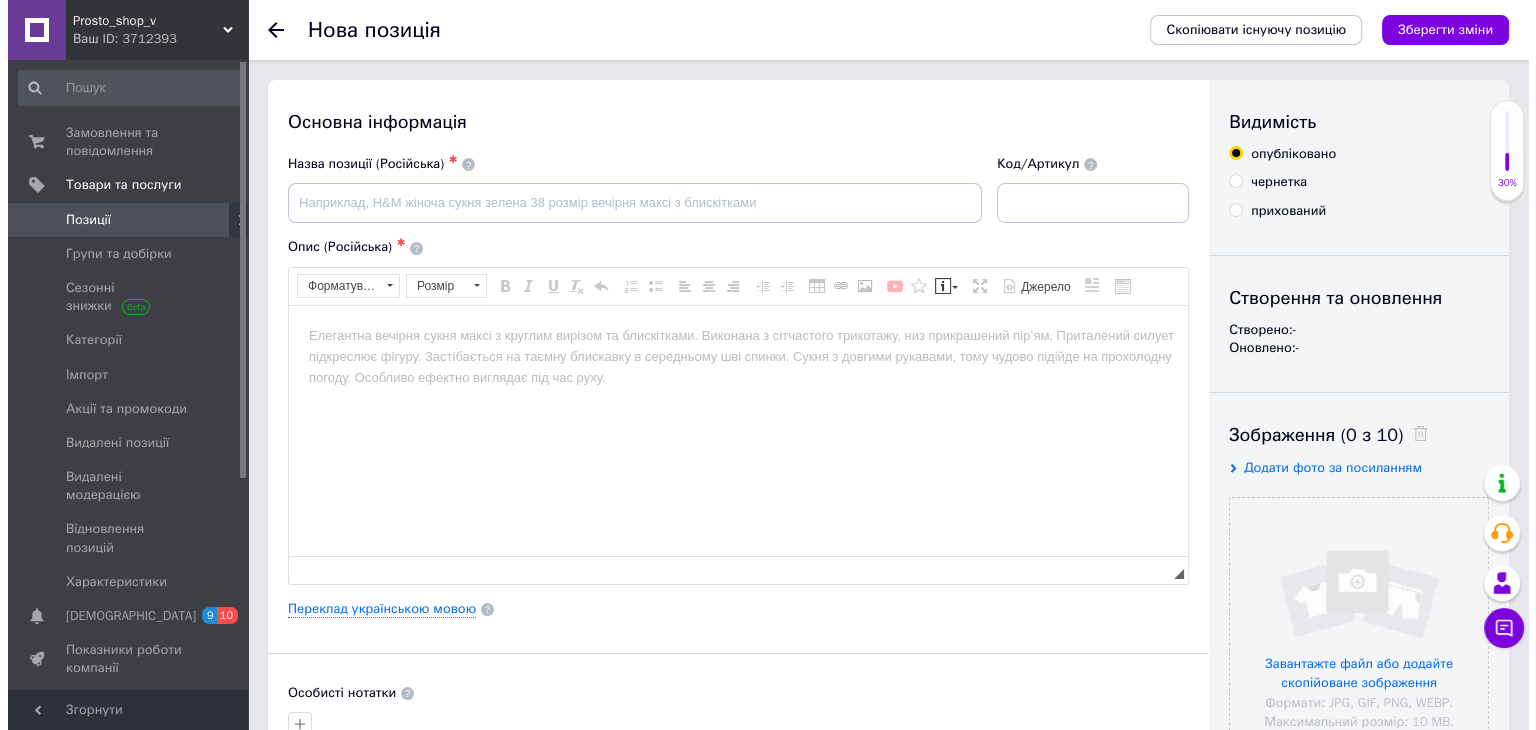 scroll, scrollTop: 0, scrollLeft: 0, axis: both 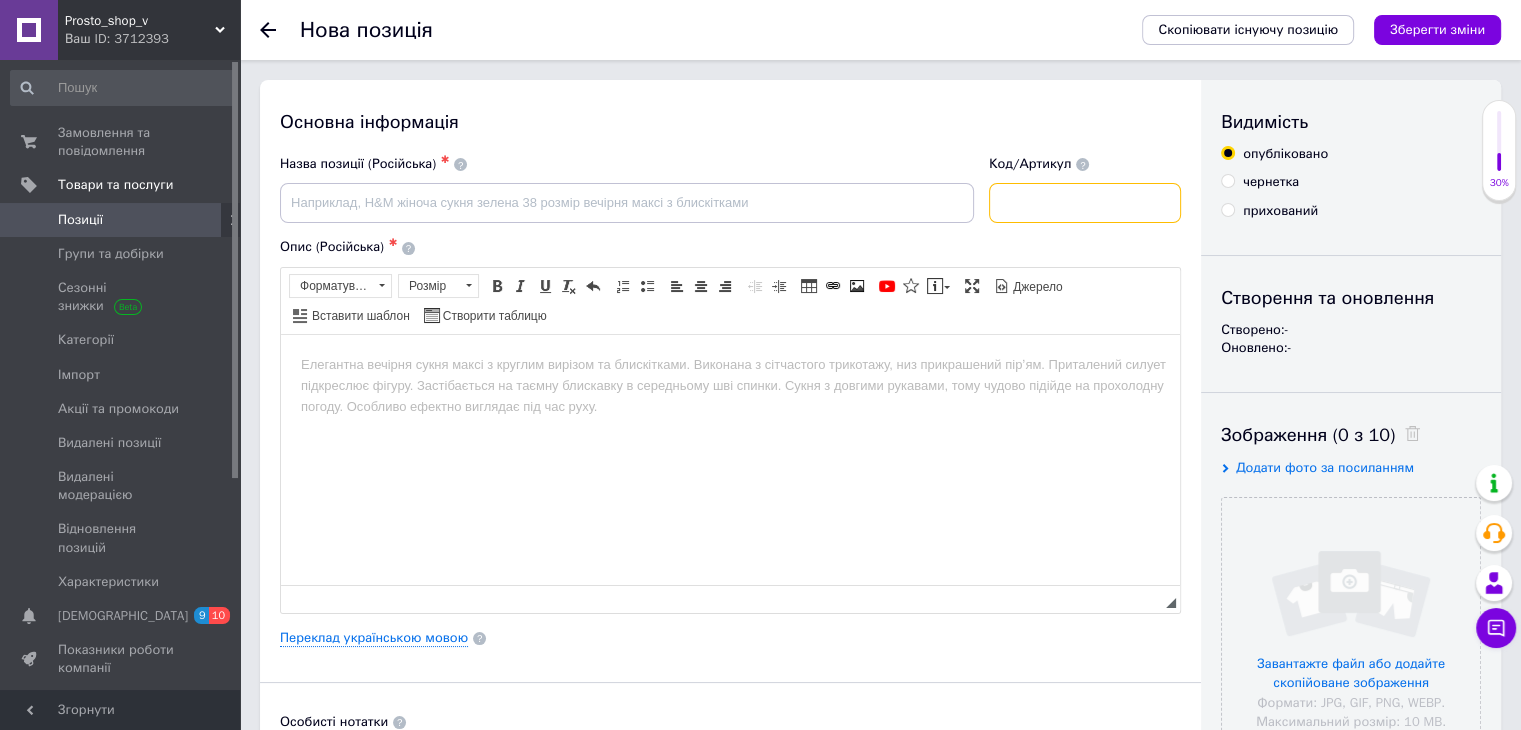 click at bounding box center (1085, 203) 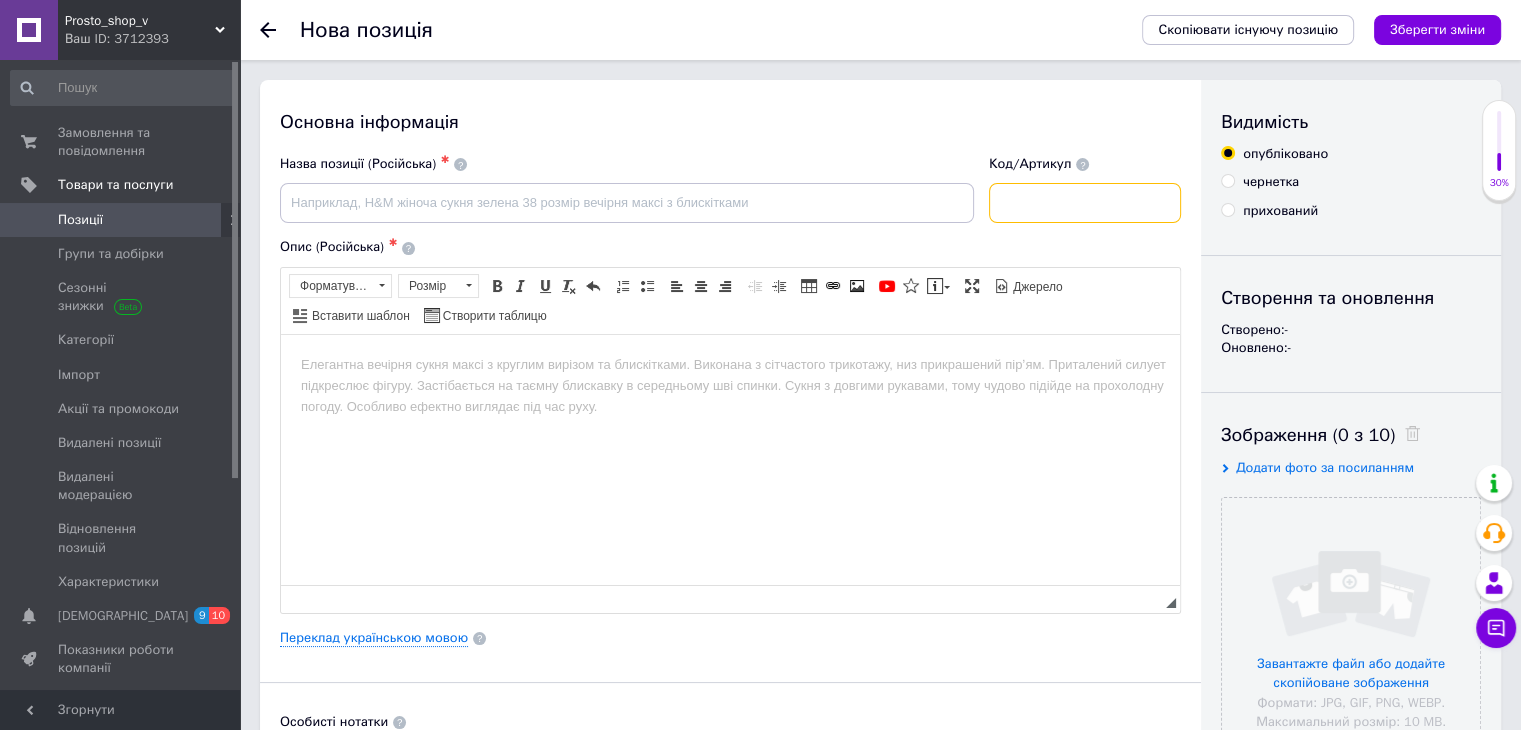 paste on "S04424" 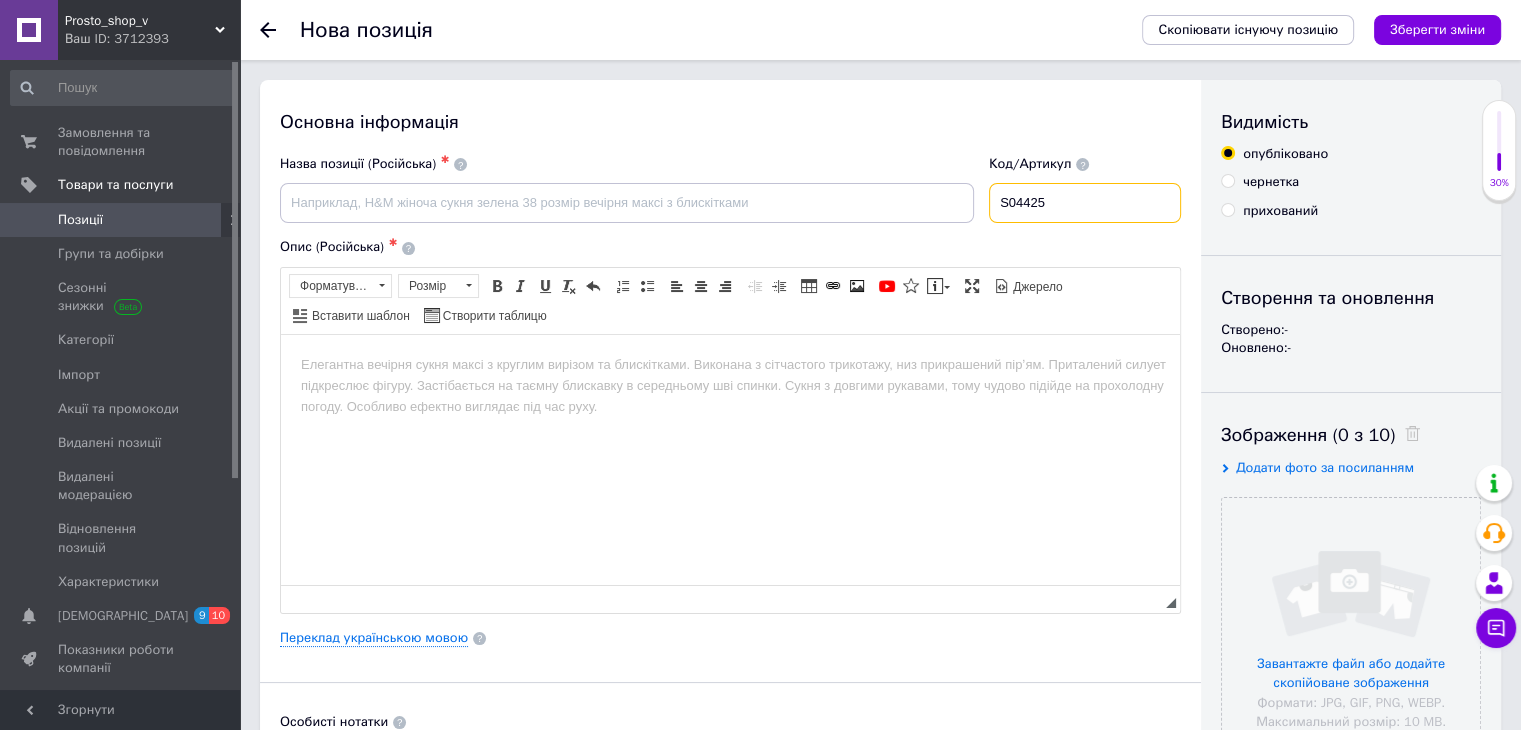type on "S04425" 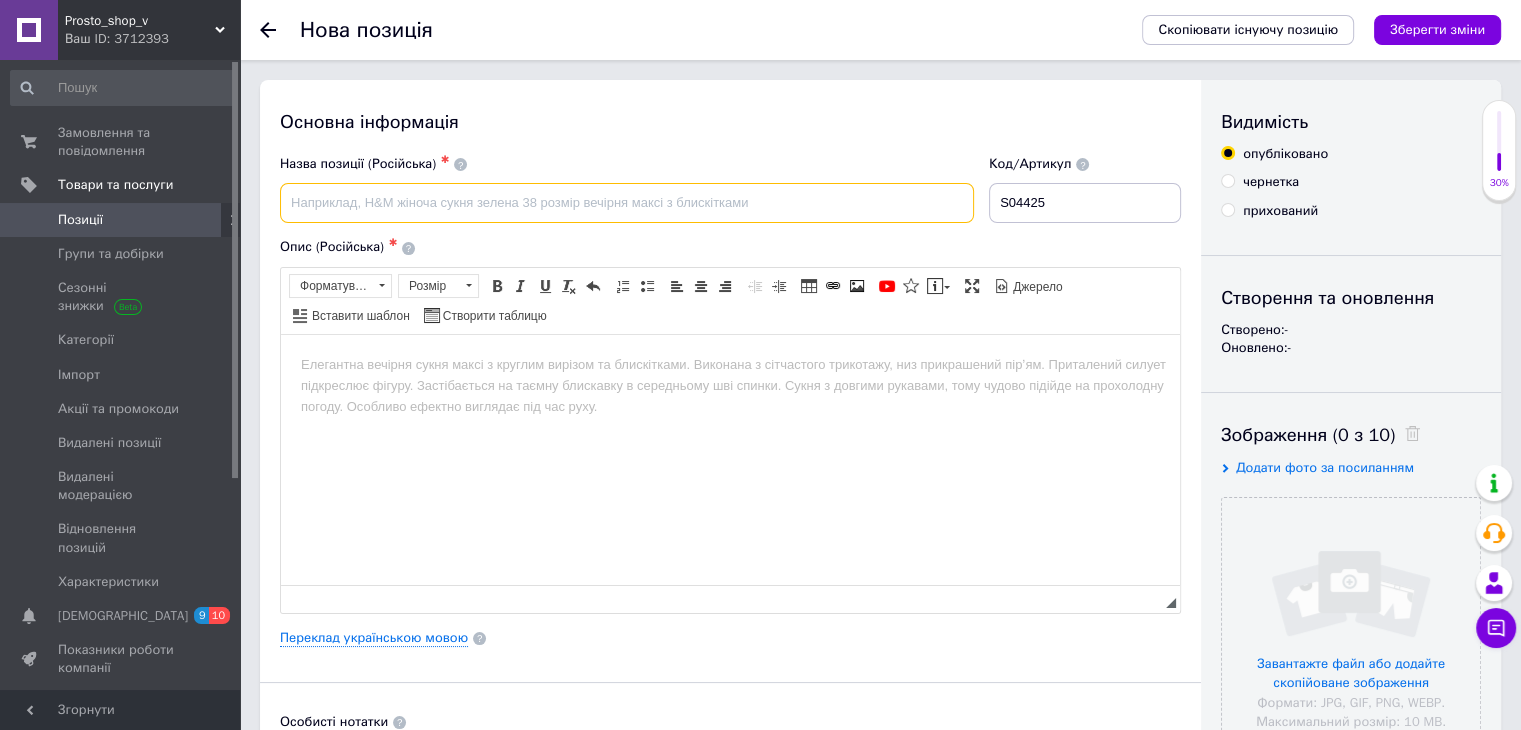 click at bounding box center [627, 203] 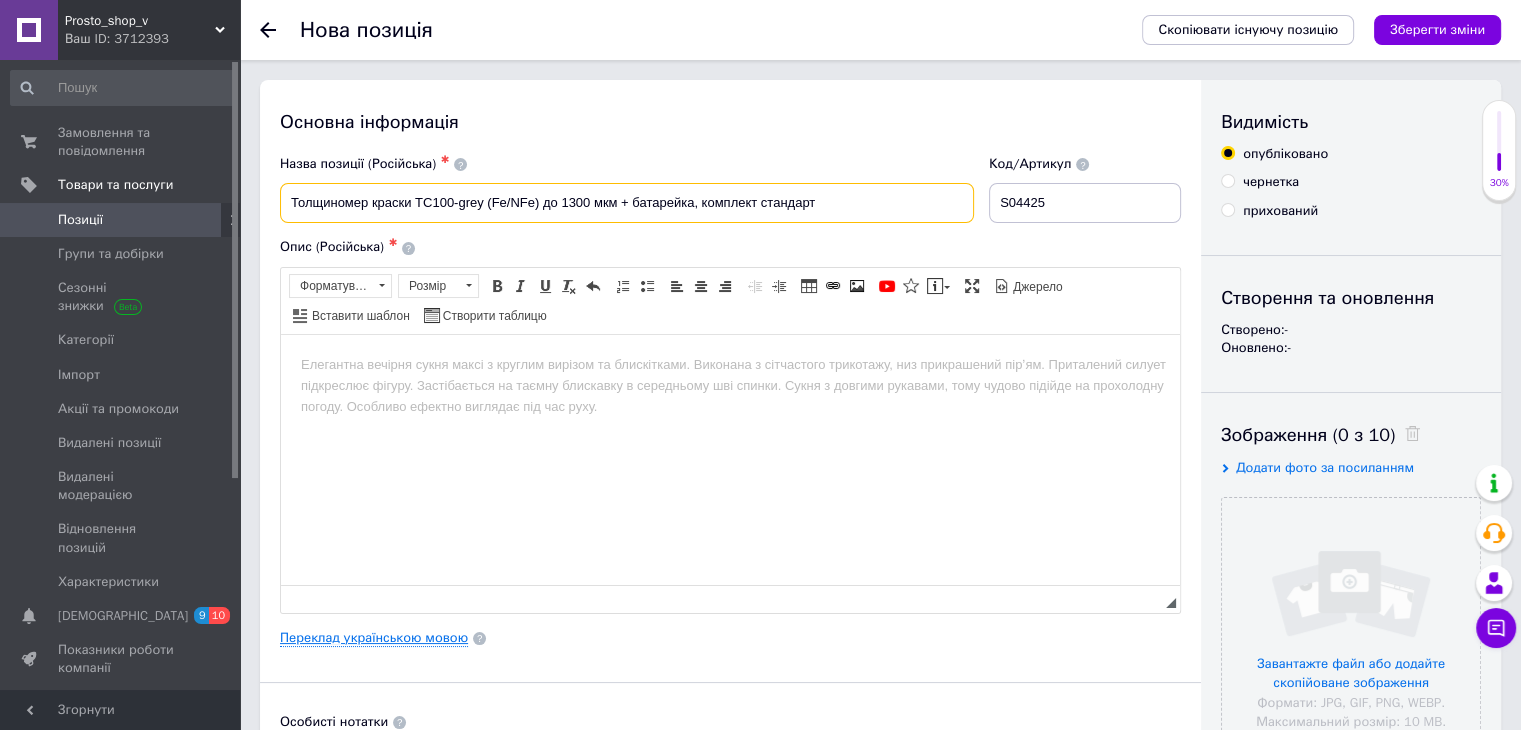 type on "Толщиномер краски TC100-grey (Fe/NFe) до 1300 мкм + батарейка, комплект стандарт" 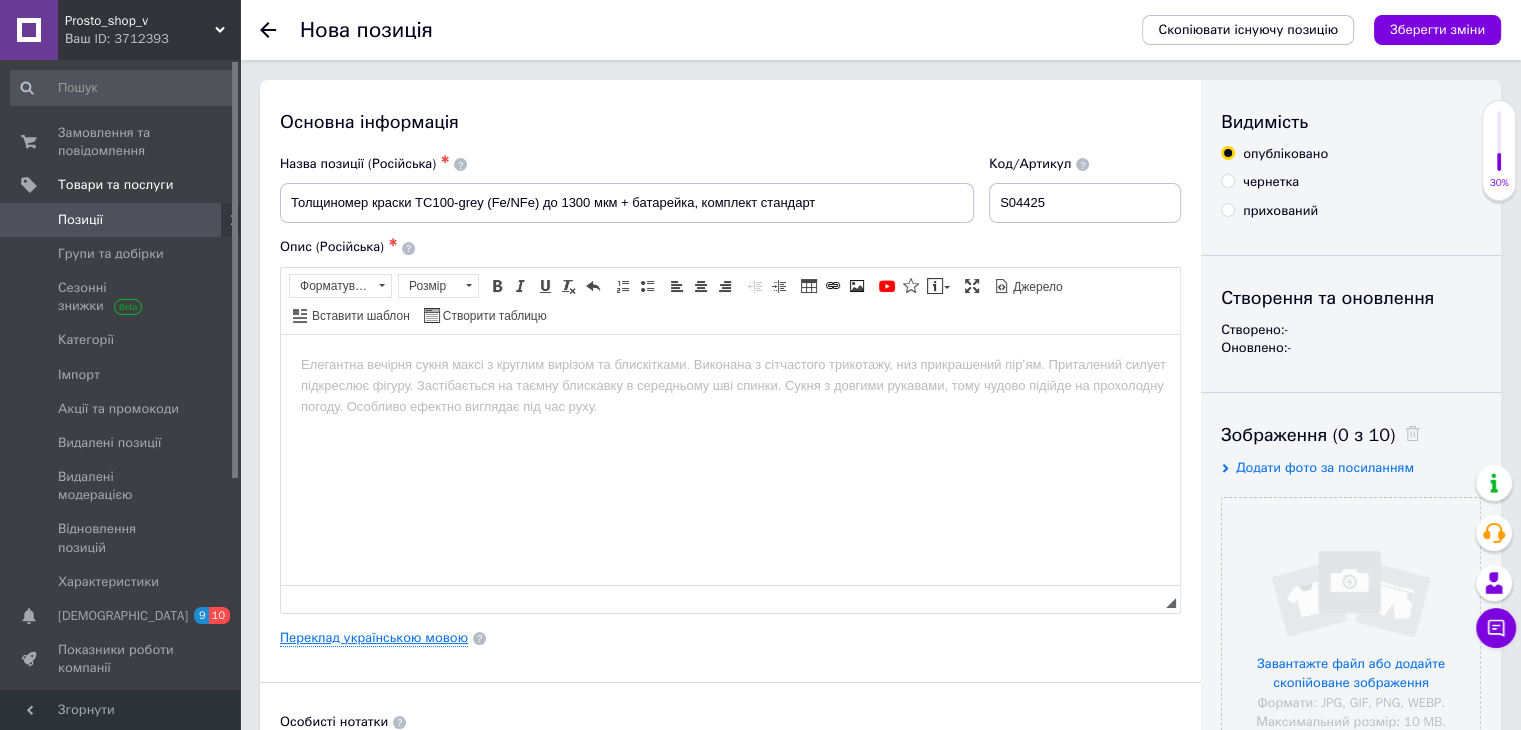 click on "Переклад українською мовою" at bounding box center (374, 638) 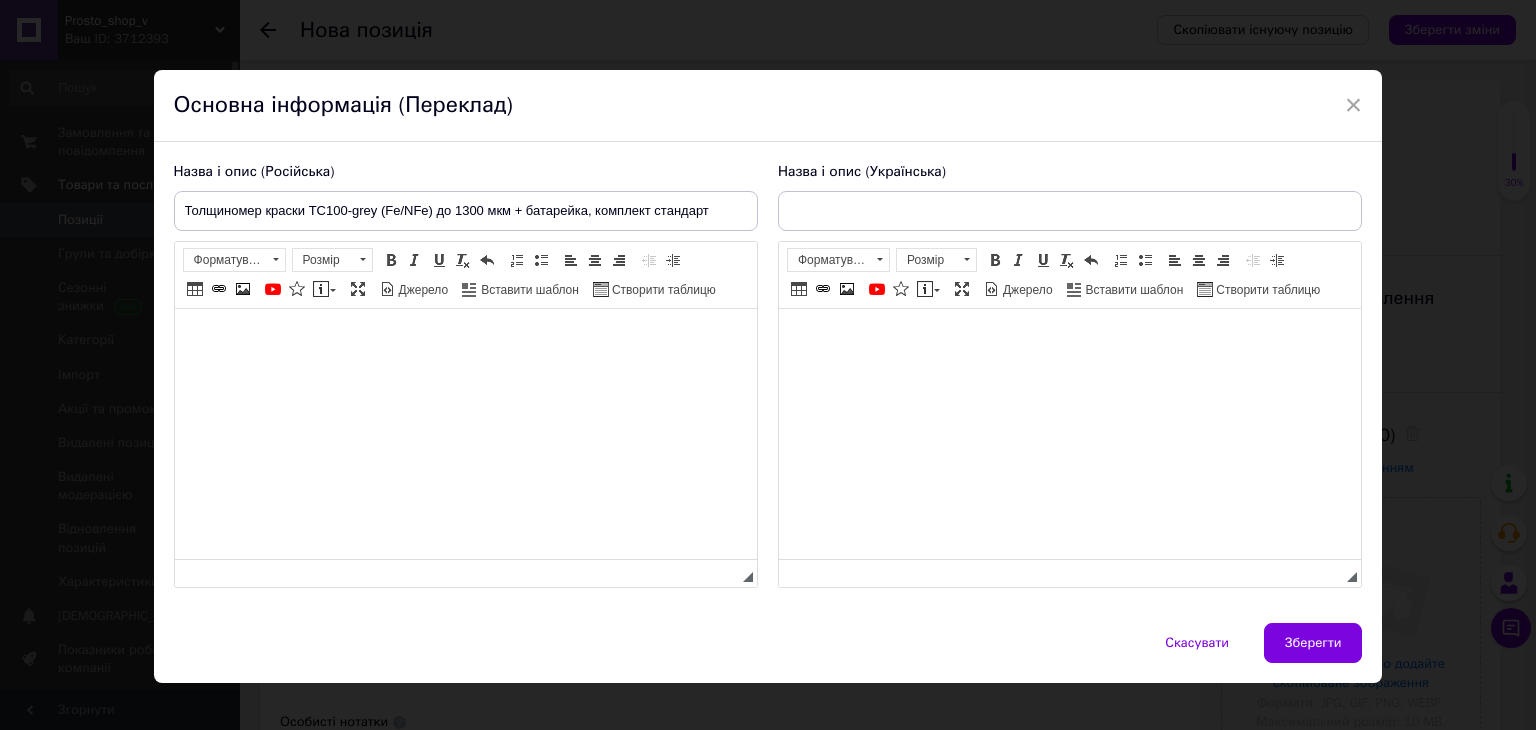 scroll, scrollTop: 0, scrollLeft: 0, axis: both 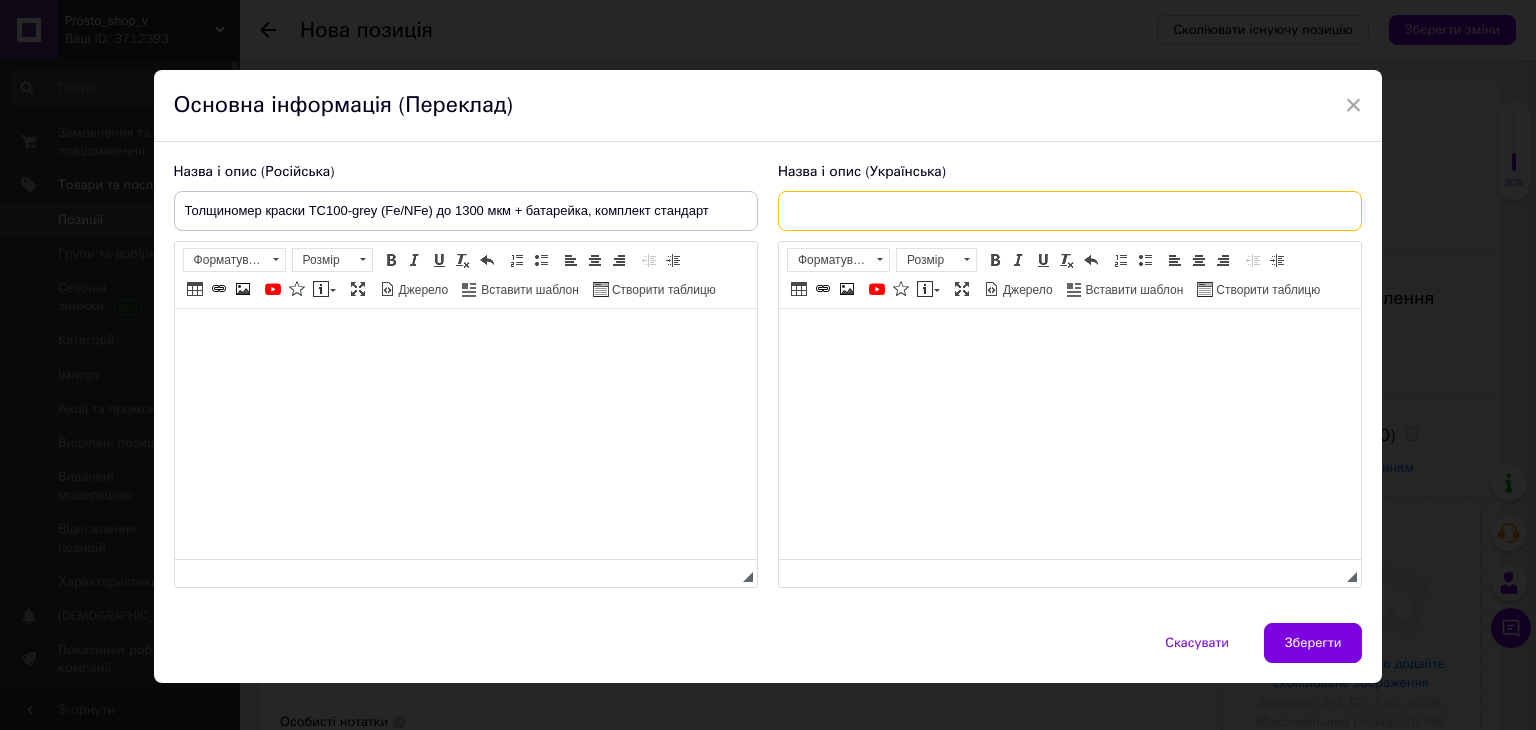 click at bounding box center (1070, 211) 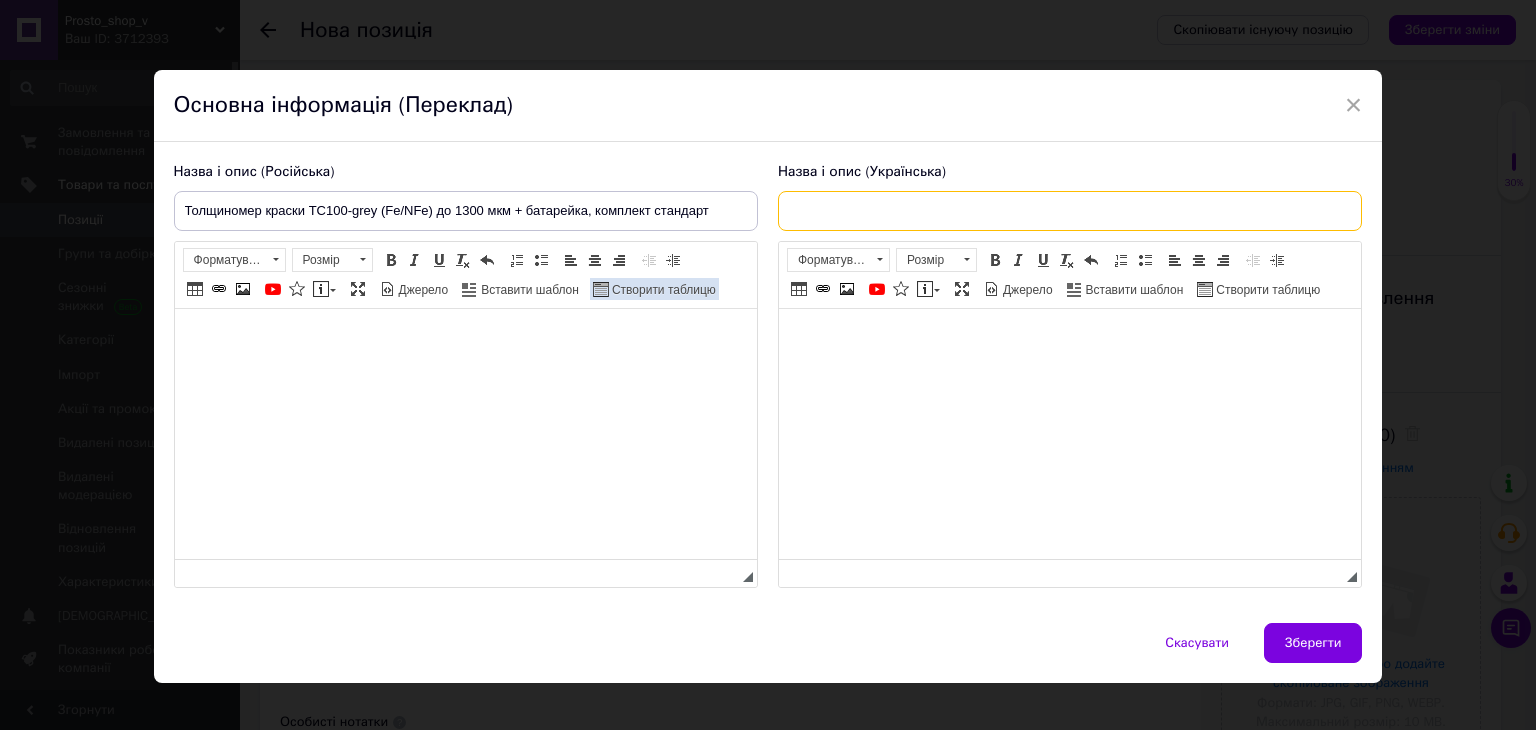 paste on "Товщиномір фарби TC100-grey (Fe/NFe) до 1300 мкм + батарейка, комплект стандарт" 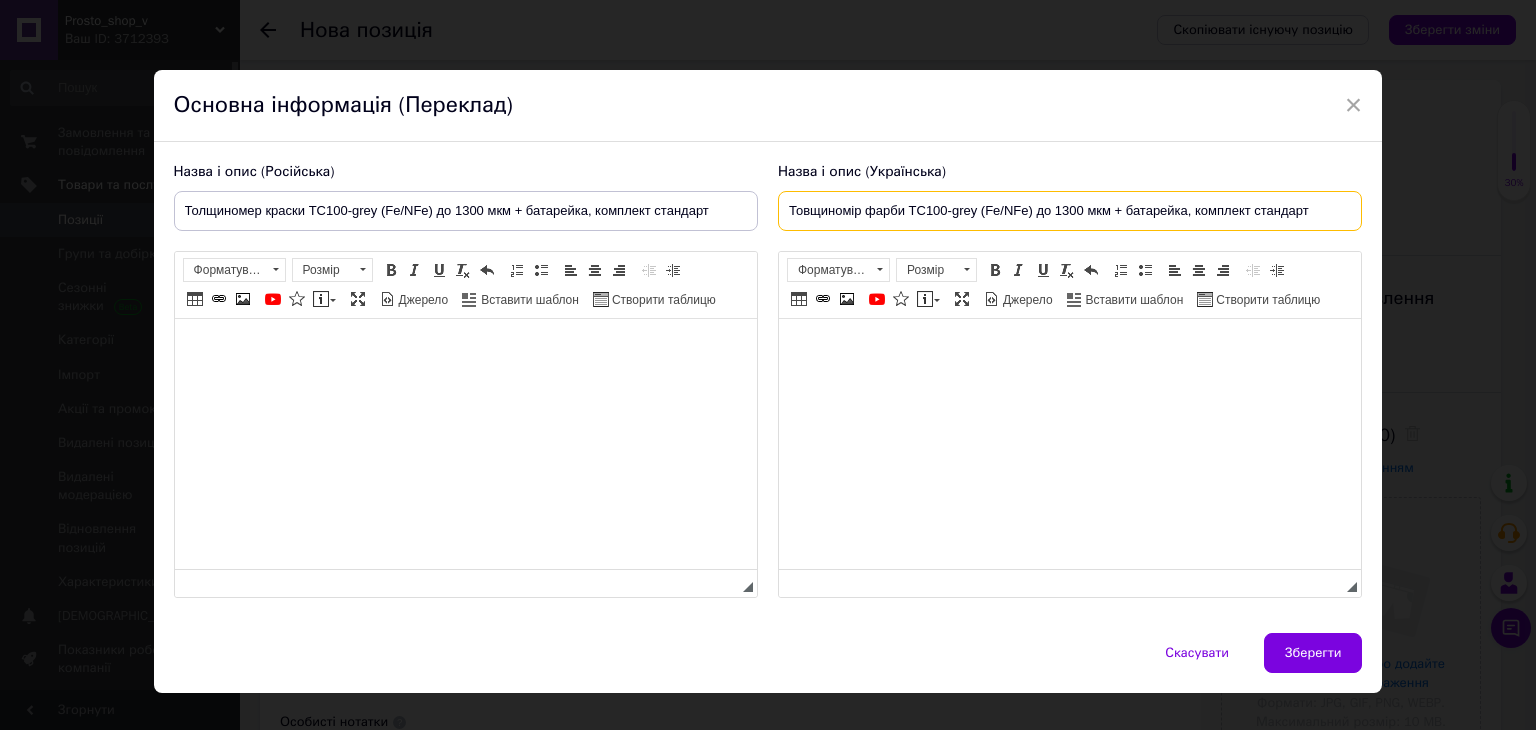 type on "Товщиномір фарби TC100-grey (Fe/NFe) до 1300 мкм + батарейка, комплект стандарт" 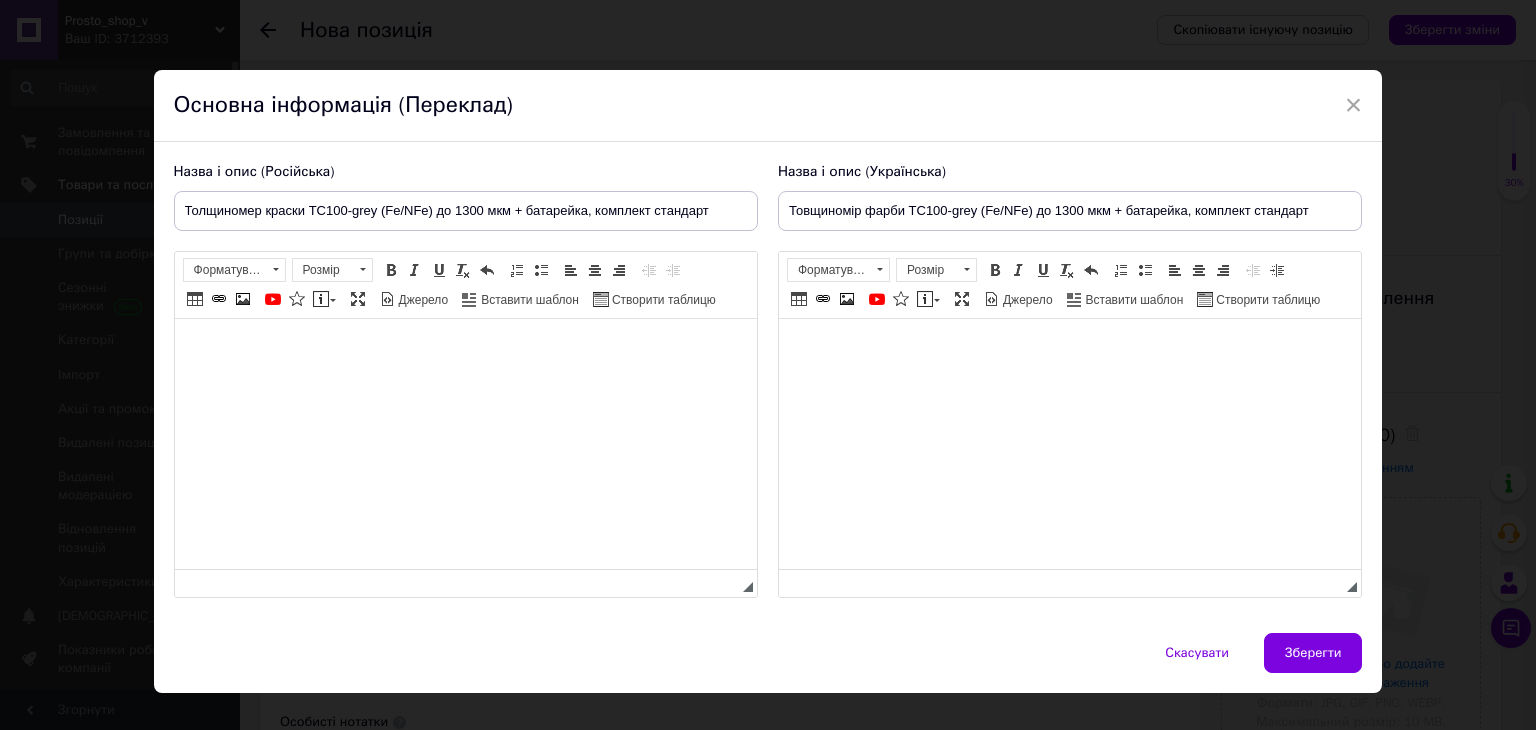 click at bounding box center [465, 349] 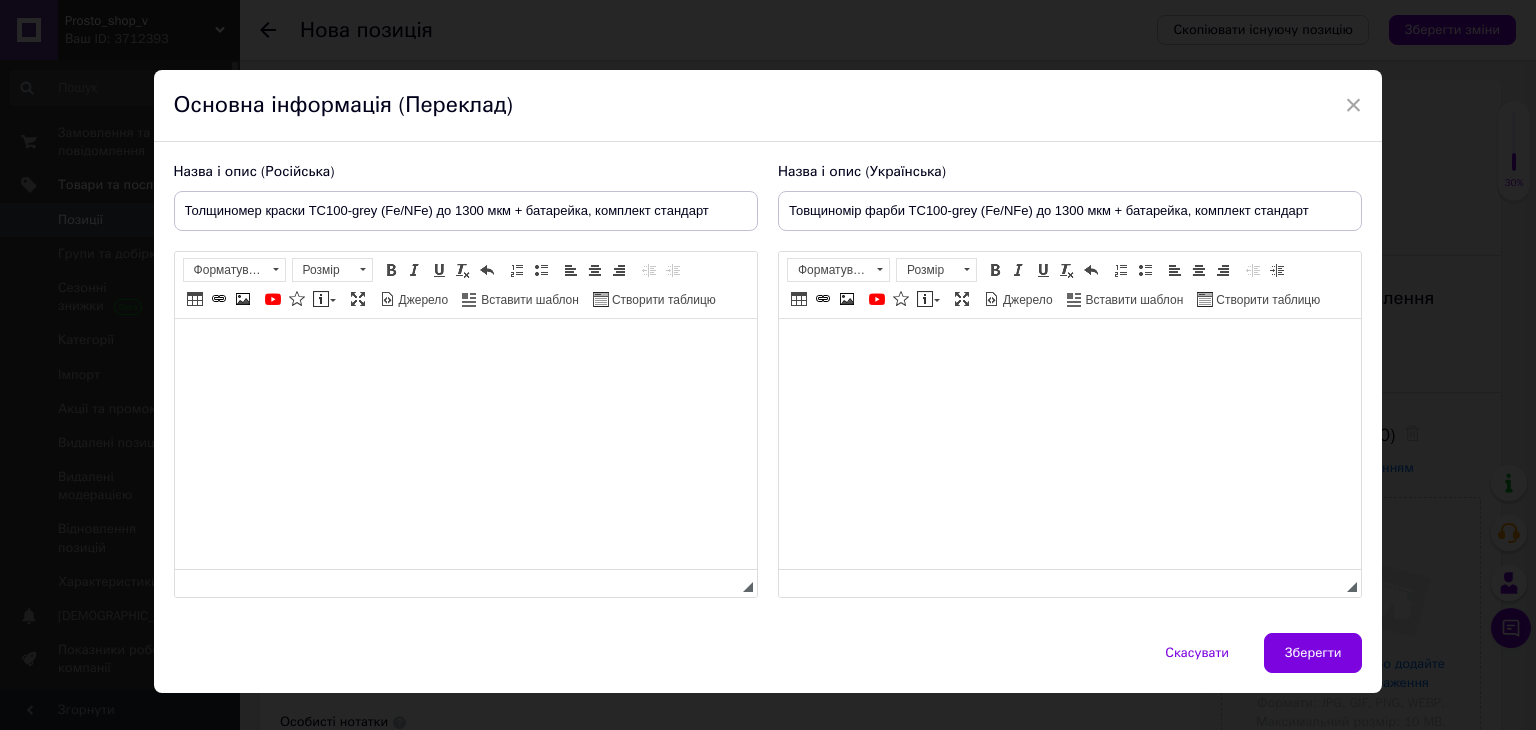 click at bounding box center [1069, 349] 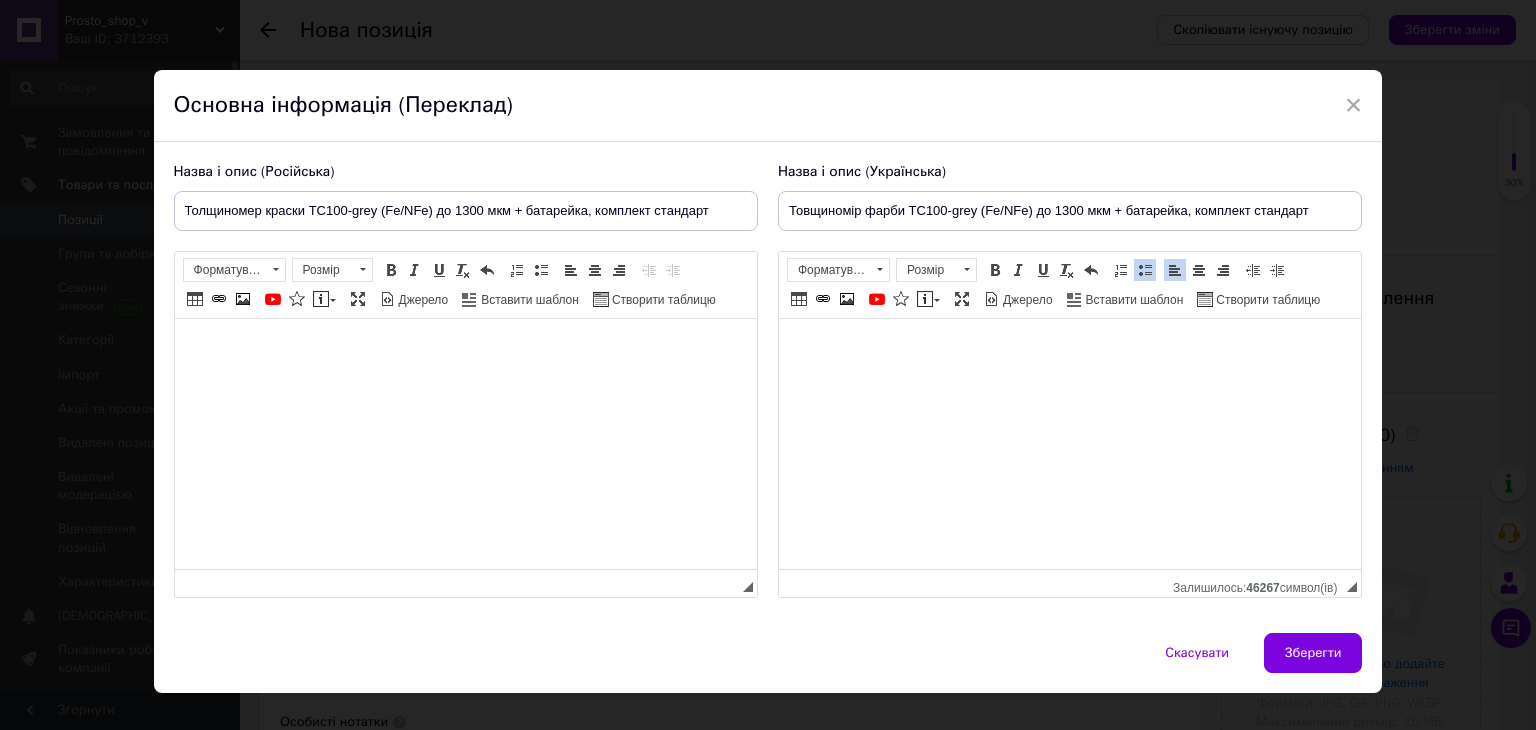 scroll, scrollTop: 2346, scrollLeft: 0, axis: vertical 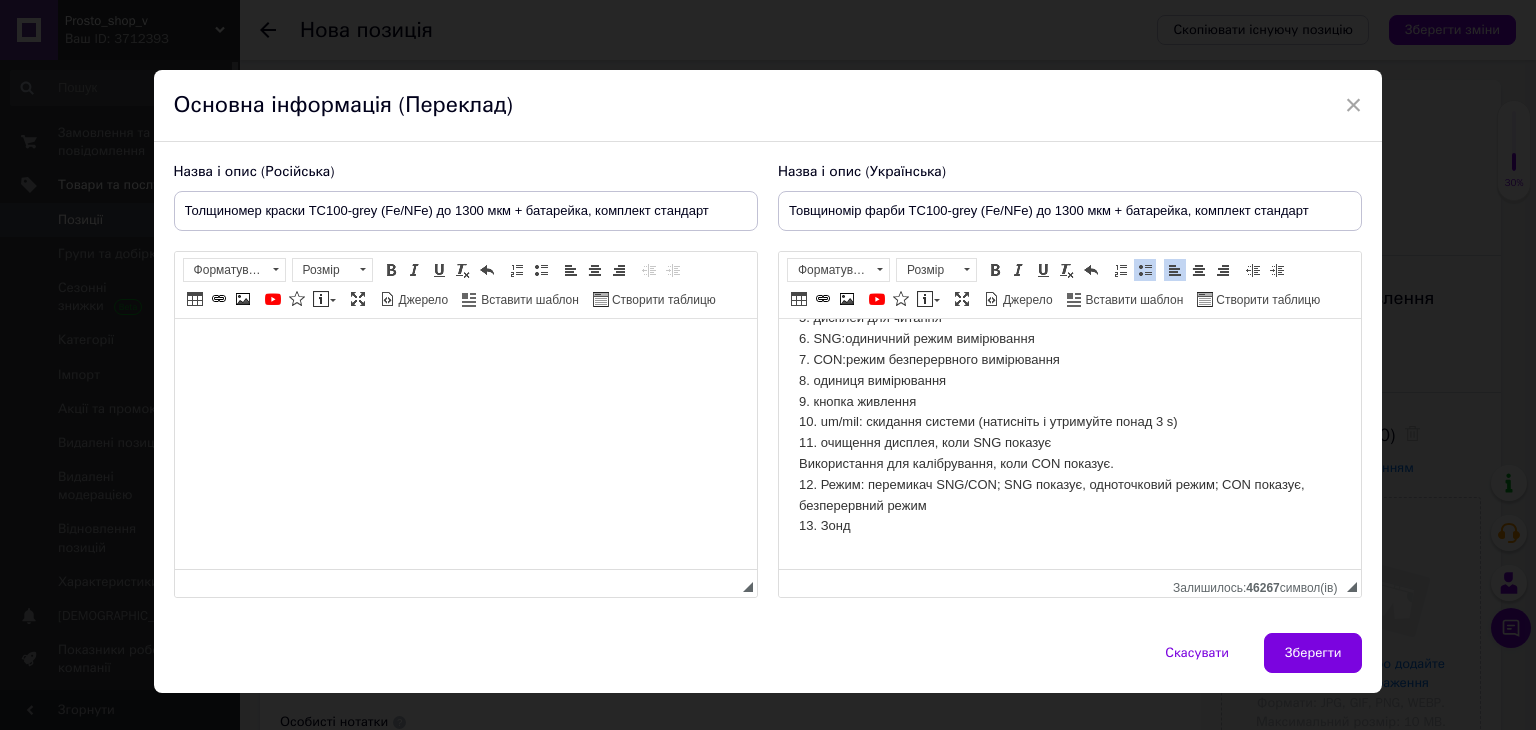 click at bounding box center (465, 349) 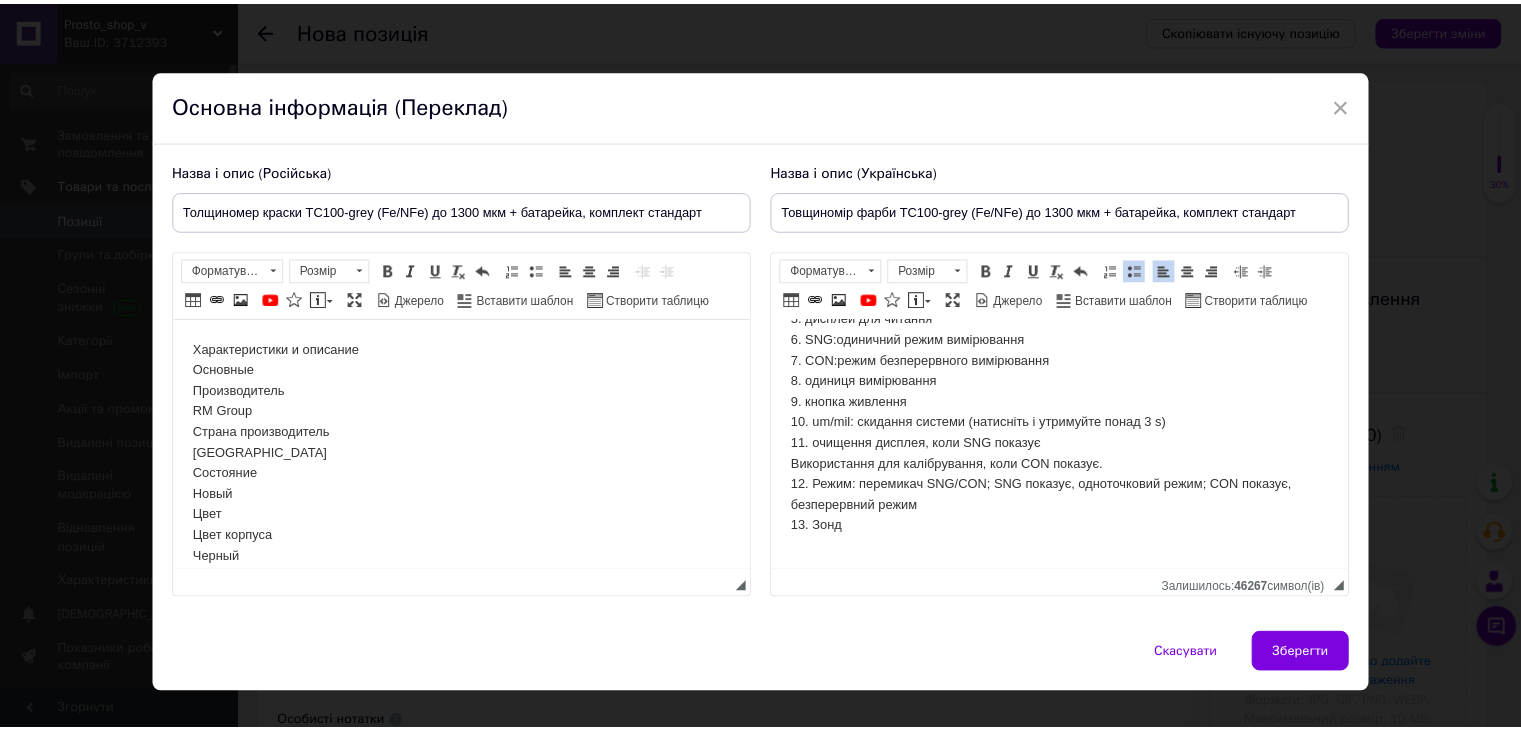 scroll, scrollTop: 1773, scrollLeft: 0, axis: vertical 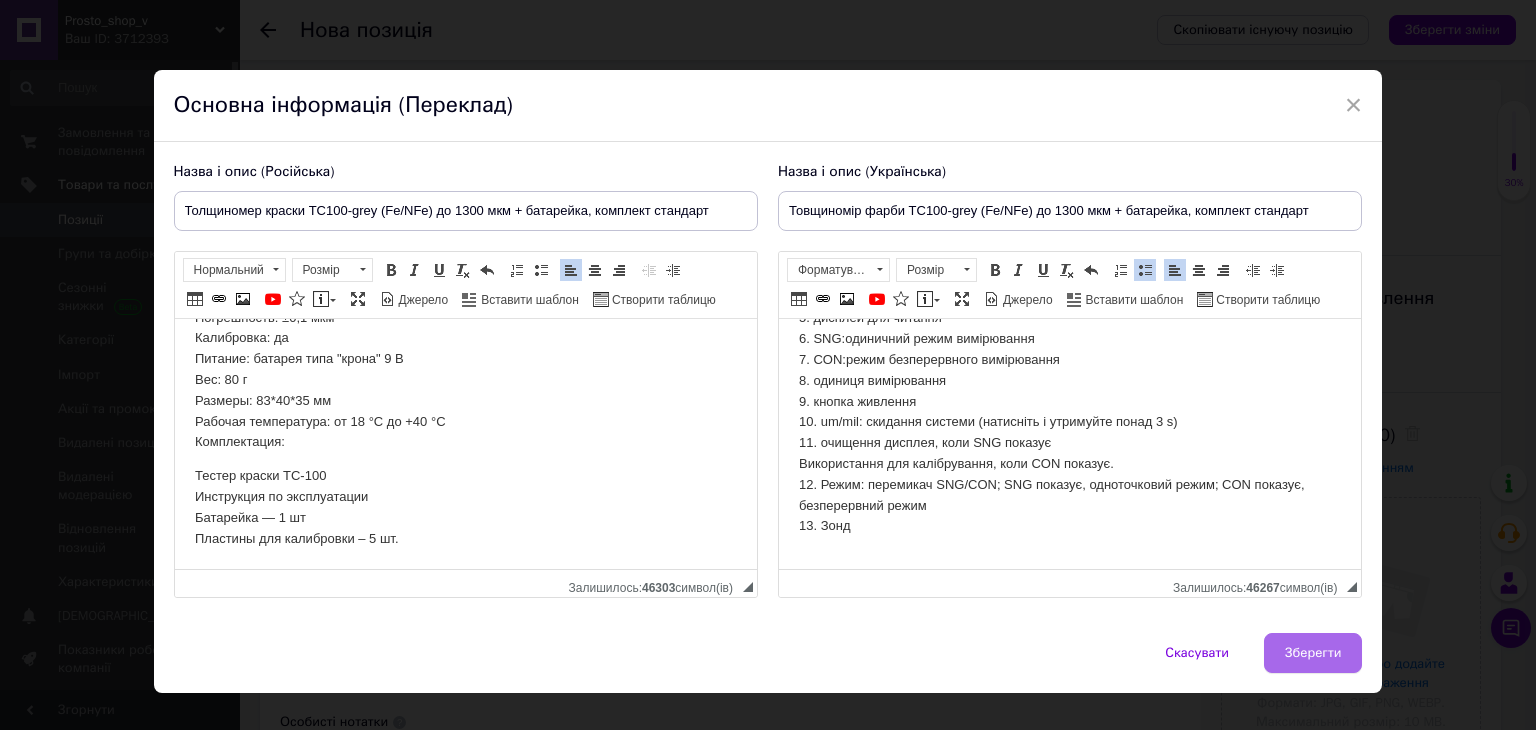 click on "Зберегти" at bounding box center (1313, 653) 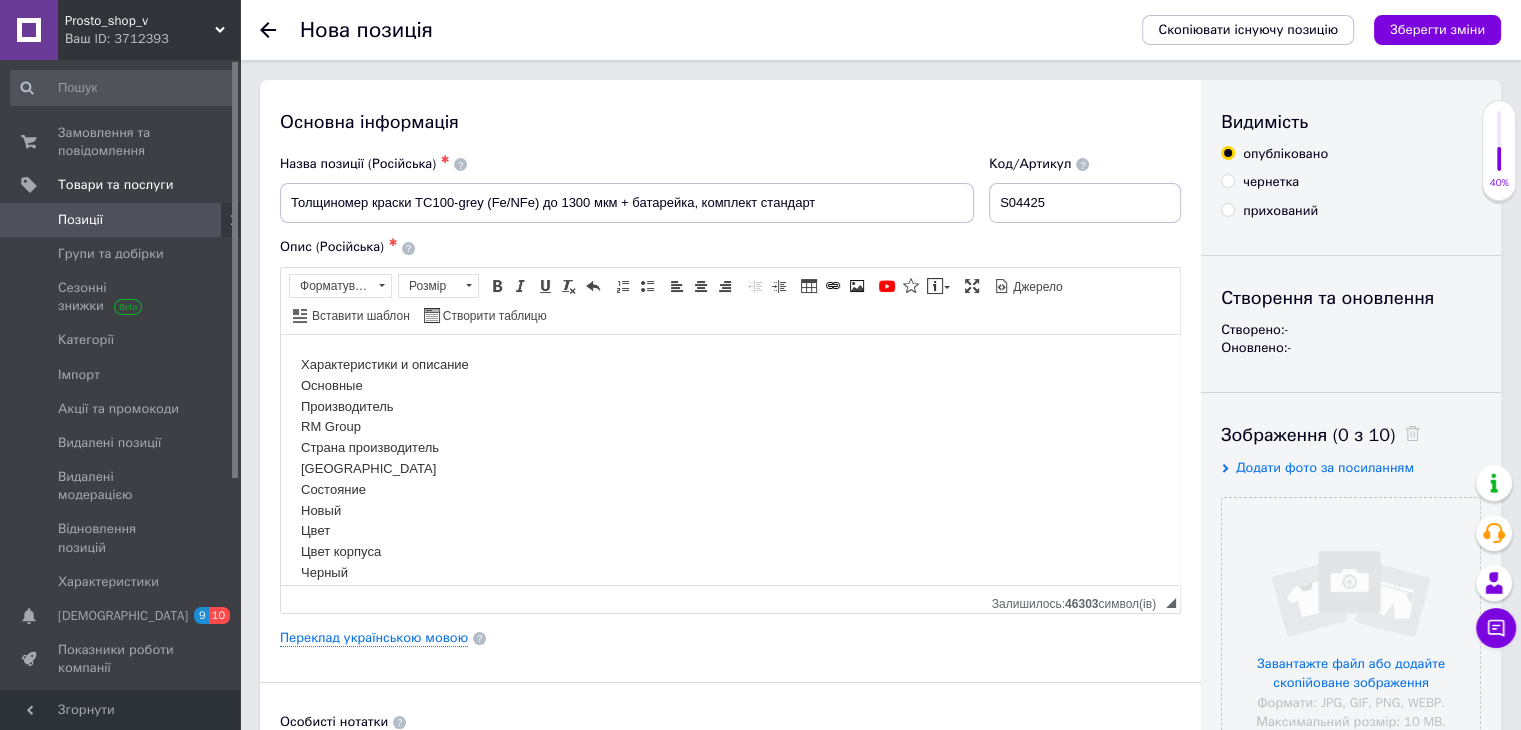 click on "прихований" at bounding box center (1269, 211) 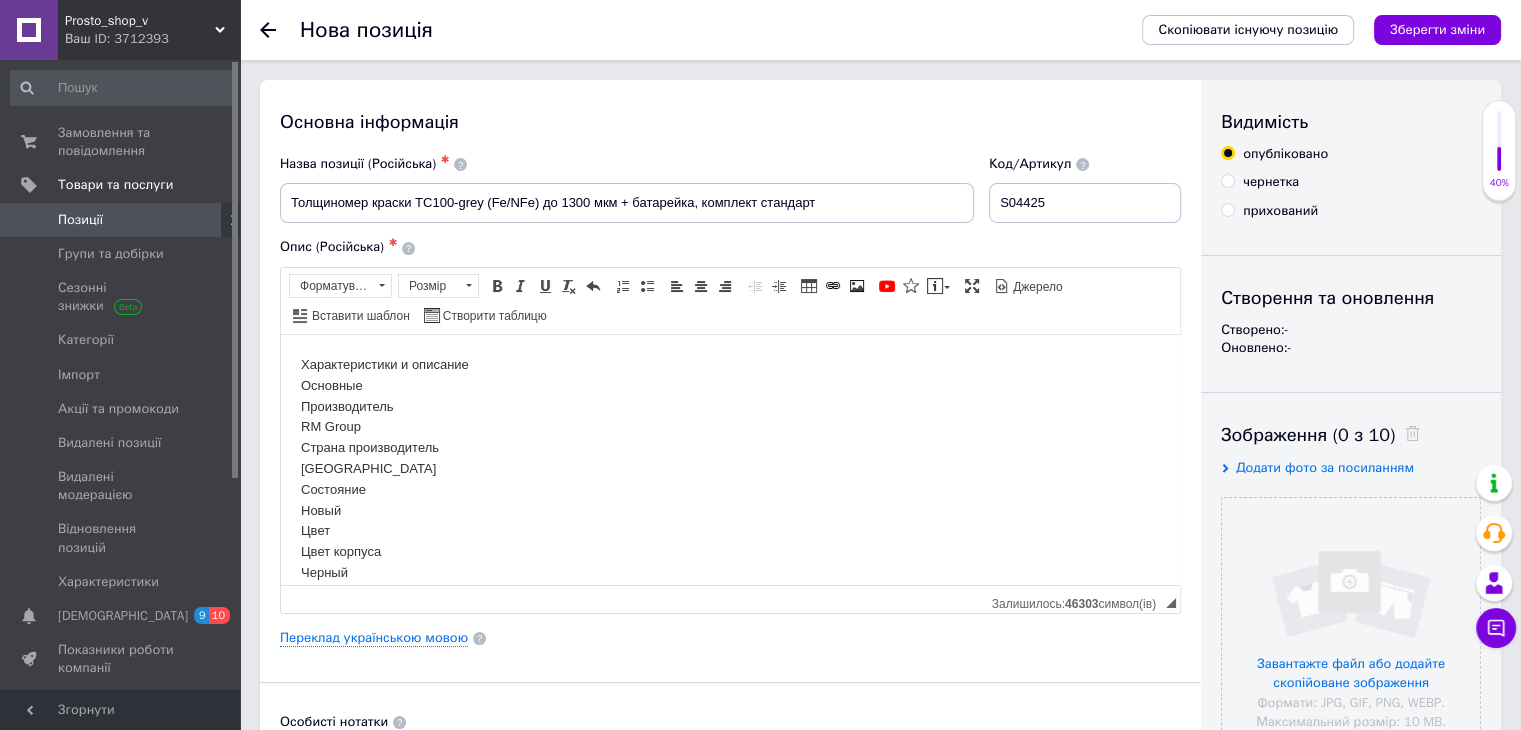 radio on "true" 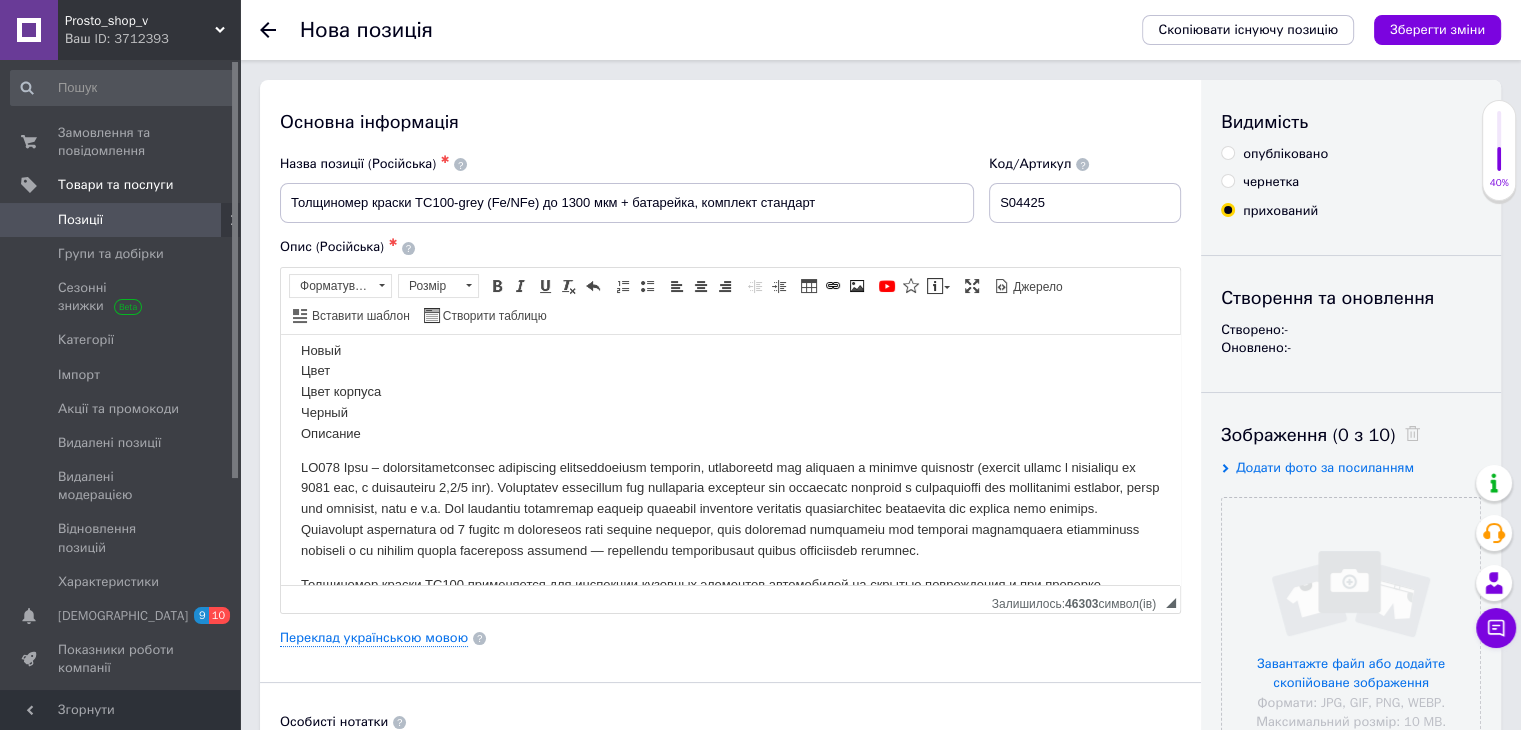 scroll, scrollTop: 400, scrollLeft: 0, axis: vertical 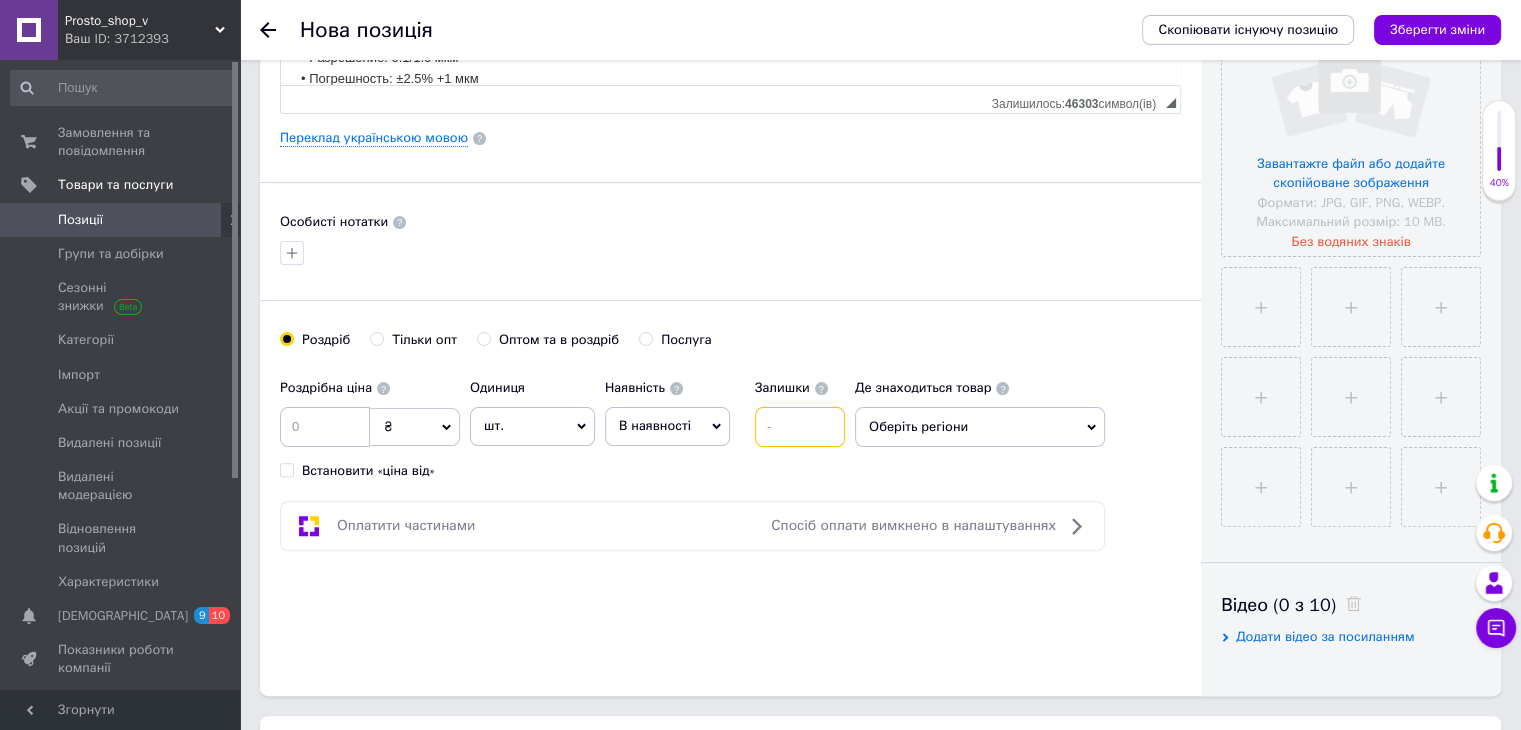 click at bounding box center (800, 427) 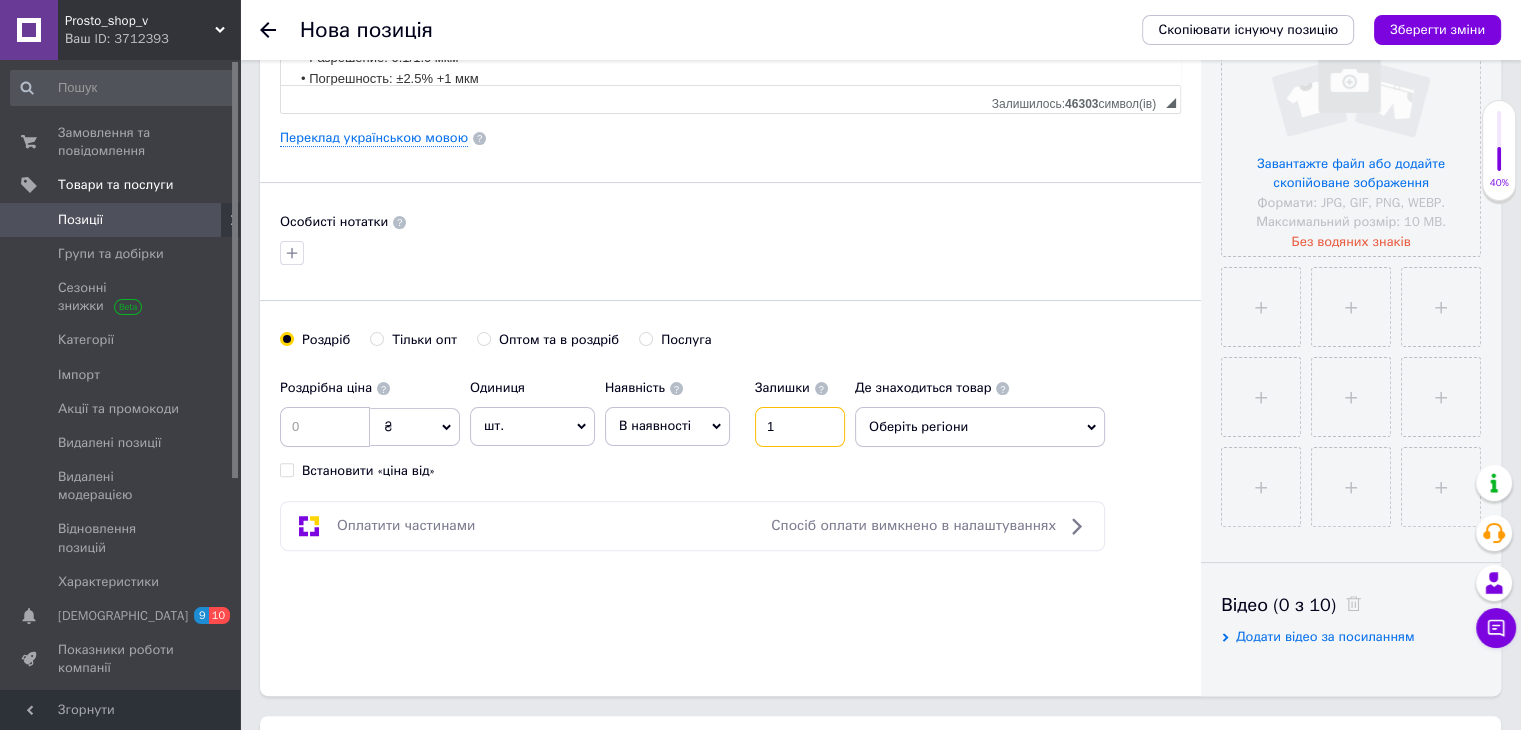 type on "1" 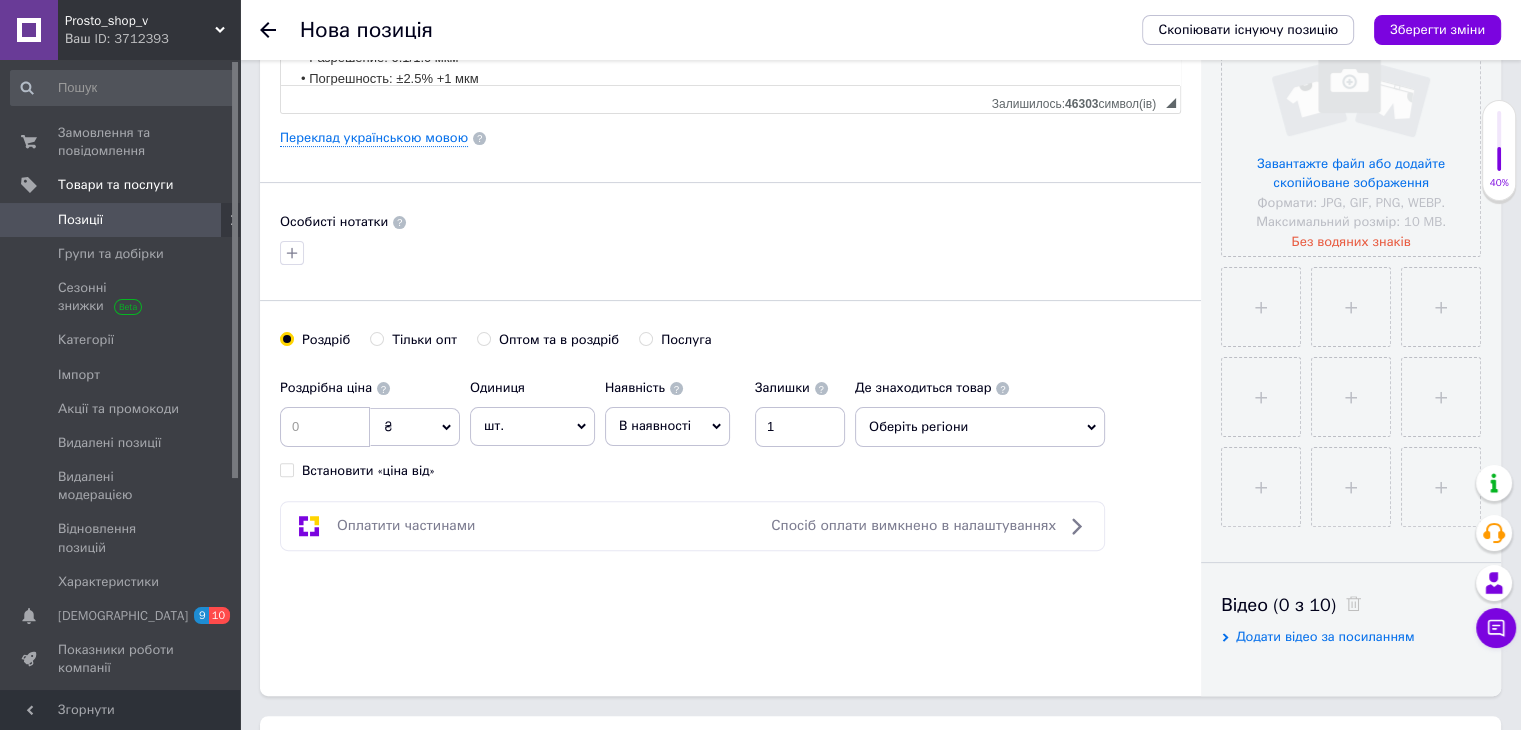click on "Оберіть регіони" at bounding box center [980, 427] 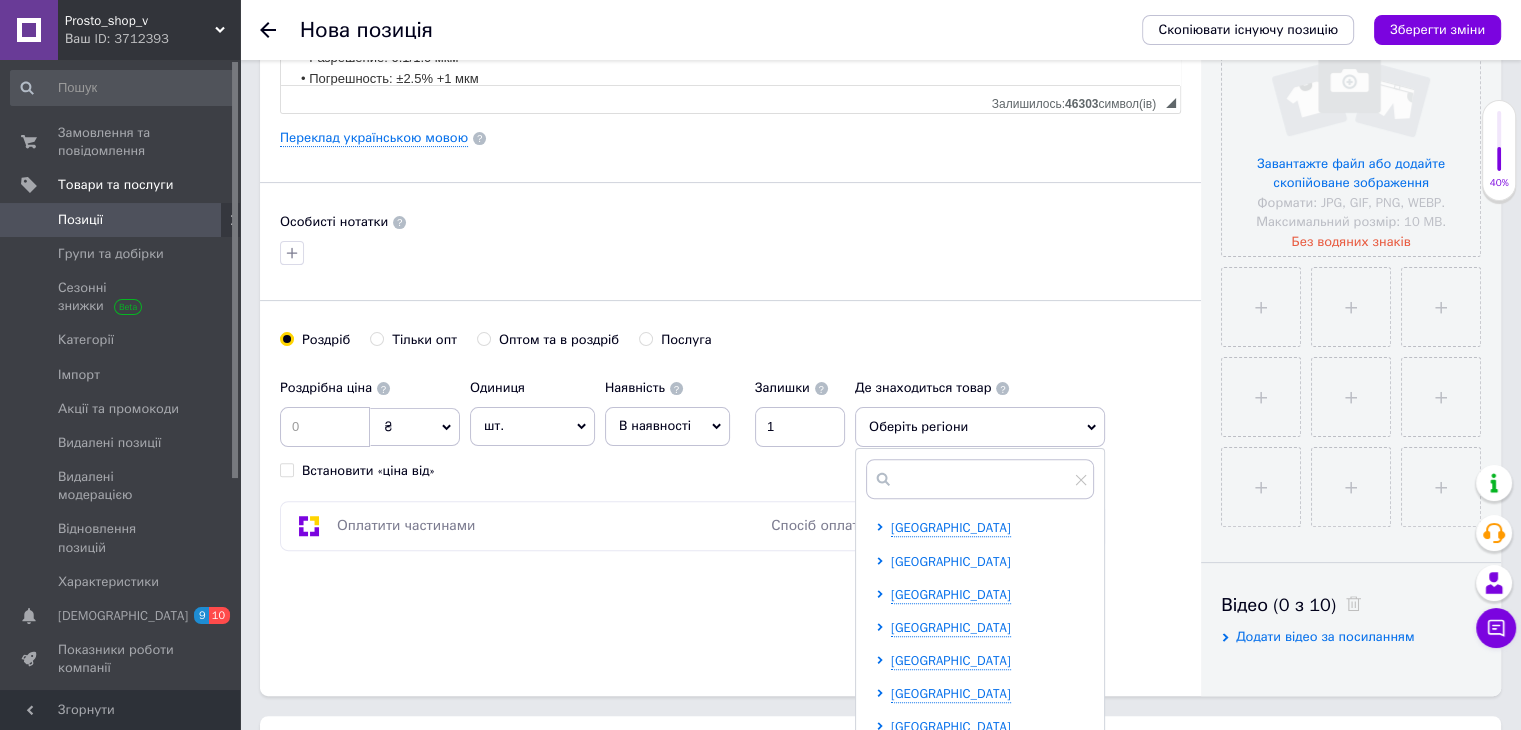 click on "[GEOGRAPHIC_DATA]" at bounding box center (951, 561) 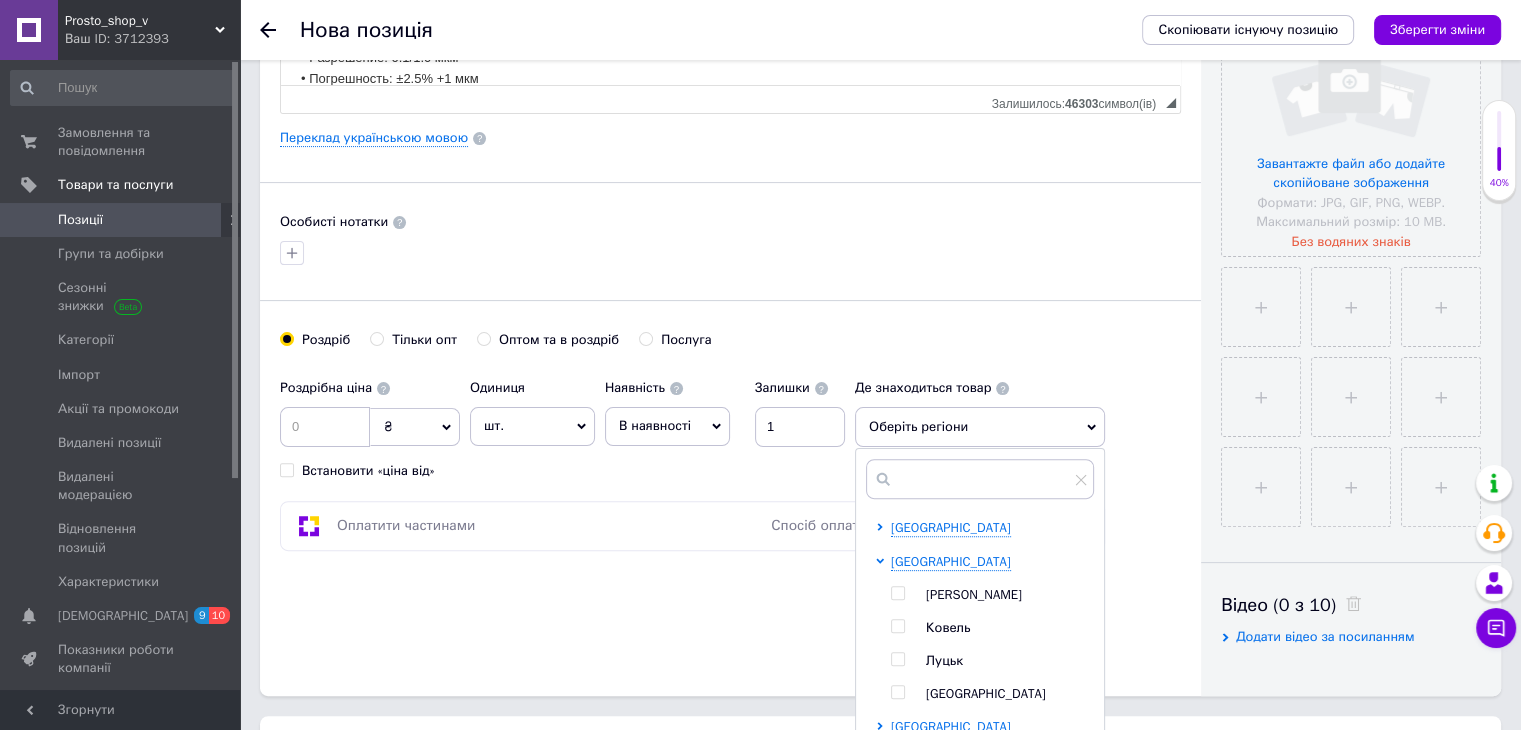 click at bounding box center (897, 593) 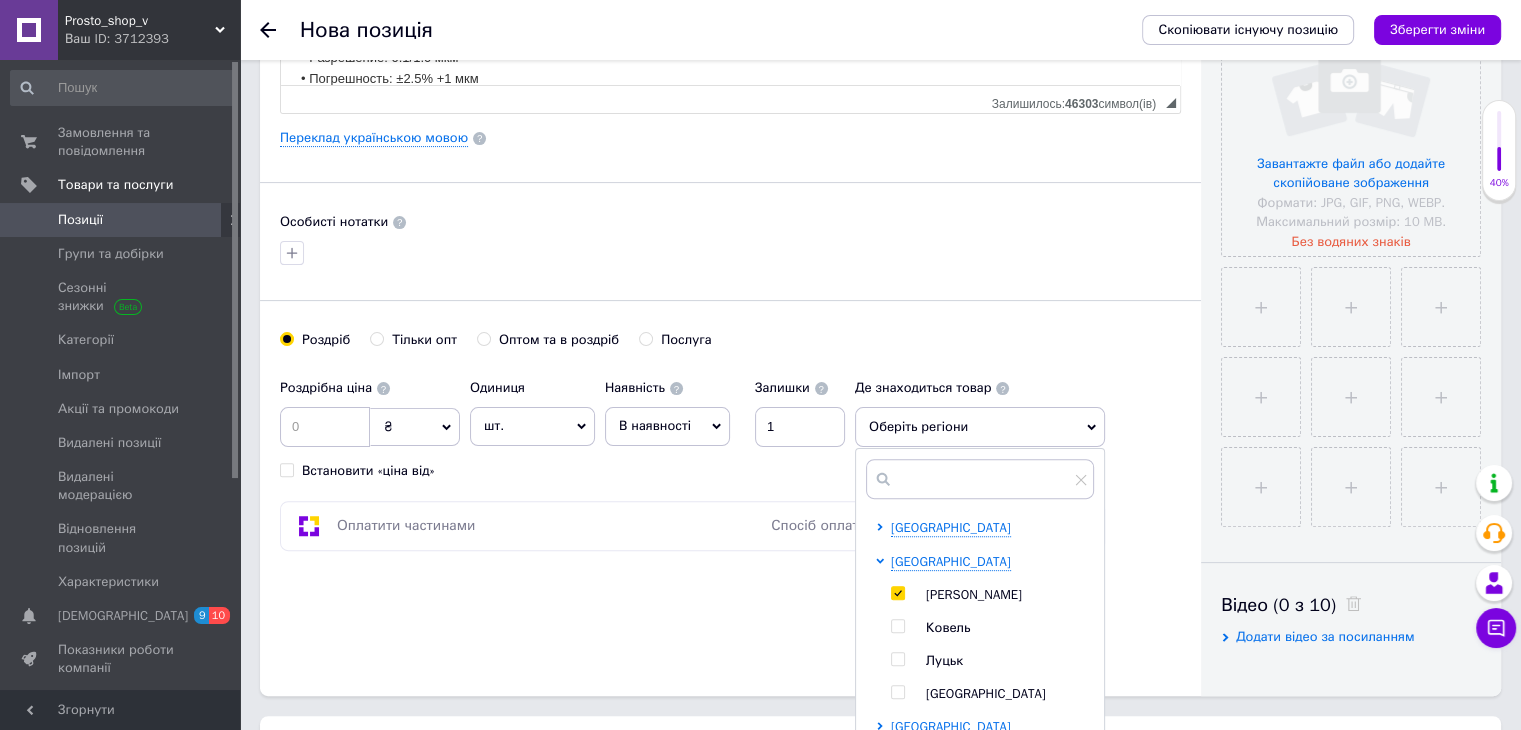 checkbox on "true" 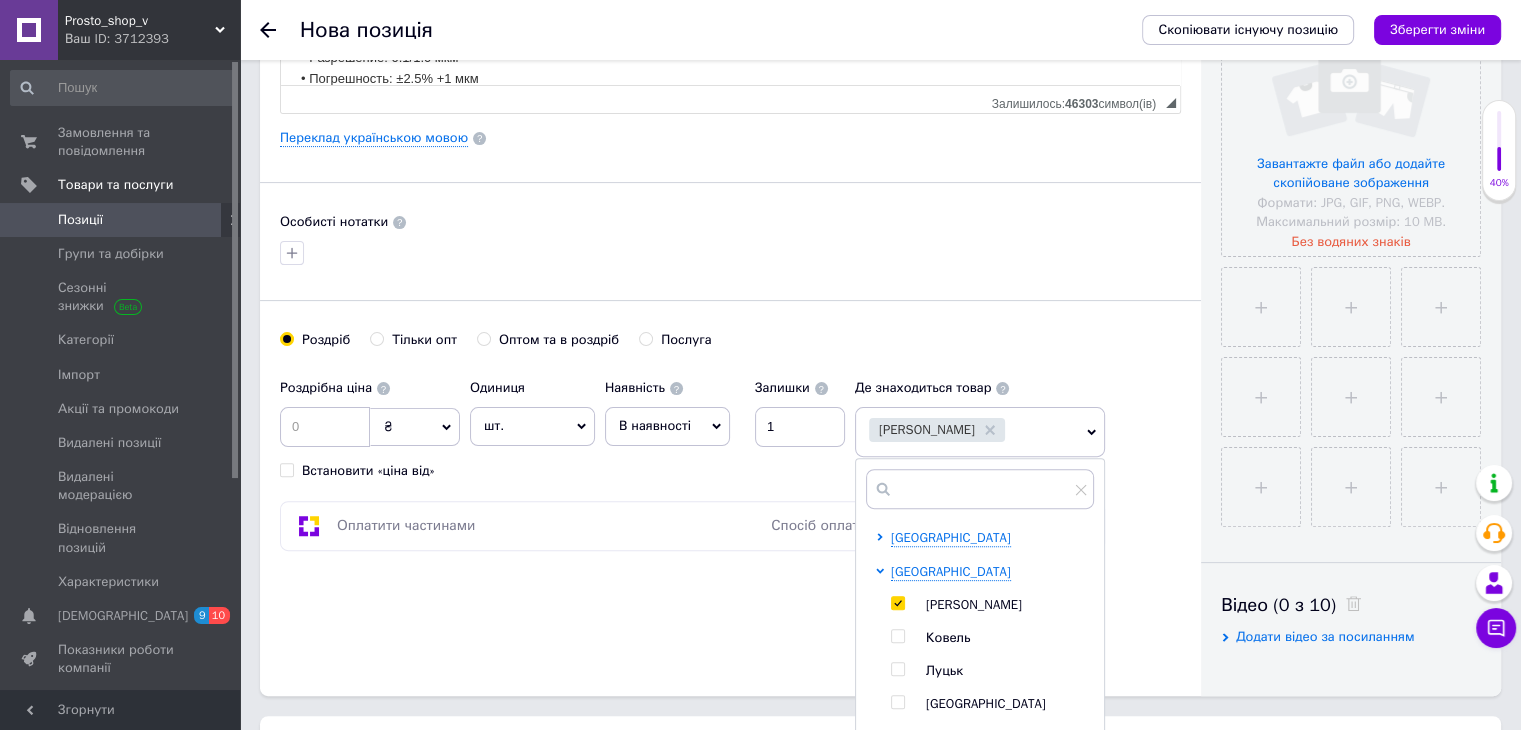 click on "В наявності" at bounding box center (667, 426) 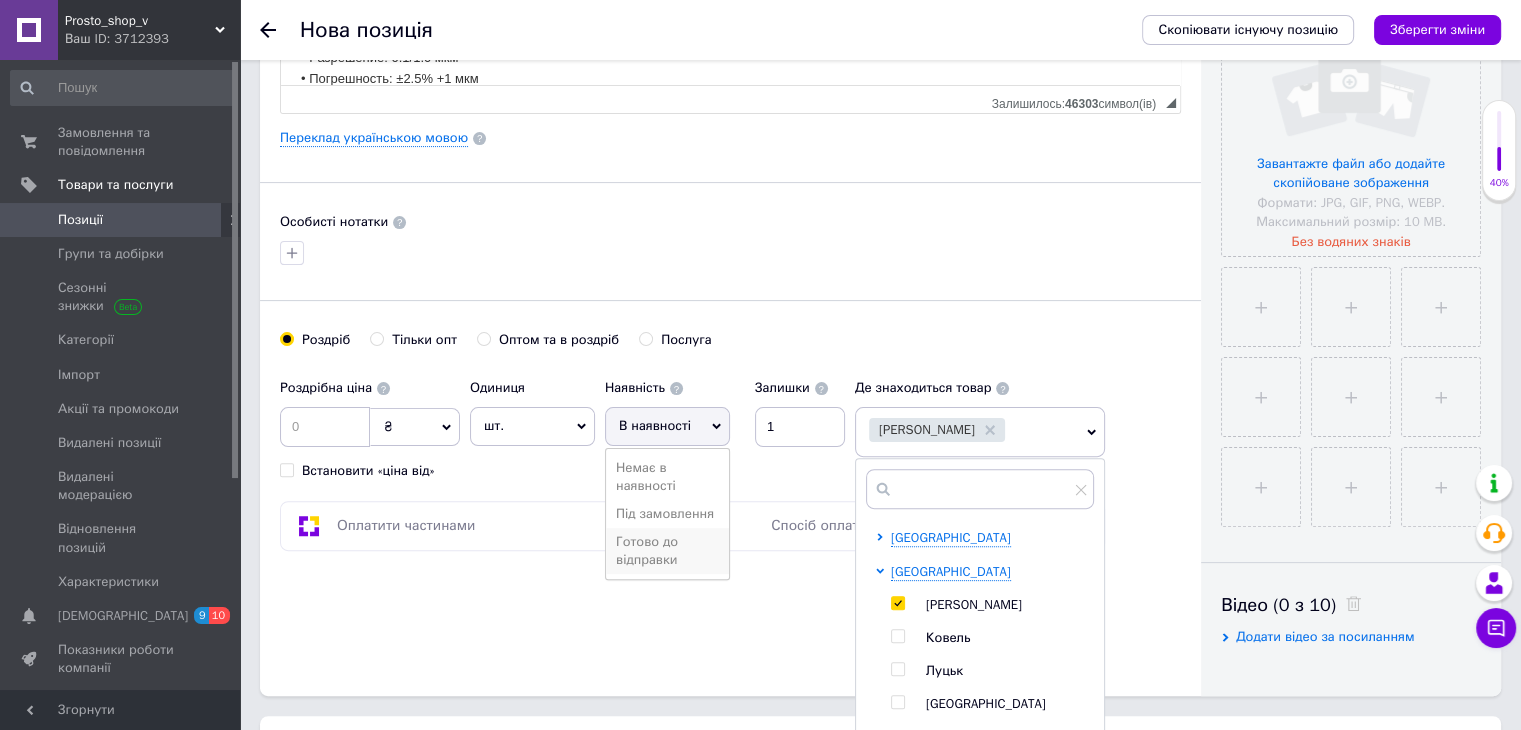 click on "Готово до відправки" at bounding box center (667, 551) 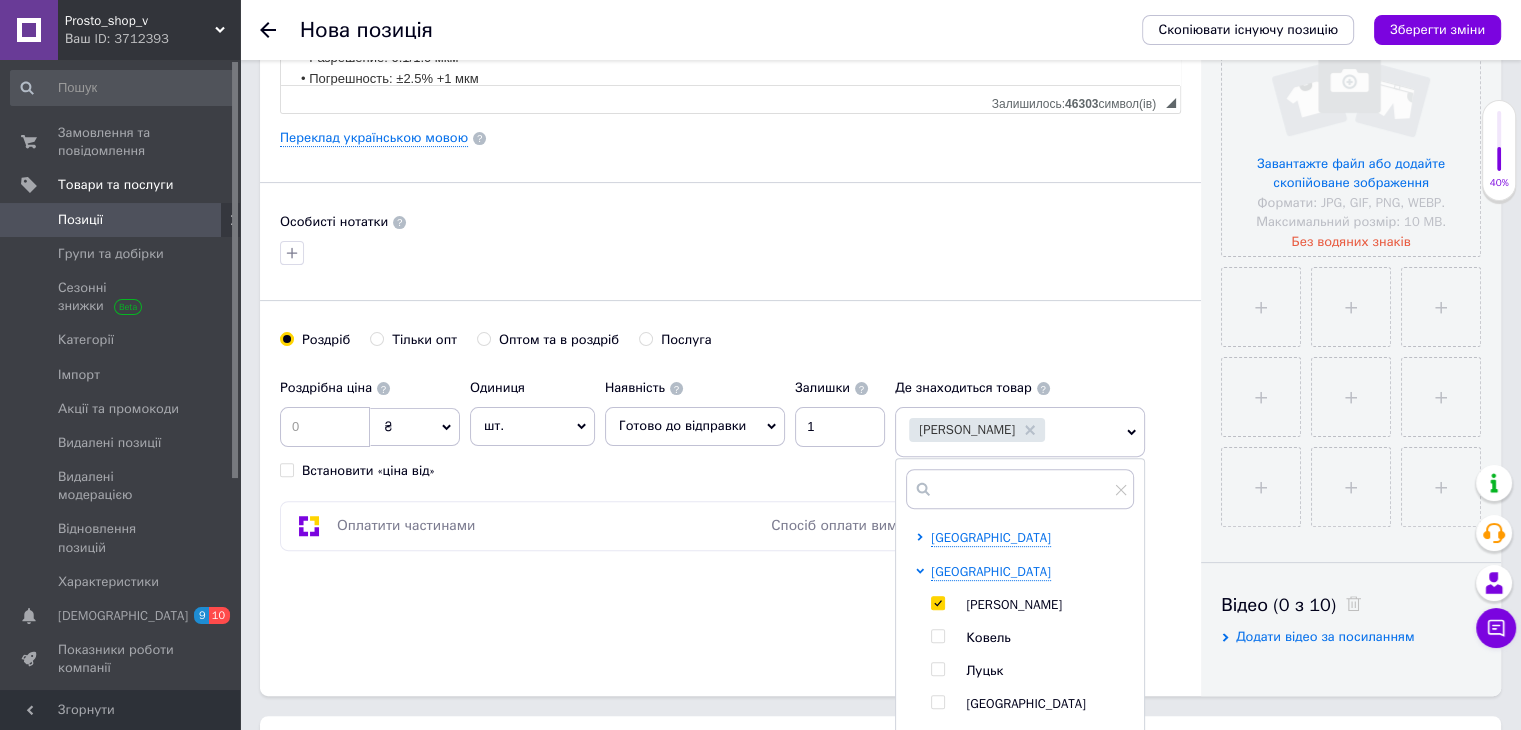 click on "Основна інформація Назва позиції (Російська) ✱ Толщиномер краски TC100-grey (Fe/NFe) до 1300 мкм + батарейка, комплект стандарт Код/Артикул S04425 Опис (Російська) ✱ Характеристики и описание
Основные
Производитель
RM Group
Страна производитель
Китай
Состояние
Новый
Цвет
Цвет корпуса
Черный
Описание
Купить толщиномер краски TC100 можно в нашем интернет-магазине [DOMAIN_NAME].
ТЕХНИЧЕСКИЕ ХАРАКТЕРИСТИКИ тестера краски TC100:
• Типы металлов: магнитные (Fe), немагнитные (NFe)
• Режимы измерения: Единичные измерения
• Диапазон измерения толщины: 0 – 1300 мкм
Описание" at bounding box center [730, 138] 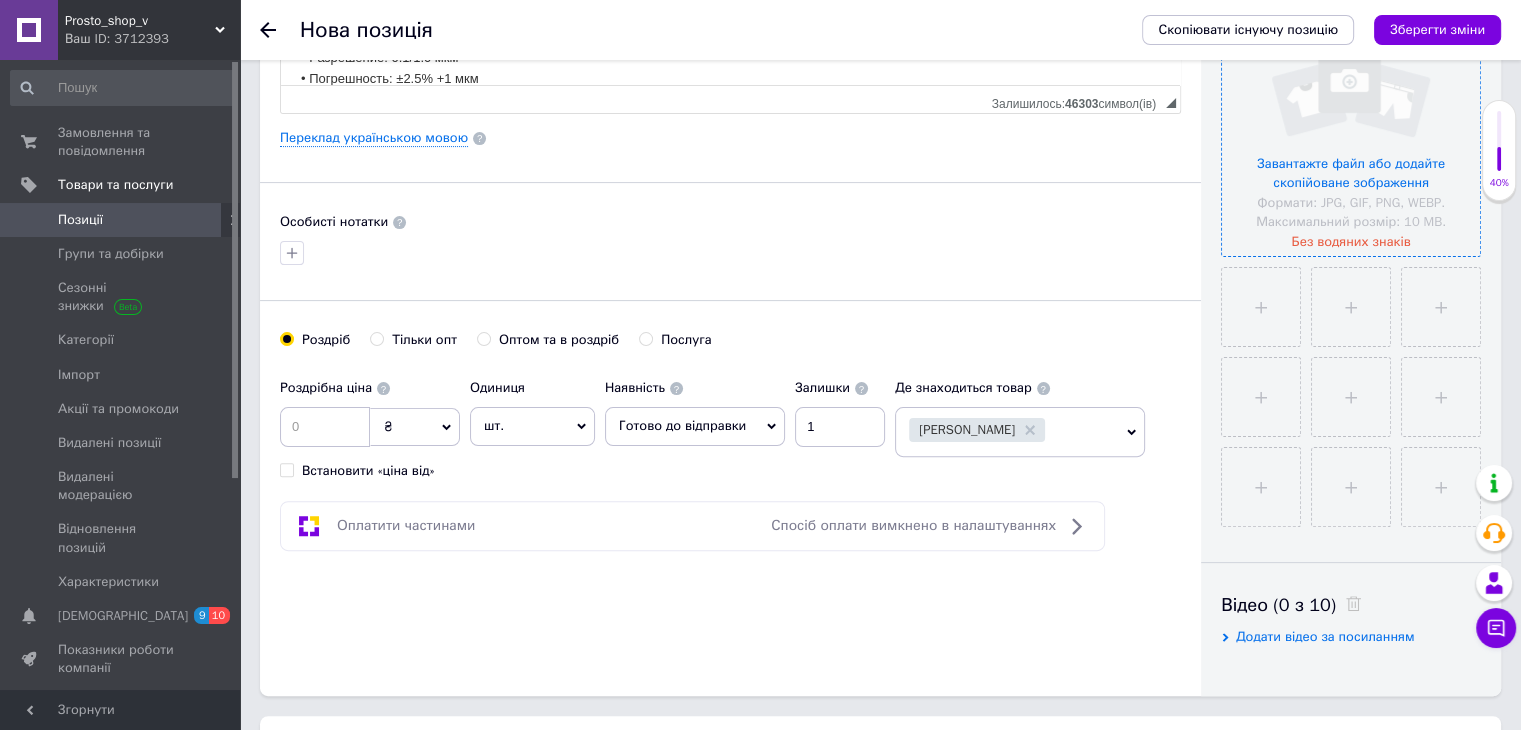 click at bounding box center (1351, 127) 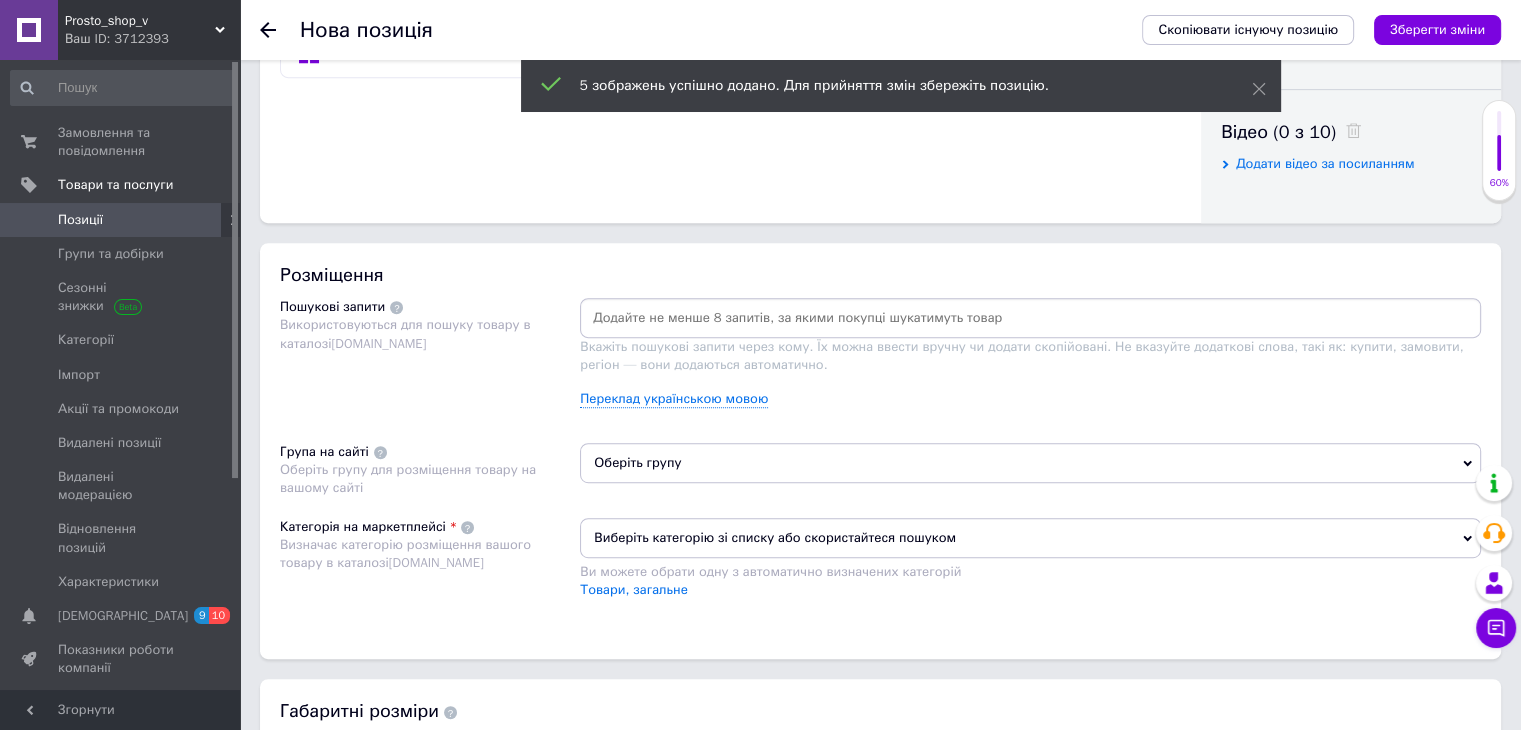 scroll, scrollTop: 1000, scrollLeft: 0, axis: vertical 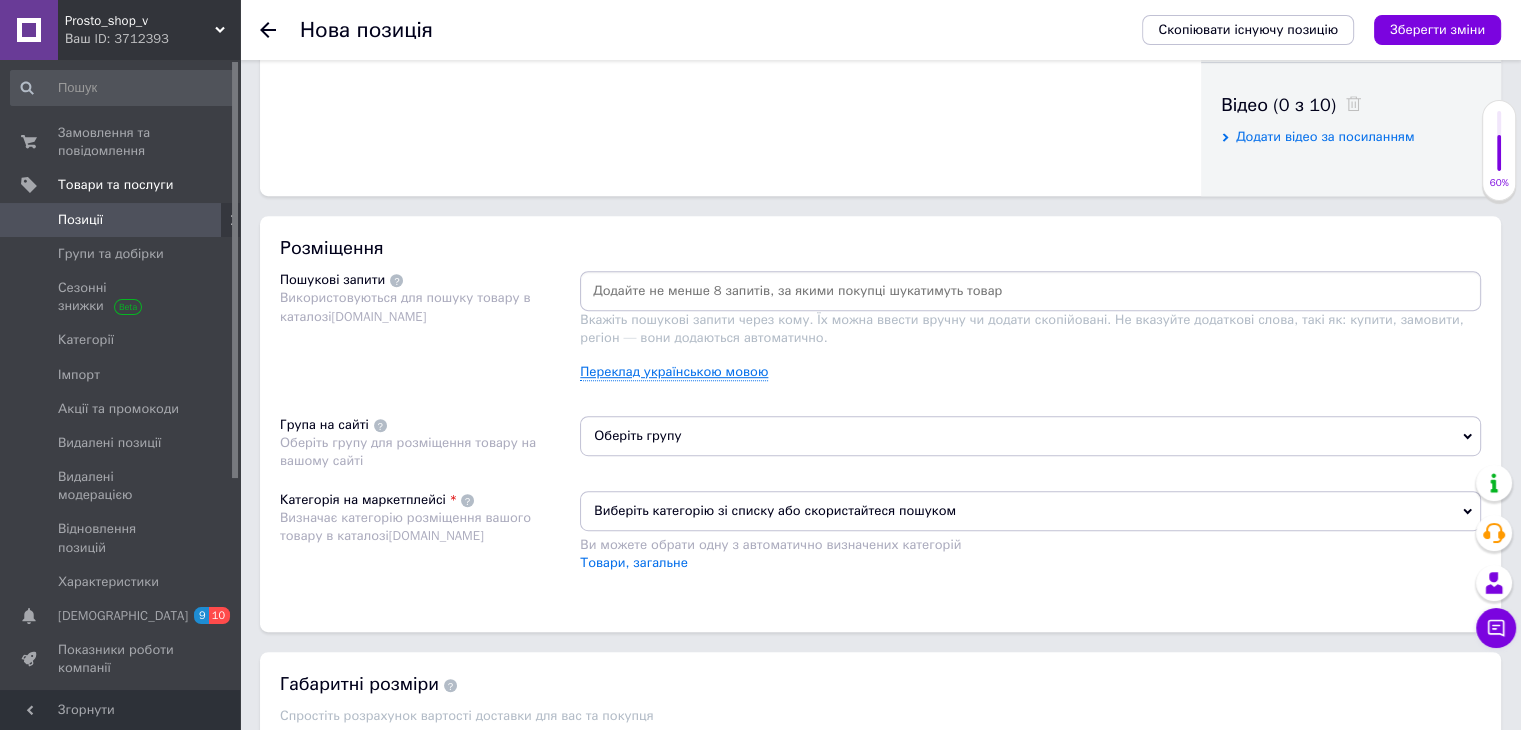 click on "Переклад українською мовою" at bounding box center (674, 372) 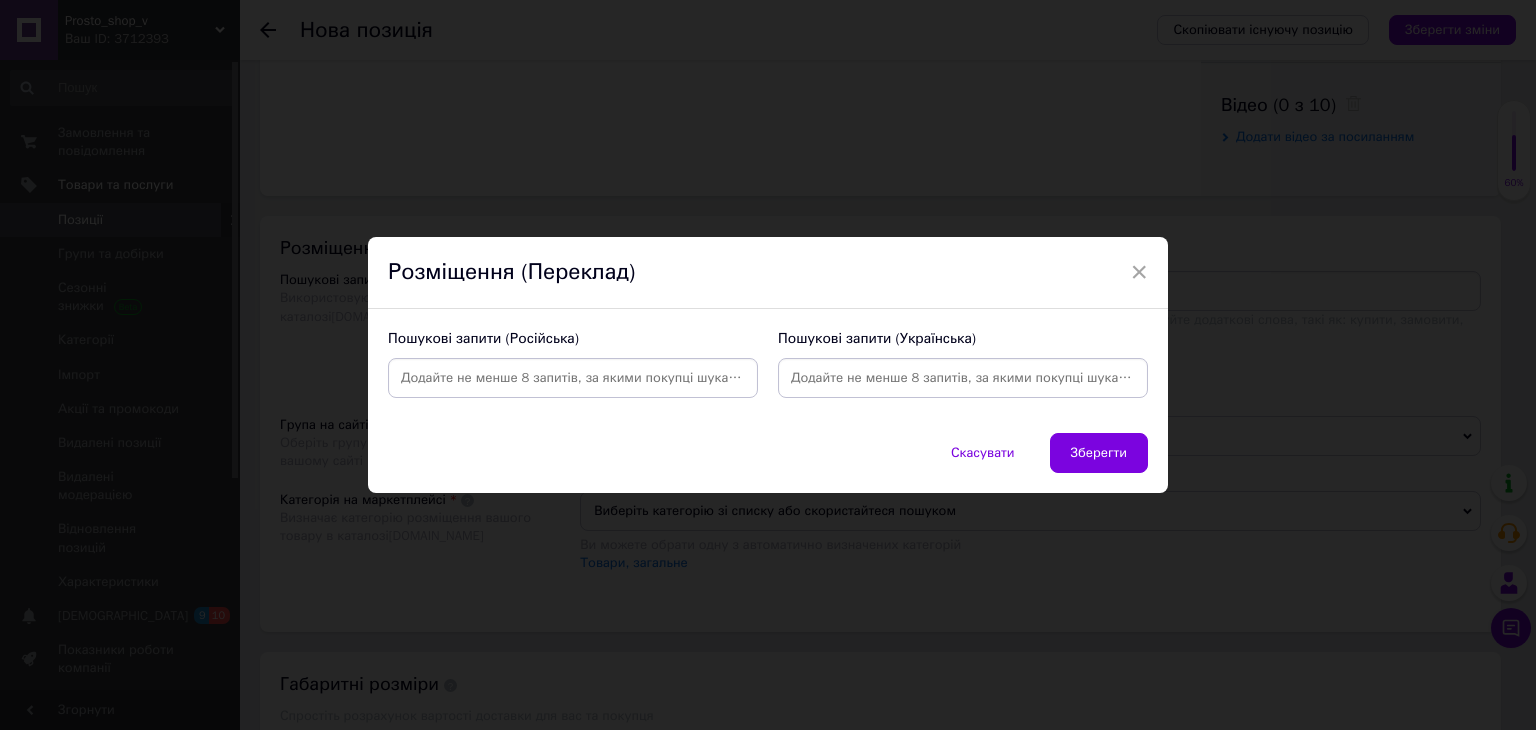 click at bounding box center [573, 378] 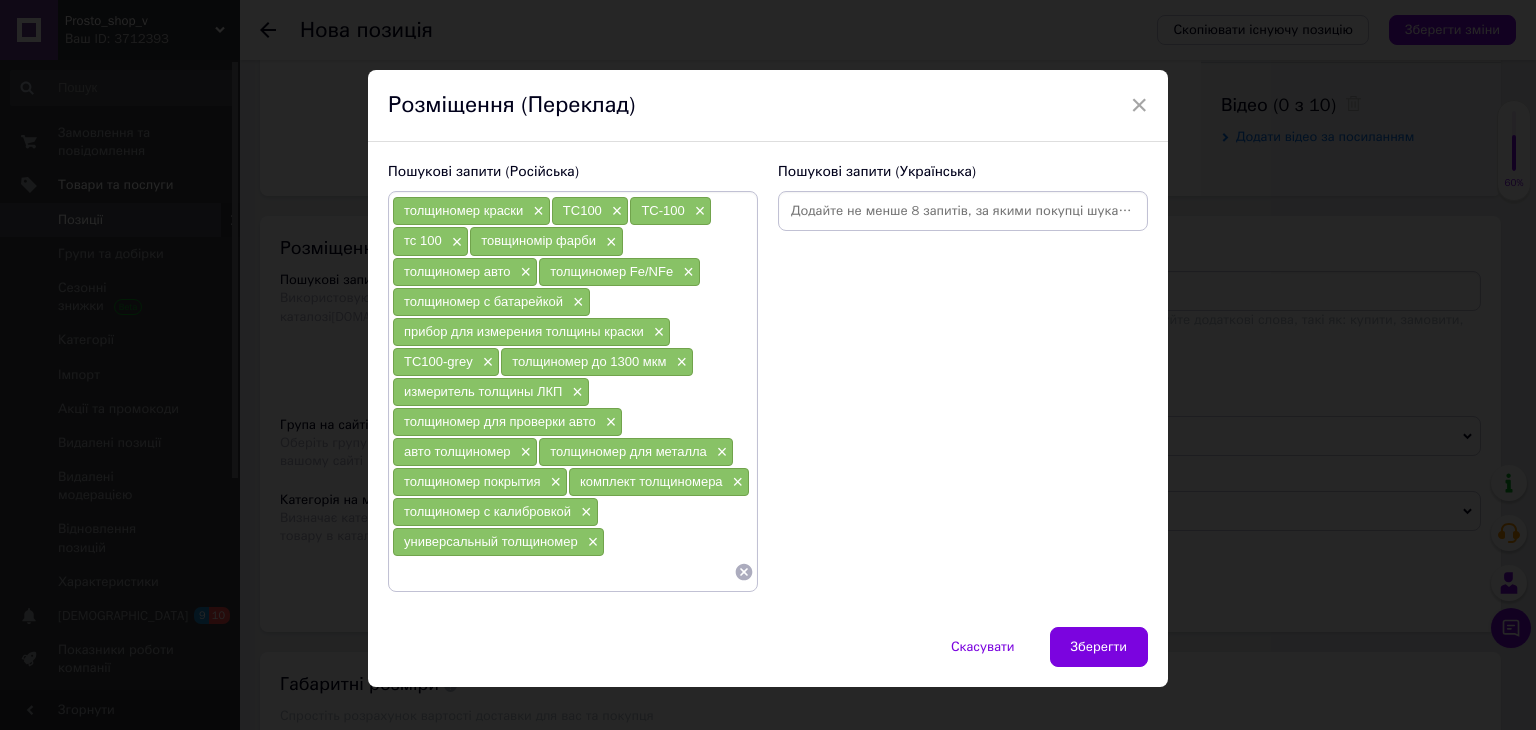 click at bounding box center (963, 211) 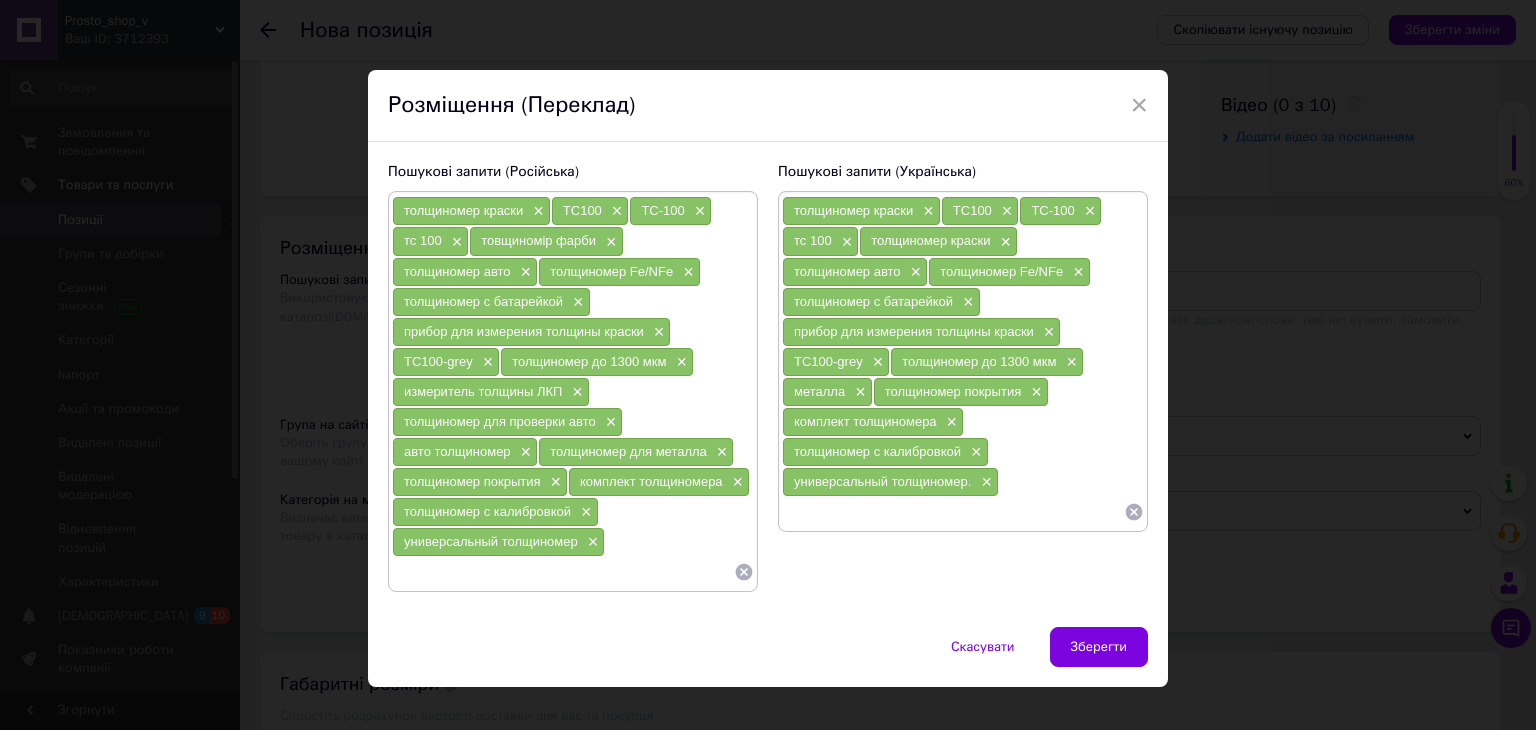 click 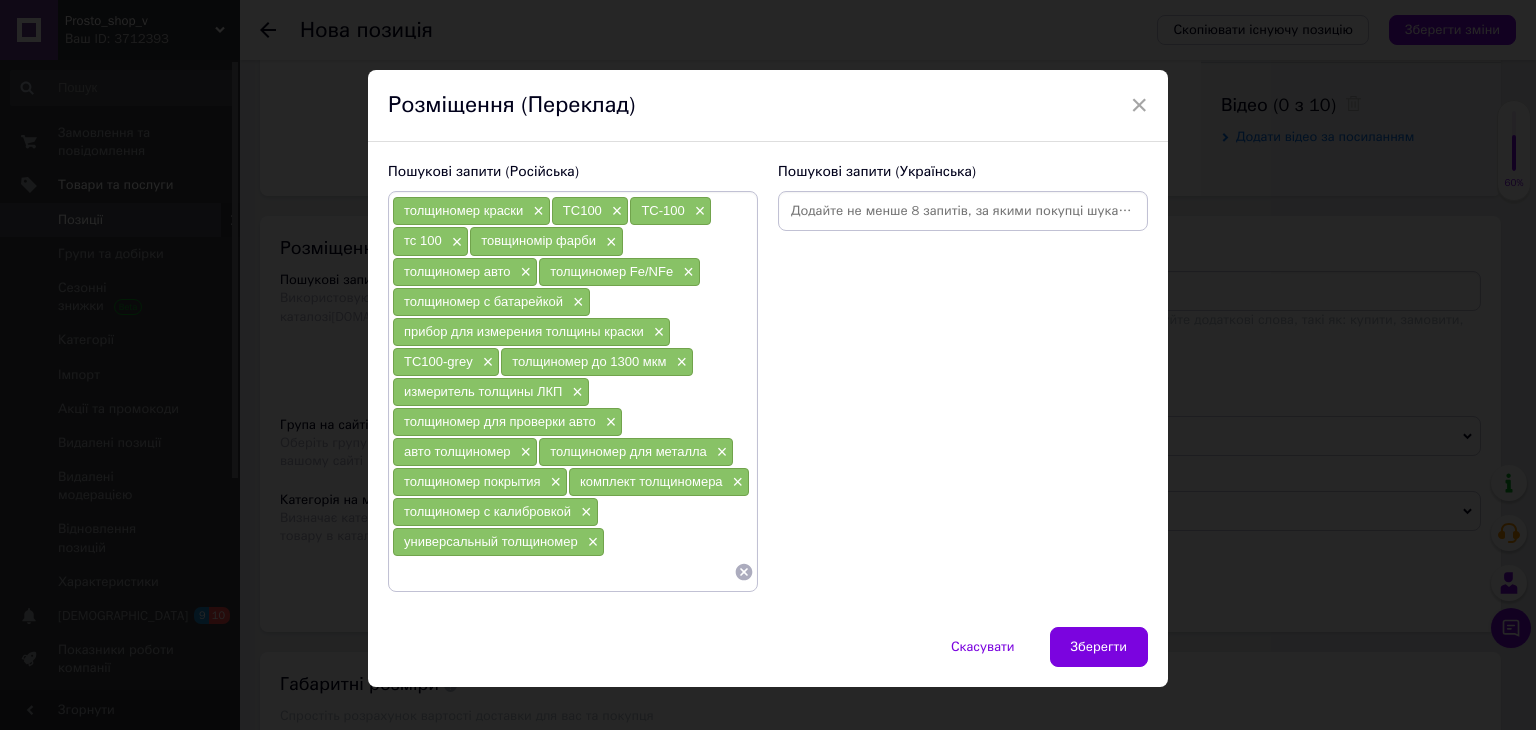 click at bounding box center [963, 211] 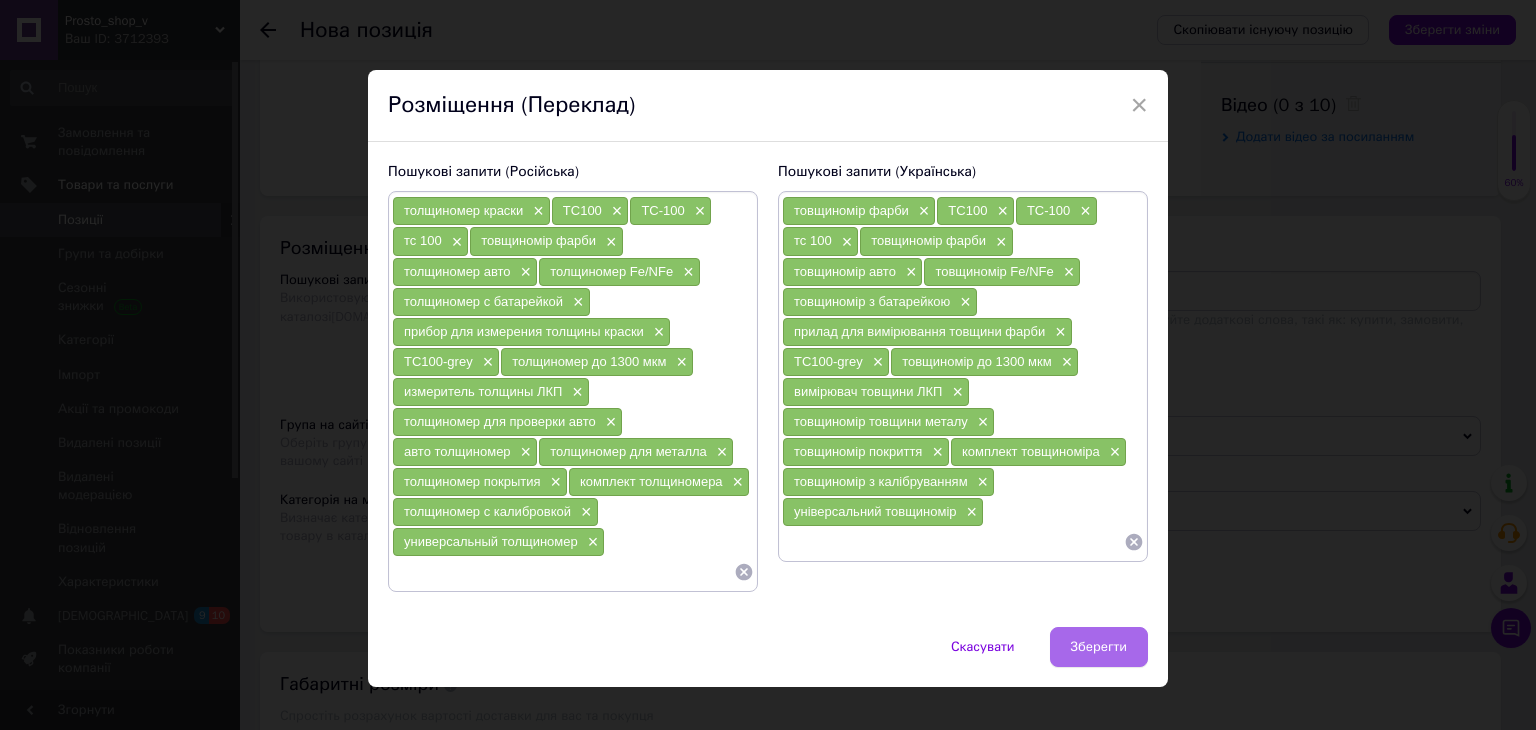 click on "Зберегти" at bounding box center (1099, 647) 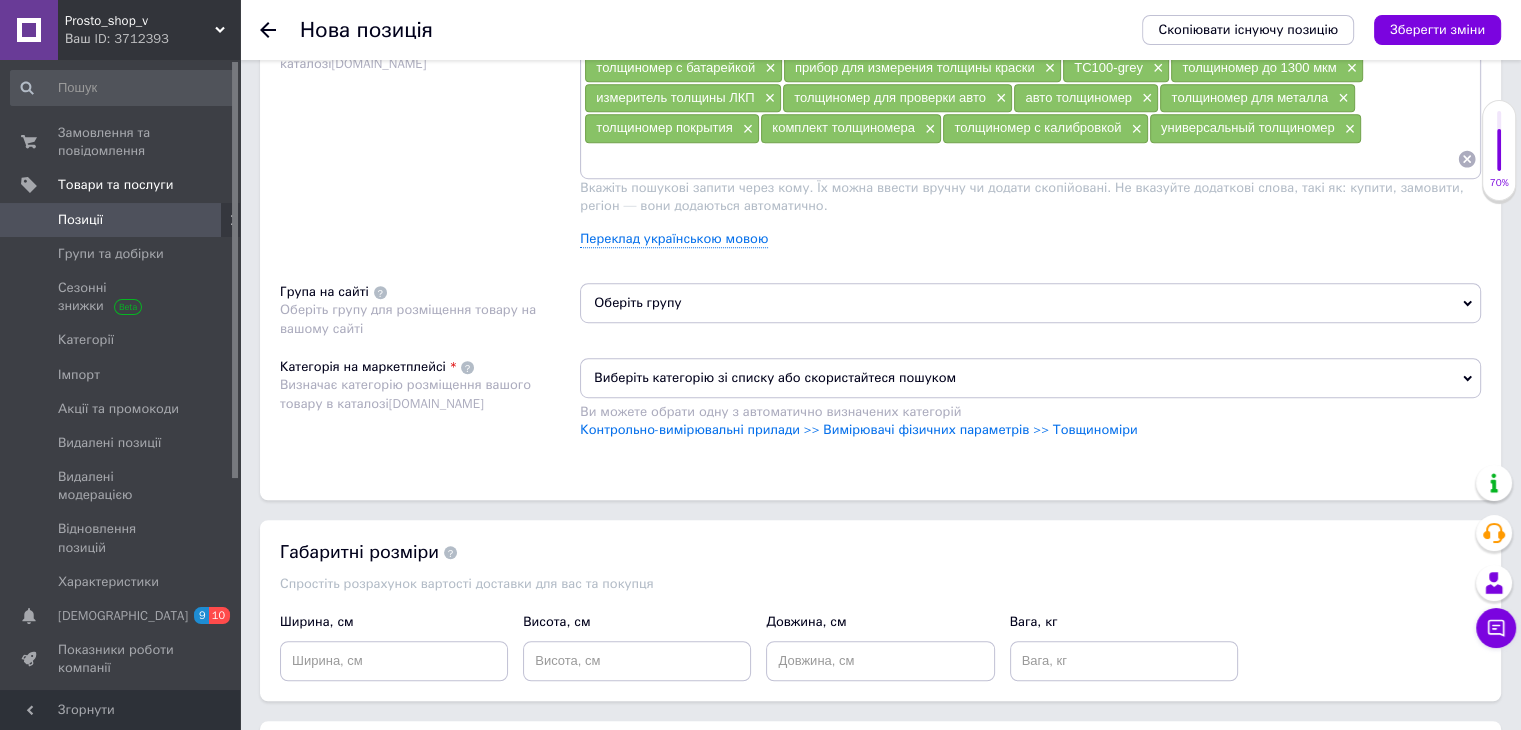 scroll, scrollTop: 1300, scrollLeft: 0, axis: vertical 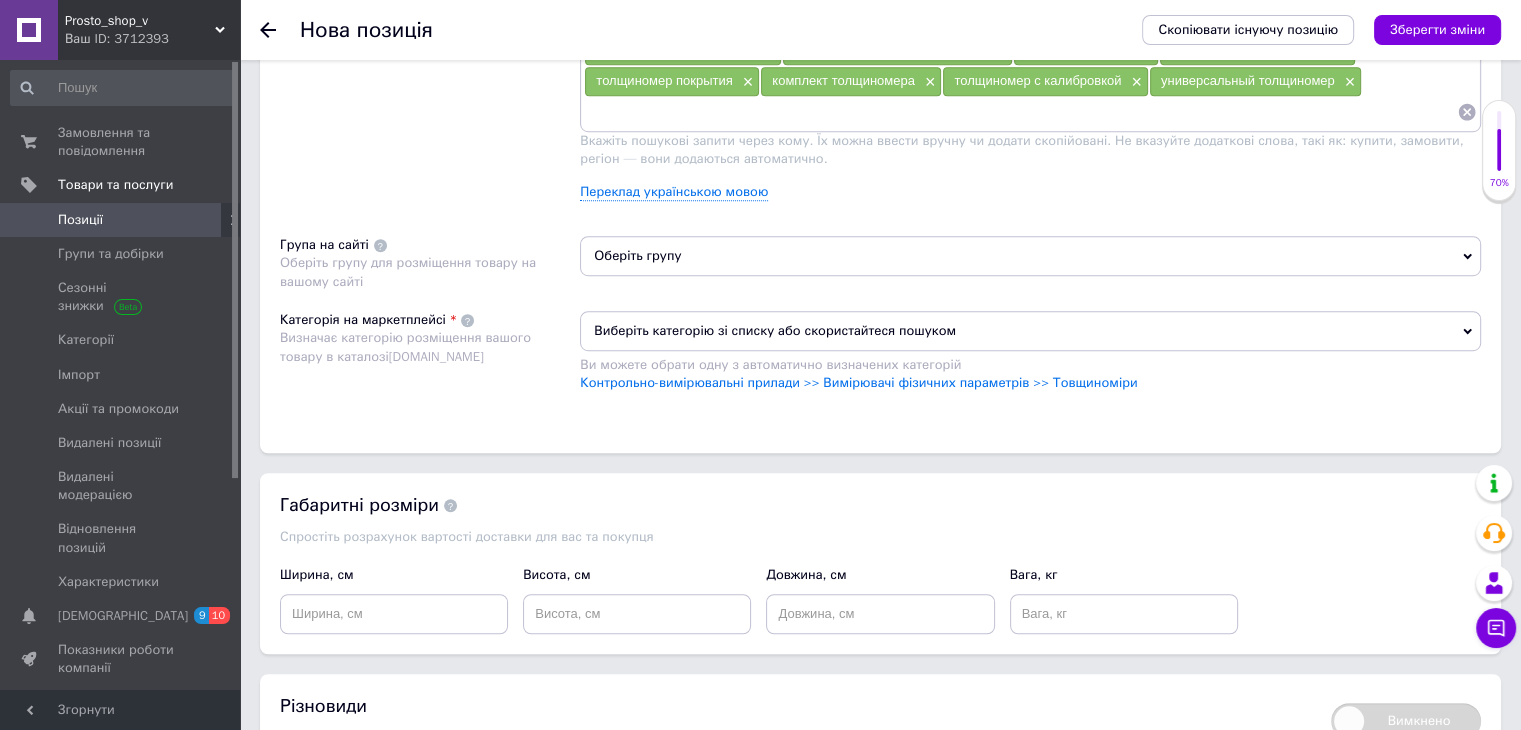 click on "Оберіть групу" at bounding box center (1030, 256) 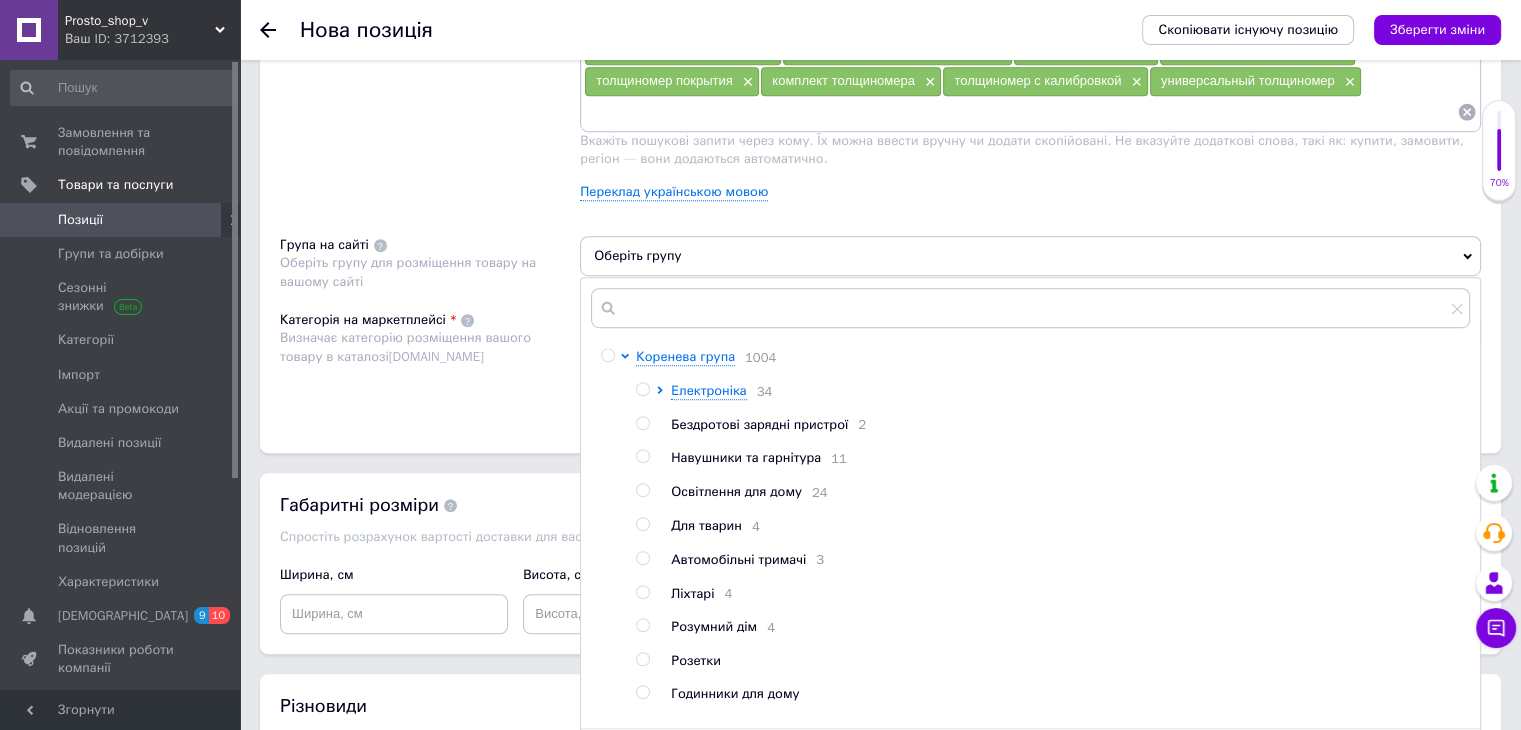 click at bounding box center [628, 627] 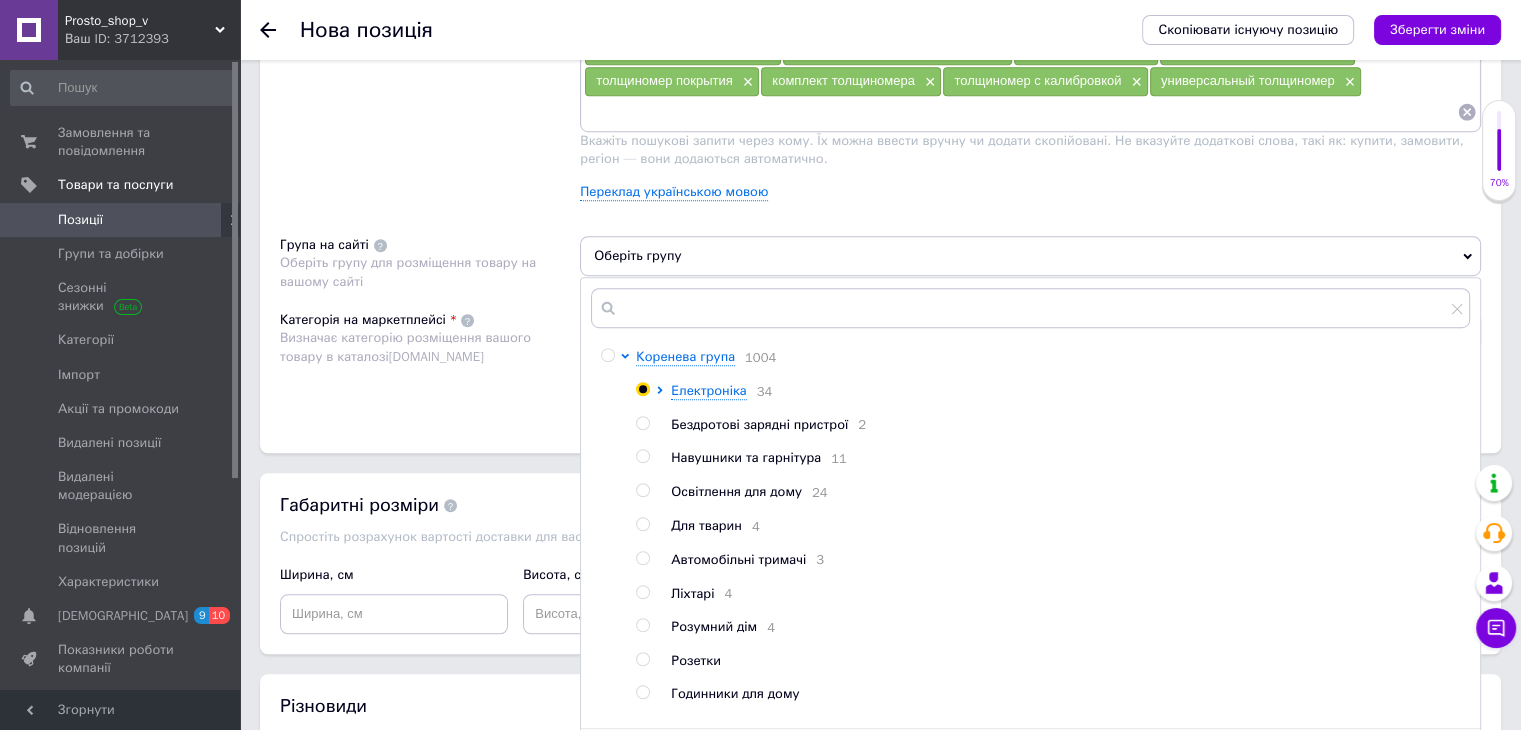 radio on "true" 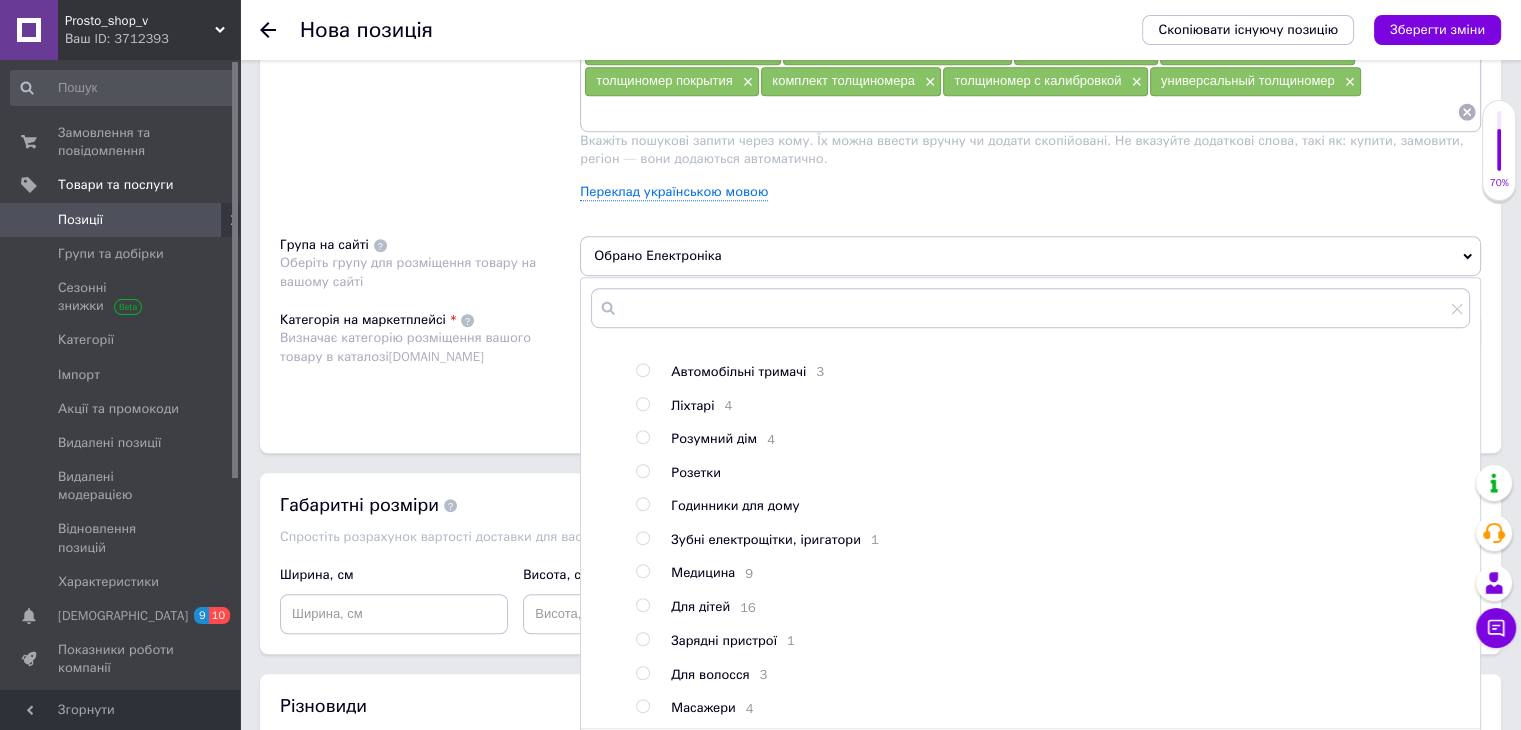 scroll, scrollTop: 209, scrollLeft: 0, axis: vertical 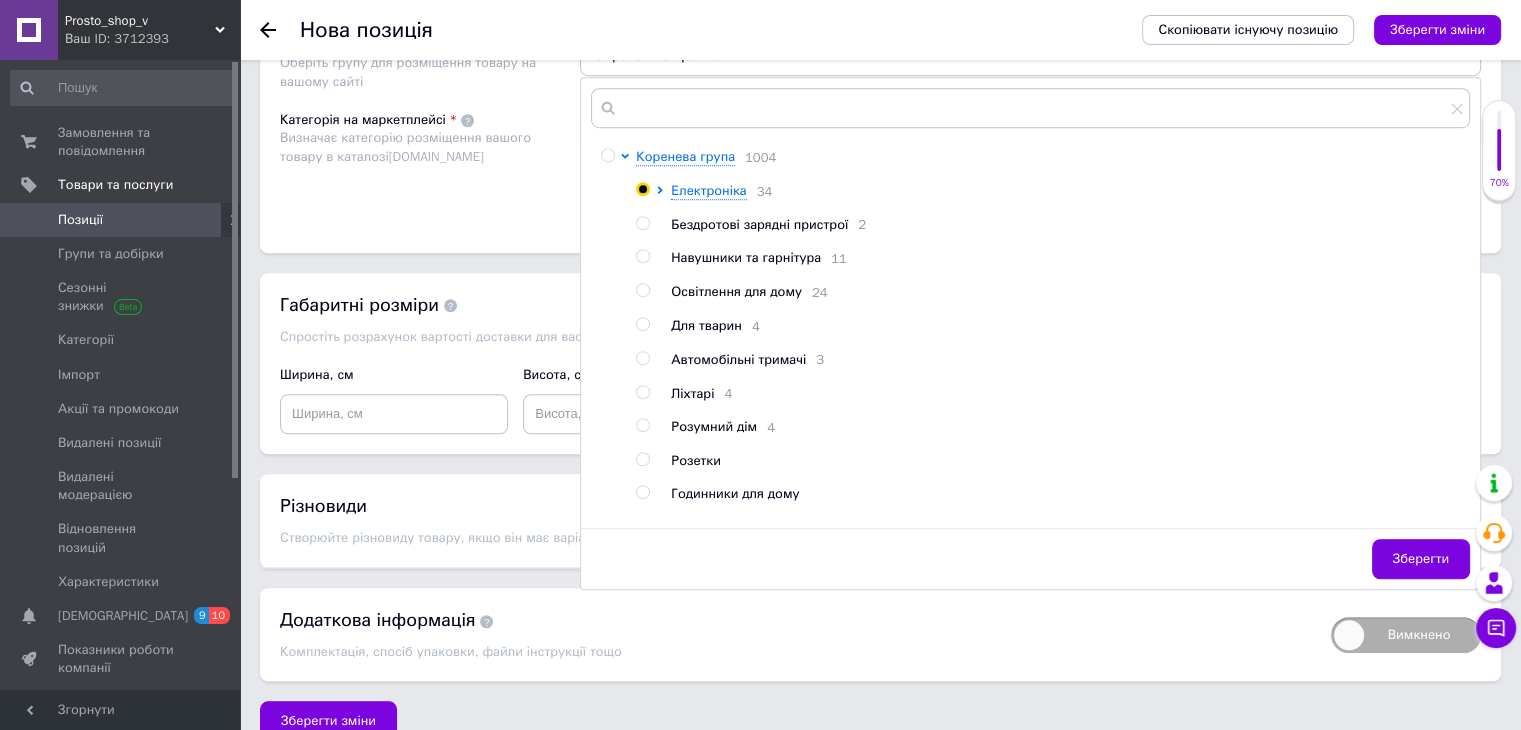 click on "Розміщення Пошукові запити Використовуються для пошуку товару в каталозі  [DOMAIN_NAME] толщиномер краски × TC100 × TC-100 × тс 100 × товщиномір фарби × толщиномер авто × толщиномер Fe/NFe × толщиномер с батарейкой × прибор для измерения толщины краски × TC100-grey × толщиномер до 1300 мкм × измеритель толщины ЛКП × толщиномер для проверки авто × авто толщиномер × толщиномер для металла × толщиномер покрытия × комплект толщиномера × толщиномер с калибровкой × универсальный толщиномер × Переклад українською мовою Група на сайті Обрано Електроніка Коренева група 1004 Електроніка 2" at bounding box center (880, -16) 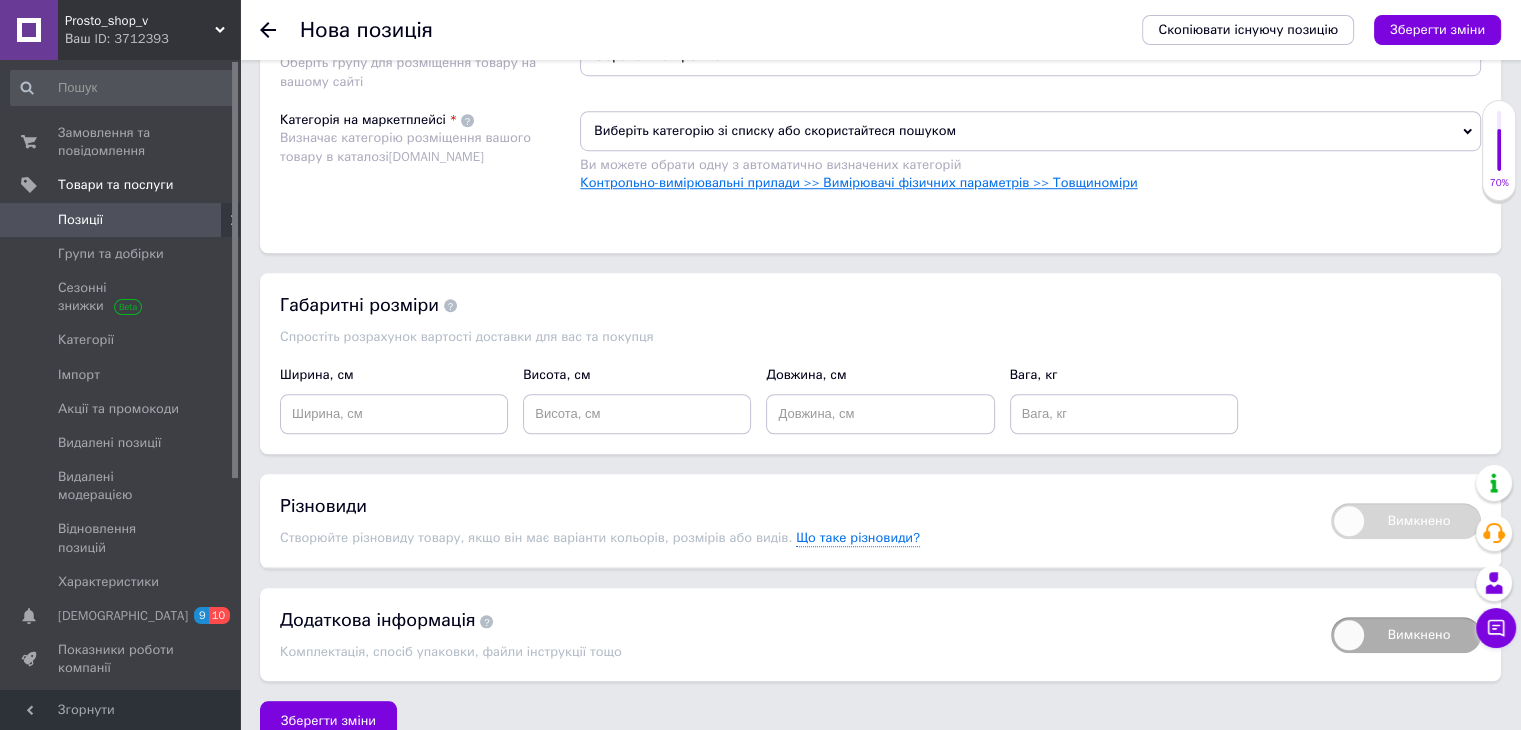 click on "Контрольно-вимірювальні прилади >> Вимірювачі фізичних параметрів >> Товщиноміри" at bounding box center [858, 182] 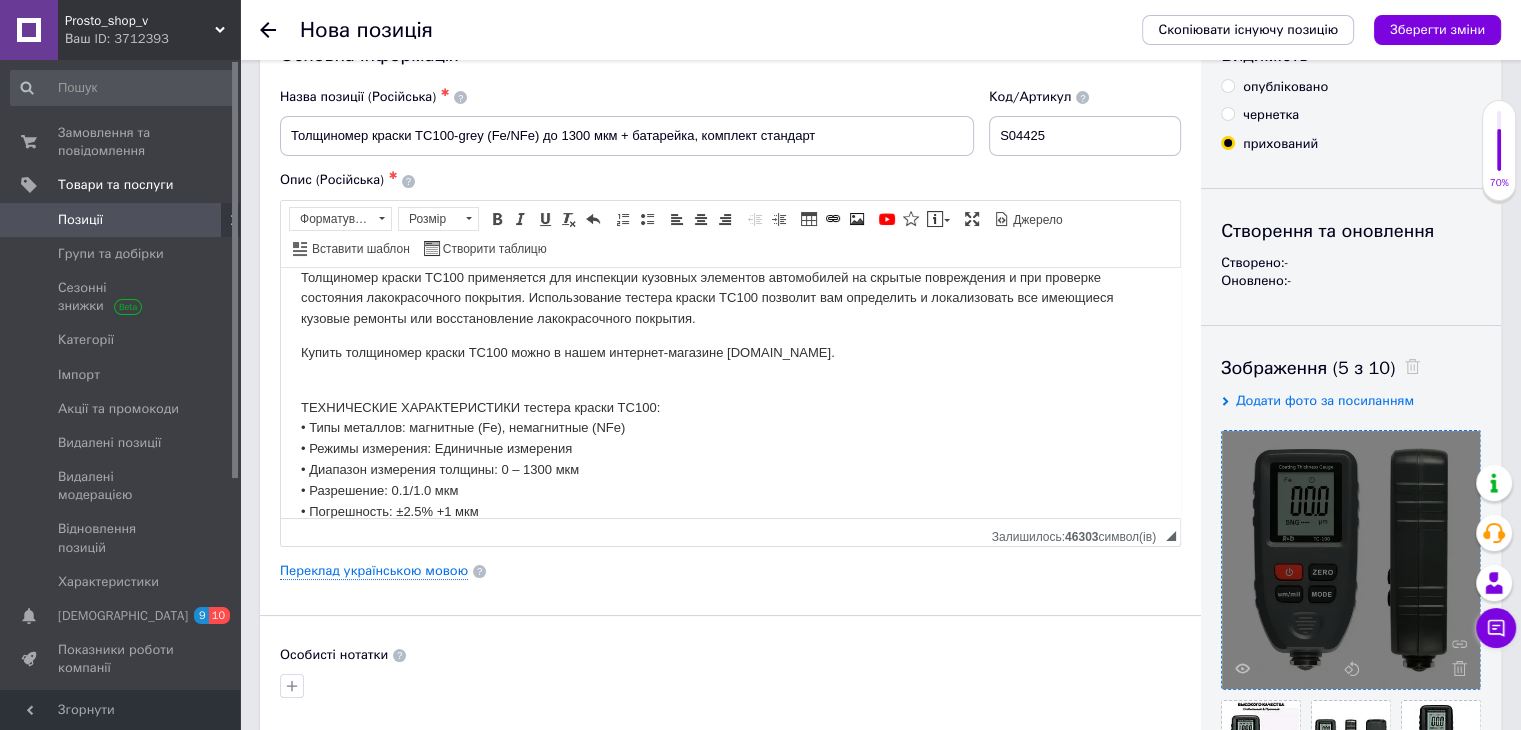 scroll, scrollTop: 0, scrollLeft: 0, axis: both 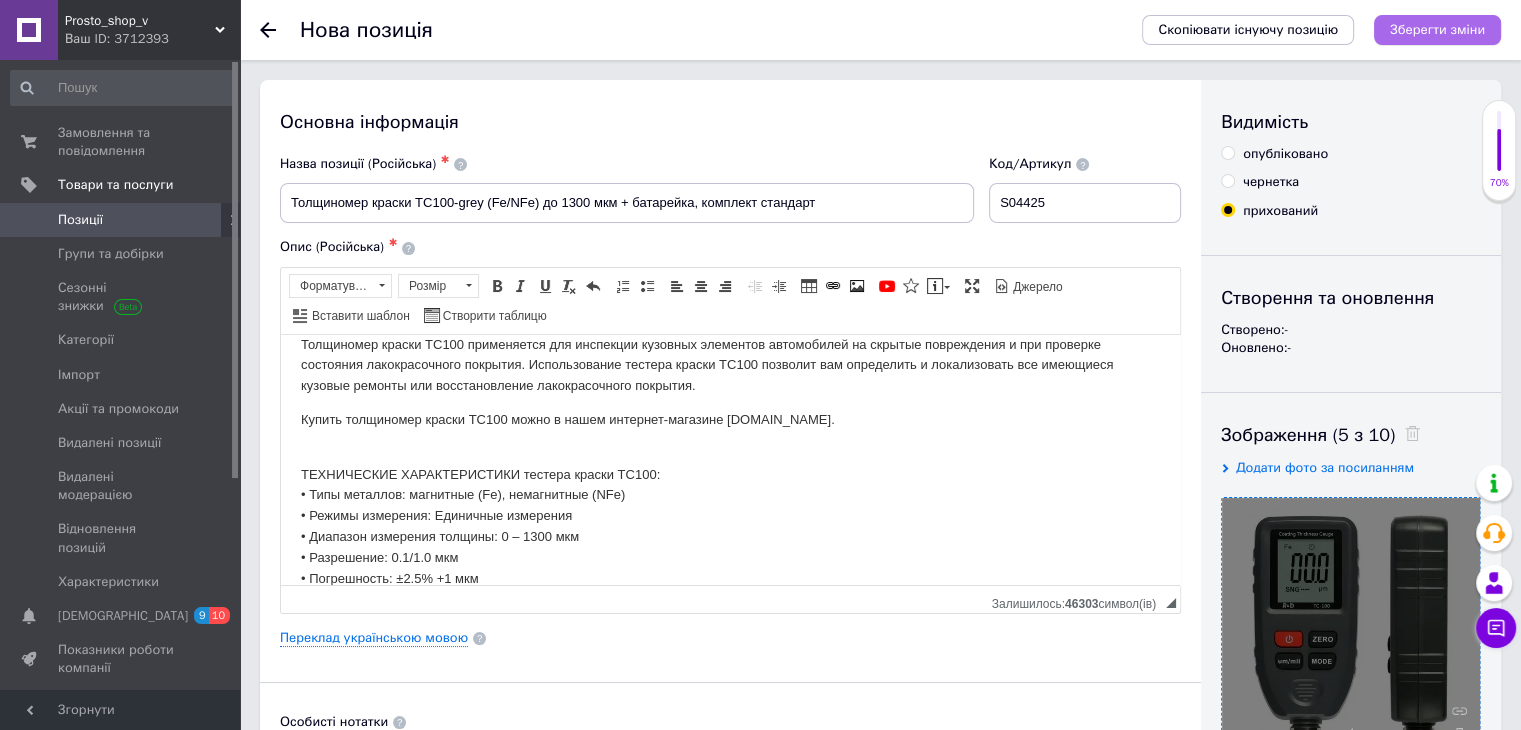 click on "Зберегти зміни" at bounding box center (1437, 29) 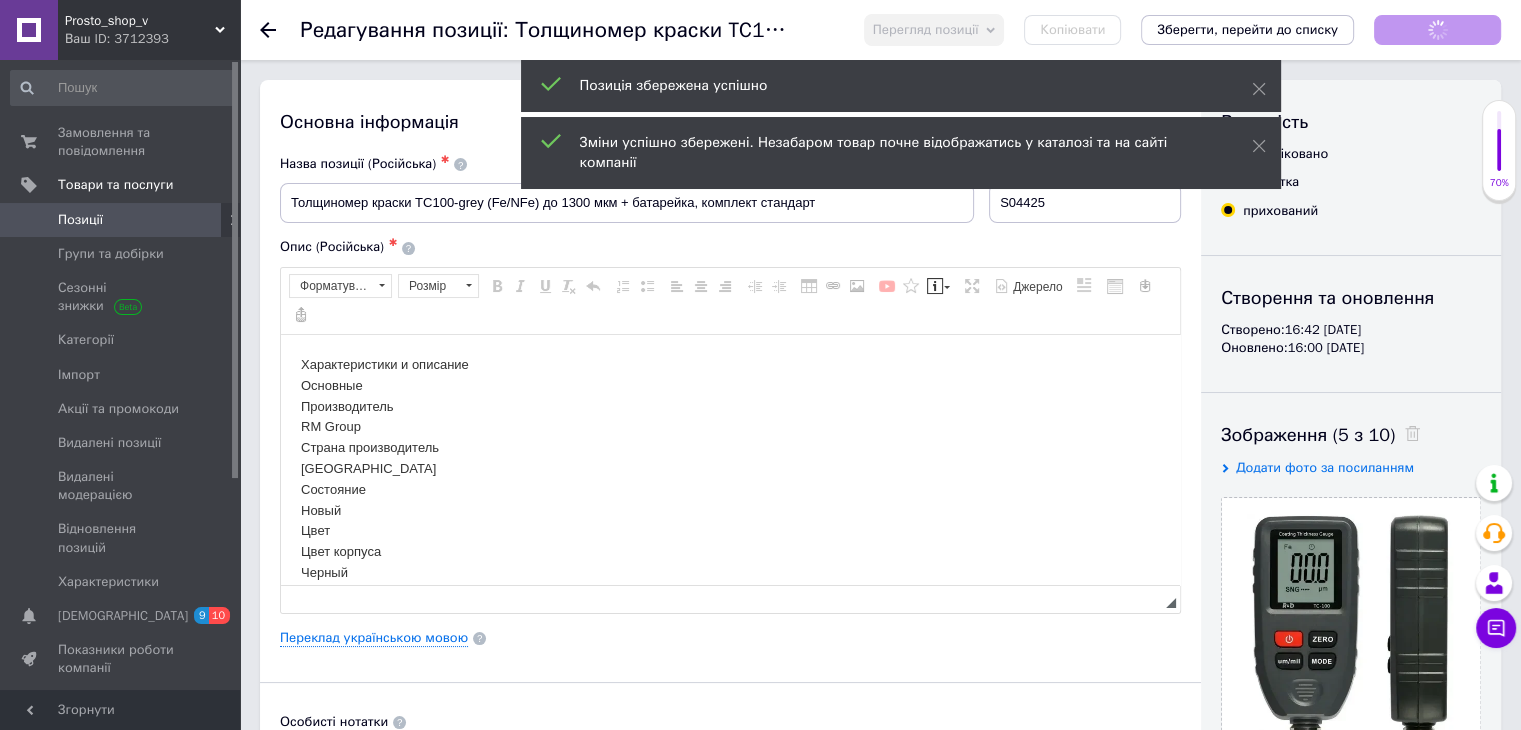 scroll, scrollTop: 0, scrollLeft: 0, axis: both 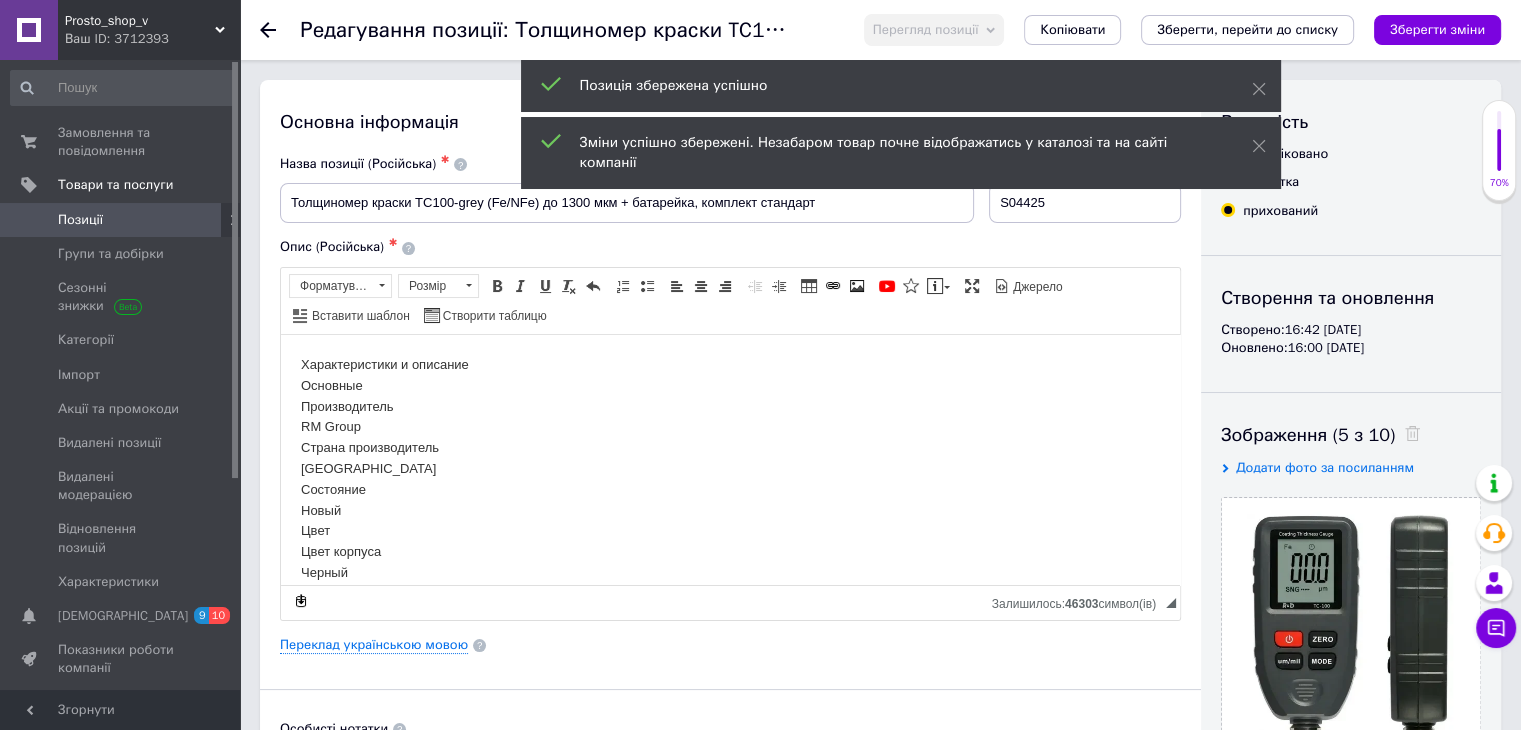 click on "Позиції" at bounding box center [121, 220] 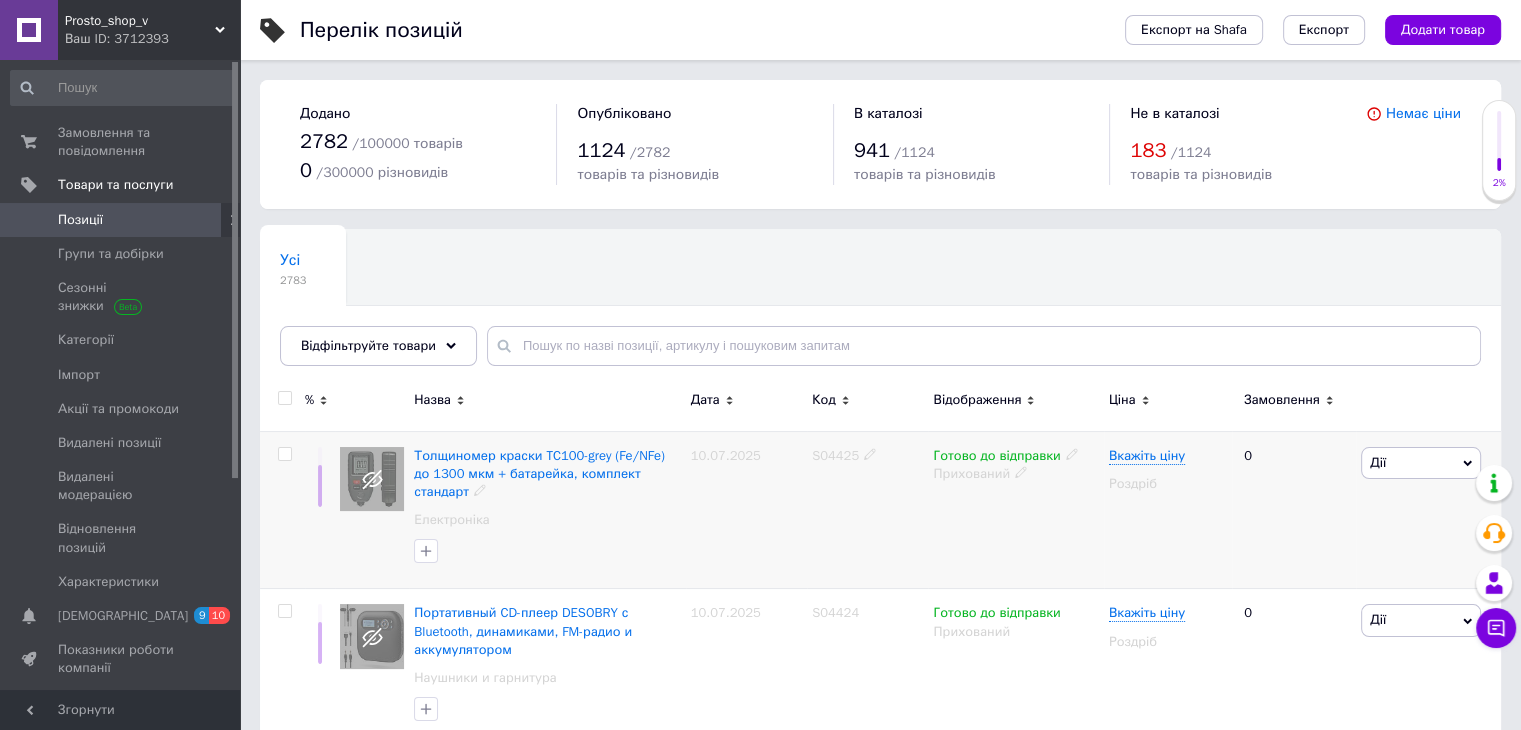 drag, startPoint x: 795, startPoint y: 460, endPoint x: 855, endPoint y: 471, distance: 61 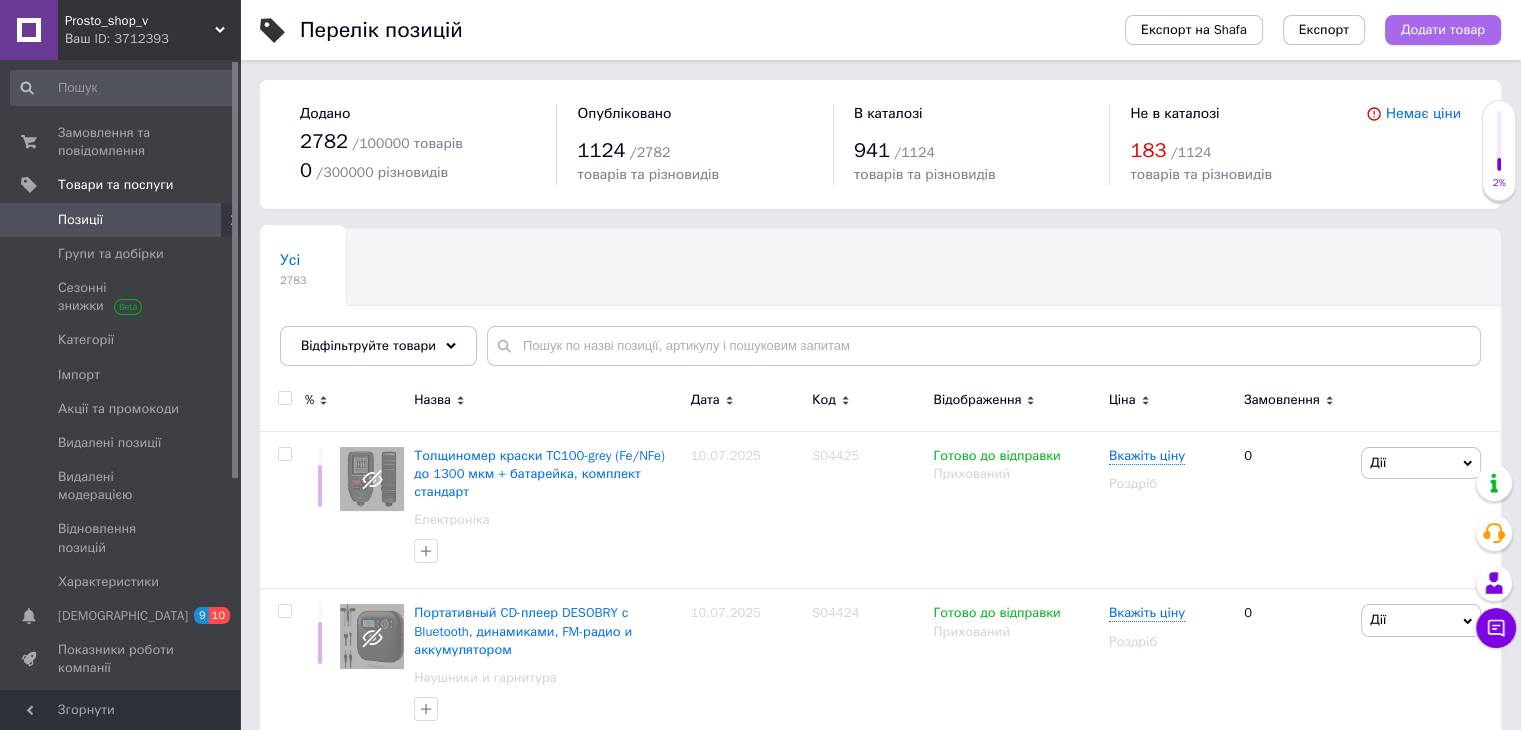 click on "Додати товар" at bounding box center [1443, 30] 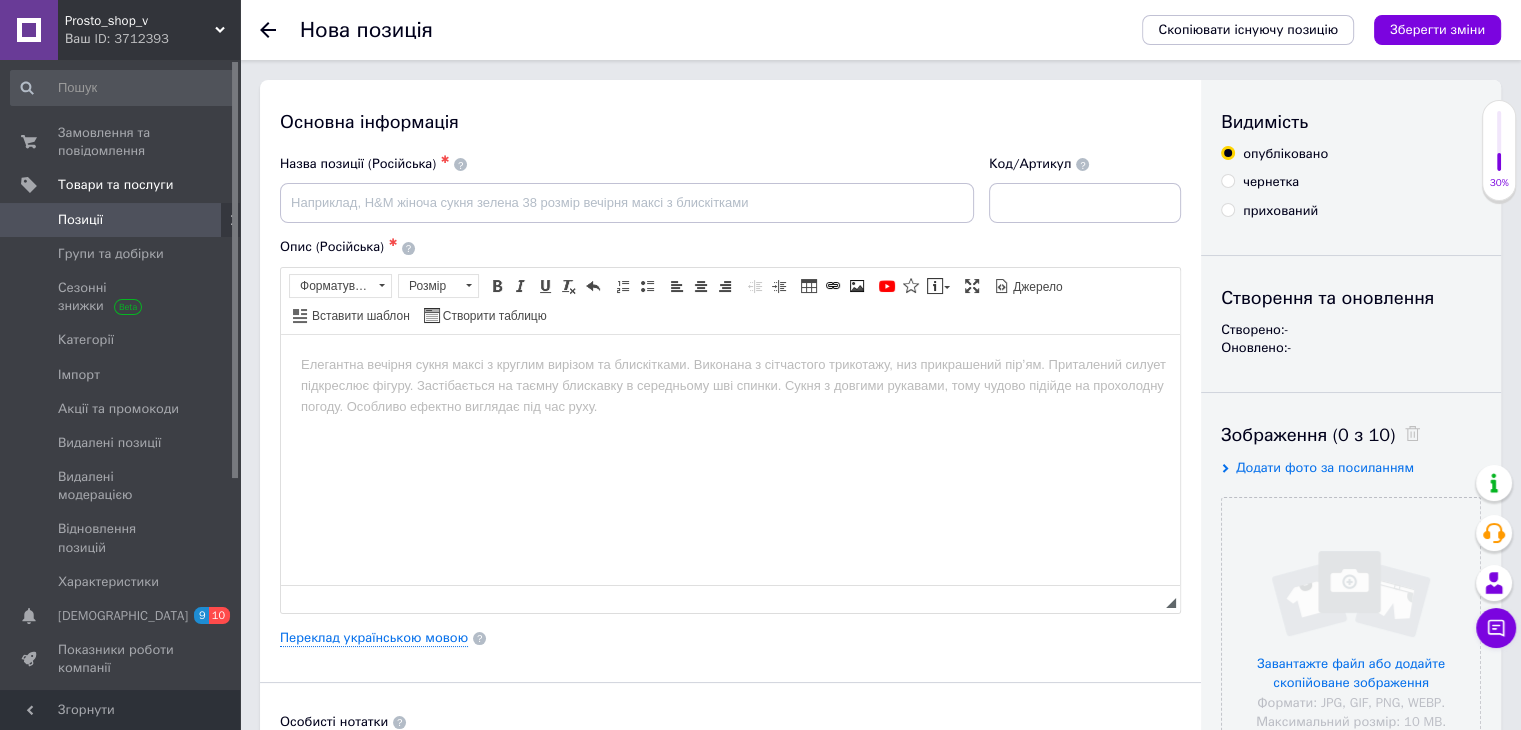 scroll, scrollTop: 0, scrollLeft: 0, axis: both 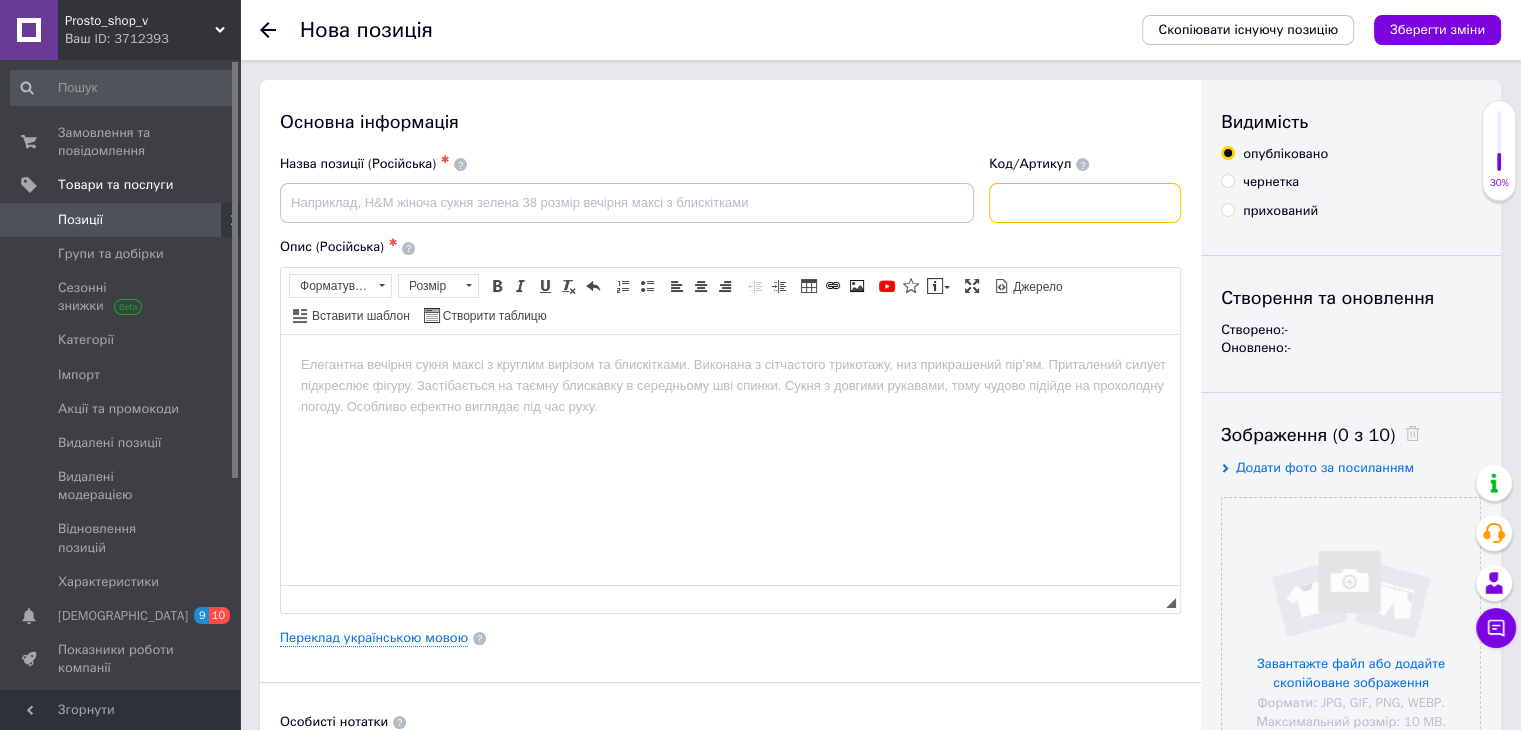 click at bounding box center (1085, 203) 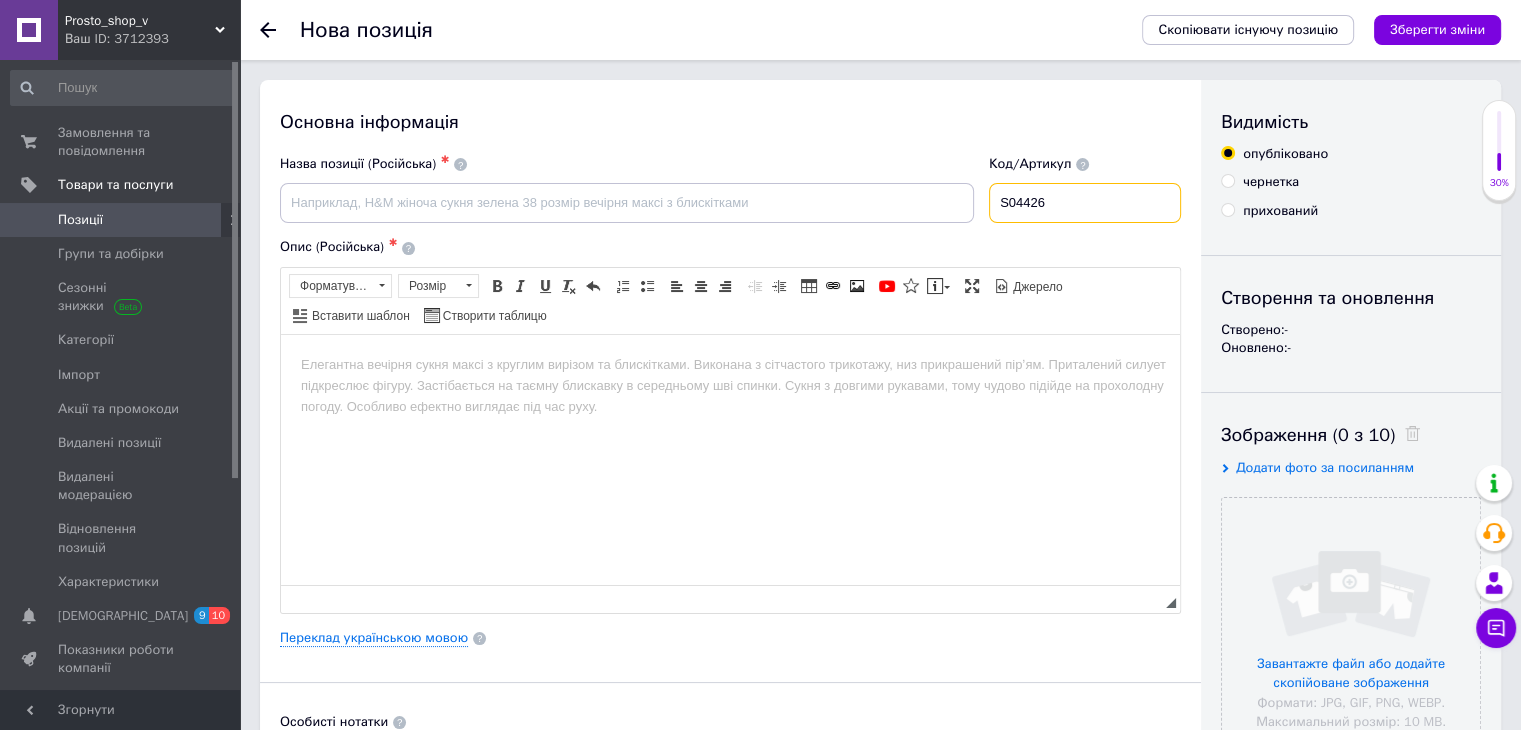 type on "S04426" 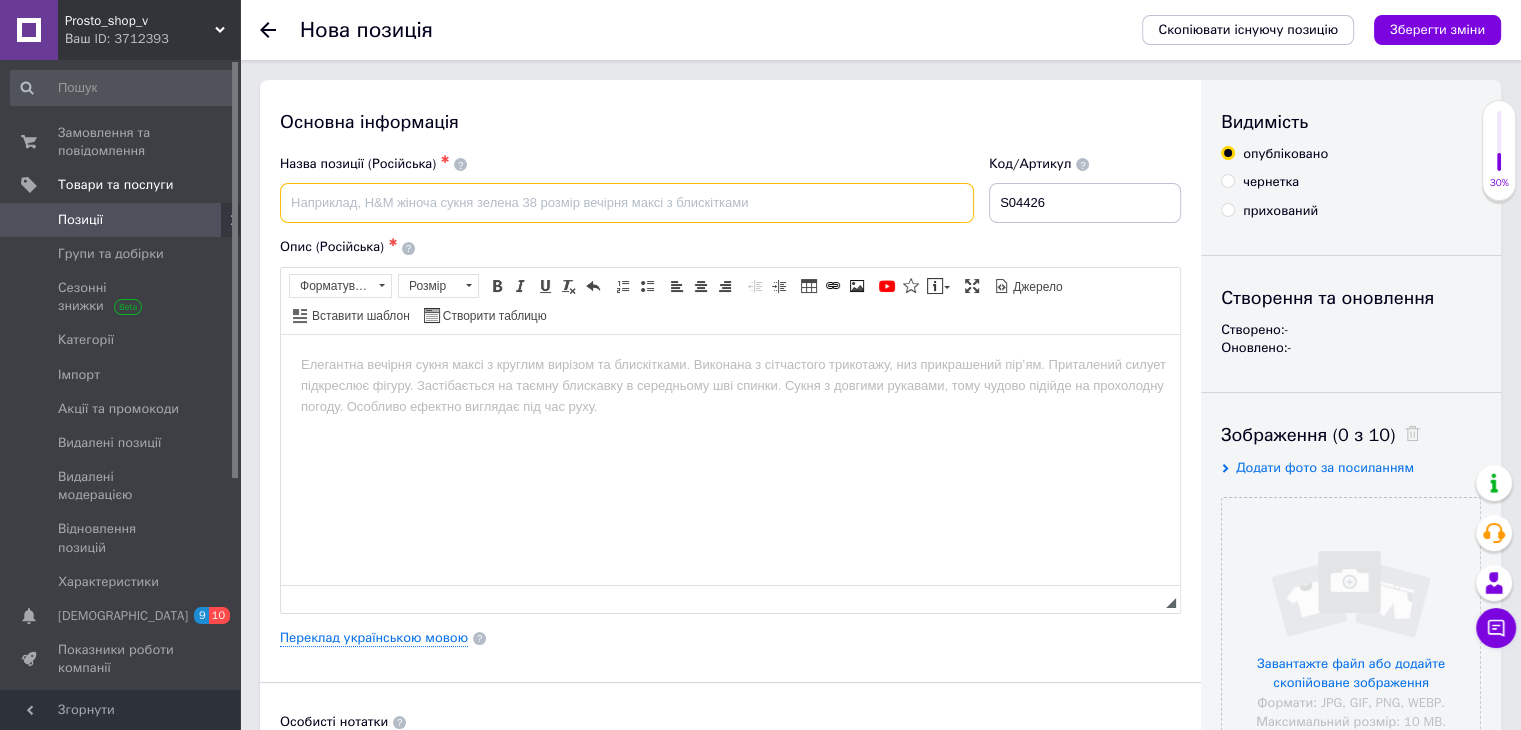 click at bounding box center (627, 203) 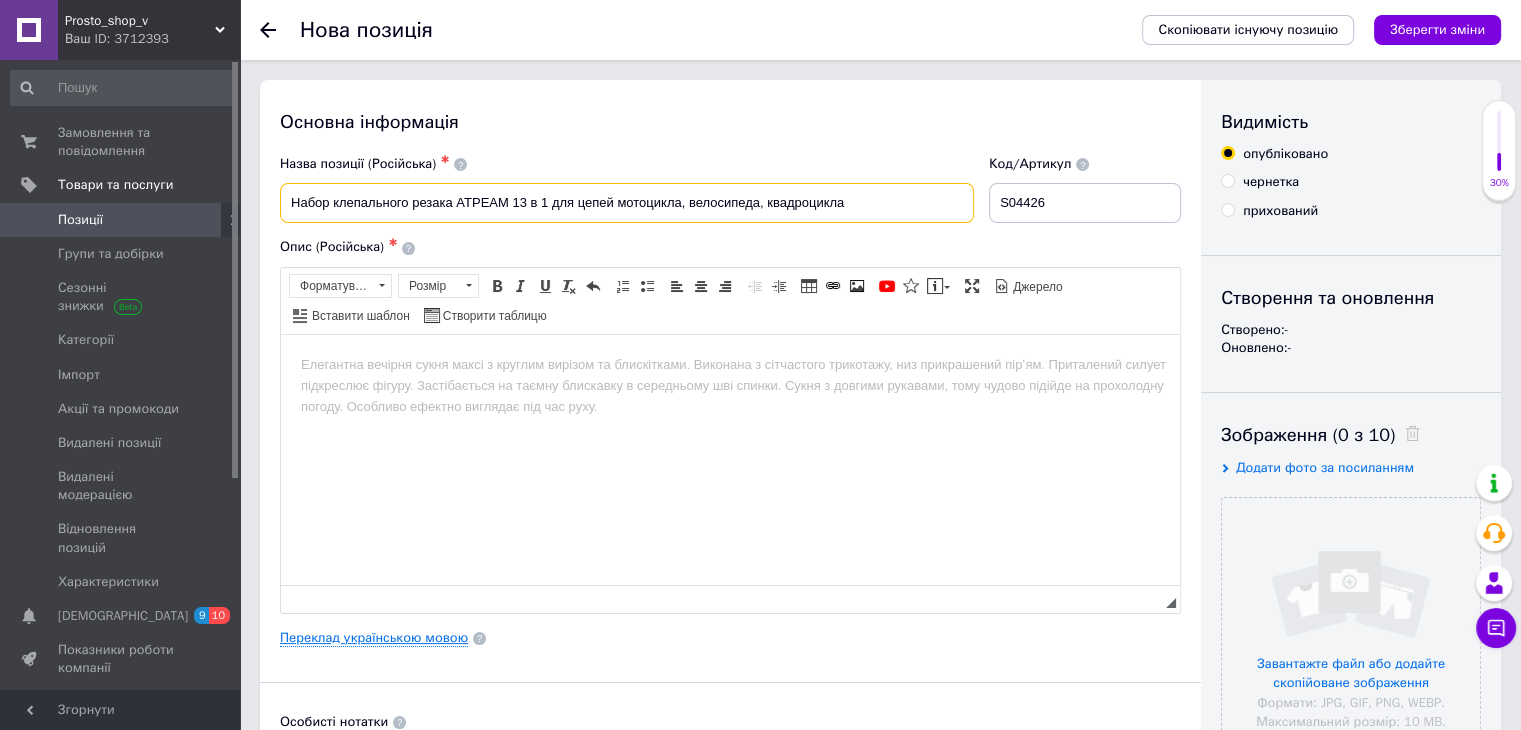 type on "Набор клепального резака ATPEAM 13 в 1 для цепей мотоцикла, велосипеда, квадроцикла" 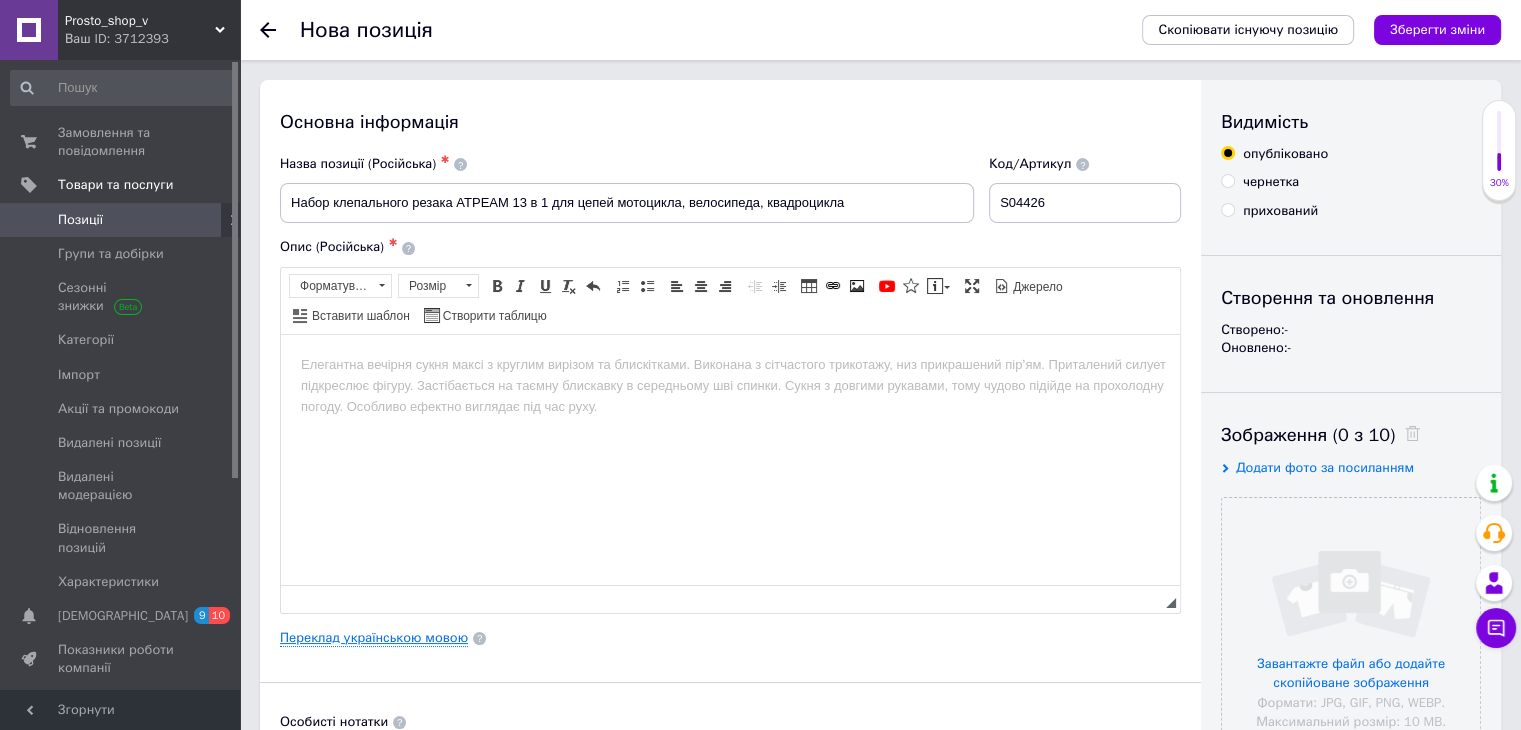 click on "Переклад українською мовою" at bounding box center [374, 638] 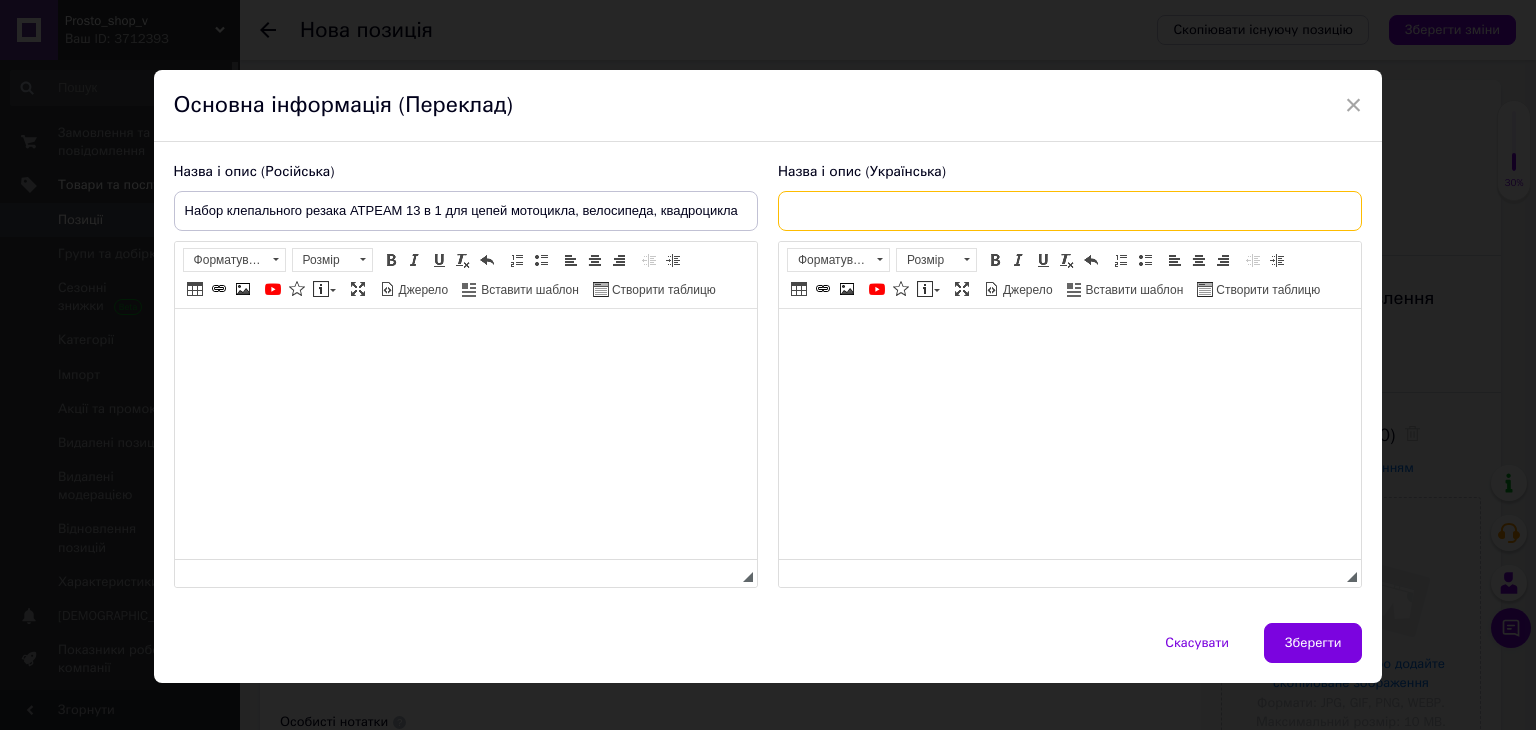 click at bounding box center [1070, 211] 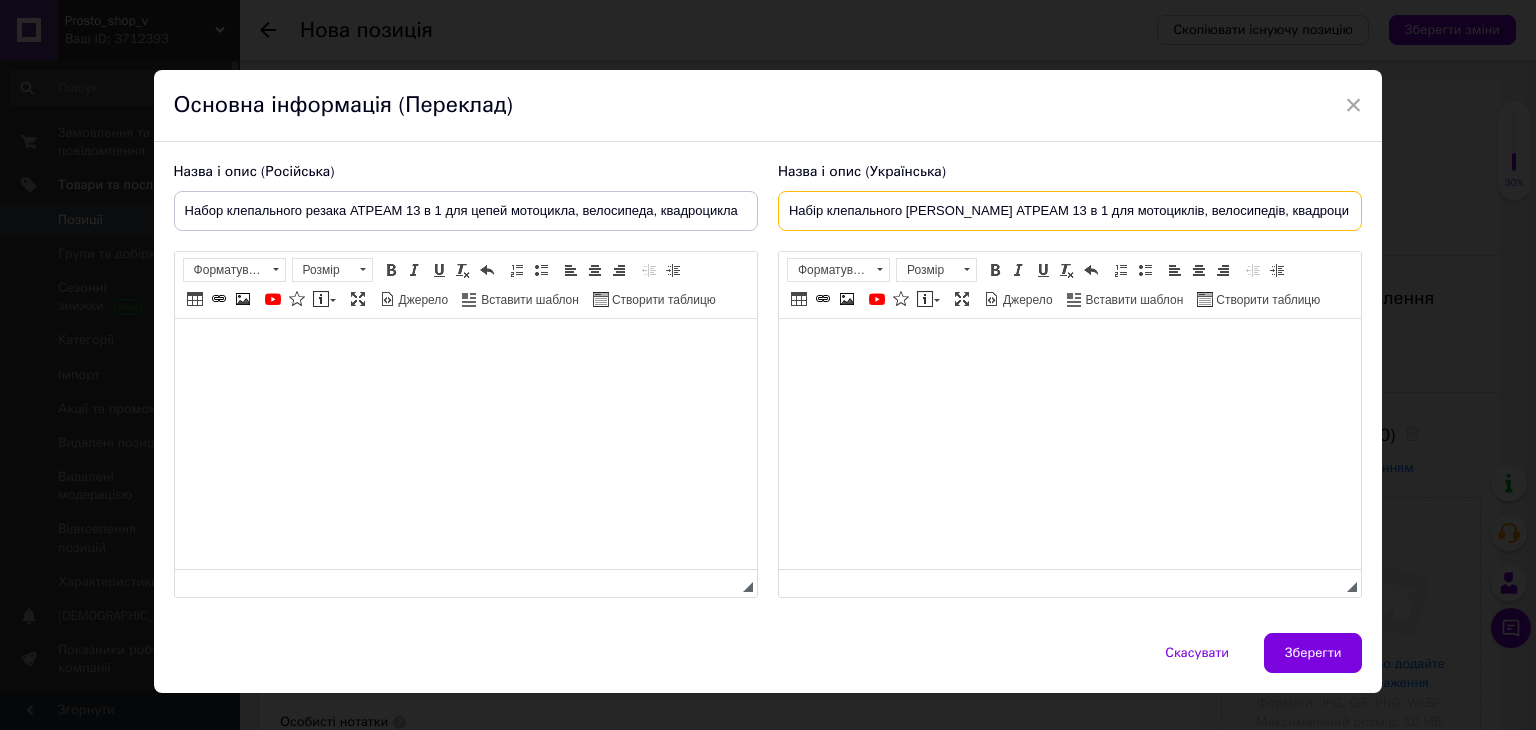 type on "Набір клепального [PERSON_NAME] ATPEAM 13 в 1 для мотоциклів, велосипедів, квадроциклів." 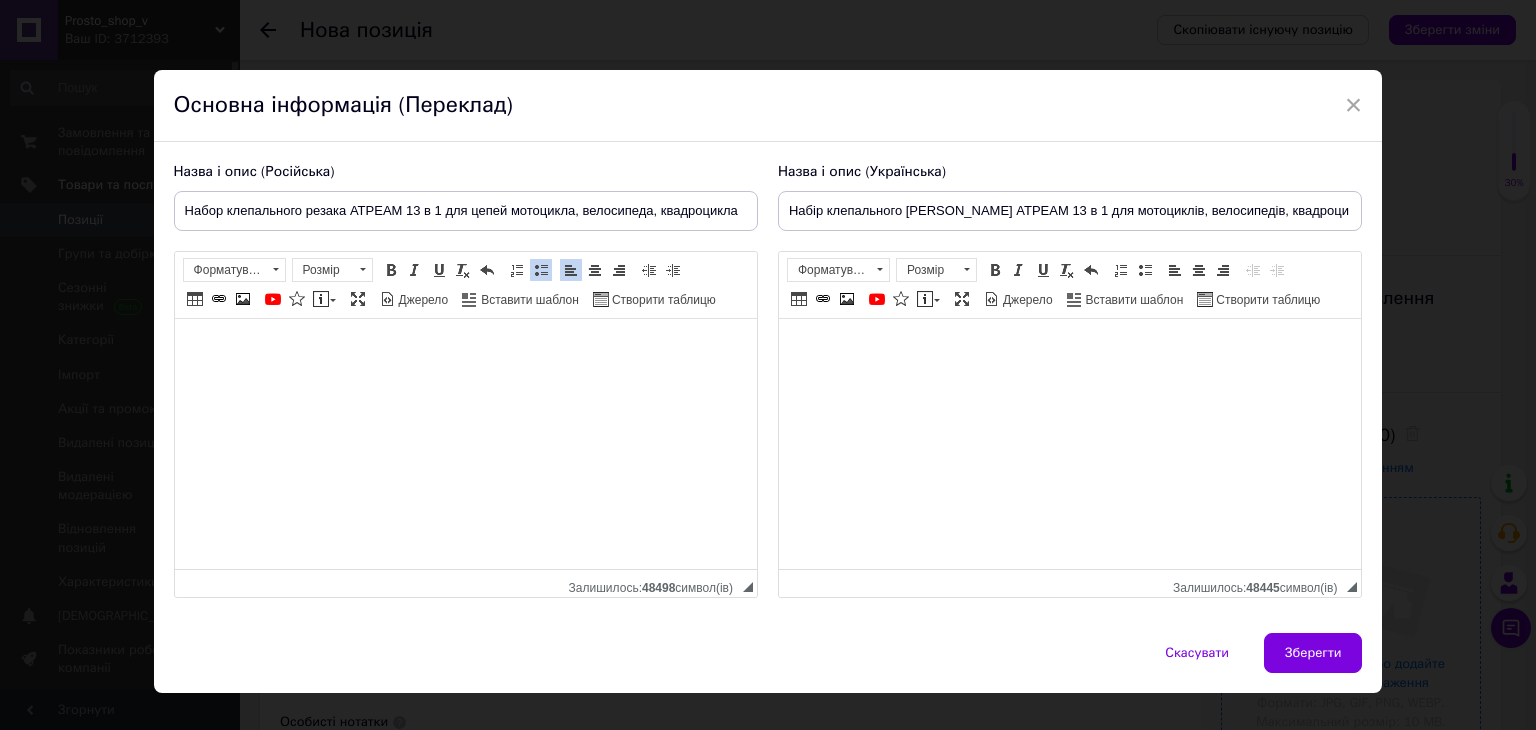 click on "Зберегти" at bounding box center (1313, 653) 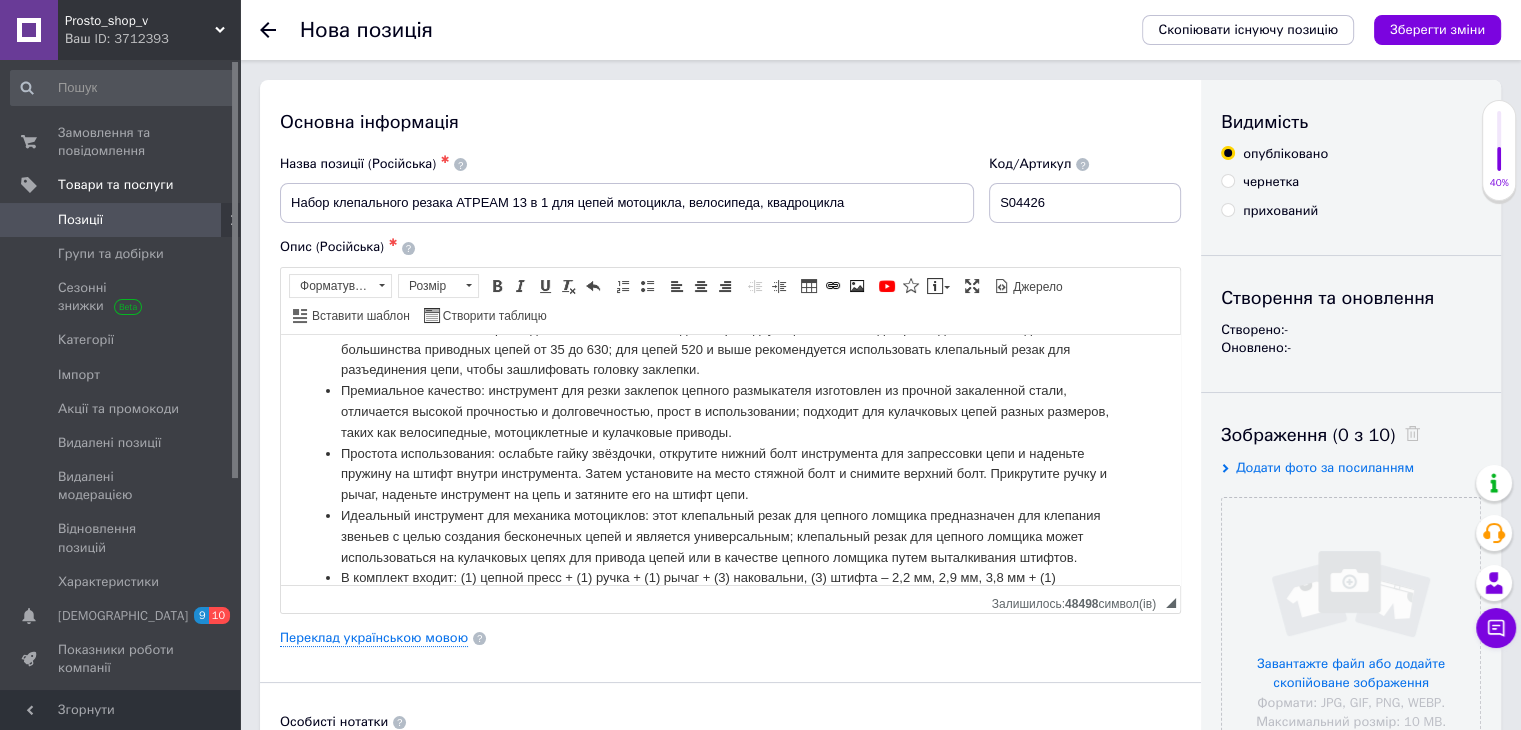 scroll, scrollTop: 101, scrollLeft: 0, axis: vertical 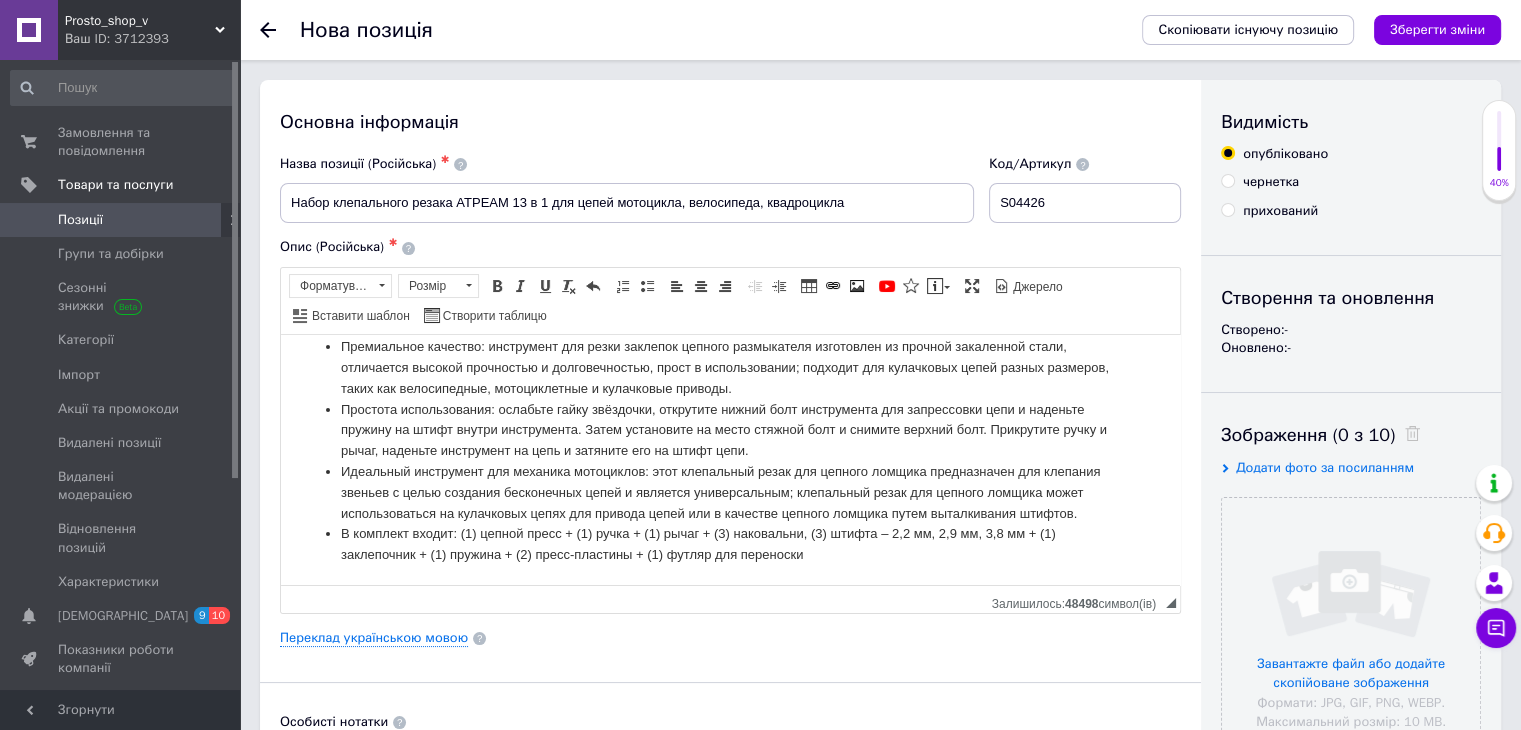 click at bounding box center [1228, 210] 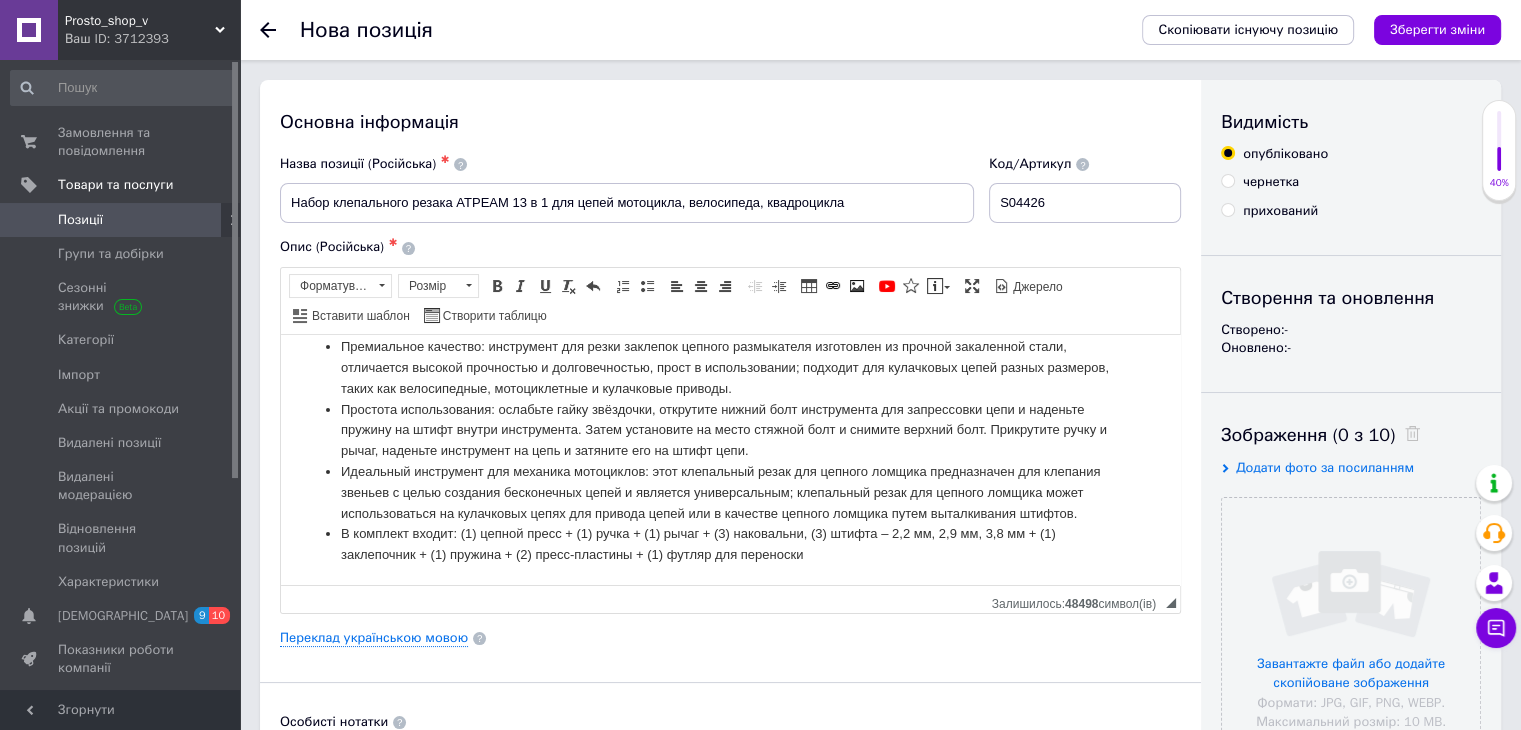 radio on "true" 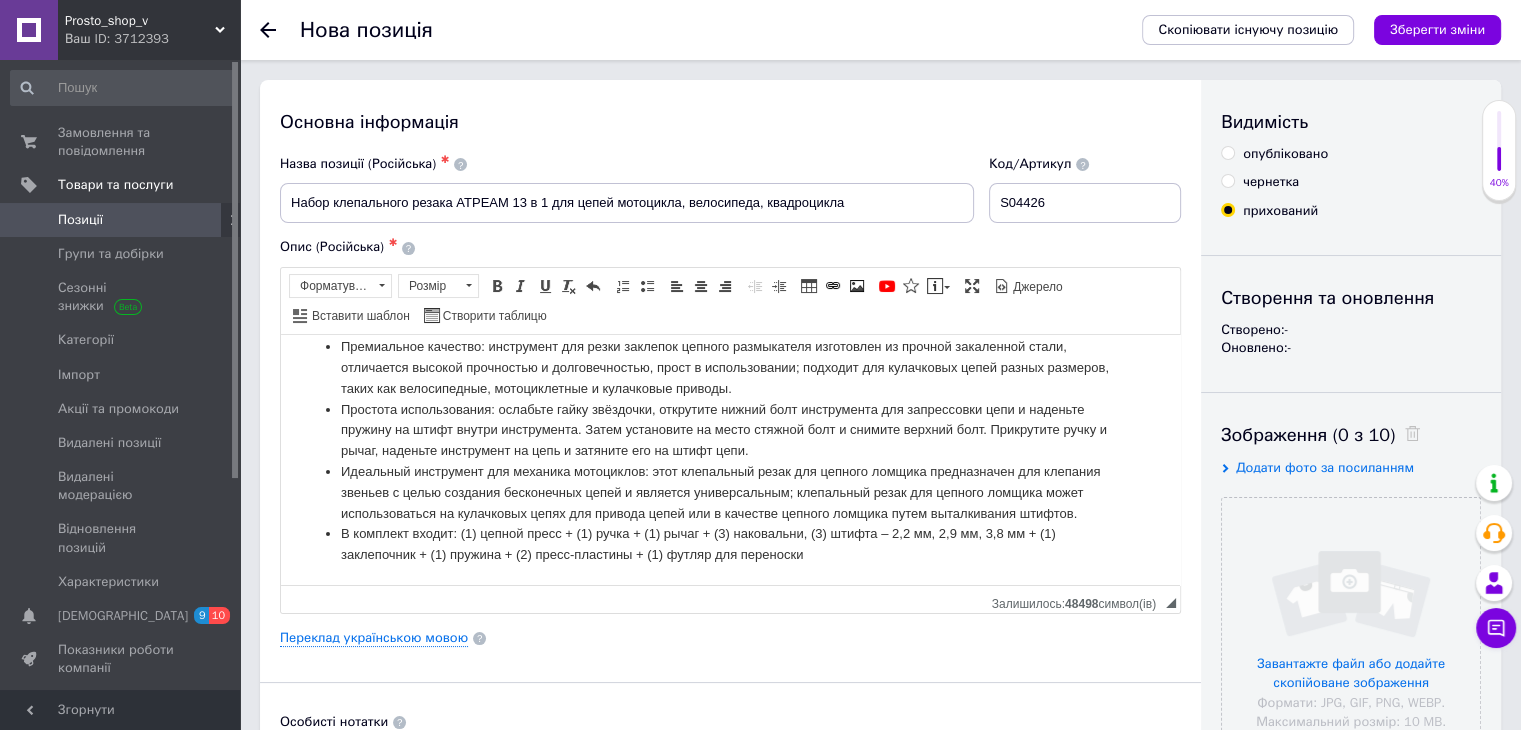 scroll, scrollTop: 500, scrollLeft: 0, axis: vertical 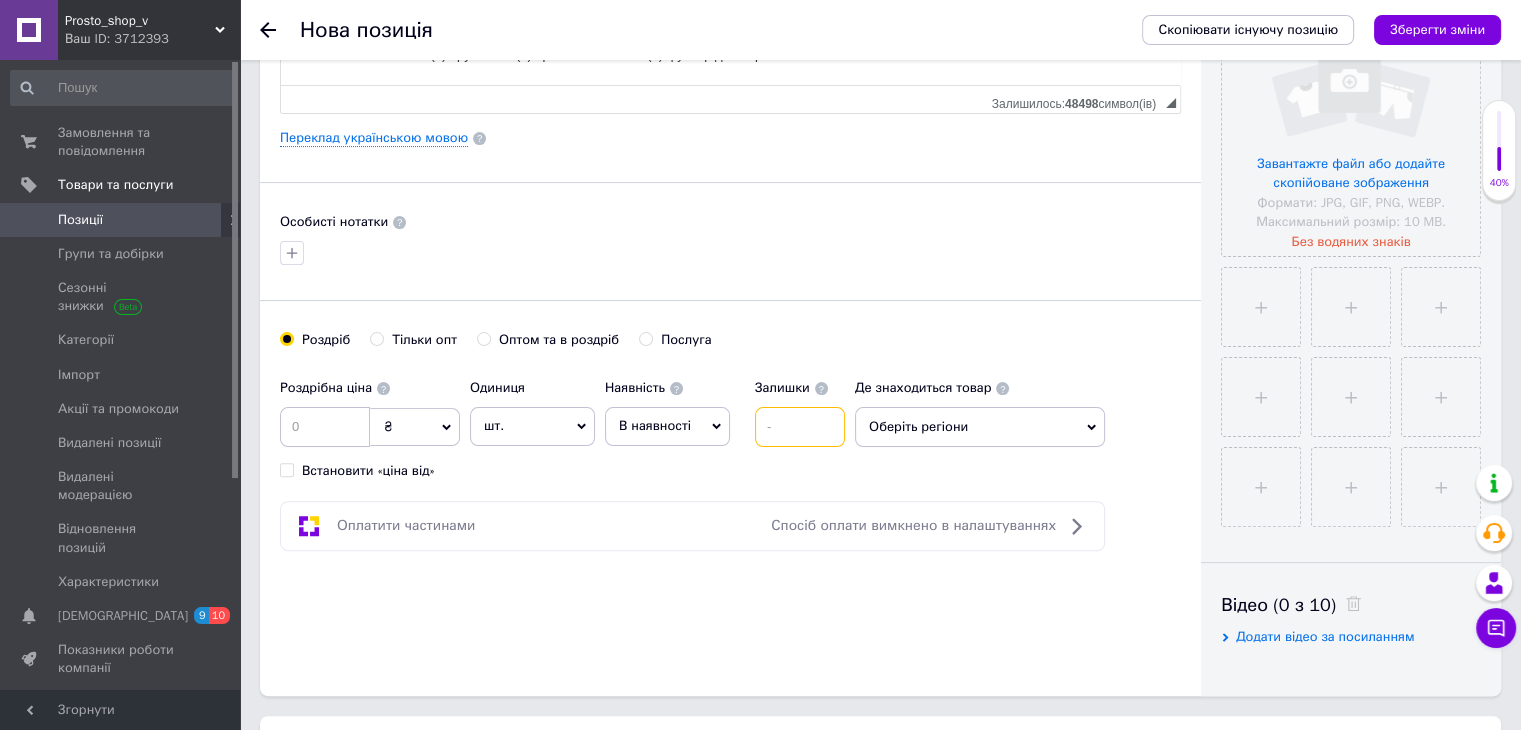 click at bounding box center [800, 427] 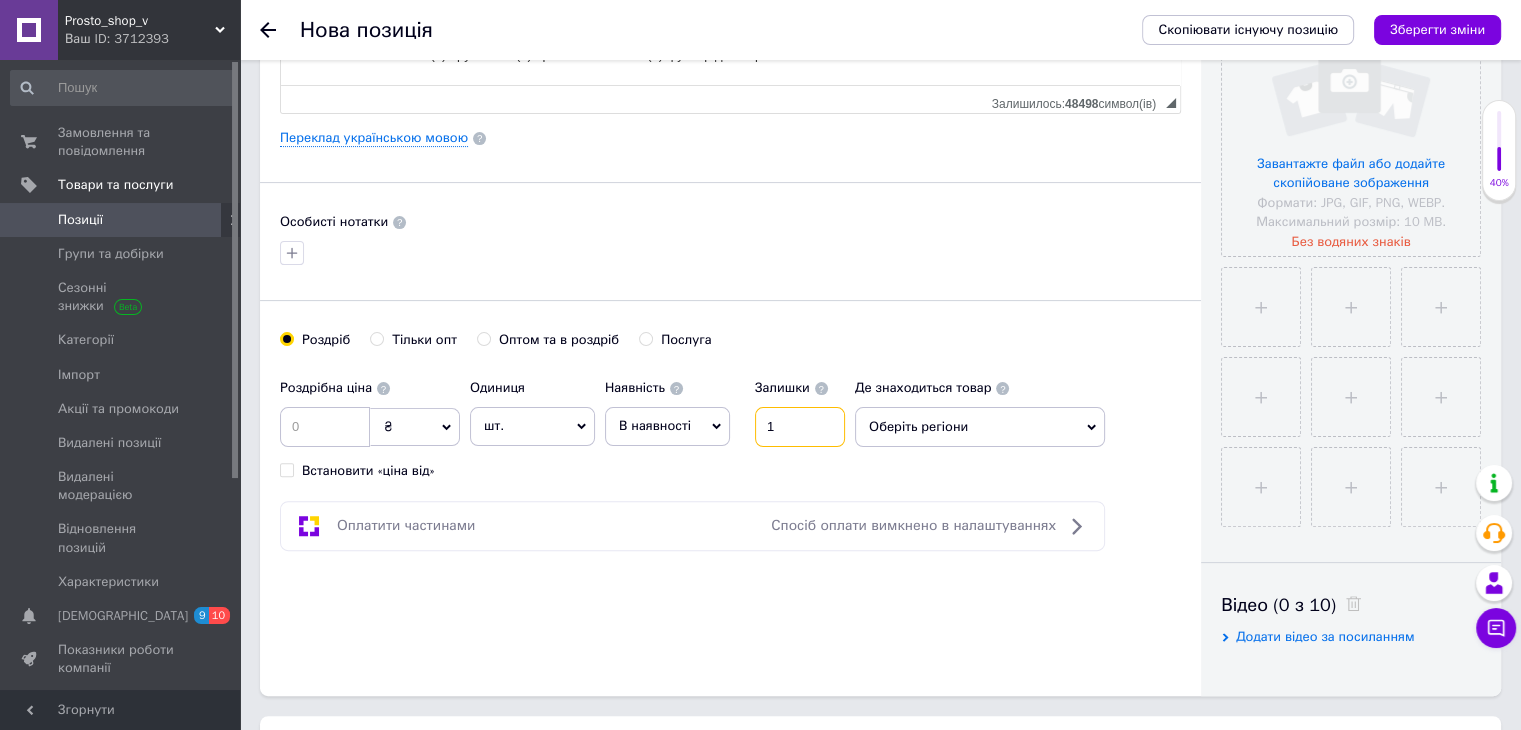 type on "1" 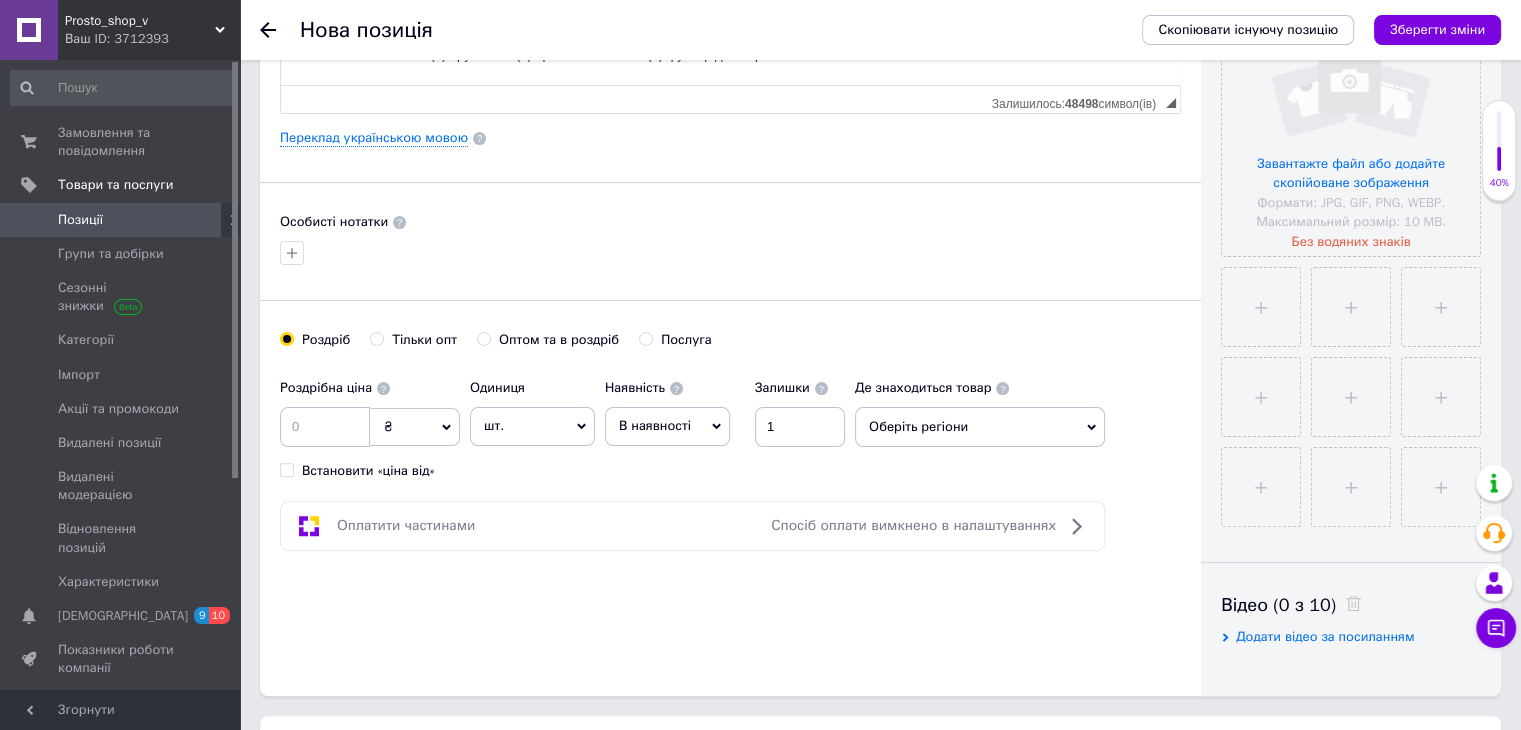 click on "Оберіть регіони" at bounding box center [980, 427] 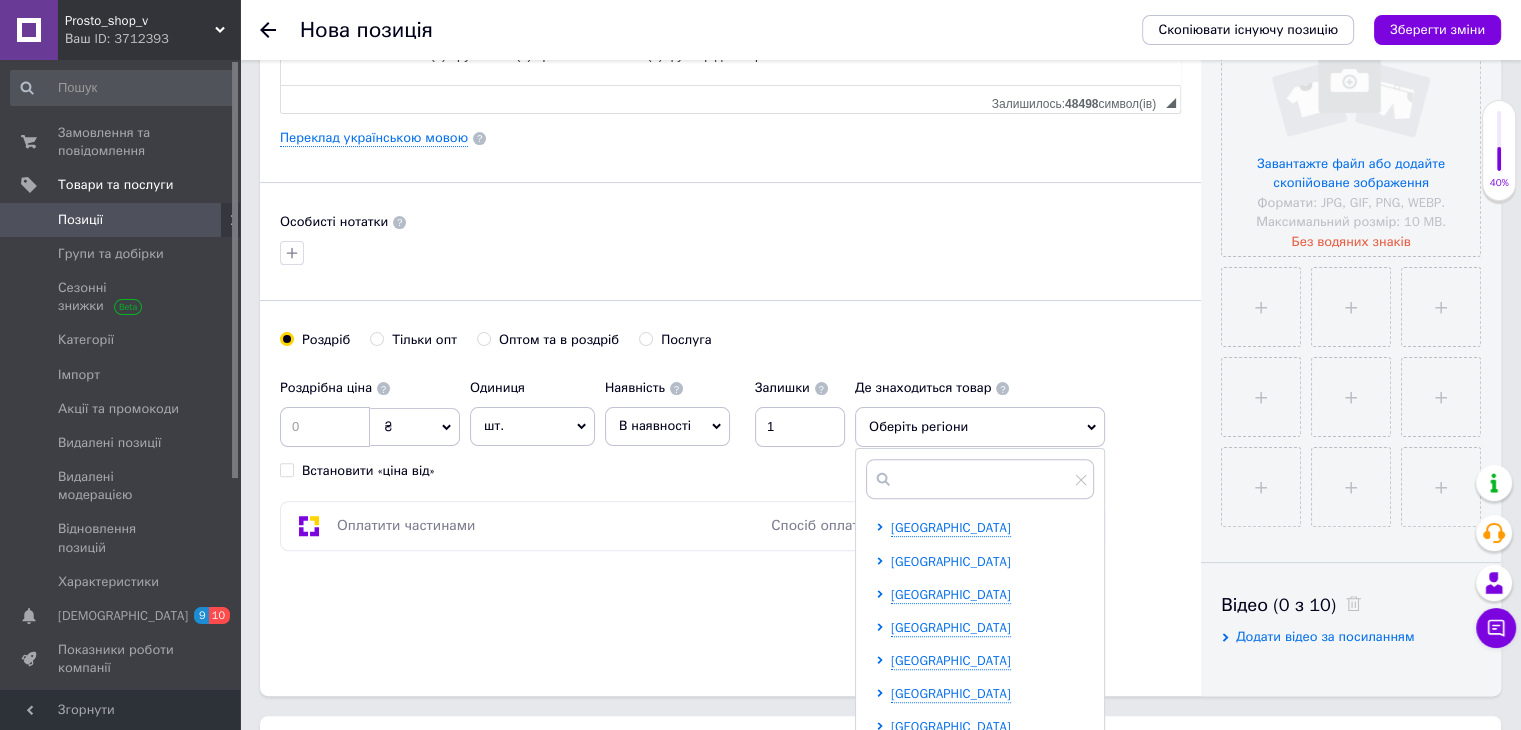 click on "[GEOGRAPHIC_DATA]" at bounding box center (951, 561) 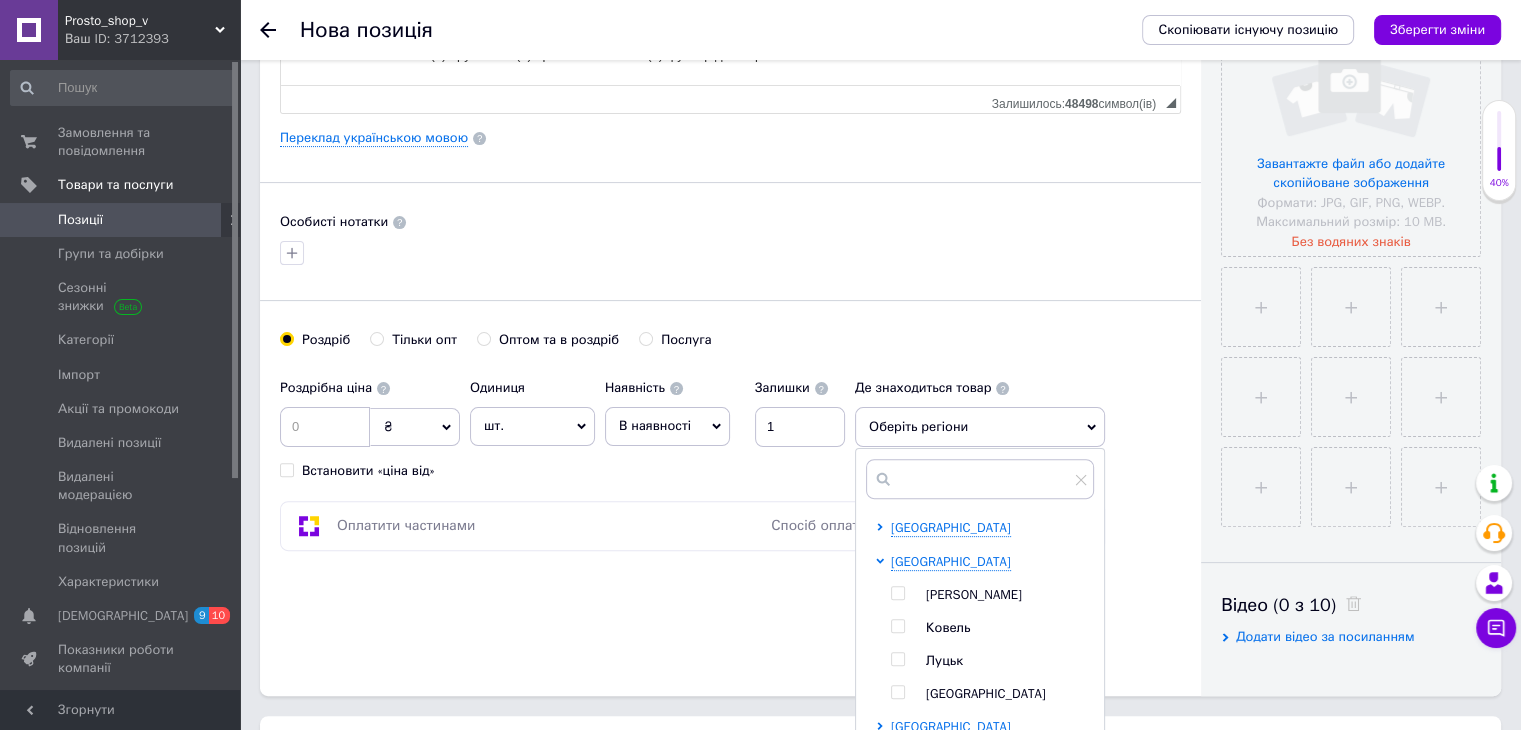 click at bounding box center (897, 593) 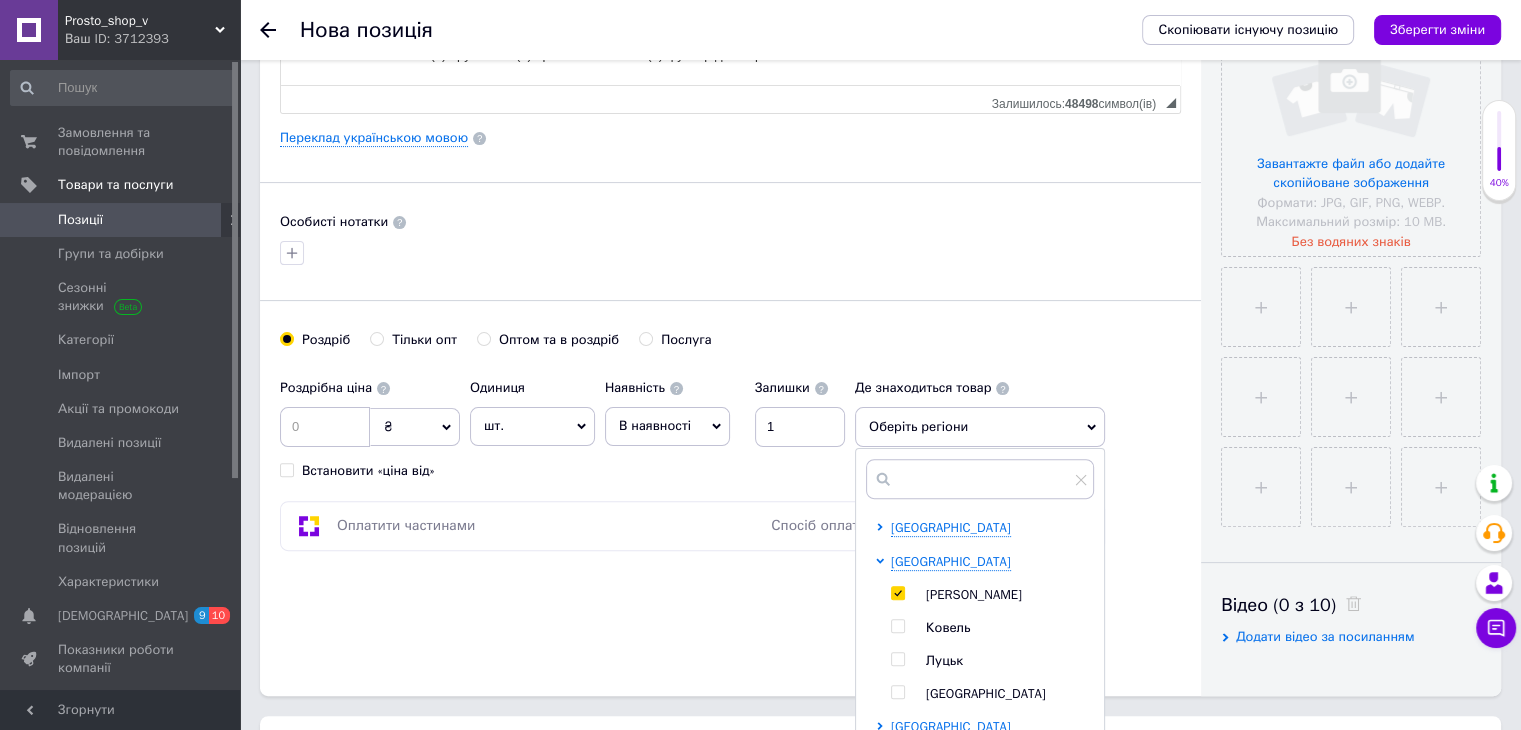 checkbox on "true" 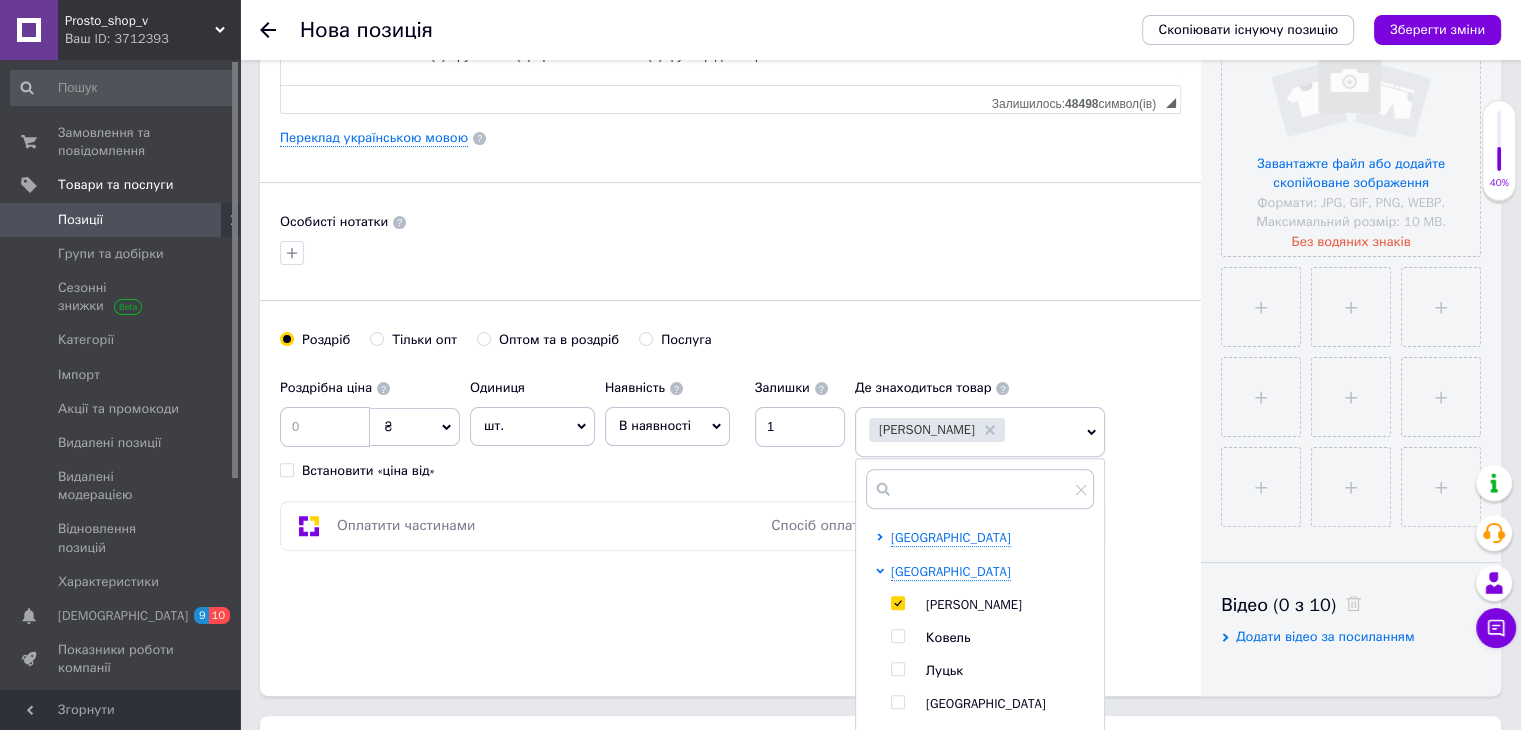 click on "Наявність В наявності Немає в наявності Під замовлення Готово до відправки" at bounding box center (667, 407) 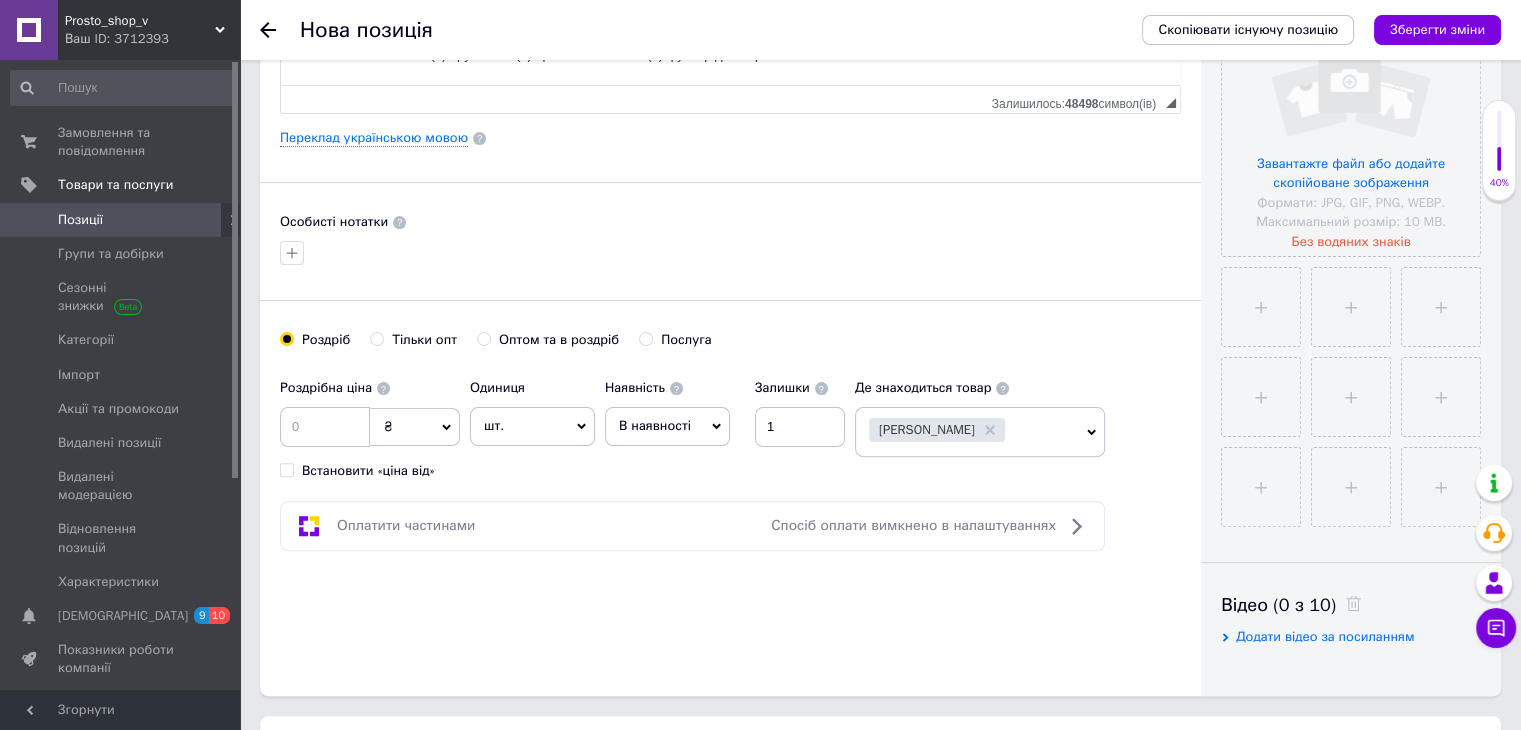 click on "В наявності" at bounding box center (655, 425) 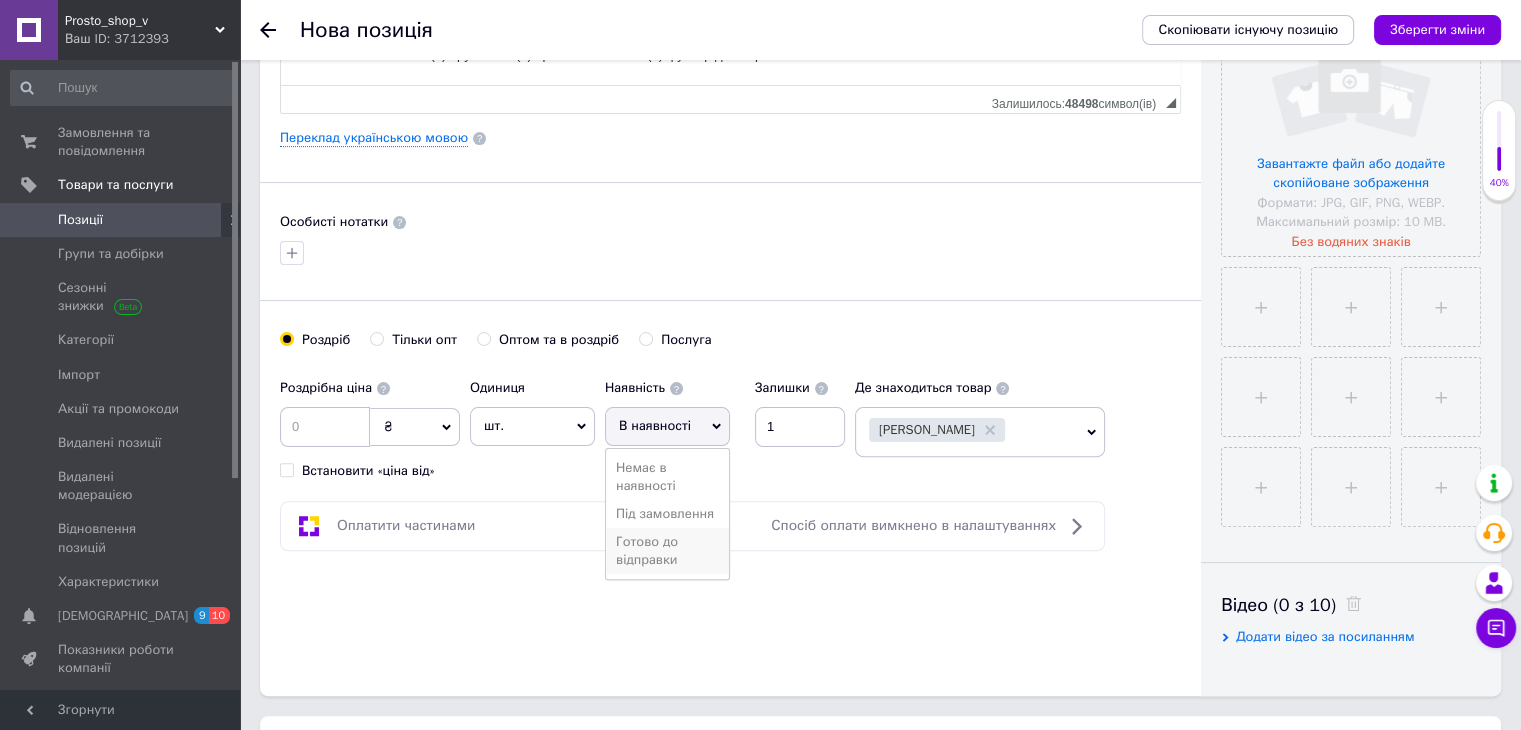 click on "Готово до відправки" at bounding box center (667, 551) 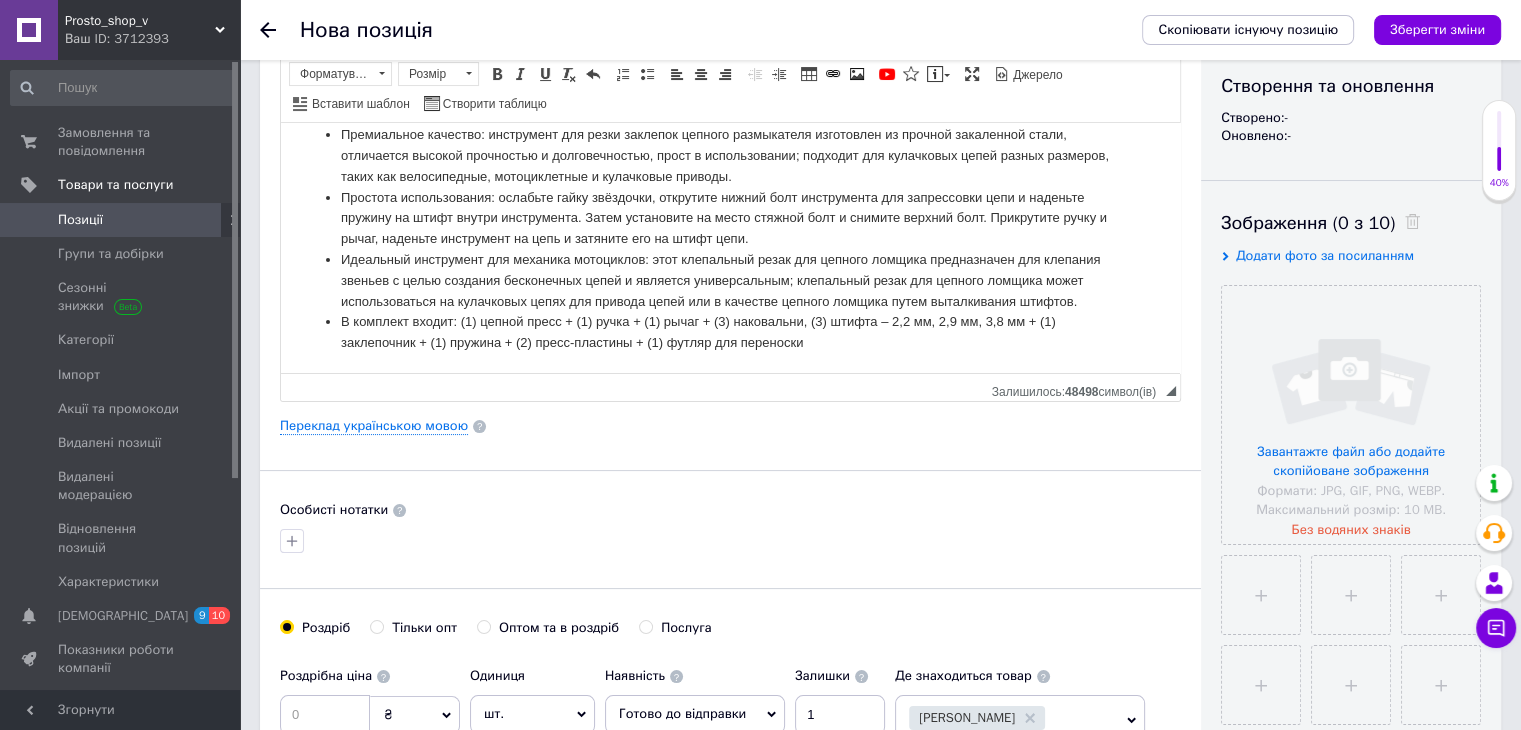 scroll, scrollTop: 200, scrollLeft: 0, axis: vertical 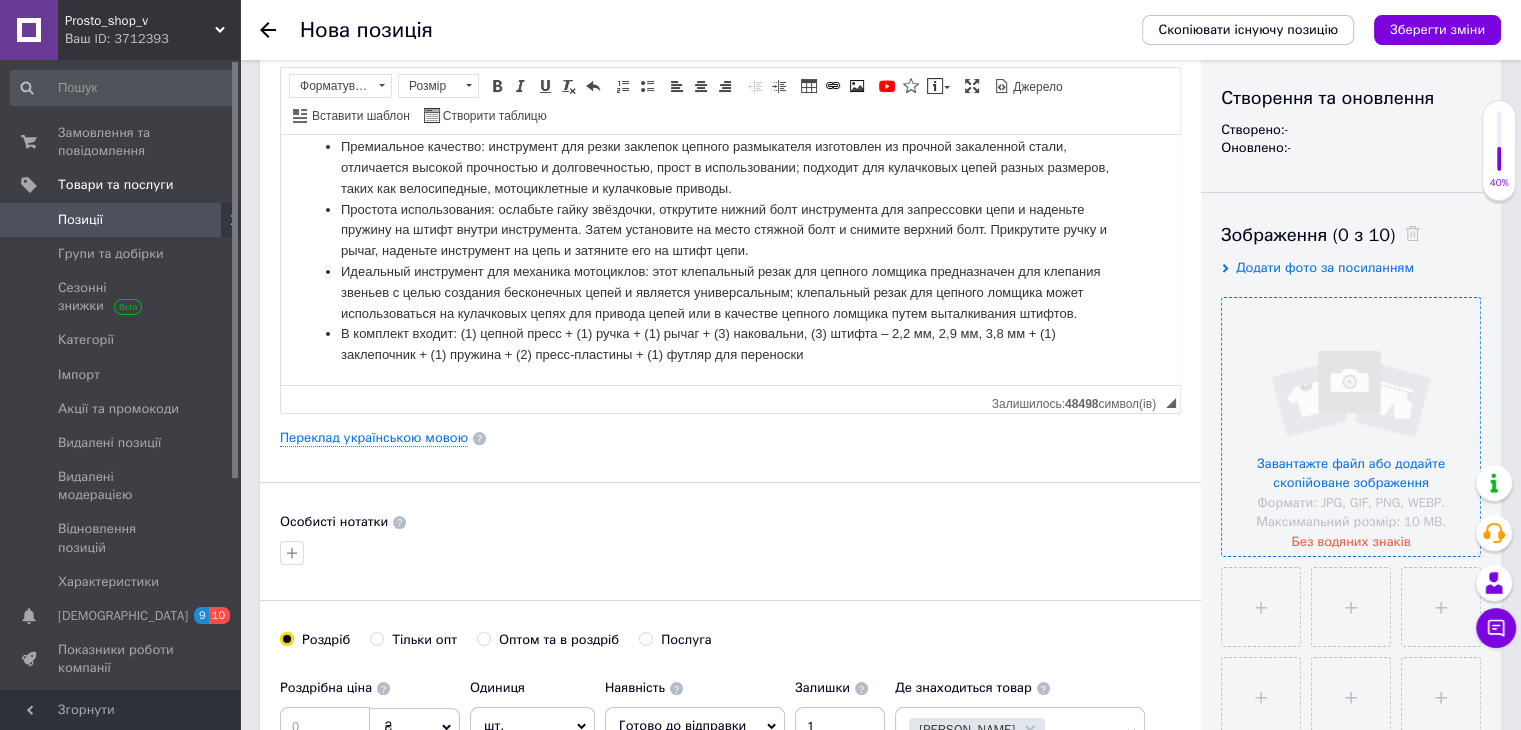 click at bounding box center (1351, 427) 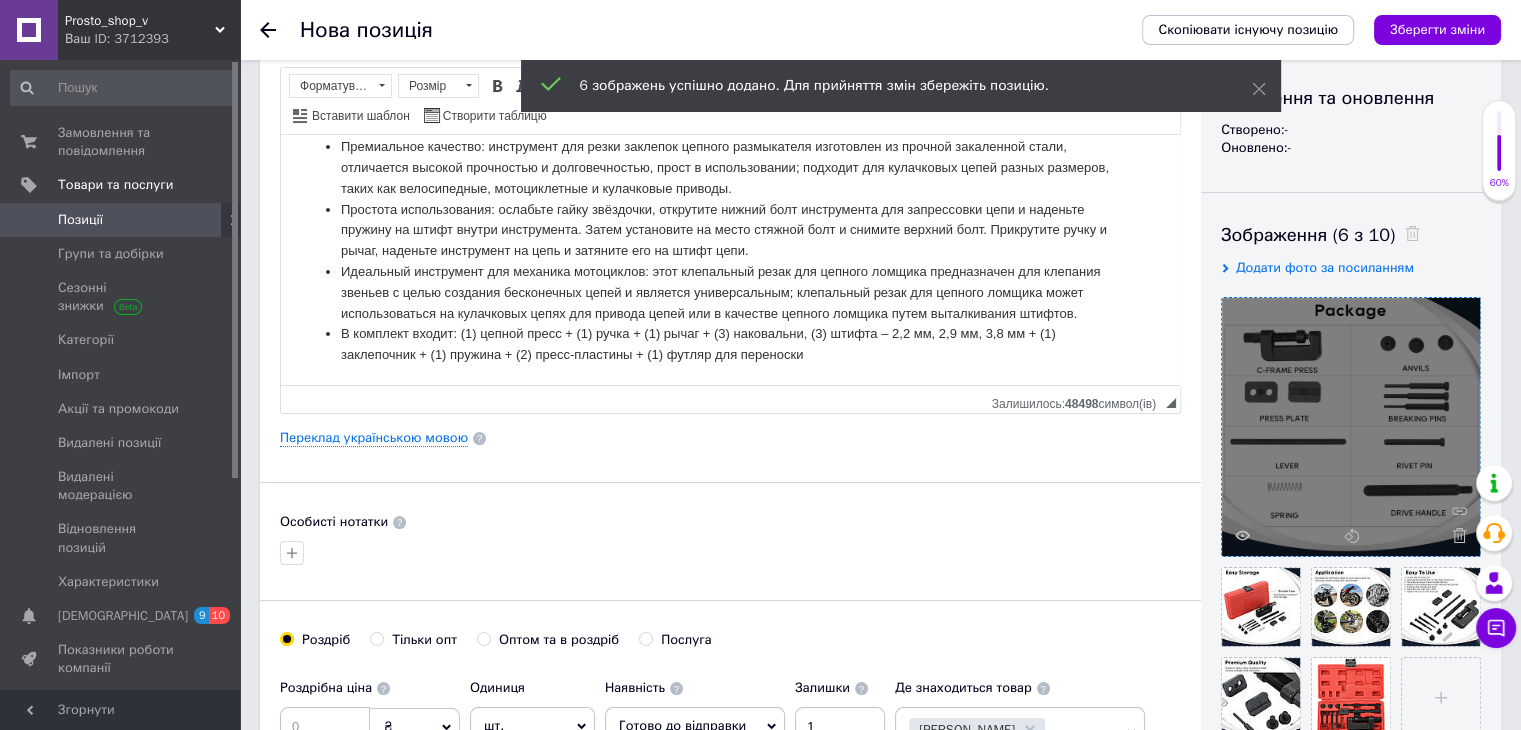 scroll, scrollTop: 400, scrollLeft: 0, axis: vertical 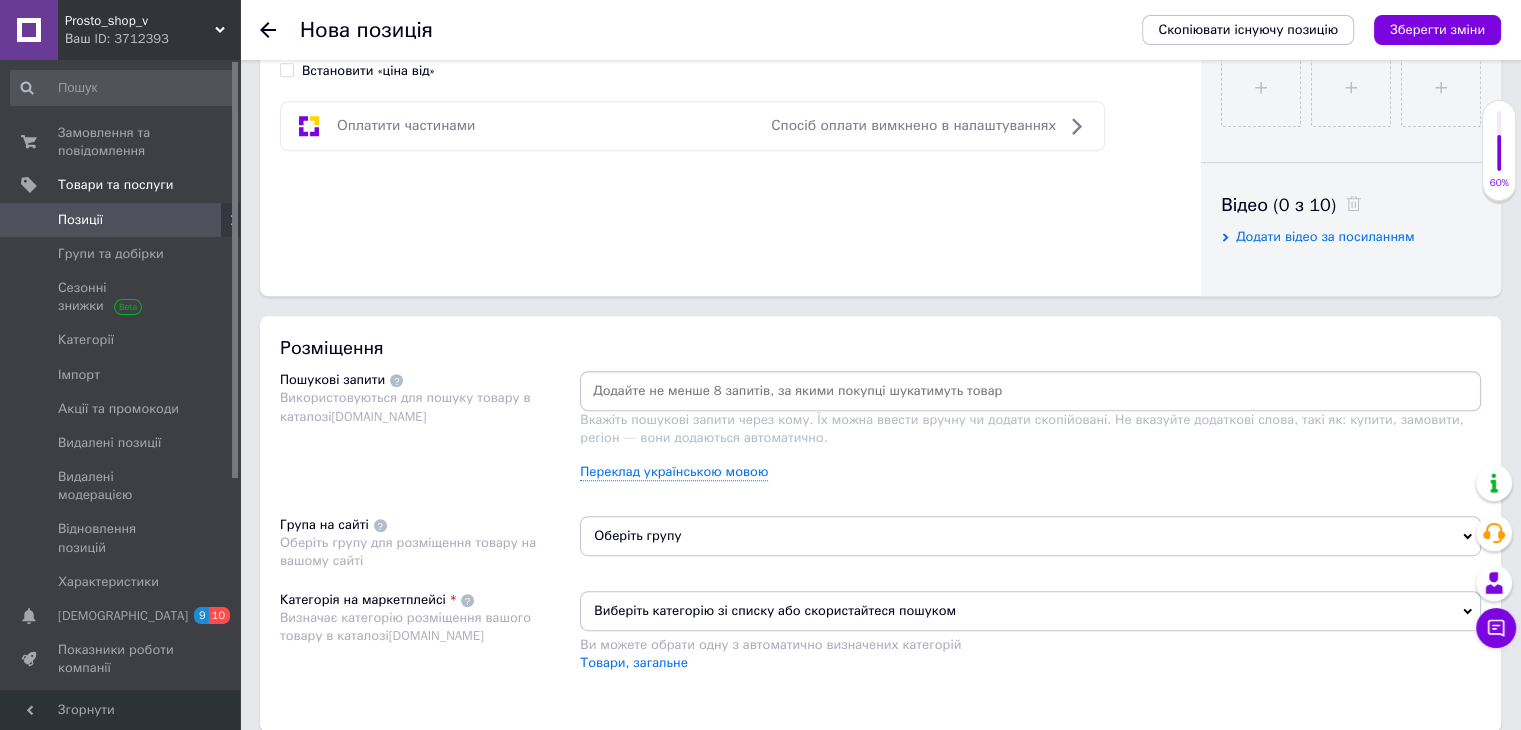 click at bounding box center [1030, 391] 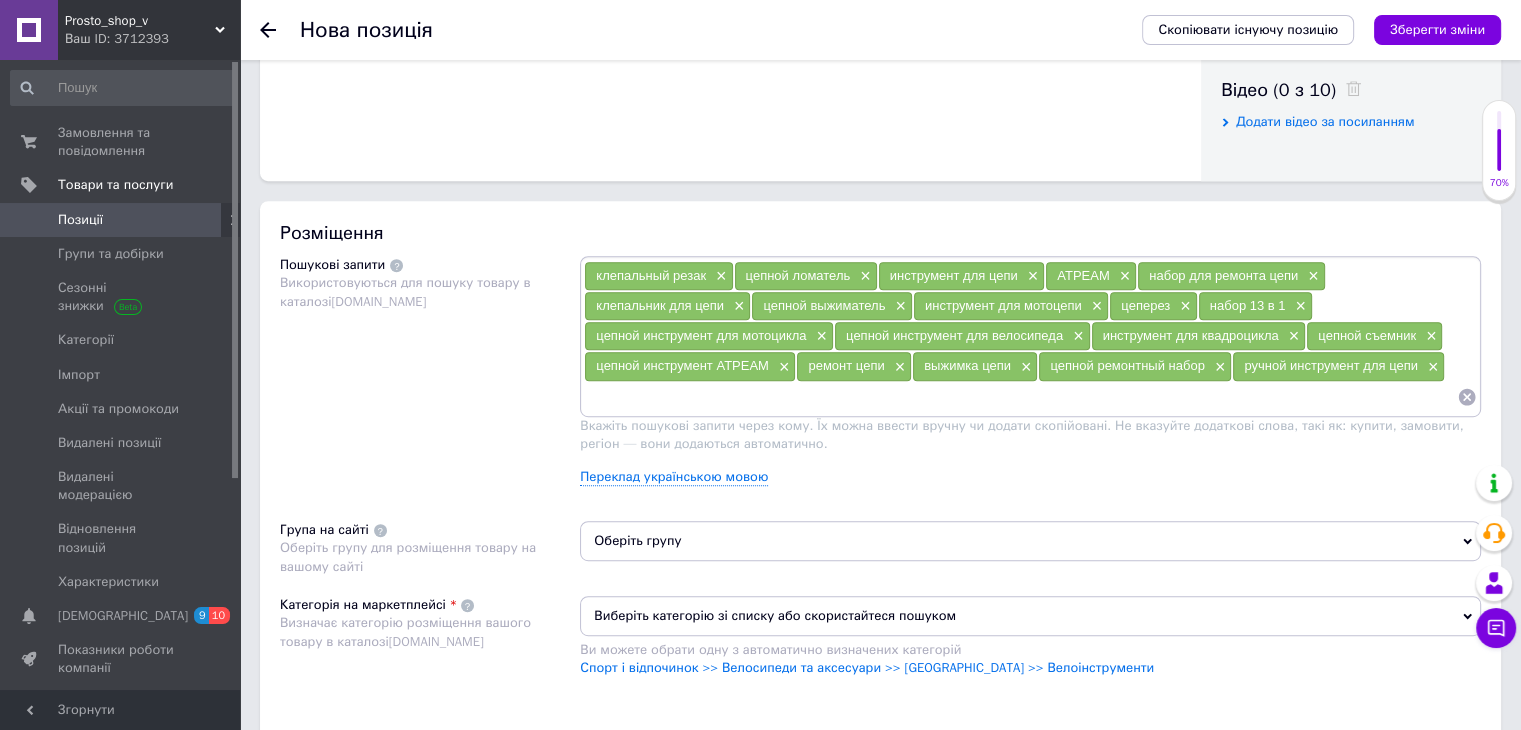 scroll, scrollTop: 1100, scrollLeft: 0, axis: vertical 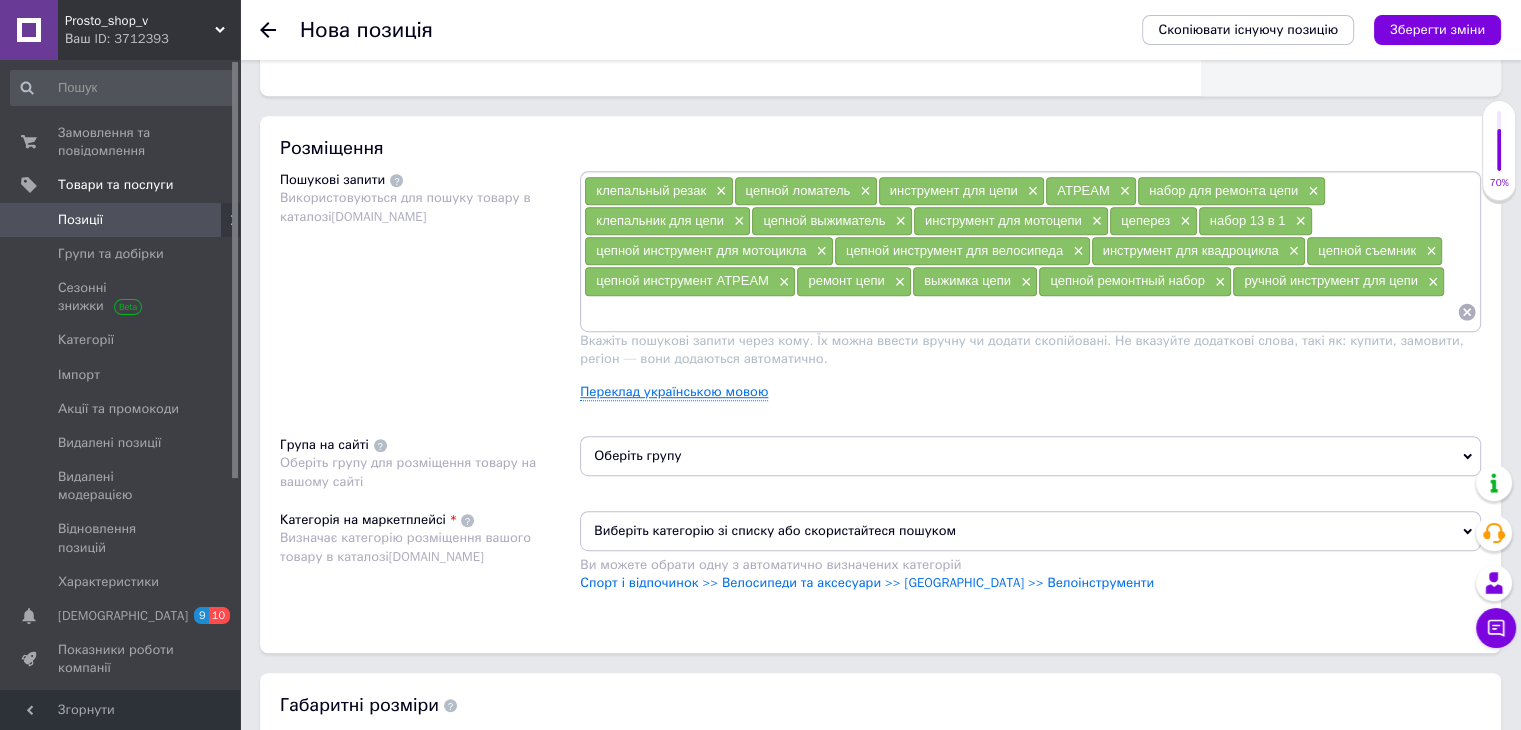 click on "Переклад українською мовою" at bounding box center (674, 392) 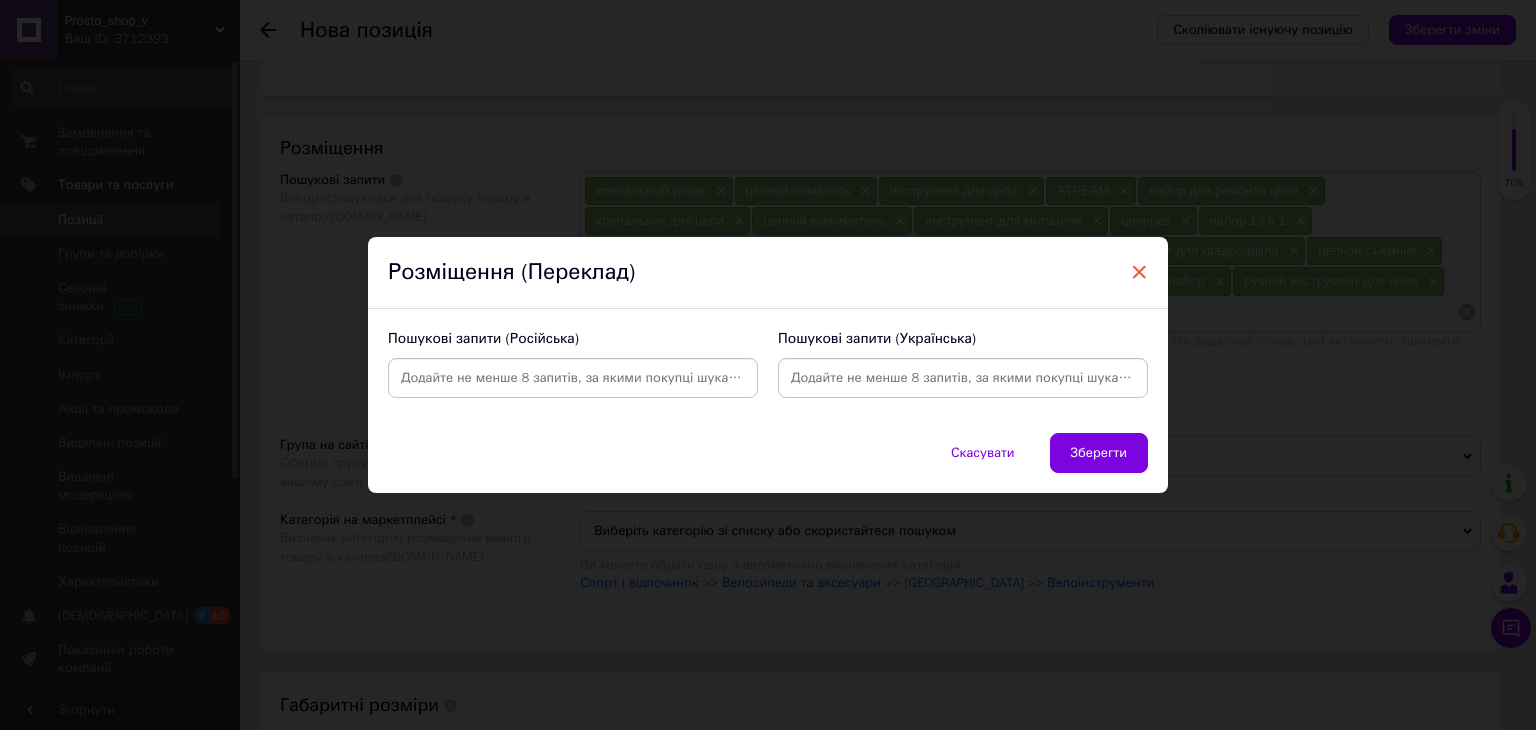 click on "×" at bounding box center [1139, 272] 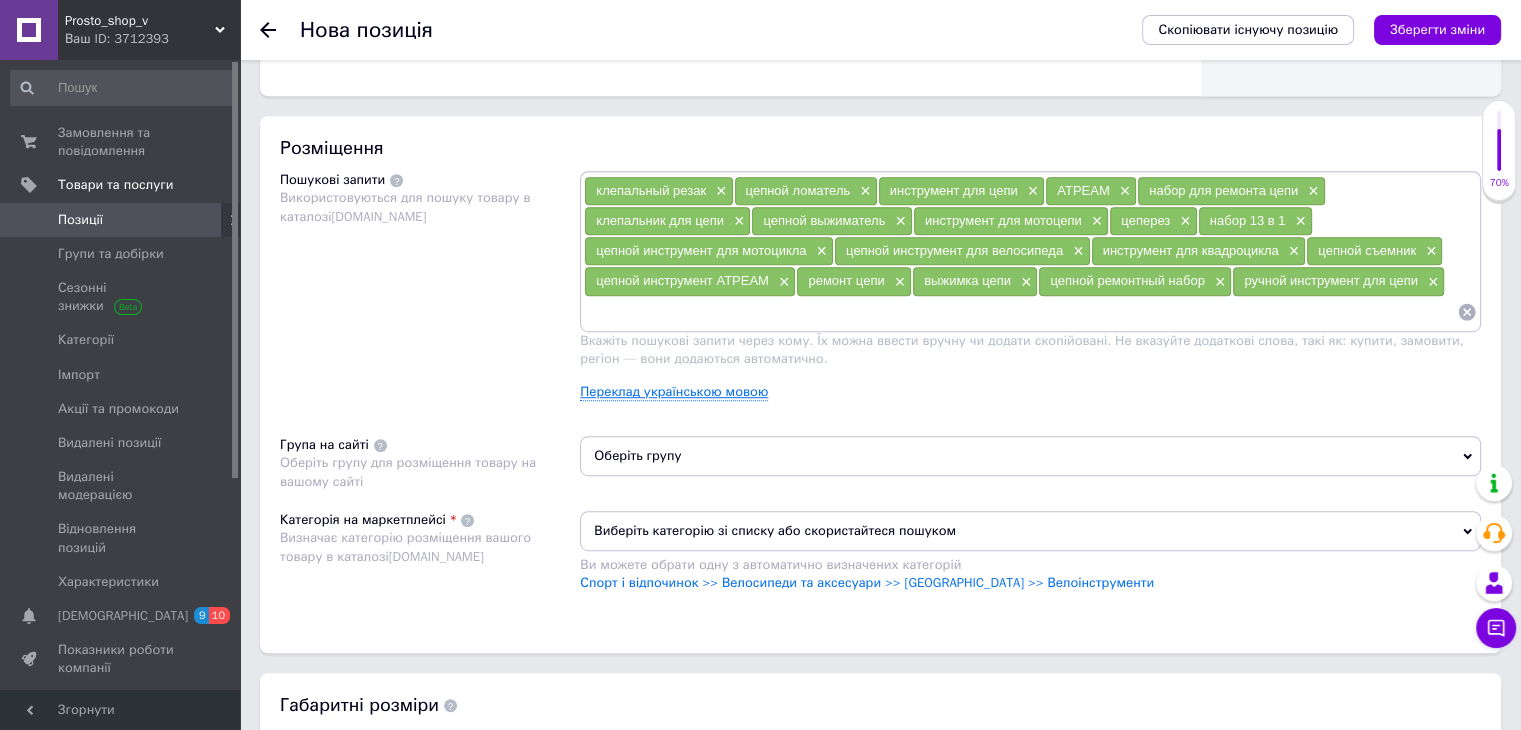click on "Переклад українською мовою" at bounding box center (674, 392) 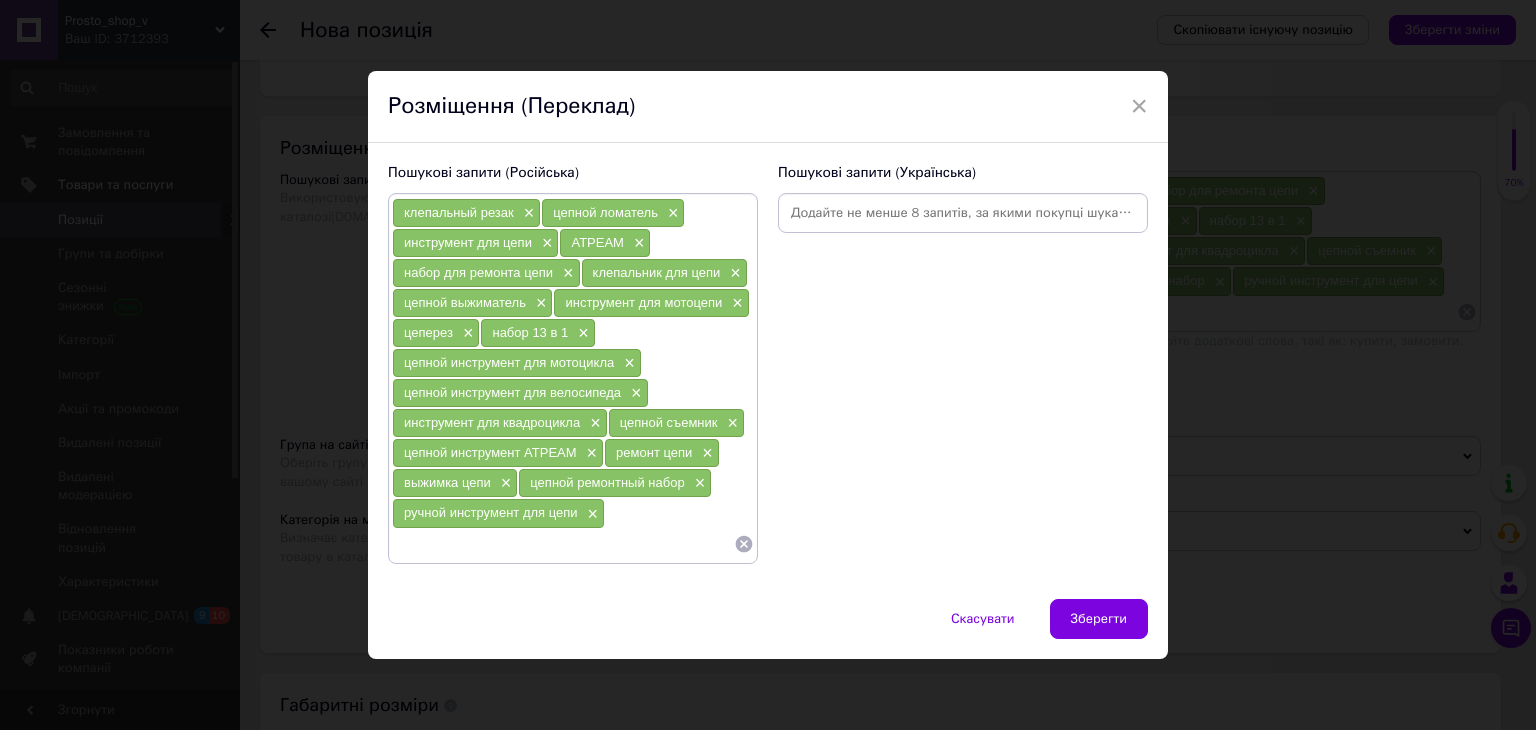 click at bounding box center (963, 213) 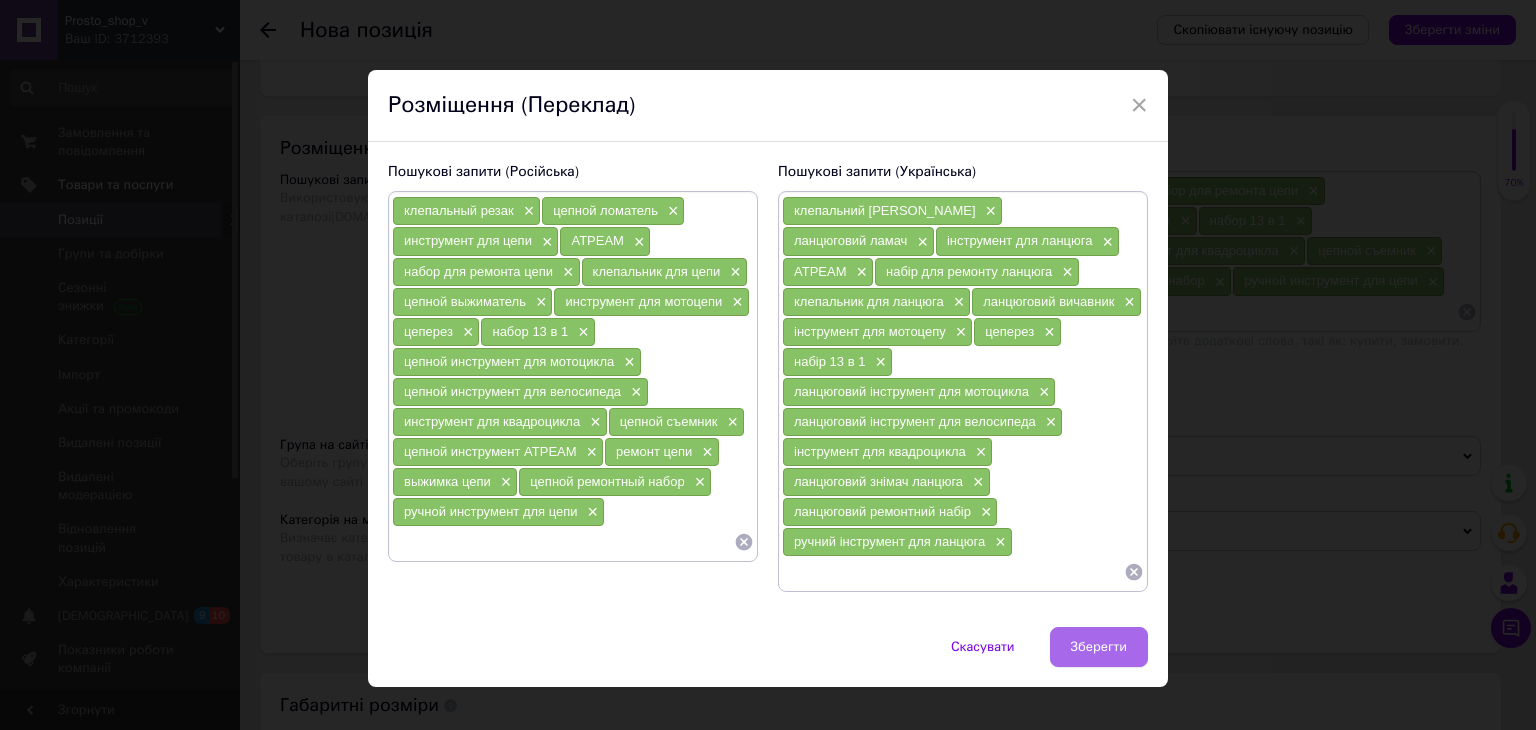 click on "Зберегти" at bounding box center (1099, 647) 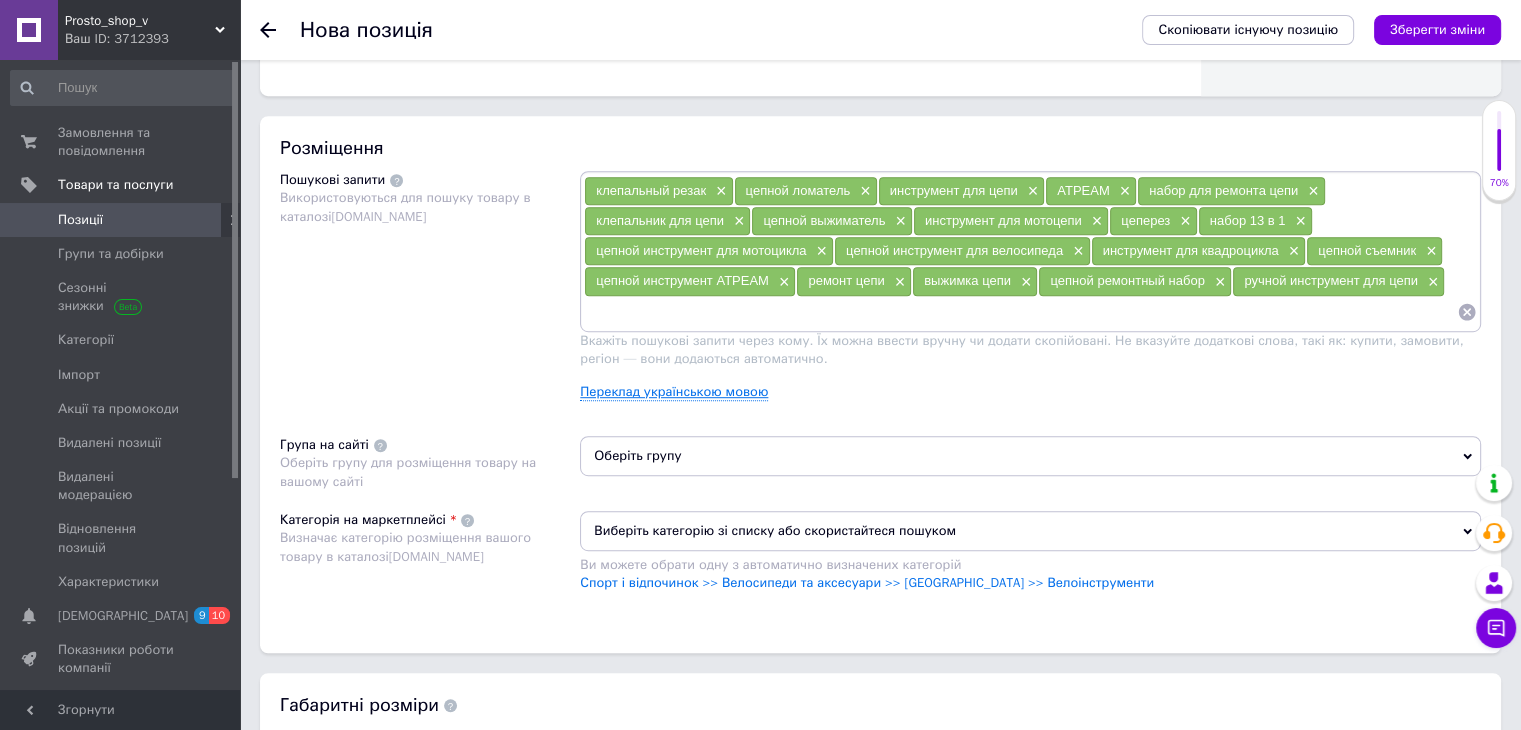 click on "Переклад українською мовою" at bounding box center (674, 392) 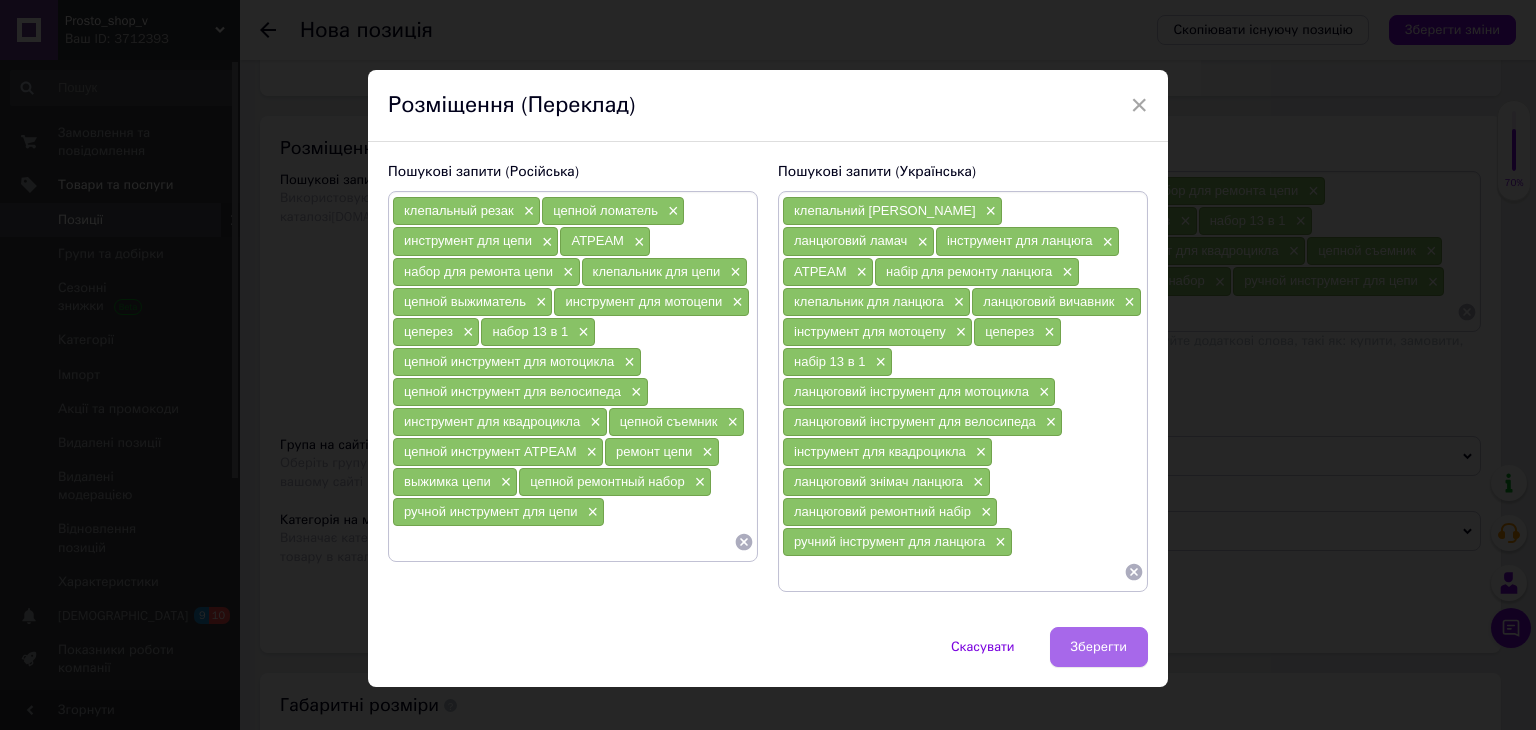 click on "Зберегти" at bounding box center (1099, 647) 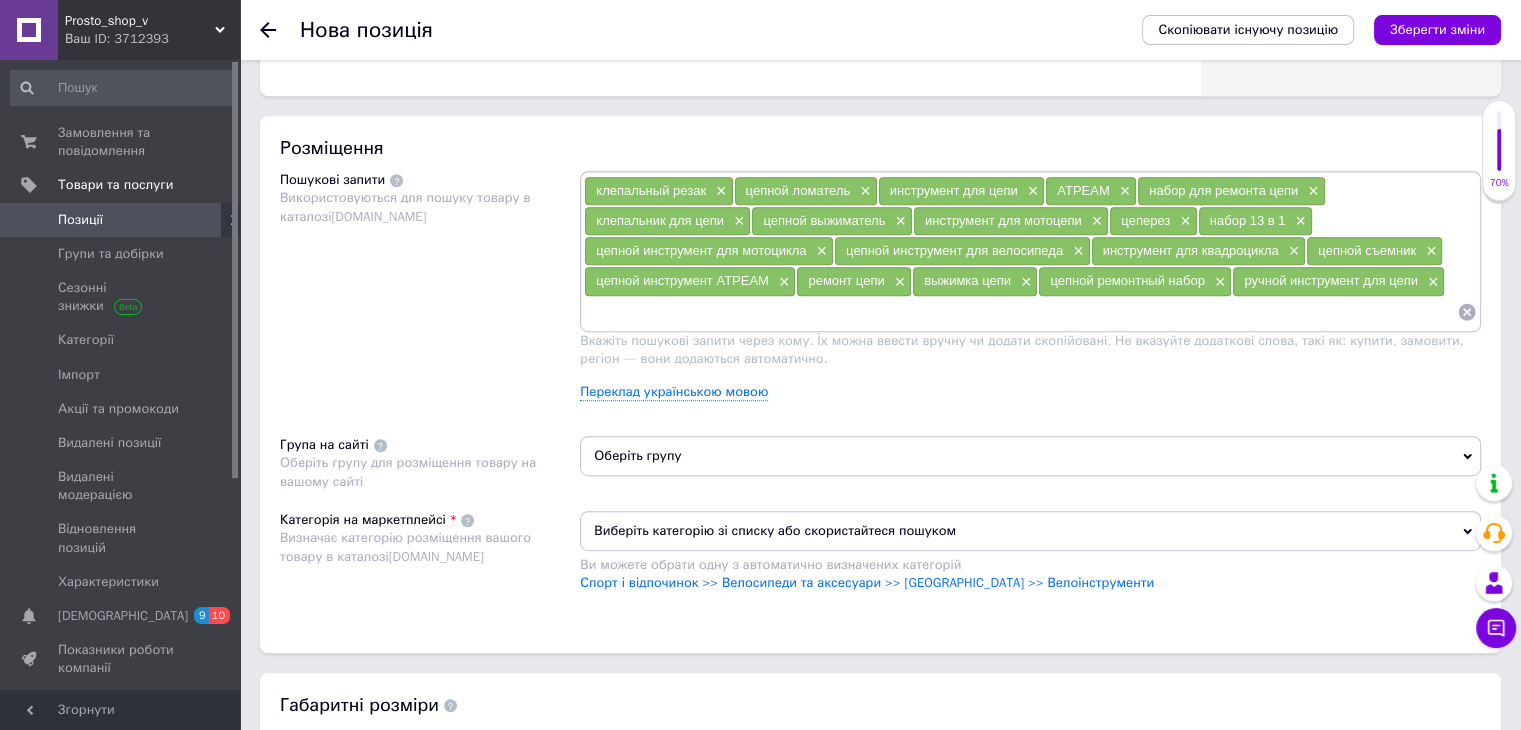click on "Оберіть групу" at bounding box center [1030, 456] 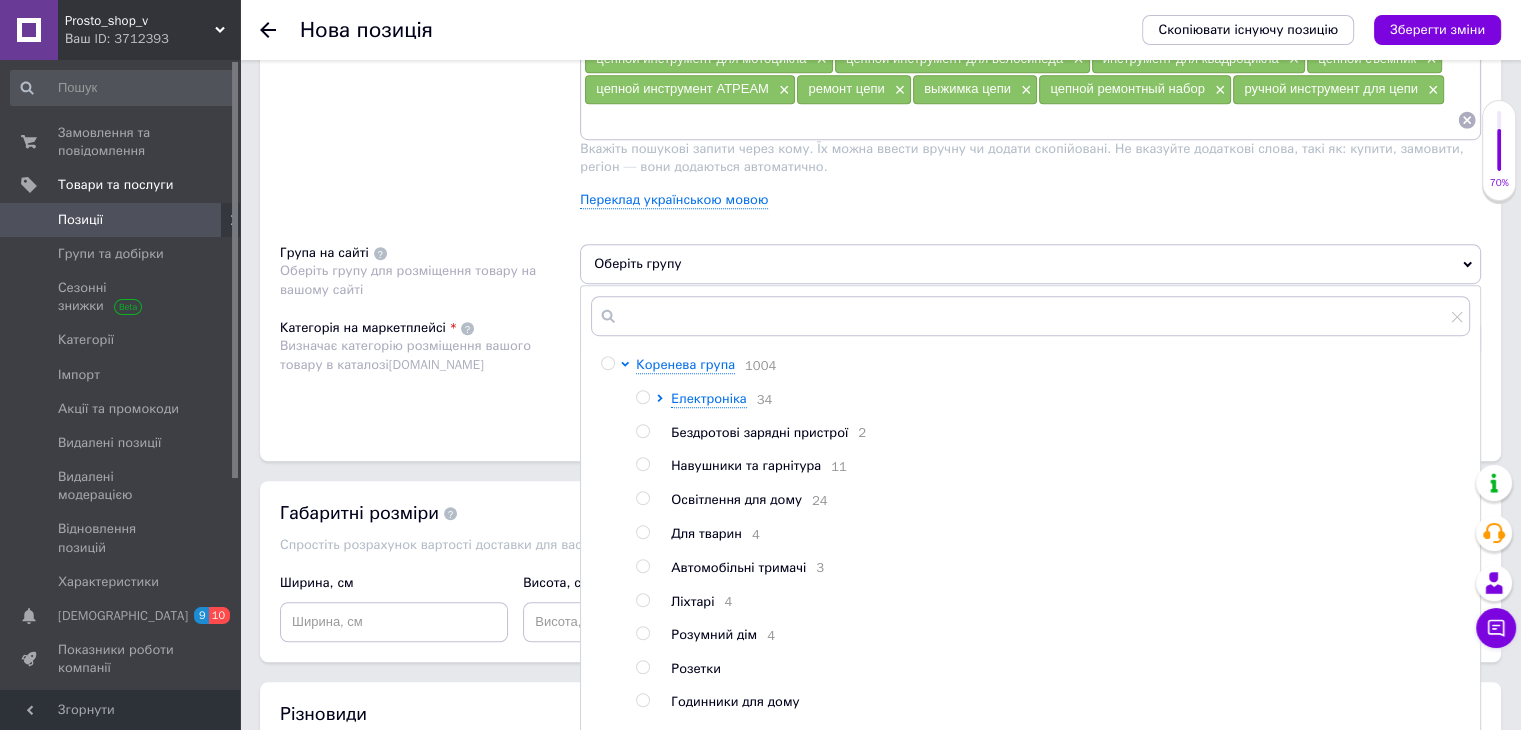 scroll, scrollTop: 1300, scrollLeft: 0, axis: vertical 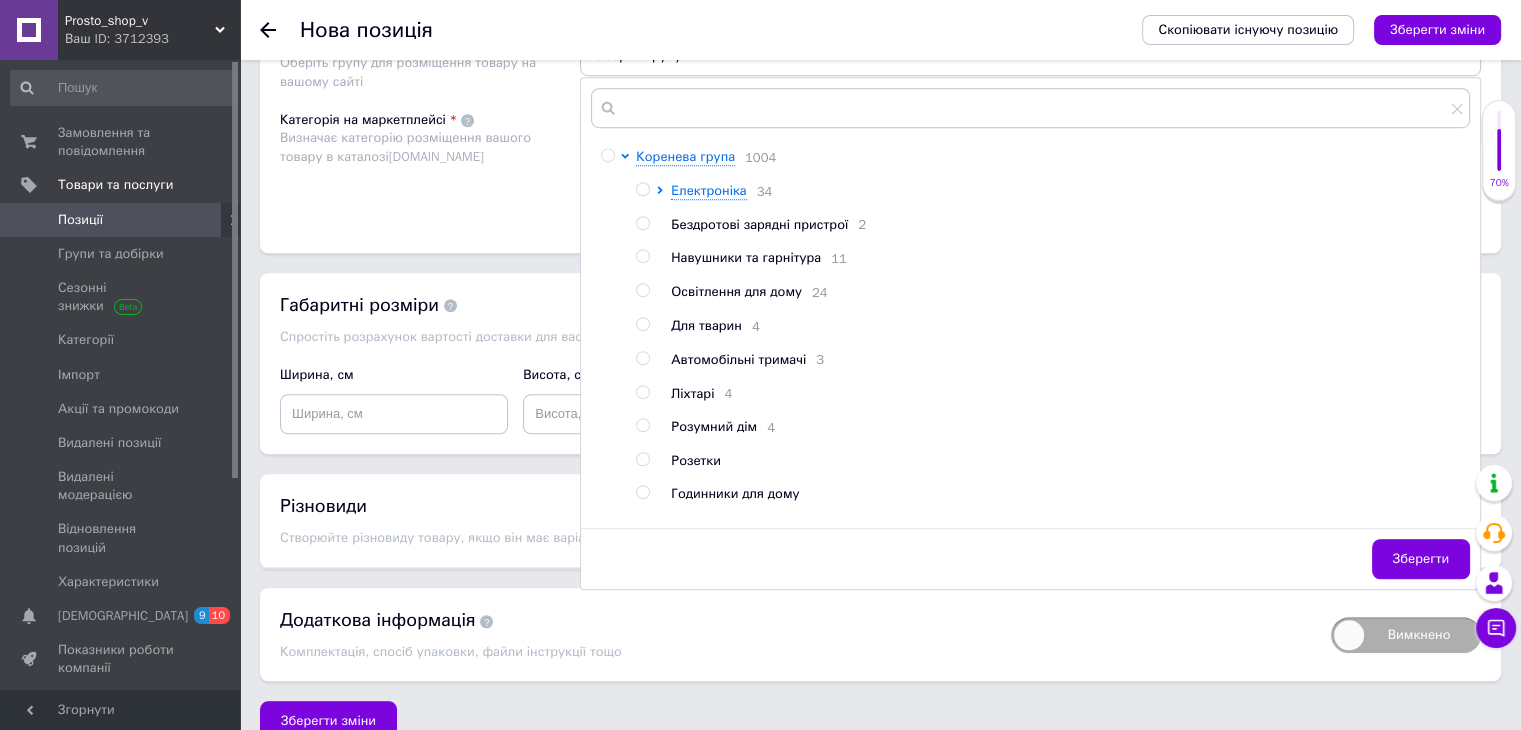 click at bounding box center (607, 155) 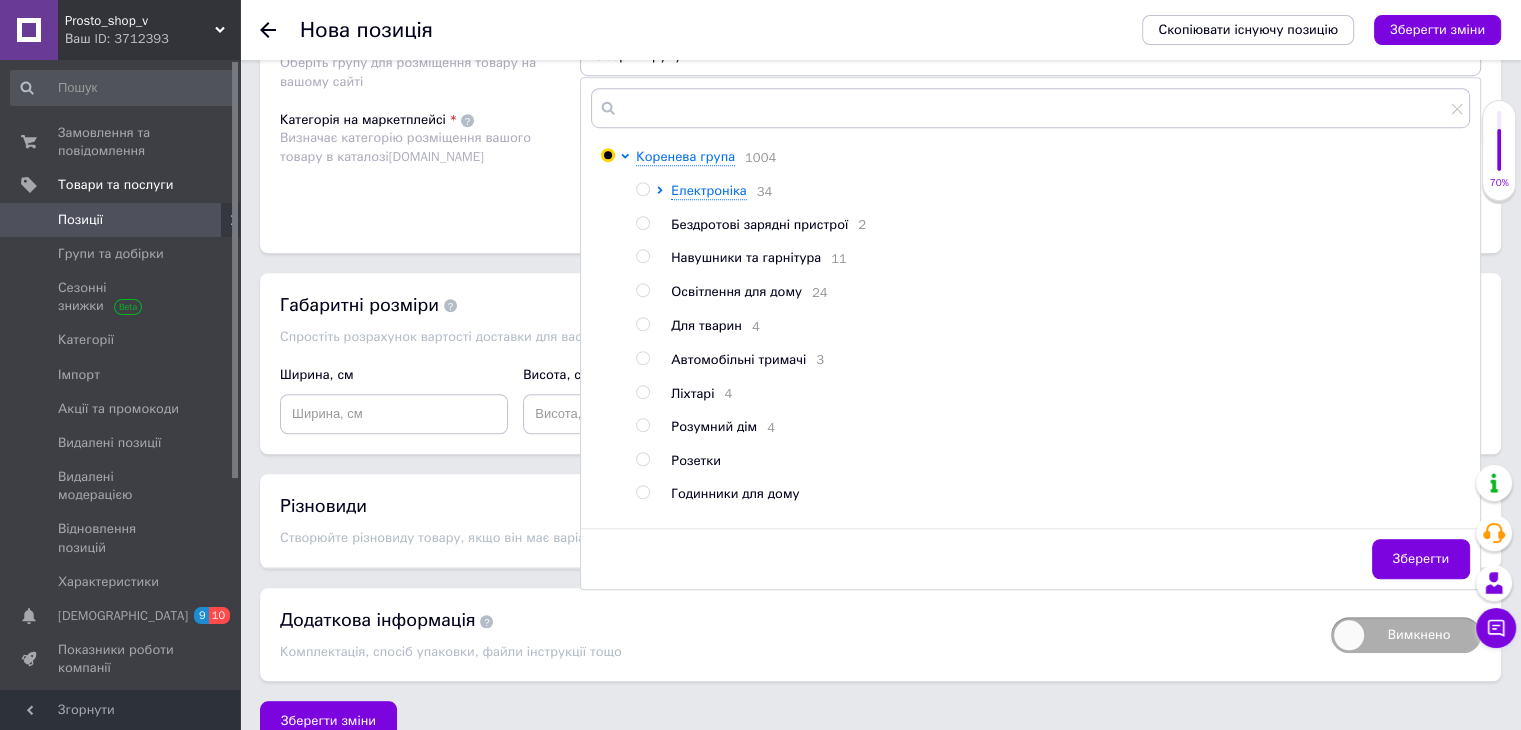 radio on "true" 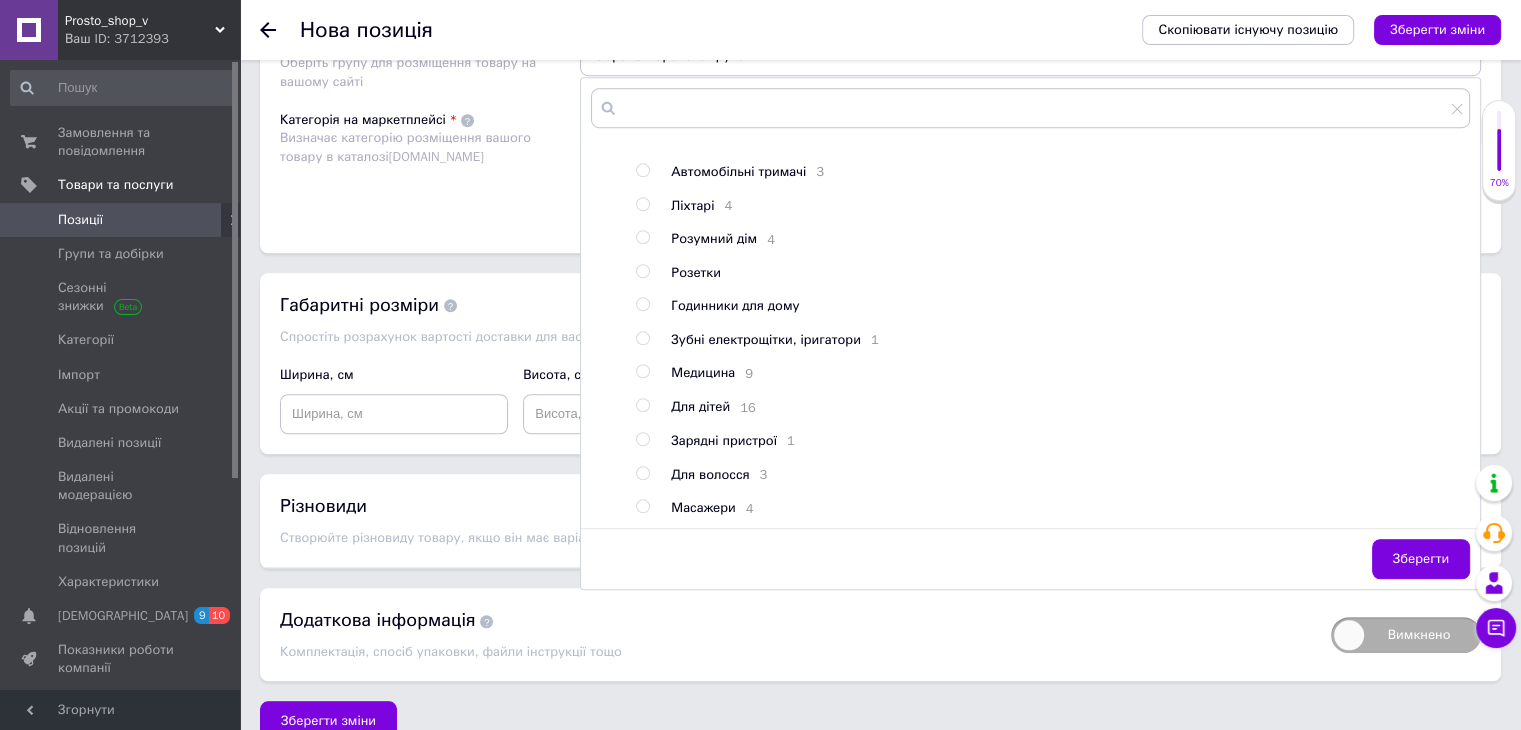 scroll, scrollTop: 209, scrollLeft: 0, axis: vertical 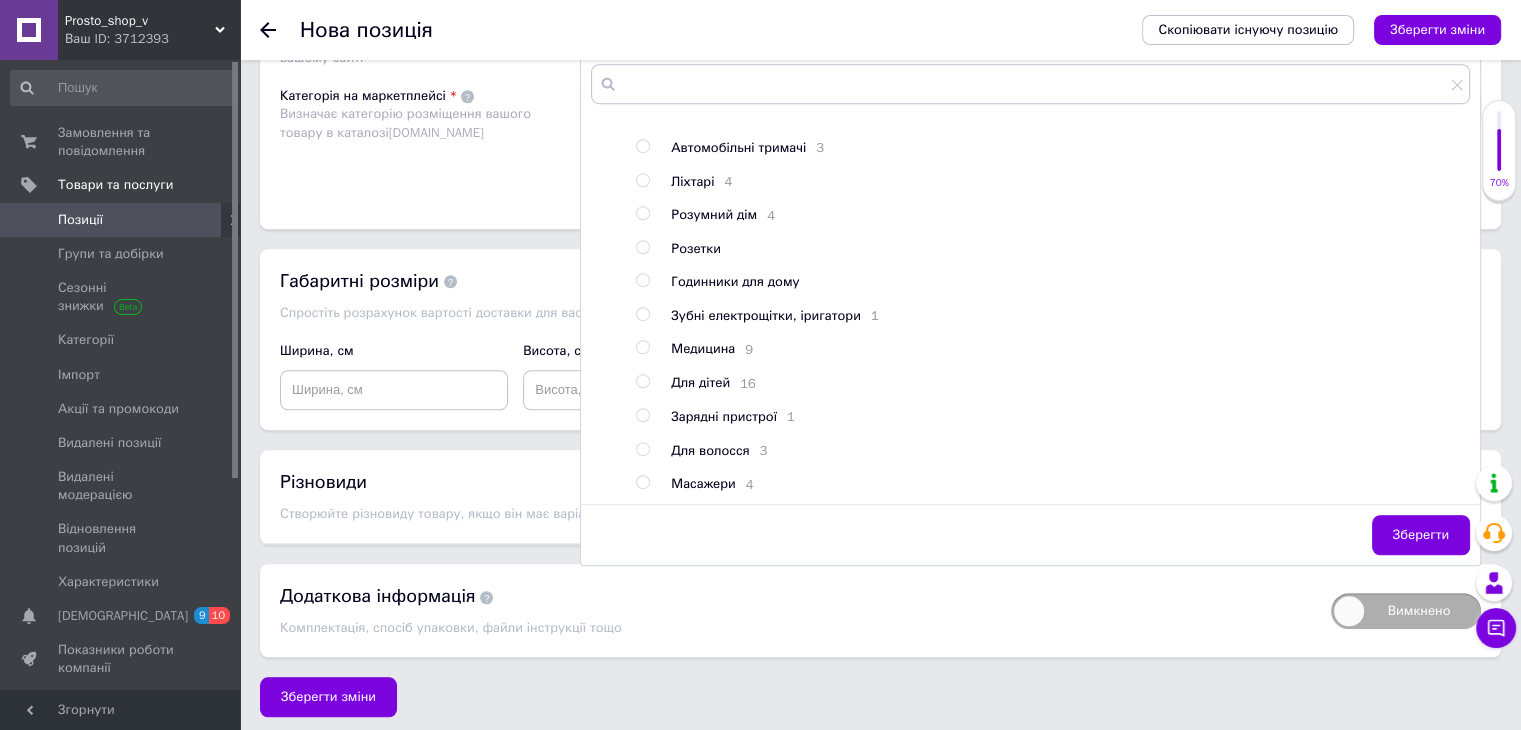 click on "Категорія на маркетплейсі Визначає категорію розміщення вашого товару в каталозі  [DOMAIN_NAME]" at bounding box center (430, 137) 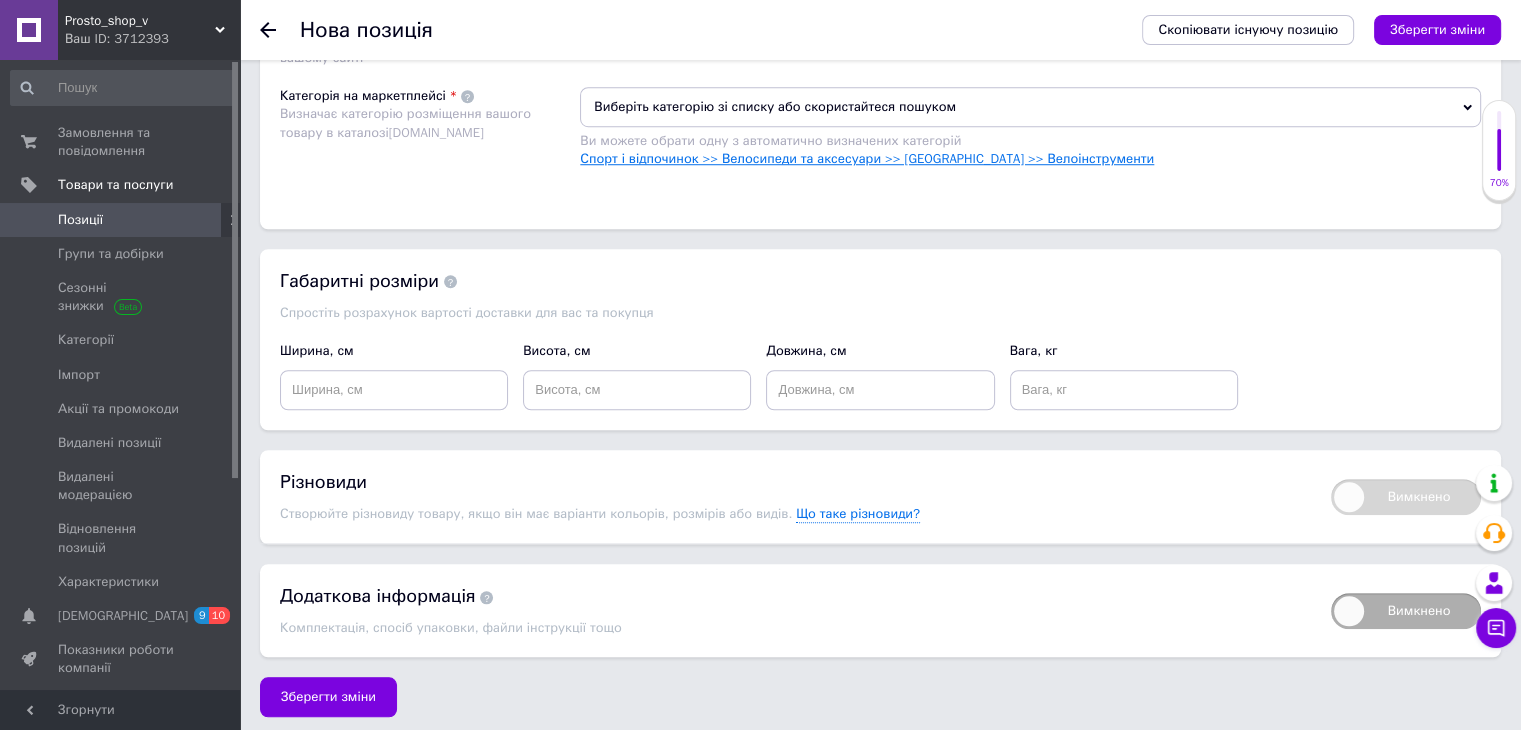 click on "Спорт і відпочинок >> Велосипеди та аксесуари >> [GEOGRAPHIC_DATA] >> Велоінструменти" at bounding box center (867, 158) 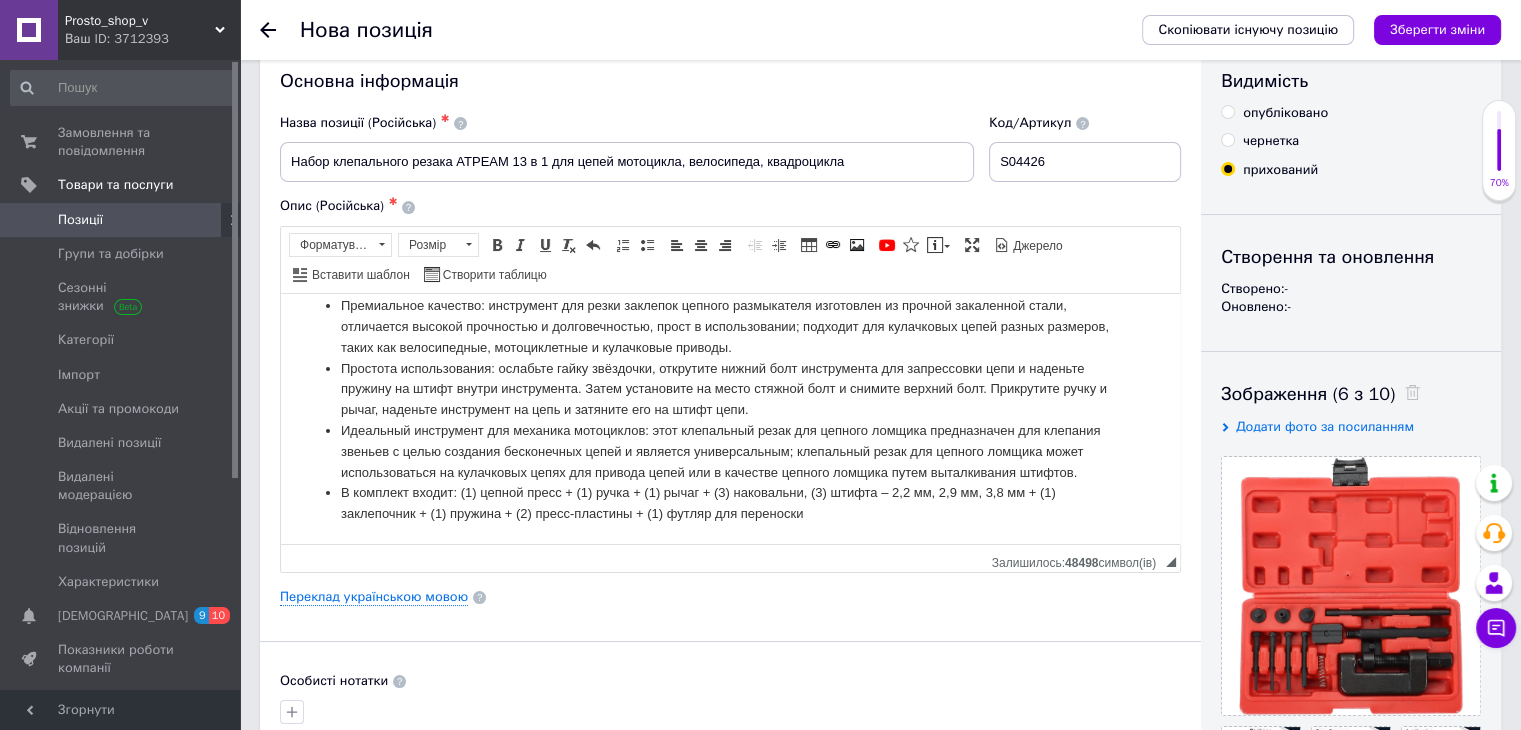 scroll, scrollTop: 0, scrollLeft: 0, axis: both 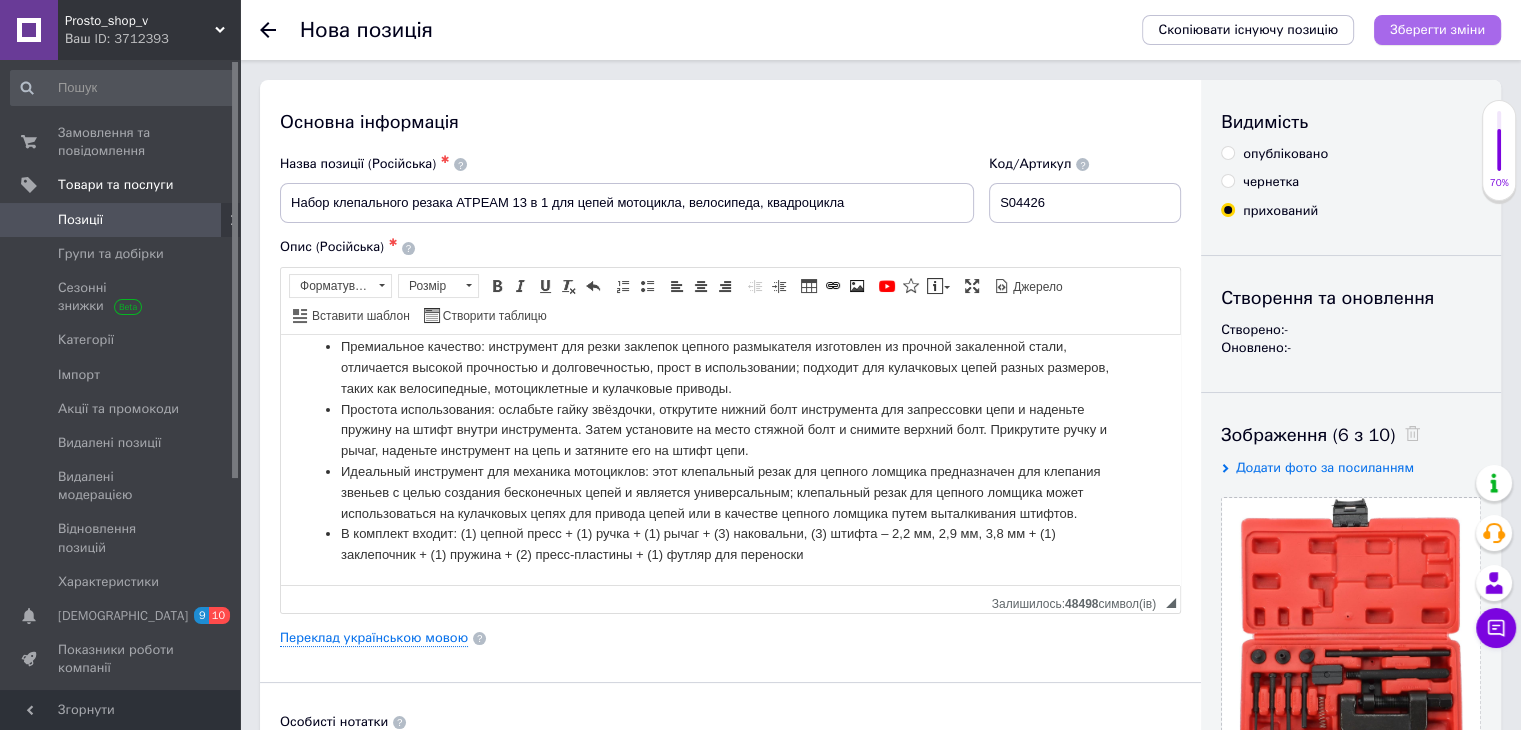 click on "Зберегти зміни" at bounding box center (1437, 30) 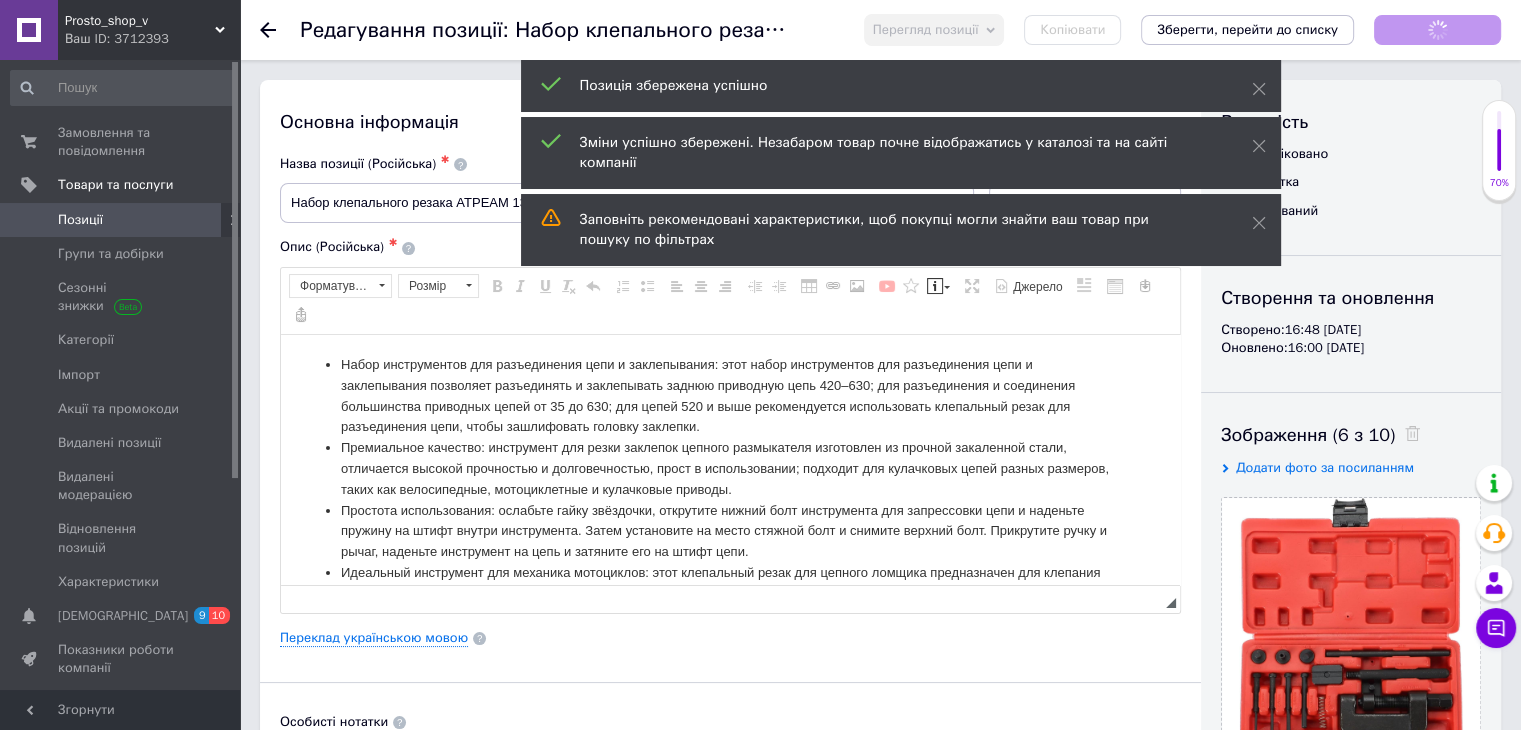 scroll, scrollTop: 0, scrollLeft: 0, axis: both 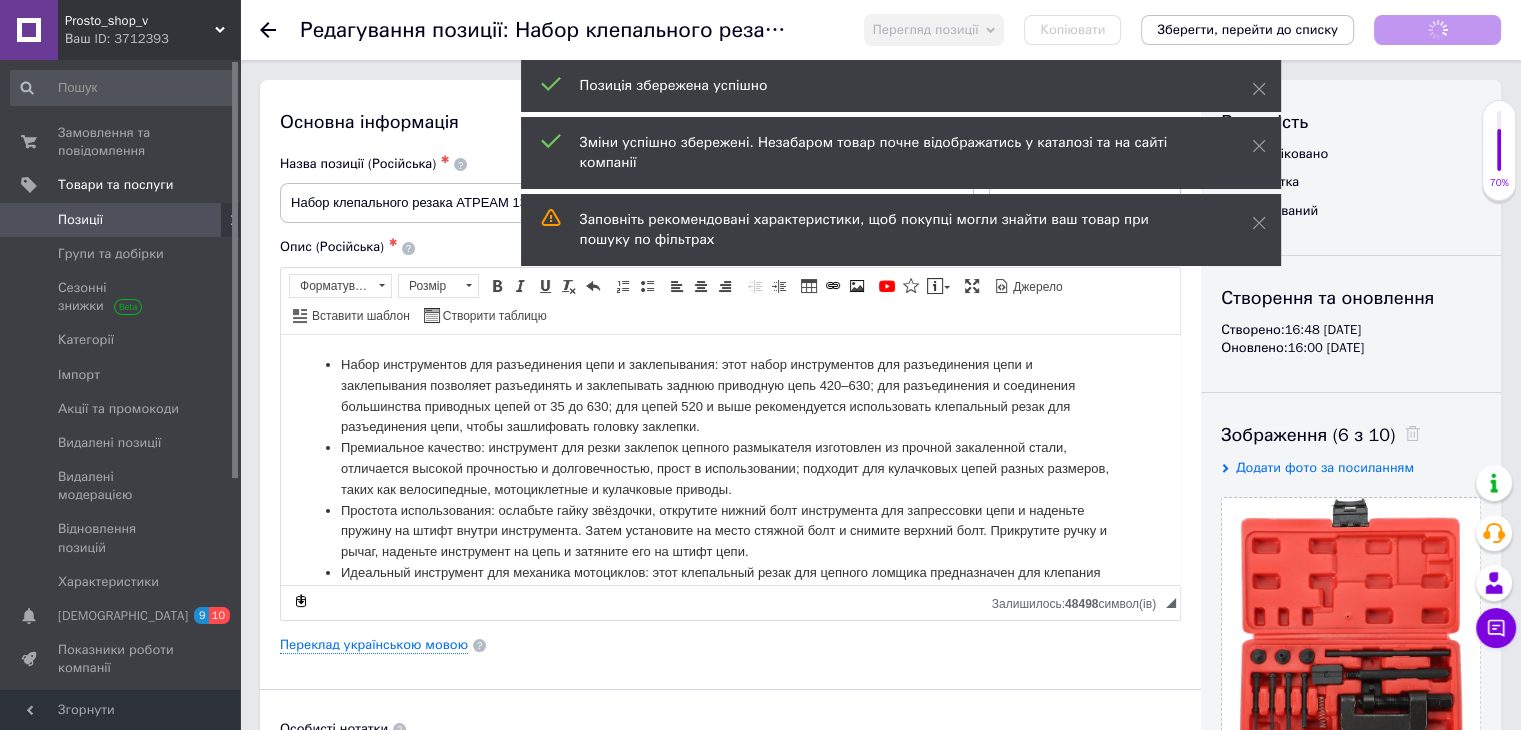 click on "Позиції" at bounding box center (121, 220) 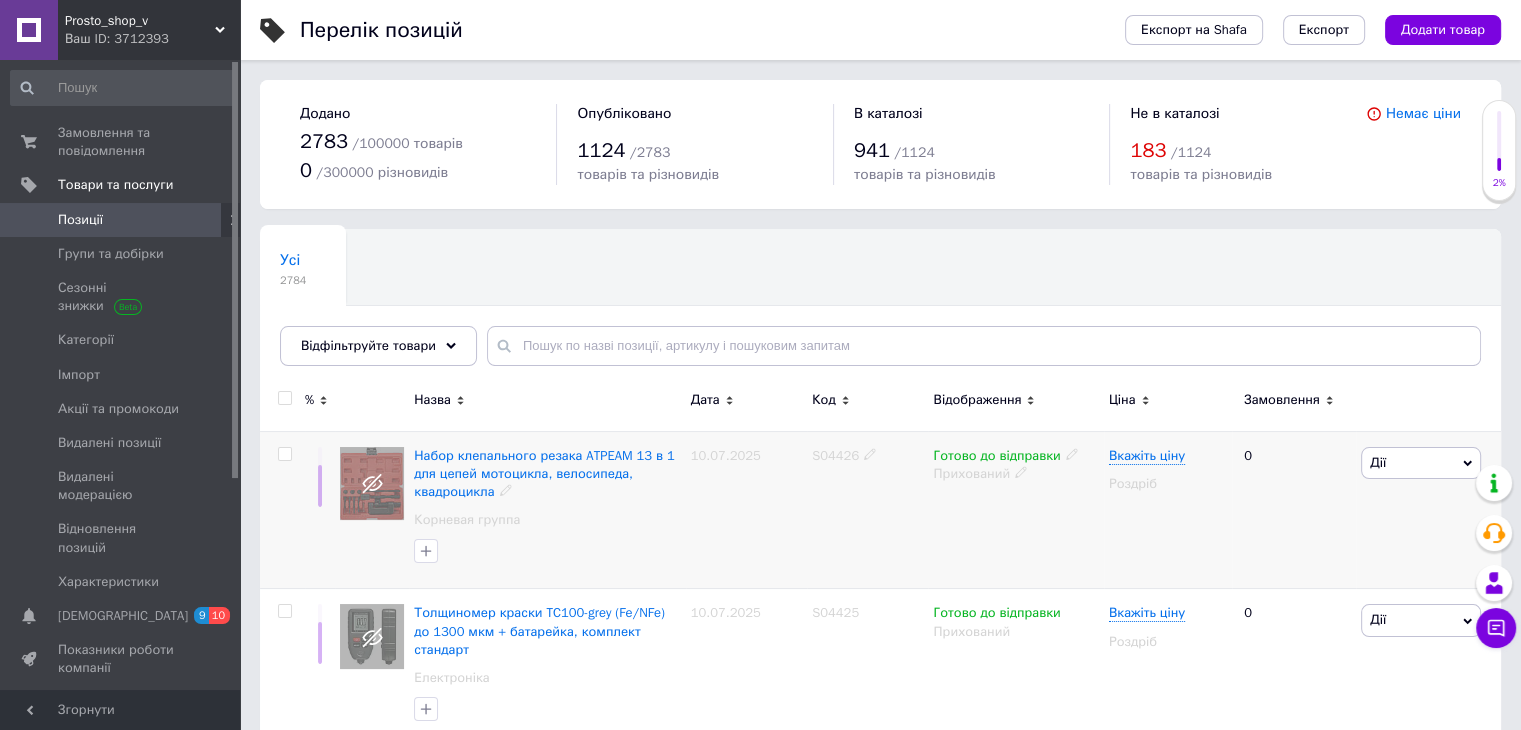 drag, startPoint x: 788, startPoint y: 449, endPoint x: 857, endPoint y: 469, distance: 71.8401 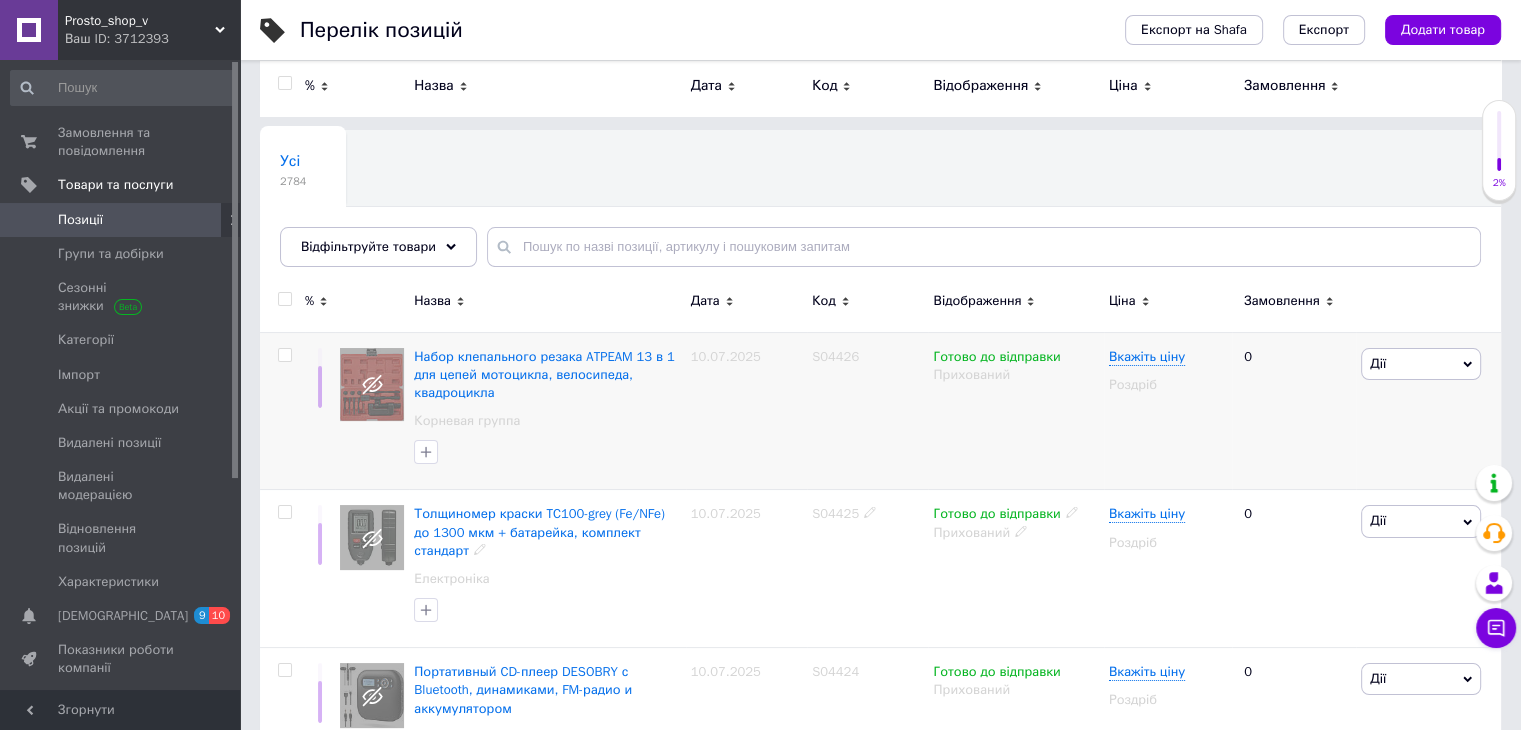 scroll, scrollTop: 0, scrollLeft: 0, axis: both 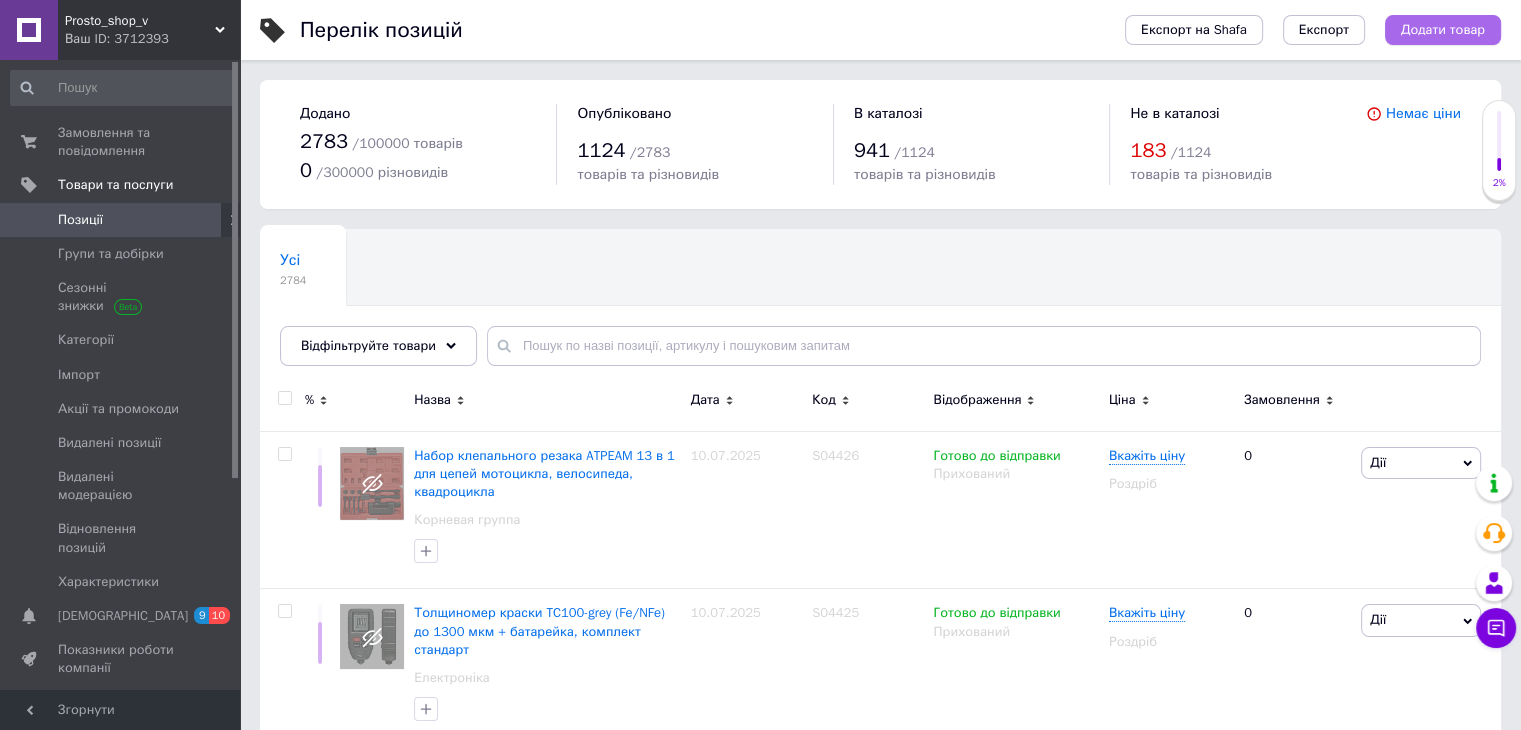 click on "Додати товар" at bounding box center (1443, 30) 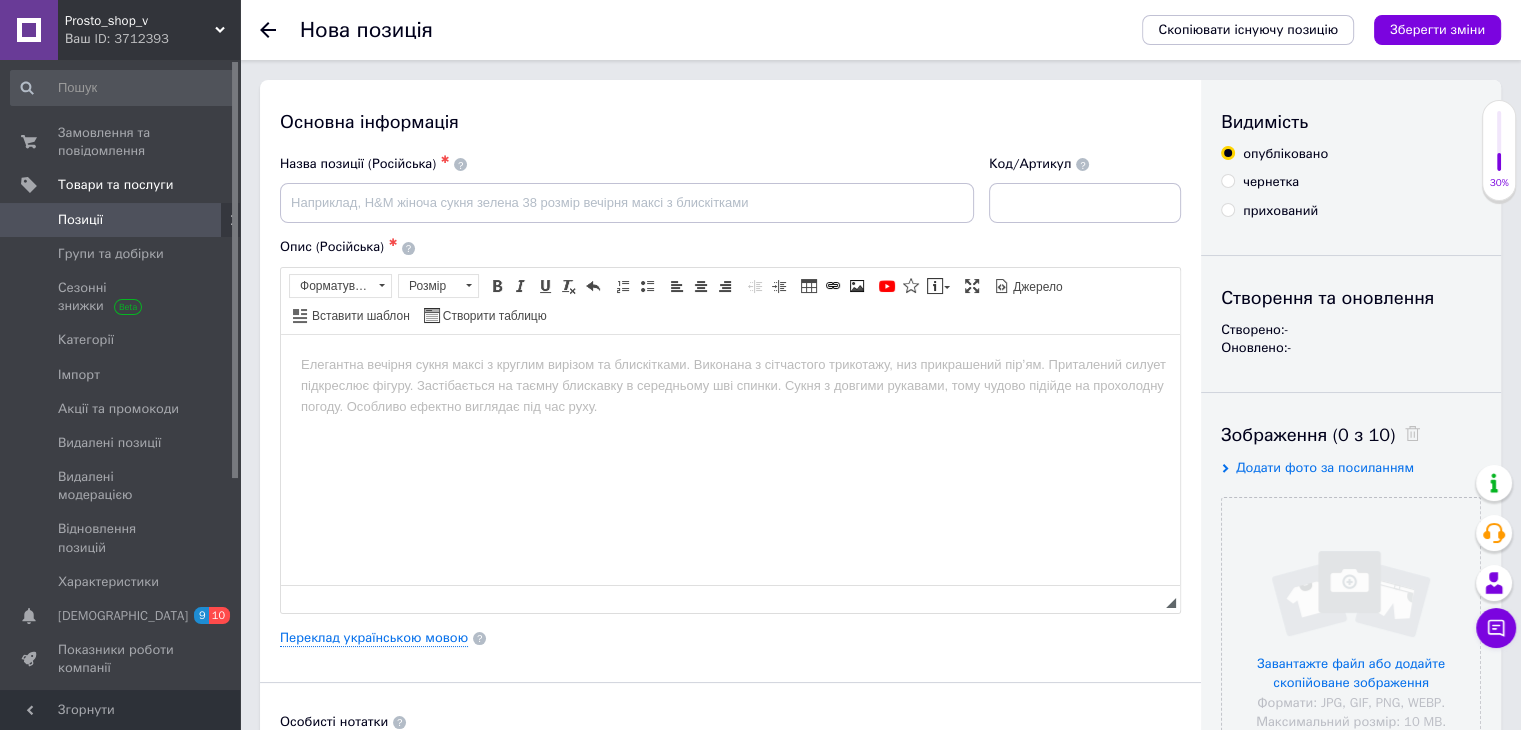 scroll, scrollTop: 0, scrollLeft: 0, axis: both 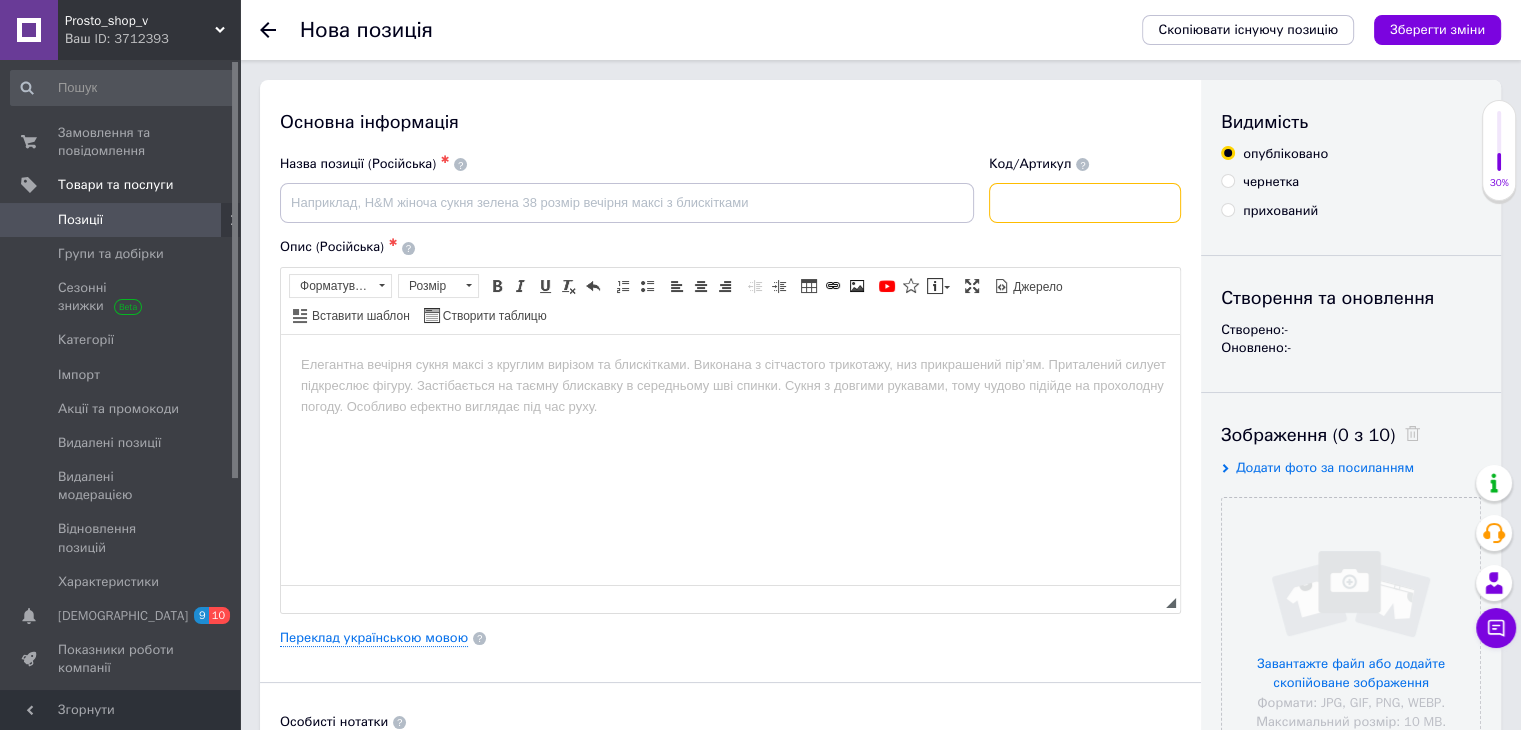 click at bounding box center (1085, 203) 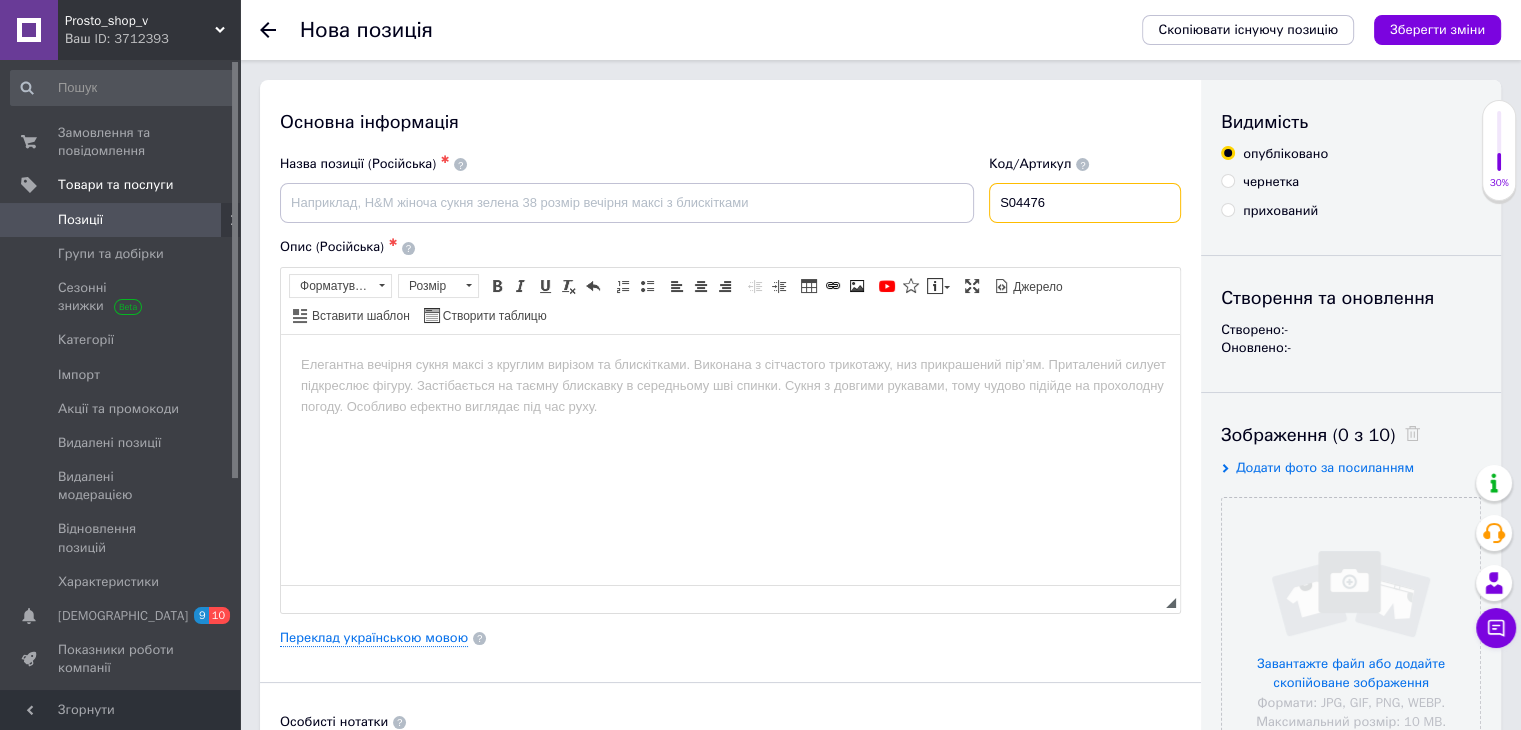 type on "S0446" 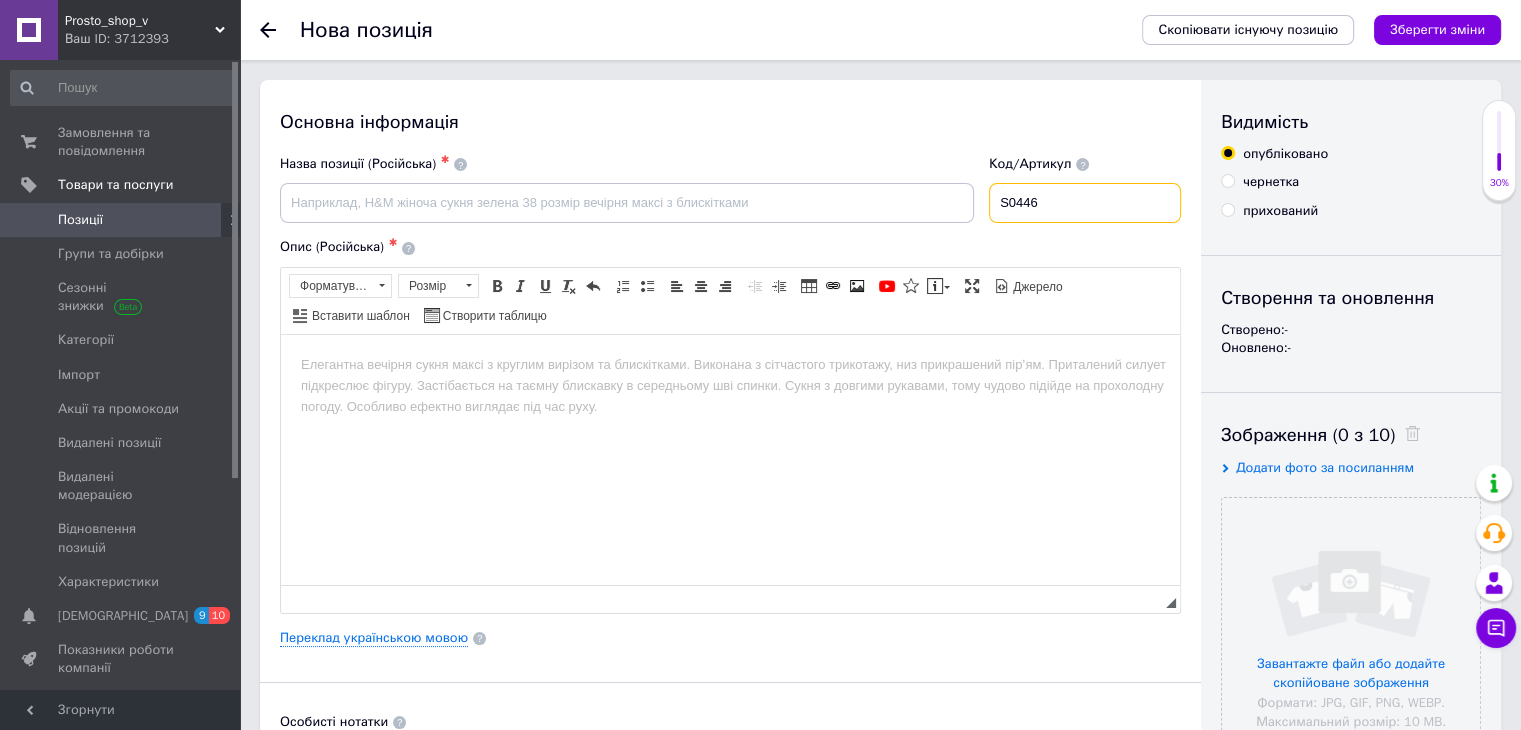 click on "S0446" at bounding box center (1085, 203) 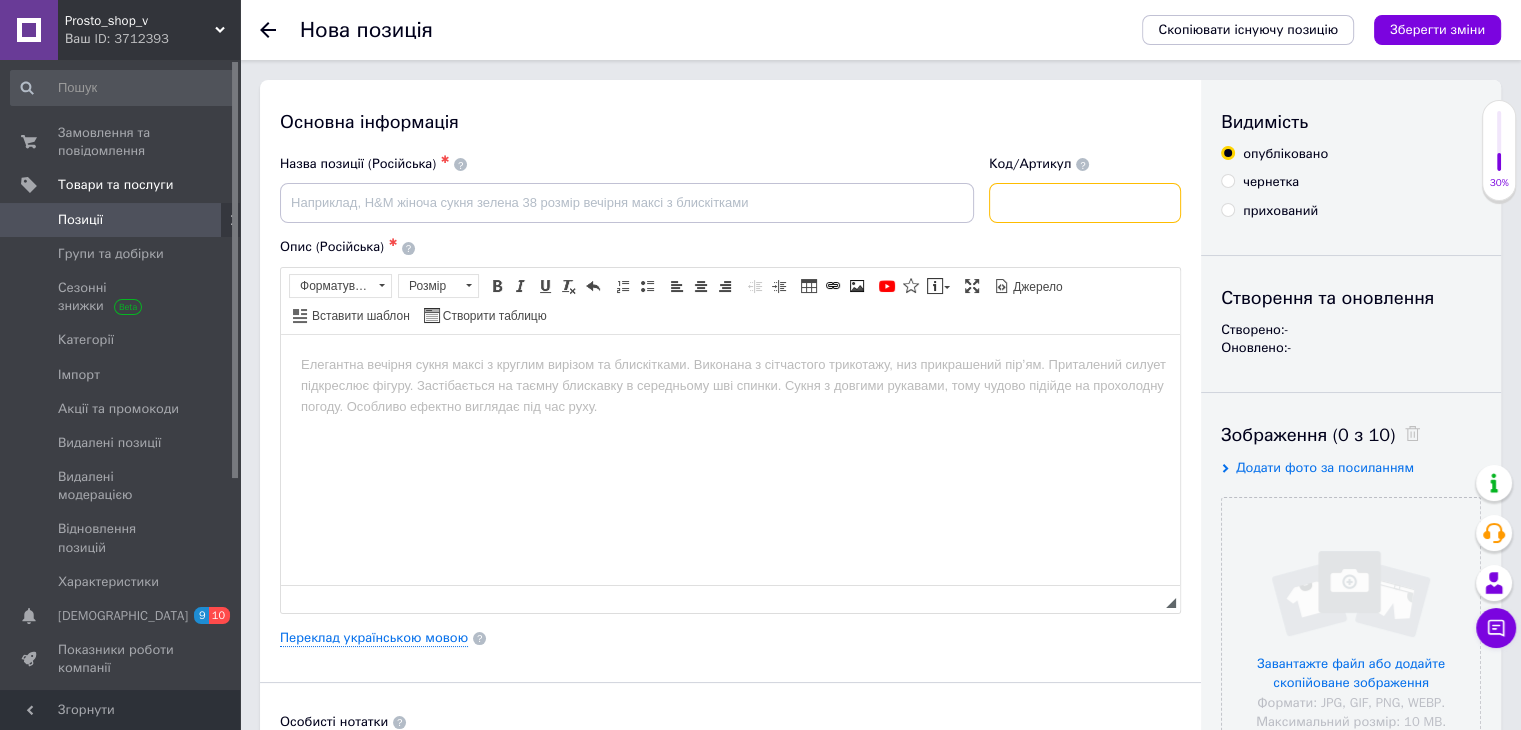 paste on "S04426" 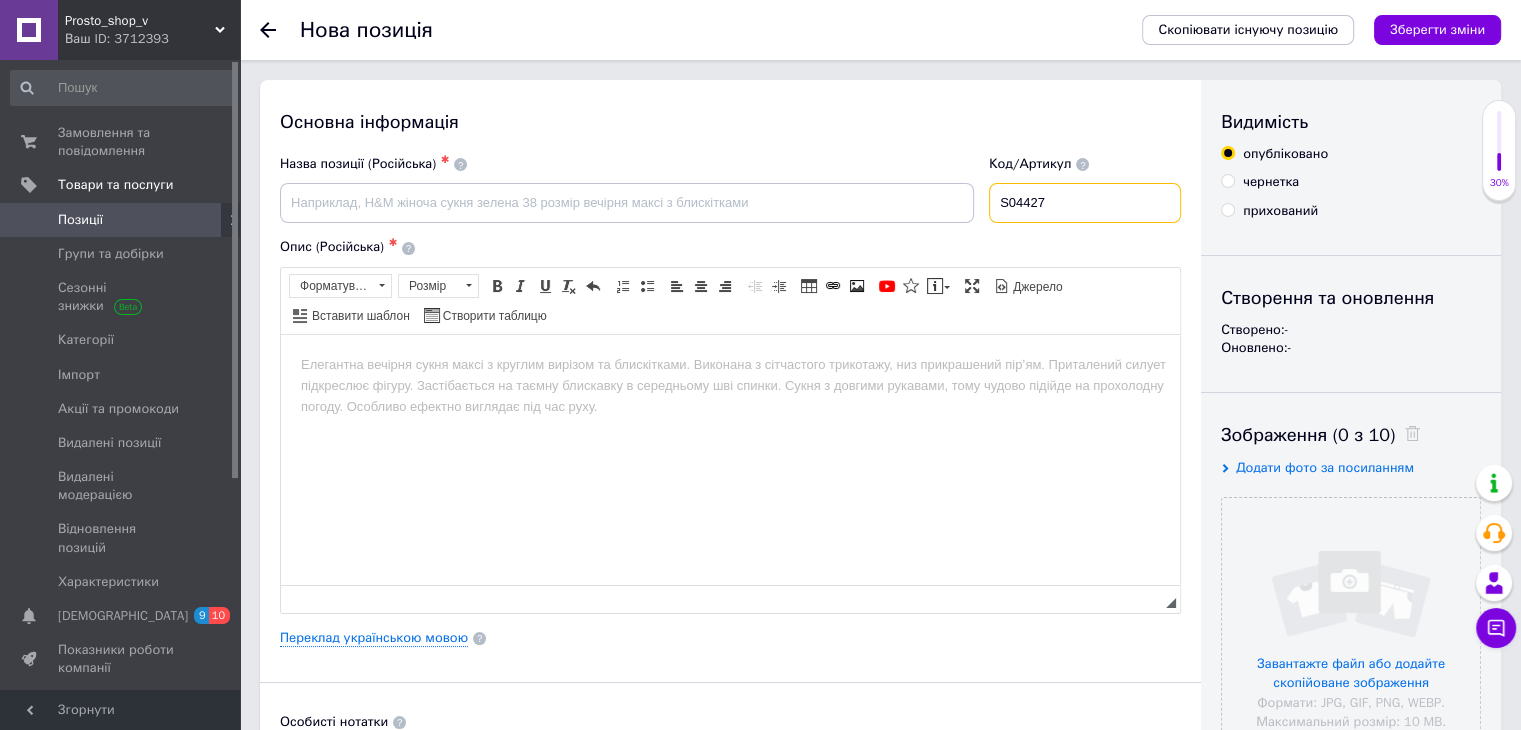 type on "S04427" 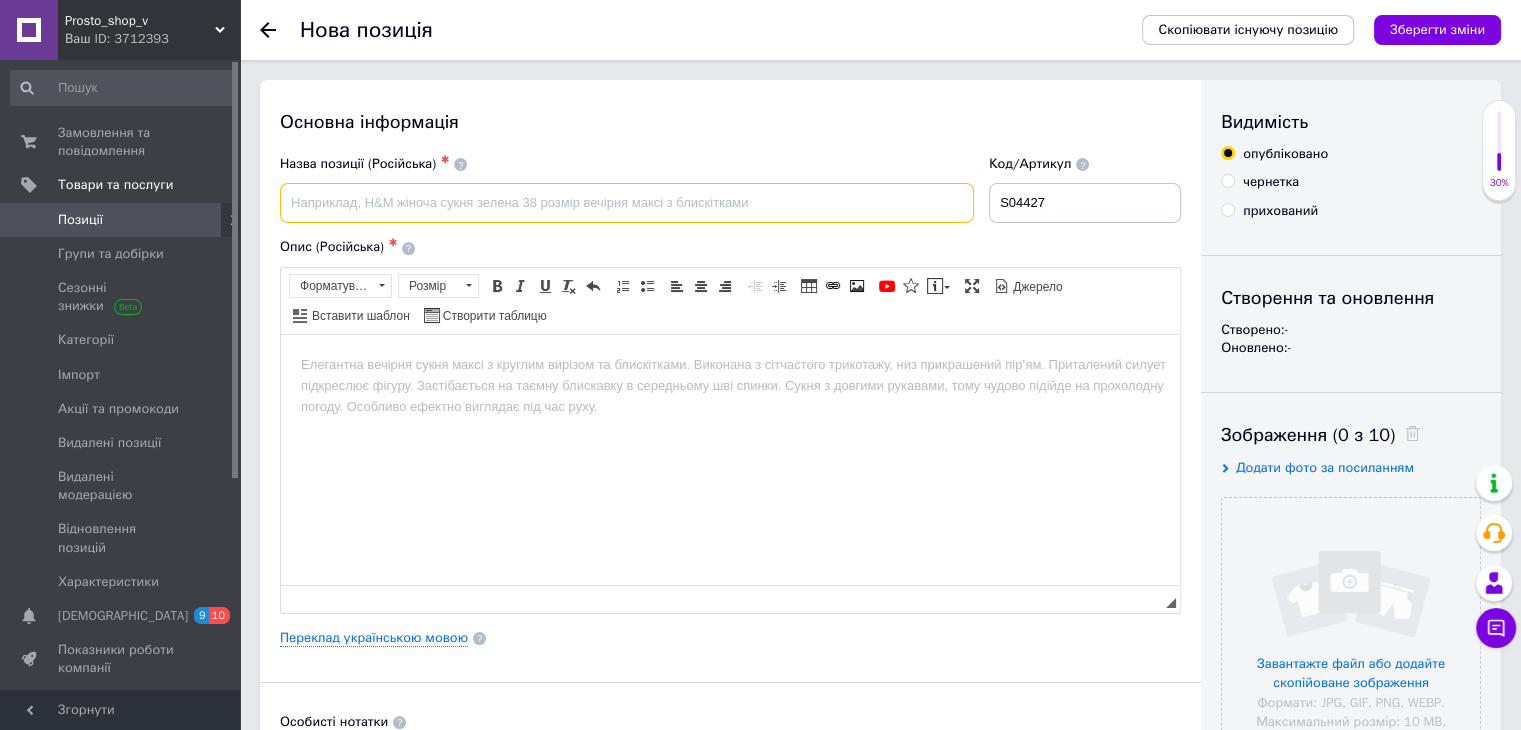 click at bounding box center (627, 203) 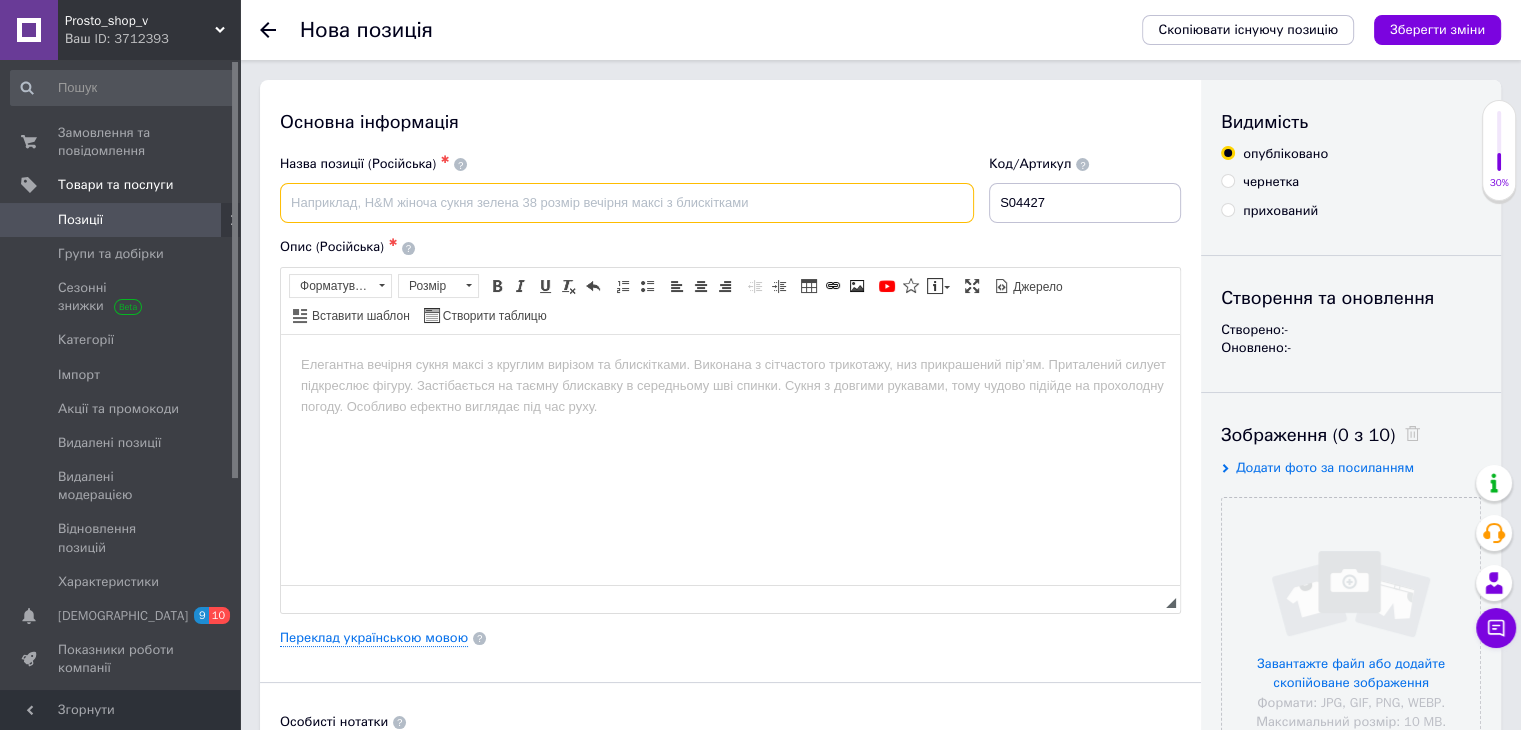 paste on "Колесо тележки [PERSON_NAME] Wheel - деревянное и пробковое, диаметр 16 см, натуральный цвет" 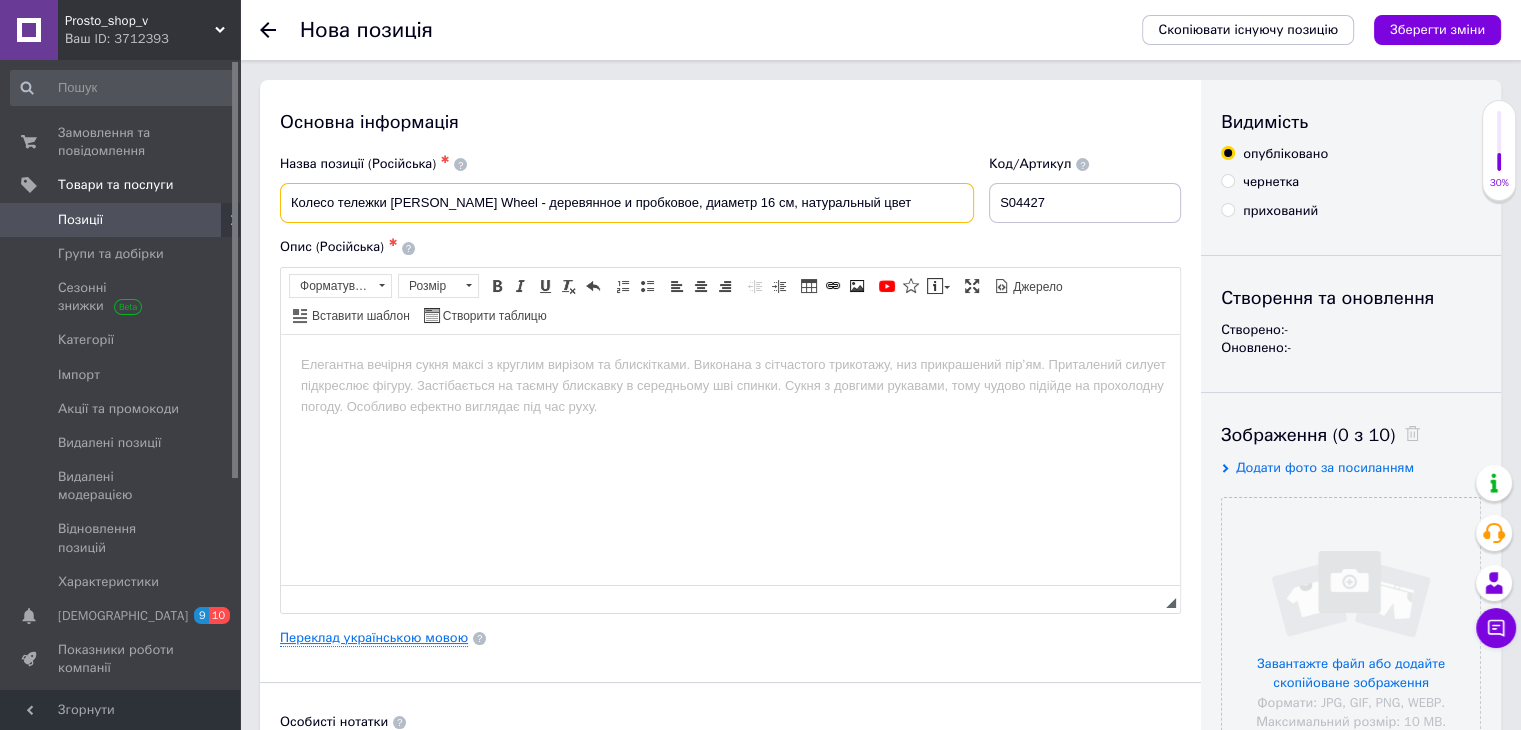 type on "Колесо тележки [PERSON_NAME] Wheel - деревянное и пробковое, диаметр 16 см, натуральный цвет" 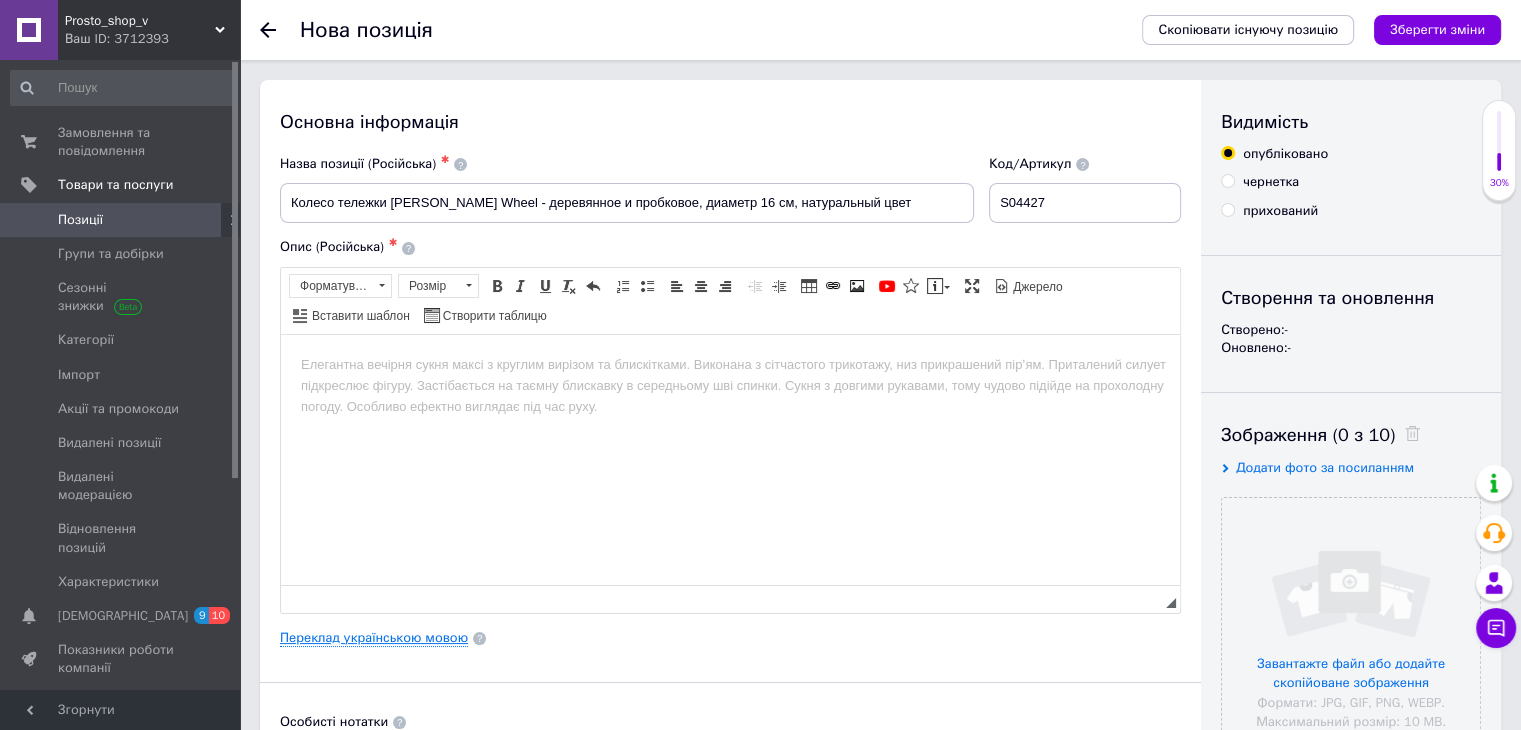 click on "Переклад українською мовою" at bounding box center [374, 638] 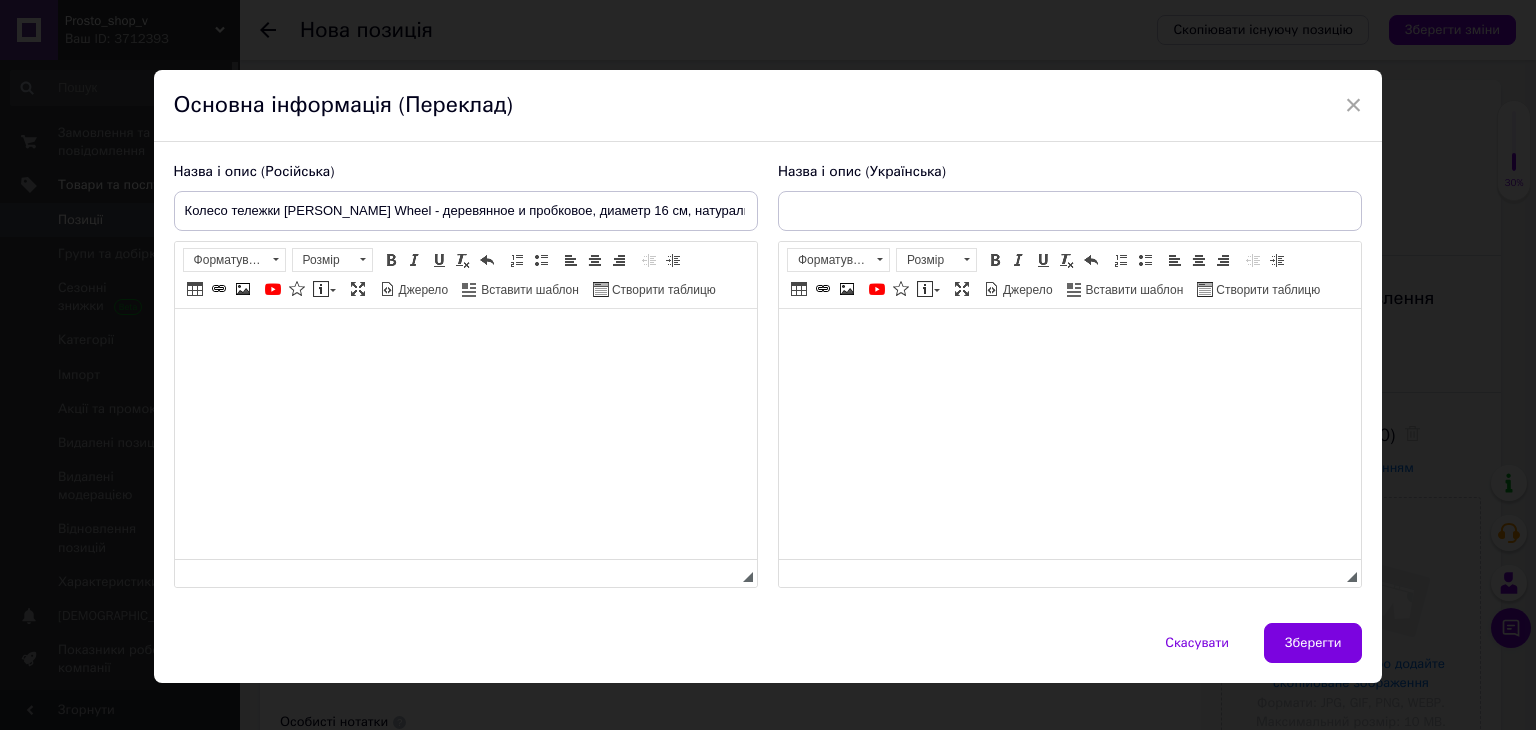 click on "Назва і опис (Українська) Розширений текстовий редактор, 5B60423E-2AE1-45A3-8DB5-855A30F87434 Панель інструментів редактора Форматування Форматування Розмір Розмір   Жирний  Сполучення клавіш Ctrl+B   Курсив  Сполучення клавіш Ctrl+I   Підкреслений  Сполучення клавіш Ctrl+U   Видалити форматування   Повернути  Сполучення клавіш Ctrl+Z   Вставити/видалити нумерований список   Вставити/видалити маркований список   По лівому краю   По центру   По правому краю   Зменшити відступ   Збільшити відступ   Таблиця   Вставити/Редагувати посилання  Сполучення клавіш Ctrl+L   Зображення" at bounding box center [1070, 375] 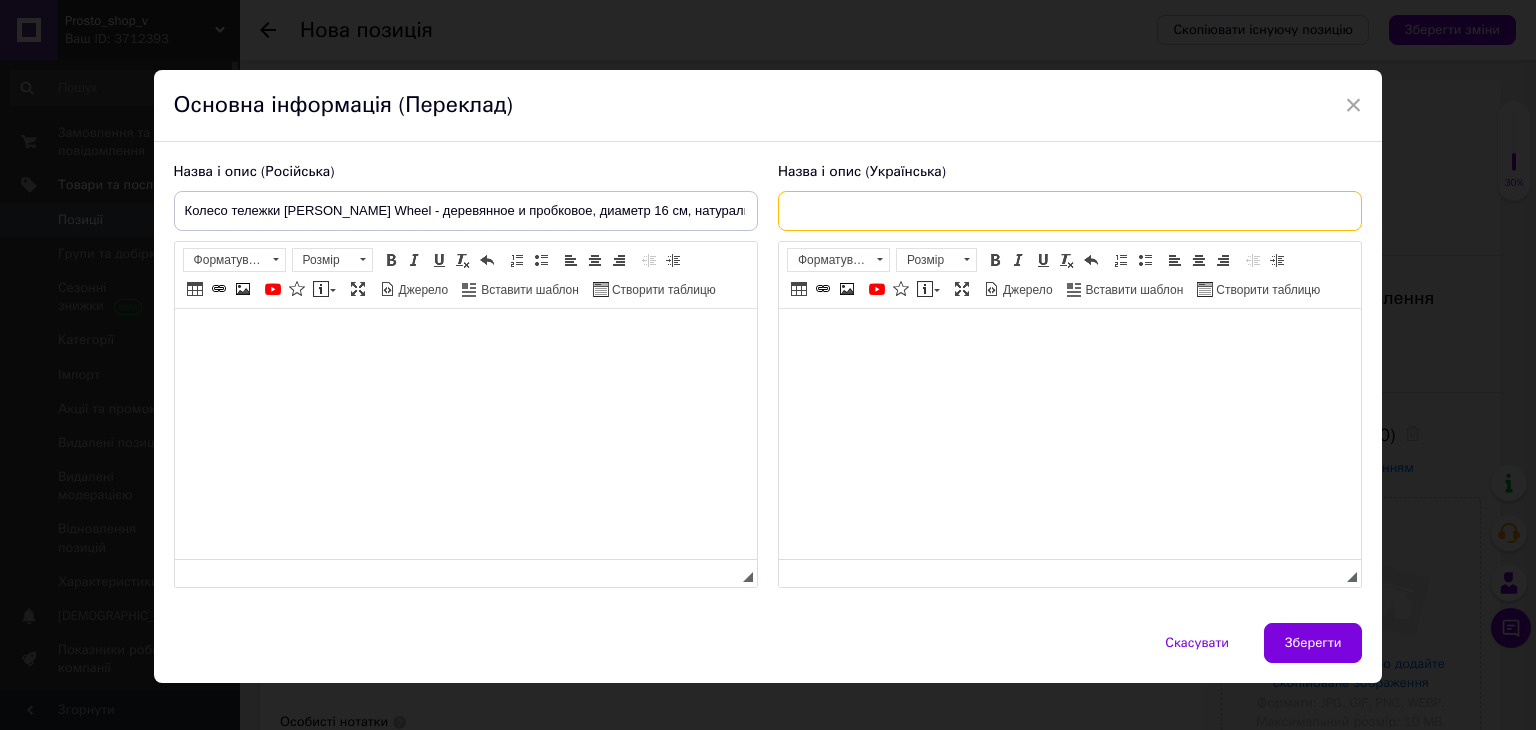 click at bounding box center (1070, 211) 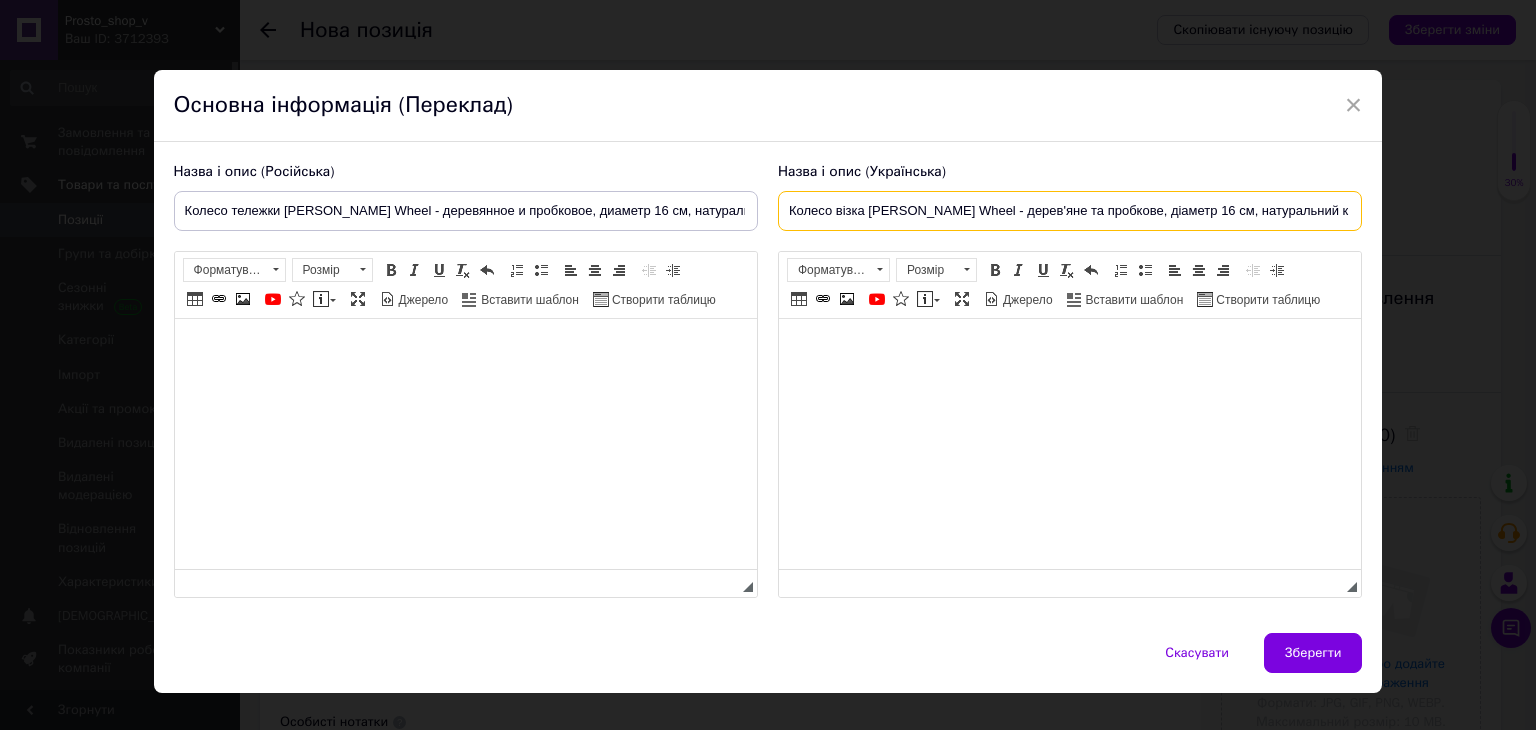 type on "Колесо візка [PERSON_NAME] Wheel - дерев'яне та пробкове, діаметр 16 см, натуральний колір" 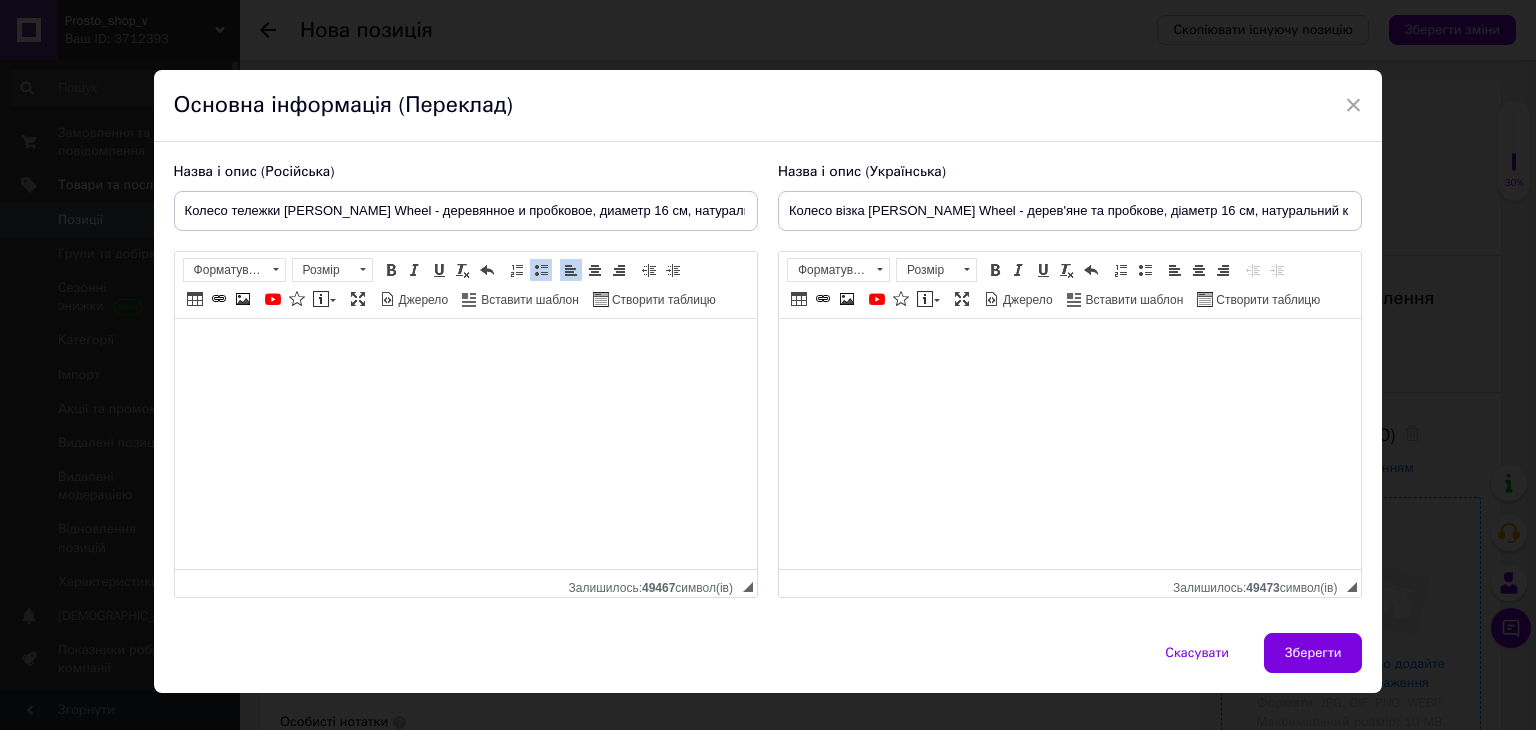 click on "Зберегти" at bounding box center (1313, 653) 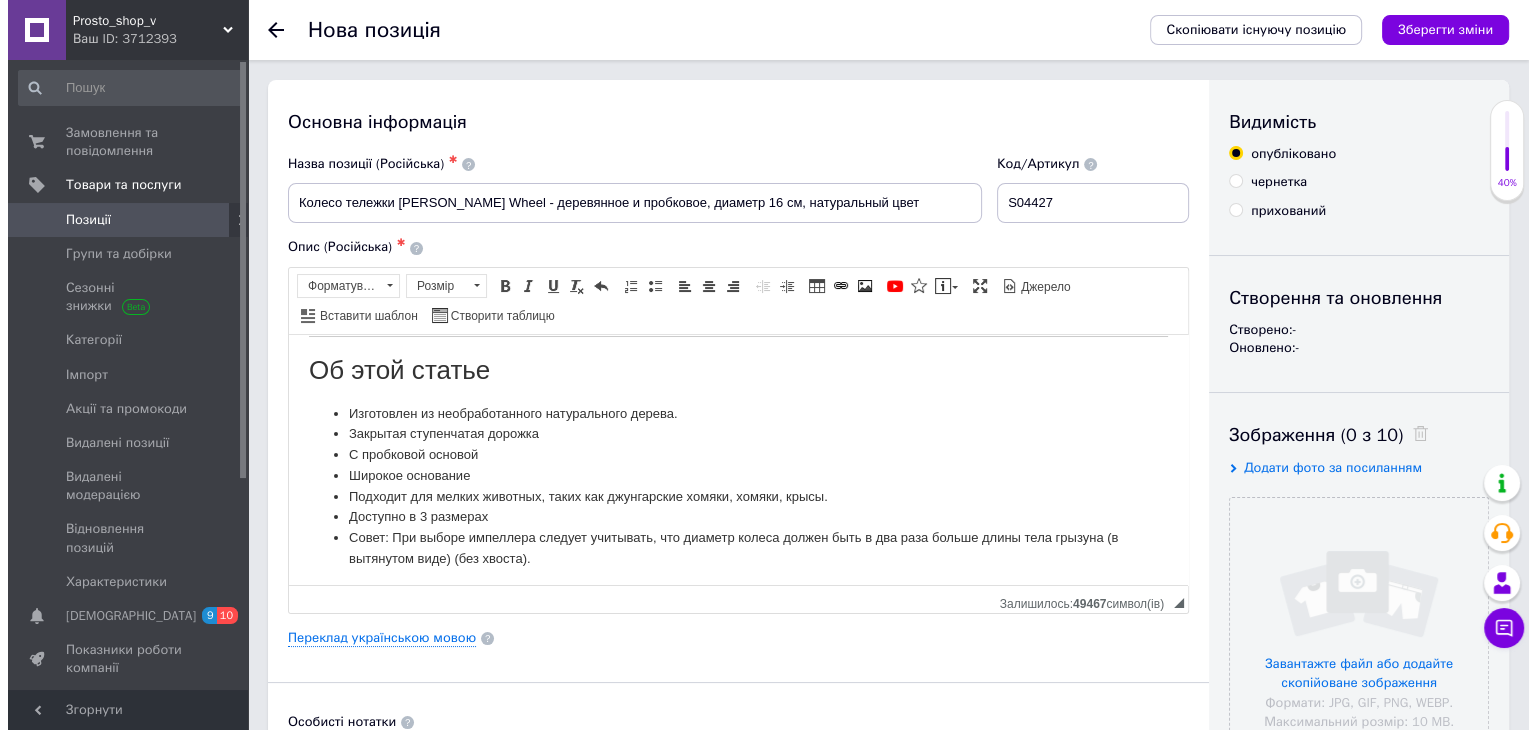 scroll, scrollTop: 152, scrollLeft: 0, axis: vertical 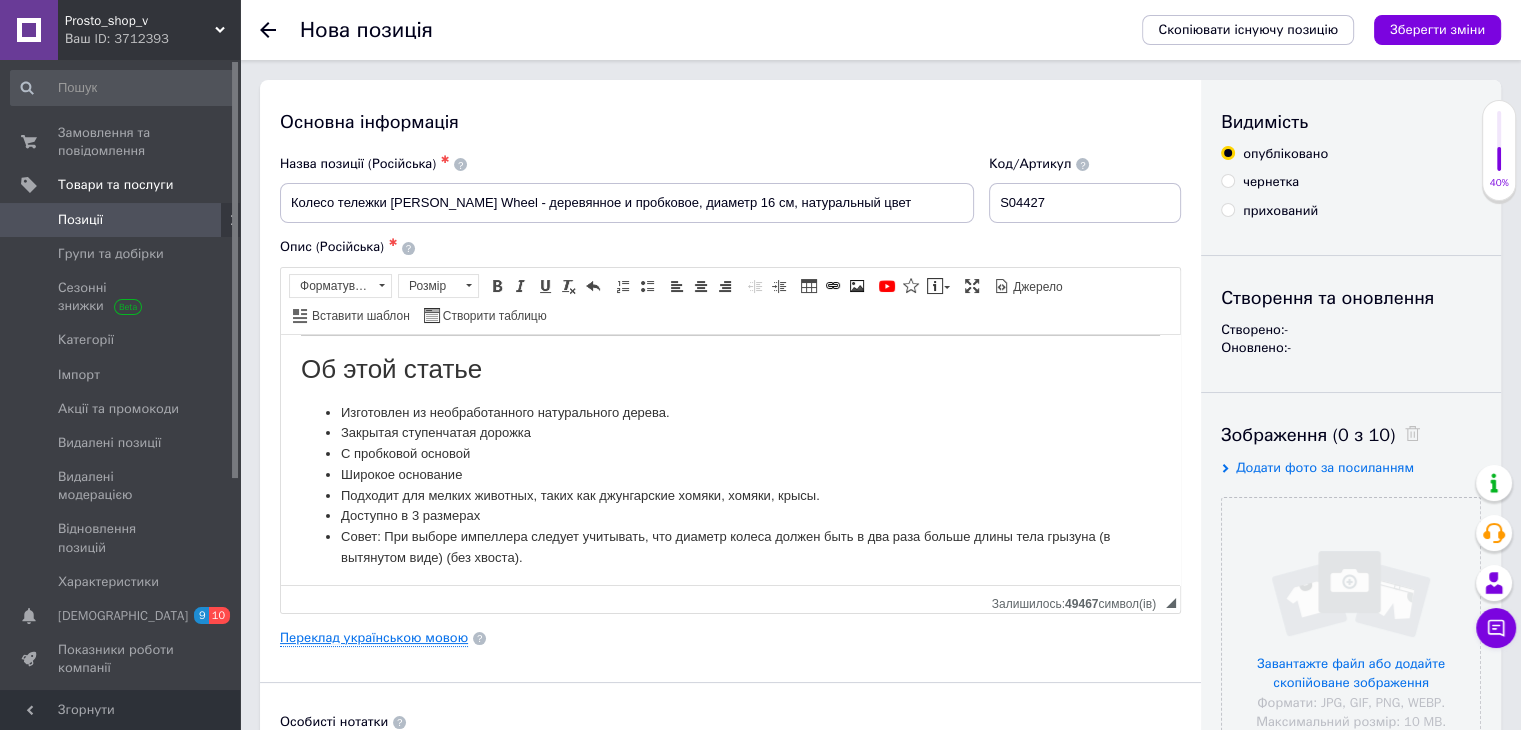 click on "Переклад українською мовою" at bounding box center [374, 638] 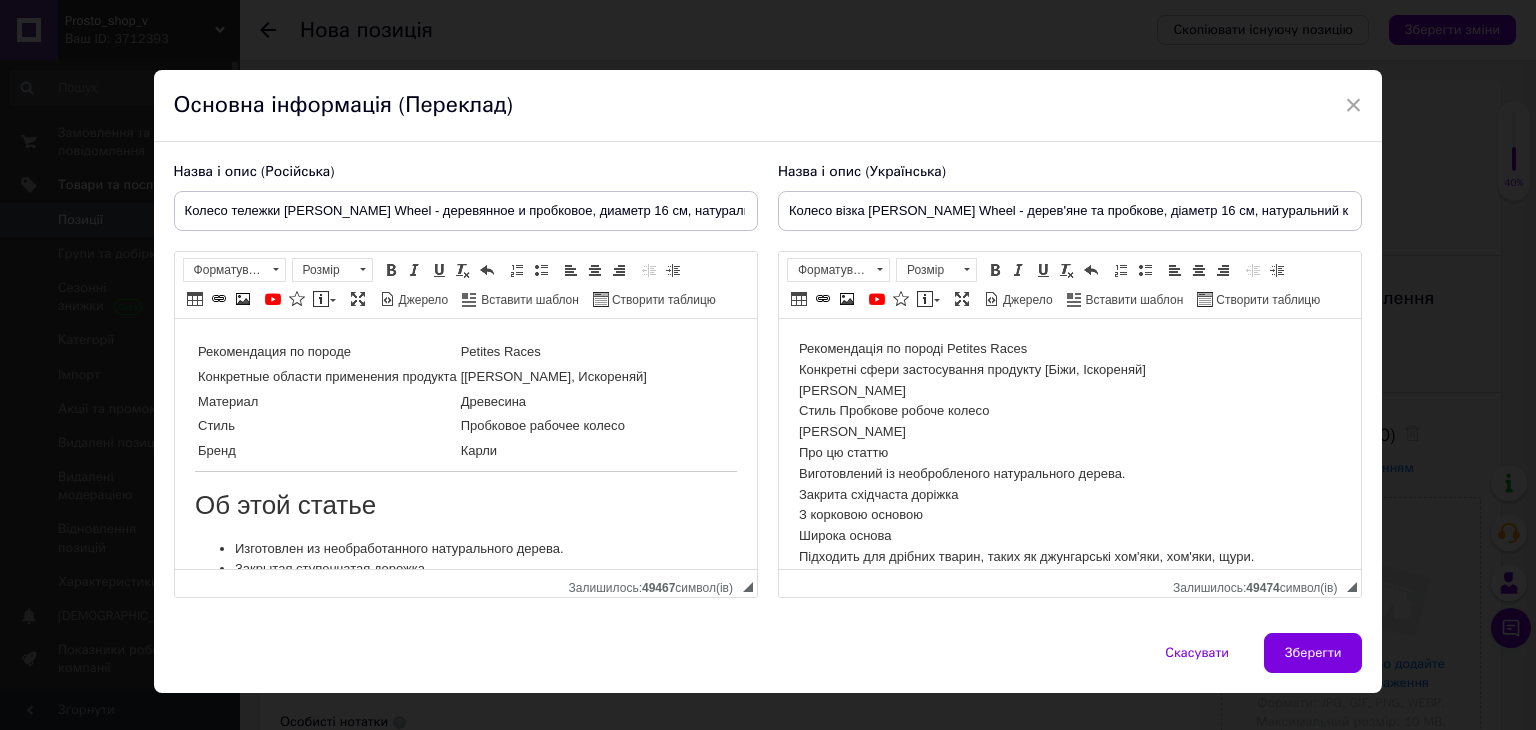 scroll, scrollTop: 0, scrollLeft: 0, axis: both 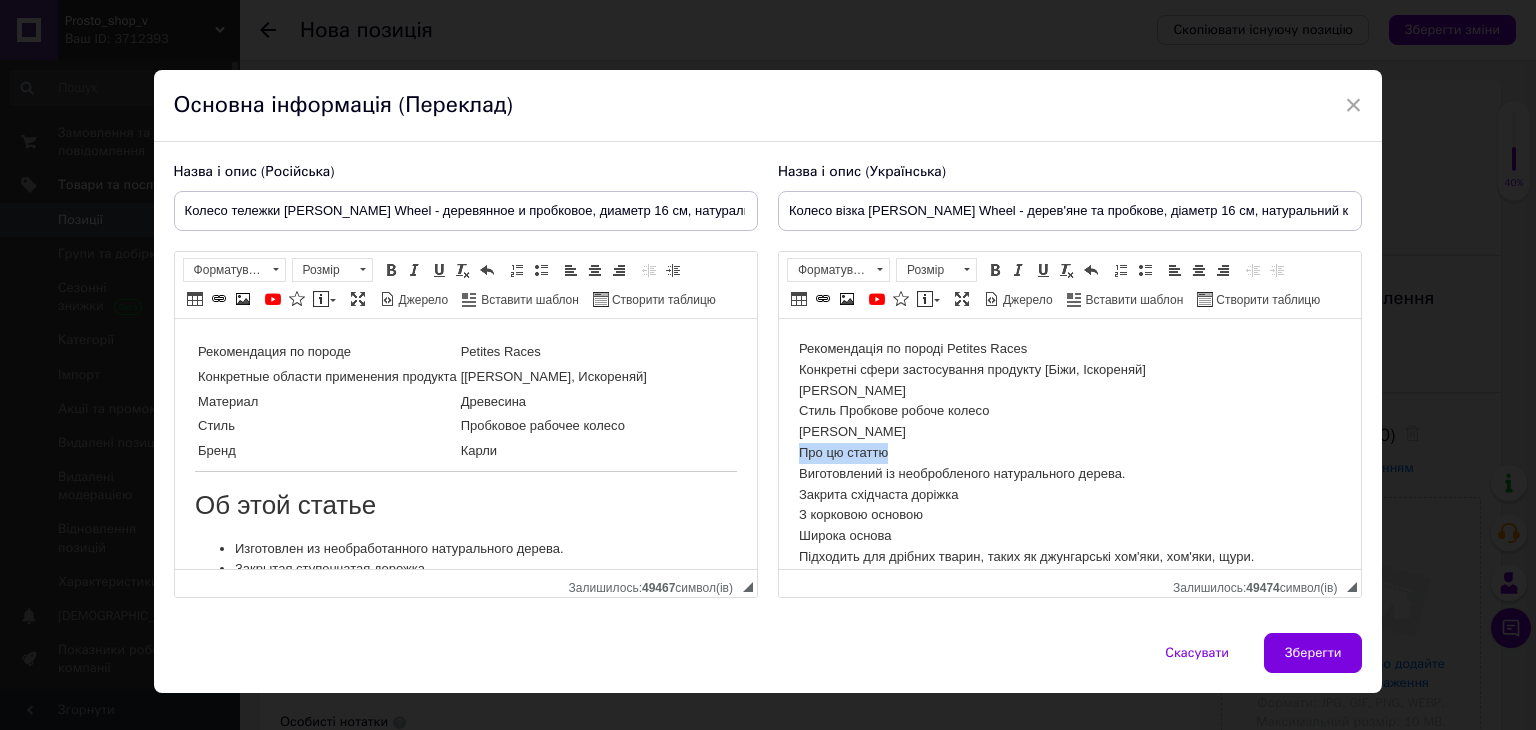 drag, startPoint x: 885, startPoint y: 455, endPoint x: 797, endPoint y: 456, distance: 88.005684 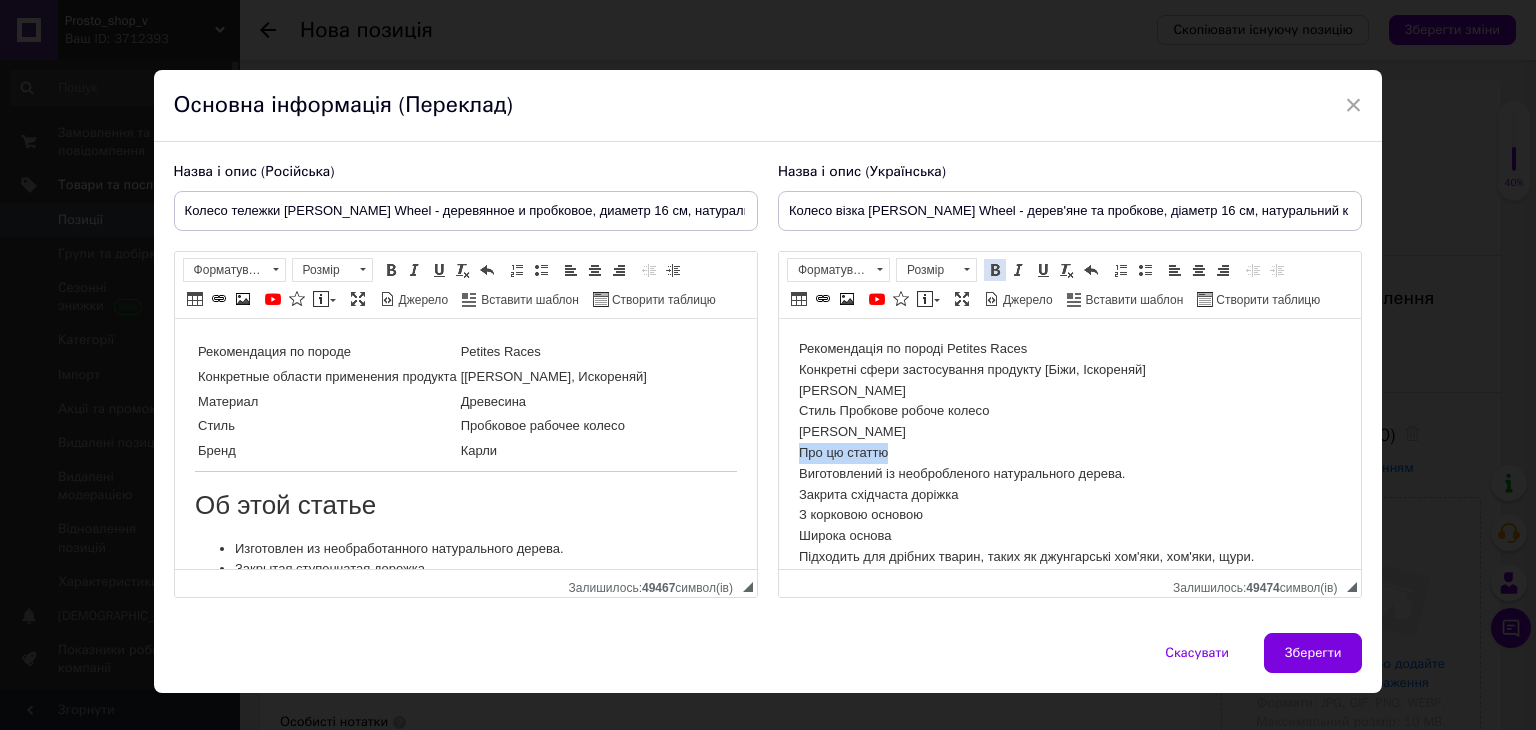 click at bounding box center (995, 270) 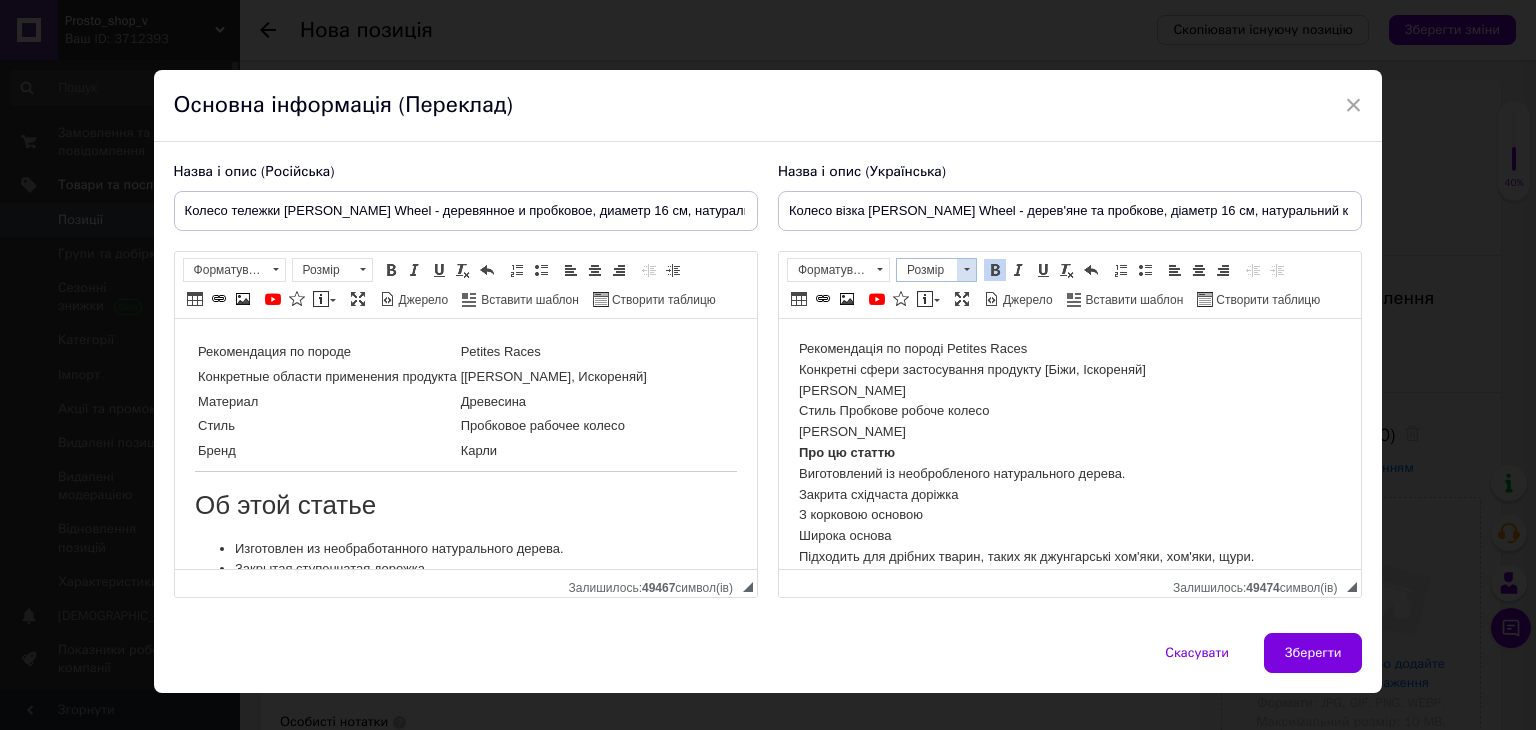 click on "Розмір" at bounding box center [927, 270] 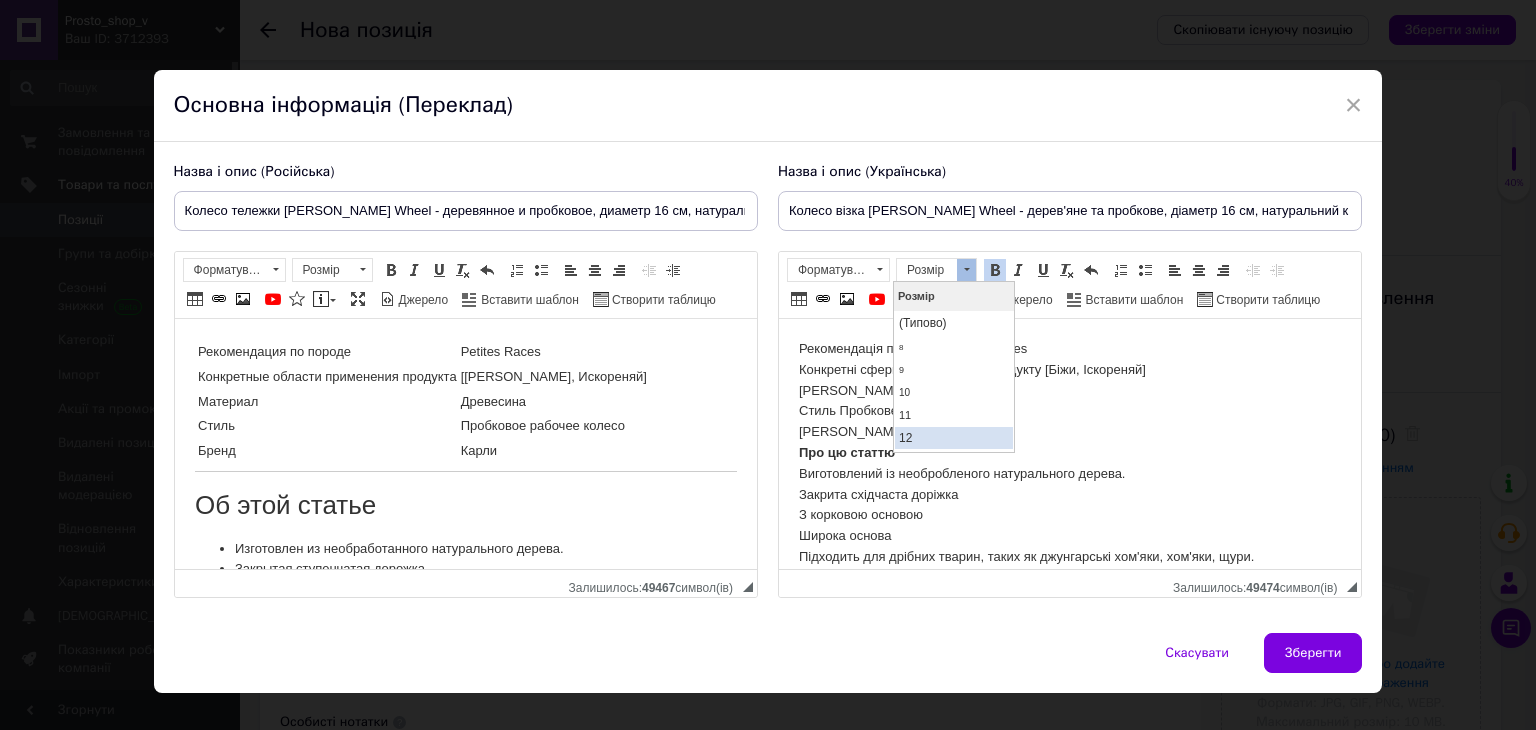 scroll, scrollTop: 100, scrollLeft: 0, axis: vertical 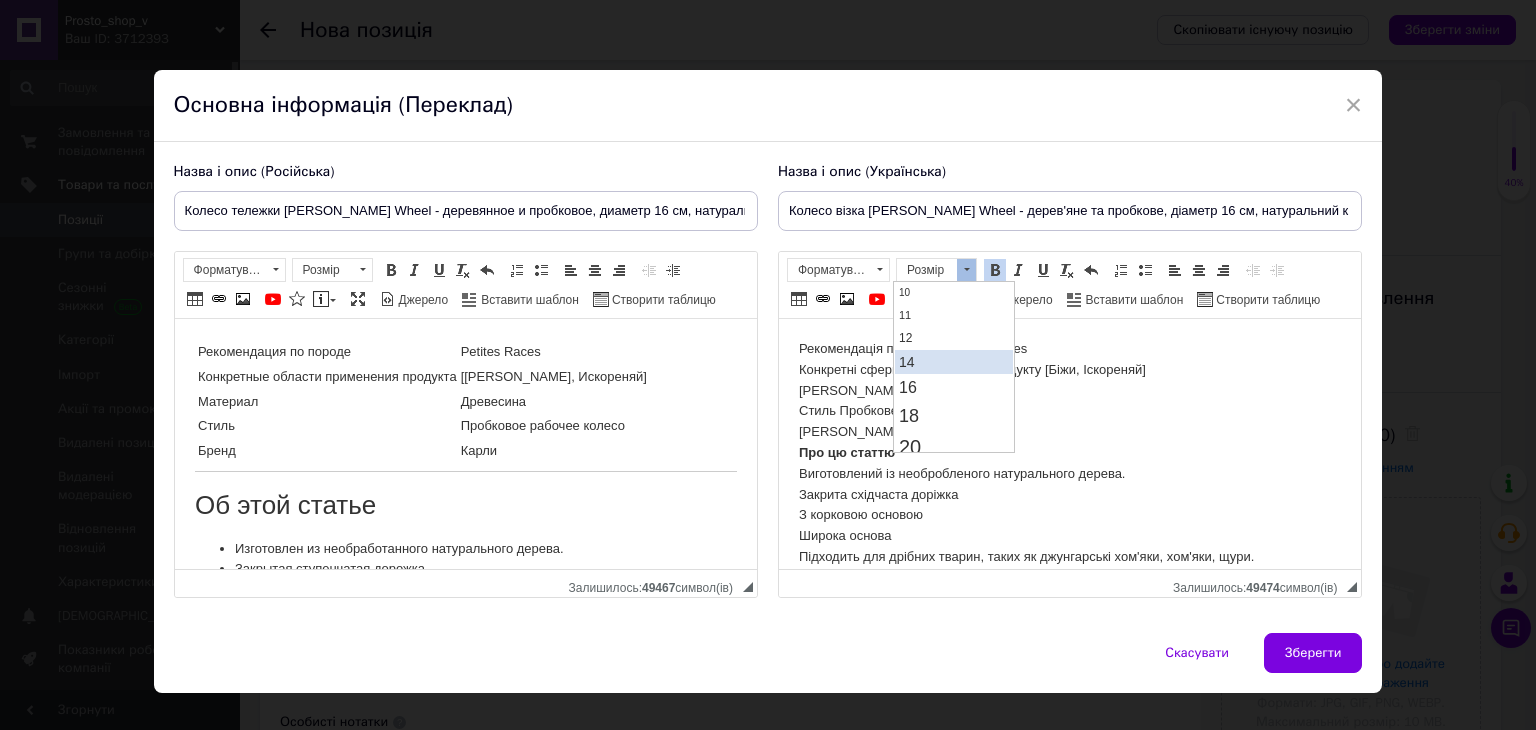 click on "14" at bounding box center [953, 361] 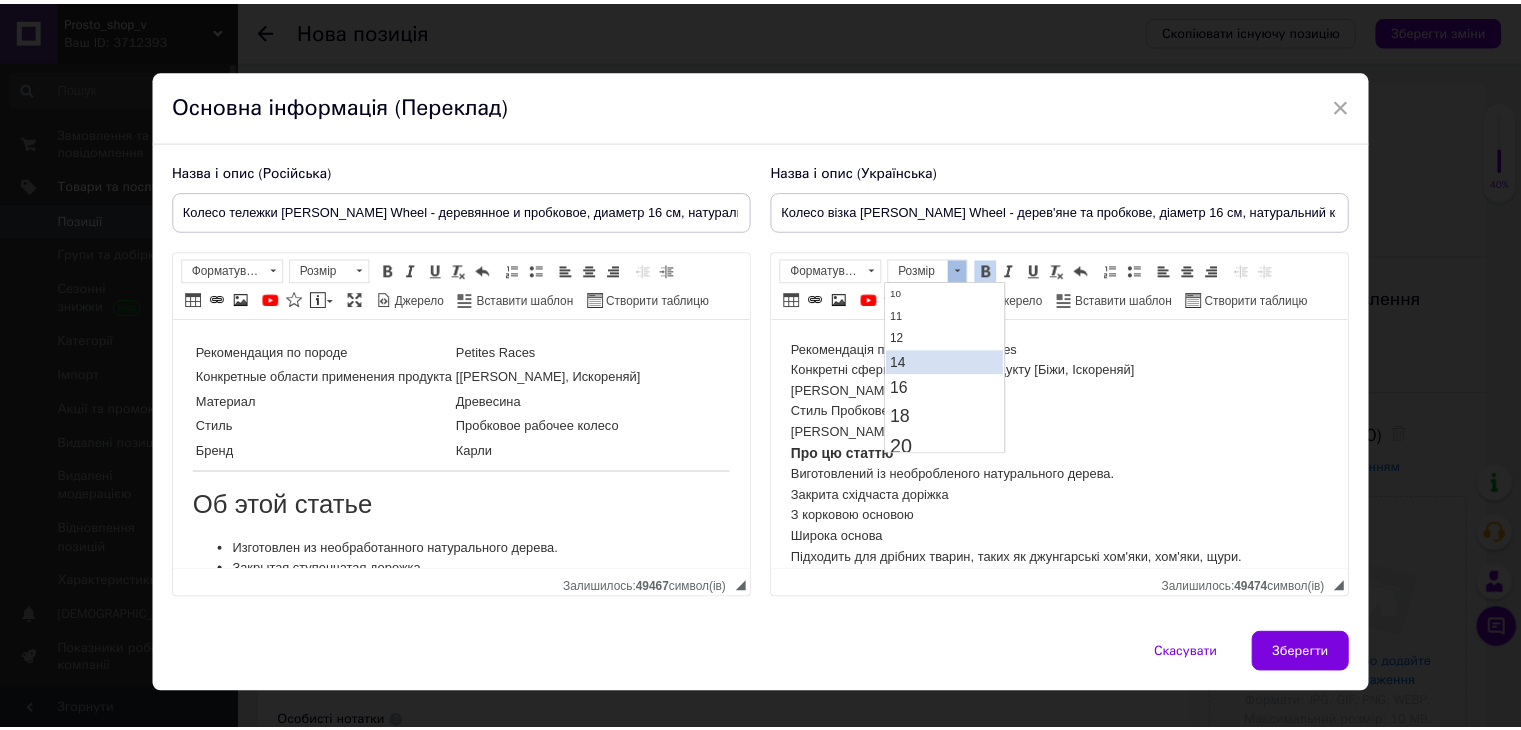 scroll, scrollTop: 0, scrollLeft: 0, axis: both 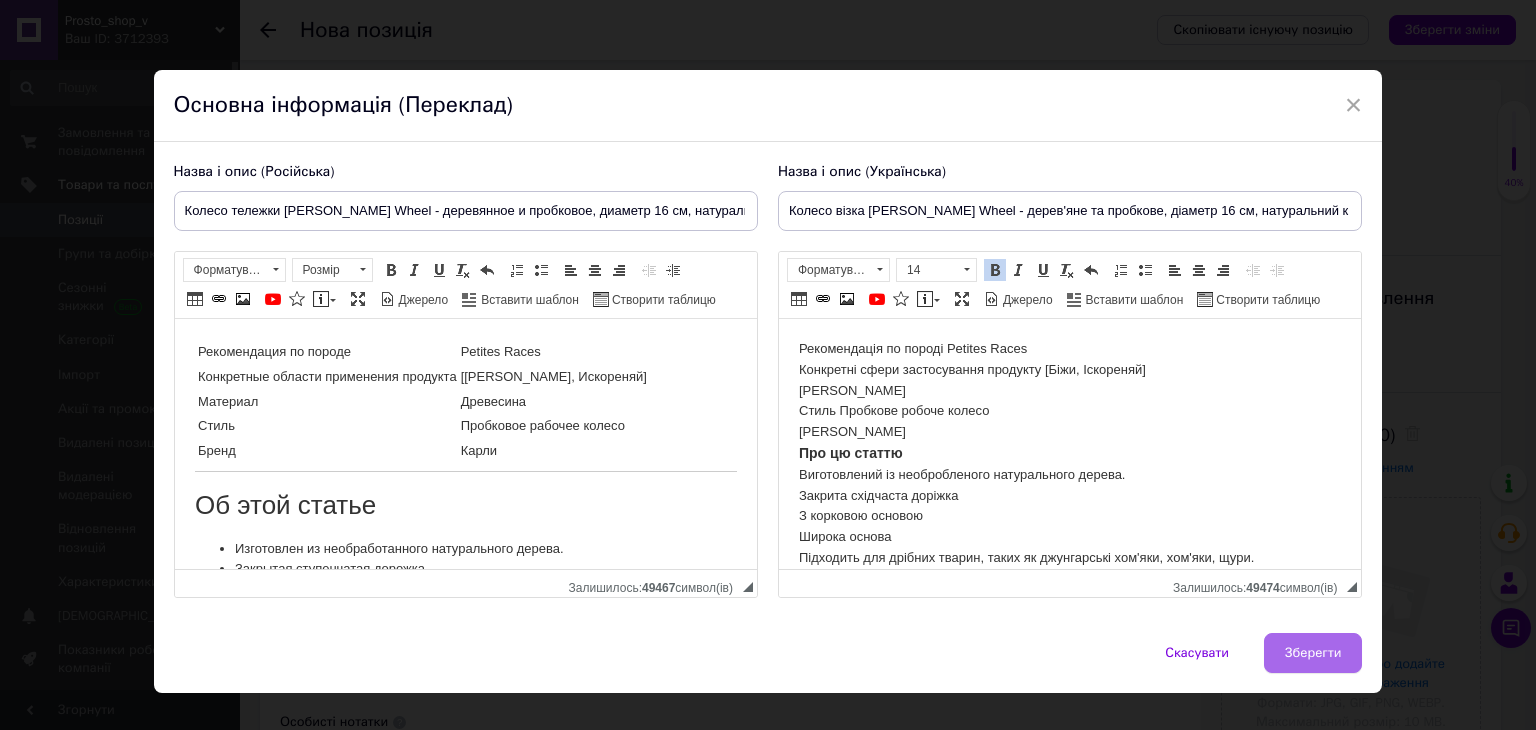 click on "Зберегти" at bounding box center [1313, 653] 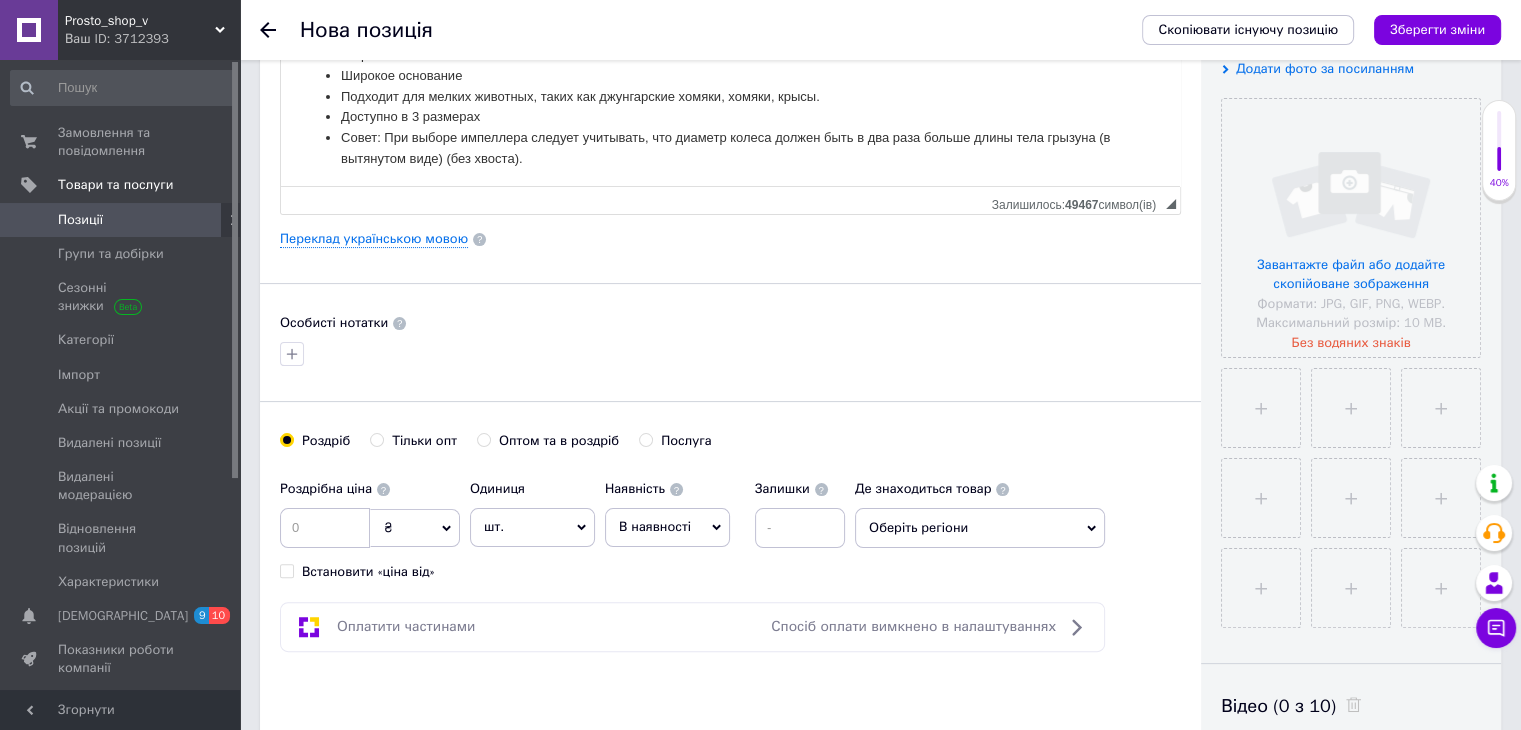 scroll, scrollTop: 400, scrollLeft: 0, axis: vertical 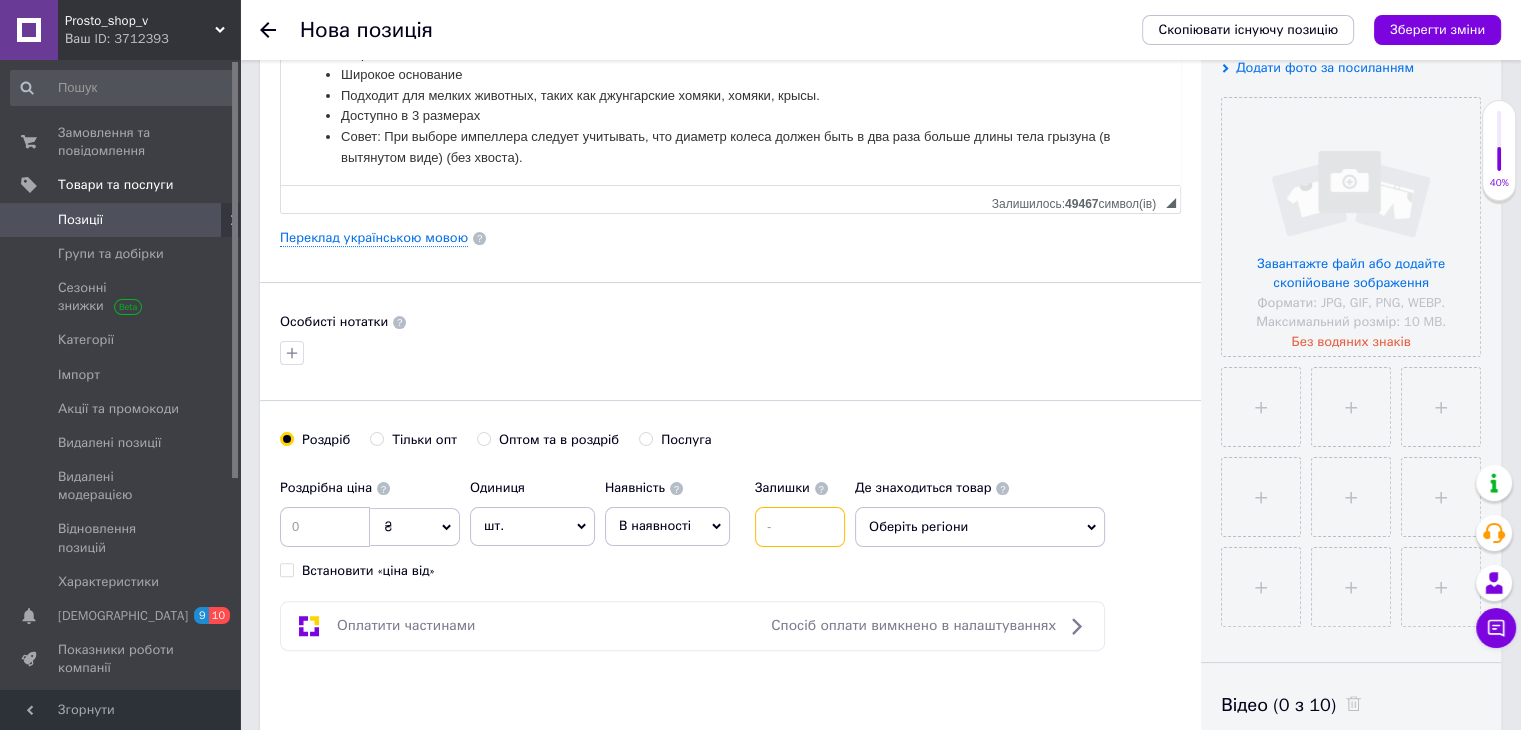 click at bounding box center (800, 527) 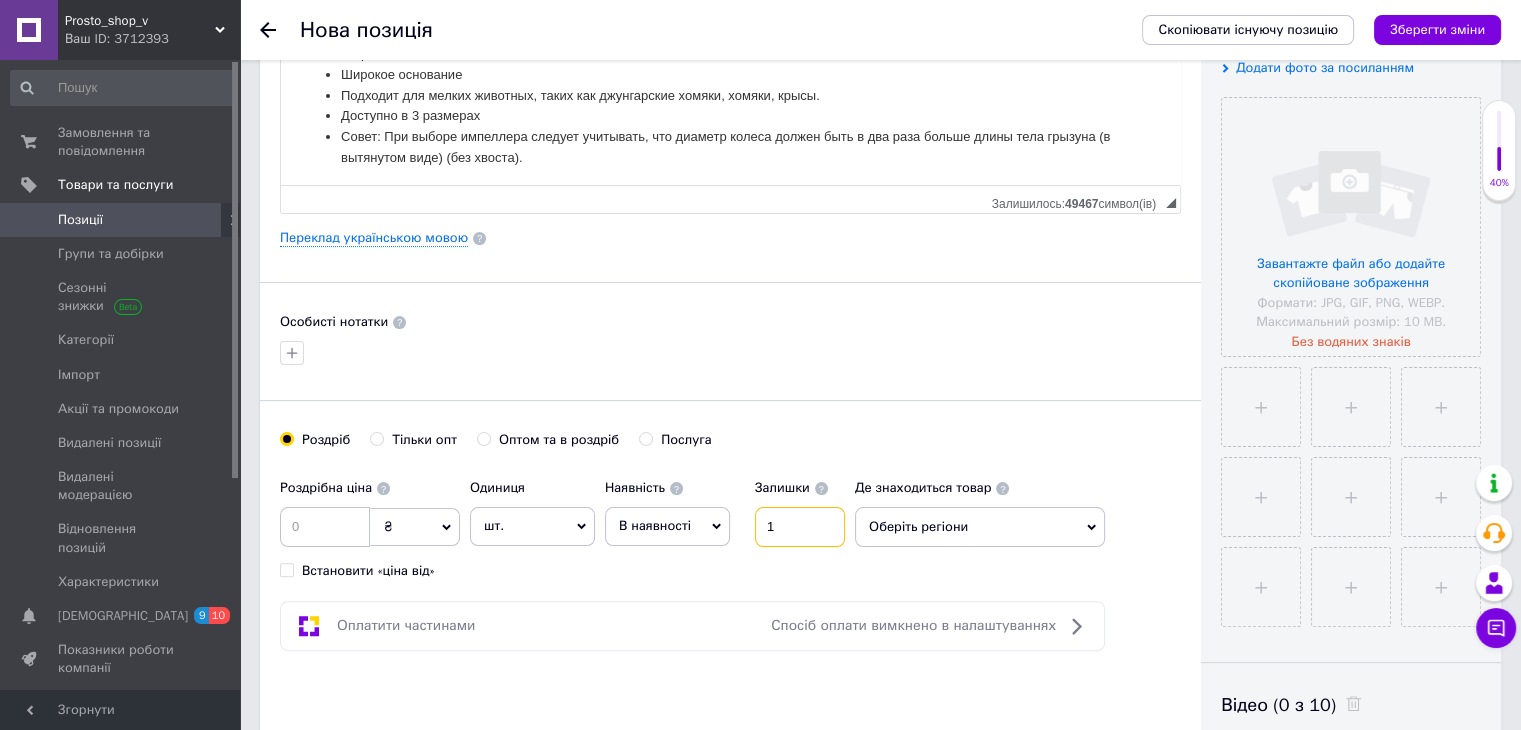 type on "1" 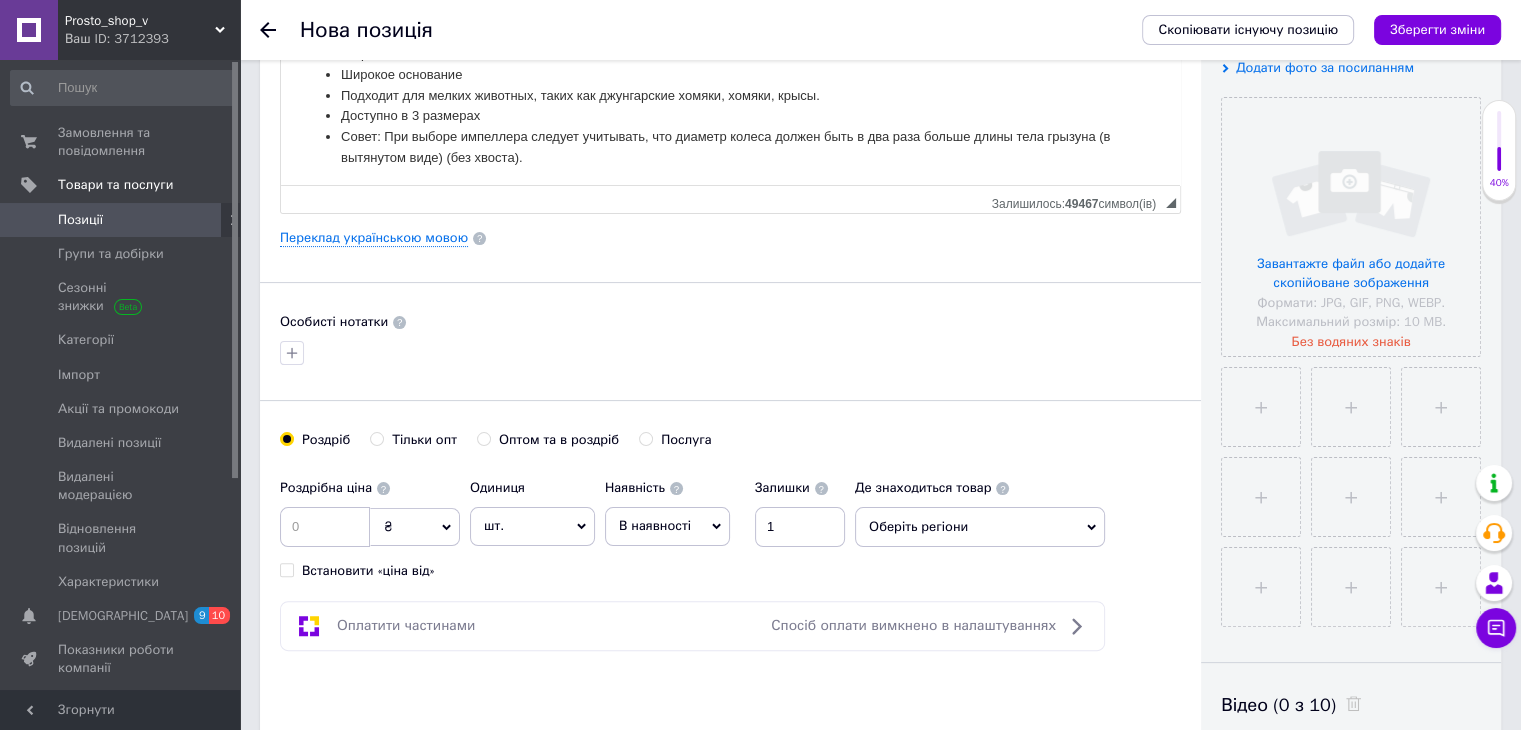 click on "В наявності" at bounding box center (655, 525) 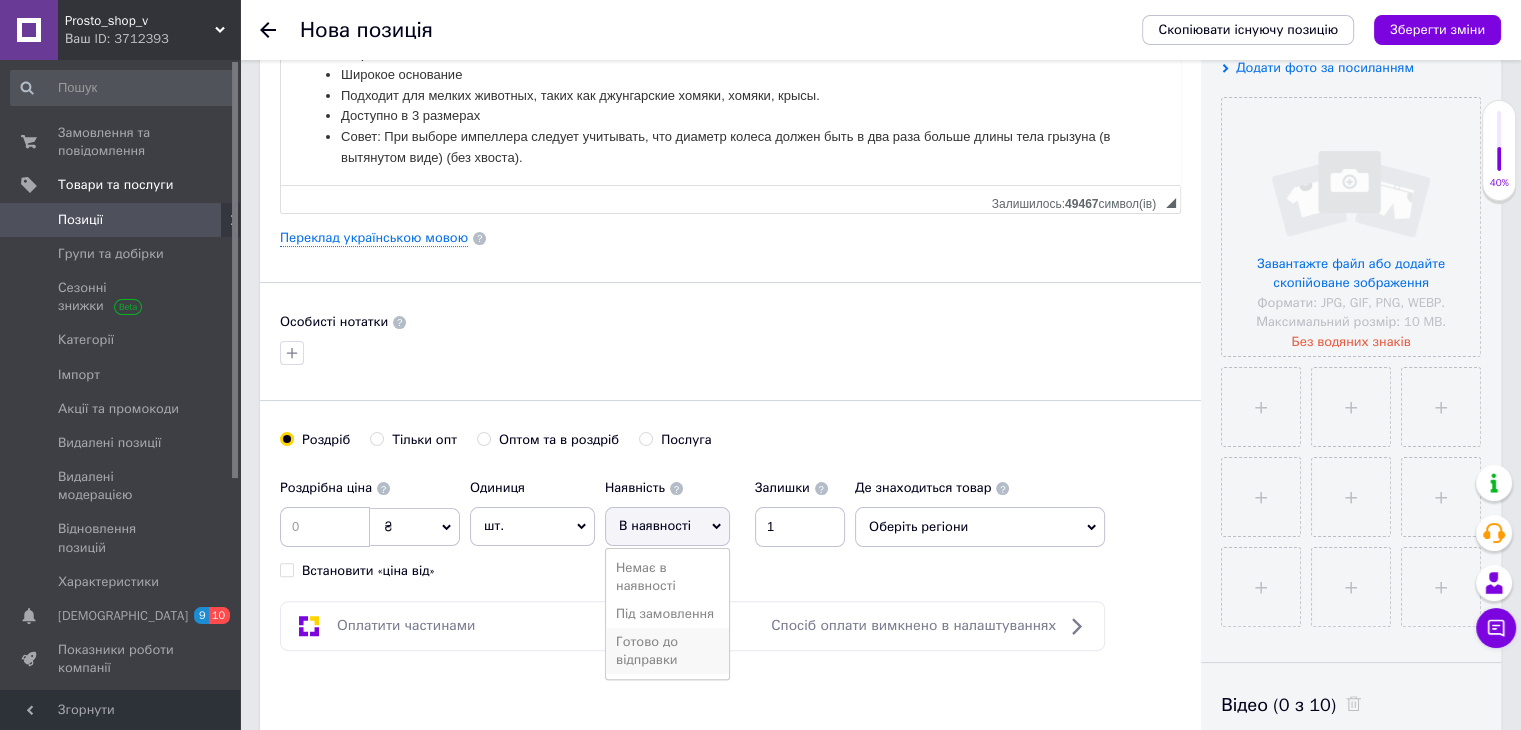 click on "Готово до відправки" at bounding box center [667, 651] 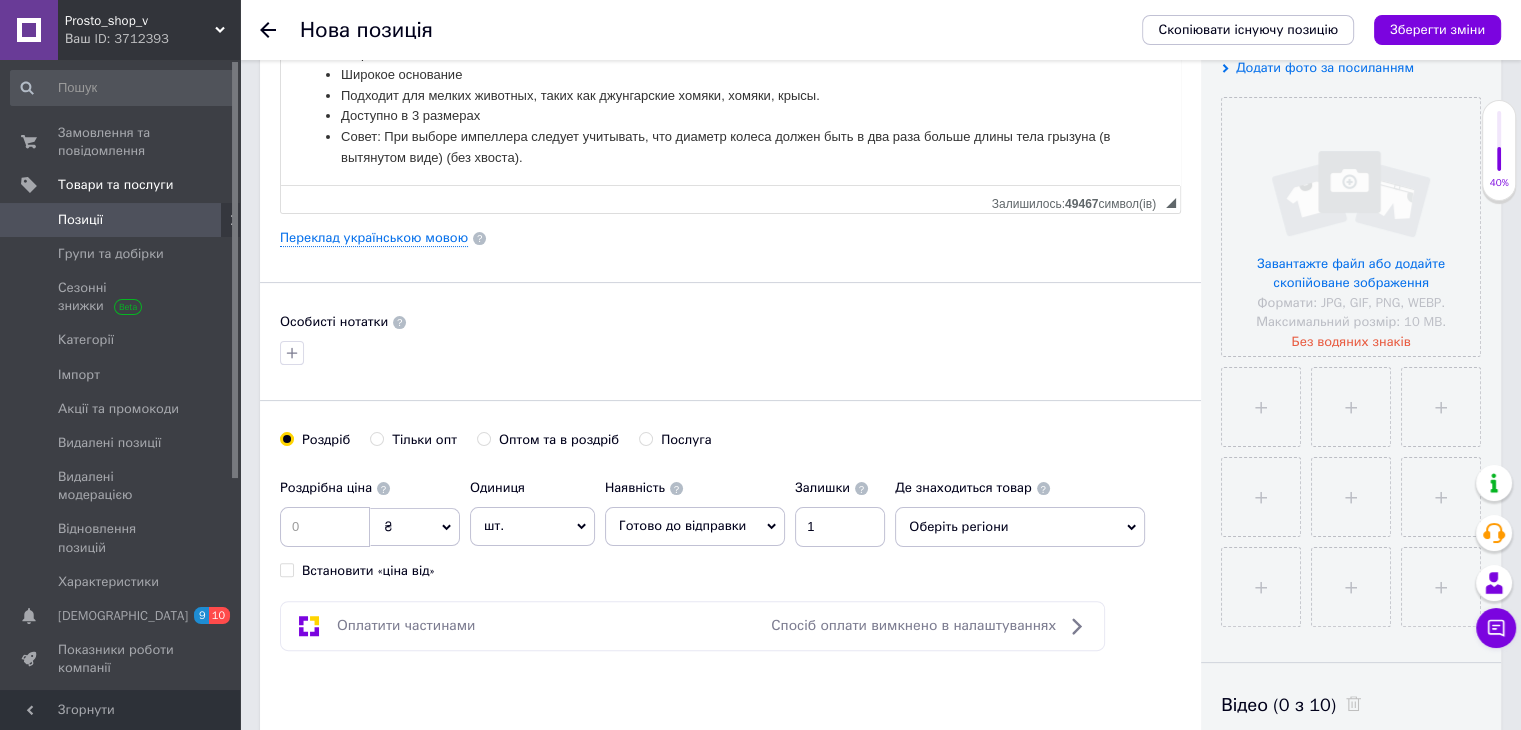 click on "Оберіть регіони" at bounding box center [1020, 527] 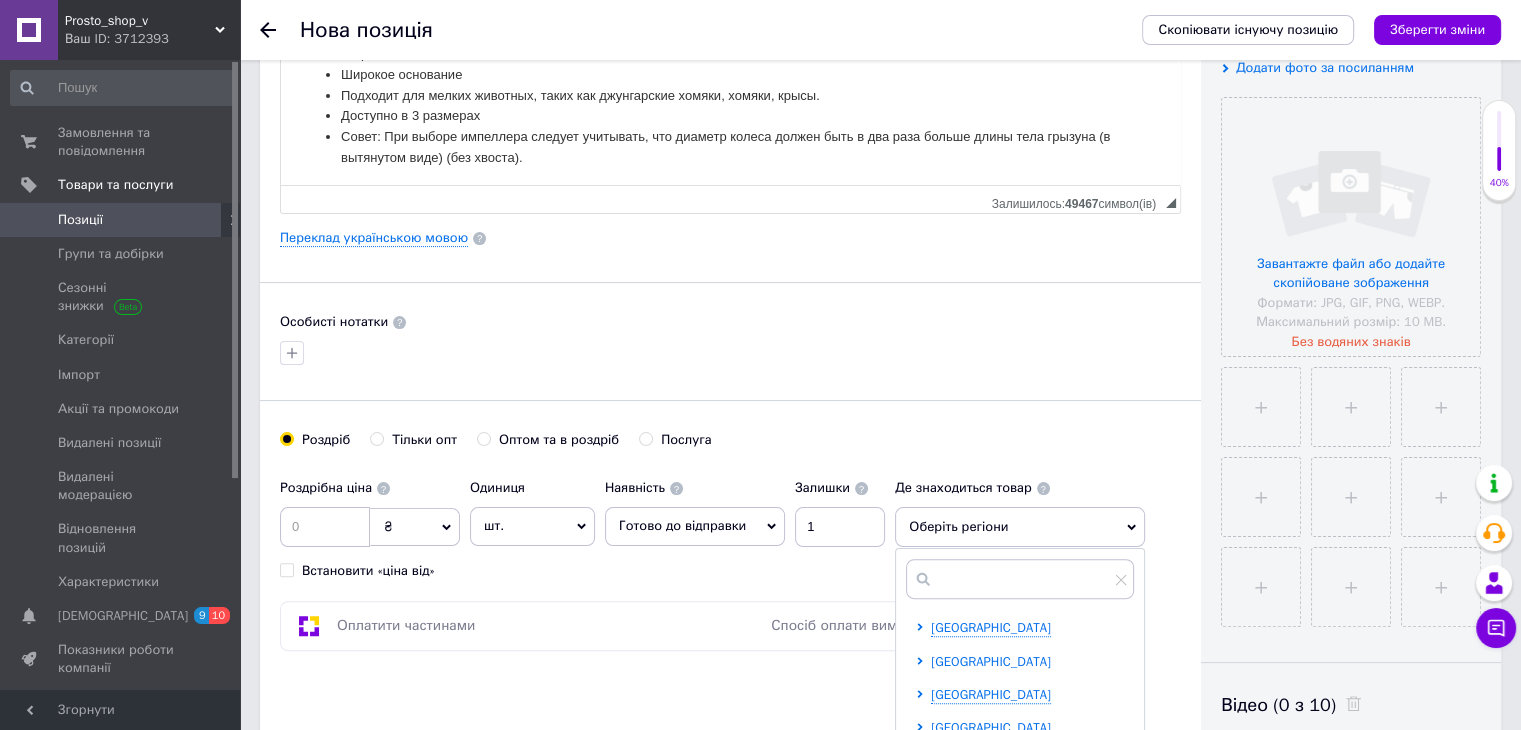 click on "[GEOGRAPHIC_DATA]" at bounding box center (991, 661) 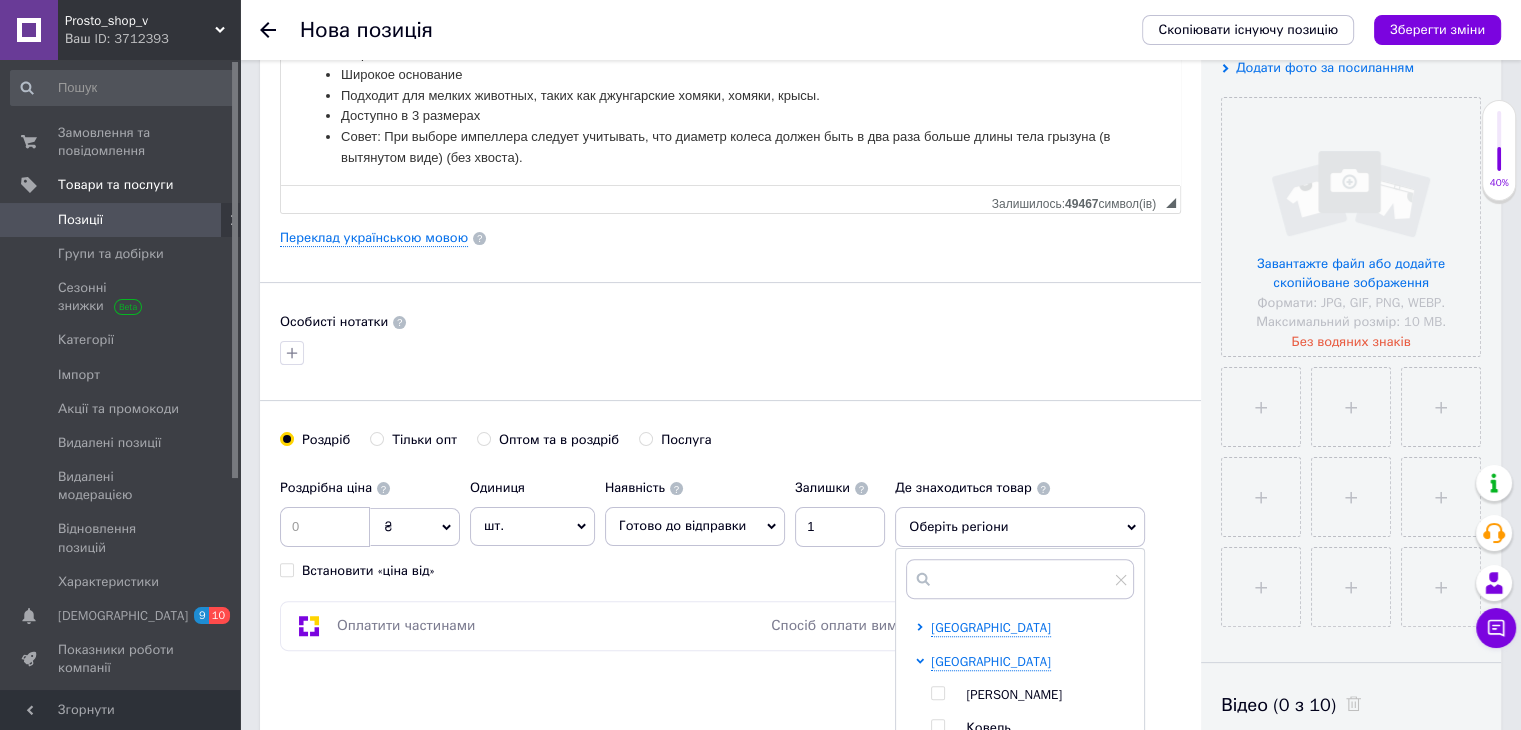 click at bounding box center (937, 693) 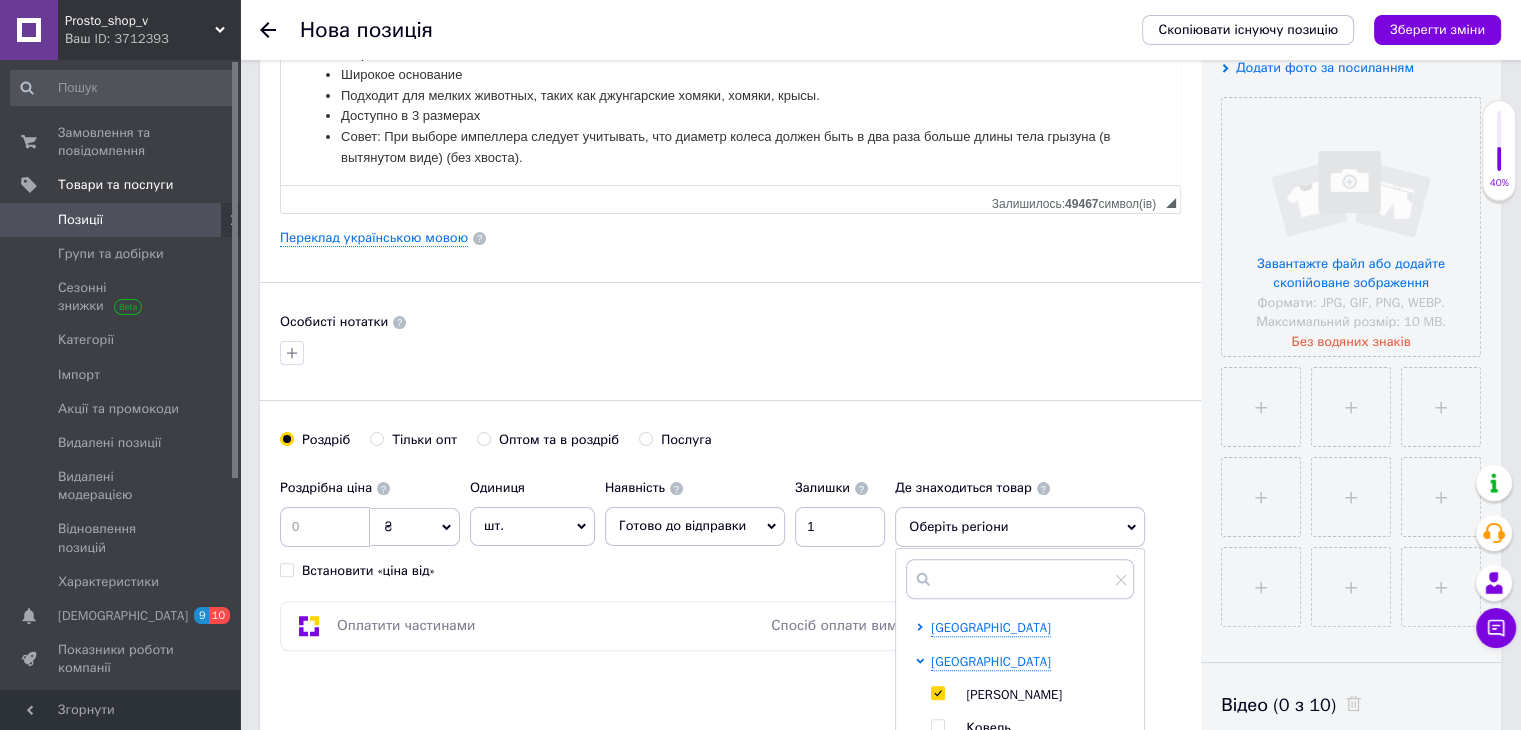 checkbox on "true" 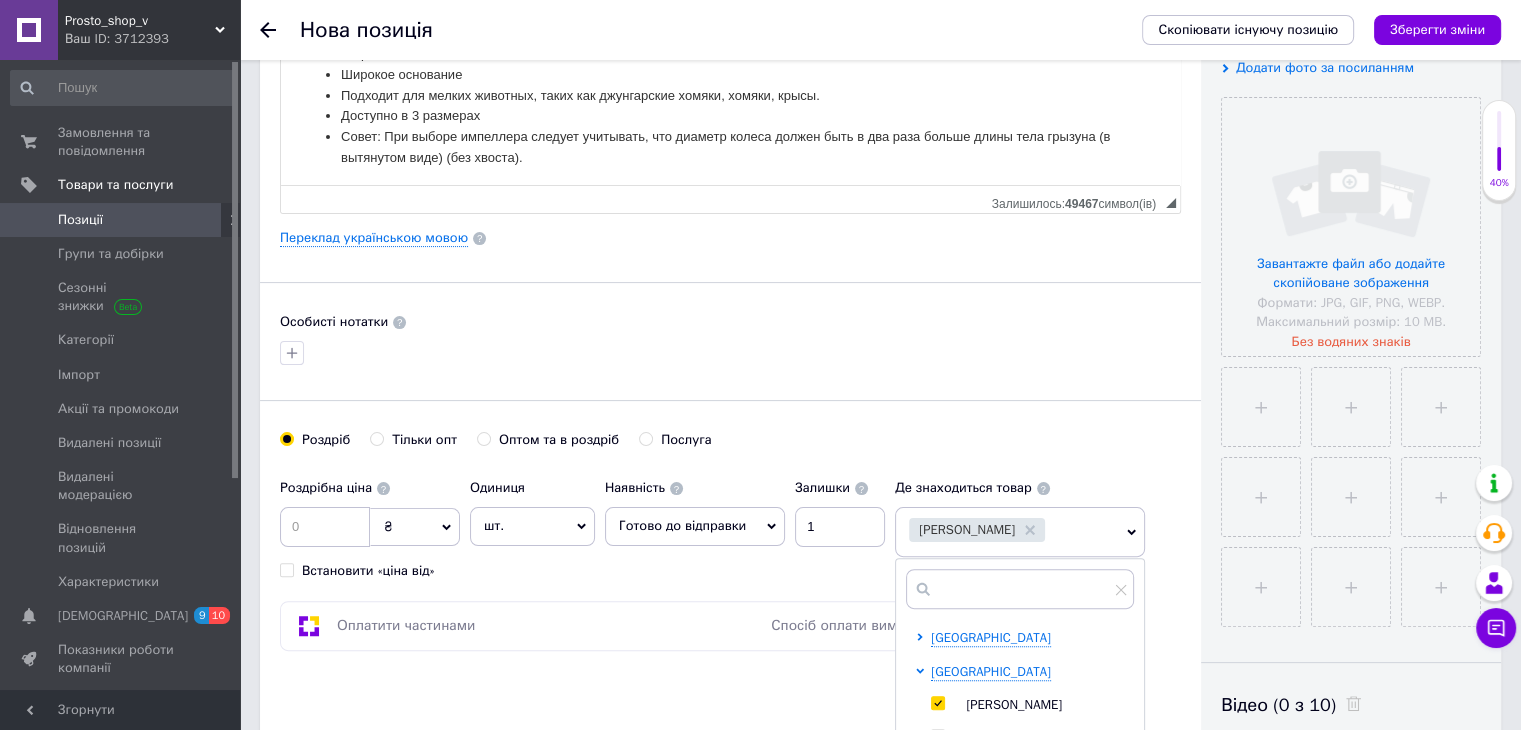 click on "Основна інформація Назва позиції (Російська) ✱ Колесо тележки [PERSON_NAME] Wheel - деревянное и пробковое, диаметр 16 см, натуральный цвет Код/Артикул S04427 Опис (Російська) ✱
Рекомендация по породе
Petites Races
Конкретные области применения продукта
[Беги, Искореняй]
Материал
Древесина
Стиль
Пробковое рабочее колесо
[PERSON_NAME]
Об этой статье
Изготовлен из необработанного натурального дерева.
Закрытая ступенчатая дорожка
С пробковой основой
Широкое основание
Доступно в 3 размерах
Форматування" at bounding box center (730, 238) 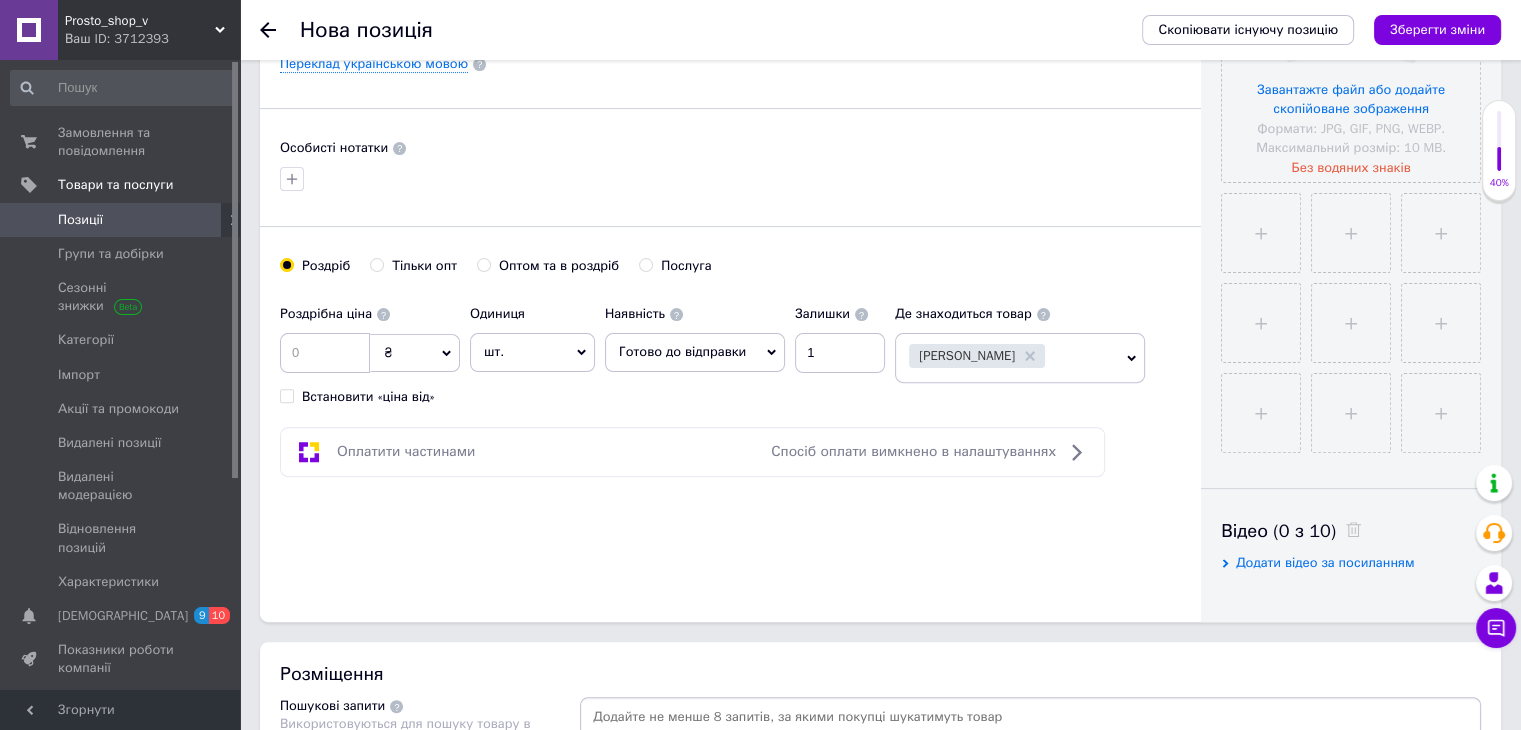 scroll, scrollTop: 300, scrollLeft: 0, axis: vertical 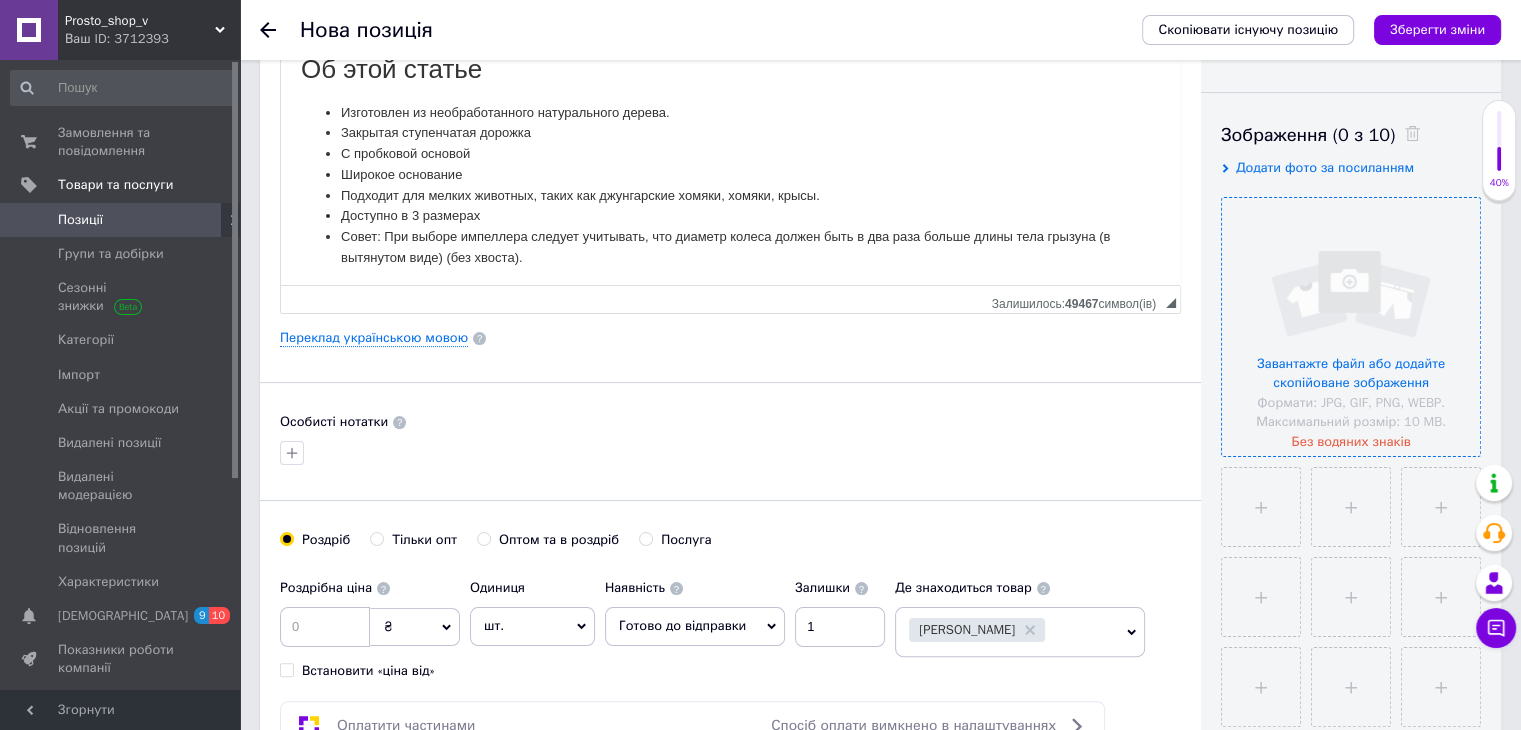 click at bounding box center [1351, 327] 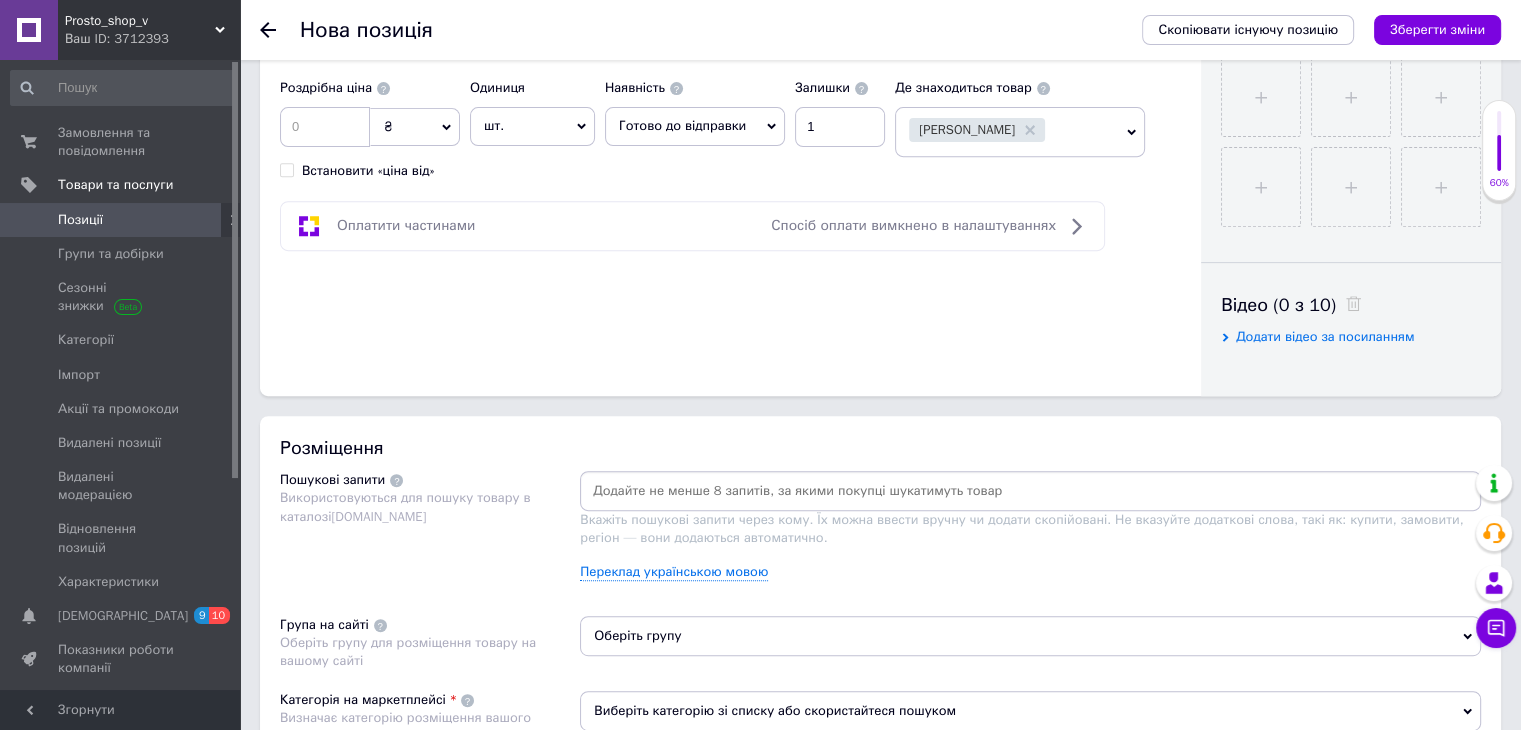 scroll, scrollTop: 1000, scrollLeft: 0, axis: vertical 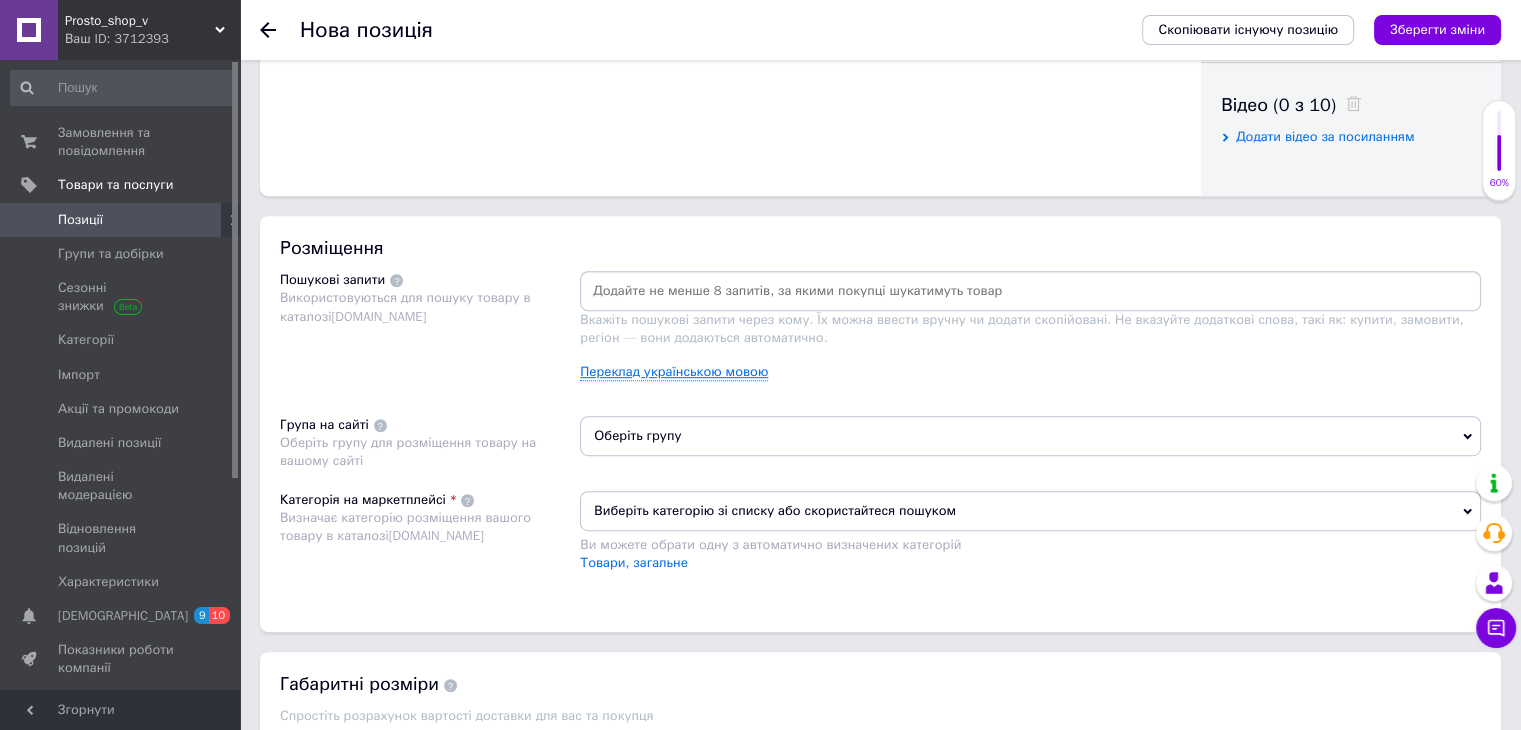 click on "Переклад українською мовою" at bounding box center [674, 372] 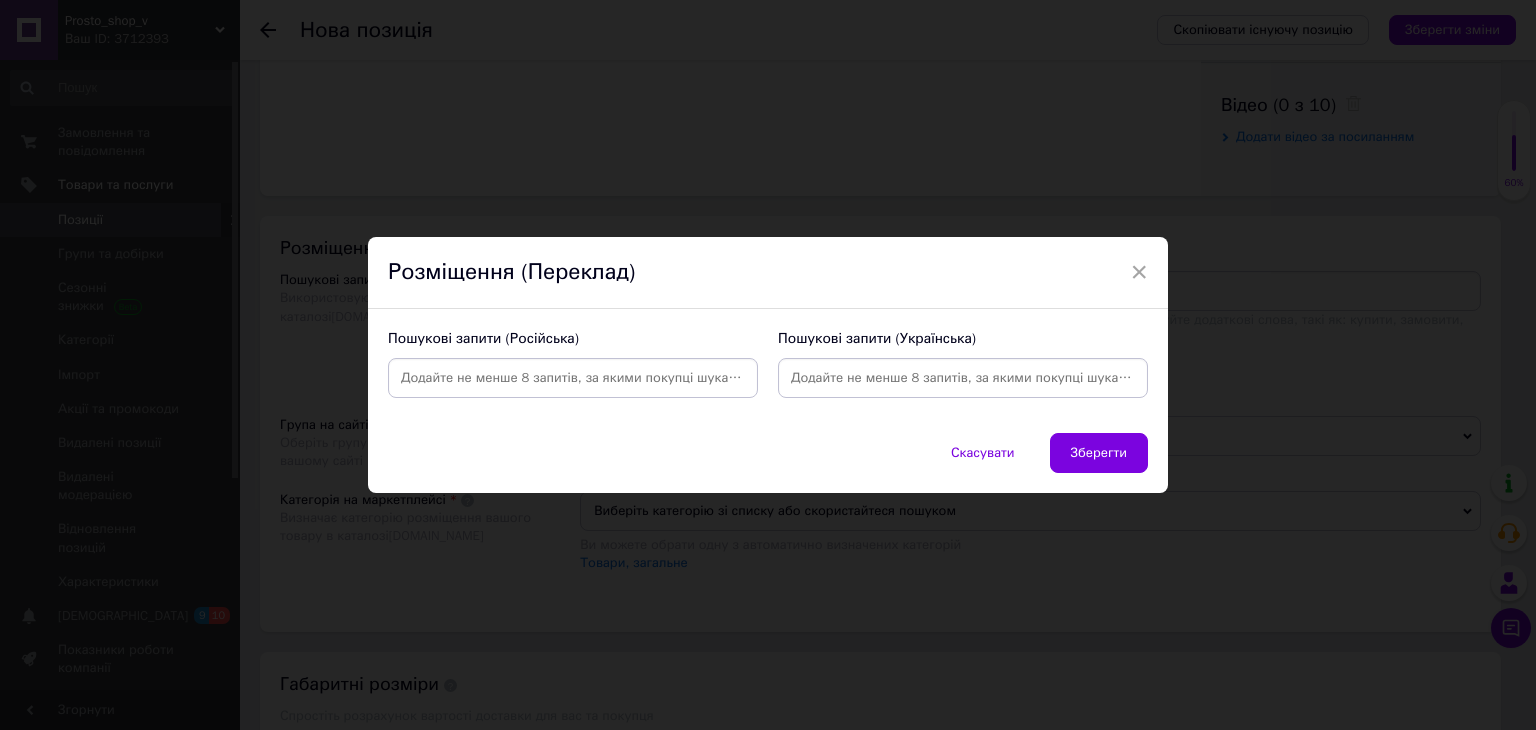 click at bounding box center [573, 378] 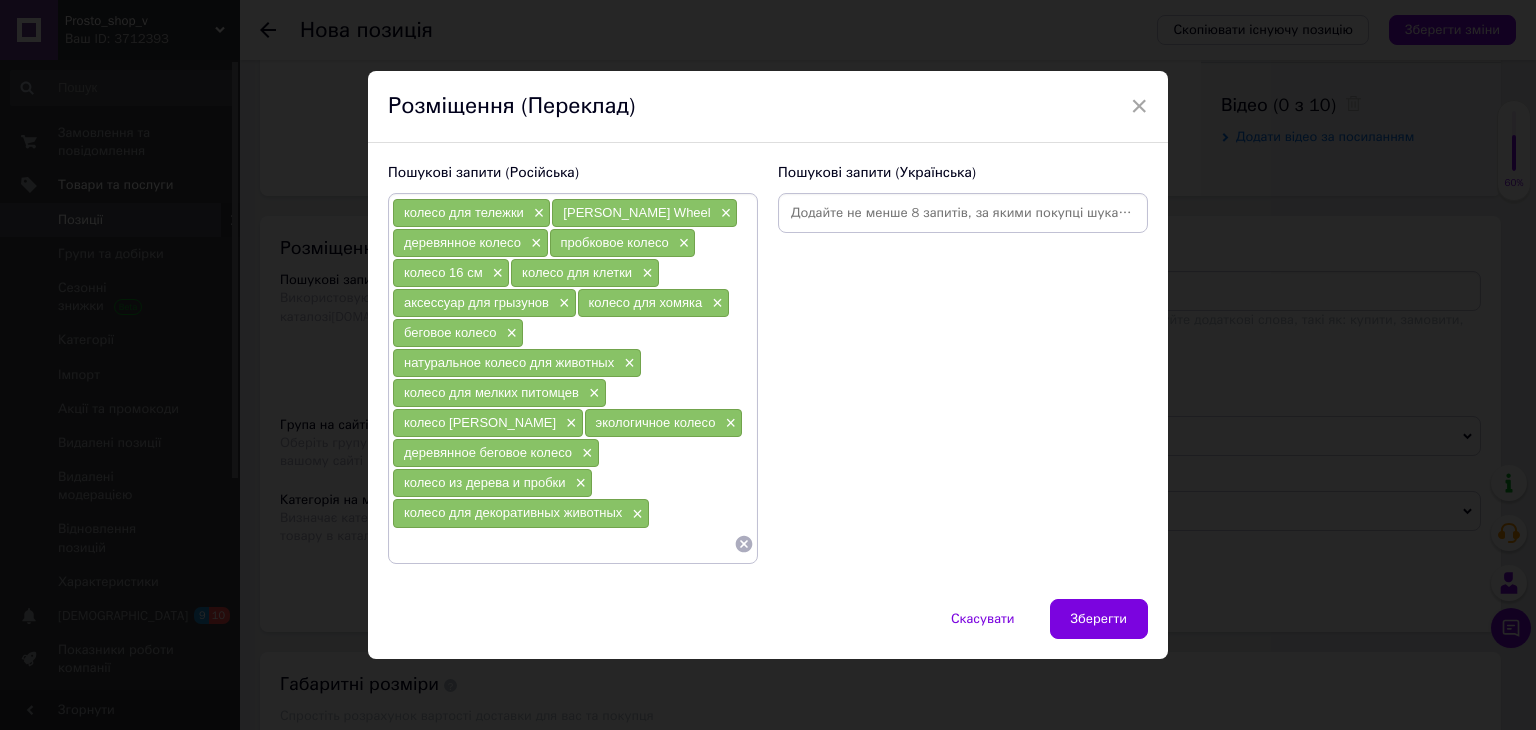 click at bounding box center (963, 213) 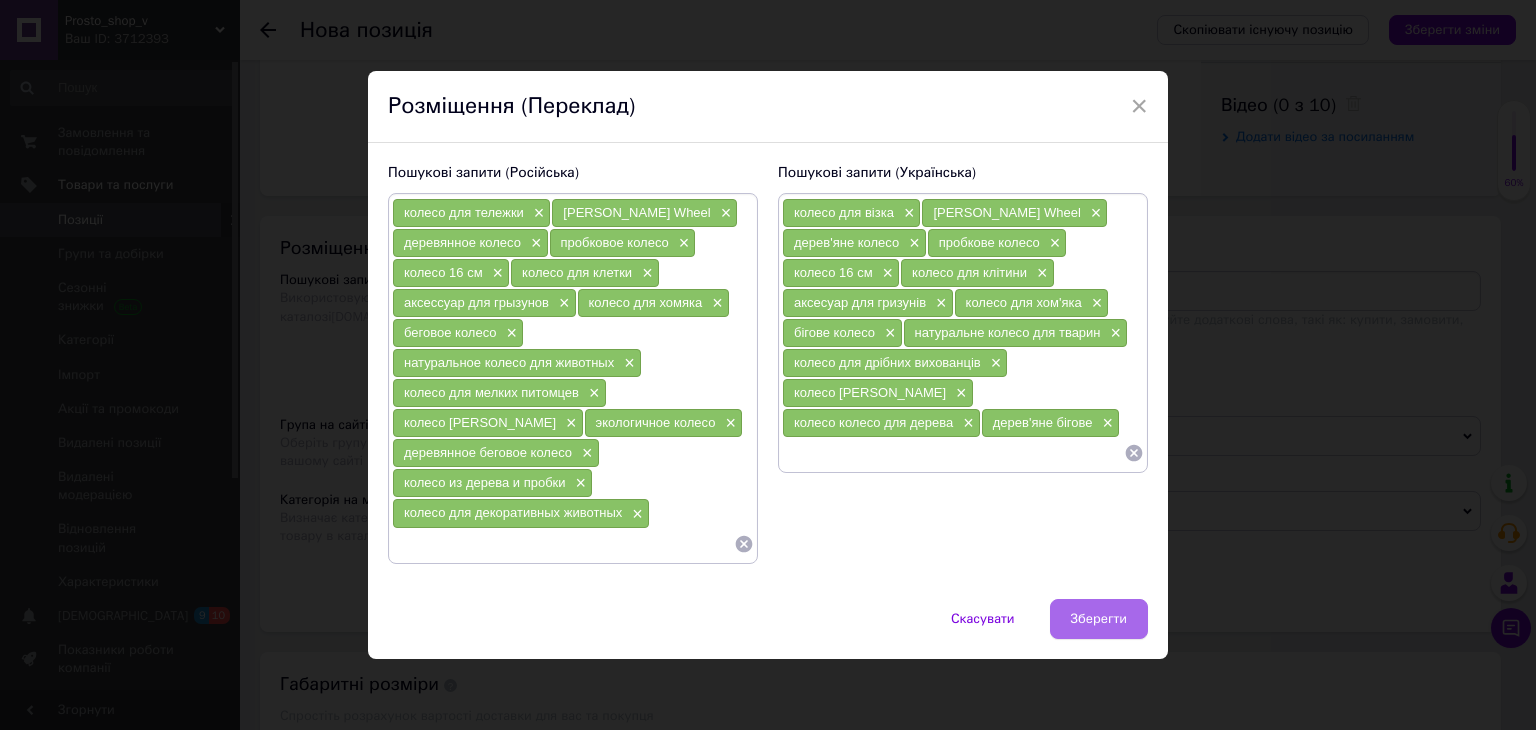 click on "Зберегти" at bounding box center (1099, 619) 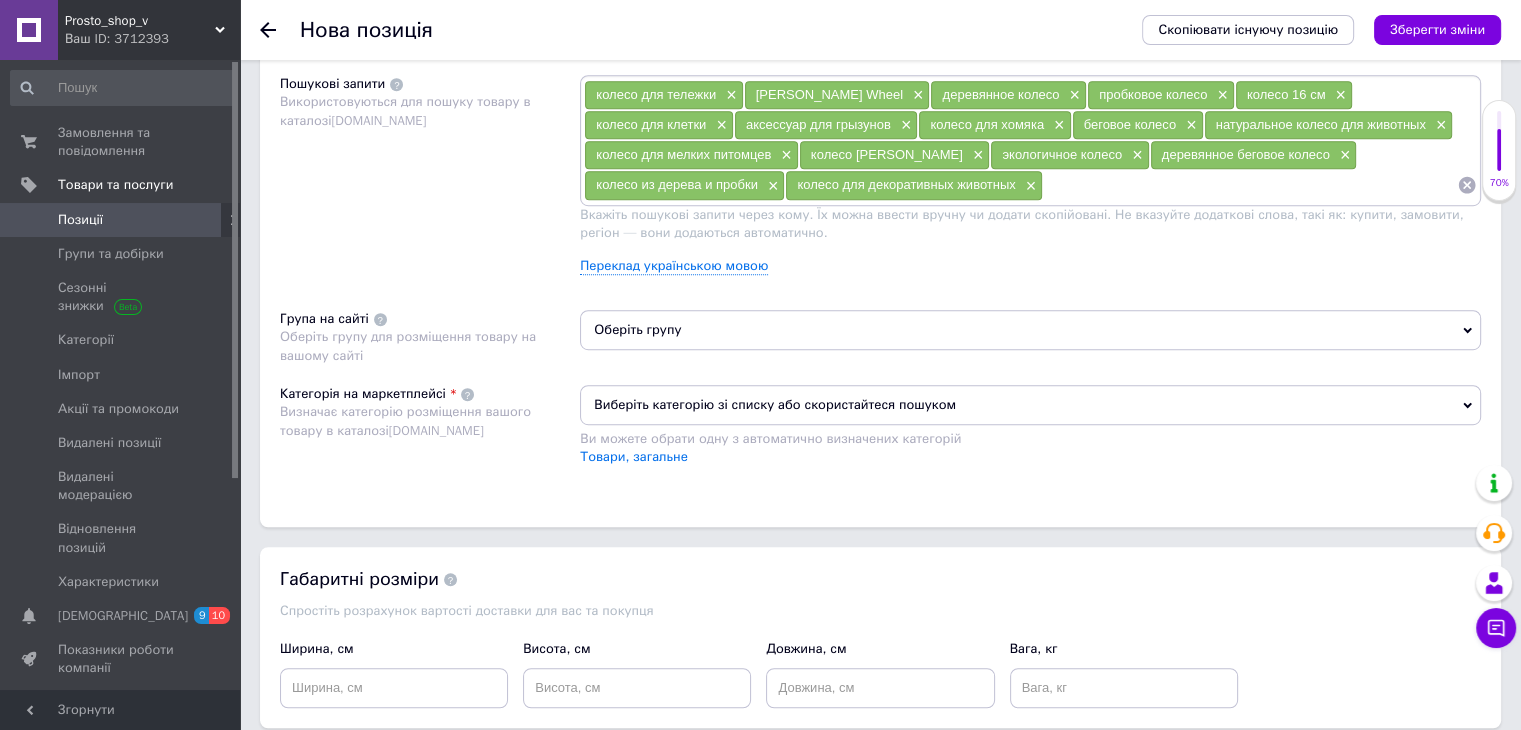 scroll, scrollTop: 1200, scrollLeft: 0, axis: vertical 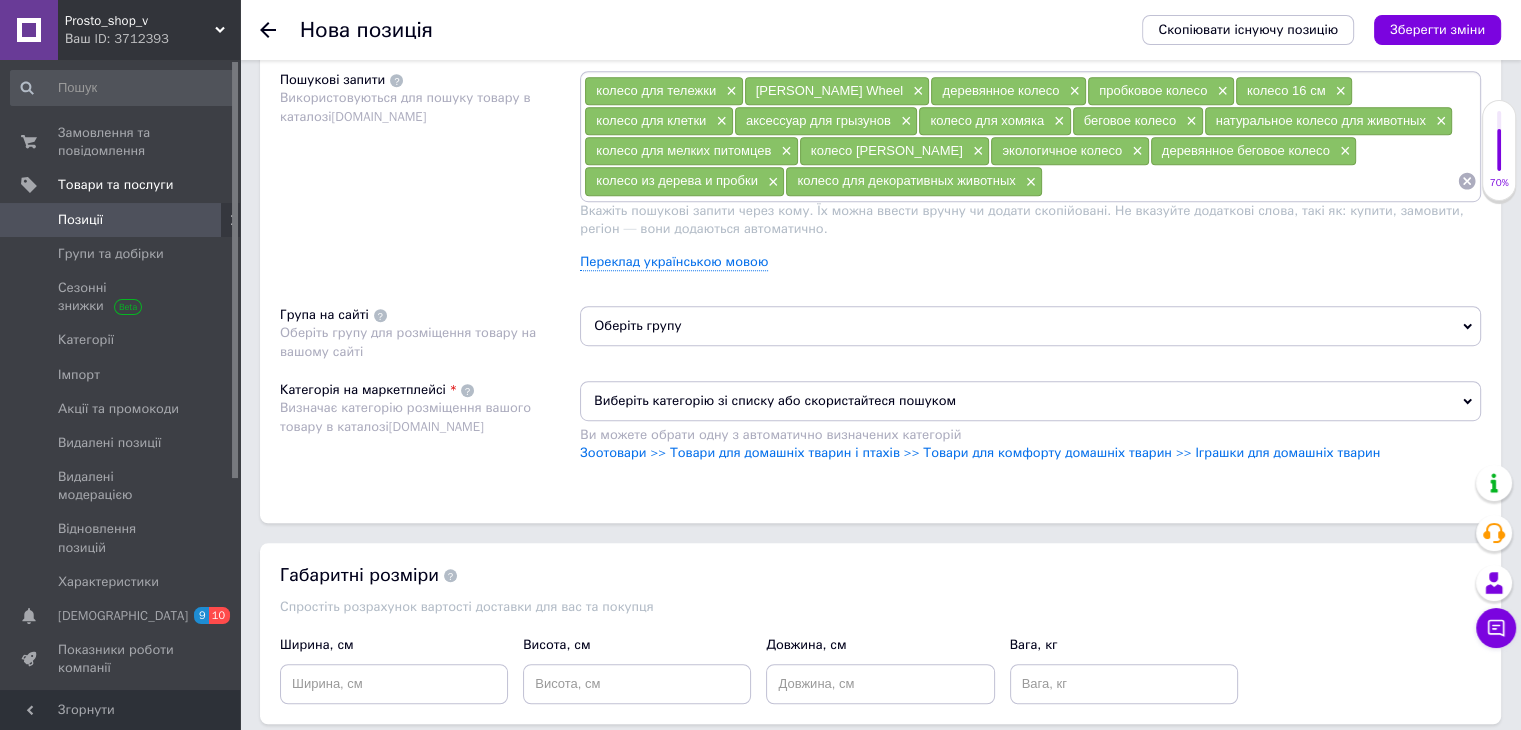 click on "Оберіть групу" at bounding box center [1030, 326] 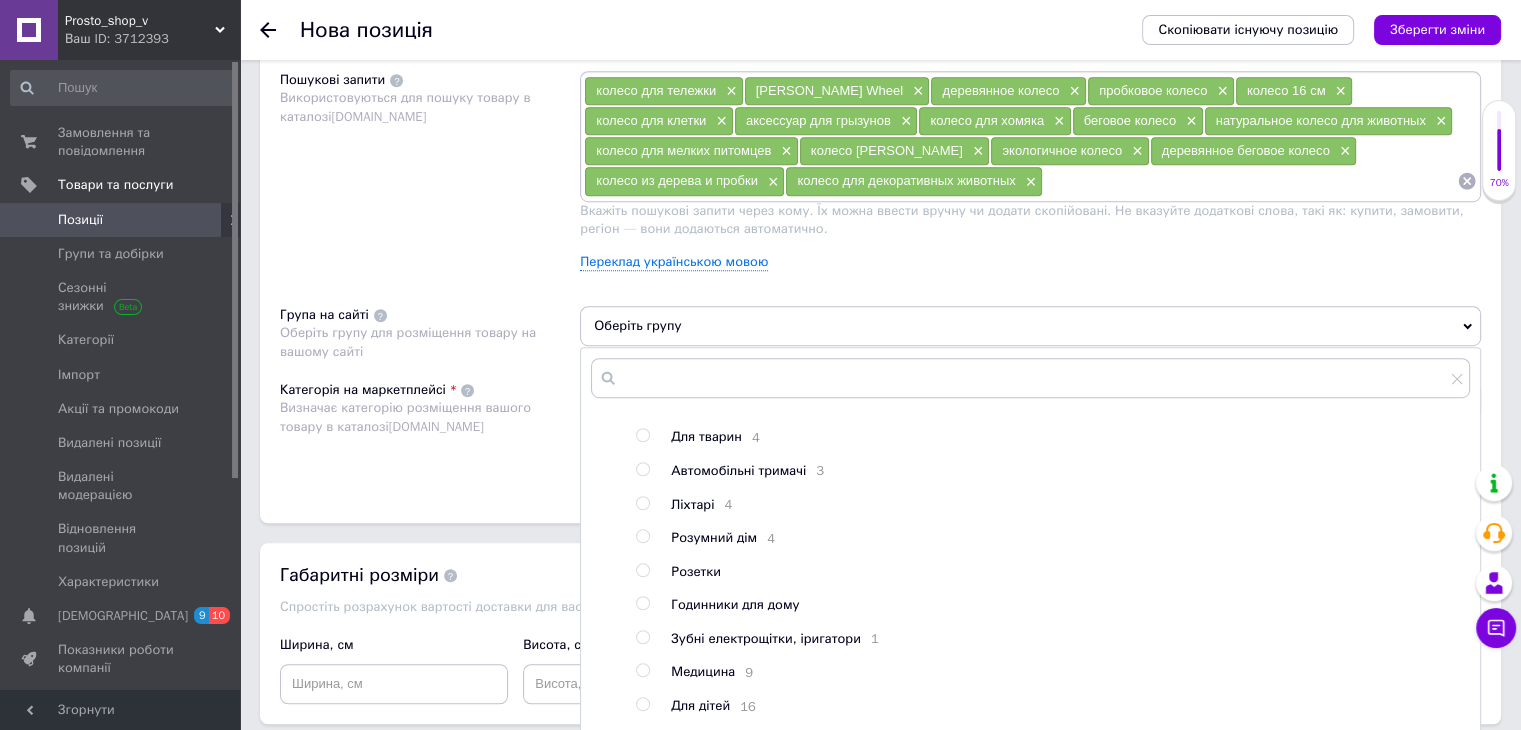 scroll, scrollTop: 209, scrollLeft: 0, axis: vertical 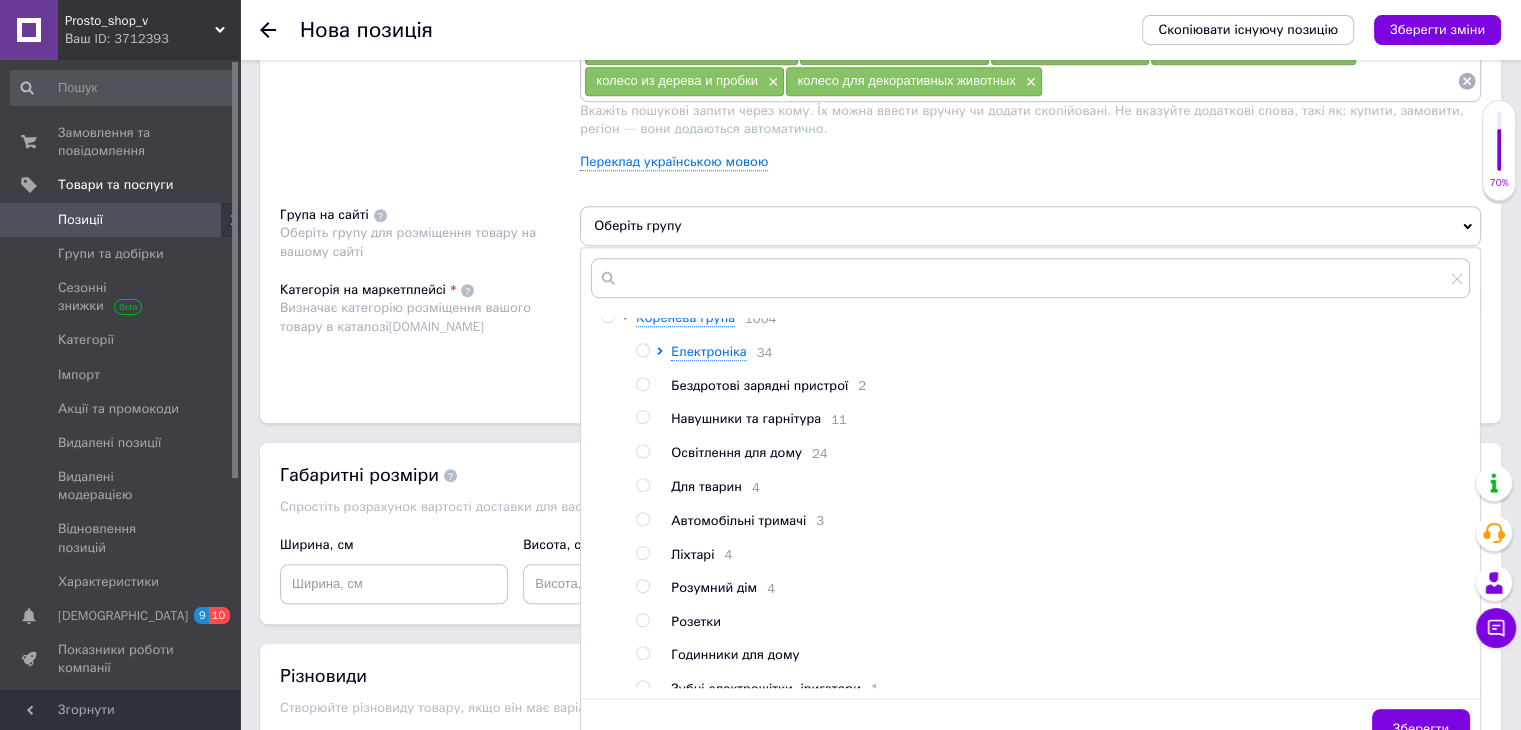 click at bounding box center [642, 485] 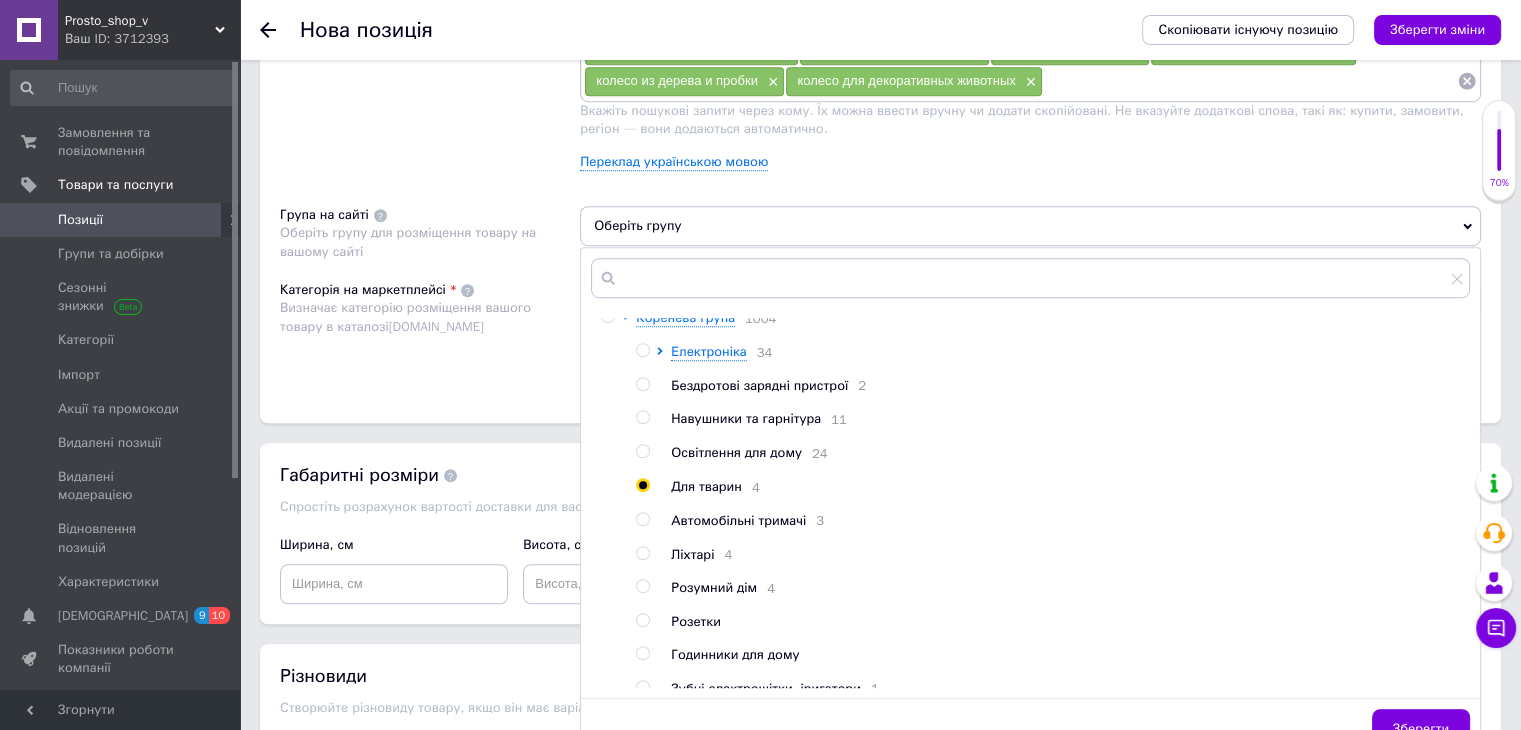 radio on "true" 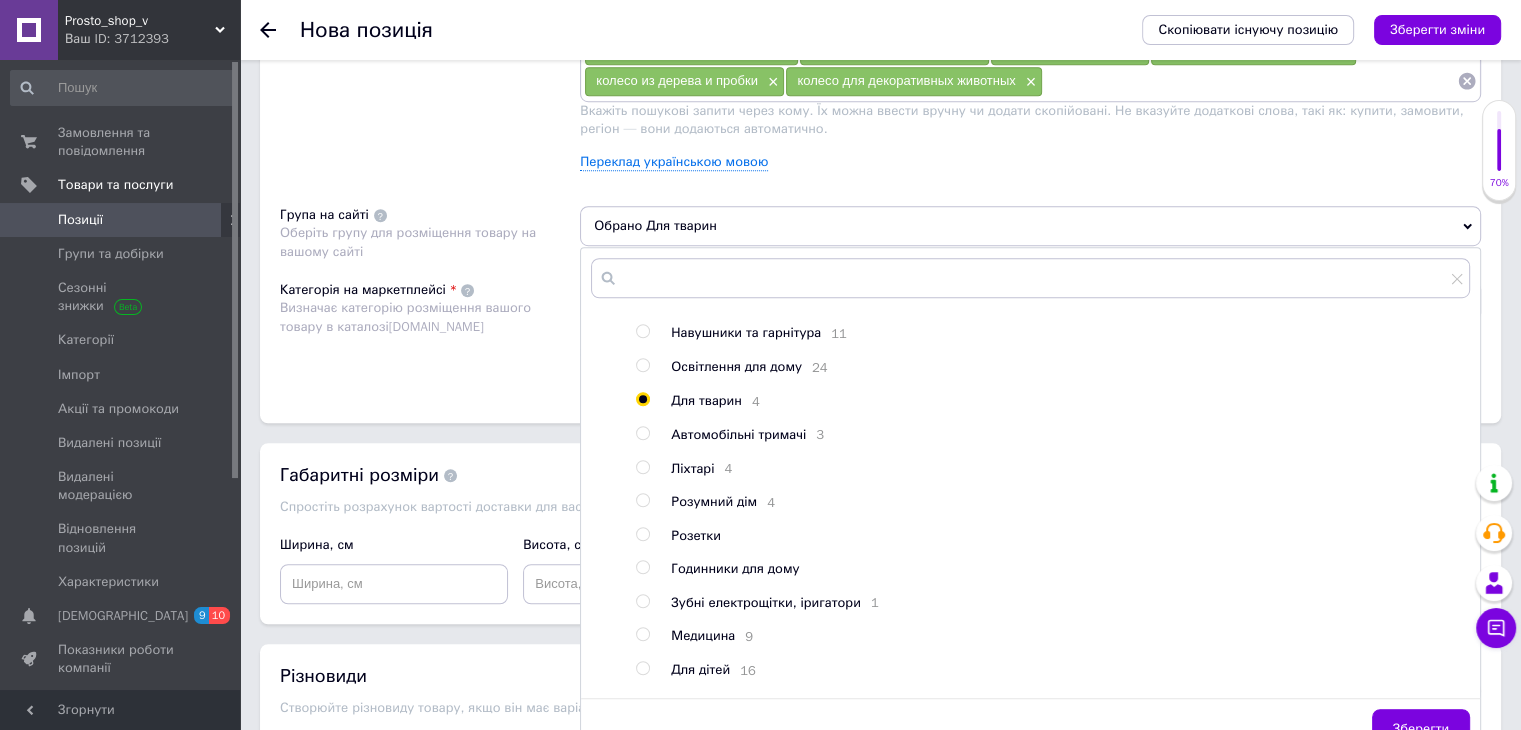 scroll, scrollTop: 209, scrollLeft: 0, axis: vertical 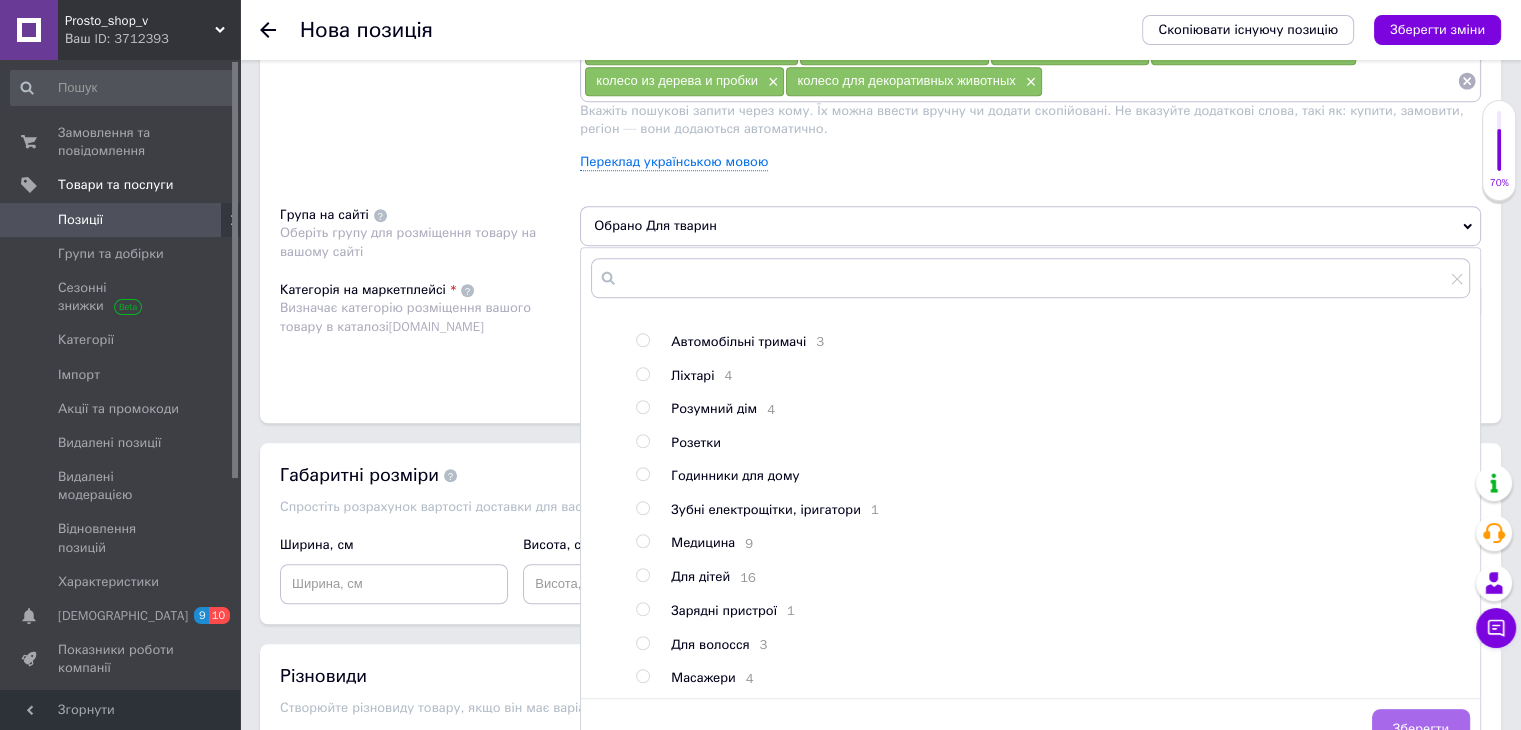 click on "Зберегти" at bounding box center (1421, 729) 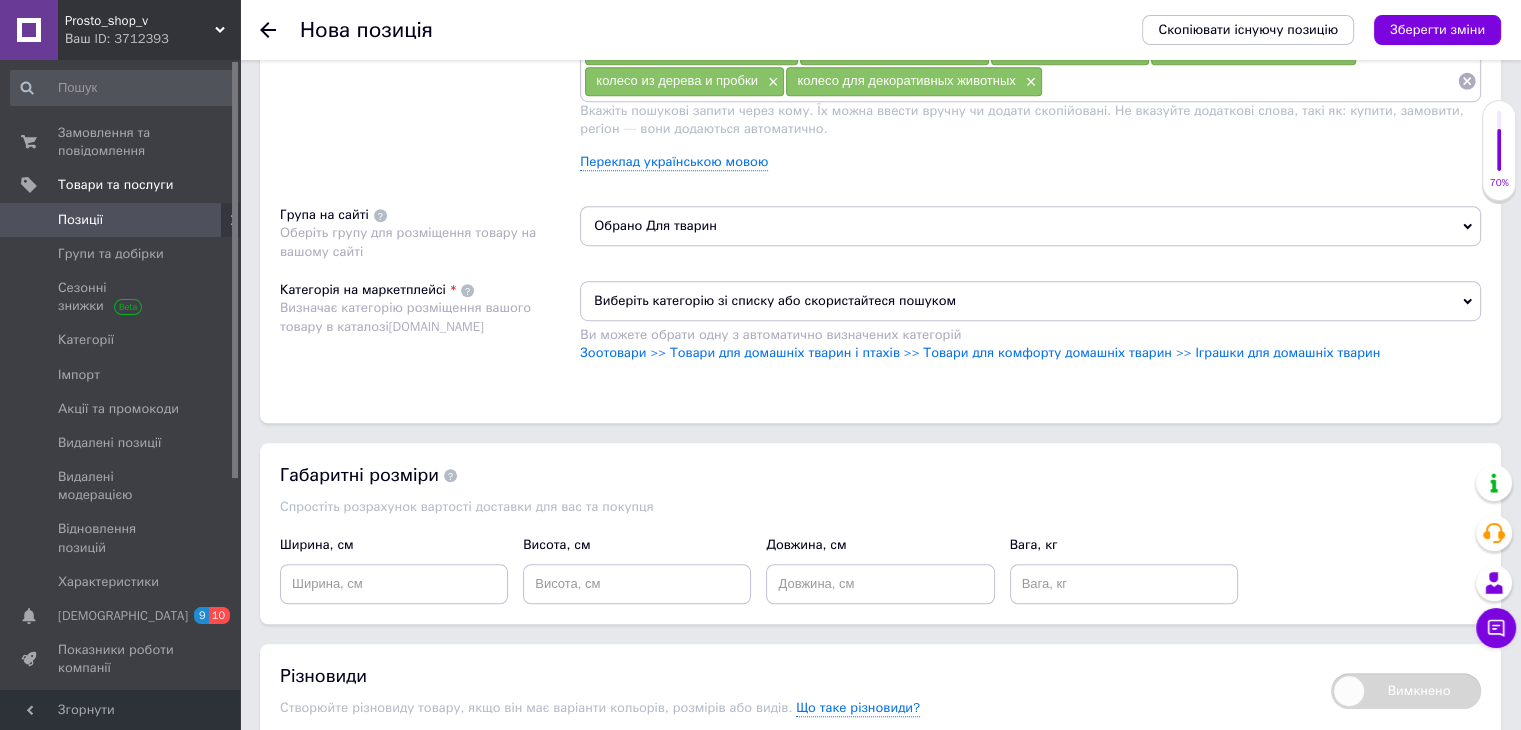 drag, startPoint x: 554, startPoint y: 369, endPoint x: 586, endPoint y: 369, distance: 32 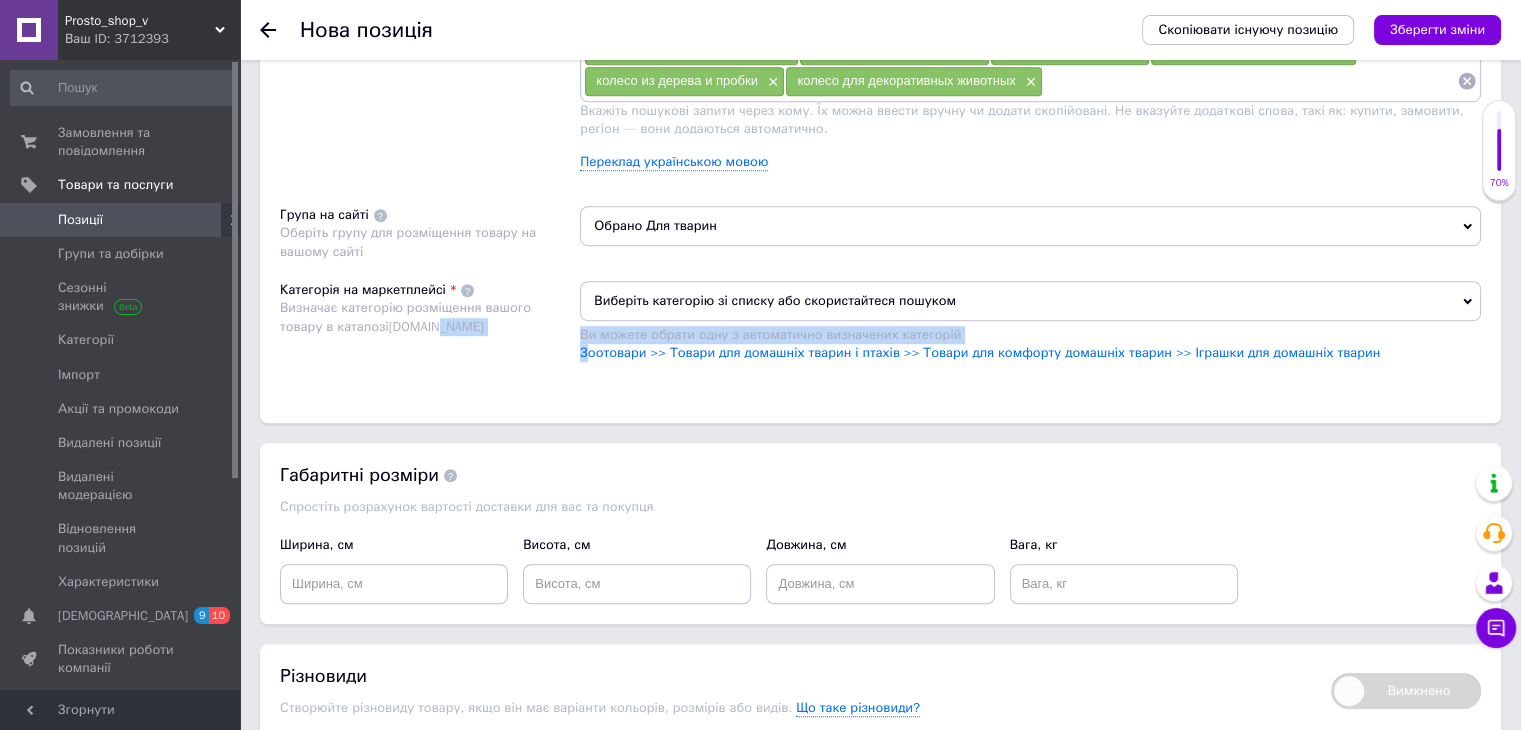 drag, startPoint x: 576, startPoint y: 357, endPoint x: 595, endPoint y: 364, distance: 20.248457 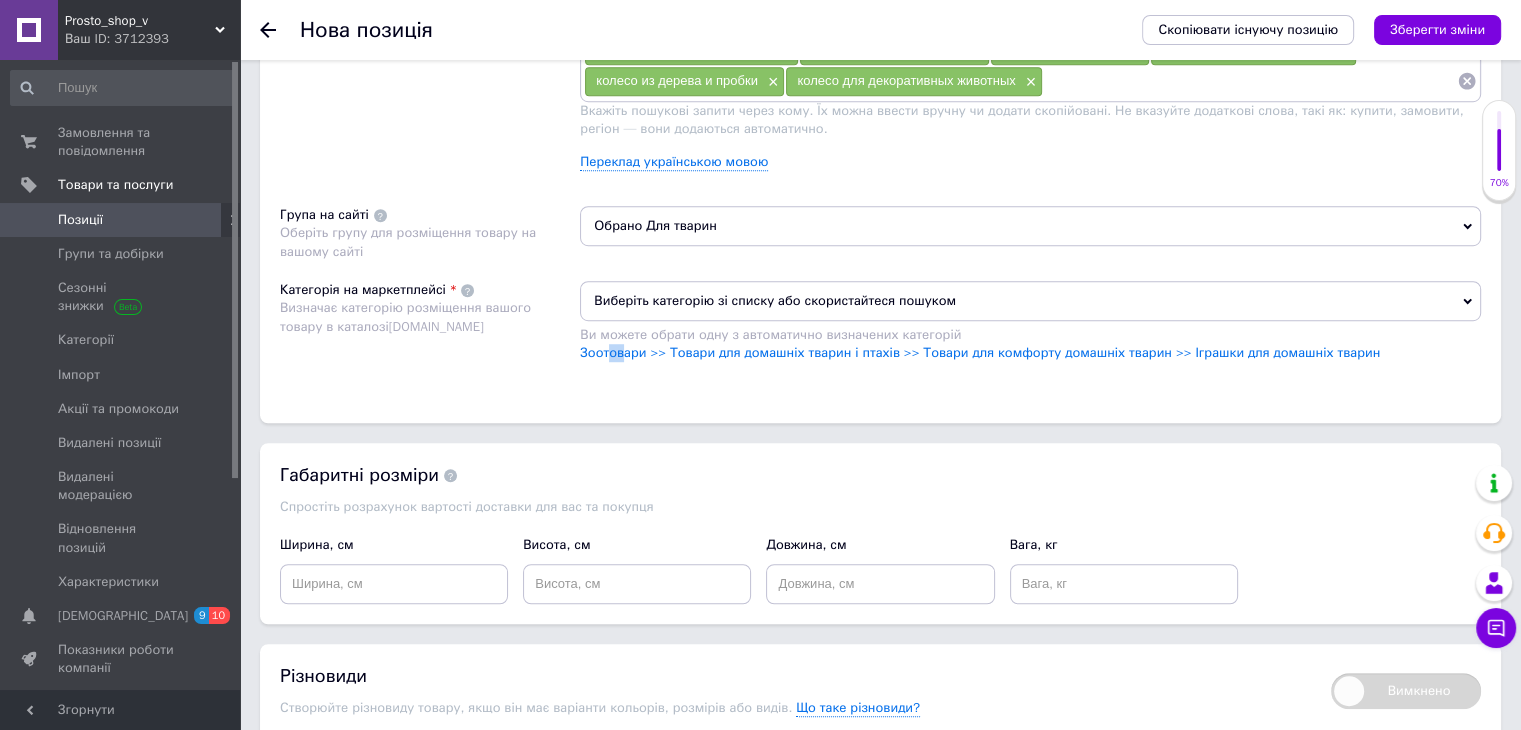 drag, startPoint x: 608, startPoint y: 365, endPoint x: 621, endPoint y: 365, distance: 13 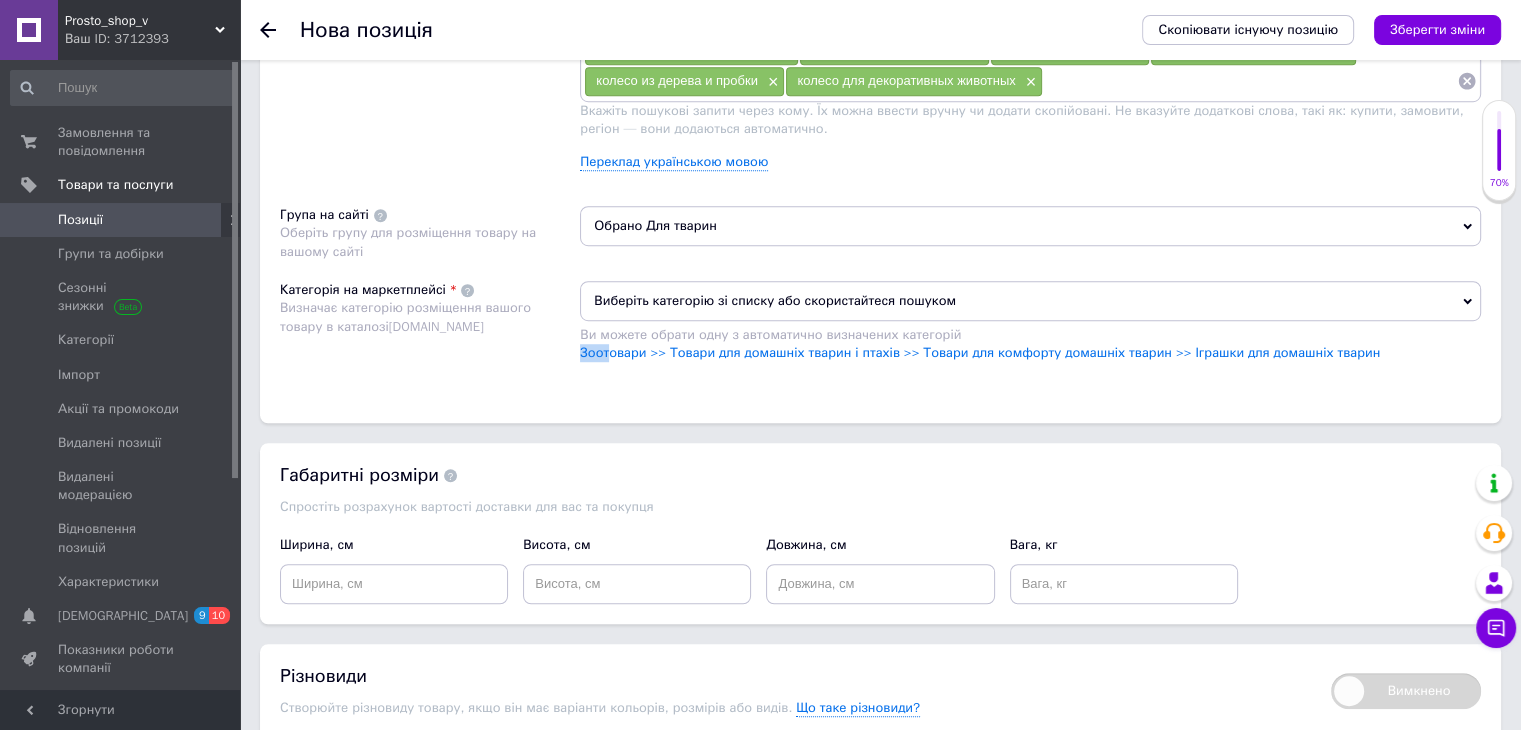 drag, startPoint x: 580, startPoint y: 357, endPoint x: 628, endPoint y: 360, distance: 48.09366 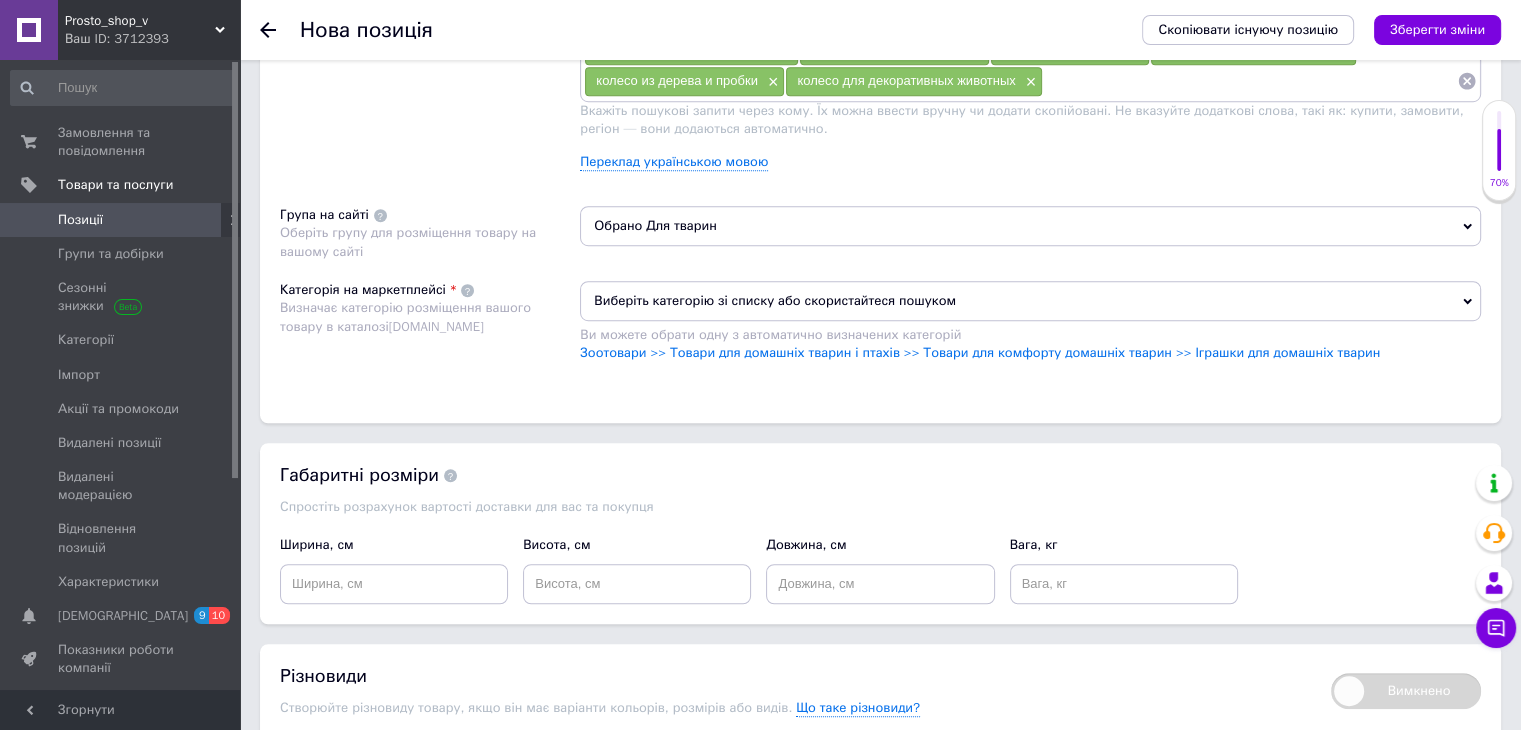 click on "Виберіть категорію зі списку або скористайтеся пошуком Ви можете обрати одну з автоматично визначених категорій Зоотовари >> Товари для домашніх тварин і птахів >> Товари для комфорту домашніх тварин >> Іграшки для домашніх тварин" at bounding box center [1030, 331] 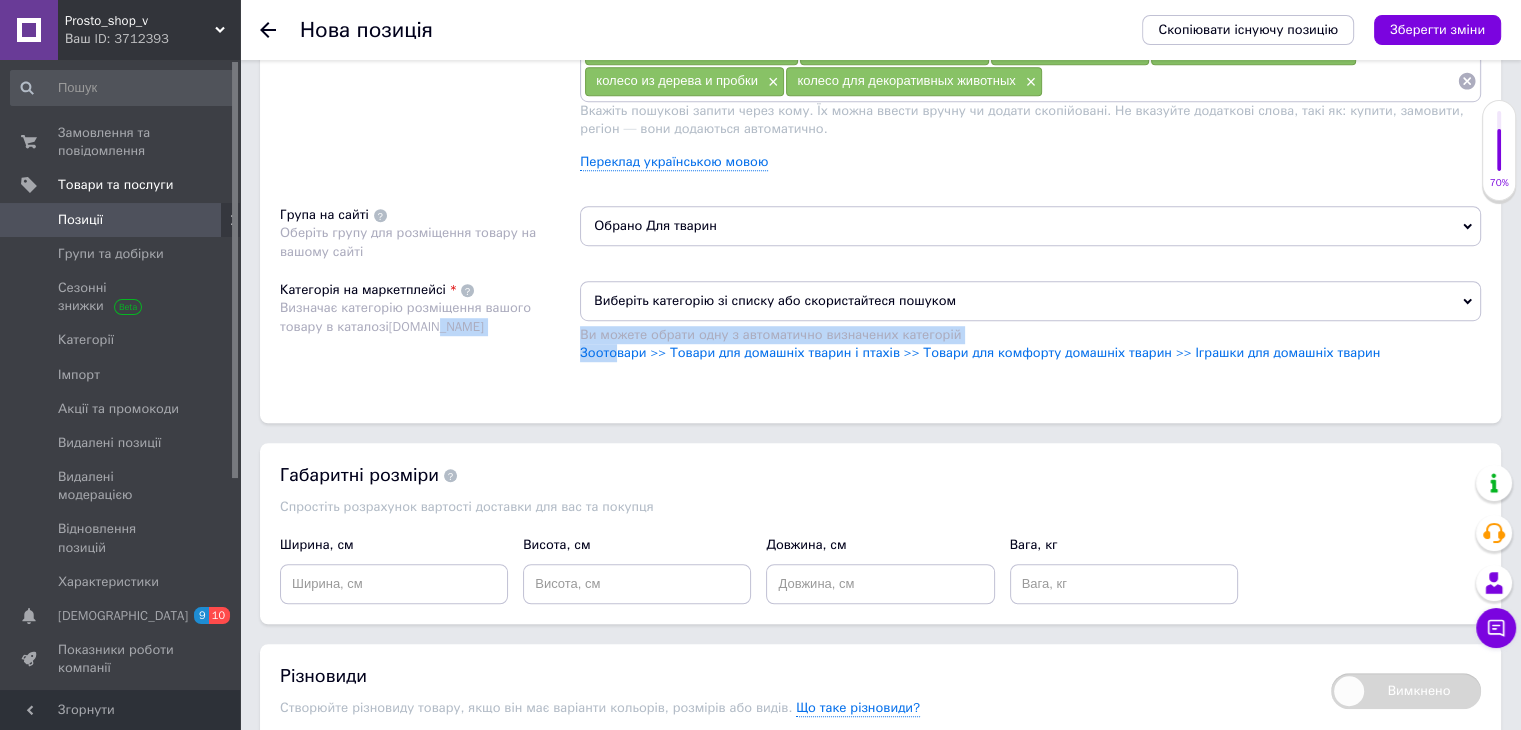 drag, startPoint x: 577, startPoint y: 352, endPoint x: 612, endPoint y: 359, distance: 35.69314 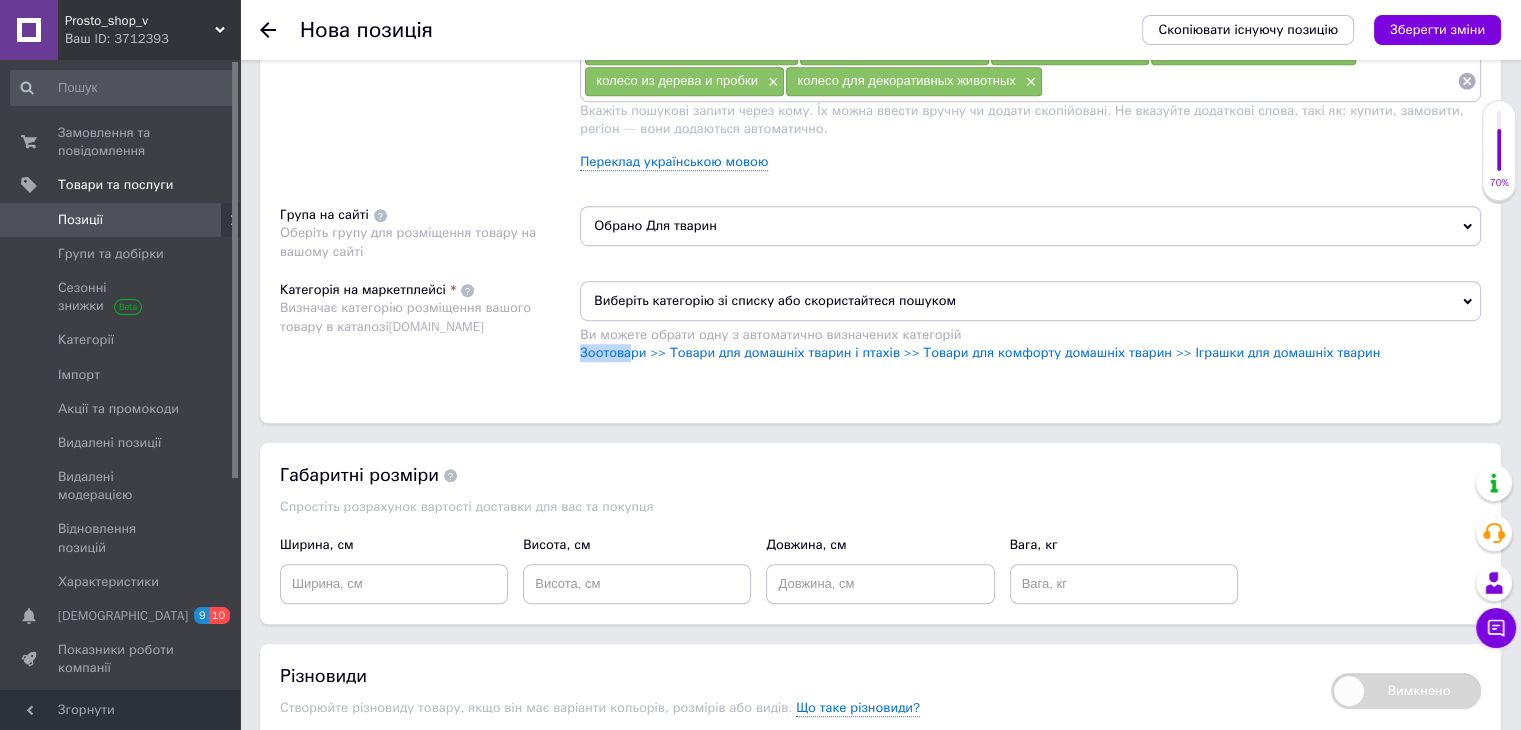 drag, startPoint x: 581, startPoint y: 357, endPoint x: 631, endPoint y: 360, distance: 50.08992 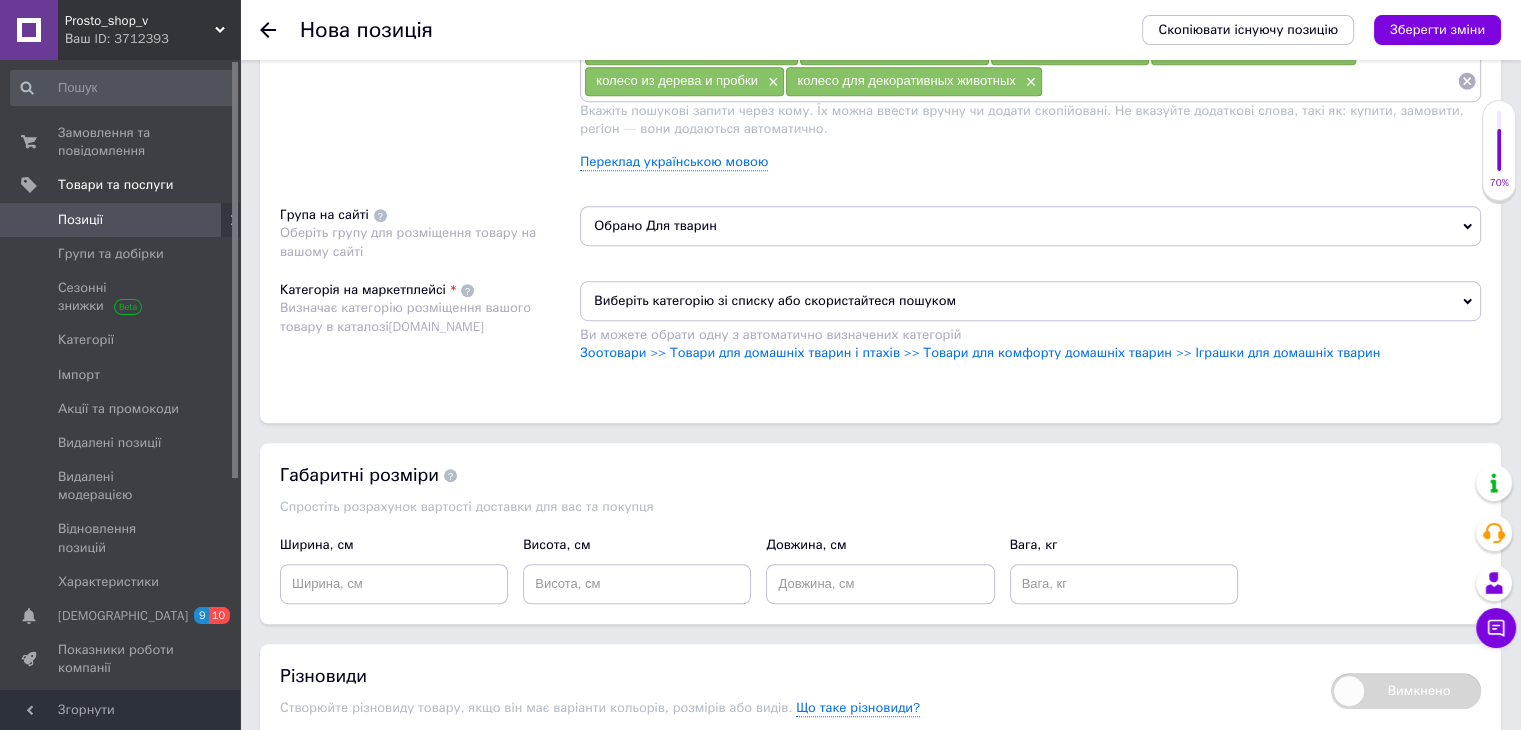 click on "Виберіть категорію зі списку або скористайтеся пошуком Ви можете обрати одну з автоматично визначених категорій Зоотовари >> Товари для домашніх тварин і птахів >> Товари для комфорту домашніх тварин >> Іграшки для домашніх тварин" at bounding box center [1030, 331] 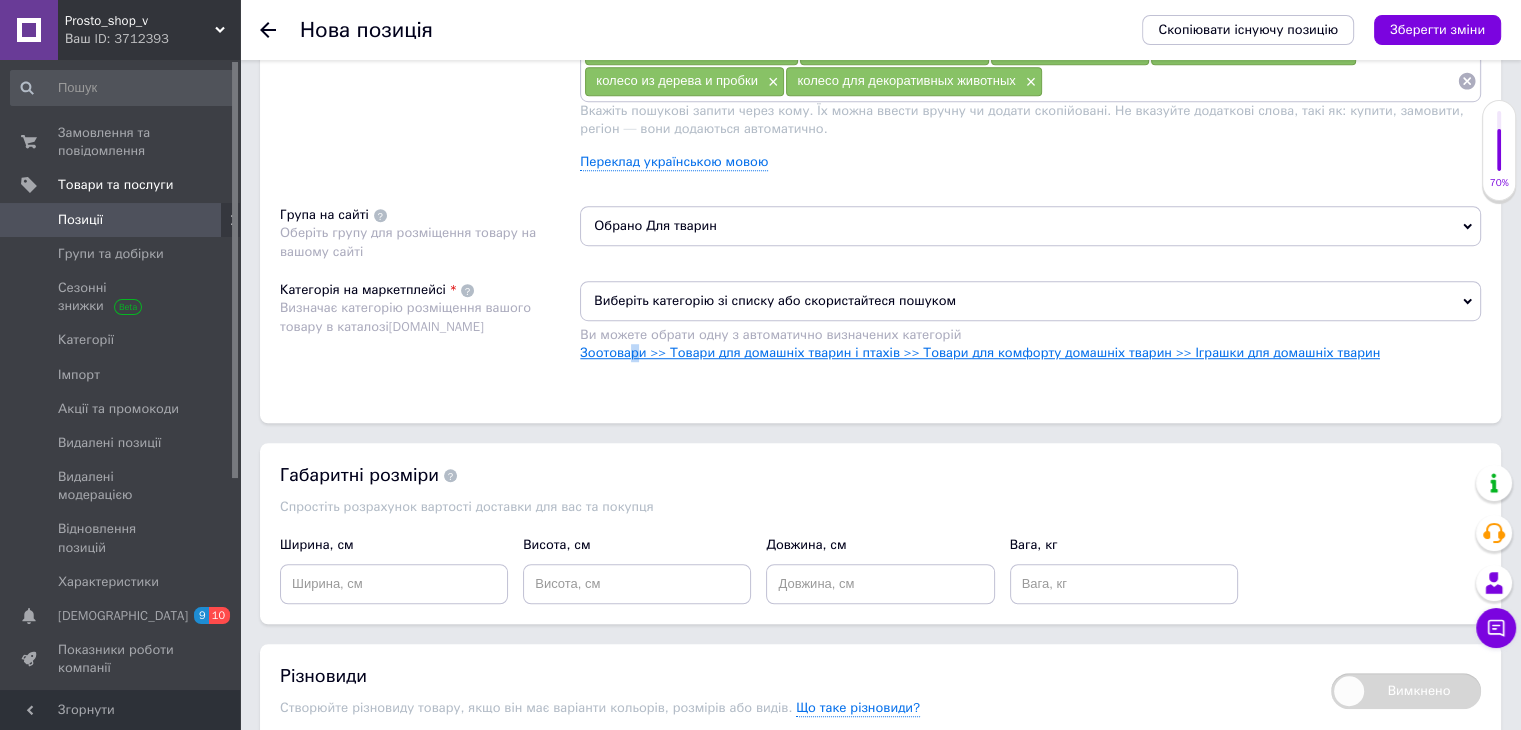 drag, startPoint x: 638, startPoint y: 357, endPoint x: 627, endPoint y: 351, distance: 12.529964 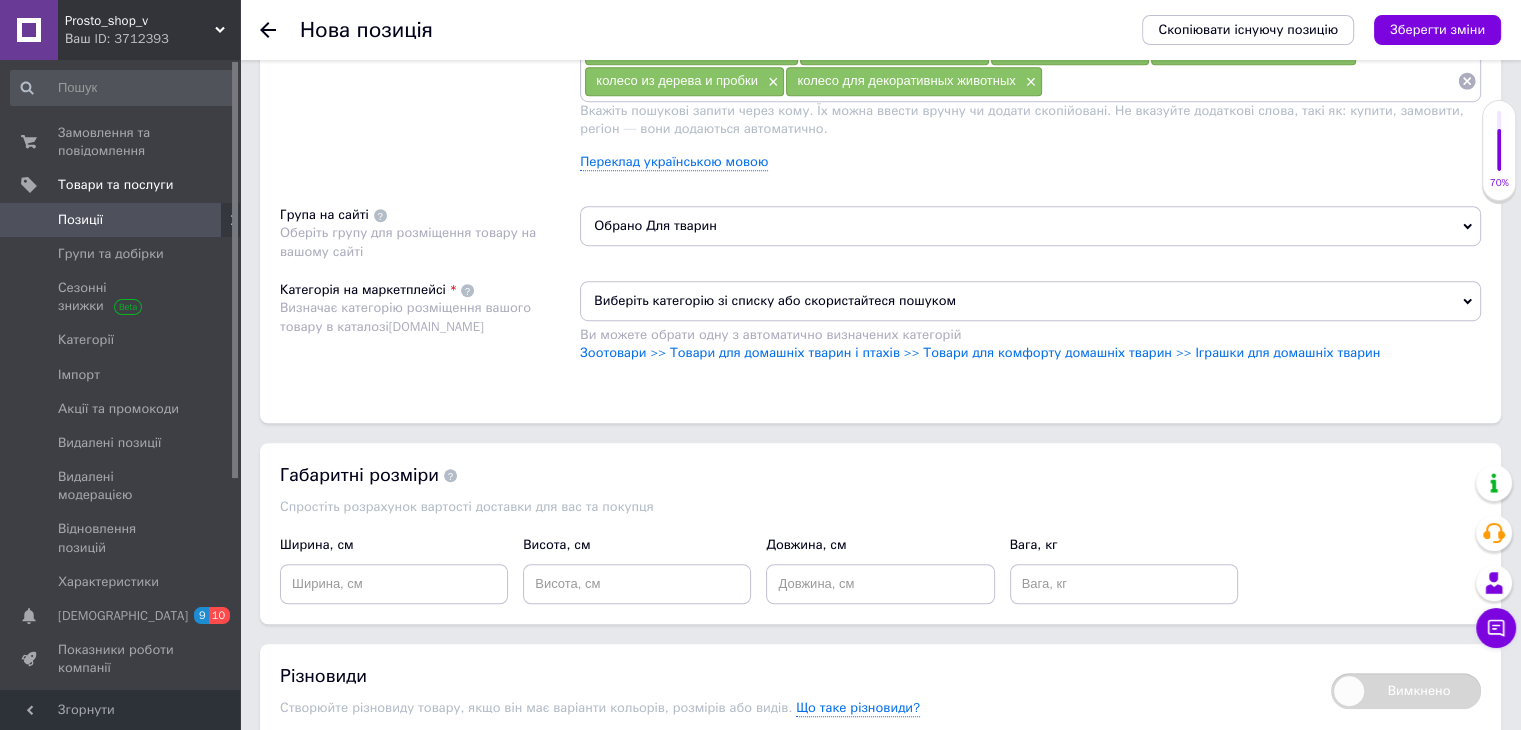 click on "Виберіть категорію зі списку або скористайтеся пошуком Ви можете обрати одну з автоматично визначених категорій Зоотовари >> Товари для домашніх тварин і птахів >> Товари для комфорту домашніх тварин >> Іграшки для домашніх тварин" at bounding box center (1030, 331) 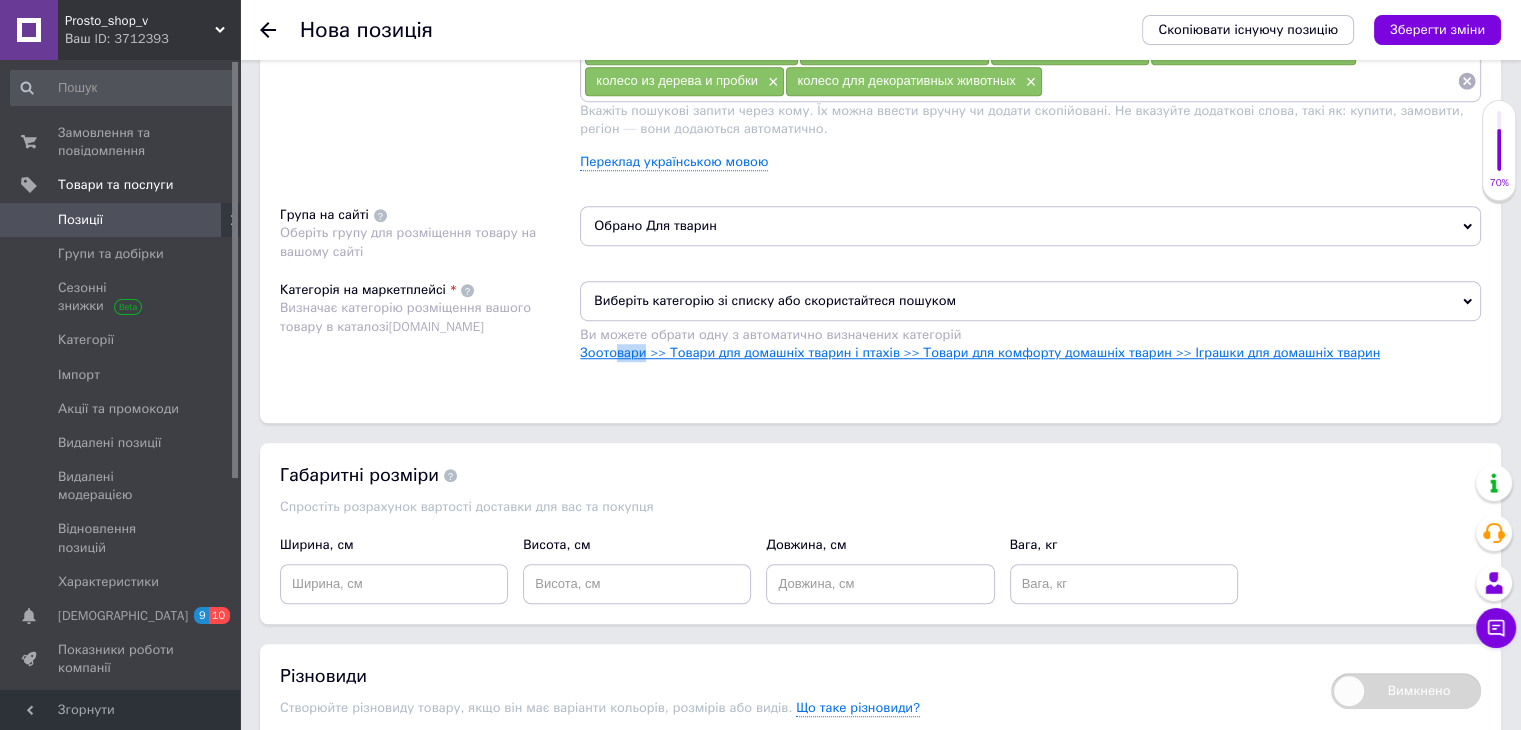 drag, startPoint x: 643, startPoint y: 358, endPoint x: 604, endPoint y: 354, distance: 39.20459 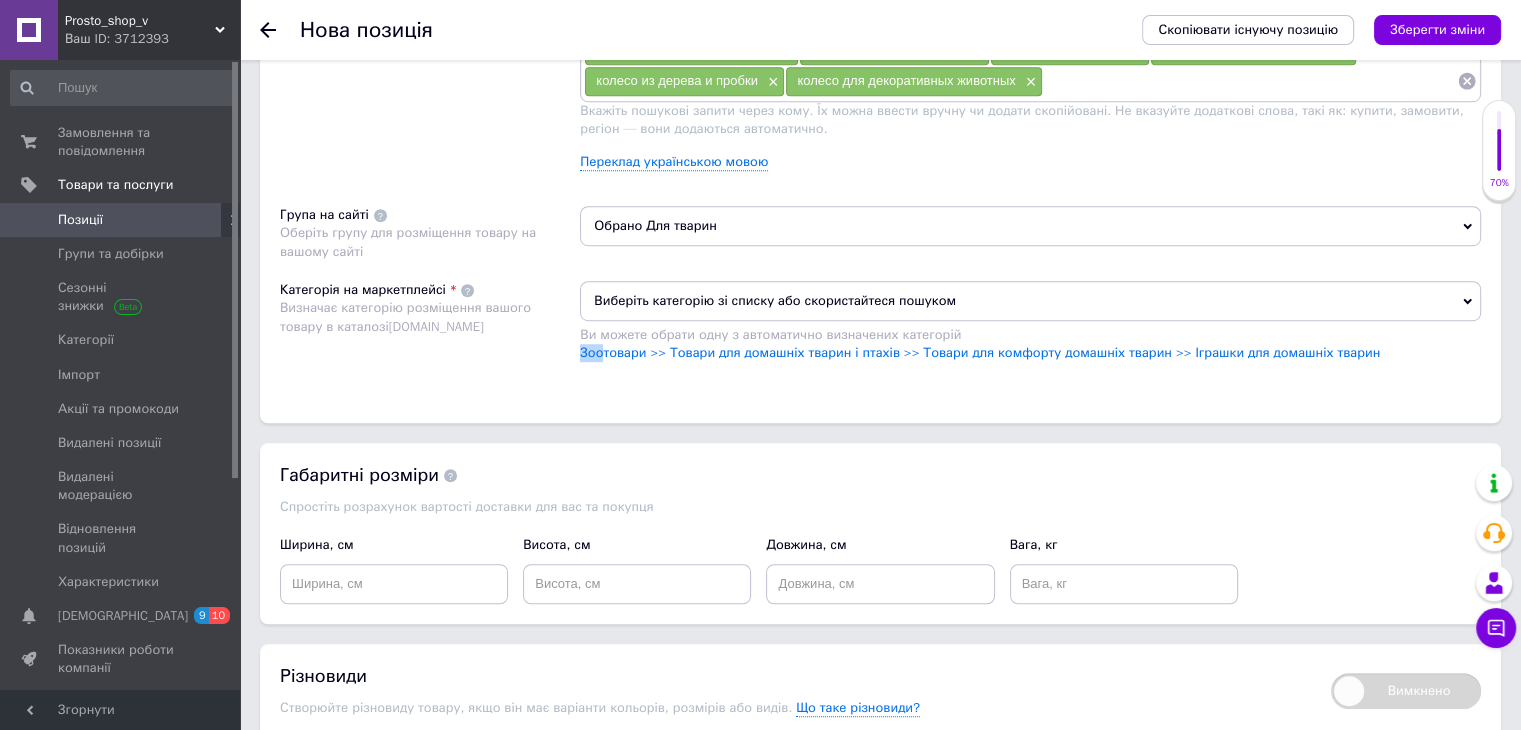 drag, startPoint x: 598, startPoint y: 357, endPoint x: 583, endPoint y: 358, distance: 15.033297 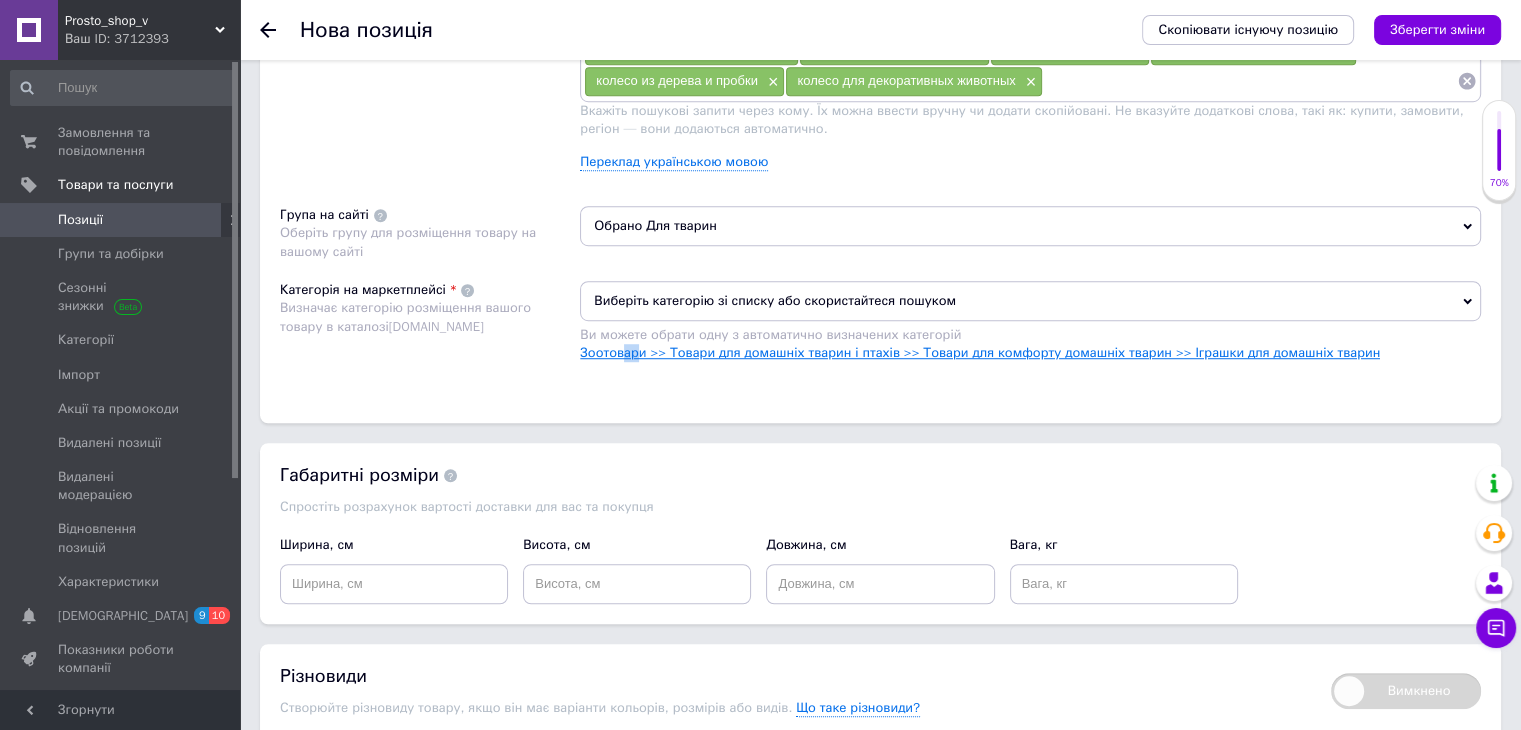drag, startPoint x: 640, startPoint y: 355, endPoint x: 616, endPoint y: 353, distance: 24.083189 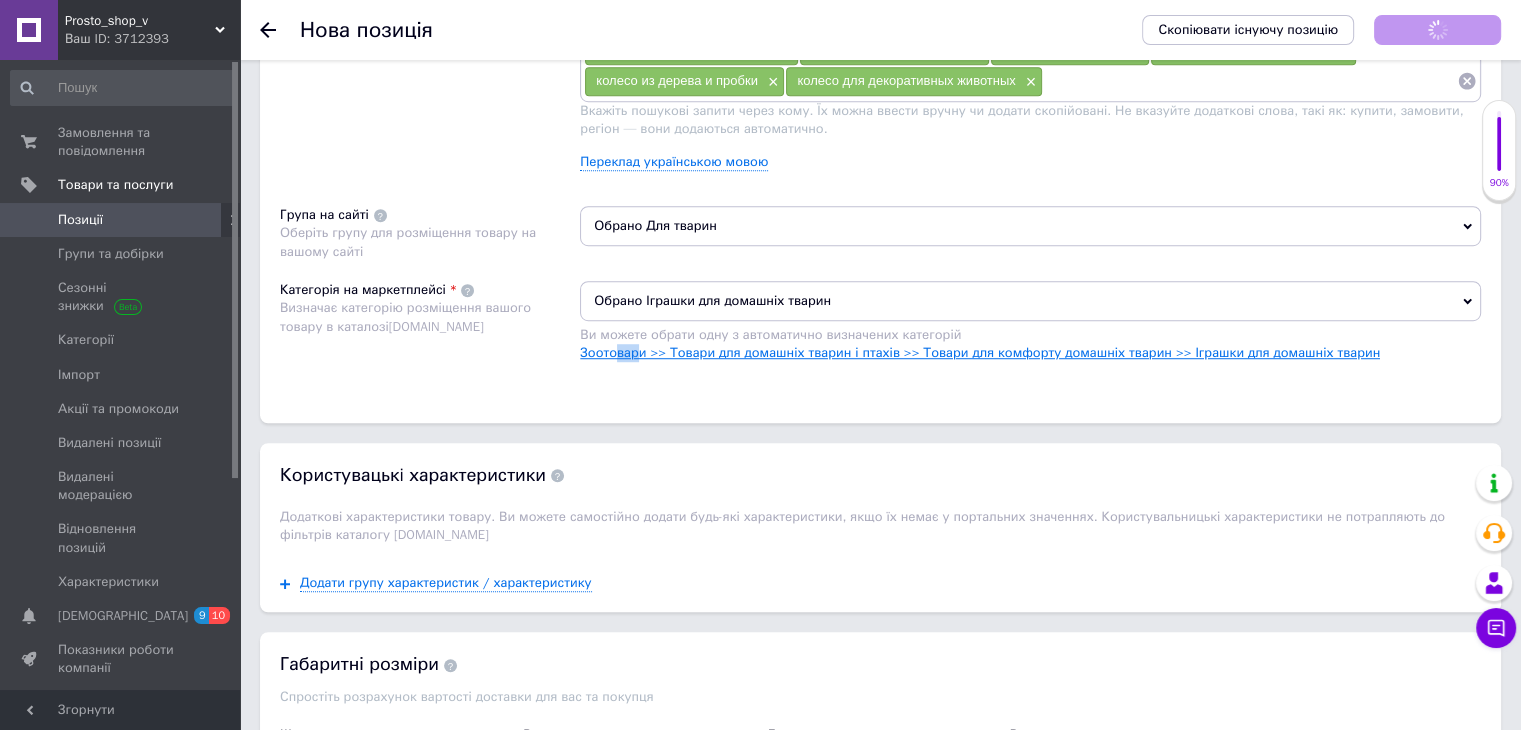 drag, startPoint x: 616, startPoint y: 353, endPoint x: 598, endPoint y: 352, distance: 18.027756 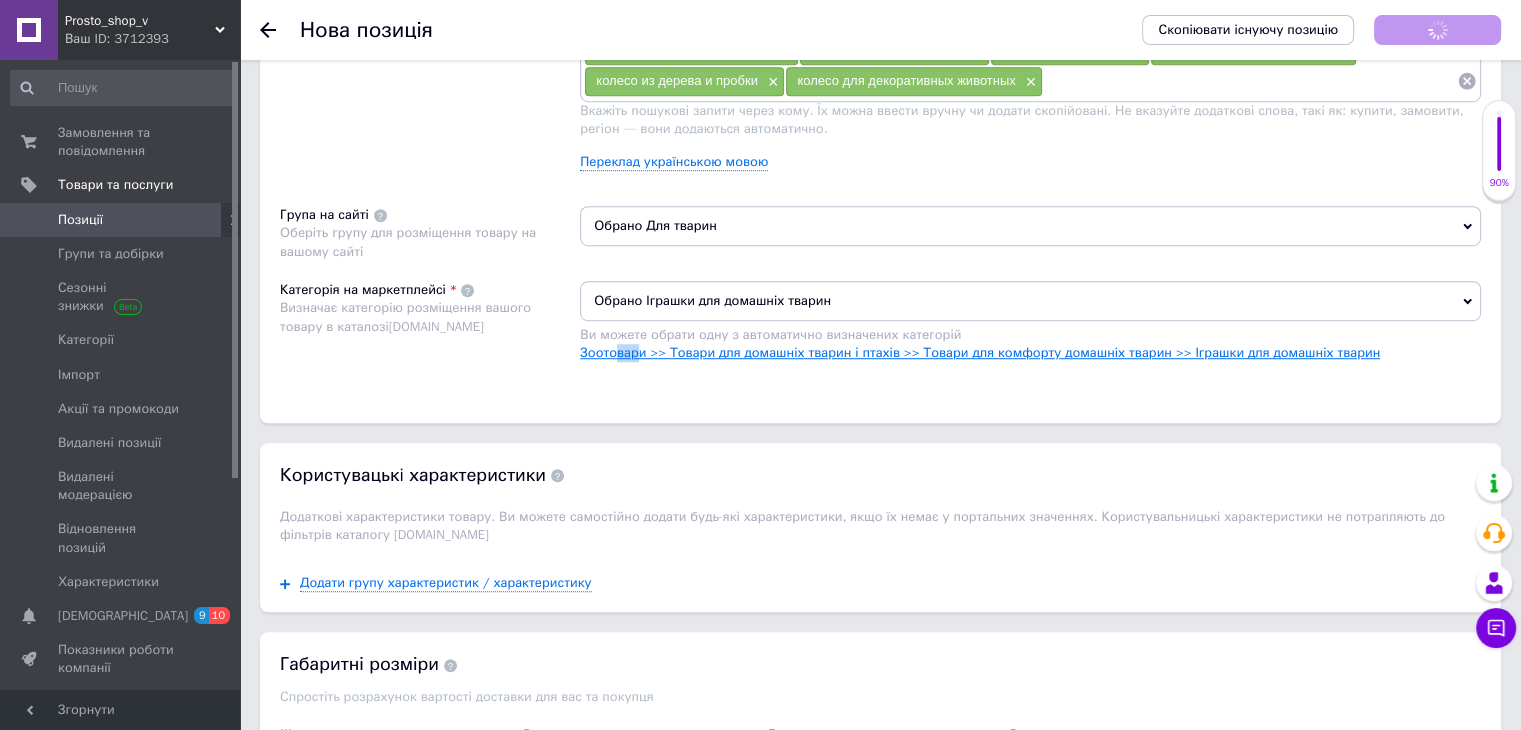 click on "Зоотовари >> Товари для домашніх тварин і птахів >> Товари для комфорту домашніх тварин >> Іграшки для домашніх тварин" at bounding box center (980, 352) 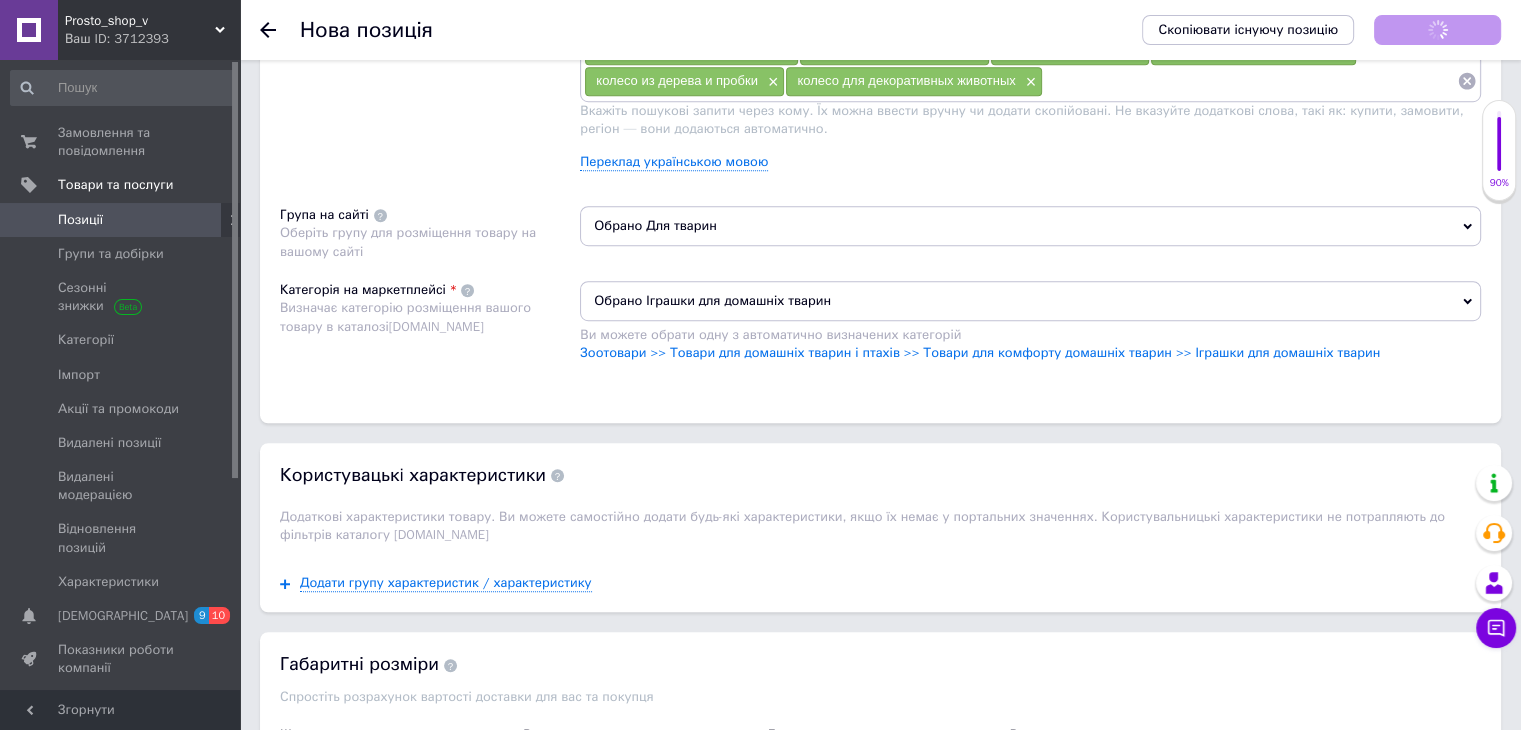 click on "Категорія на маркетплейсі Визначає категорію розміщення вашого товару в каталозі  [DOMAIN_NAME]" at bounding box center [430, 331] 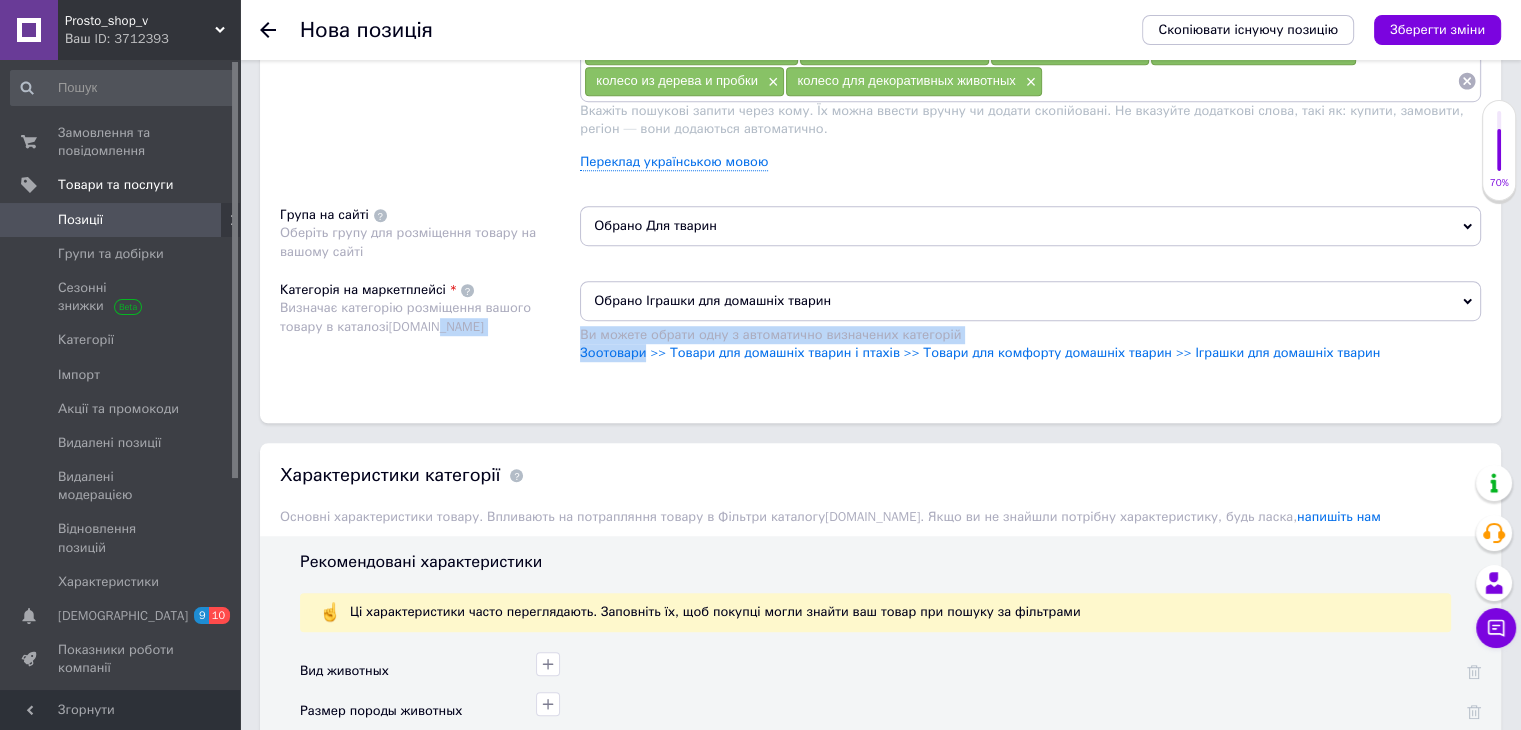 drag, startPoint x: 586, startPoint y: 355, endPoint x: 641, endPoint y: 357, distance: 55.03635 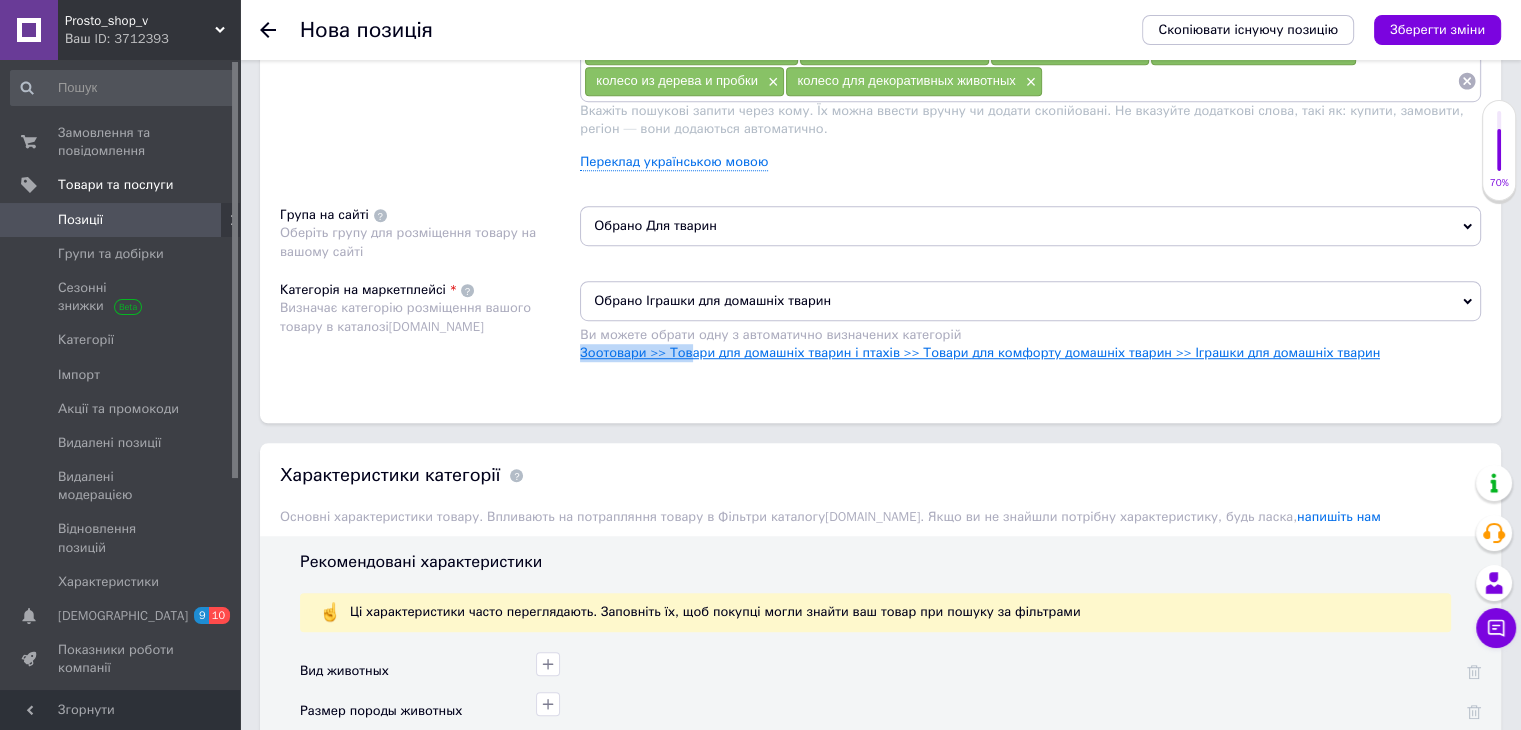 drag, startPoint x: 692, startPoint y: 355, endPoint x: 580, endPoint y: 350, distance: 112.11155 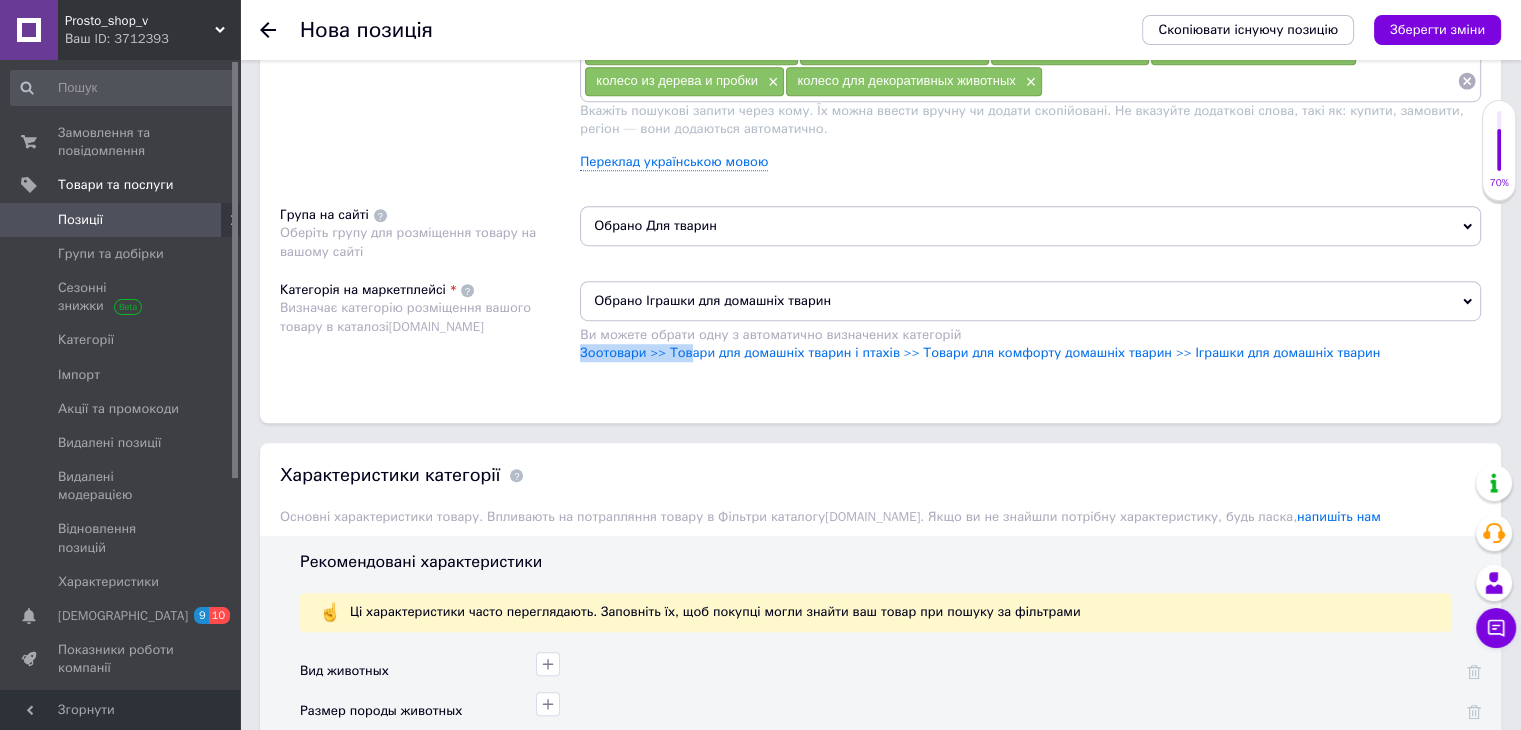 click on "Обрано Іграшки для домашніх тварин" at bounding box center [1030, 301] 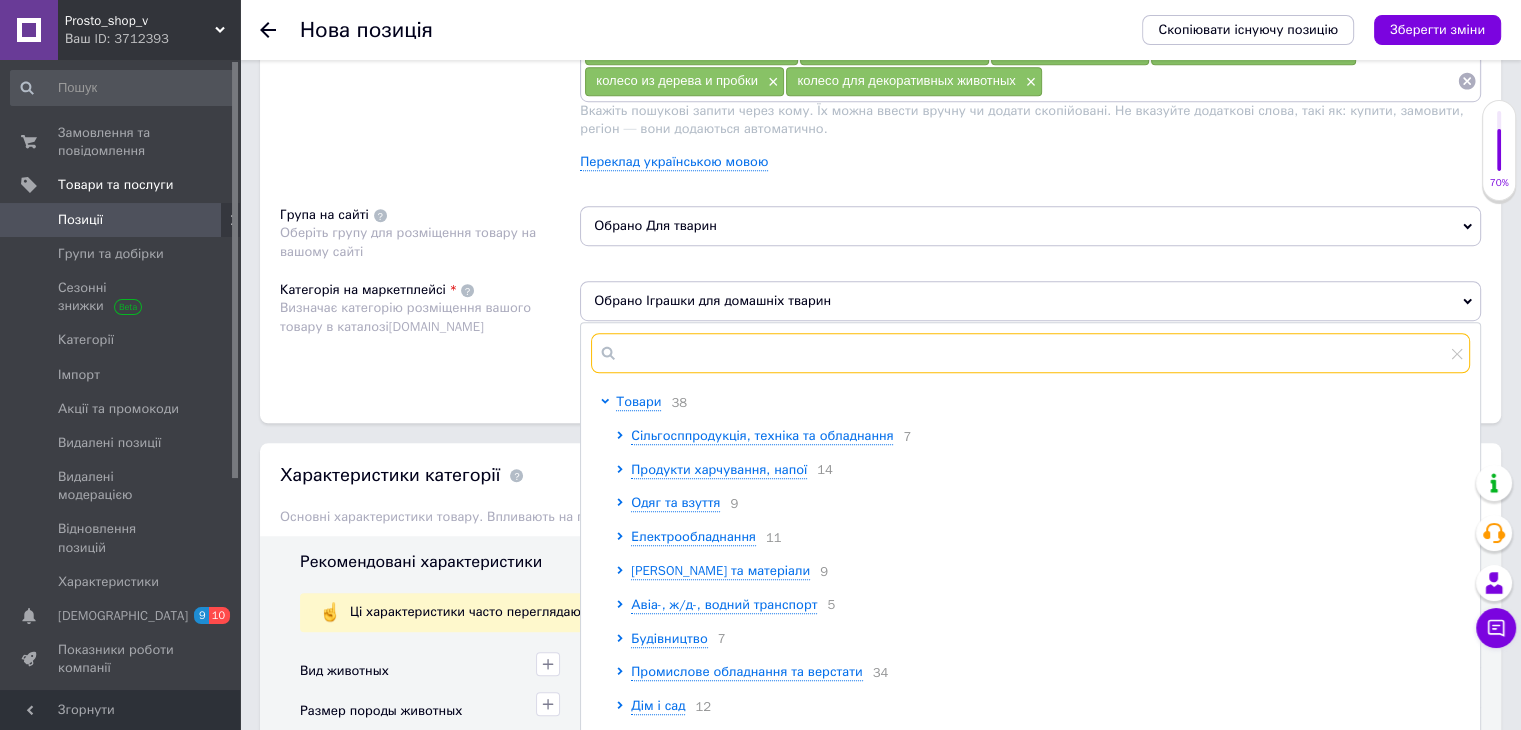click at bounding box center (1030, 353) 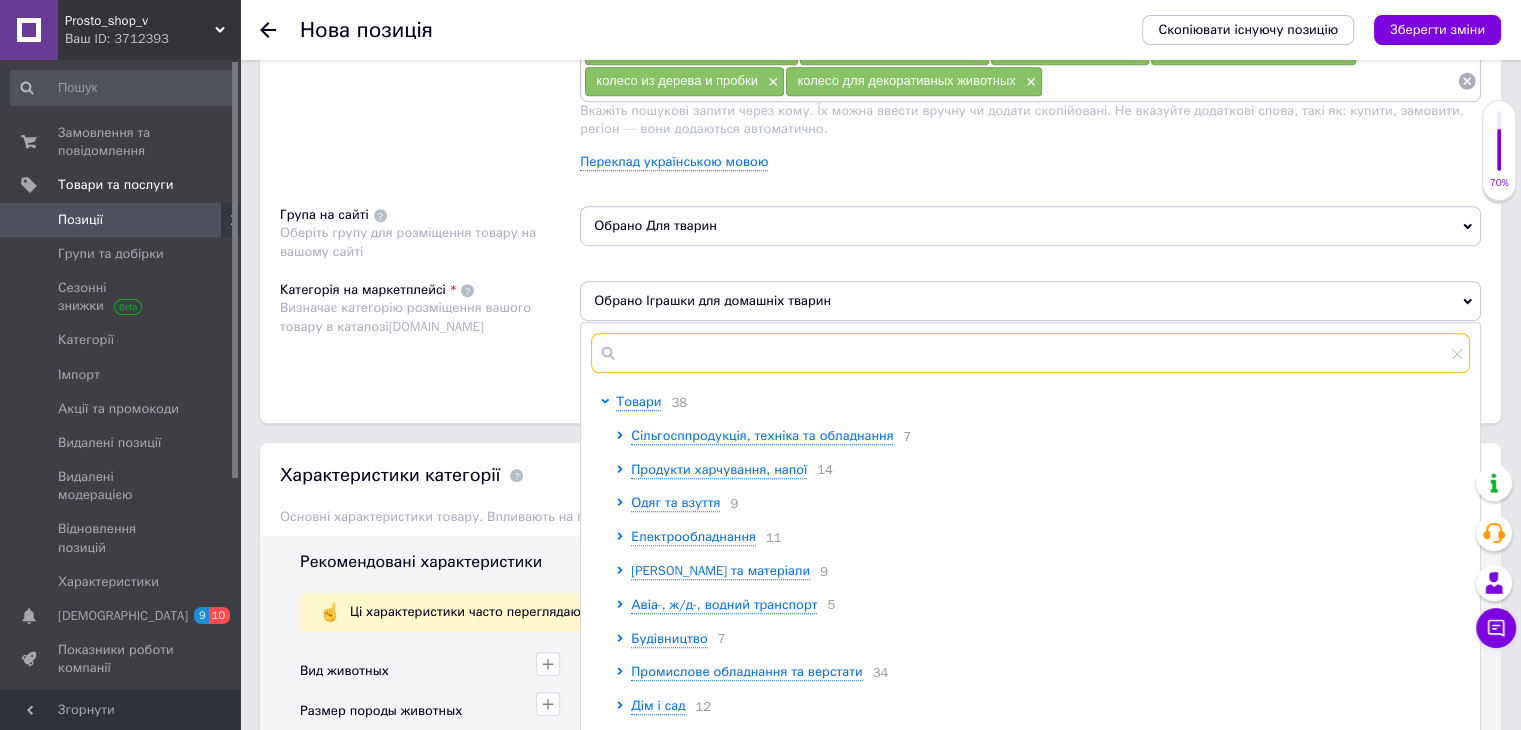 paste on "Зоотовари >> Тов" 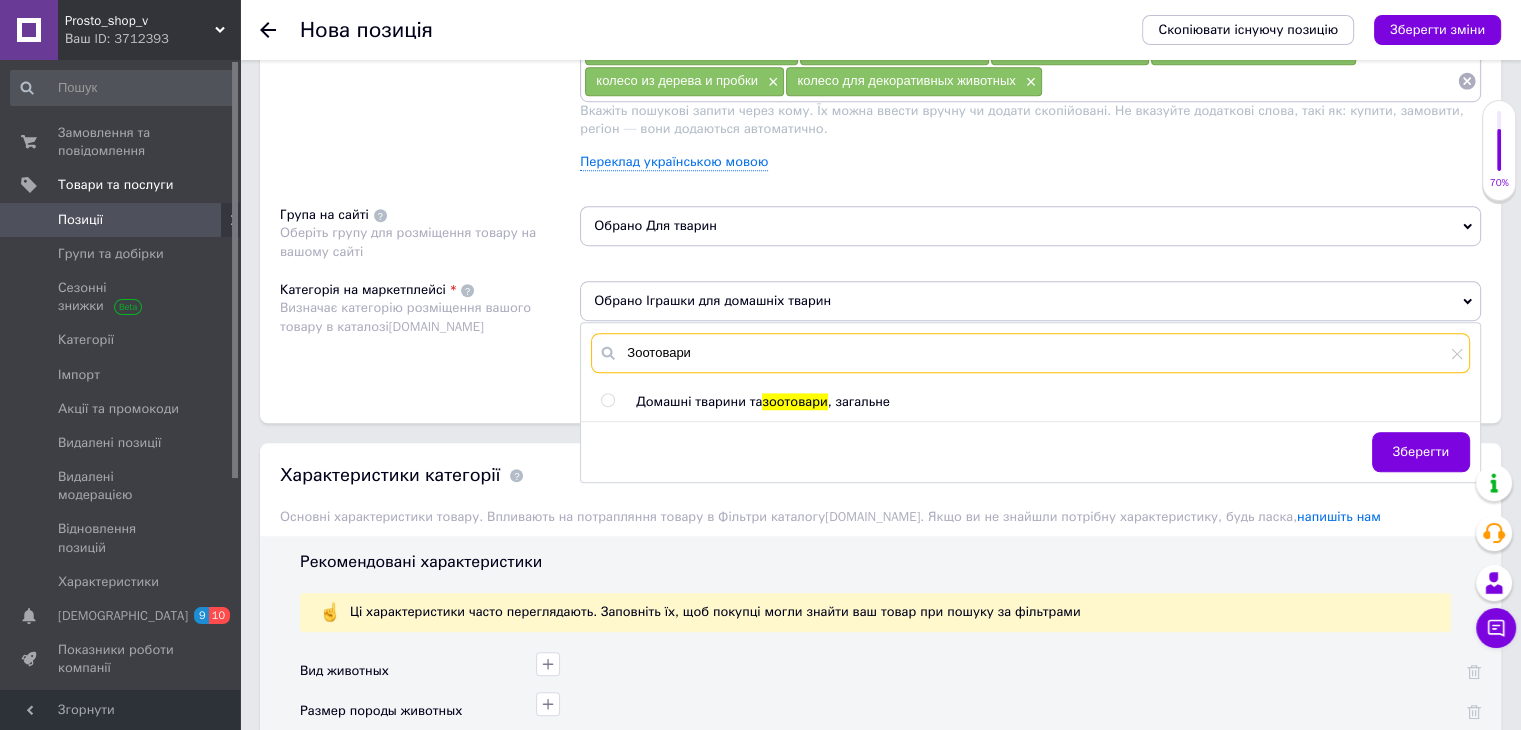 type on "Зоотовари" 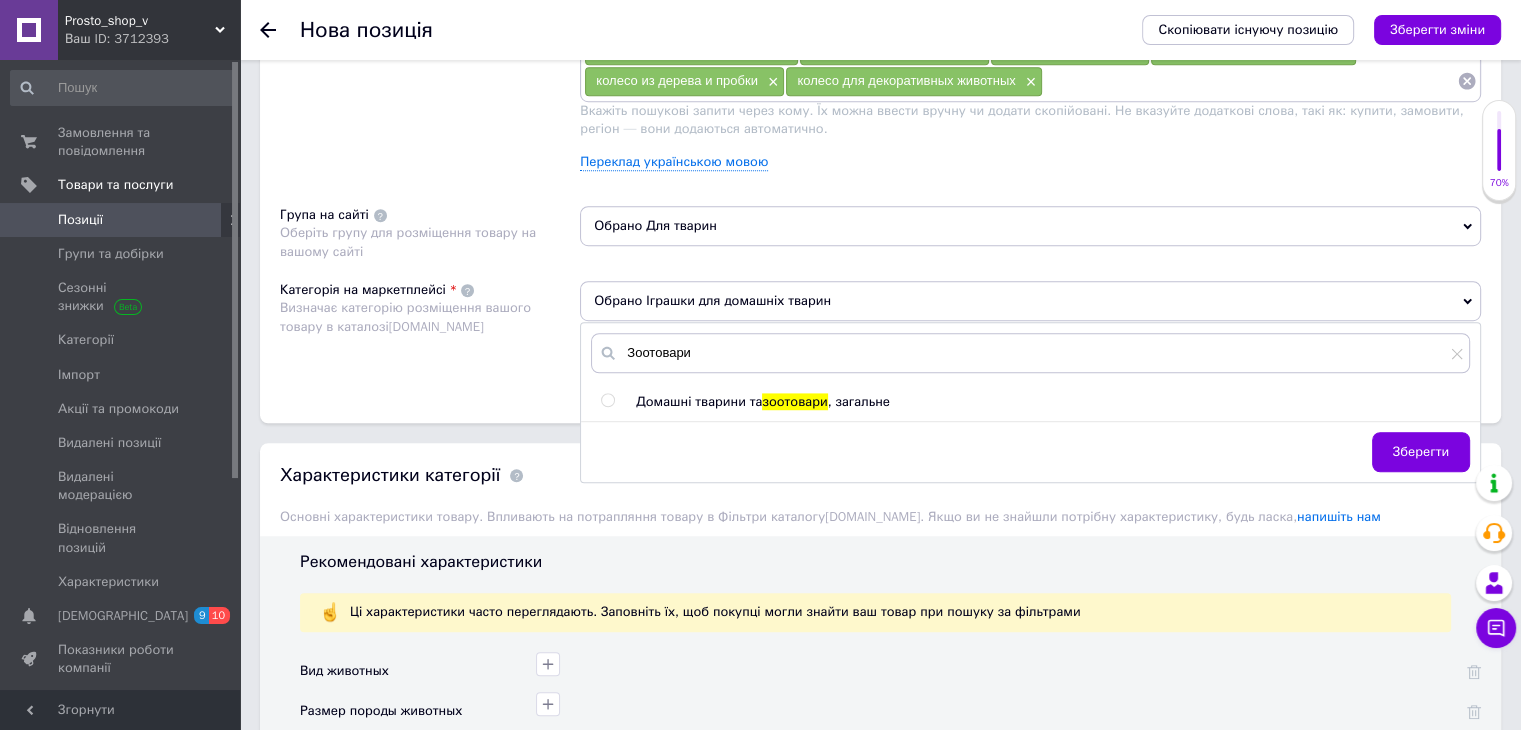click at bounding box center (607, 400) 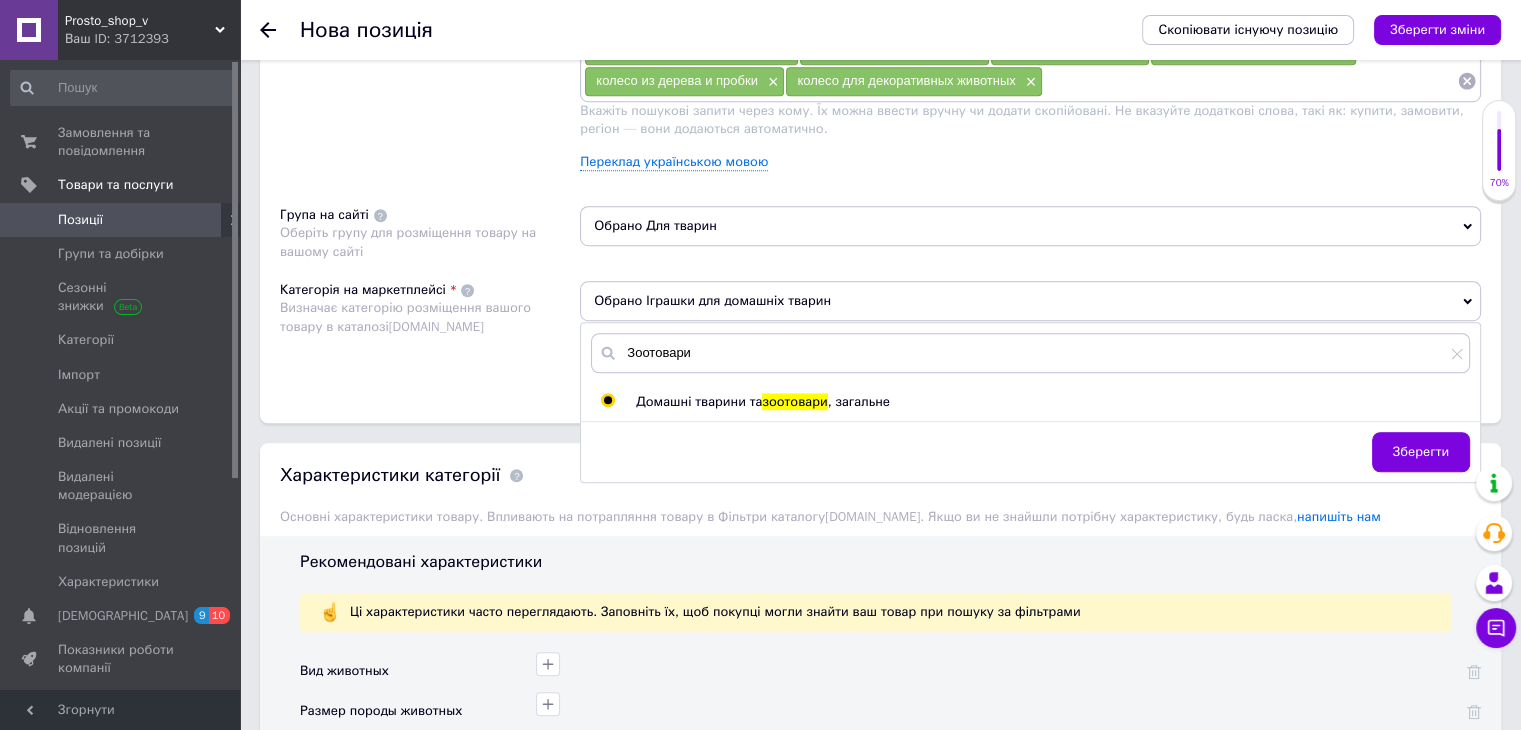 radio on "true" 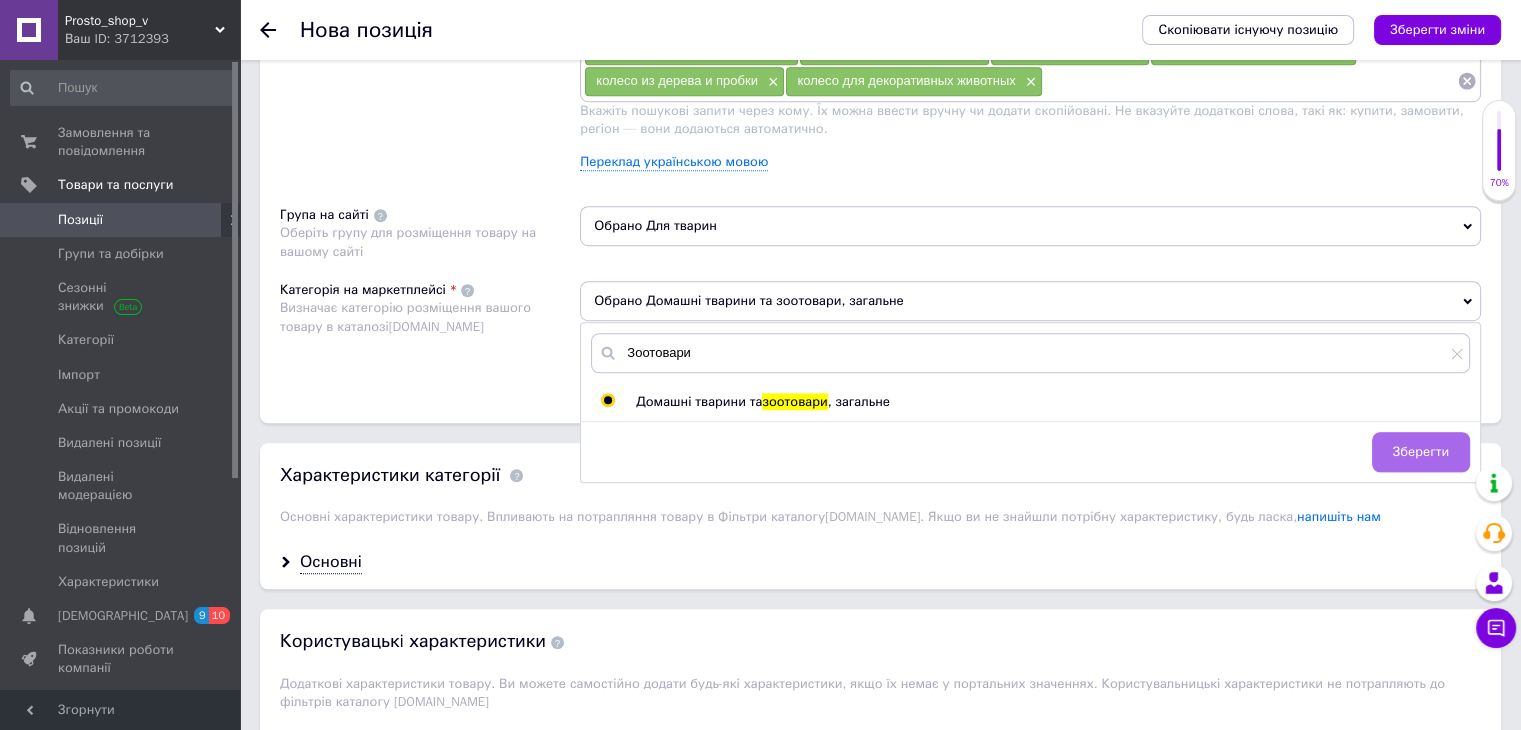 click on "Зберегти" at bounding box center (1421, 452) 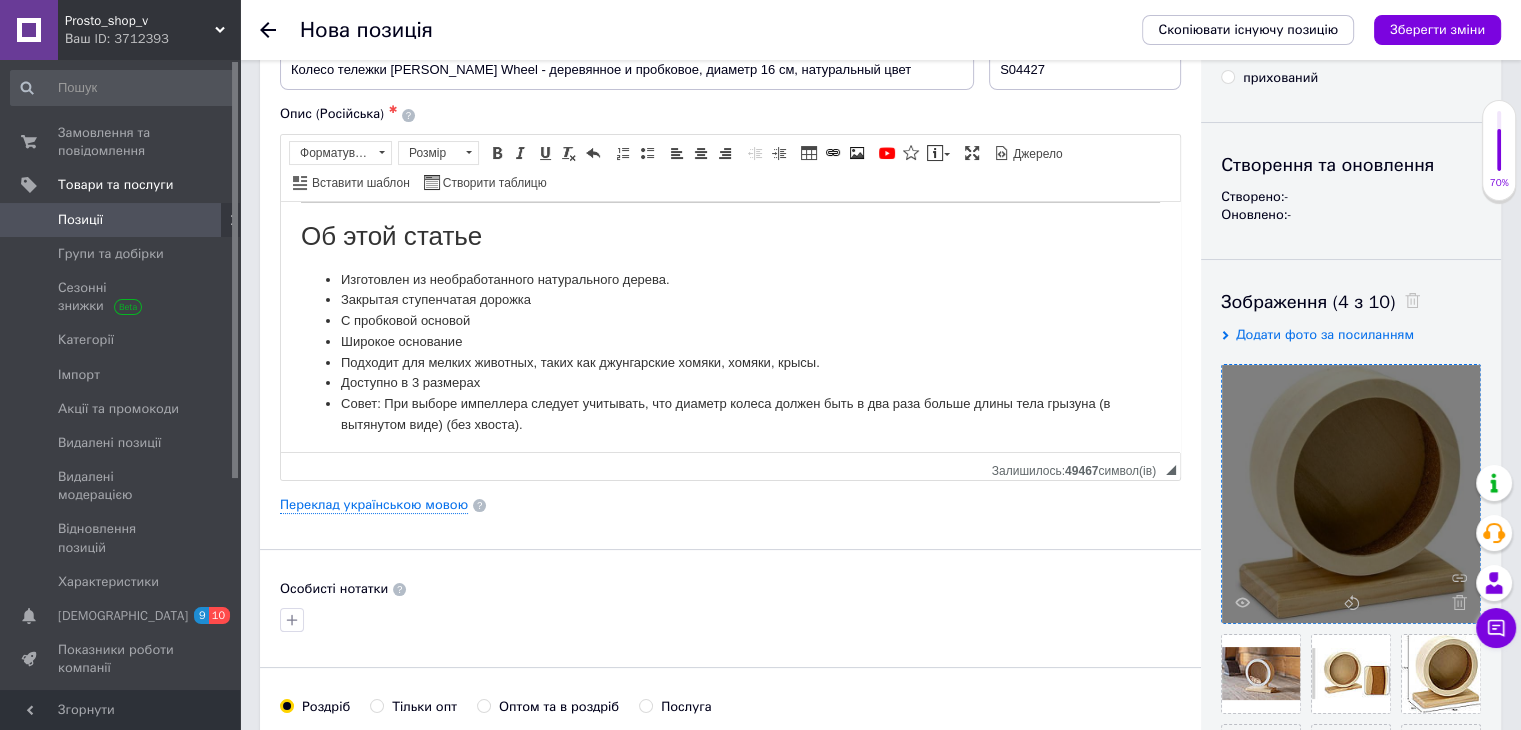 scroll, scrollTop: 0, scrollLeft: 0, axis: both 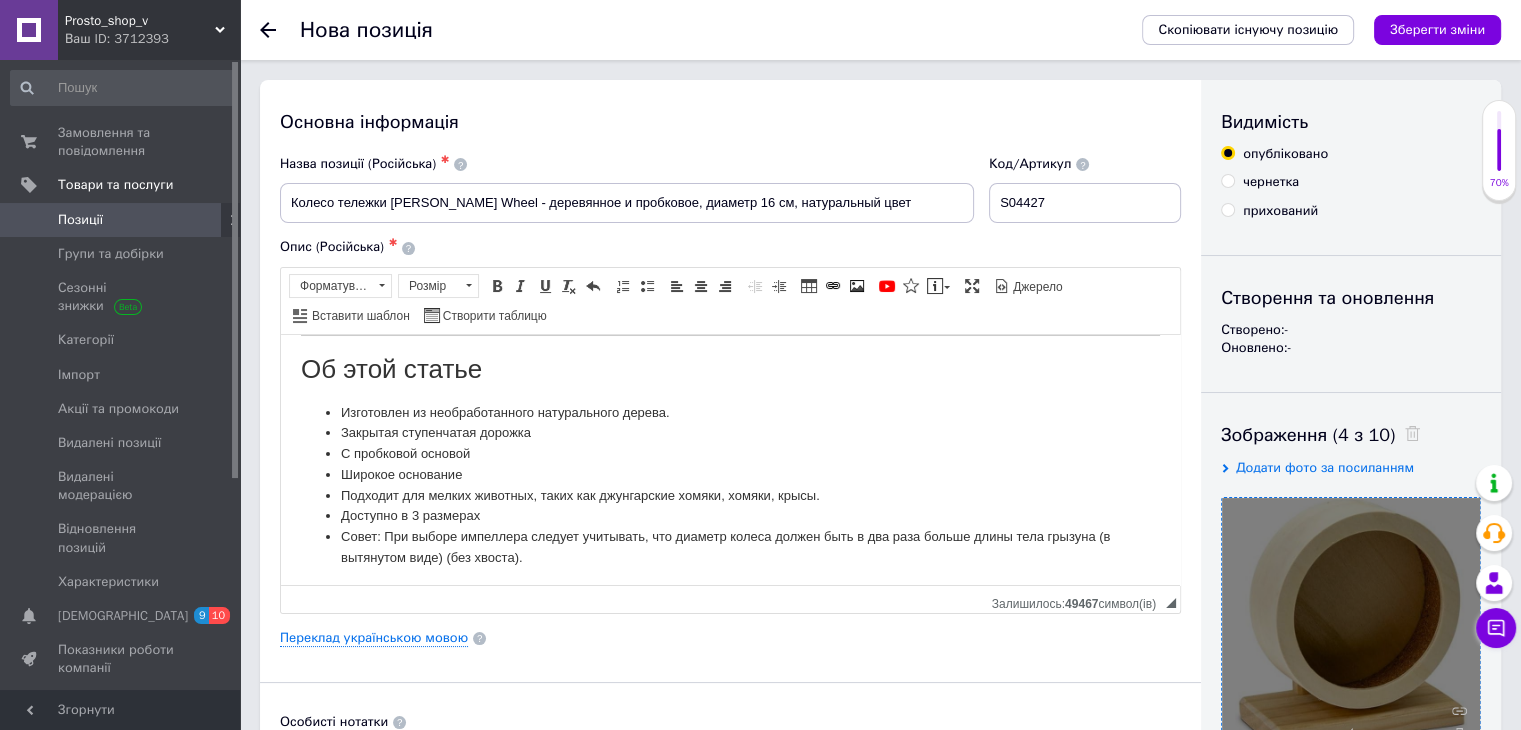 click on "прихований" at bounding box center [1269, 211] 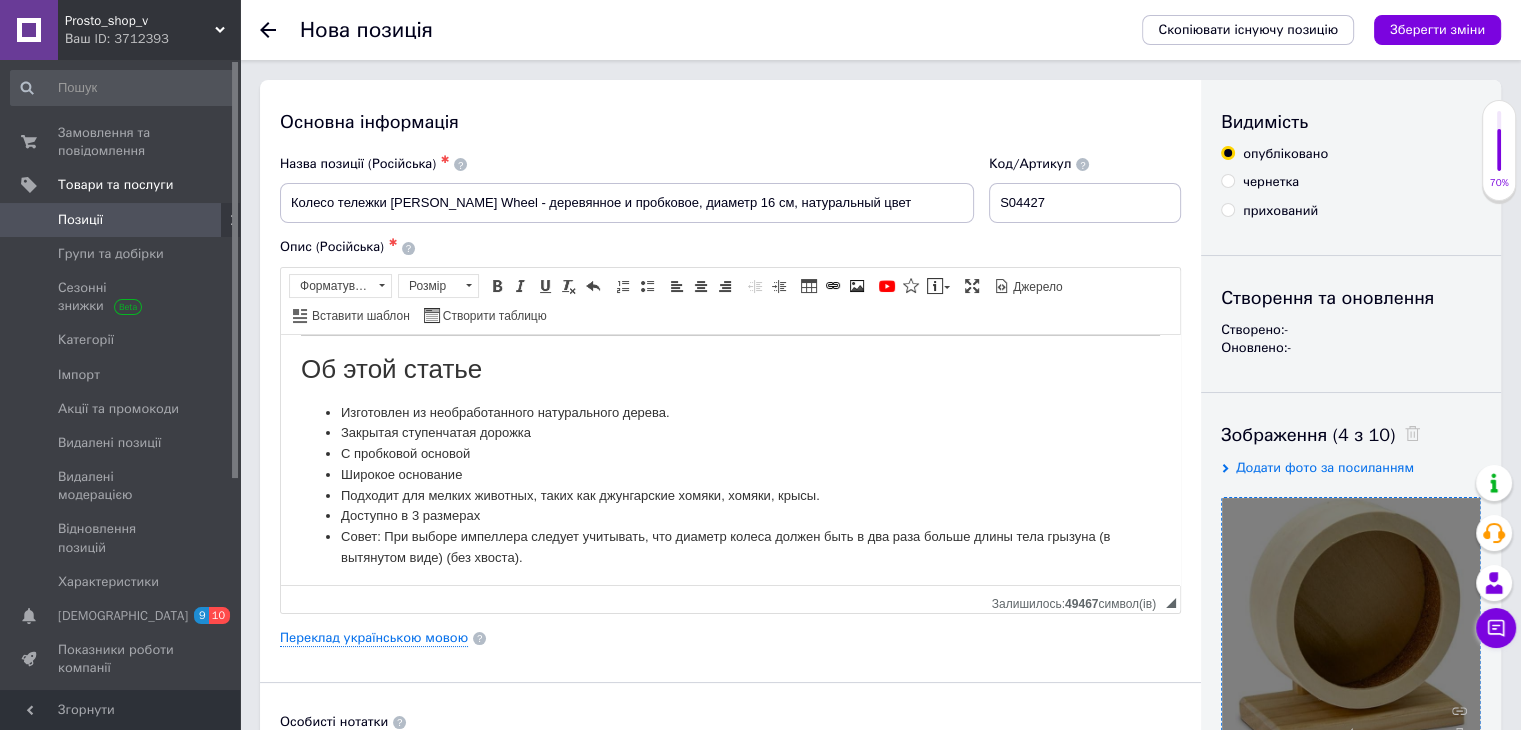 radio on "true" 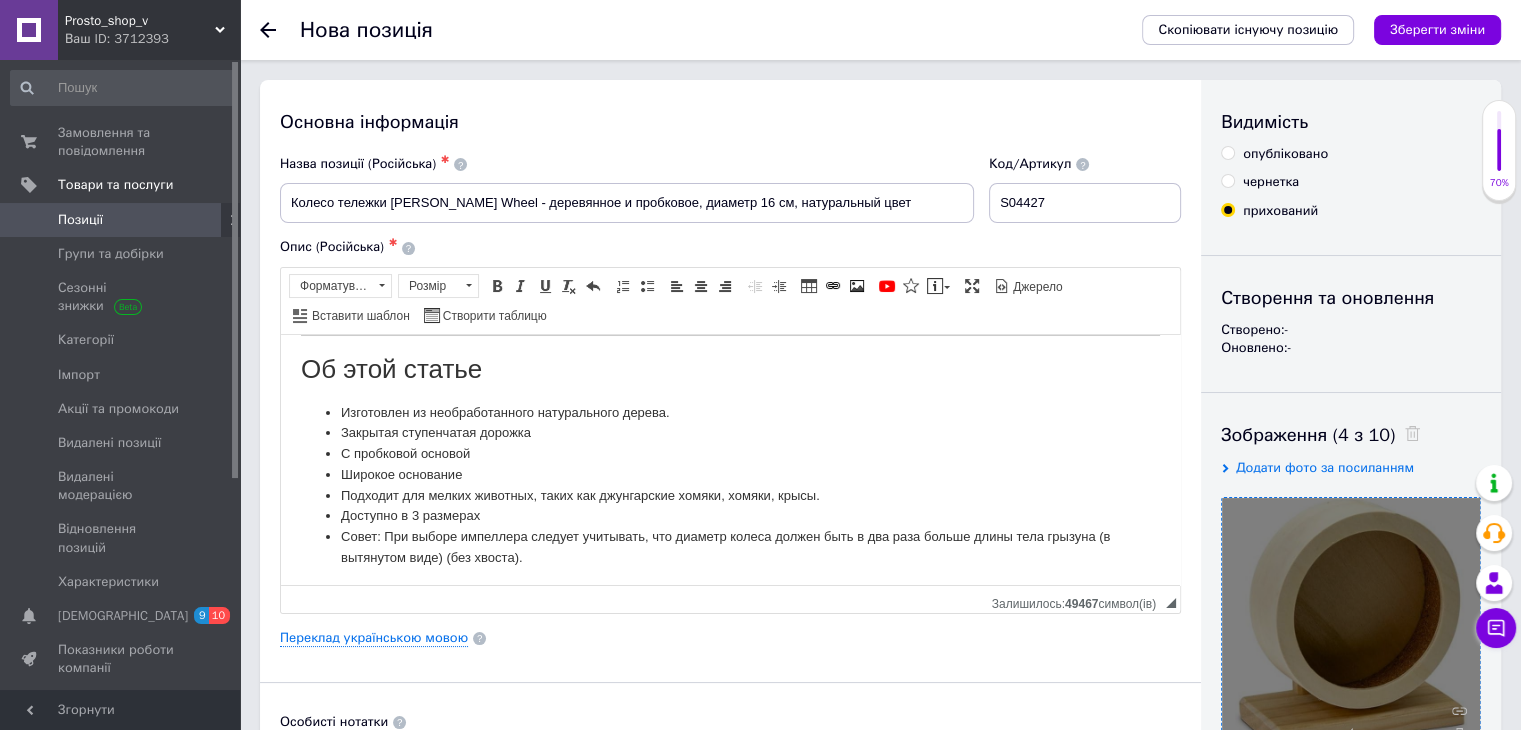 click on "прихований" at bounding box center [1227, 209] 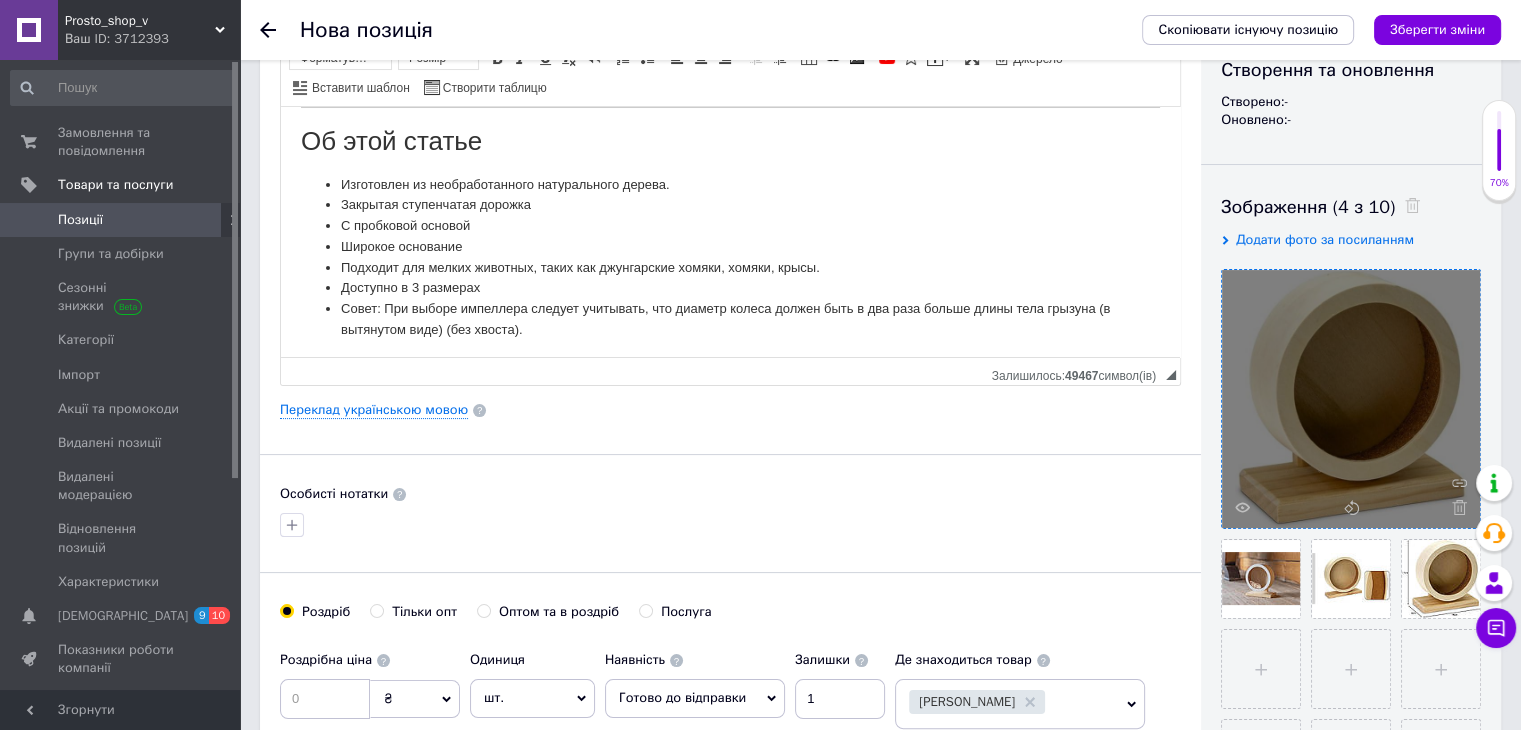 scroll, scrollTop: 0, scrollLeft: 0, axis: both 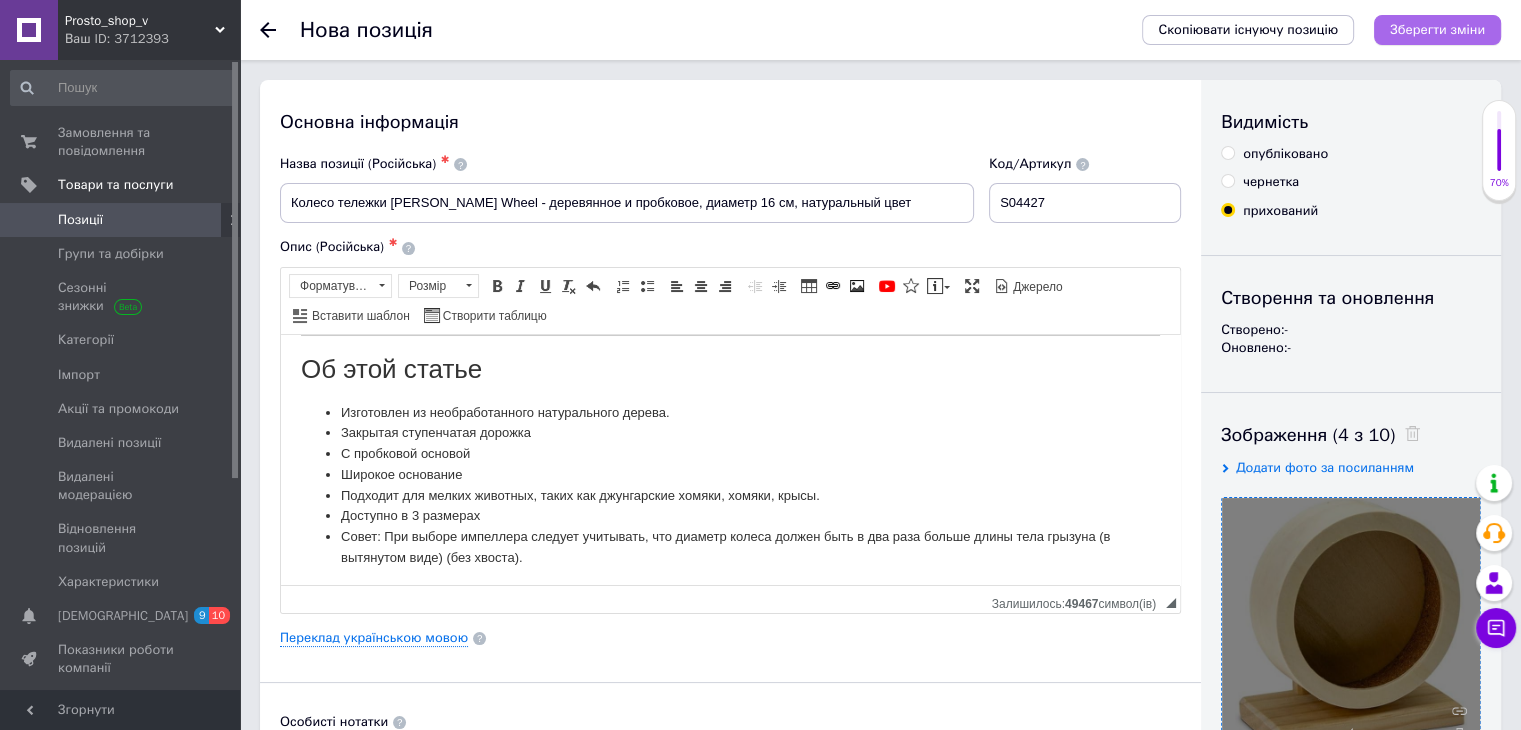 click on "Зберегти зміни" at bounding box center (1437, 29) 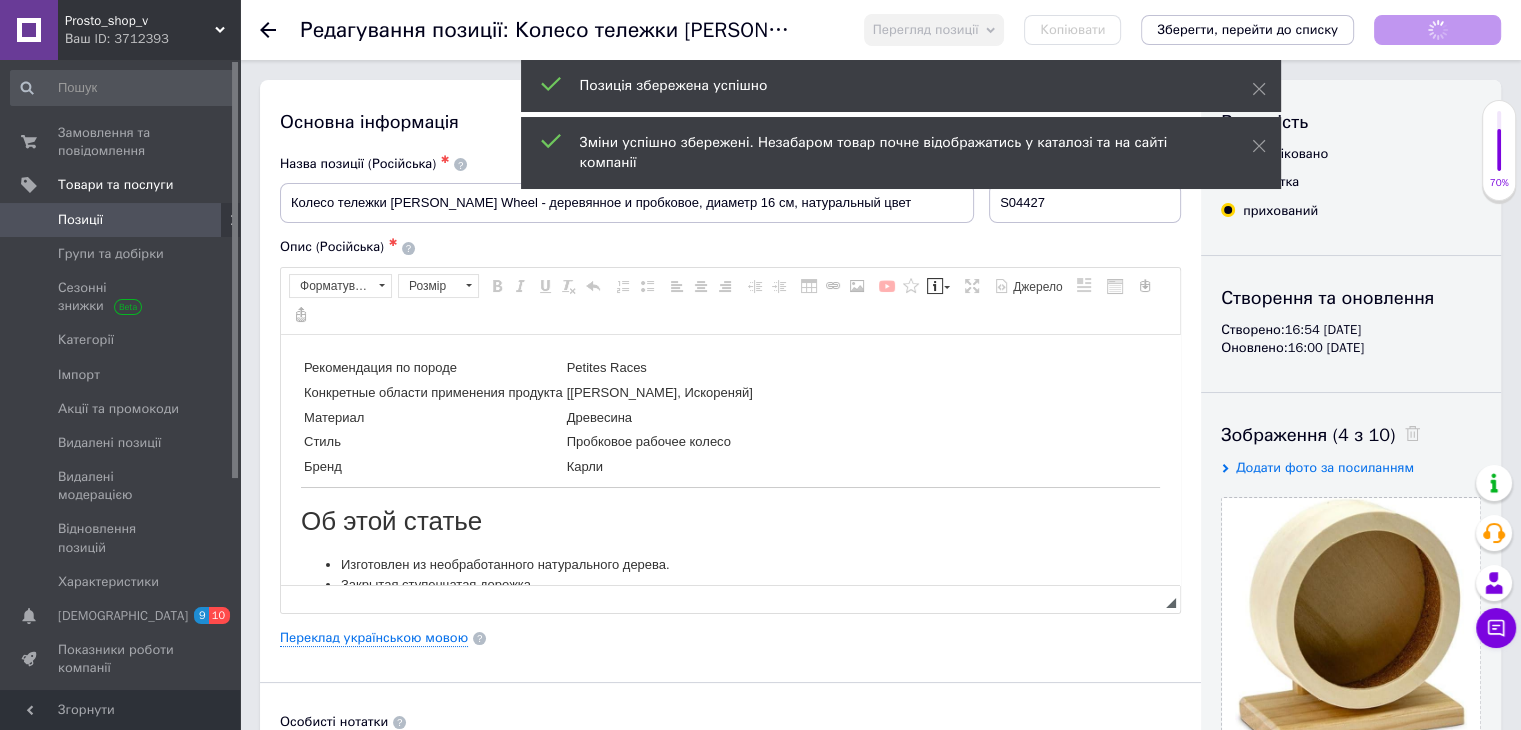 scroll, scrollTop: 0, scrollLeft: 0, axis: both 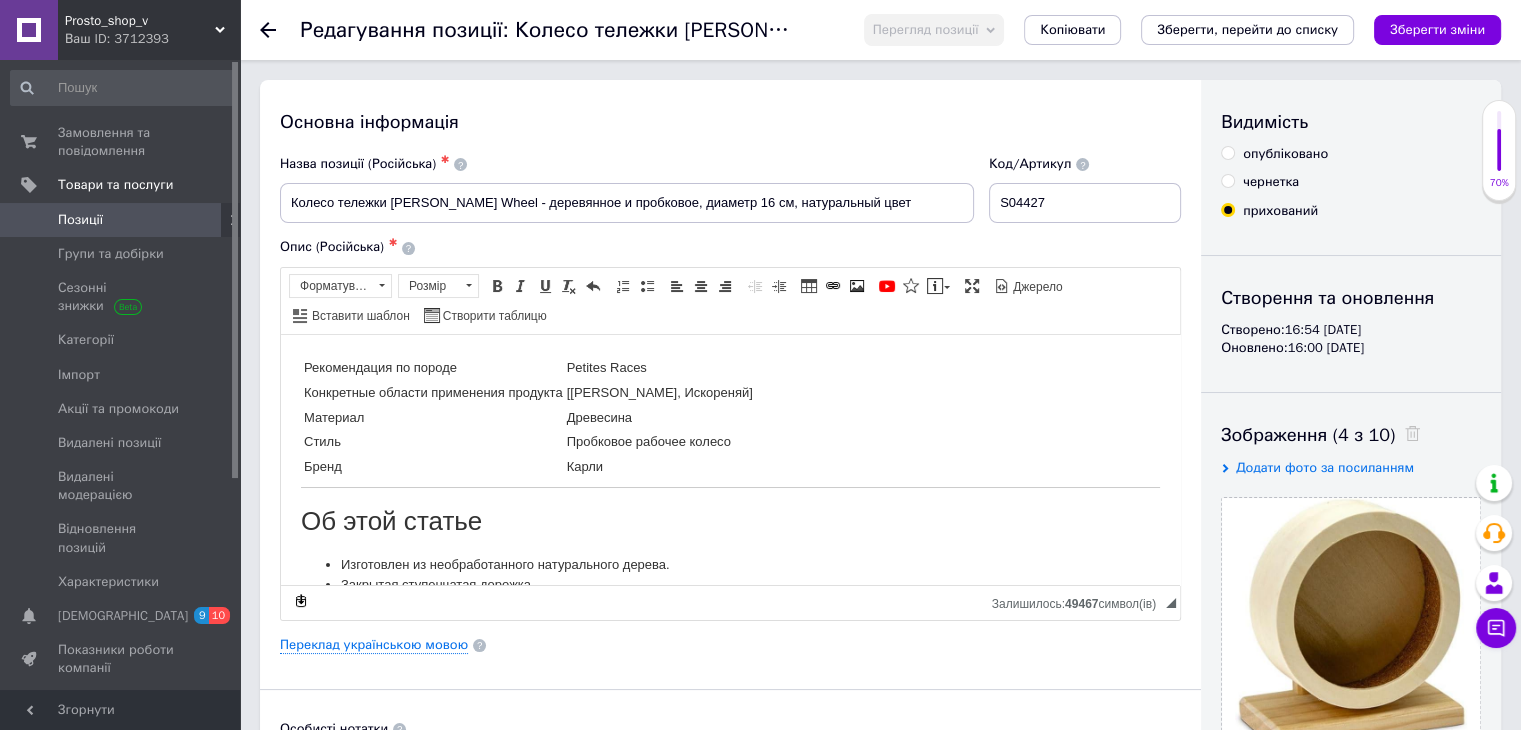 click on "Позиції" at bounding box center [123, 220] 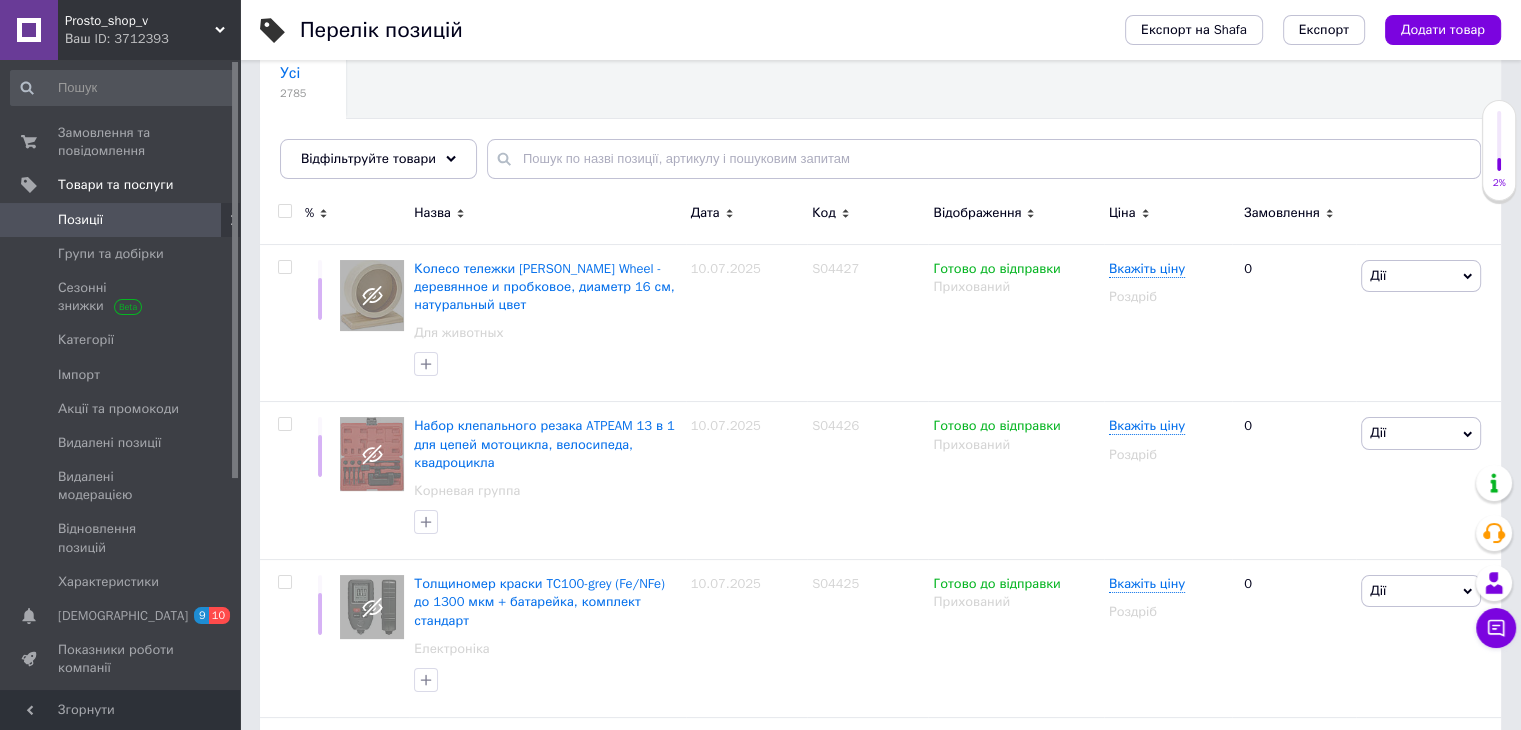 scroll, scrollTop: 200, scrollLeft: 0, axis: vertical 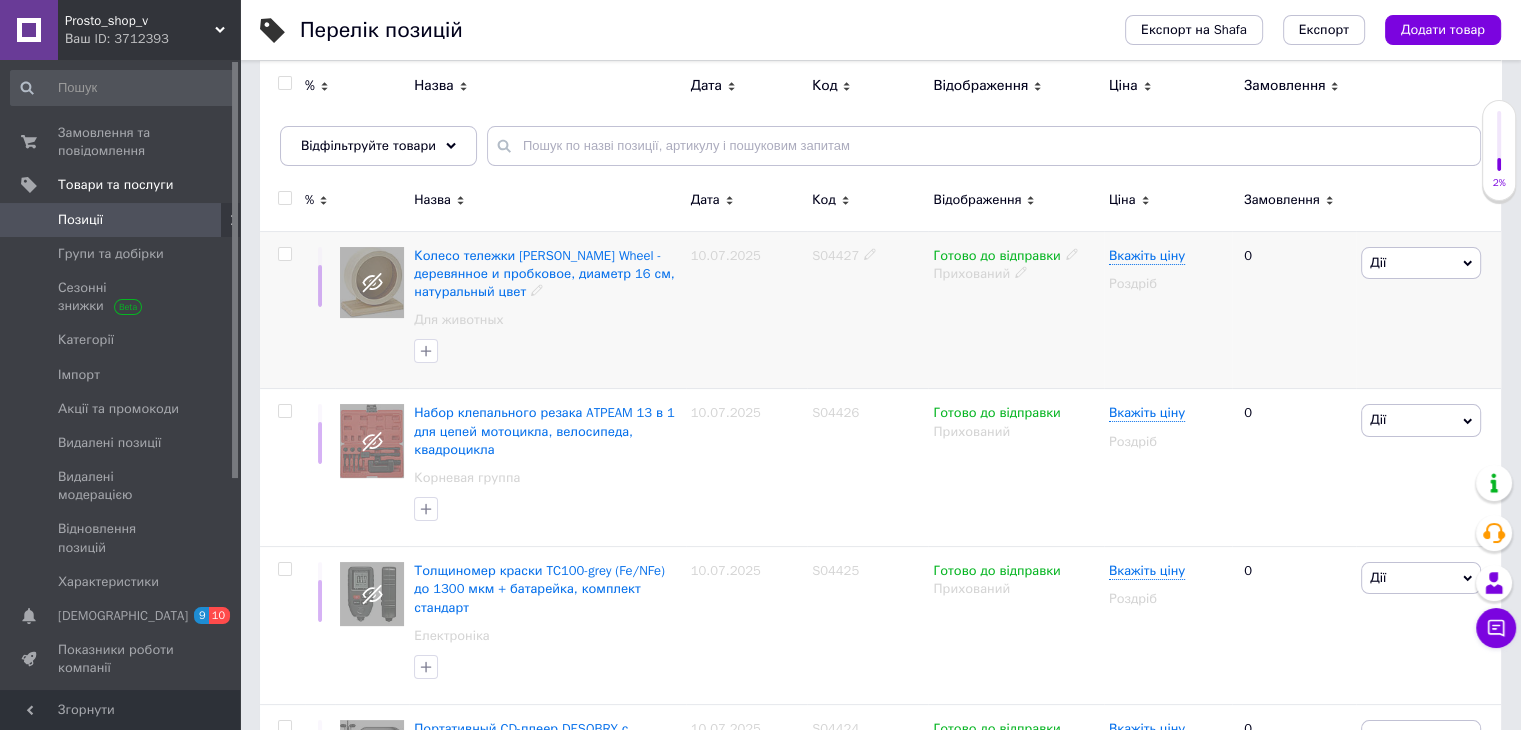 drag, startPoint x: 798, startPoint y: 252, endPoint x: 851, endPoint y: 281, distance: 60.41523 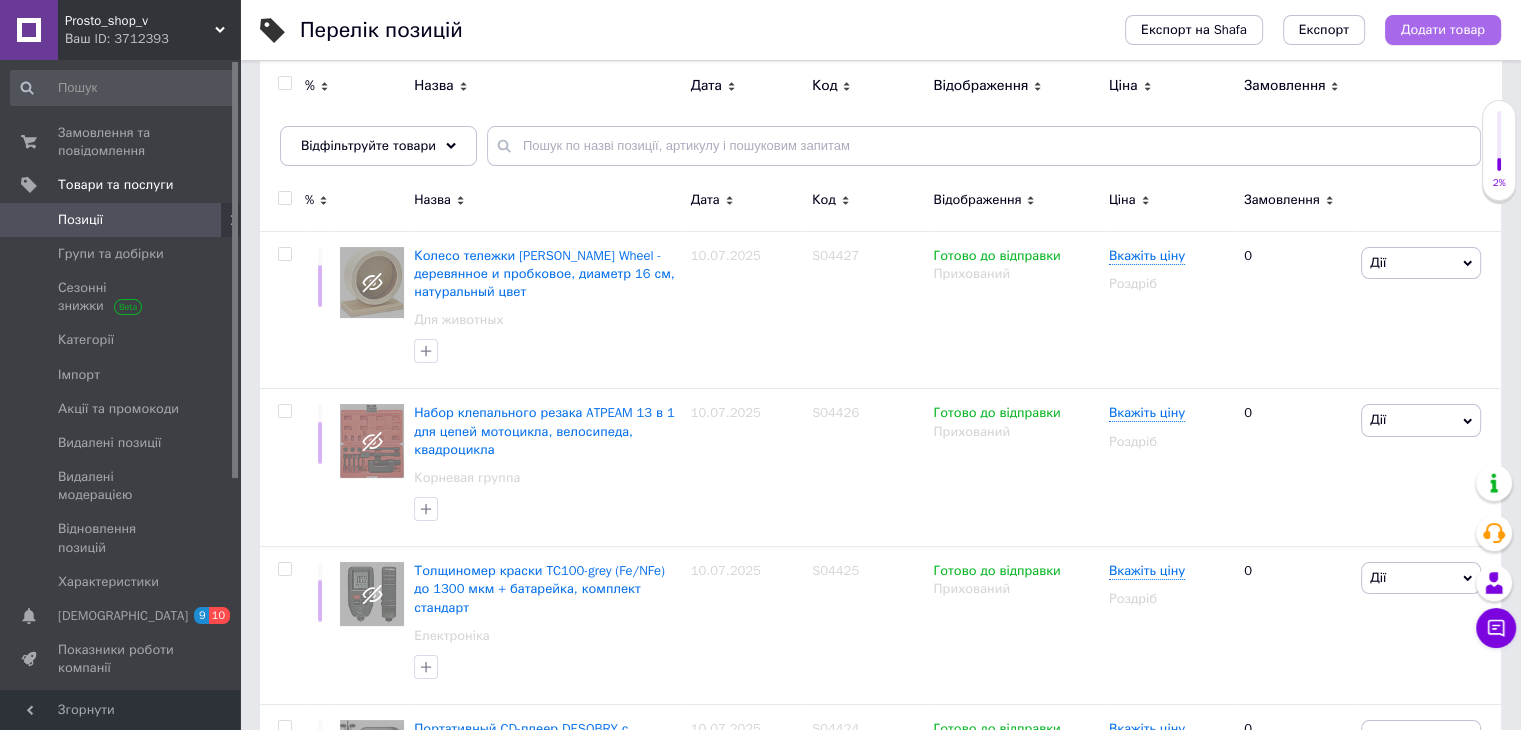 click on "Додати товар" at bounding box center (1443, 30) 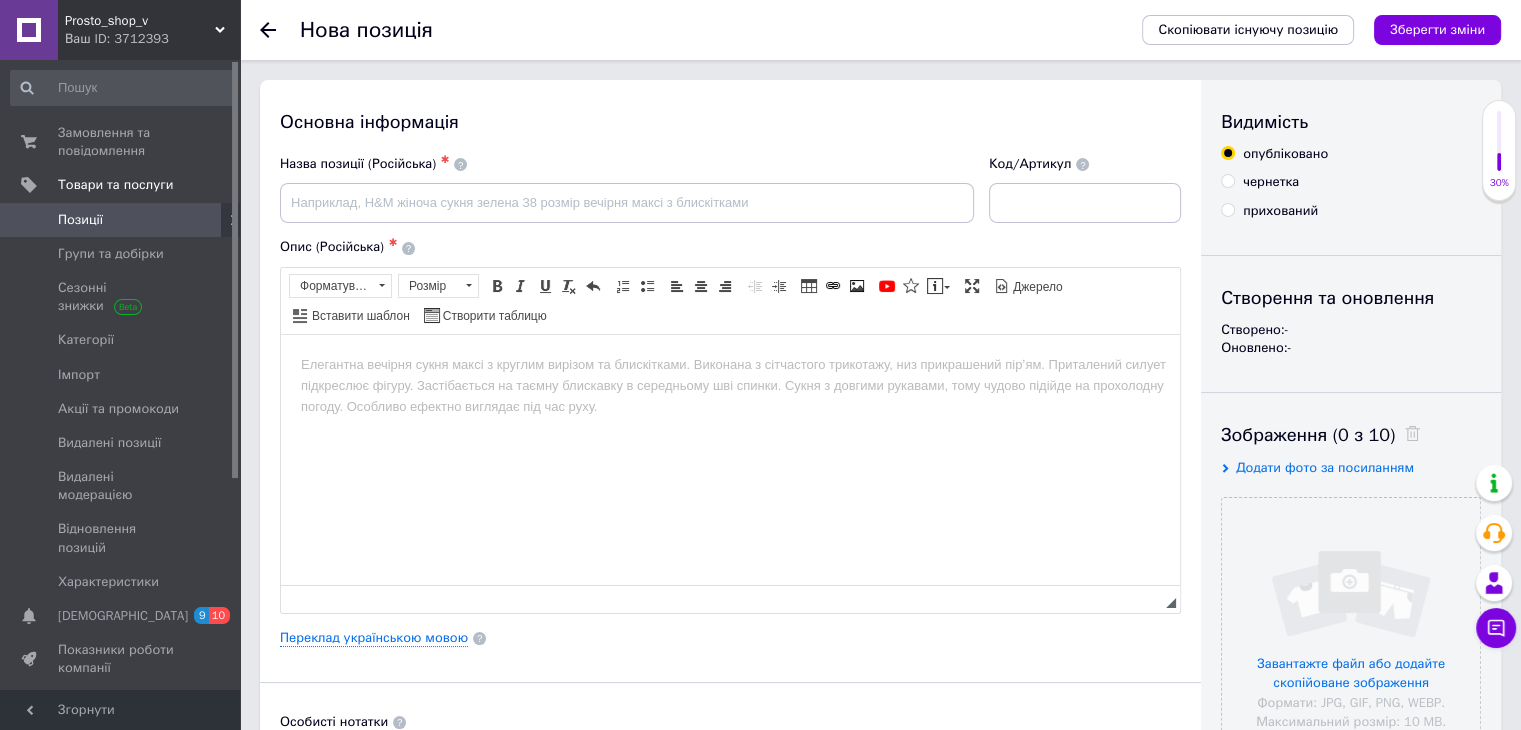 scroll, scrollTop: 0, scrollLeft: 0, axis: both 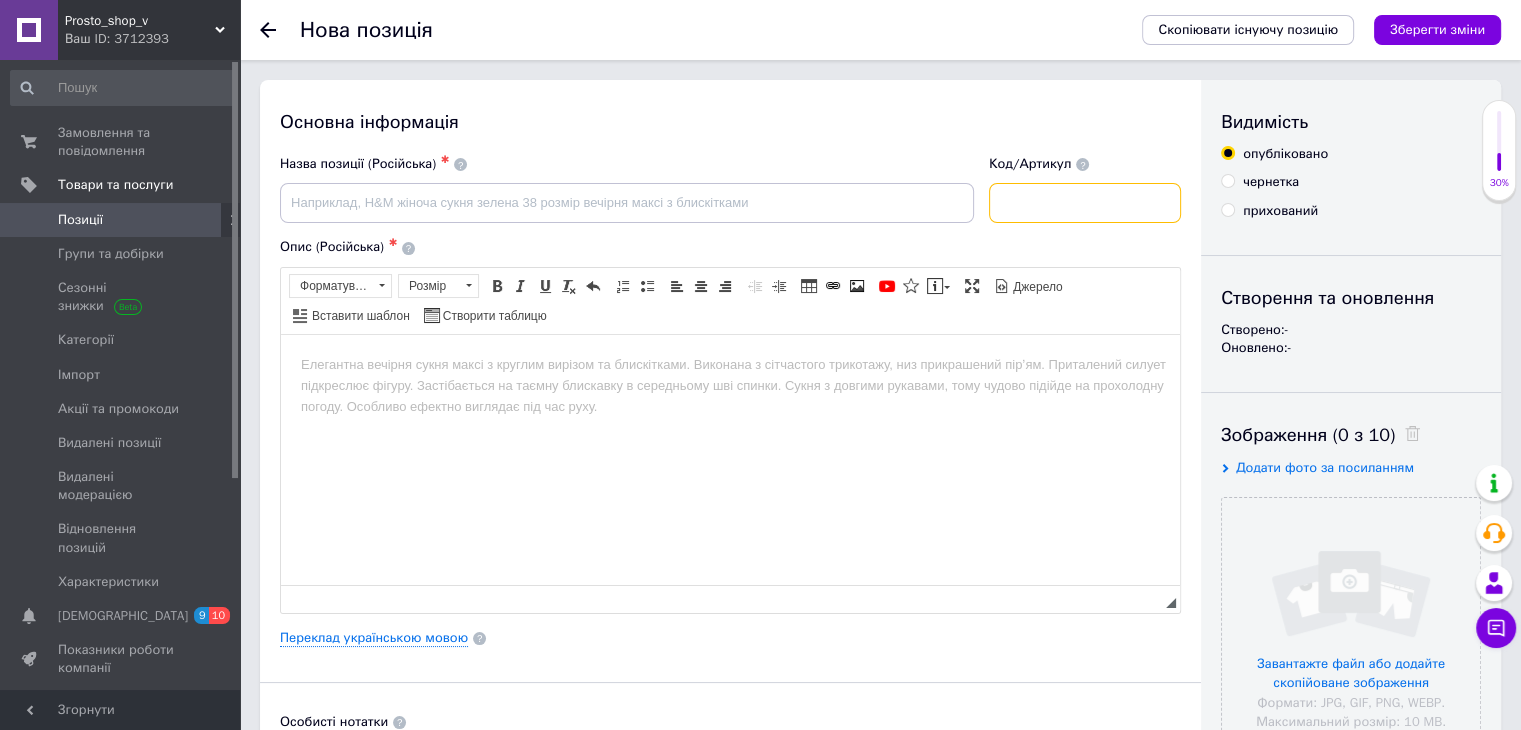 click at bounding box center [1085, 203] 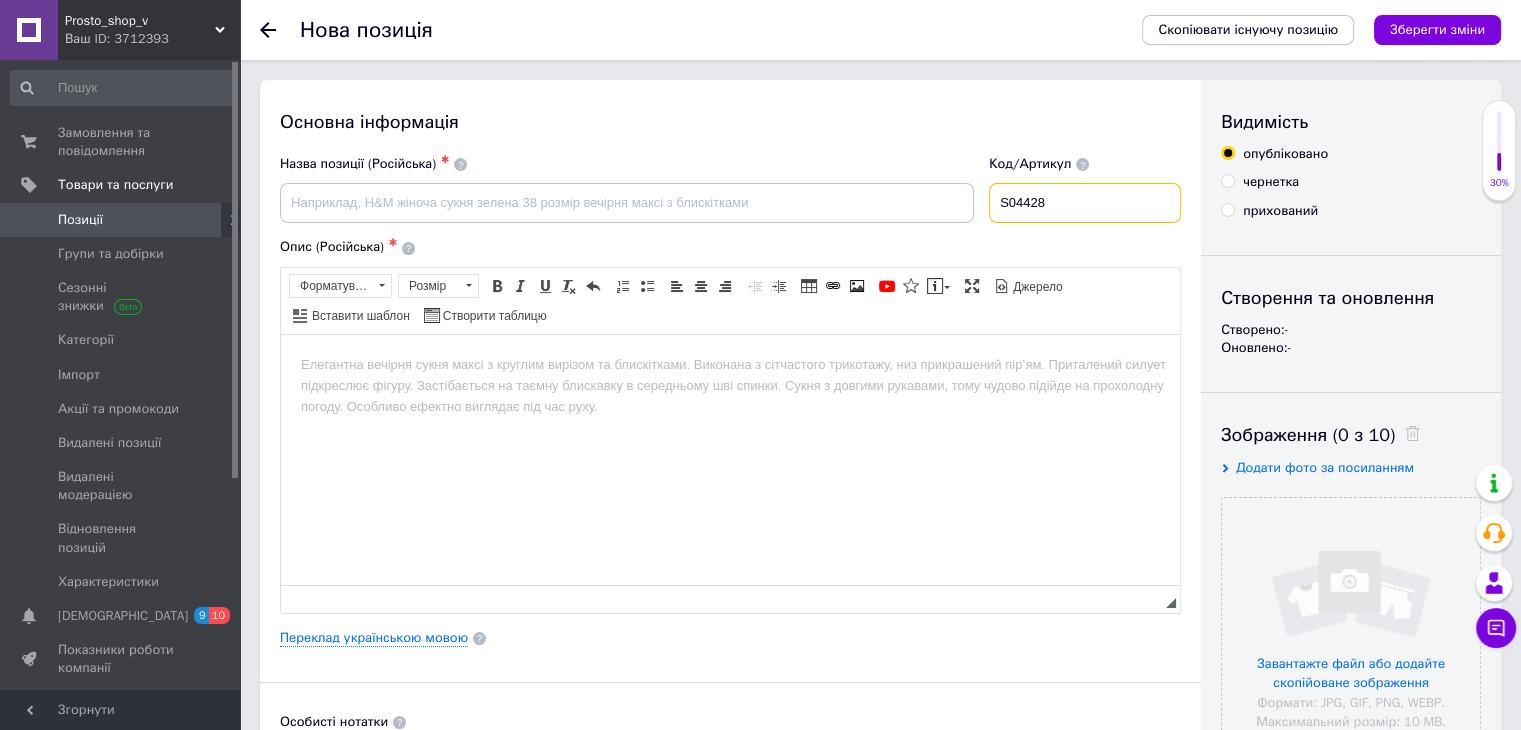 type on "S04428" 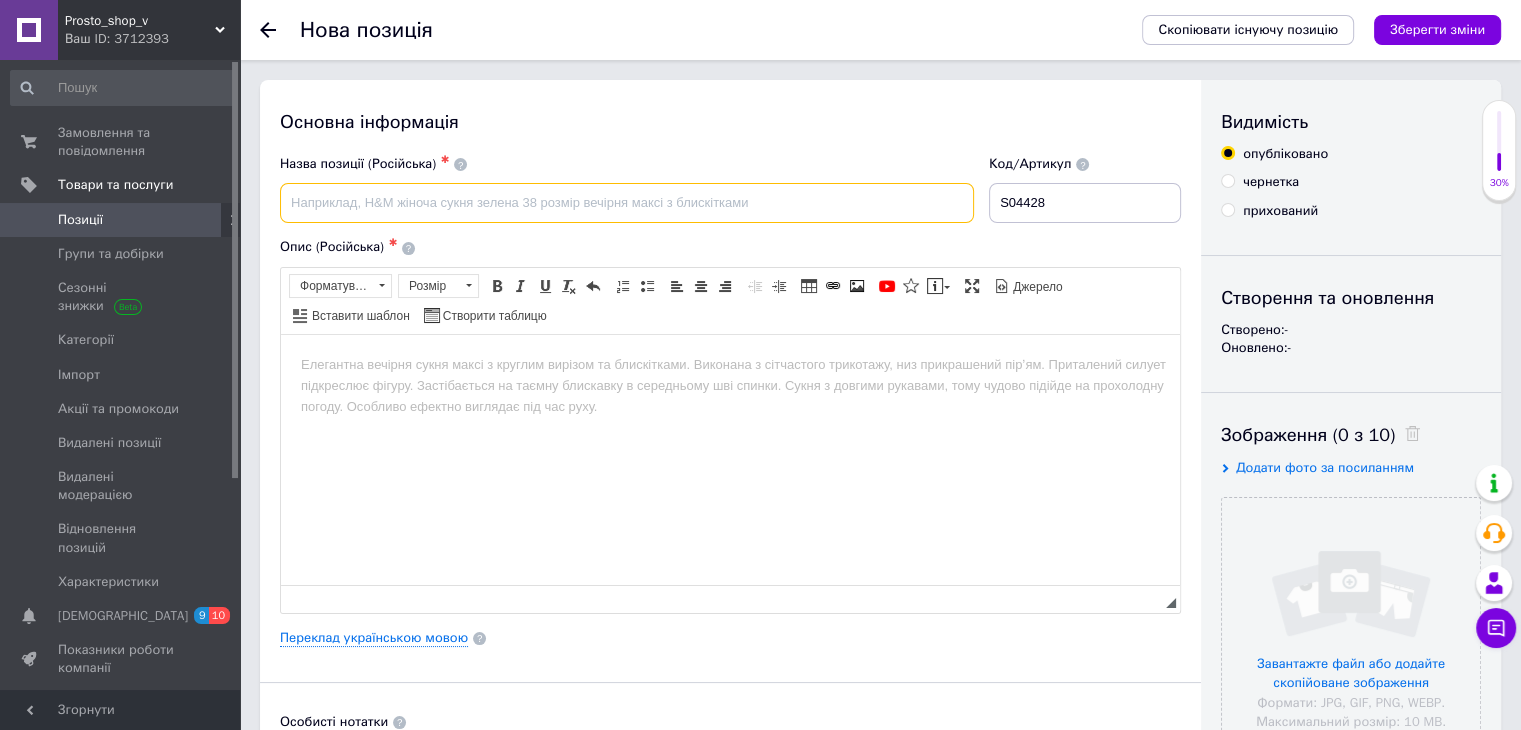 click at bounding box center [627, 203] 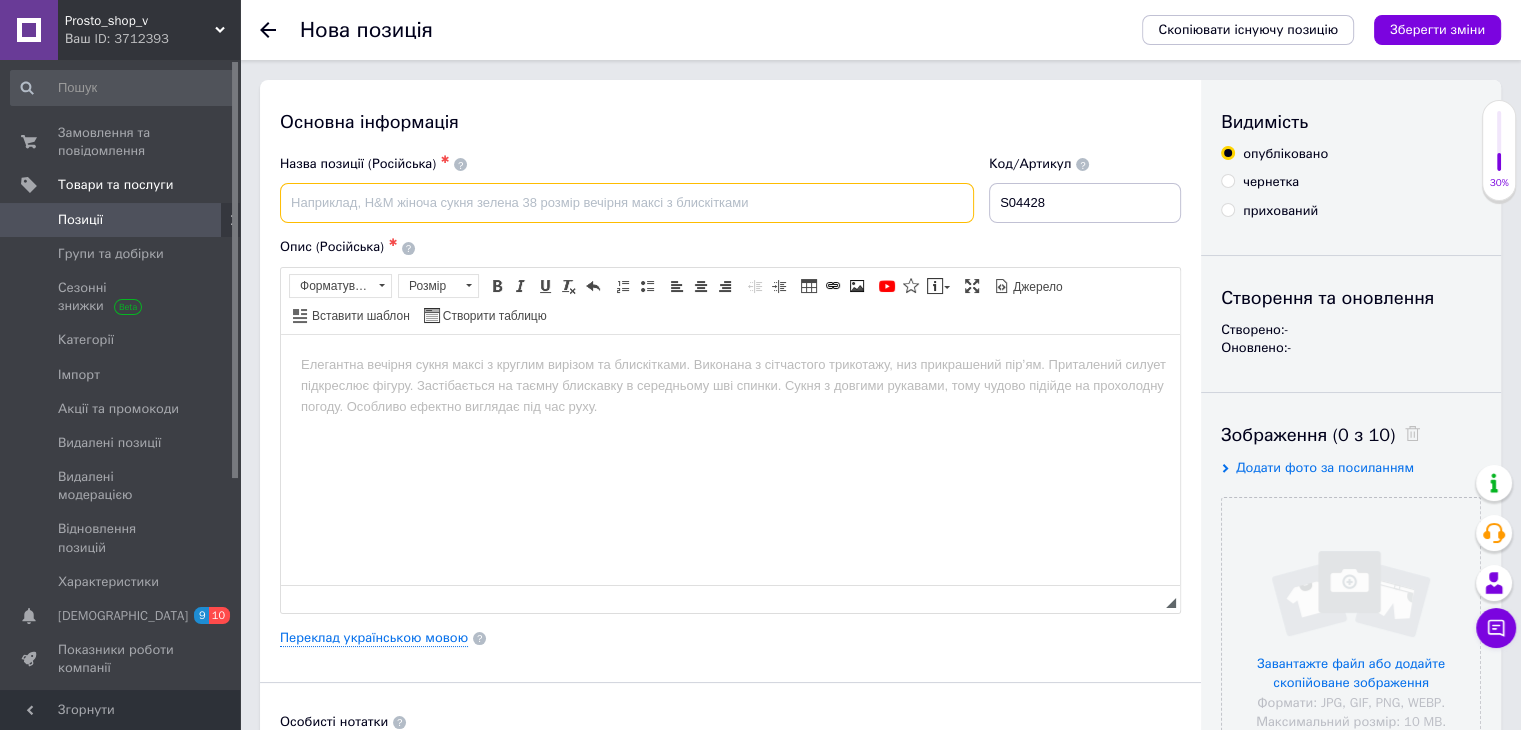 paste on "Очиститель воздуха AIRTOK AP0601 с HEPA H13, ночником и ароматическими губками, 4-в-1" 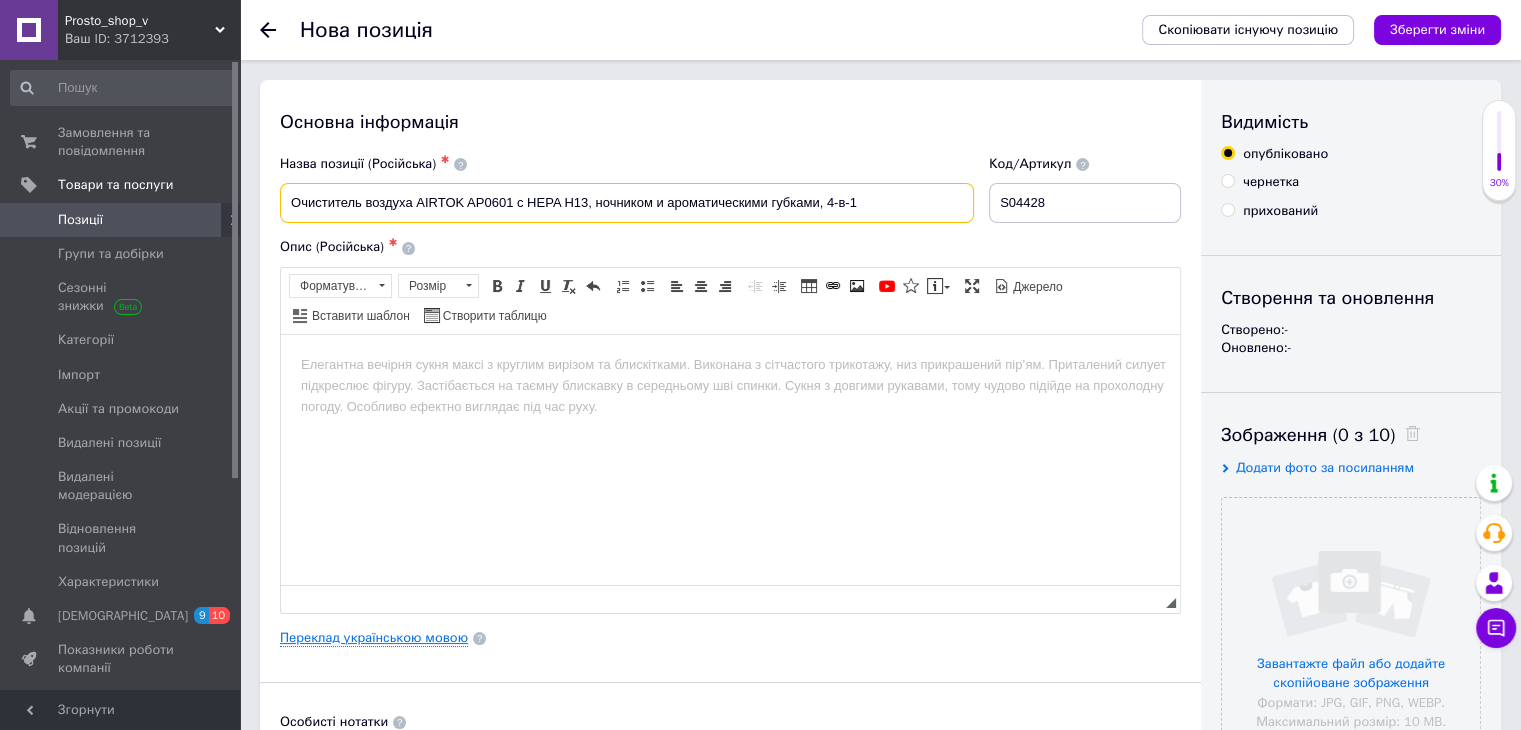 type on "Очиститель воздуха AIRTOK AP0601 с HEPA H13, ночником и ароматическими губками, 4-в-1" 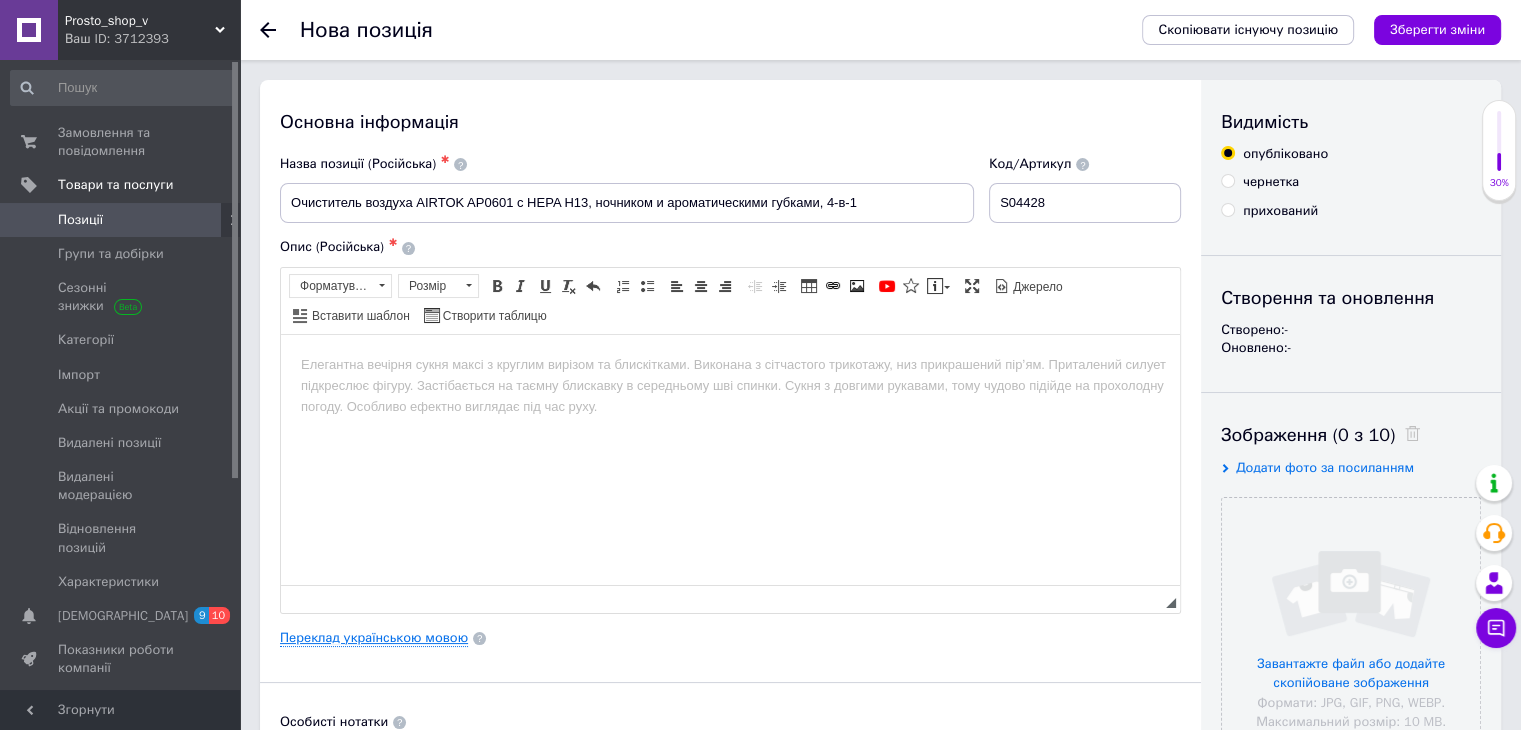 click on "Переклад українською мовою" at bounding box center [374, 638] 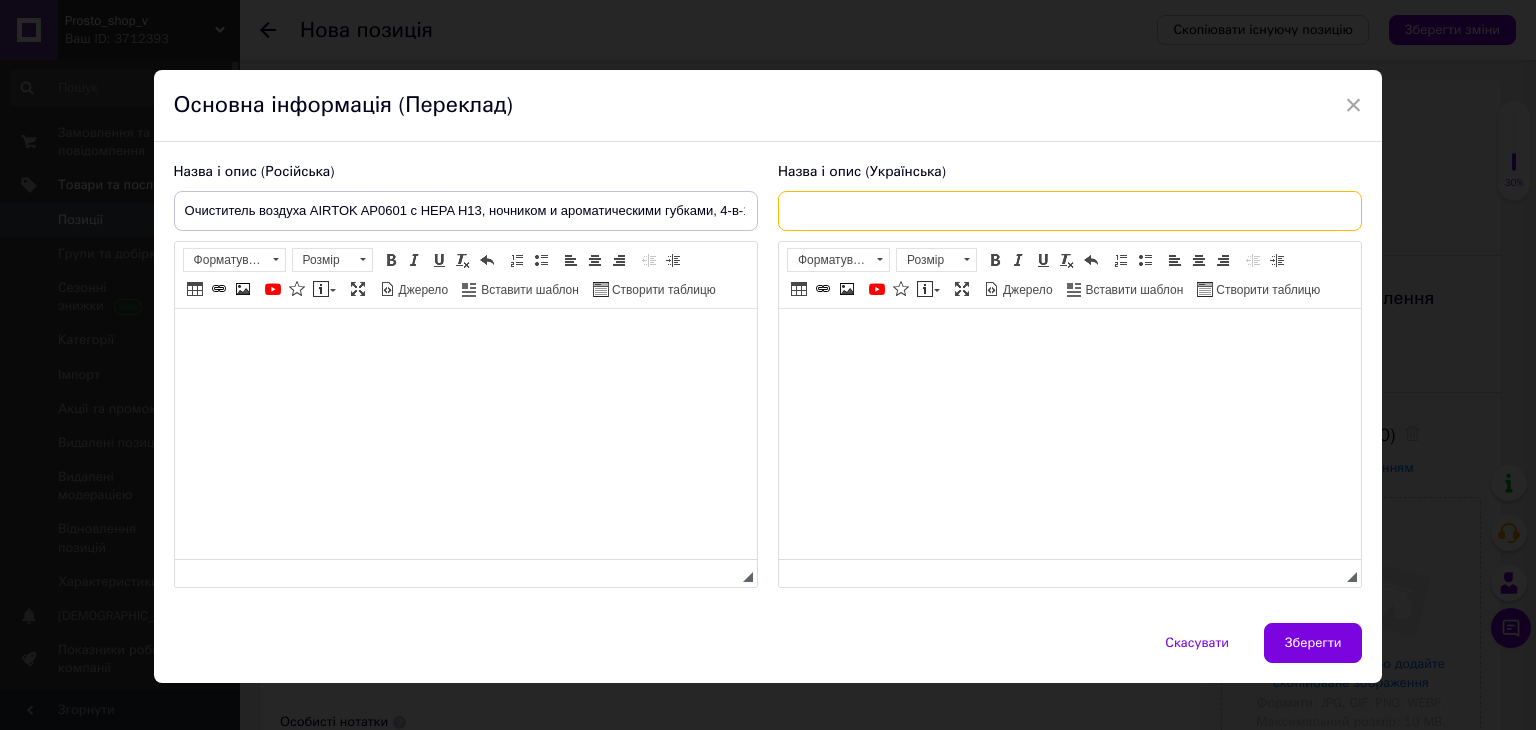 click at bounding box center (1070, 211) 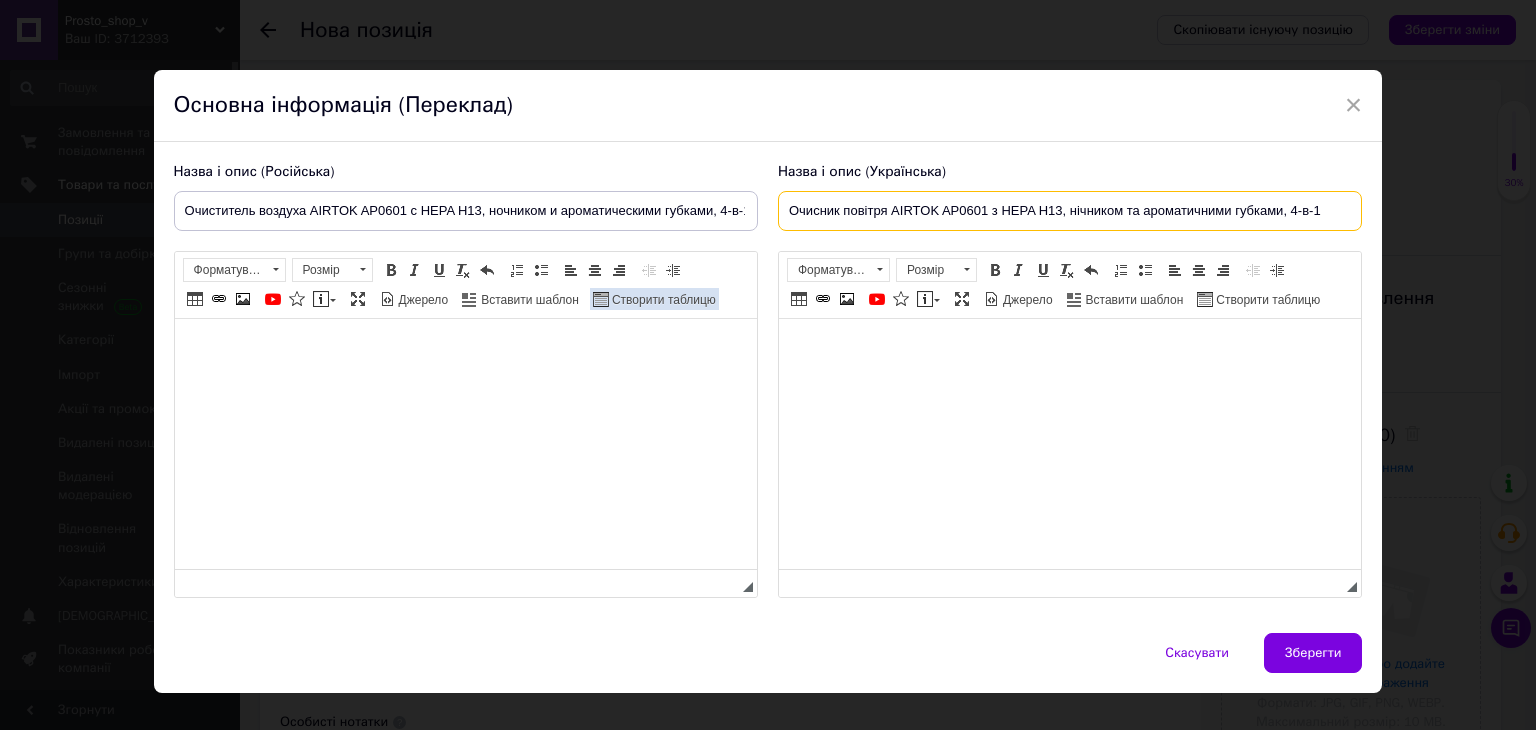 type on "Очисник повітря AIRTOK AP0601 з HEPA H13, нічником та ароматичними губками, 4-в-1" 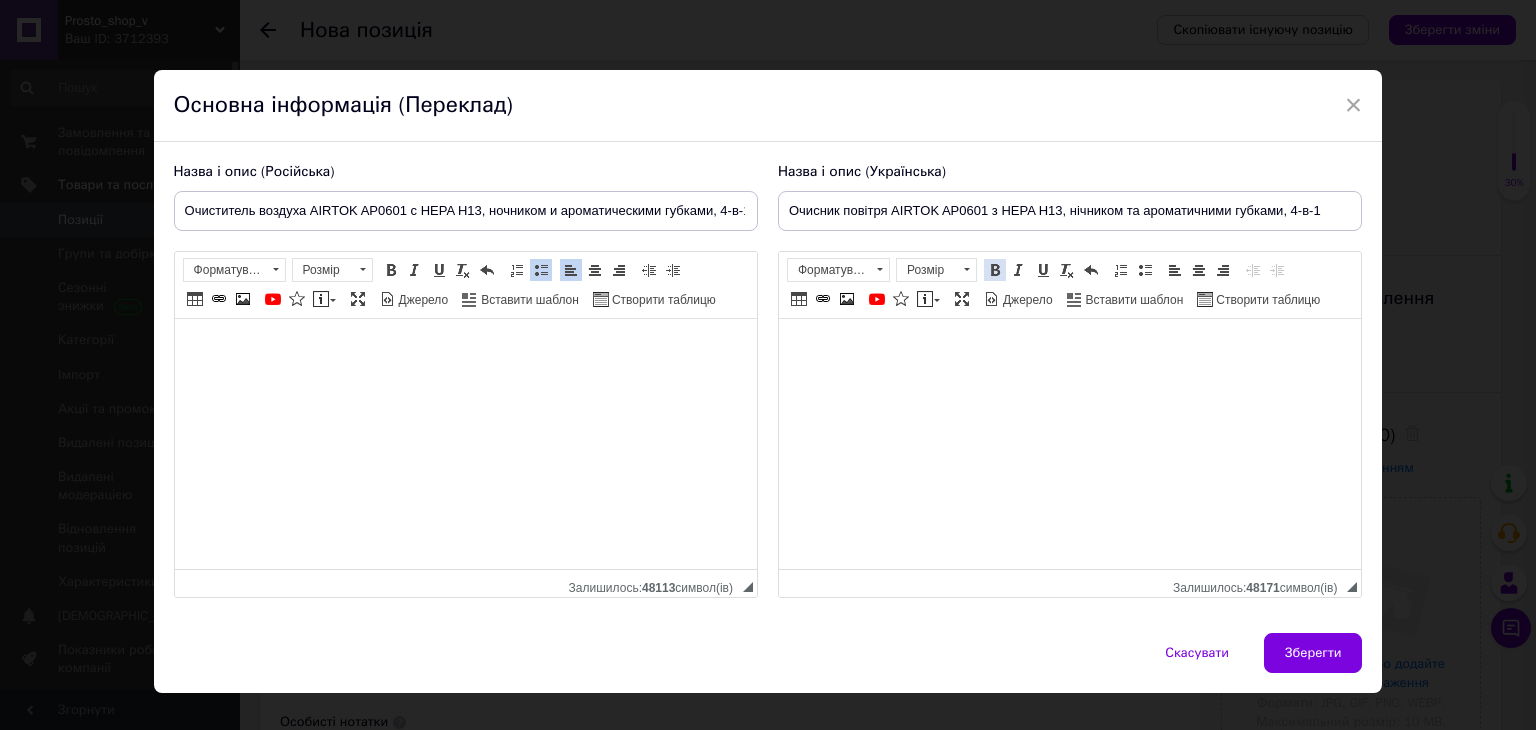click at bounding box center (995, 270) 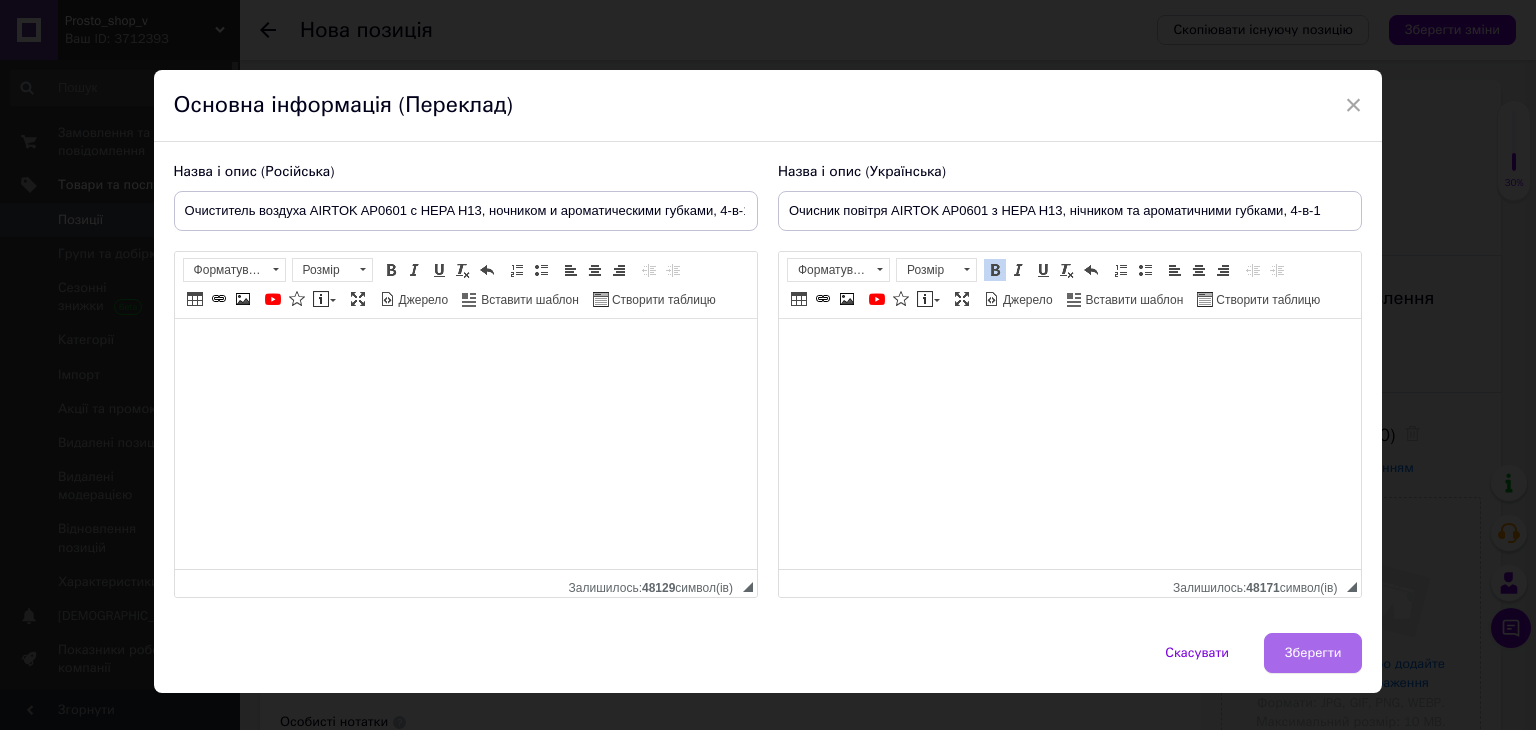 click on "Зберегти" at bounding box center [1313, 653] 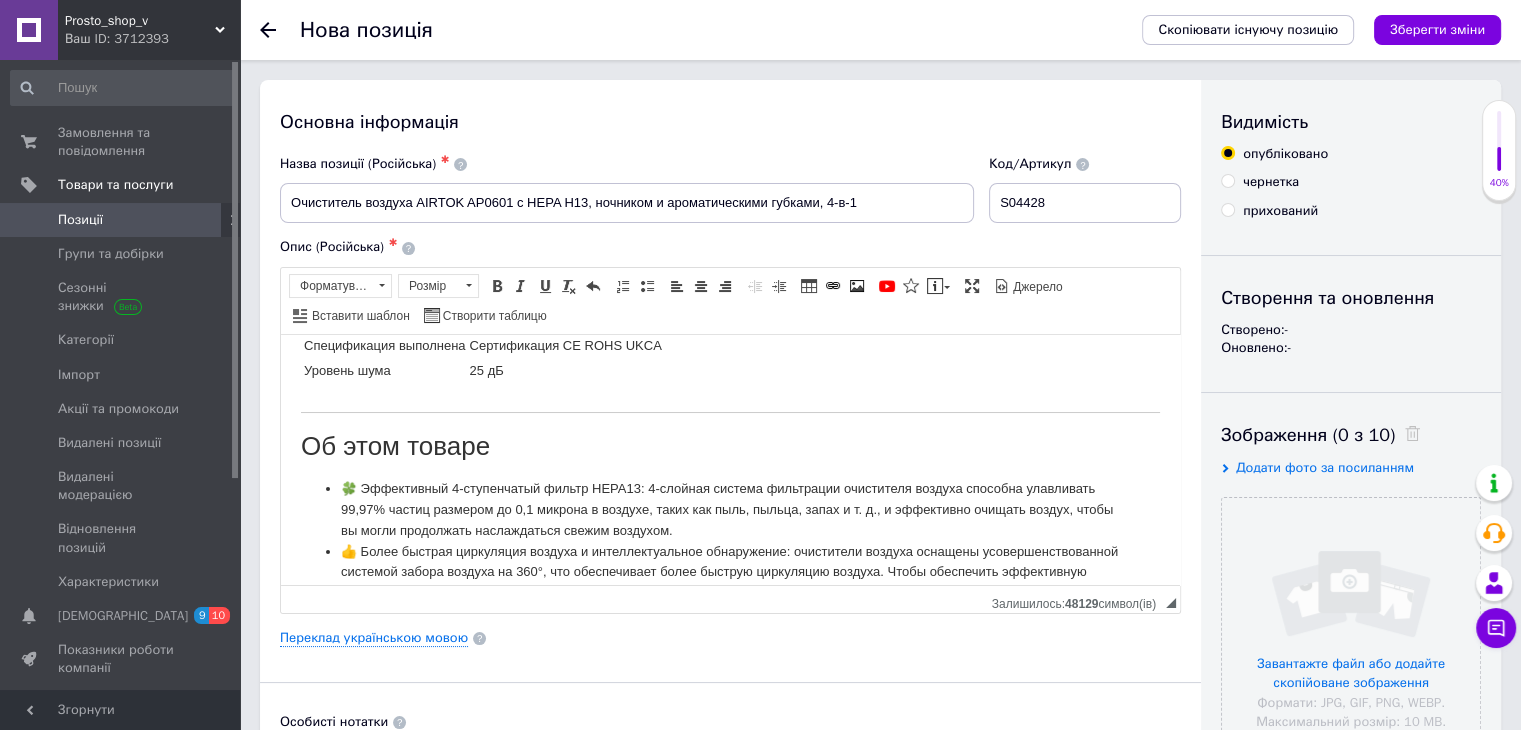 scroll, scrollTop: 462, scrollLeft: 0, axis: vertical 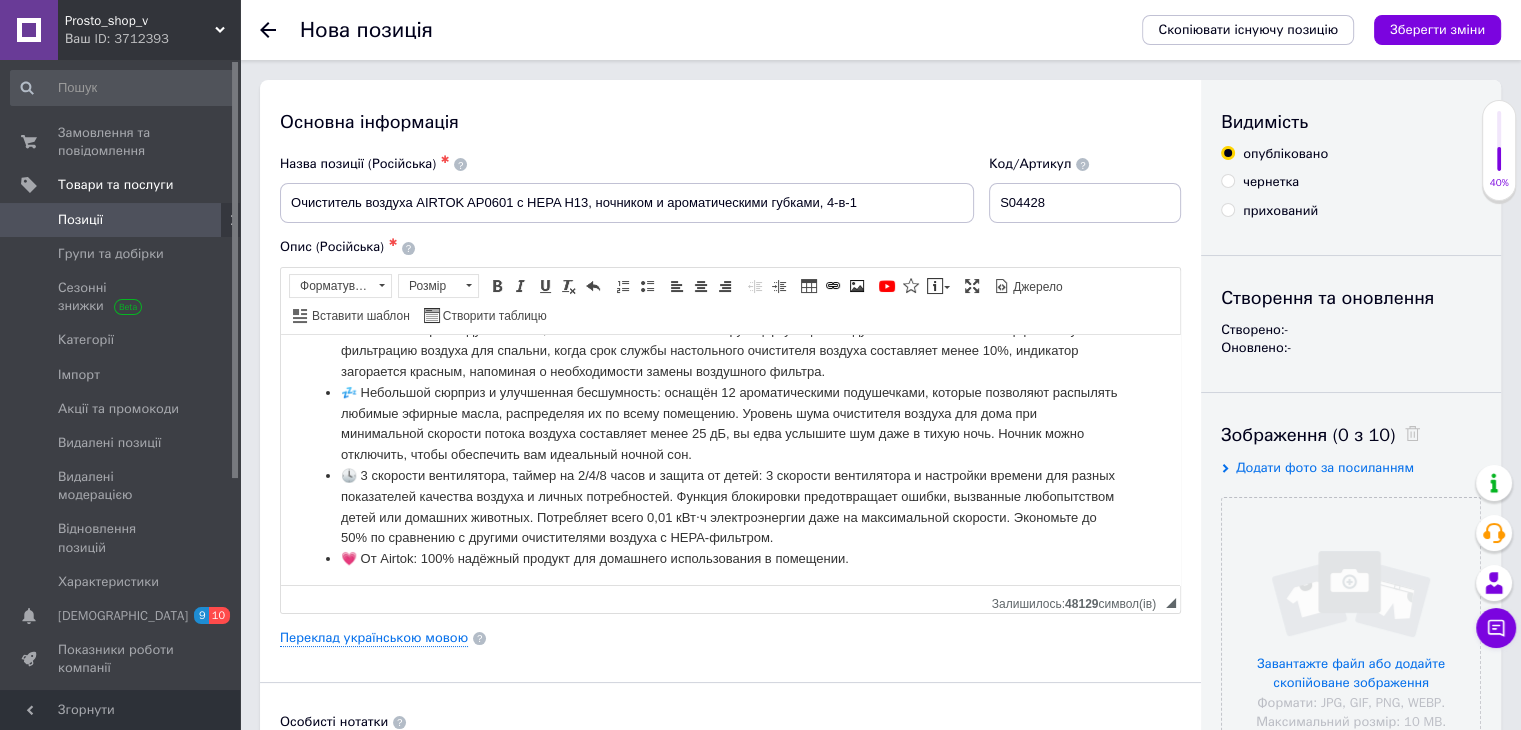 click on "прихований" at bounding box center (1227, 209) 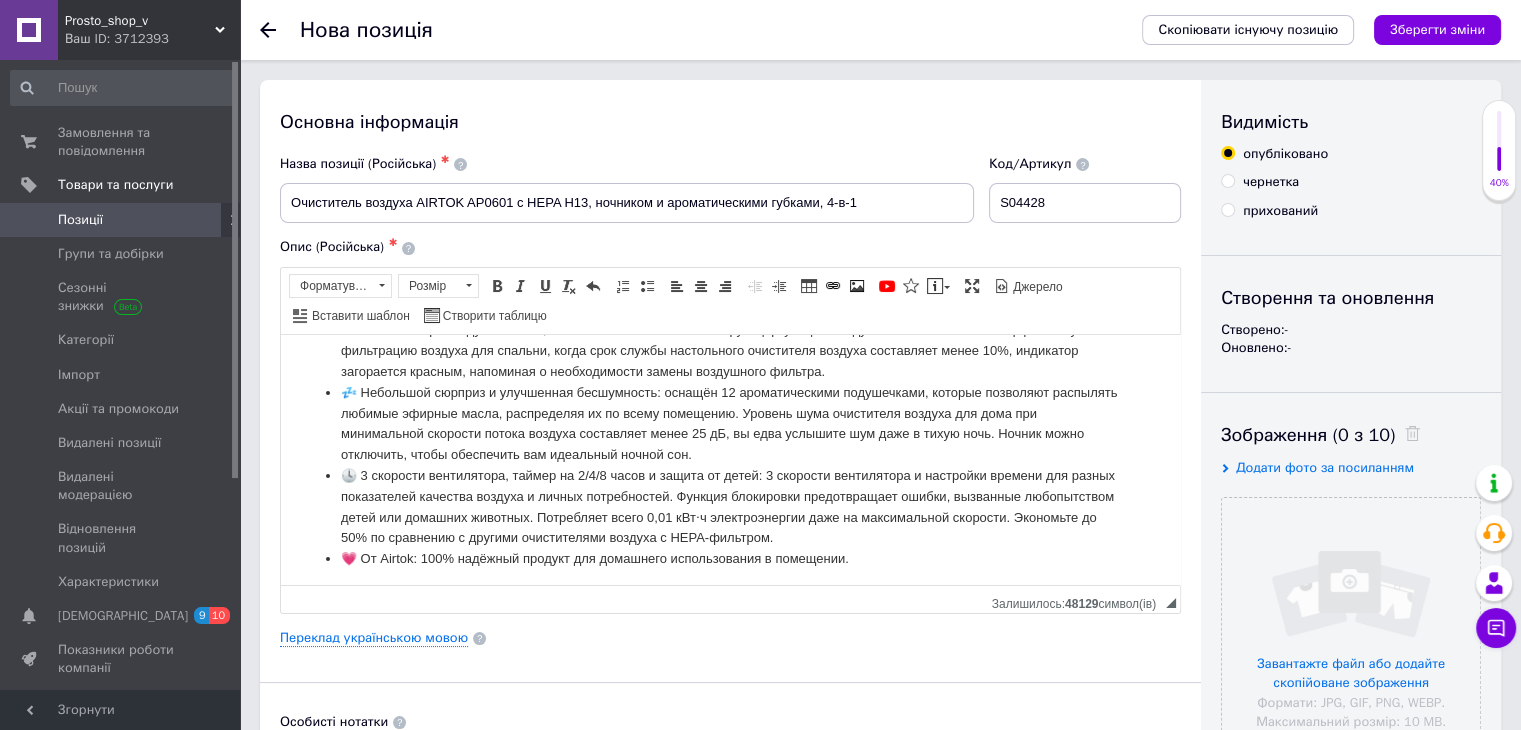 radio on "true" 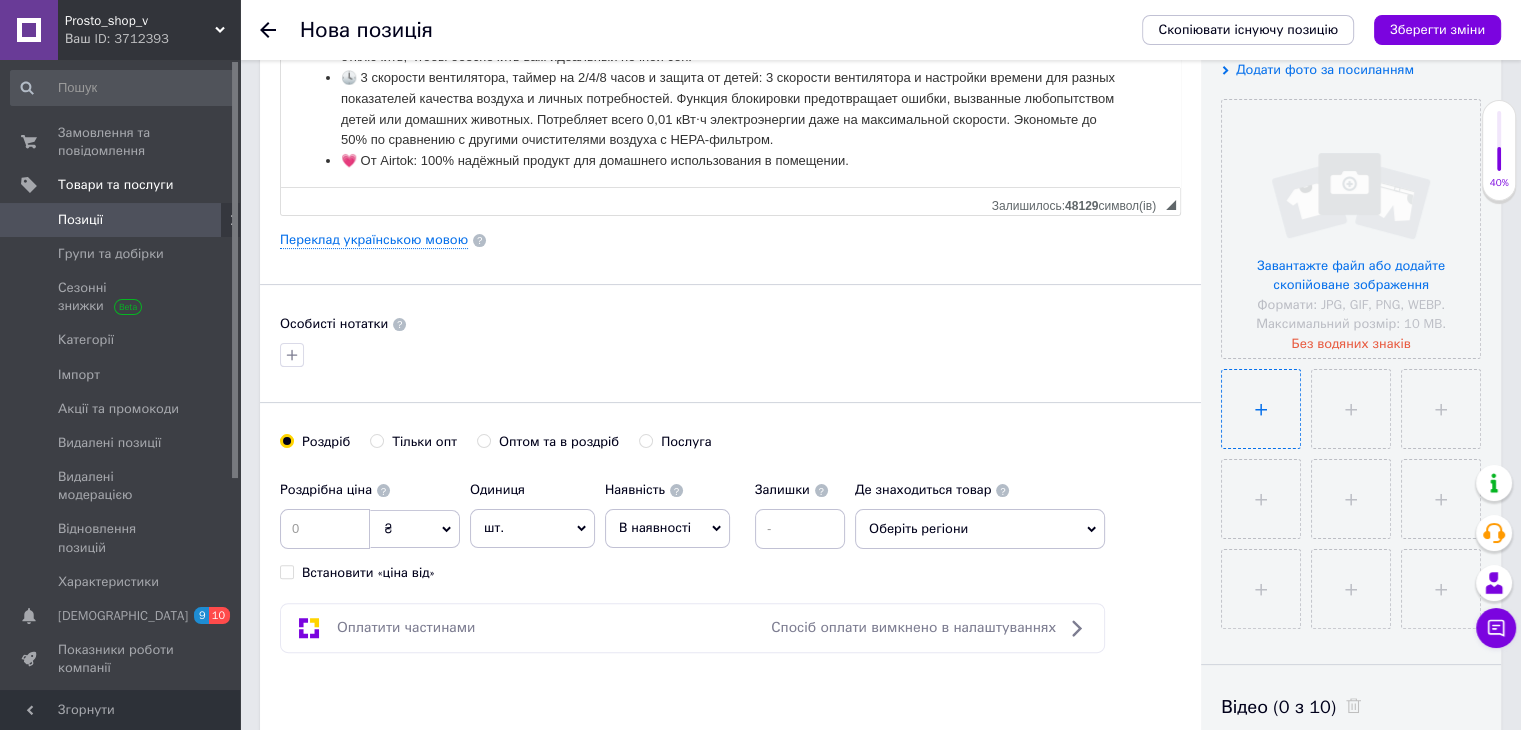 scroll, scrollTop: 400, scrollLeft: 0, axis: vertical 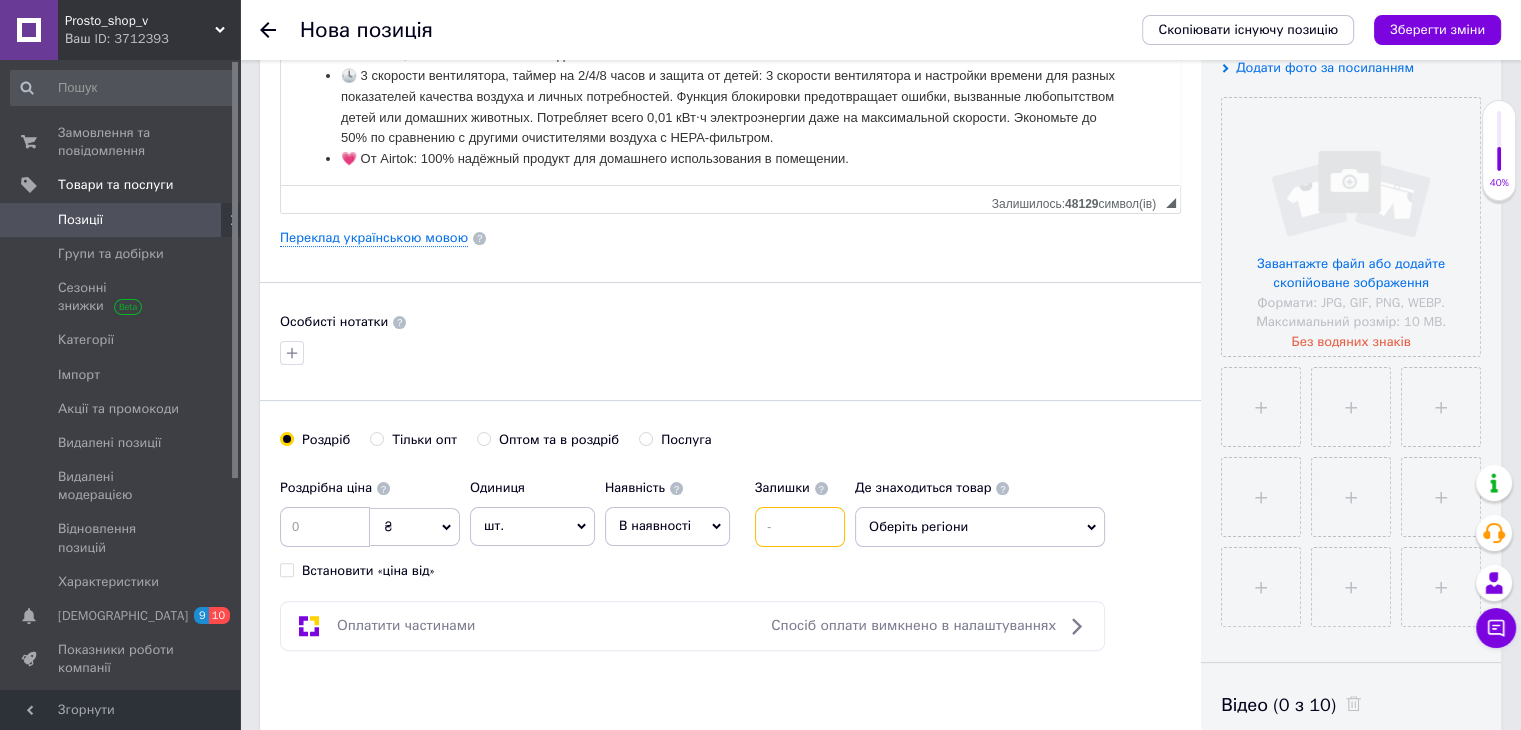 click at bounding box center [800, 527] 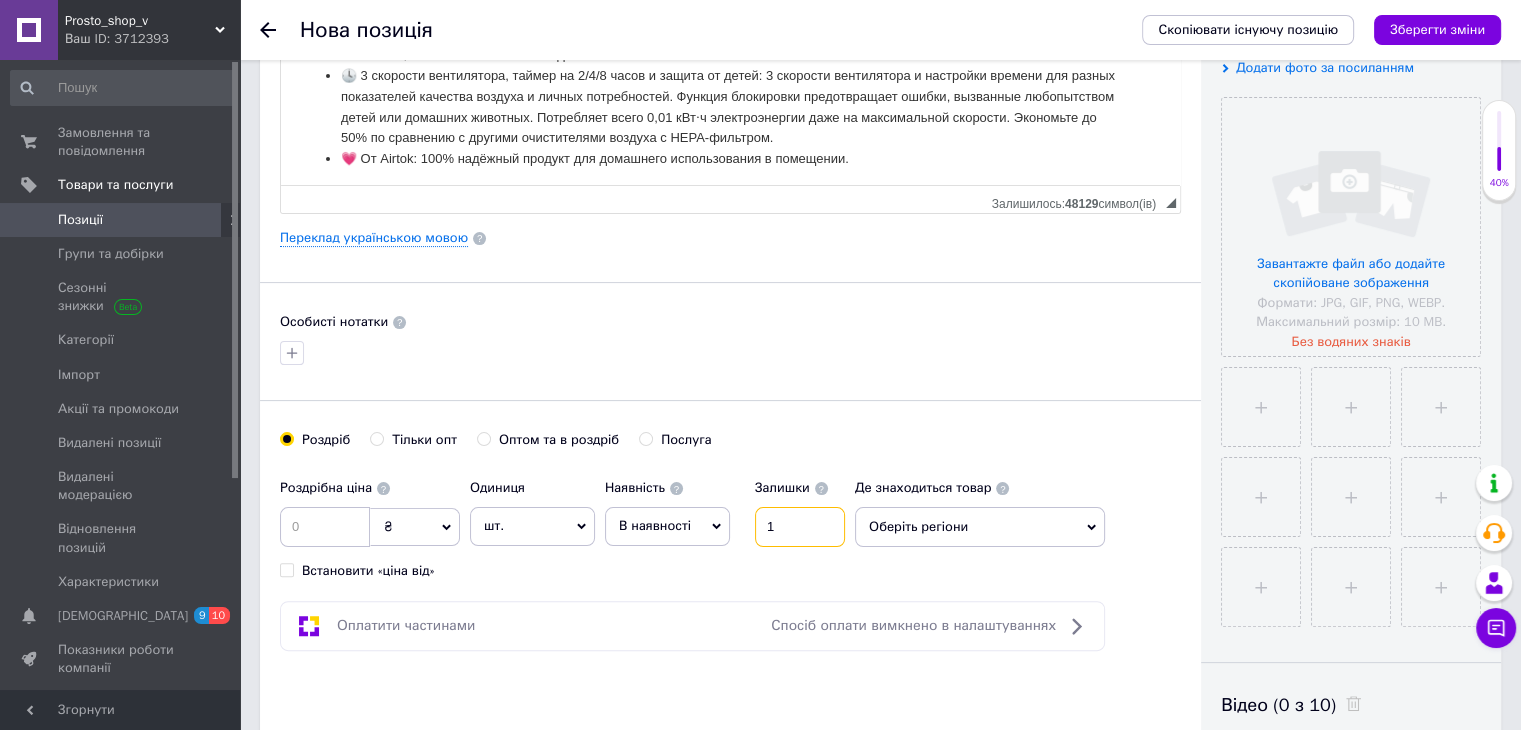 type on "1" 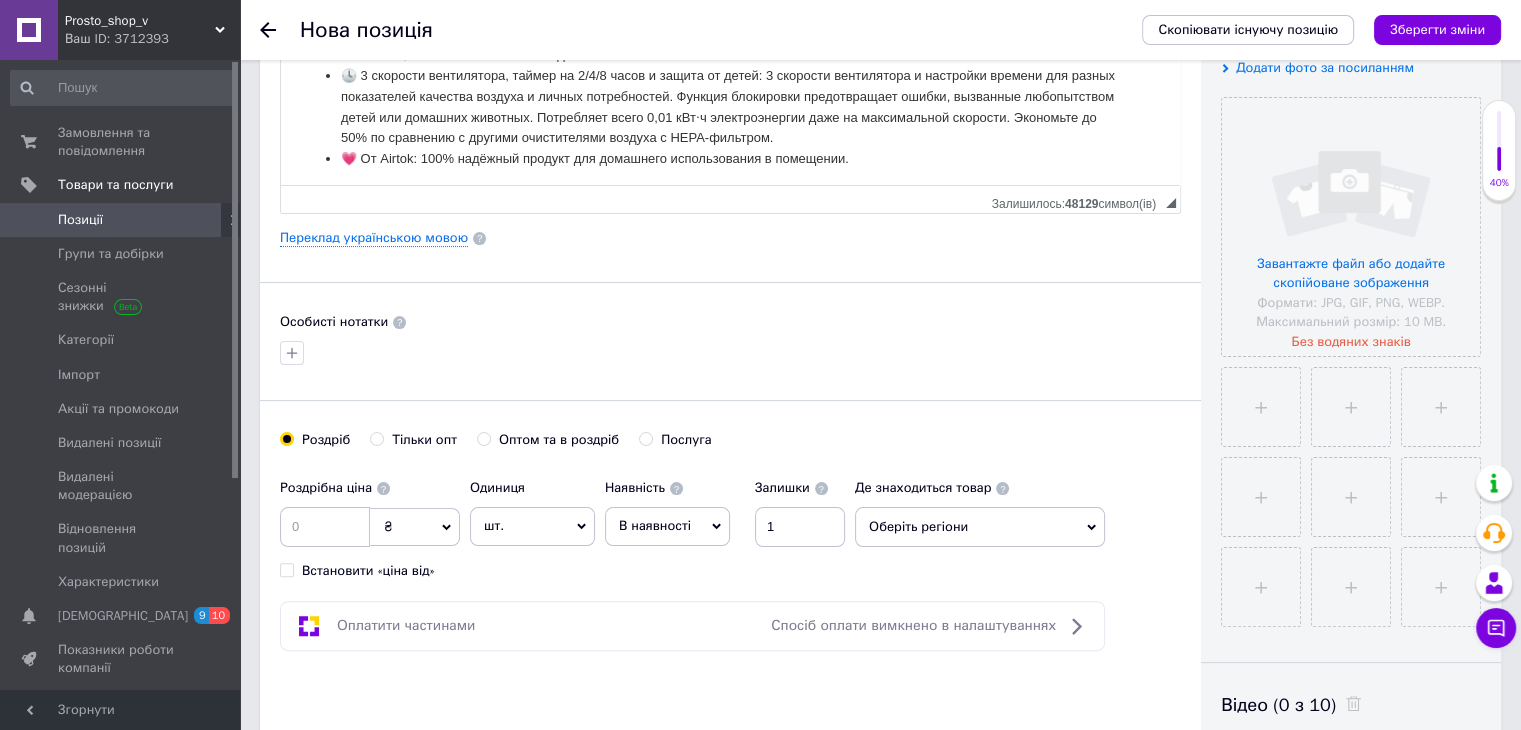click on "В наявності" at bounding box center [667, 526] 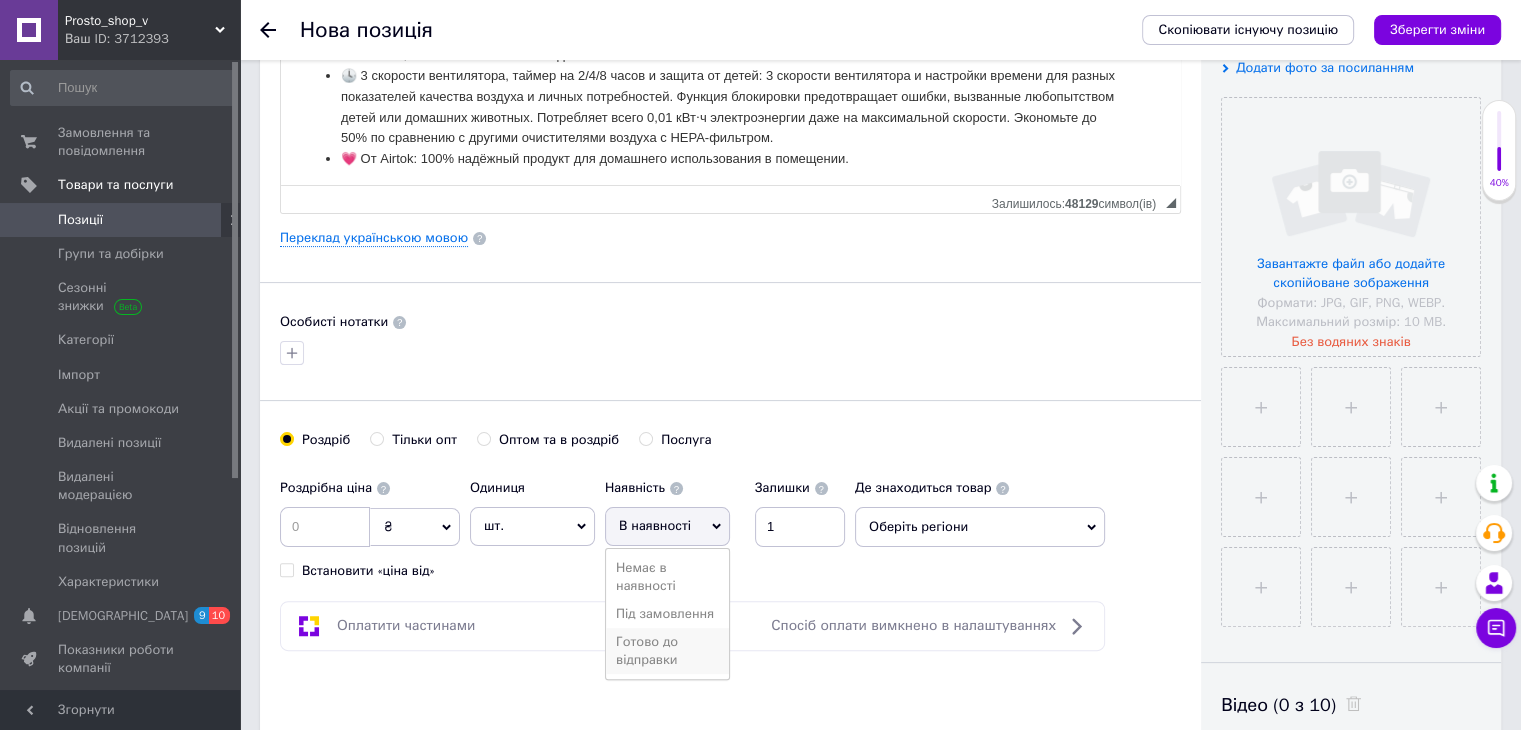click on "Готово до відправки" at bounding box center (667, 651) 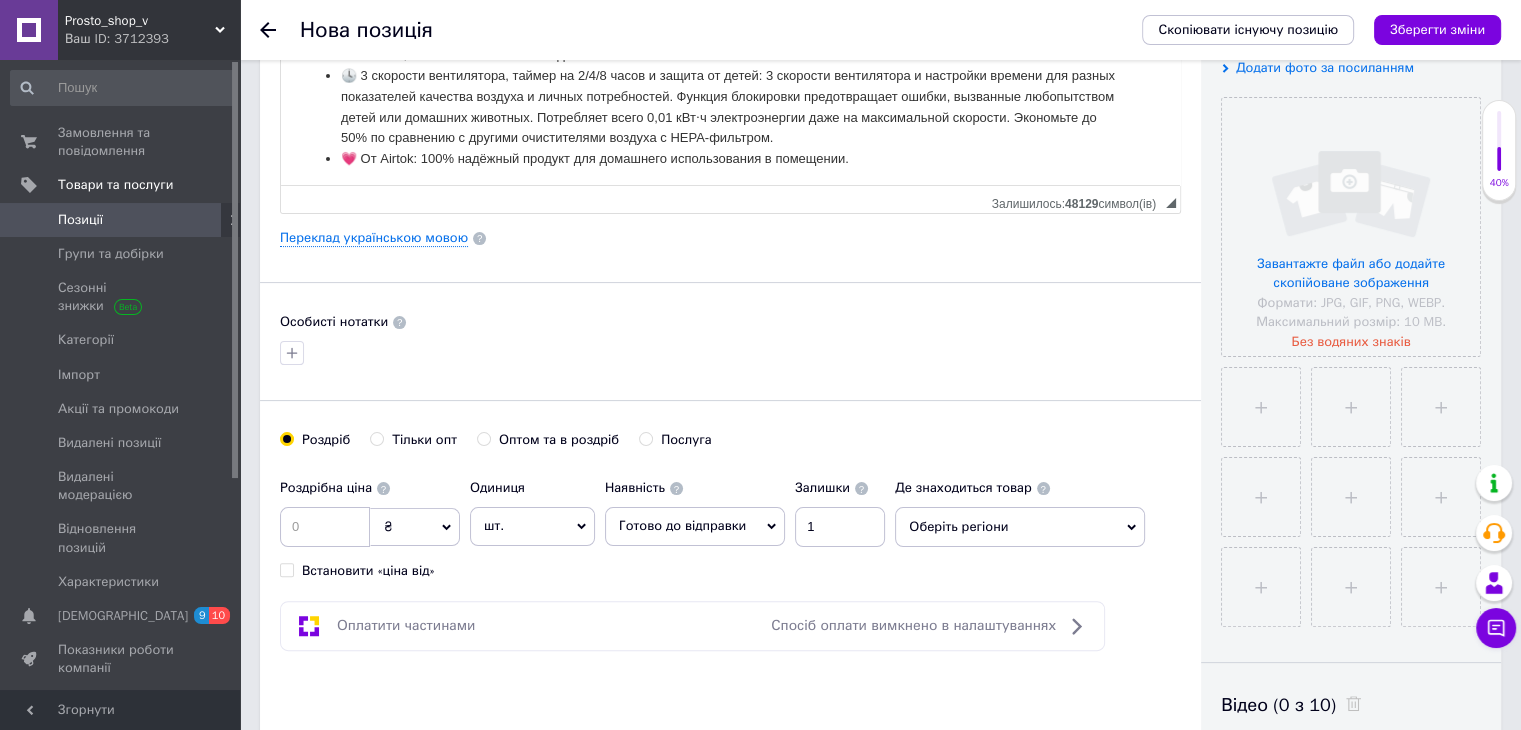click on "Оберіть регіони" at bounding box center (1020, 527) 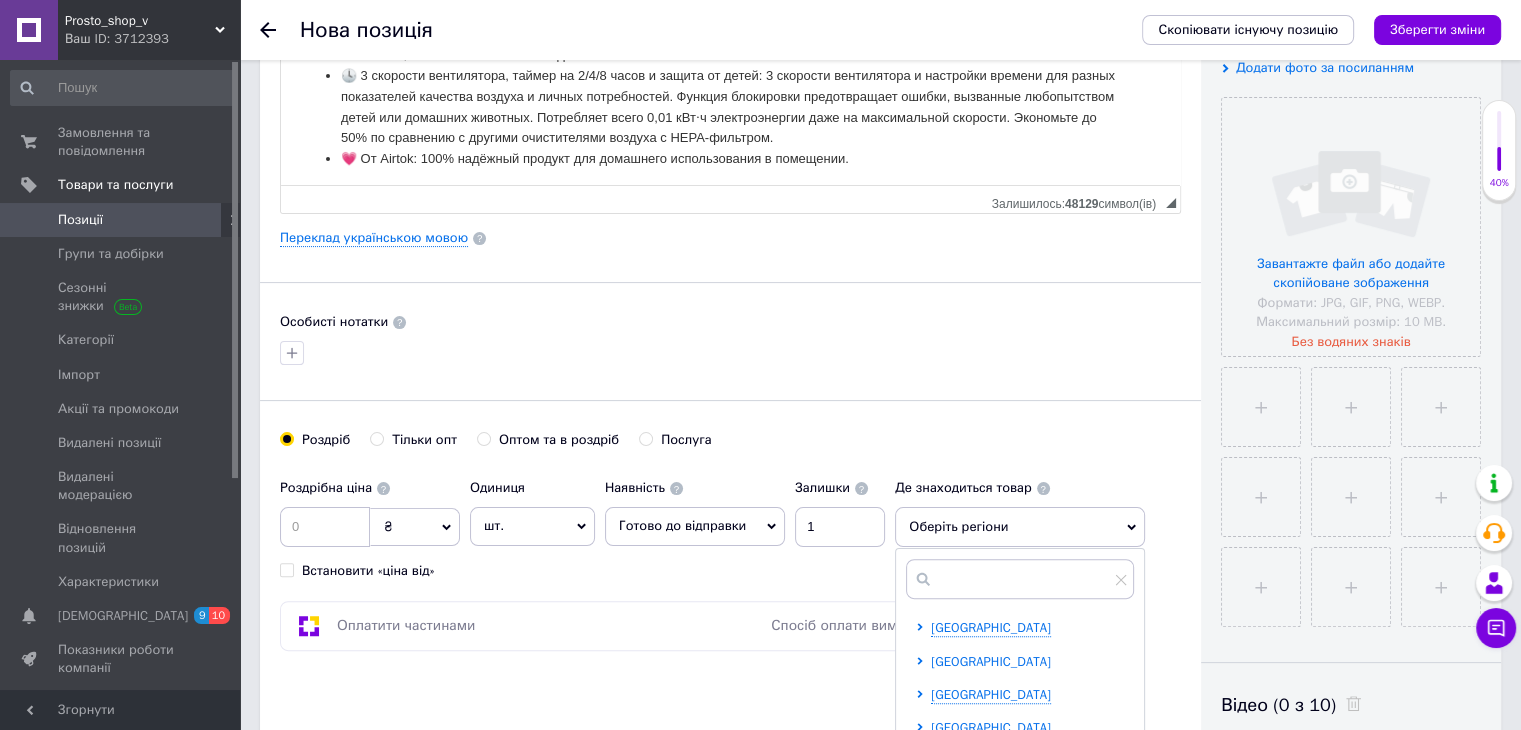 click on "[GEOGRAPHIC_DATA]" at bounding box center (991, 661) 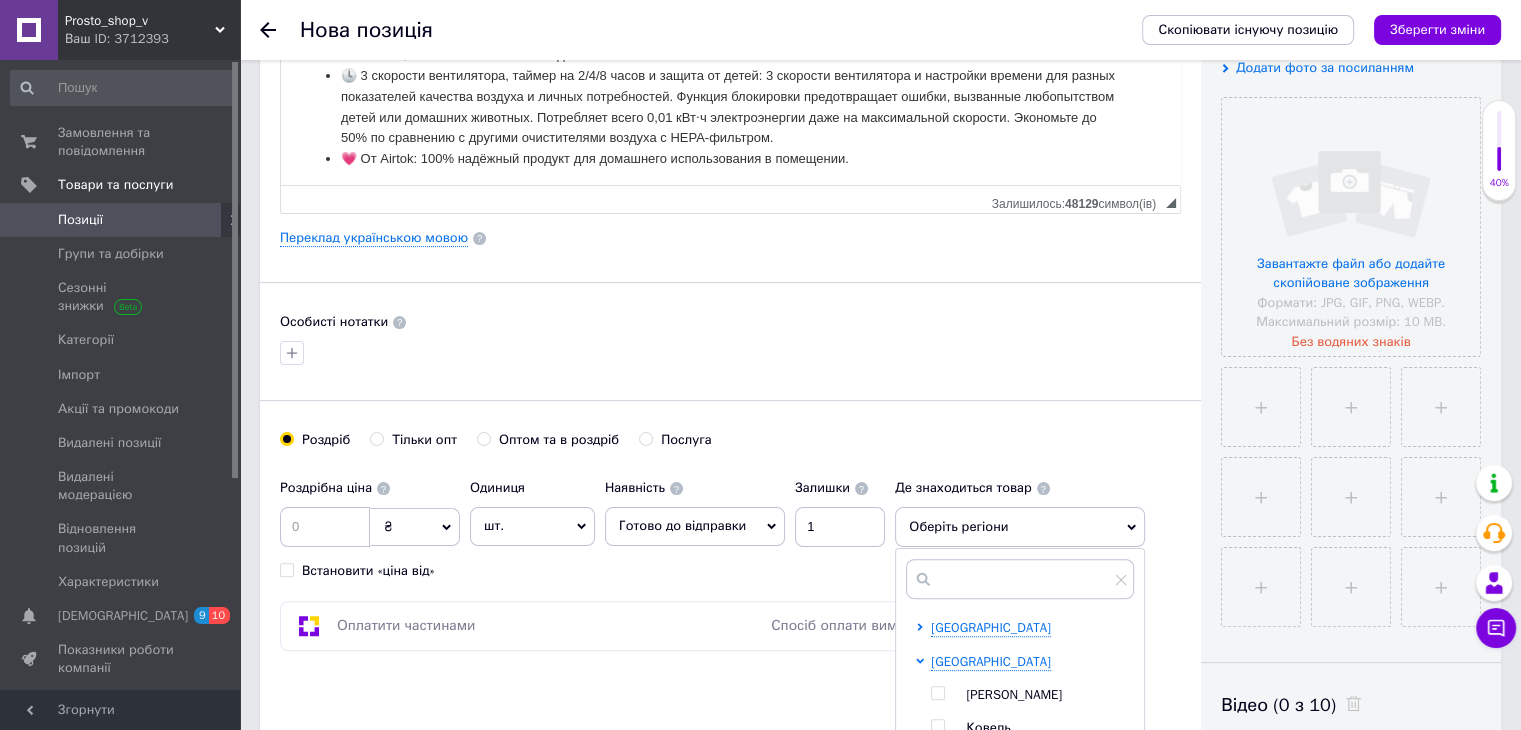 click at bounding box center [937, 693] 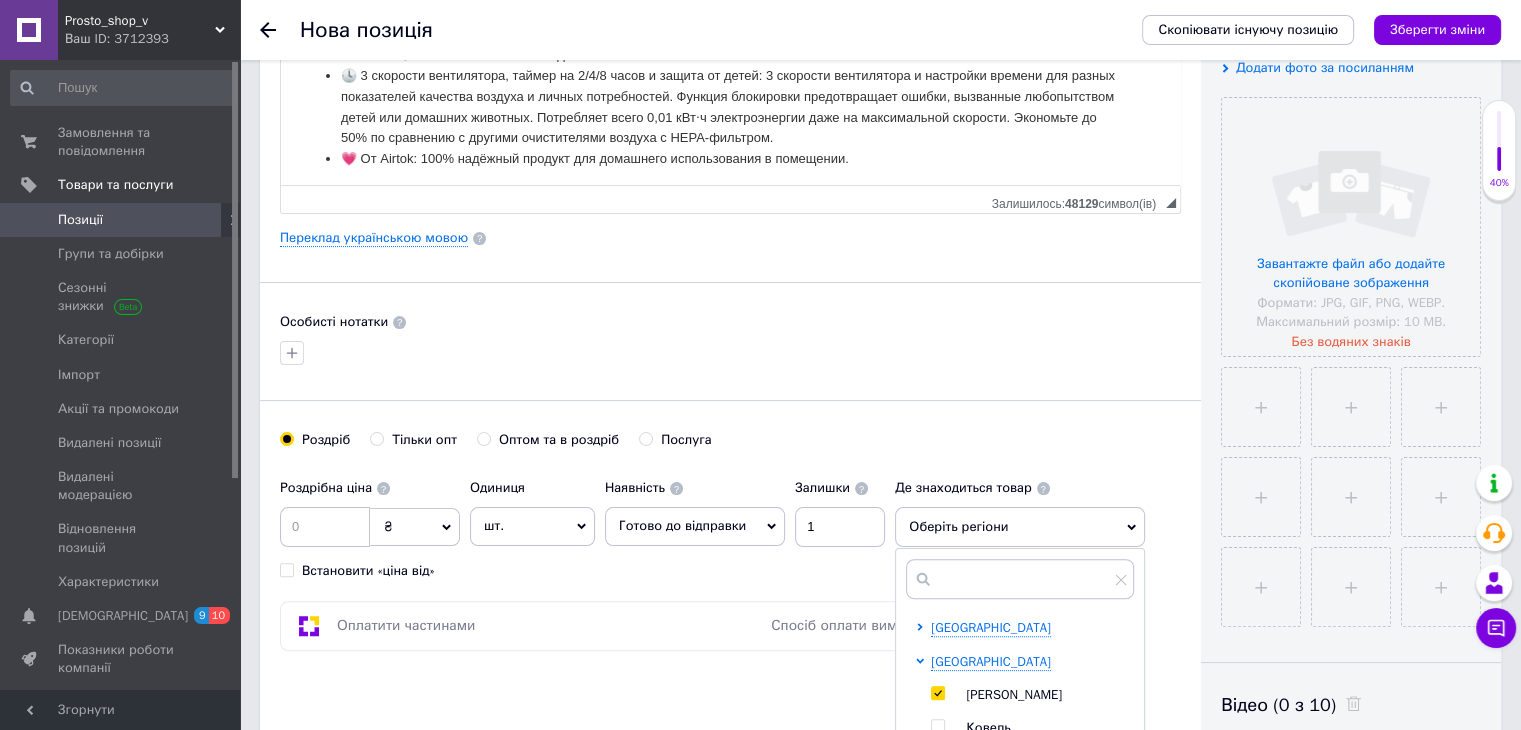 checkbox on "true" 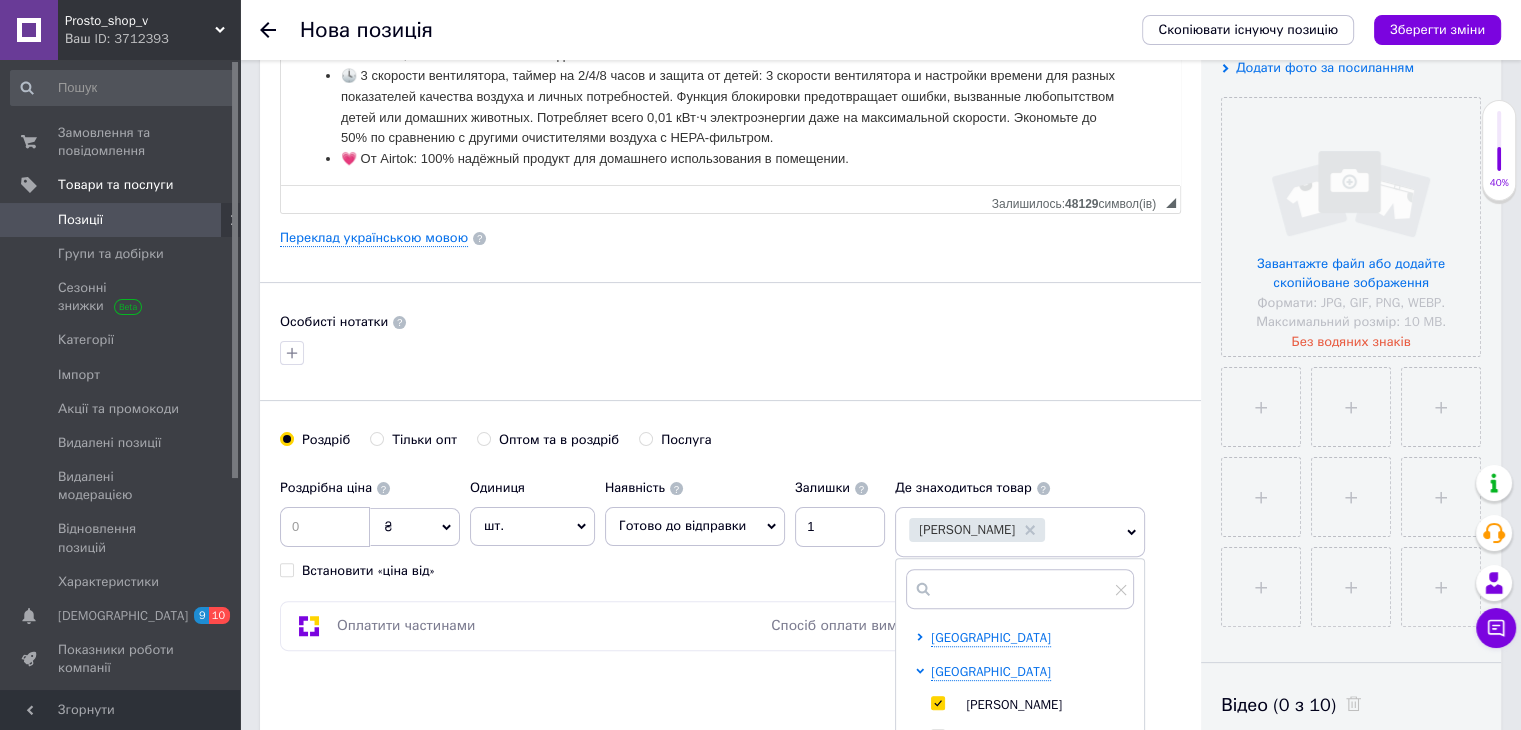 click on "Основна інформація Назва позиції (Російська) ✱ Очиститель воздуха AIRTOK AP0601 с HEPA H13, ночником и ароматическими губками, 4-в-1 Код/Артикул S04428 Опис (Російська) ✱
Цвет
Черный
Бренд
АИРТОК
Размеры продукта
30D x 19W x 19H сантиметров
Источник питания
Проводной электрический
Вес товара
3,6 фунта
Метод контроля
Трогать
Тип фильтра
НЕРА
Площадь пола
35 квадратных метров
Спецификация выполнена
Сертификация CE ROHS UKCA
Уровень шума
25 дБ
Об этом товаре
Розмір" at bounding box center (730, 238) 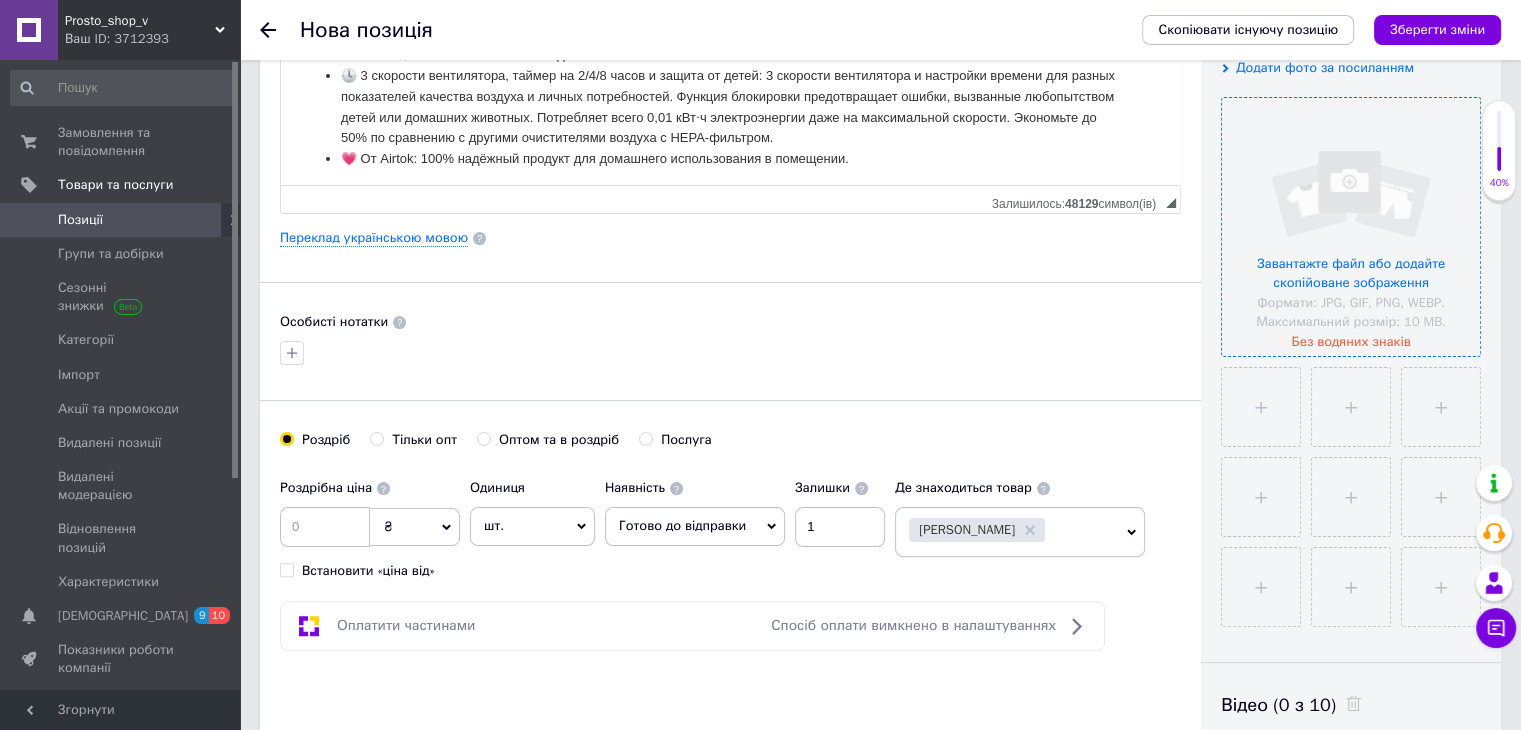 click at bounding box center (1351, 227) 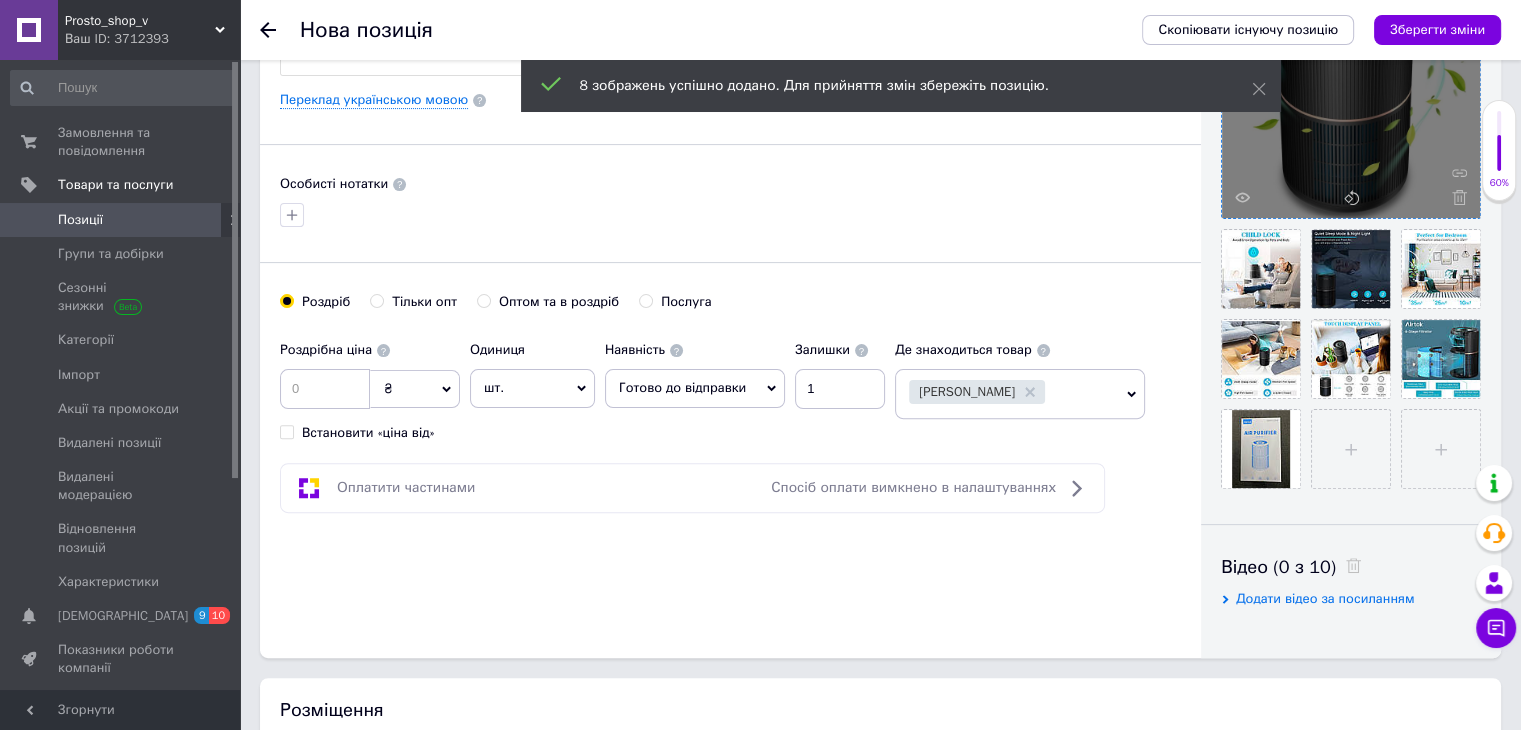 scroll, scrollTop: 900, scrollLeft: 0, axis: vertical 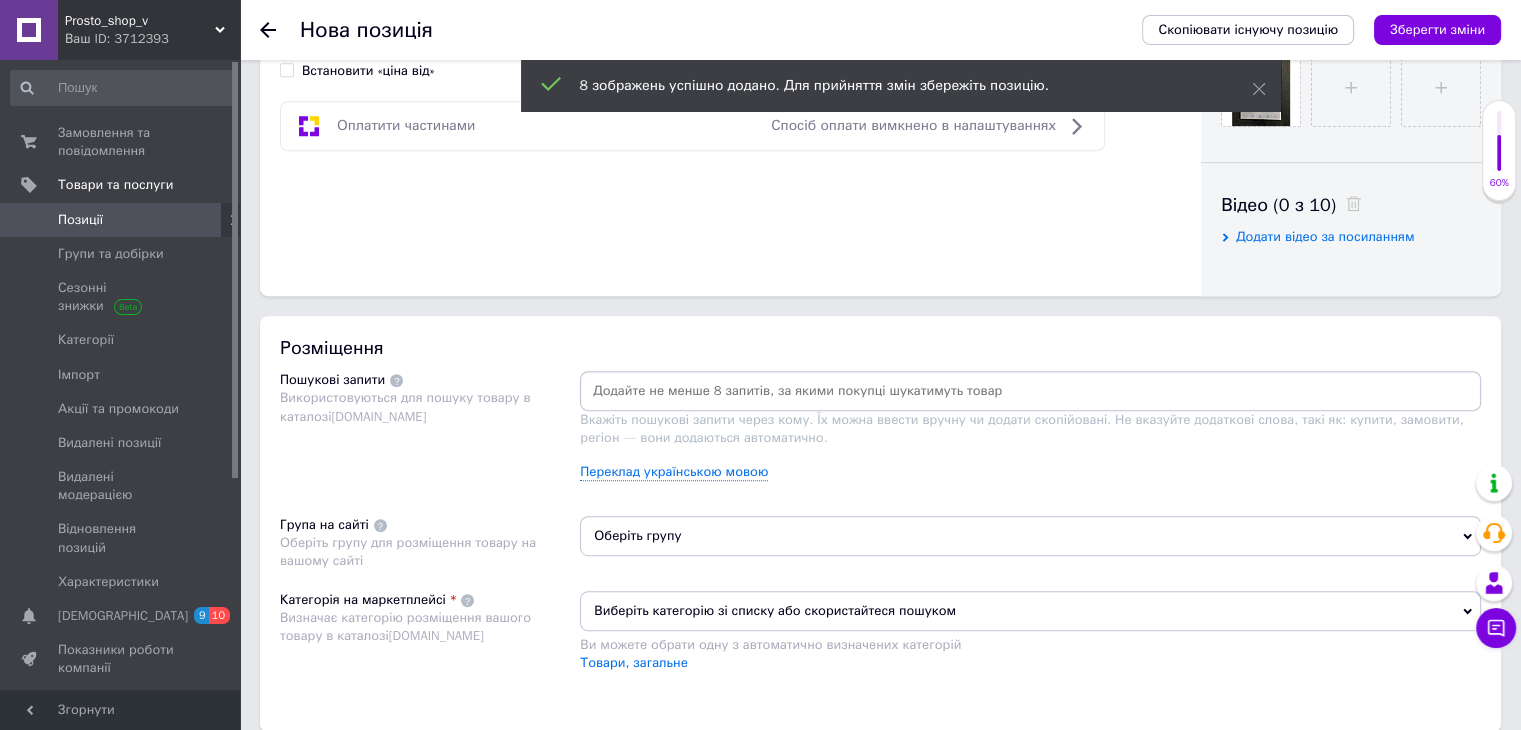 click at bounding box center [1030, 391] 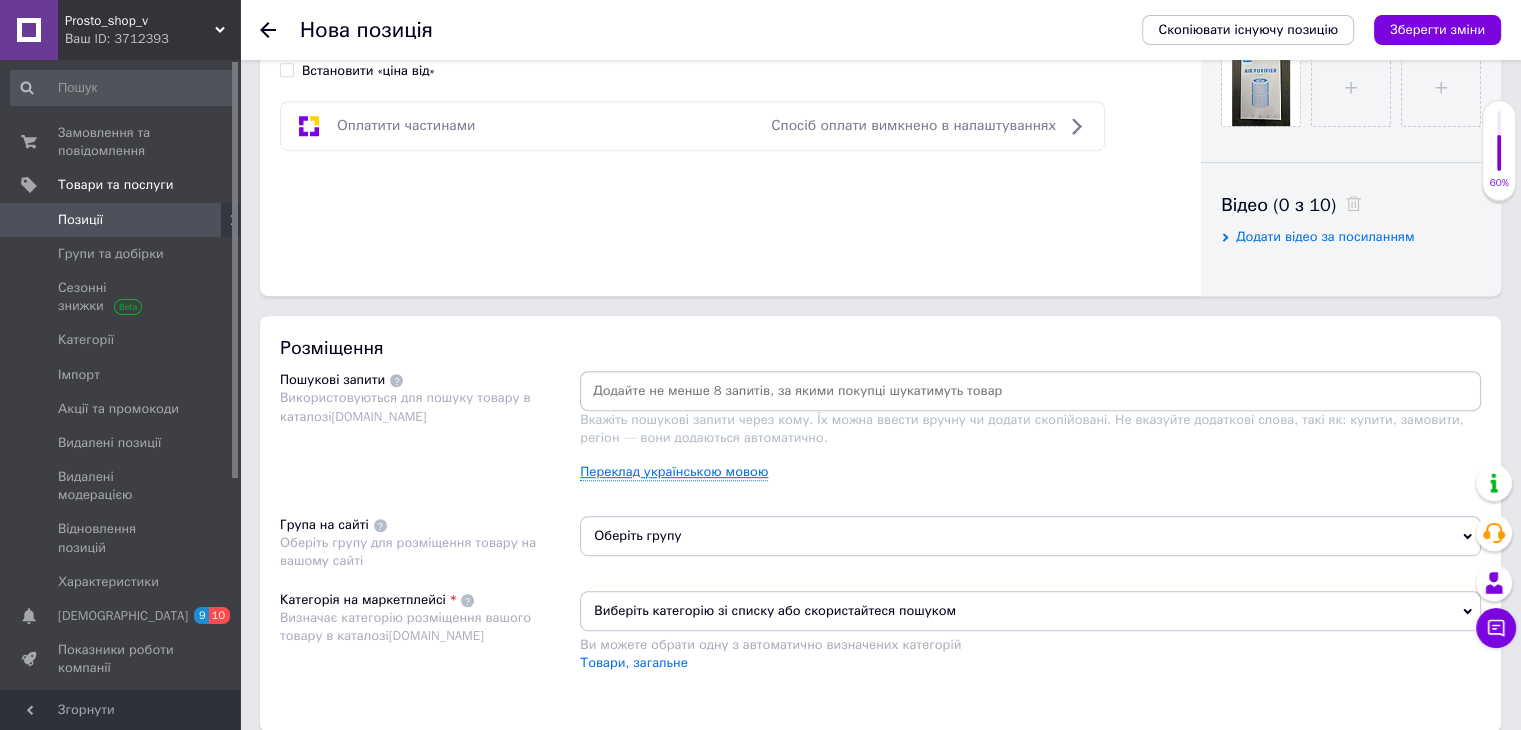 click on "Переклад українською мовою" at bounding box center (674, 472) 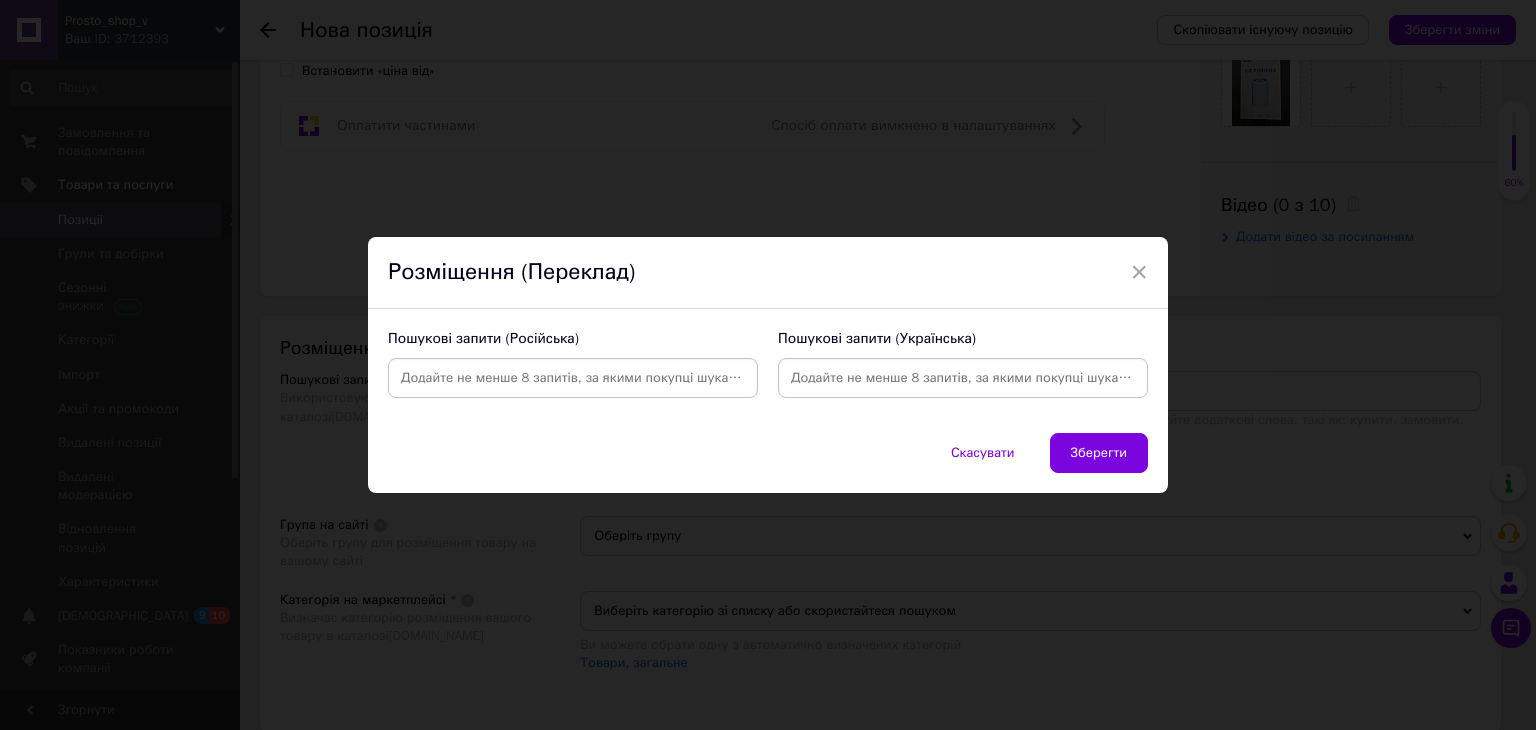 click at bounding box center (573, 378) 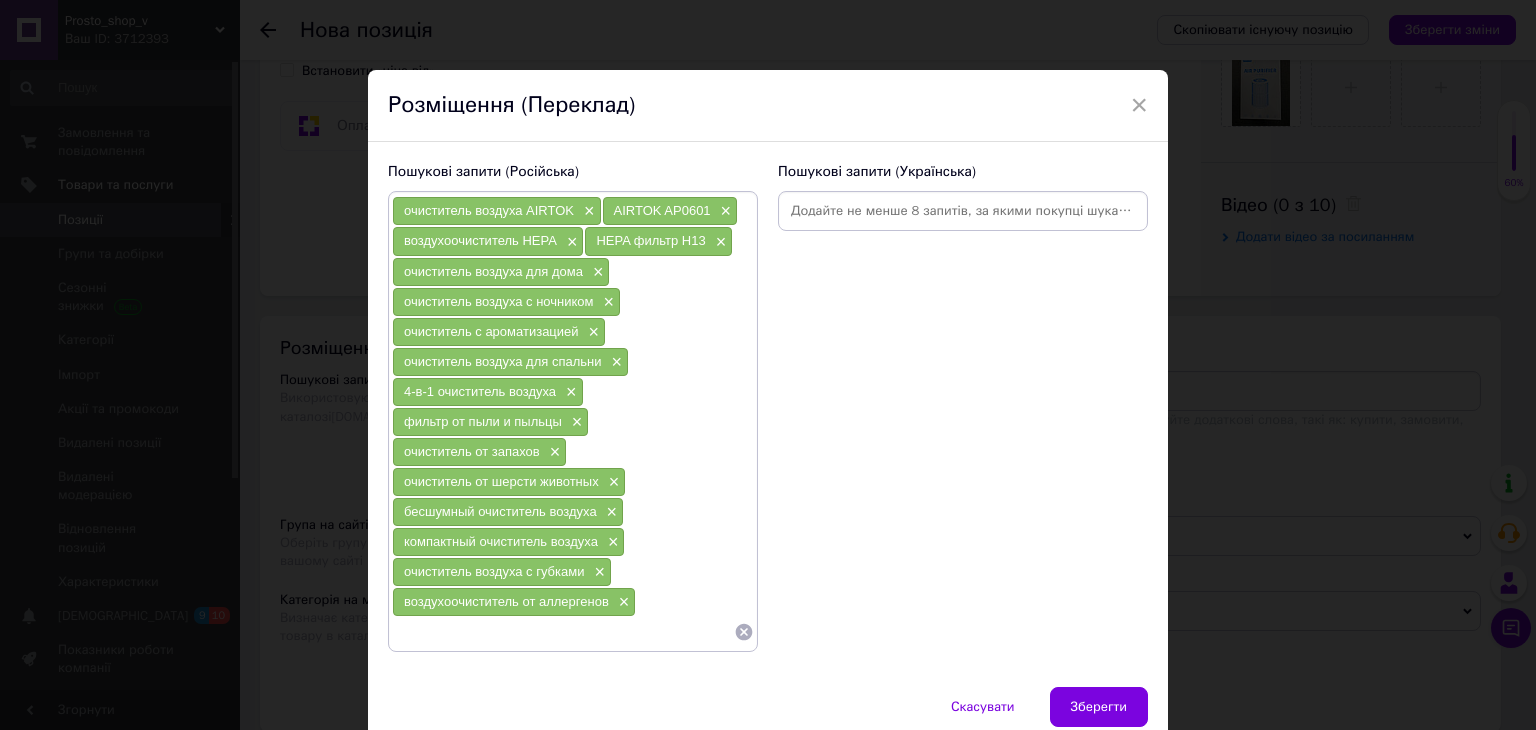 click at bounding box center (963, 211) 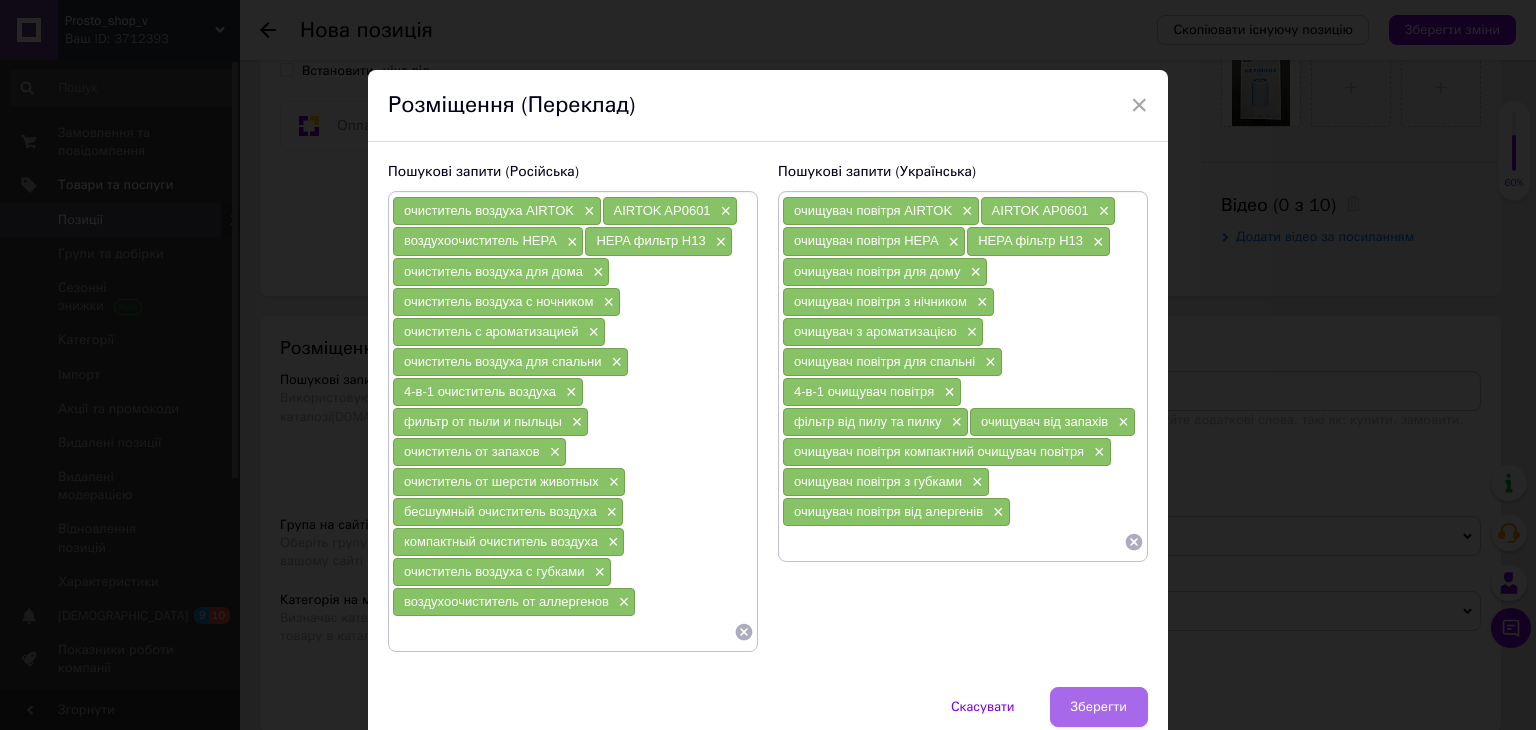 click on "Зберегти" at bounding box center [1099, 707] 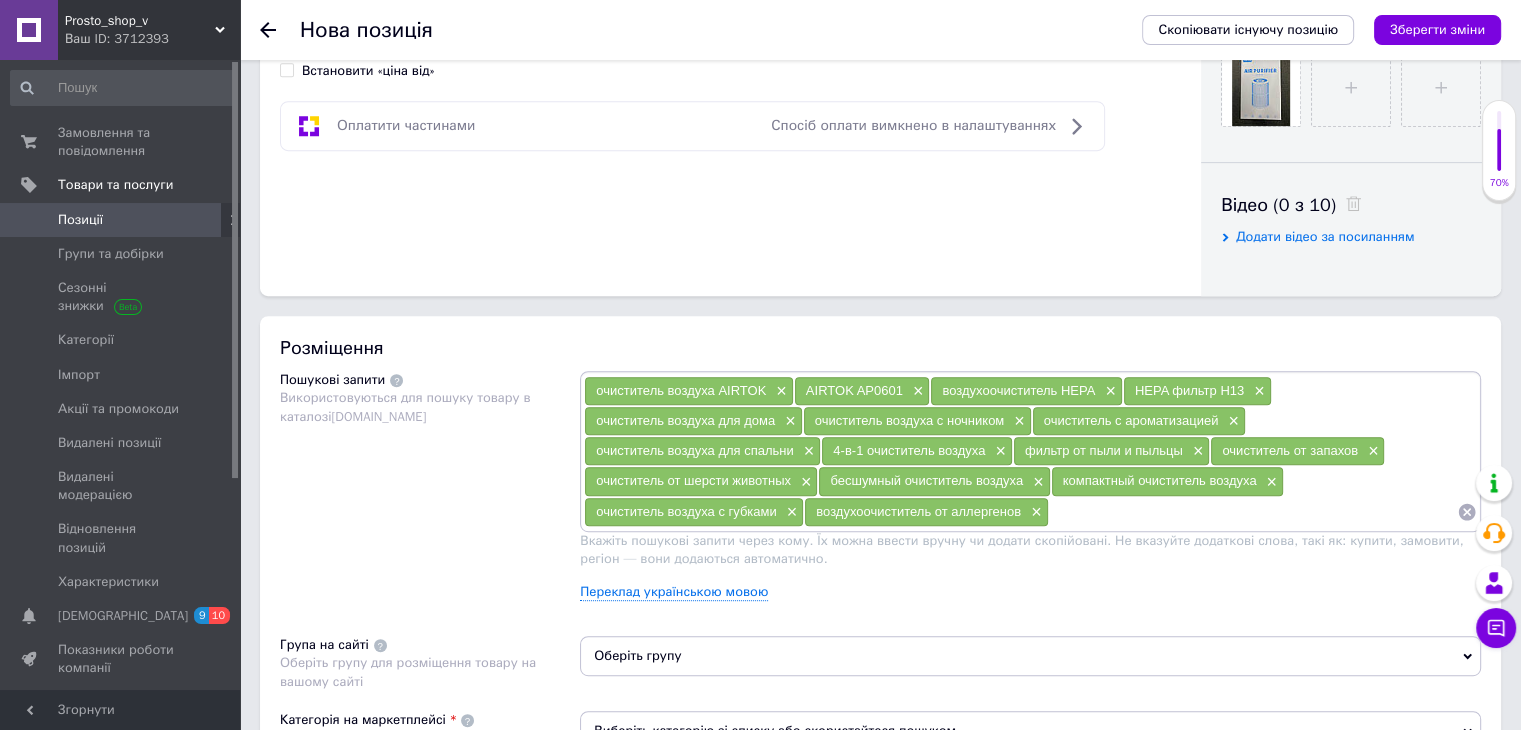 scroll, scrollTop: 1100, scrollLeft: 0, axis: vertical 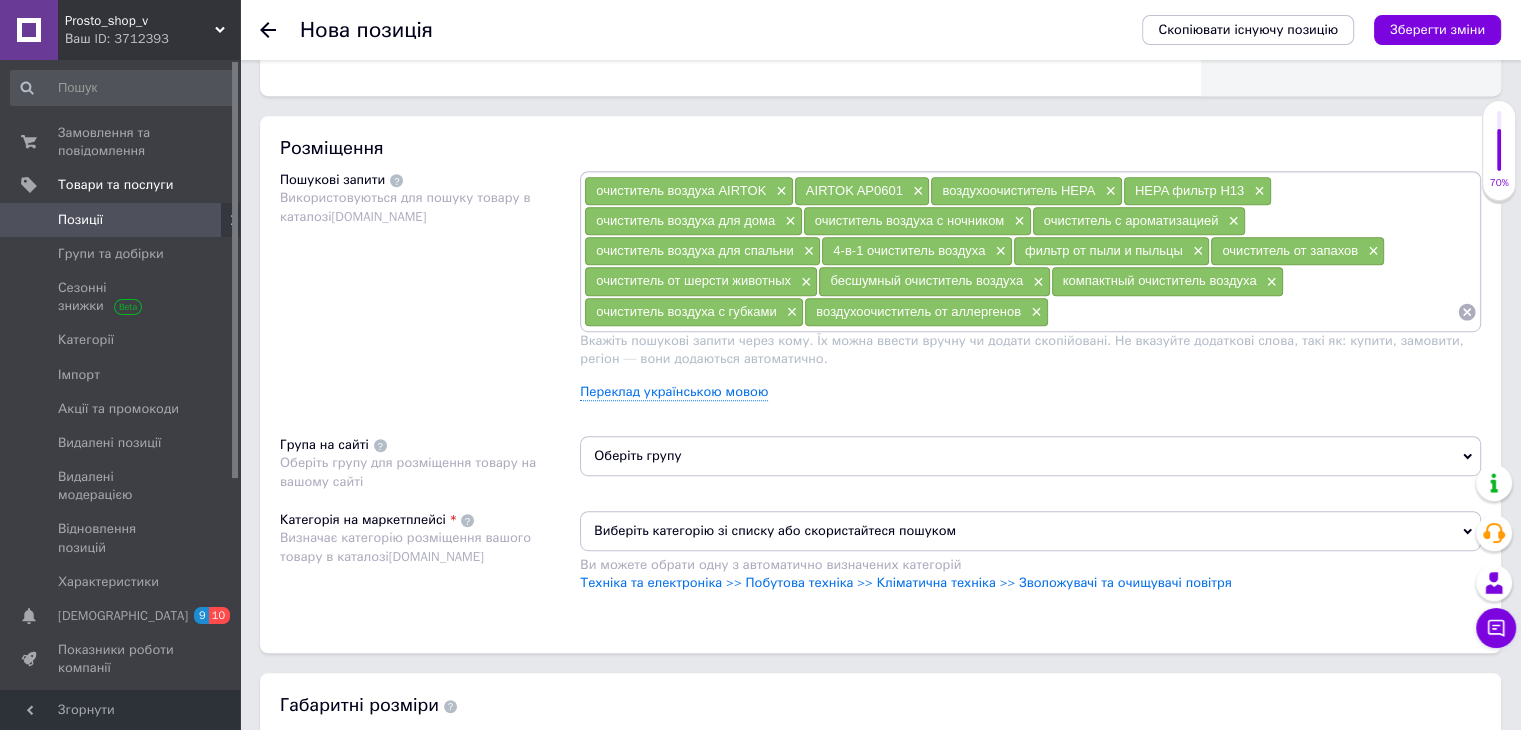 click on "Оберіть групу" at bounding box center (1030, 456) 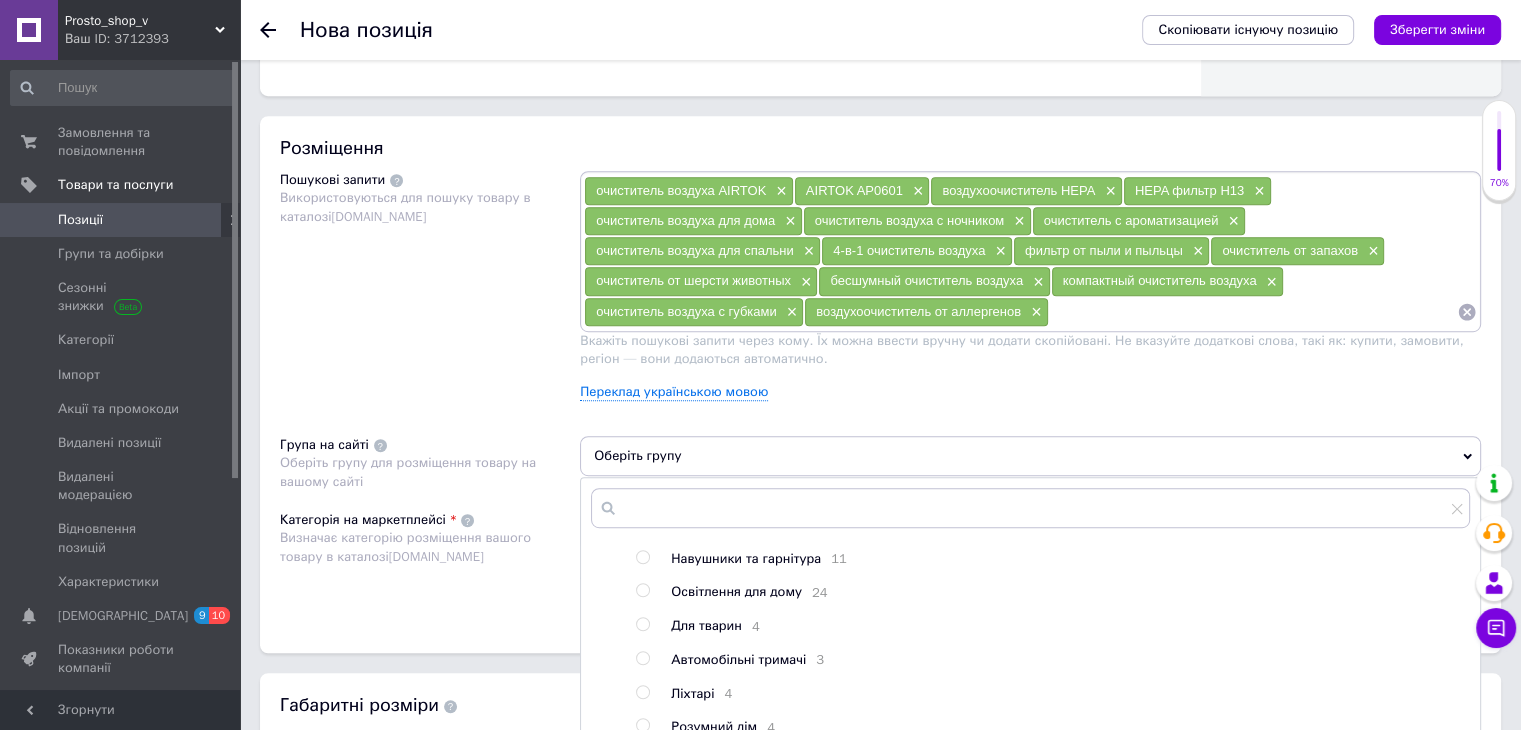 scroll, scrollTop: 209, scrollLeft: 0, axis: vertical 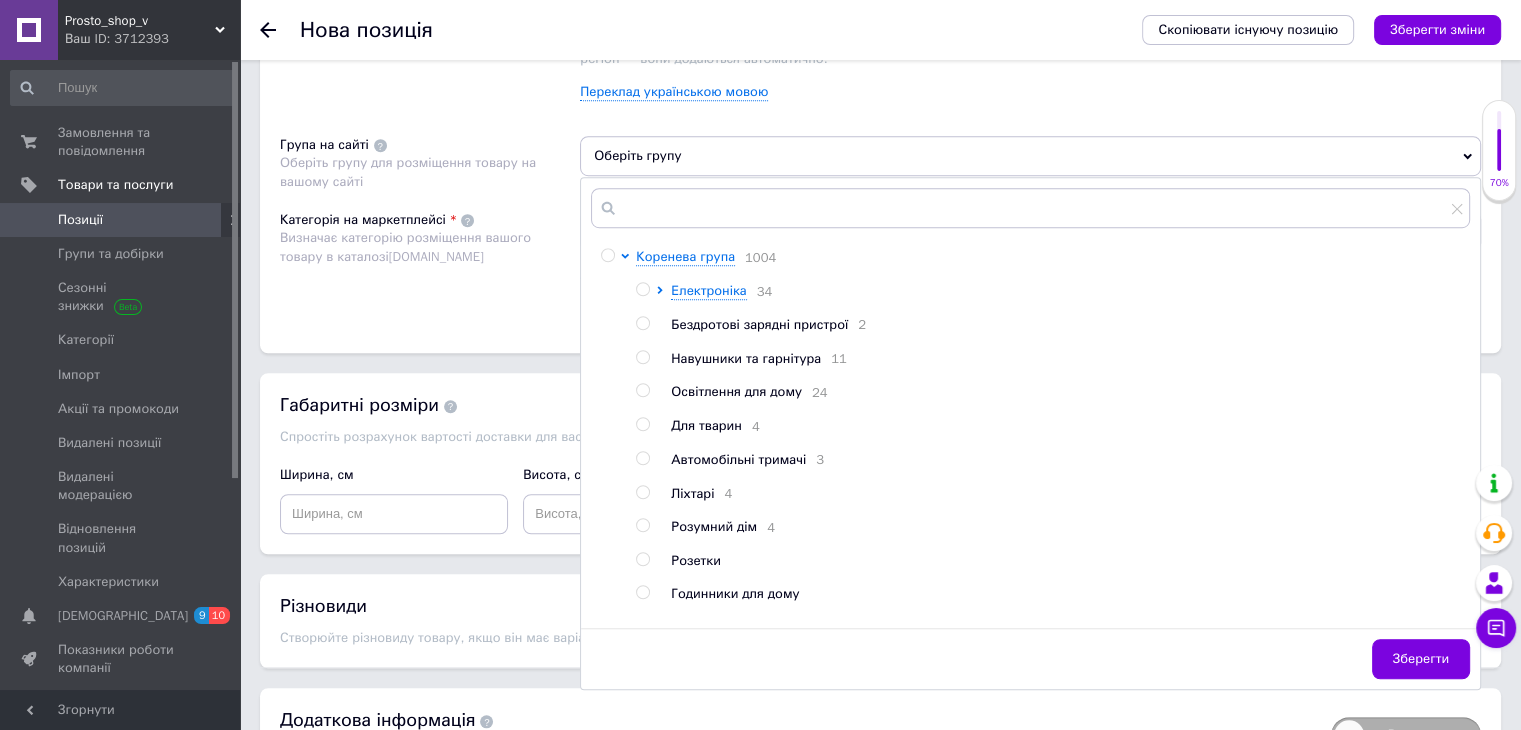 click at bounding box center (607, 255) 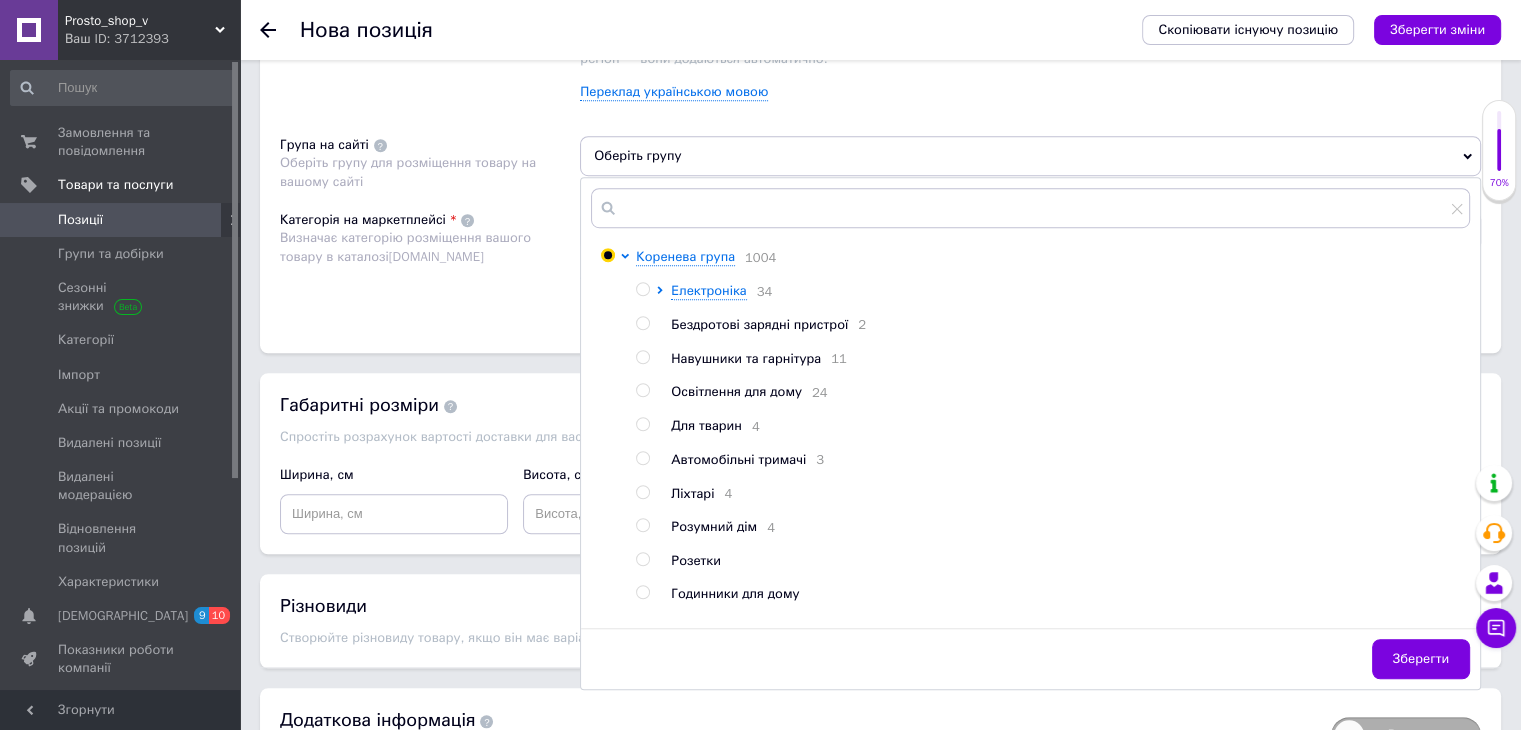 radio on "true" 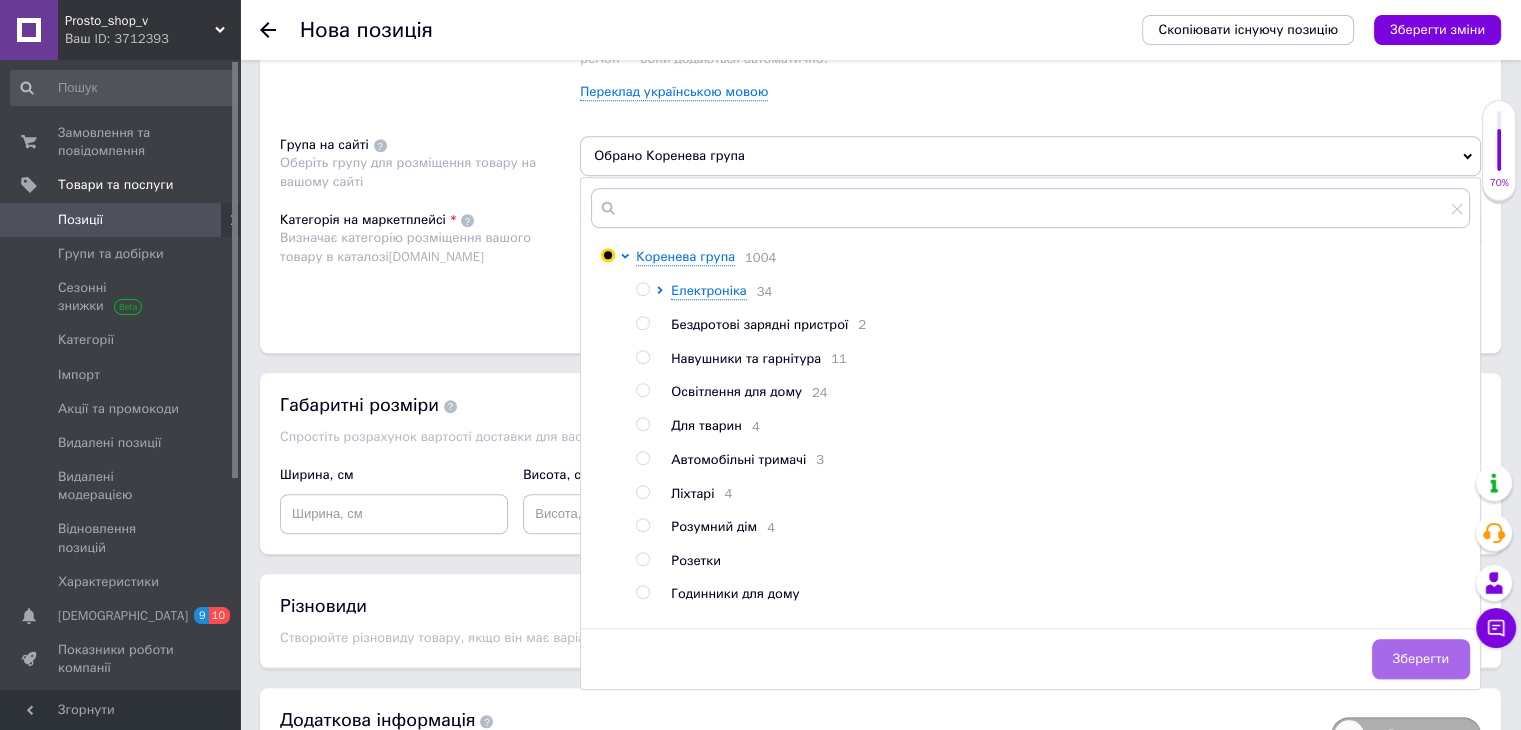 click on "Зберегти" at bounding box center (1421, 659) 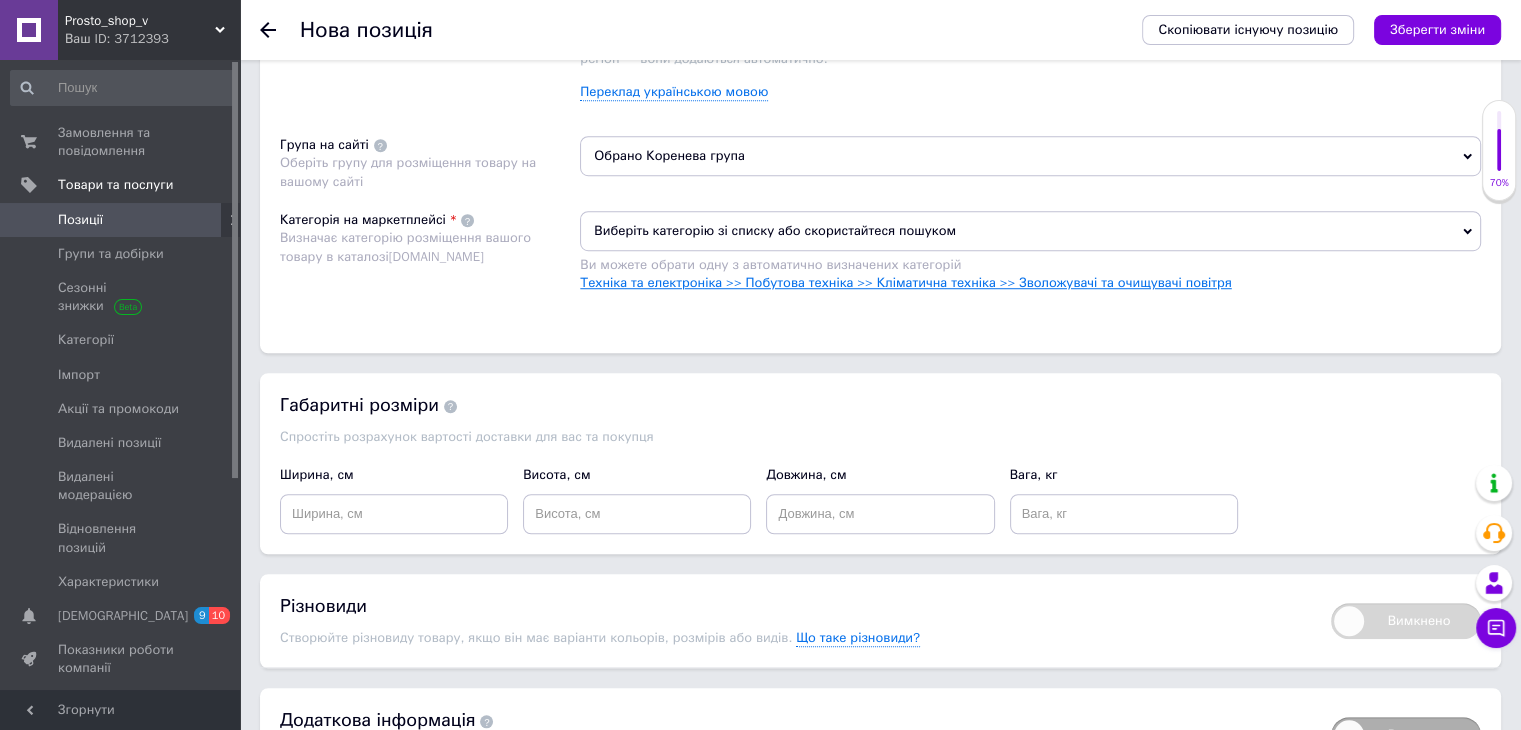 click on "Техніка та електроніка >> Побутова техніка >> Кліматична техніка >> Зволожувачі та очищувачі повітря" at bounding box center (905, 282) 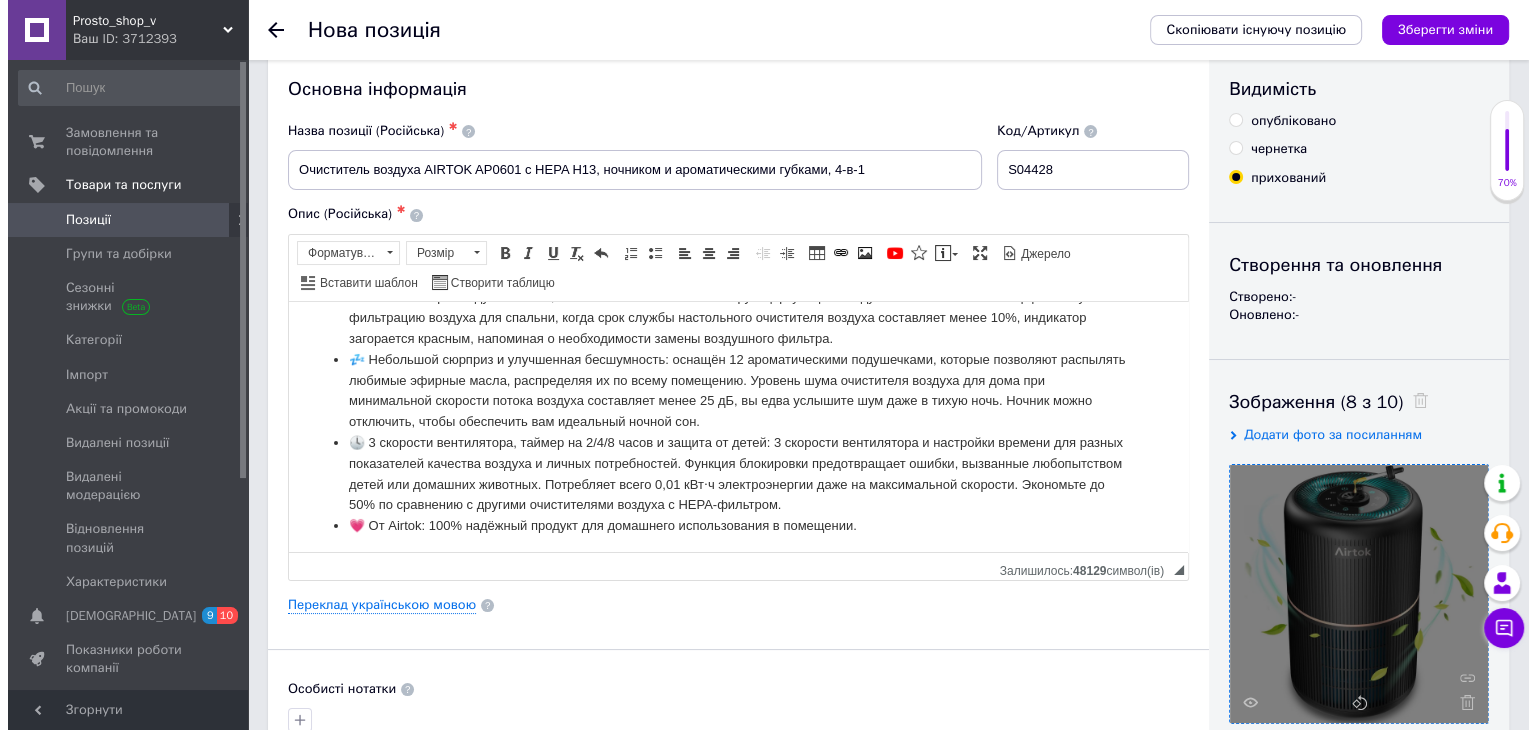 scroll, scrollTop: 0, scrollLeft: 0, axis: both 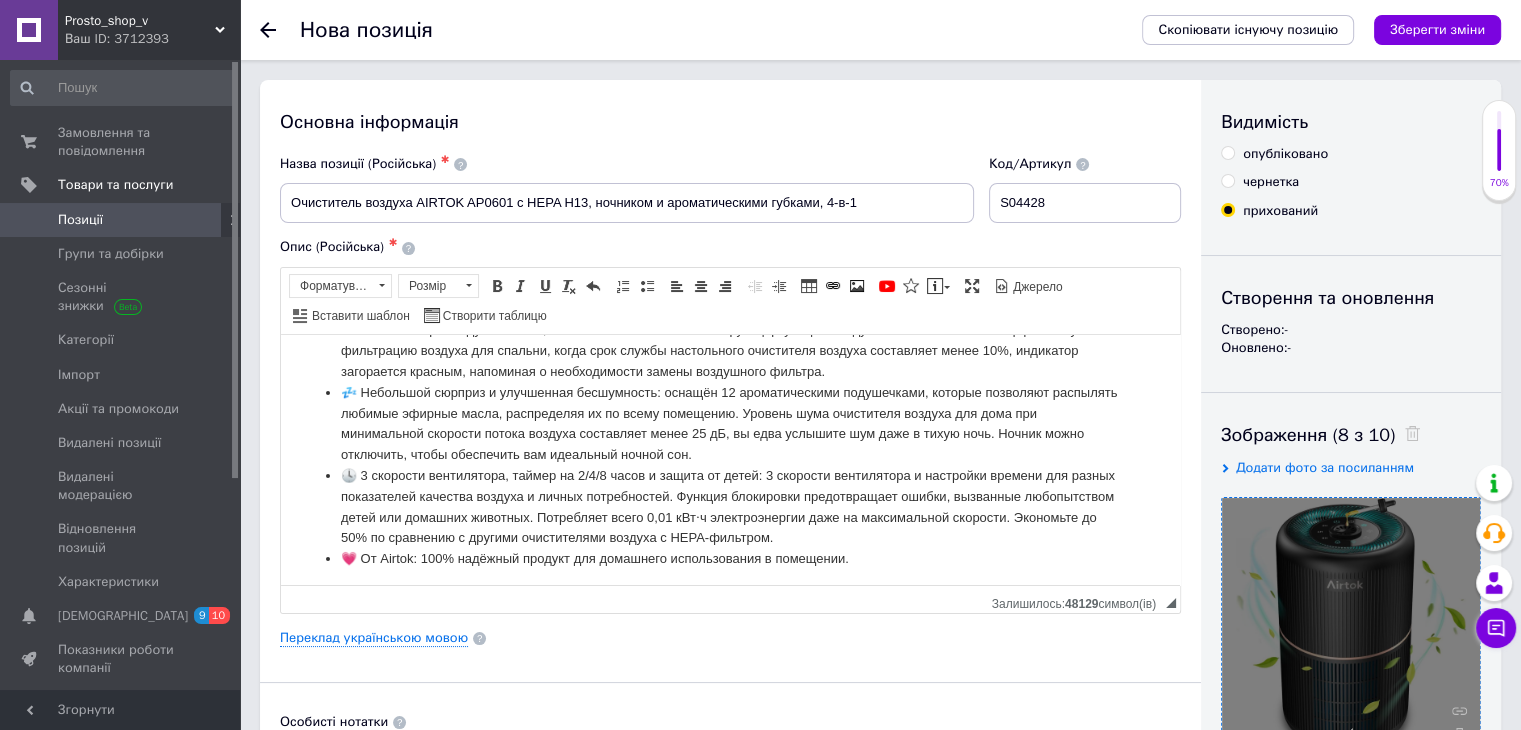 click on "Скопіювати існуючу позицію Зберегти зміни" at bounding box center (1311, 30) 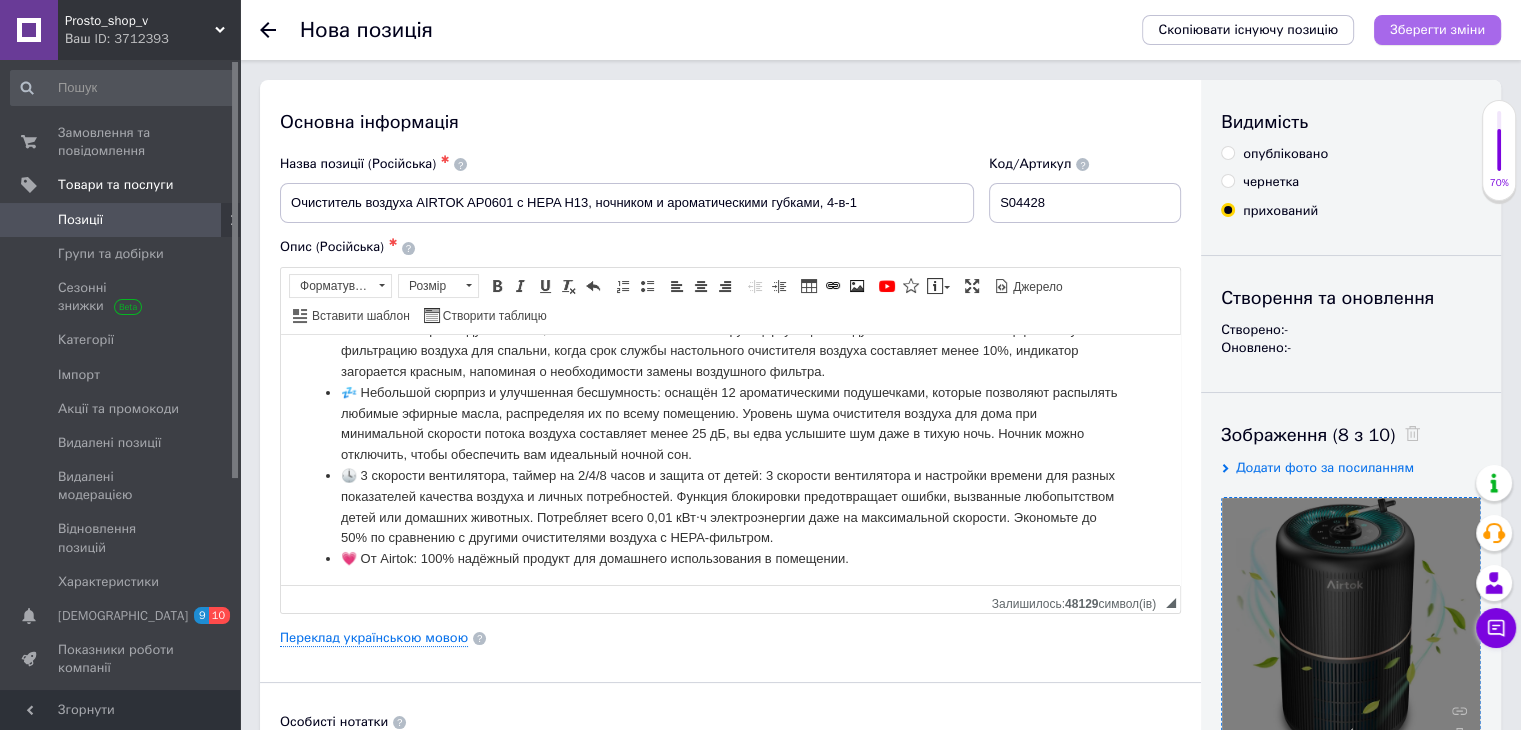 click on "Зберегти зміни" at bounding box center [1437, 29] 